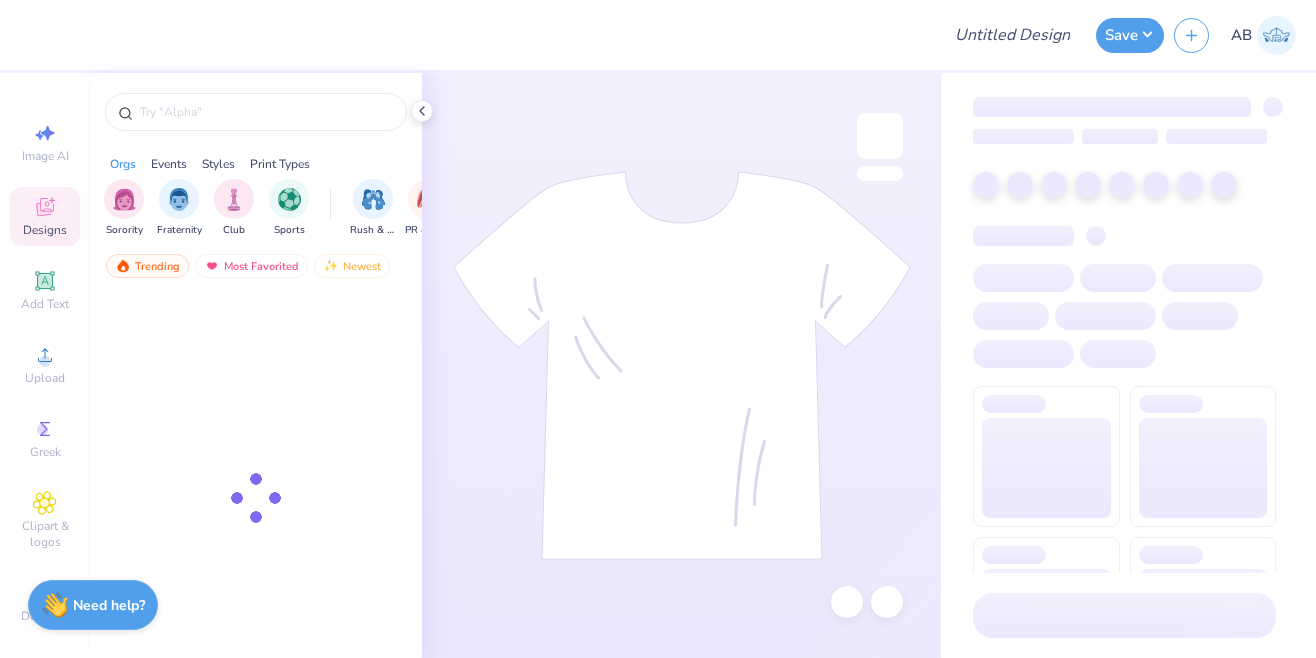 scroll, scrollTop: 0, scrollLeft: 0, axis: both 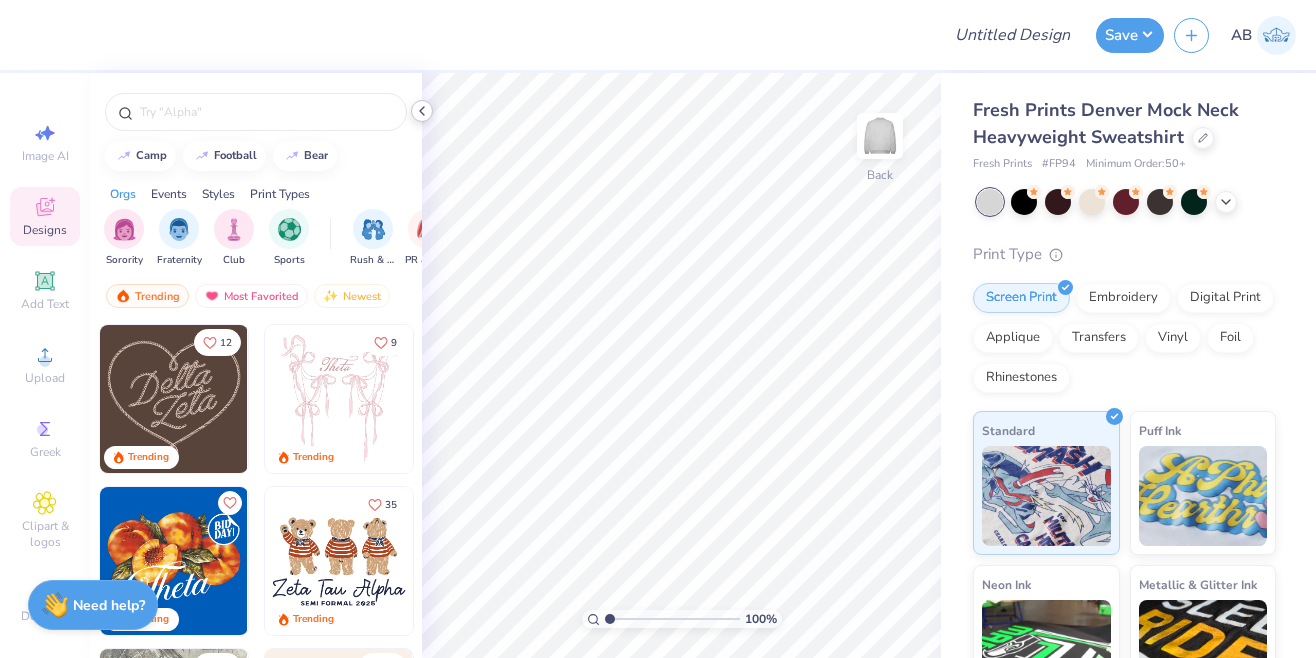 click 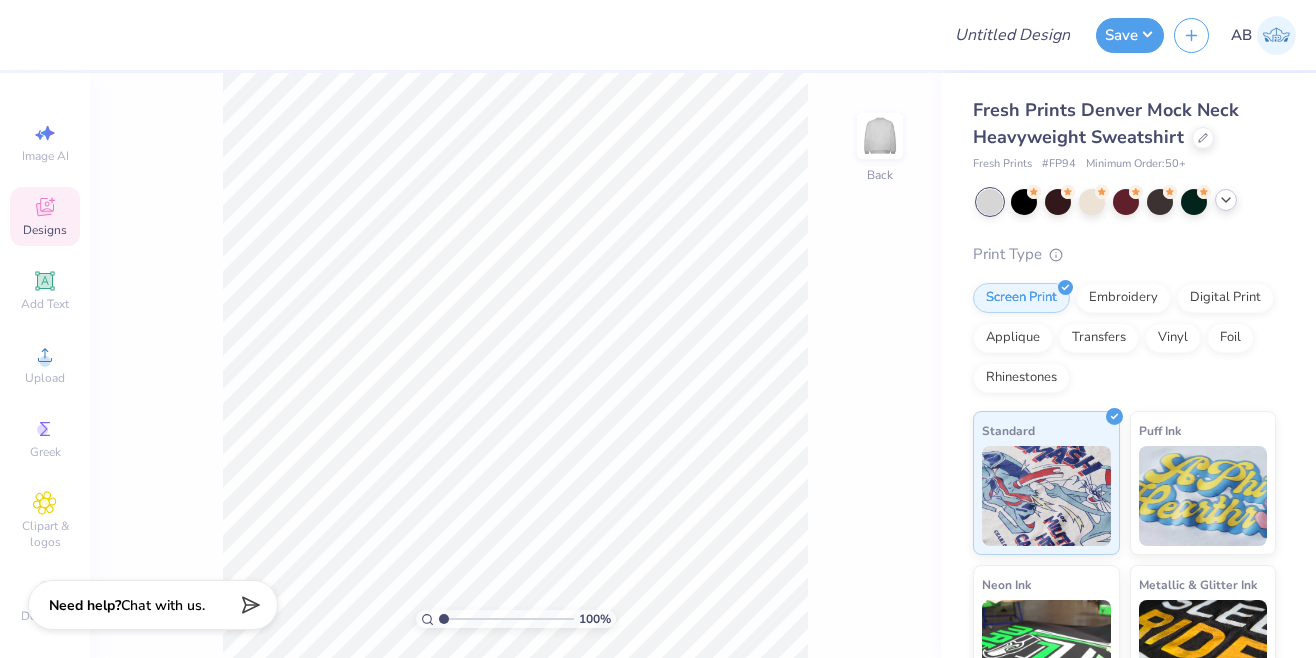 click at bounding box center (1226, 200) 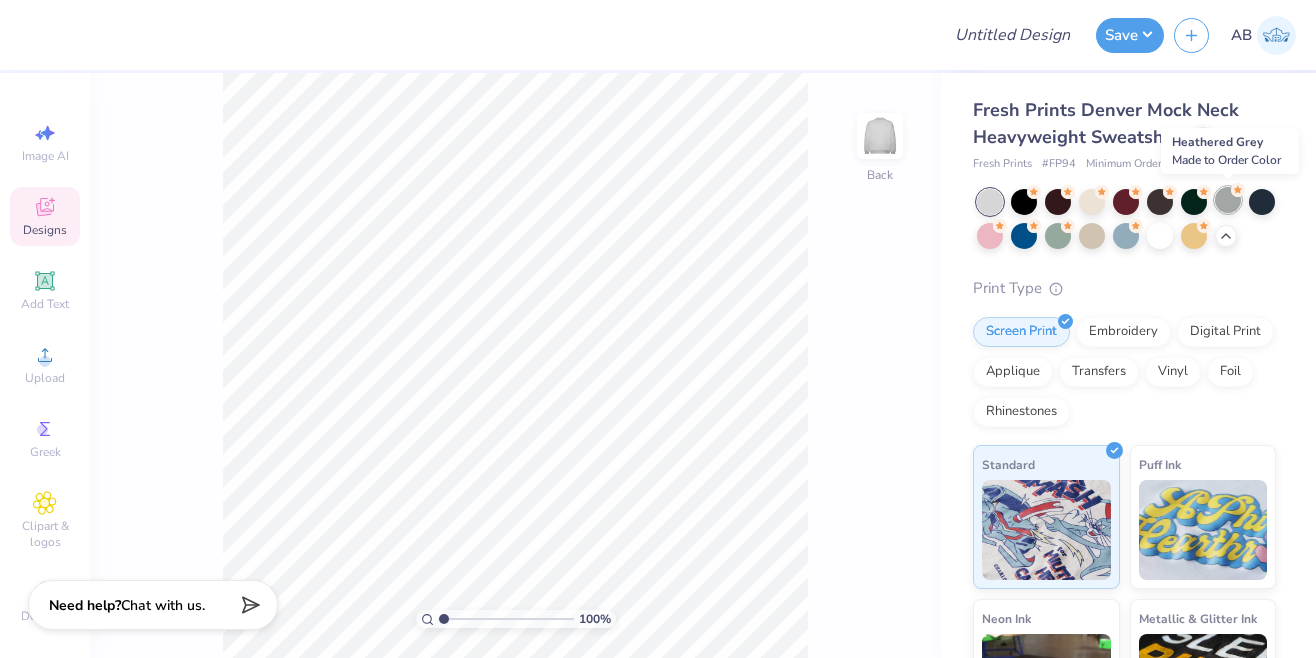 click at bounding box center [1228, 200] 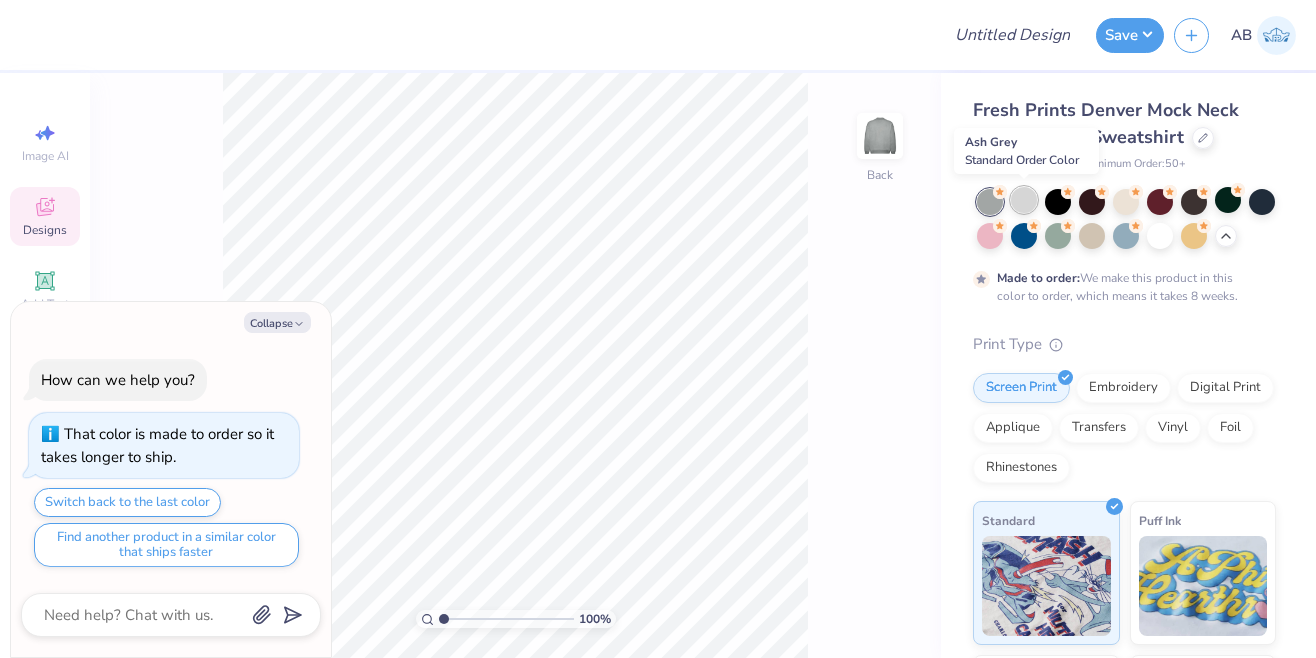 click at bounding box center [1024, 200] 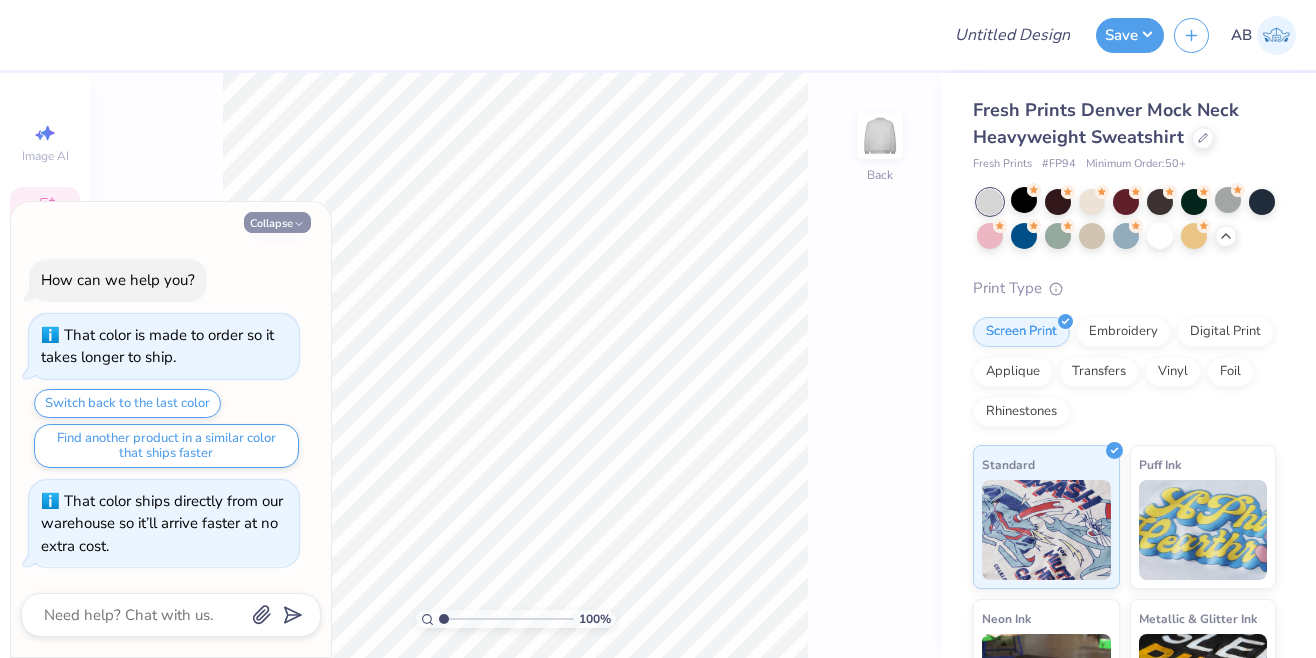 click on "Collapse" at bounding box center [277, 222] 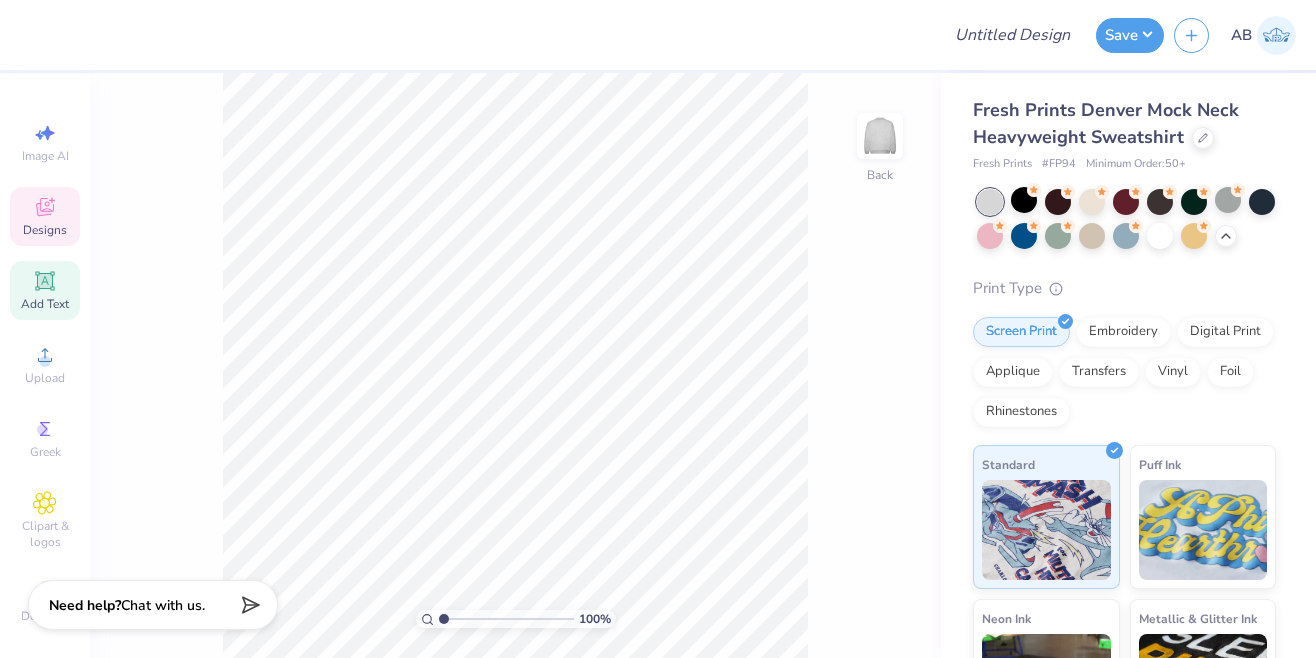 click 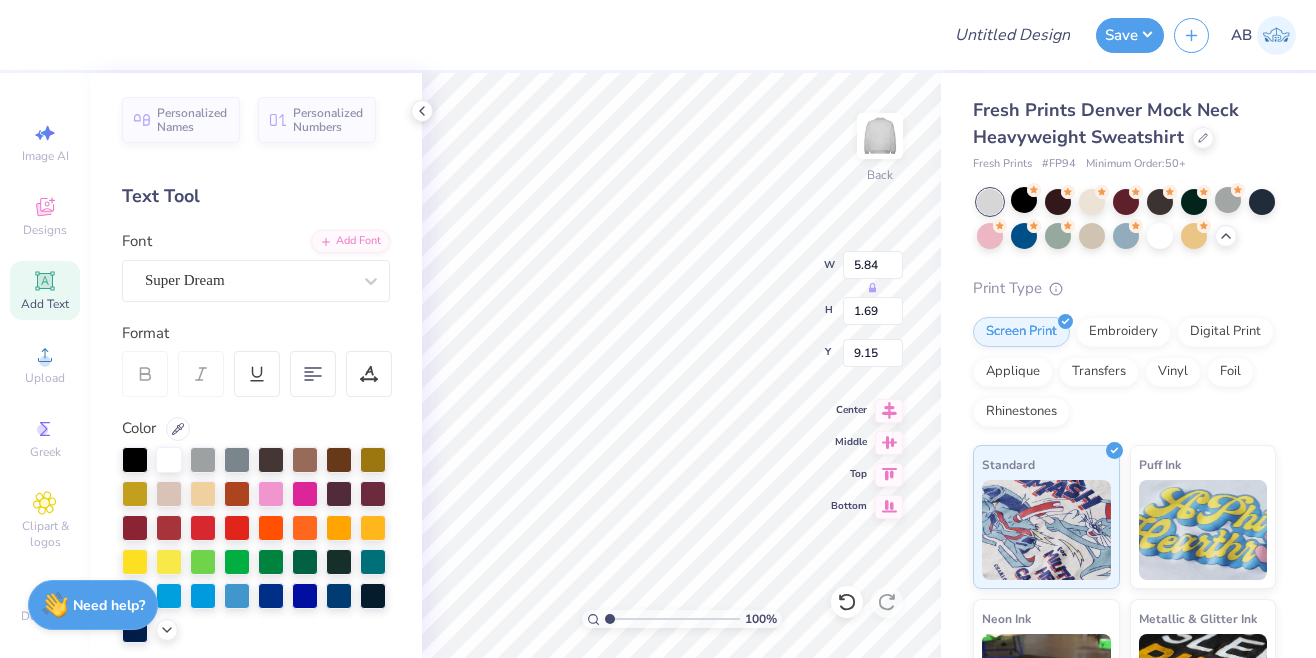 scroll, scrollTop: 0, scrollLeft: 2, axis: horizontal 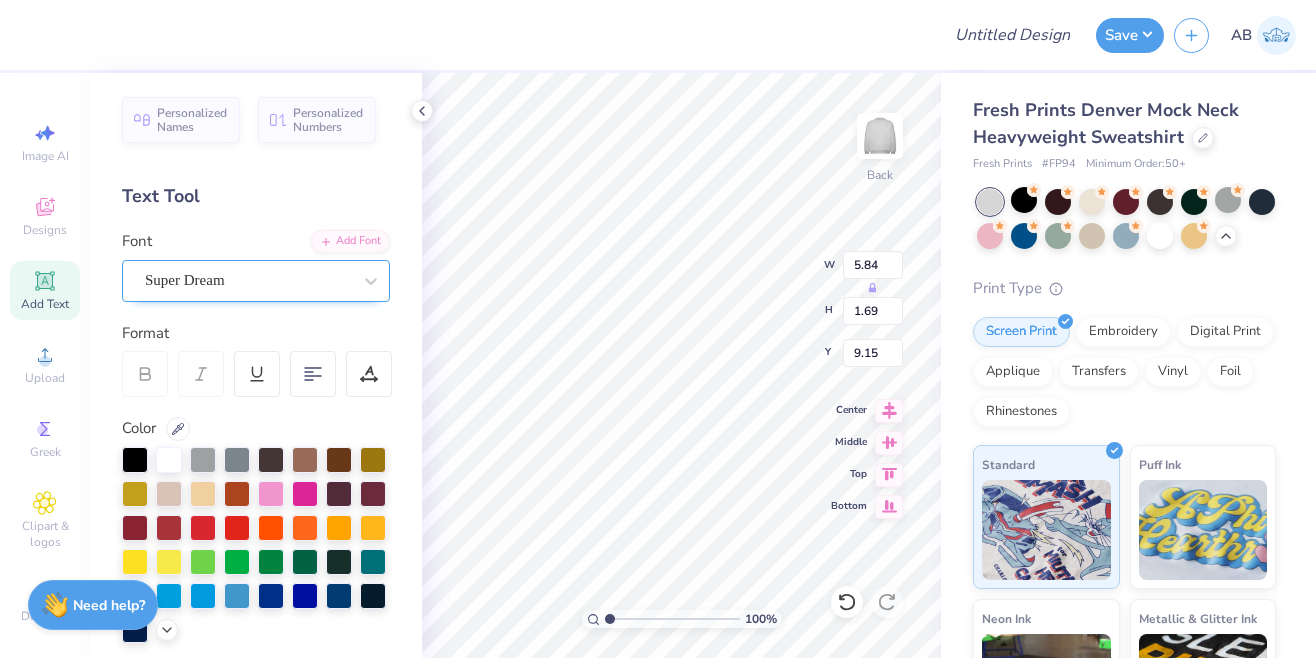 click at bounding box center (248, 280) 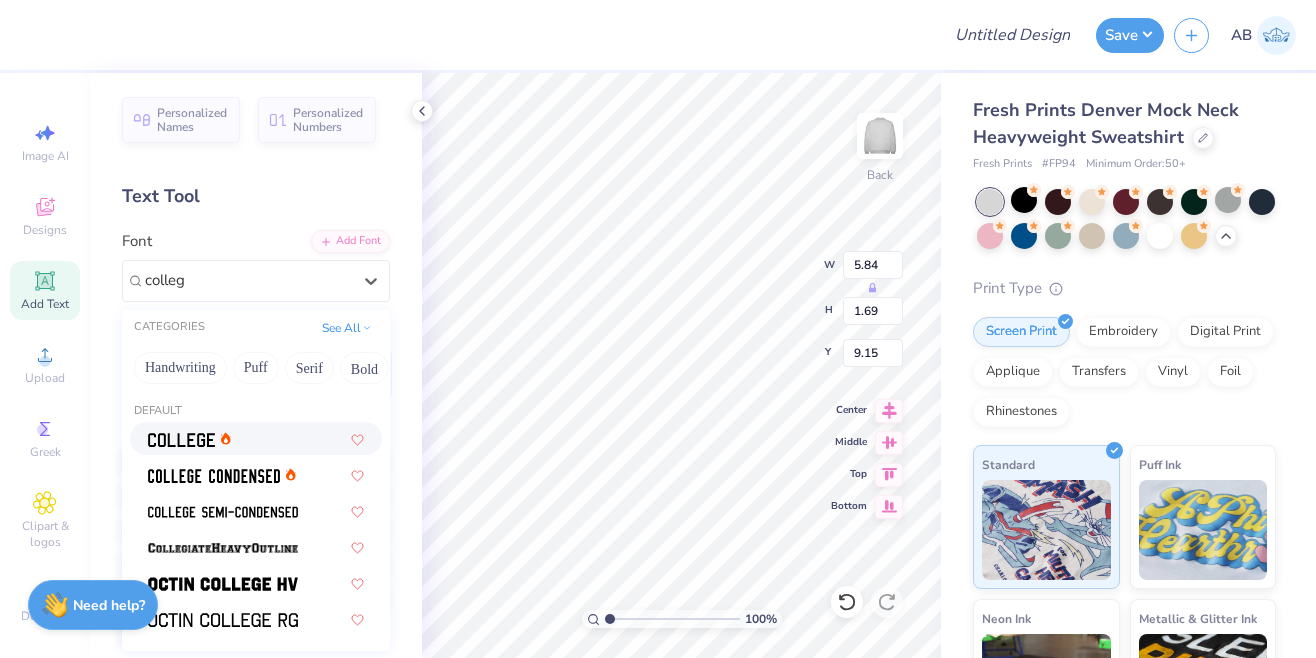 click at bounding box center (256, 438) 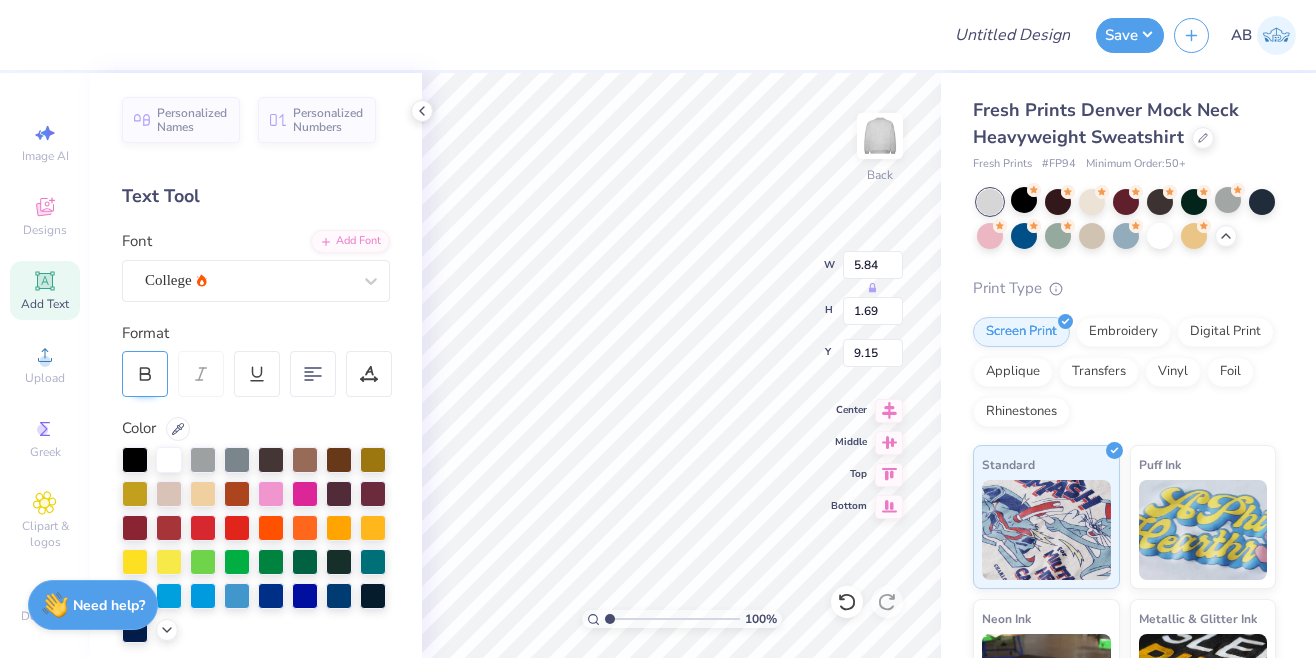 click 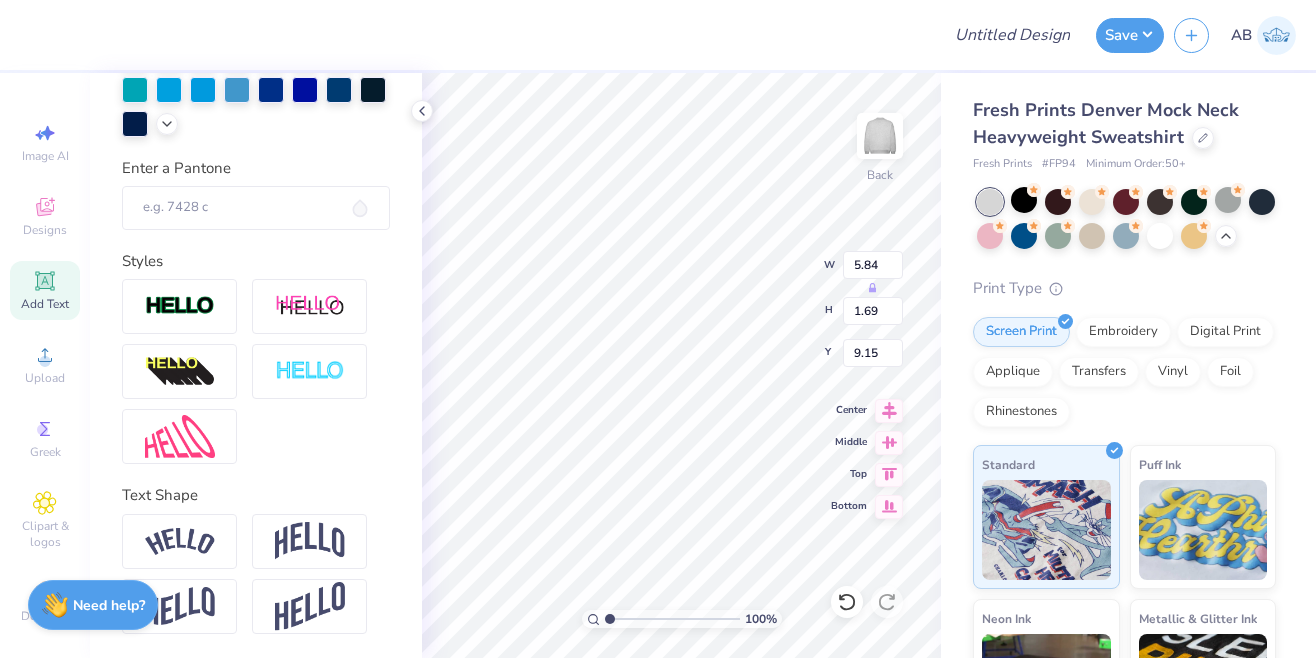 scroll, scrollTop: 503, scrollLeft: 0, axis: vertical 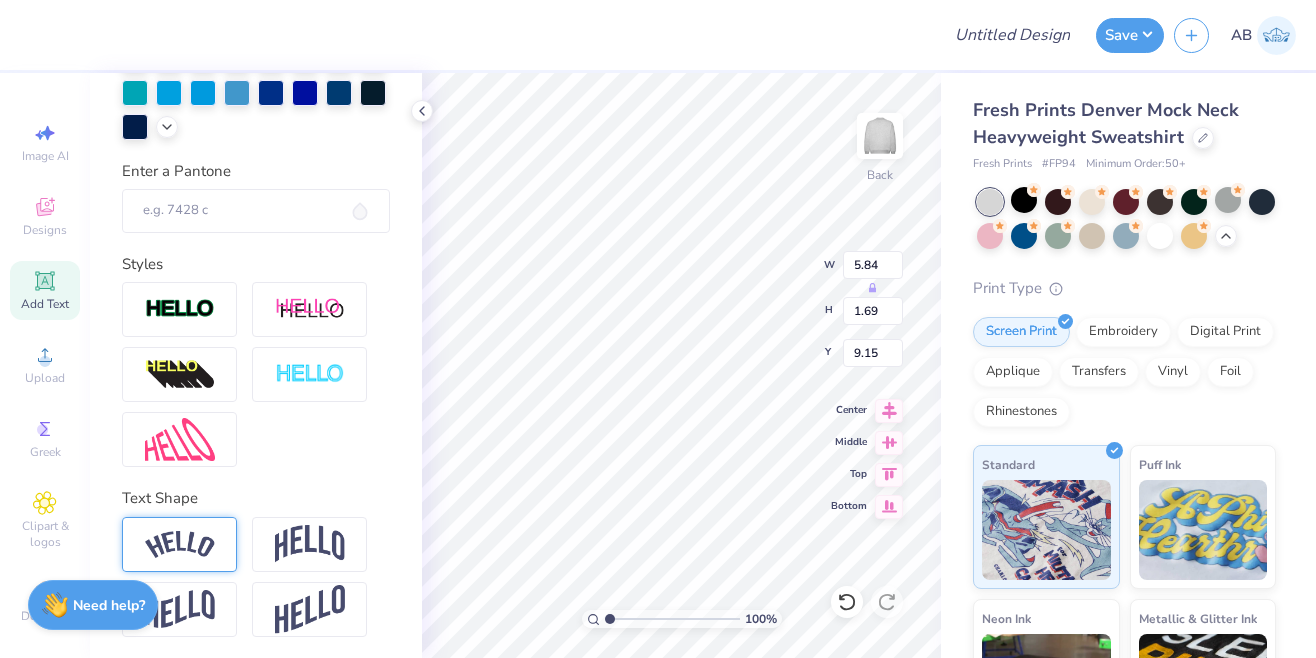 click at bounding box center (180, 544) 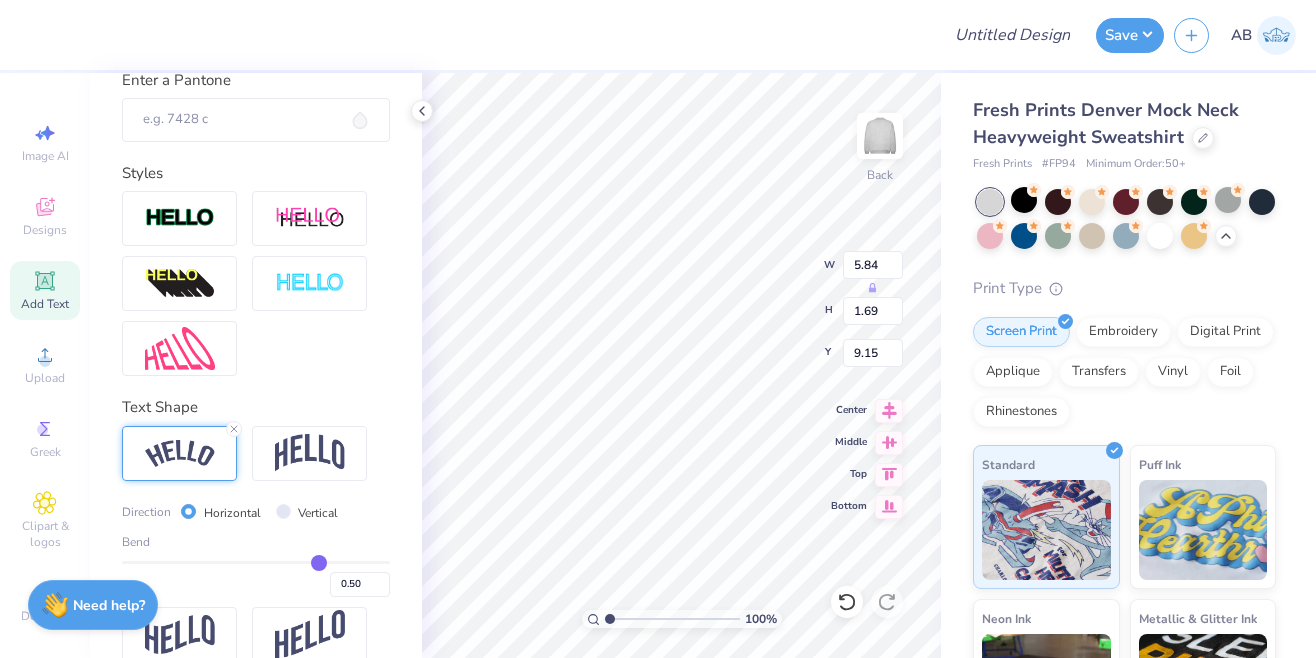scroll, scrollTop: 595, scrollLeft: 0, axis: vertical 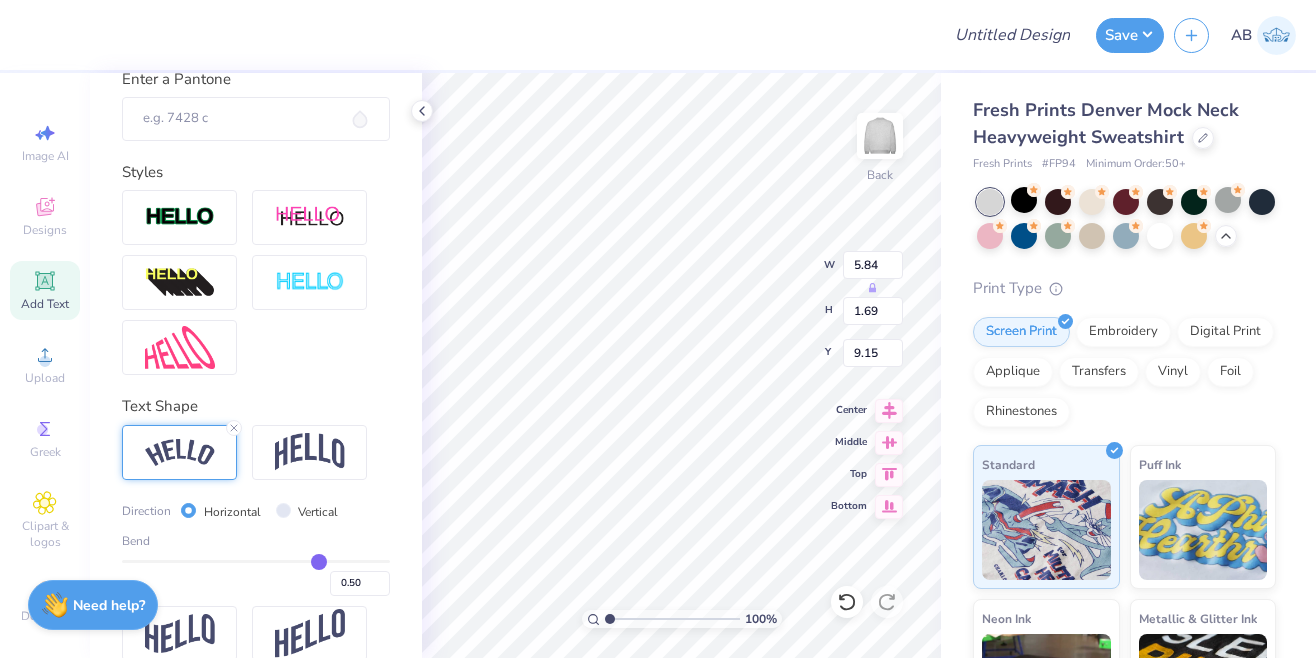 type on "0.53" 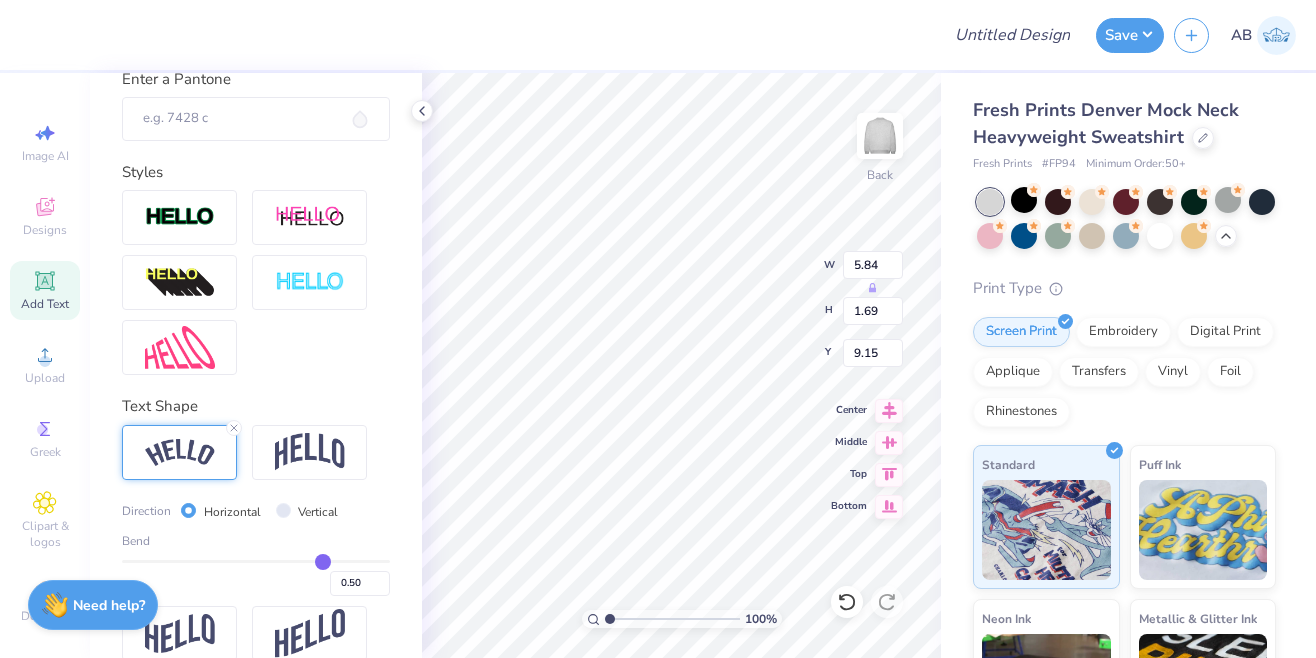 type on "0.53" 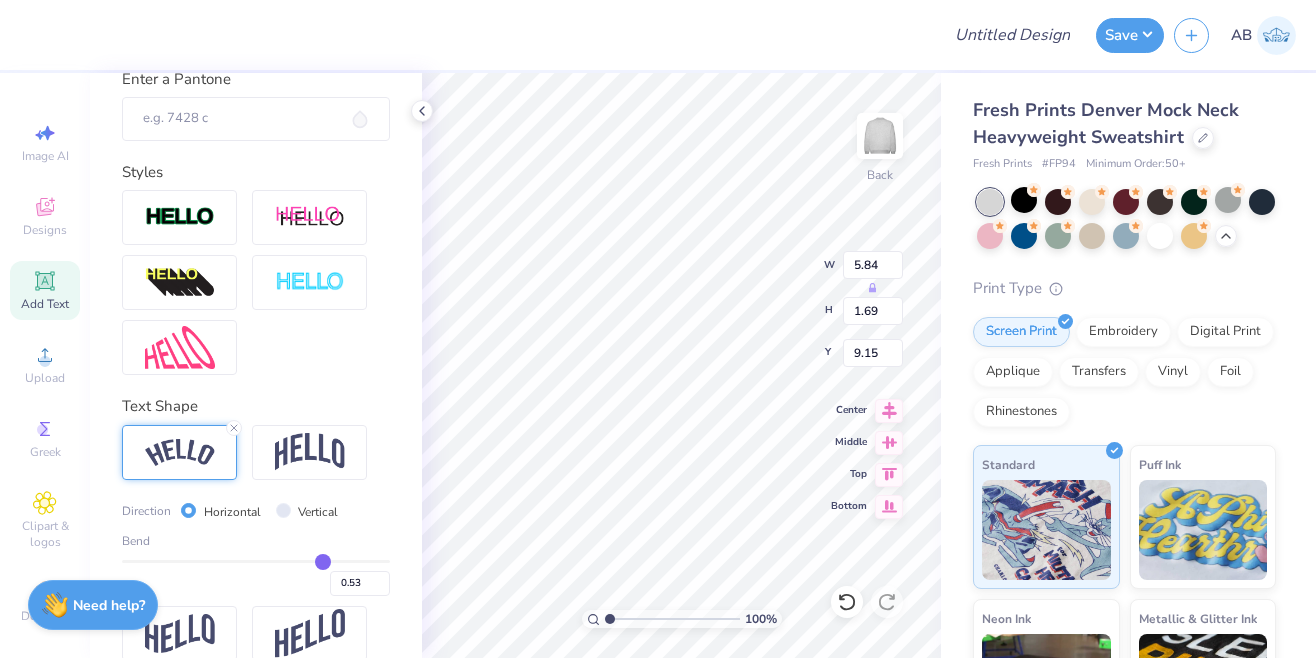 type on "0.54" 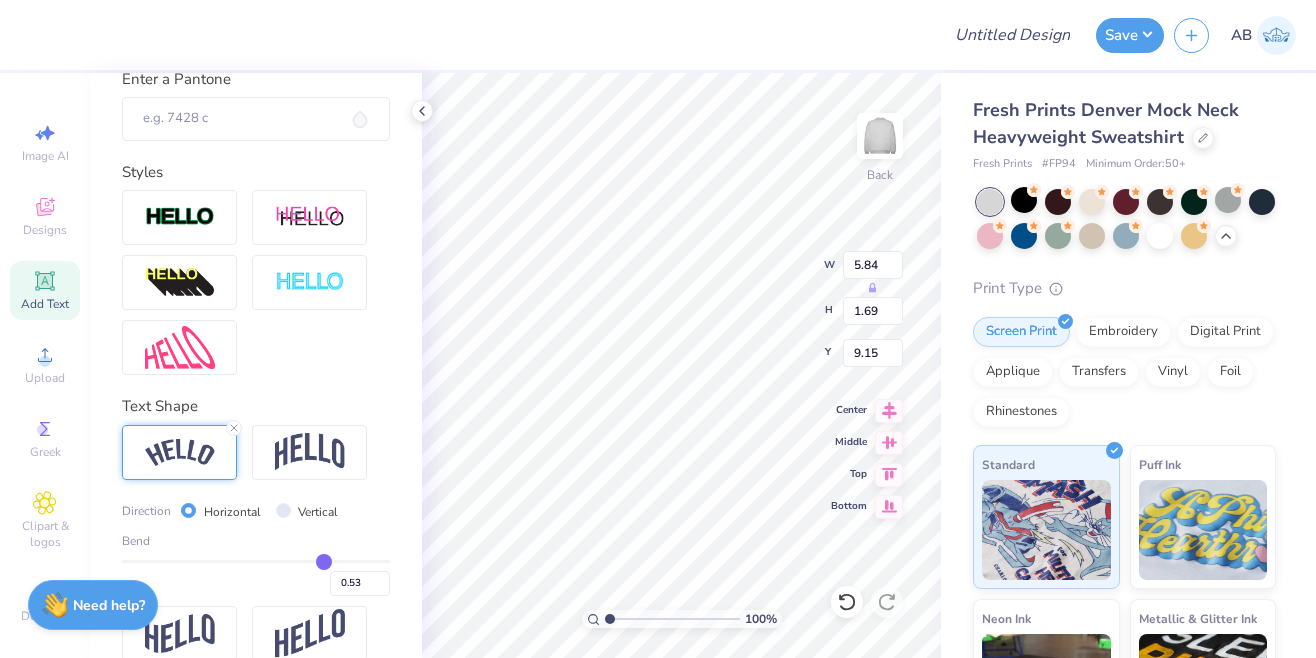 type on "0.54" 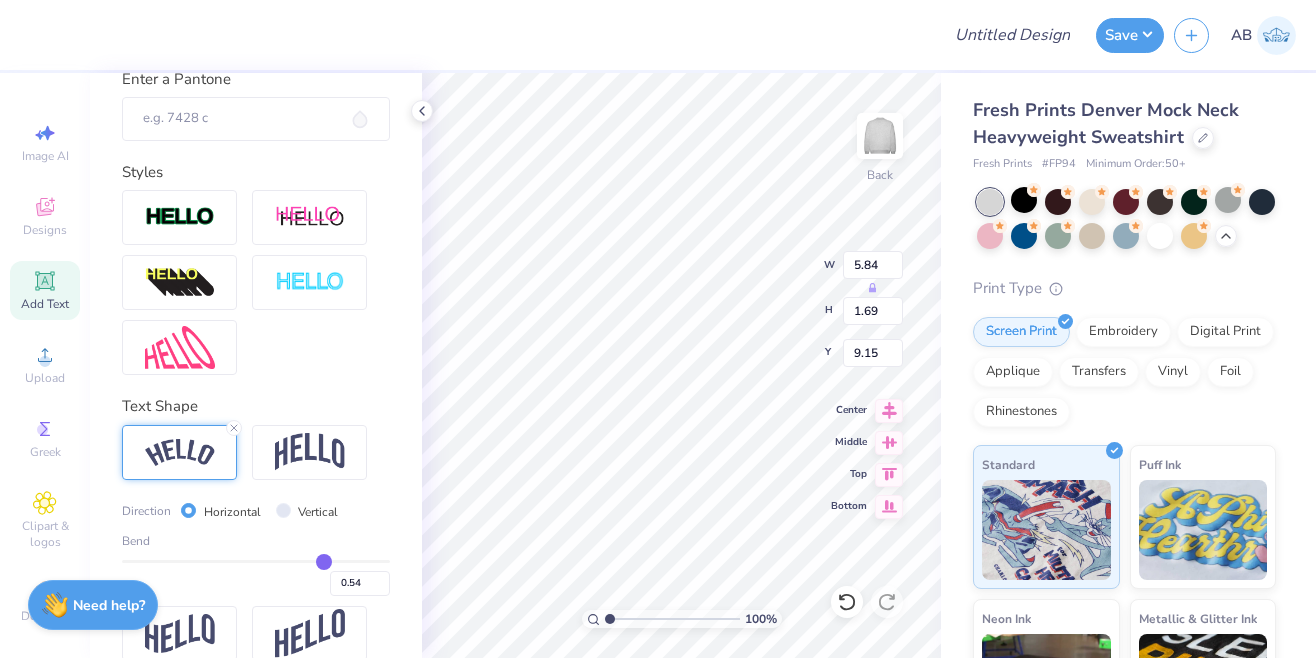 type on "0.55" 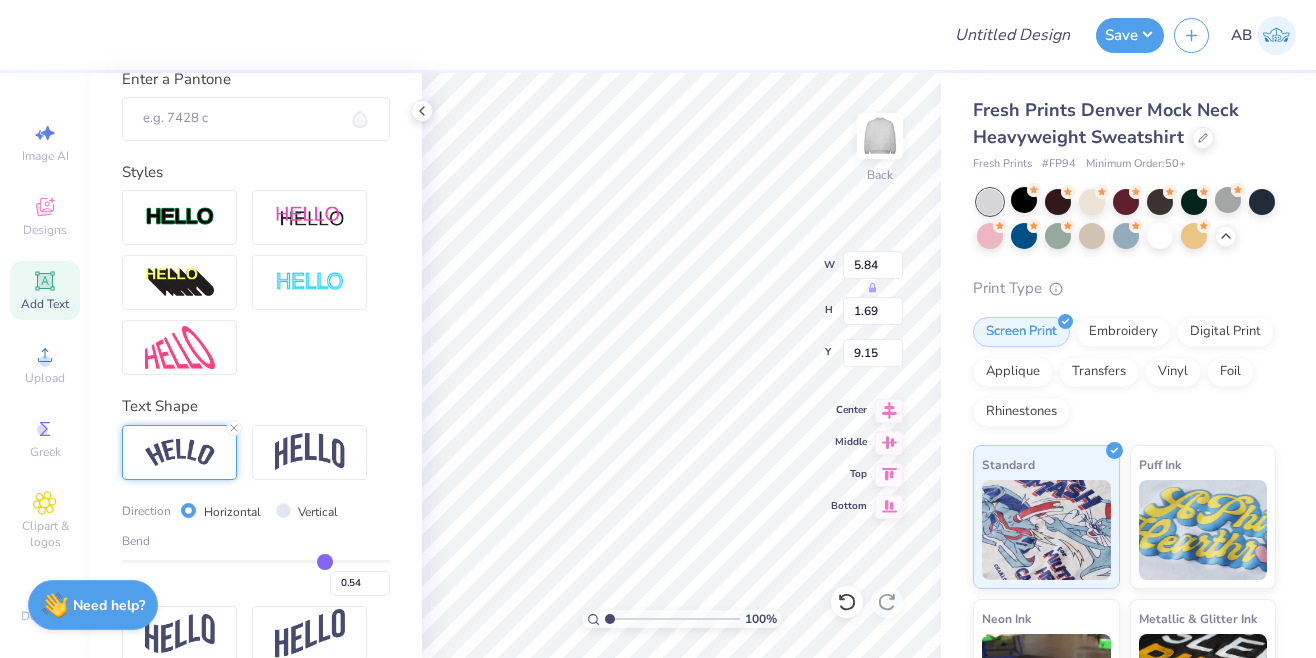 type on "0.55" 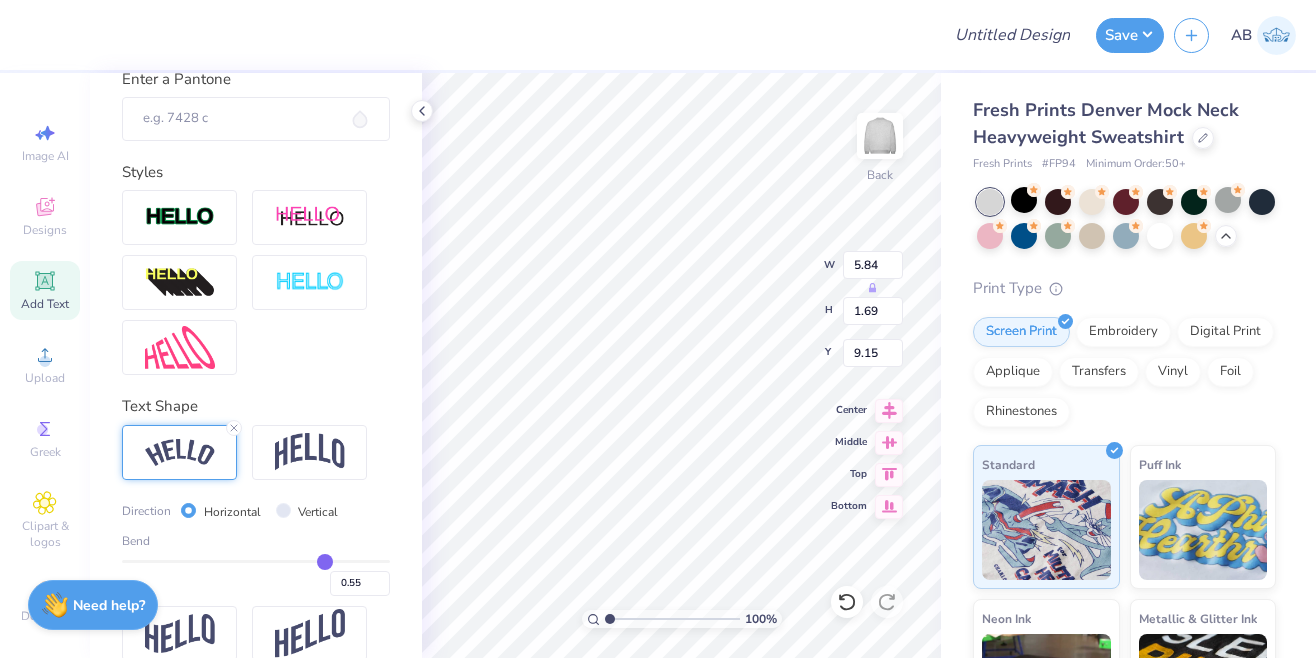 type on "0.56" 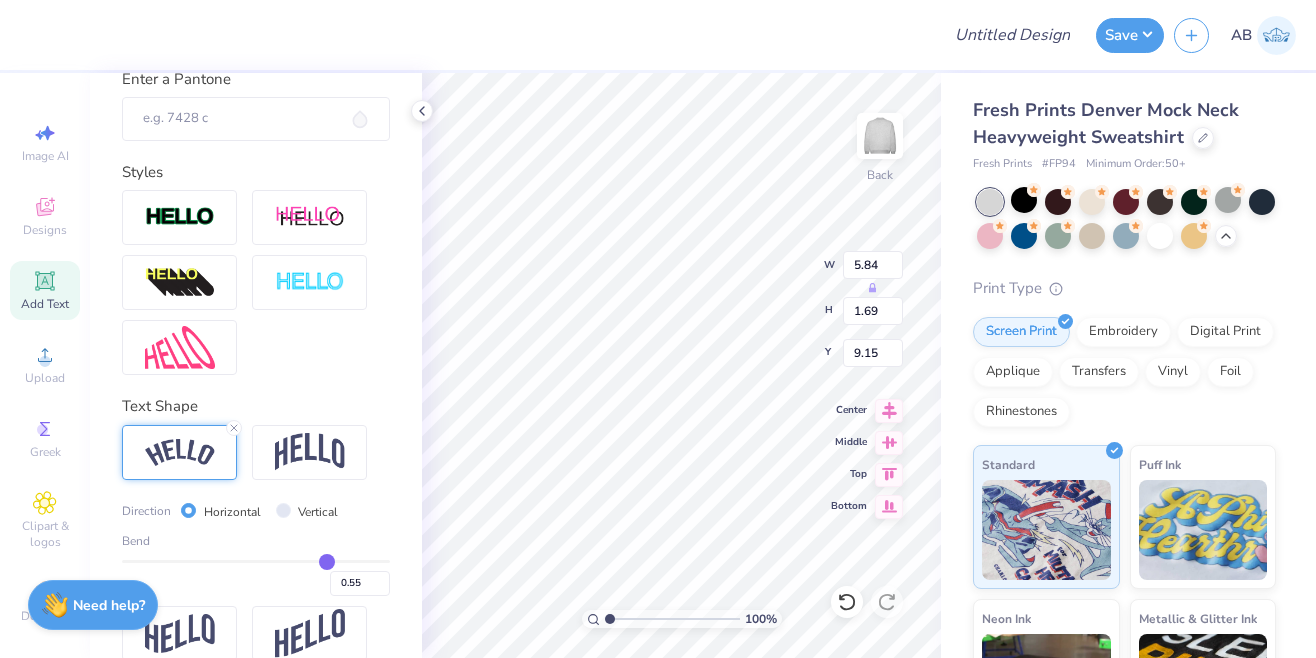 type on "0.56" 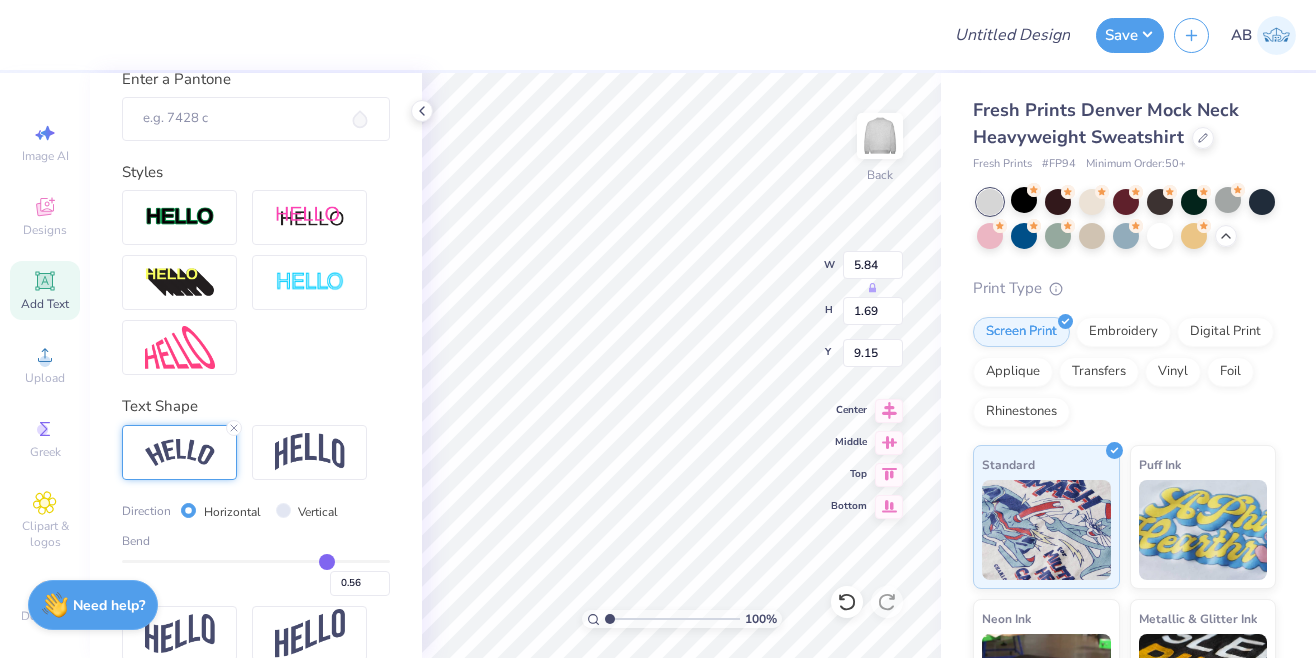 type on "0.57" 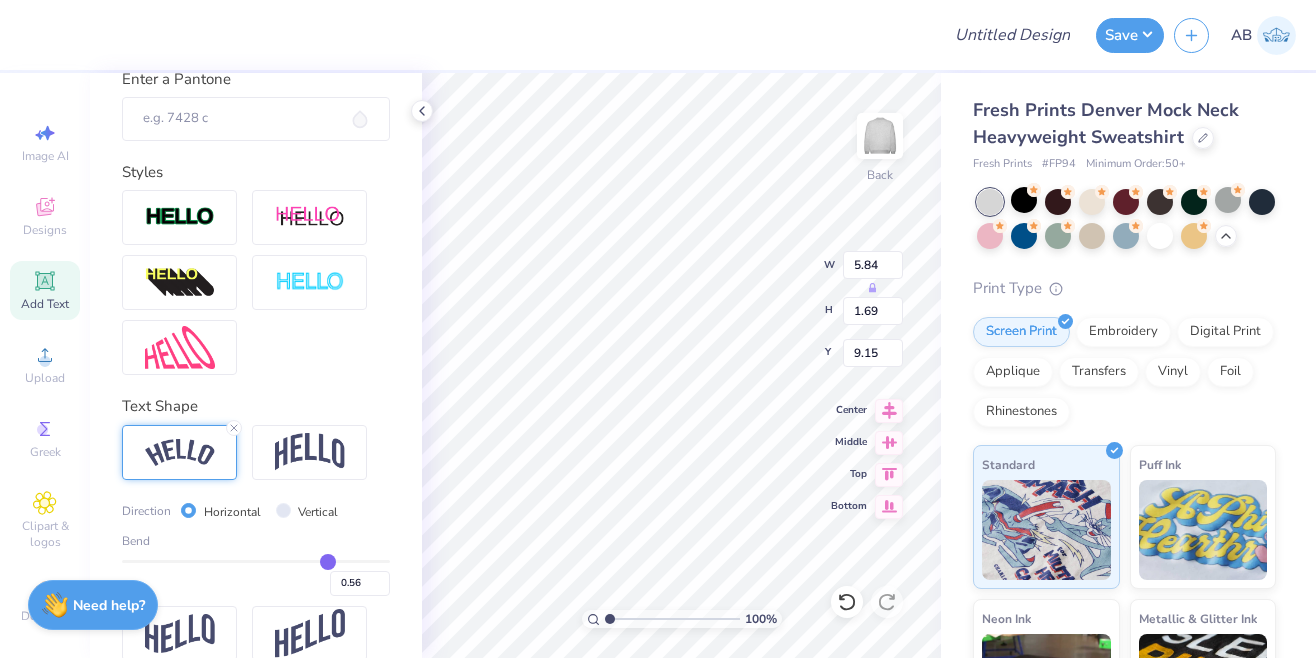 type on "0.57" 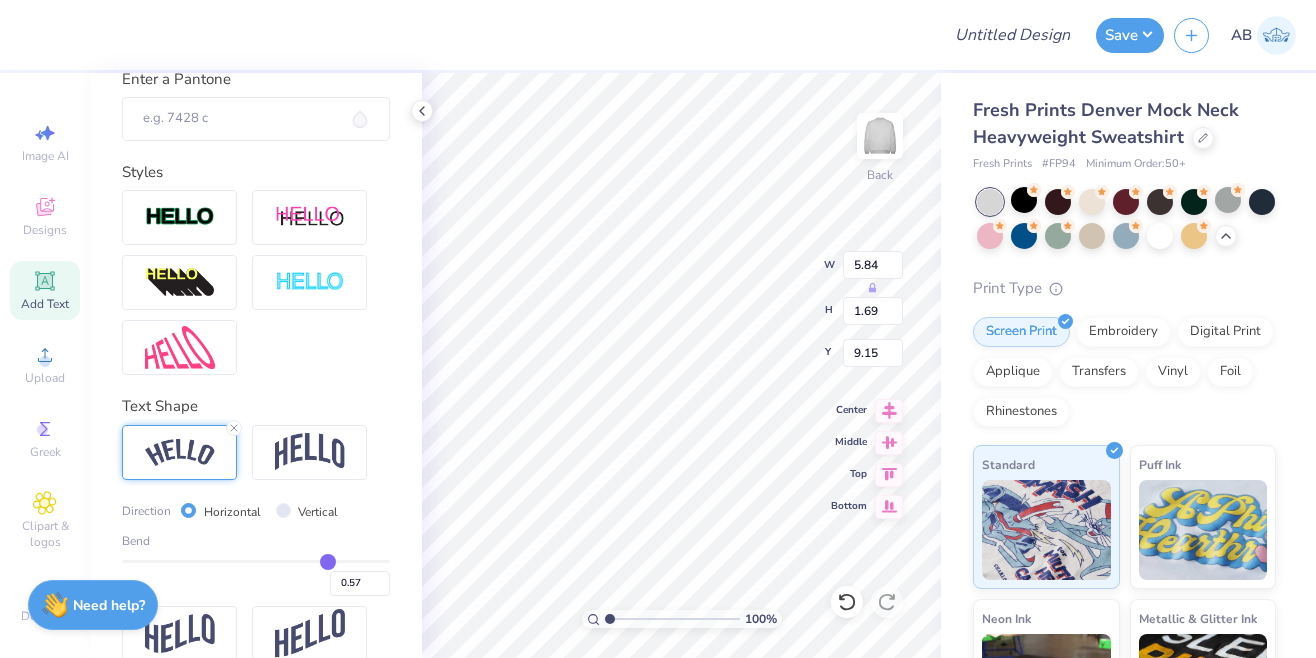 type on "0.58" 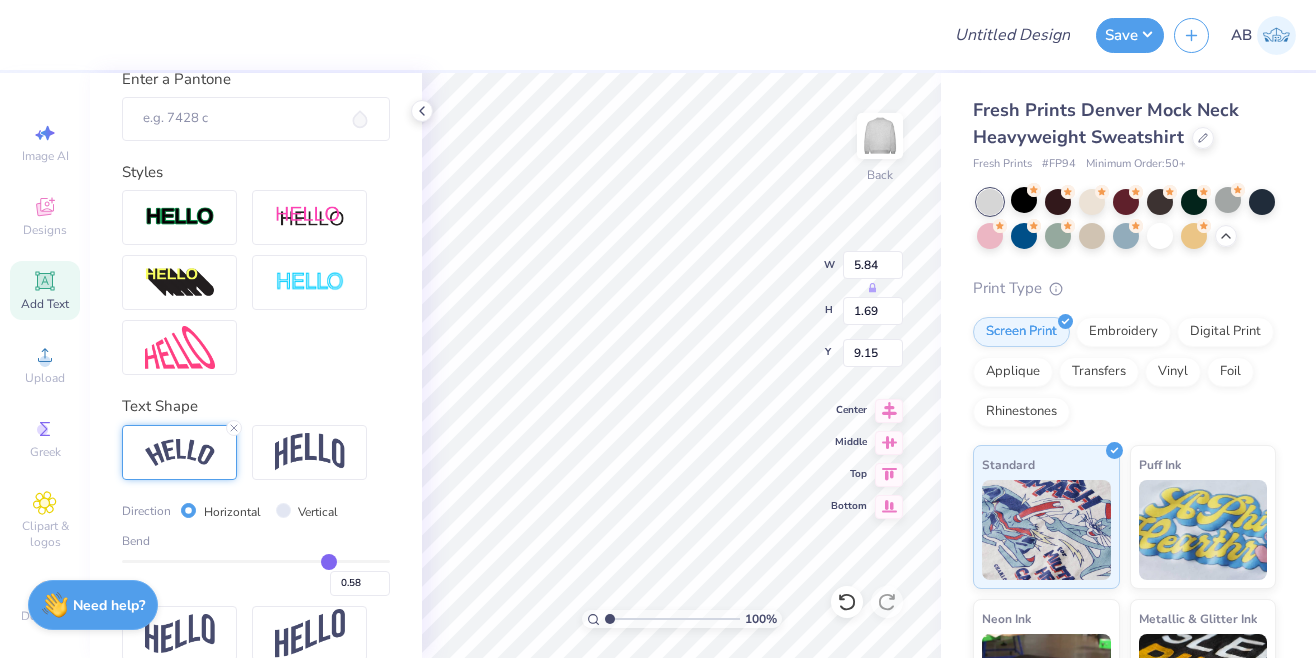 type on "0.59" 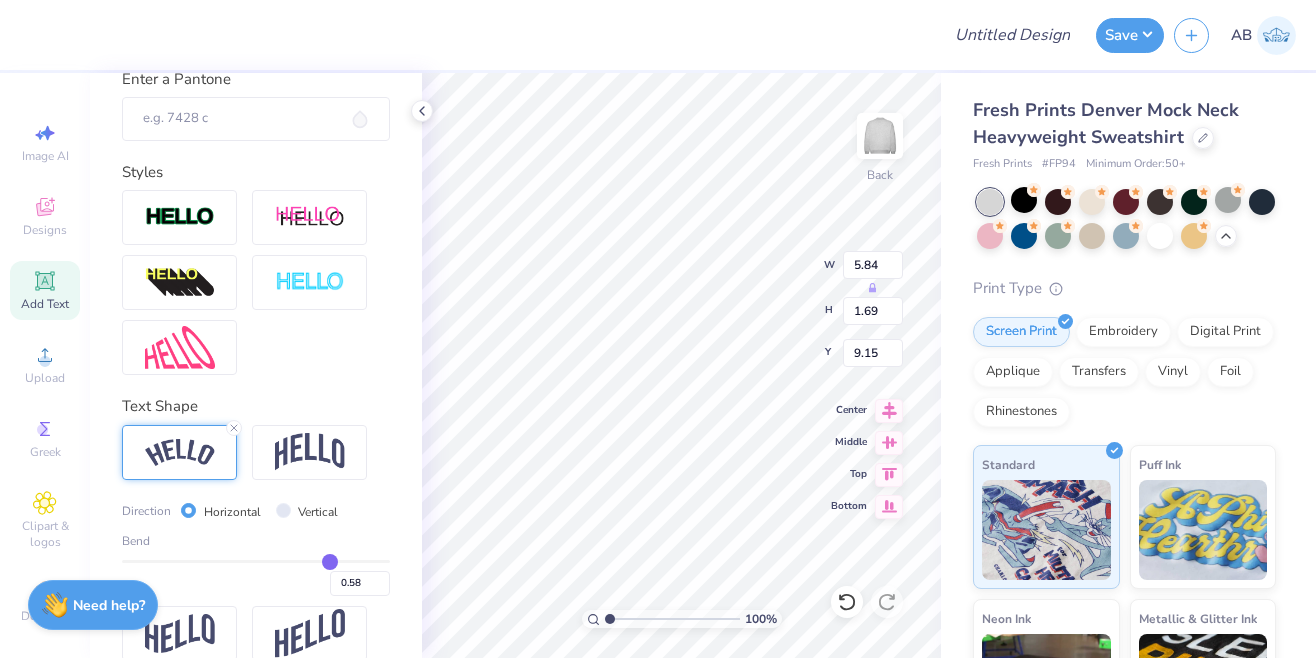type on "0.59" 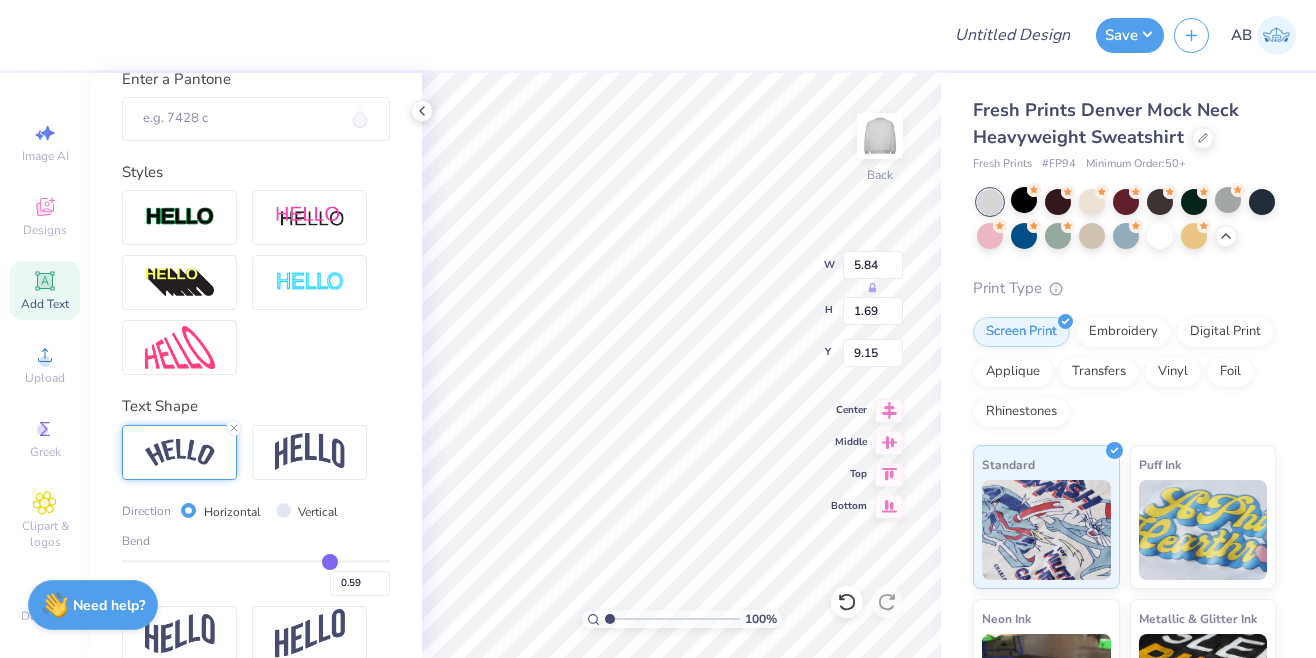 type on "0.6" 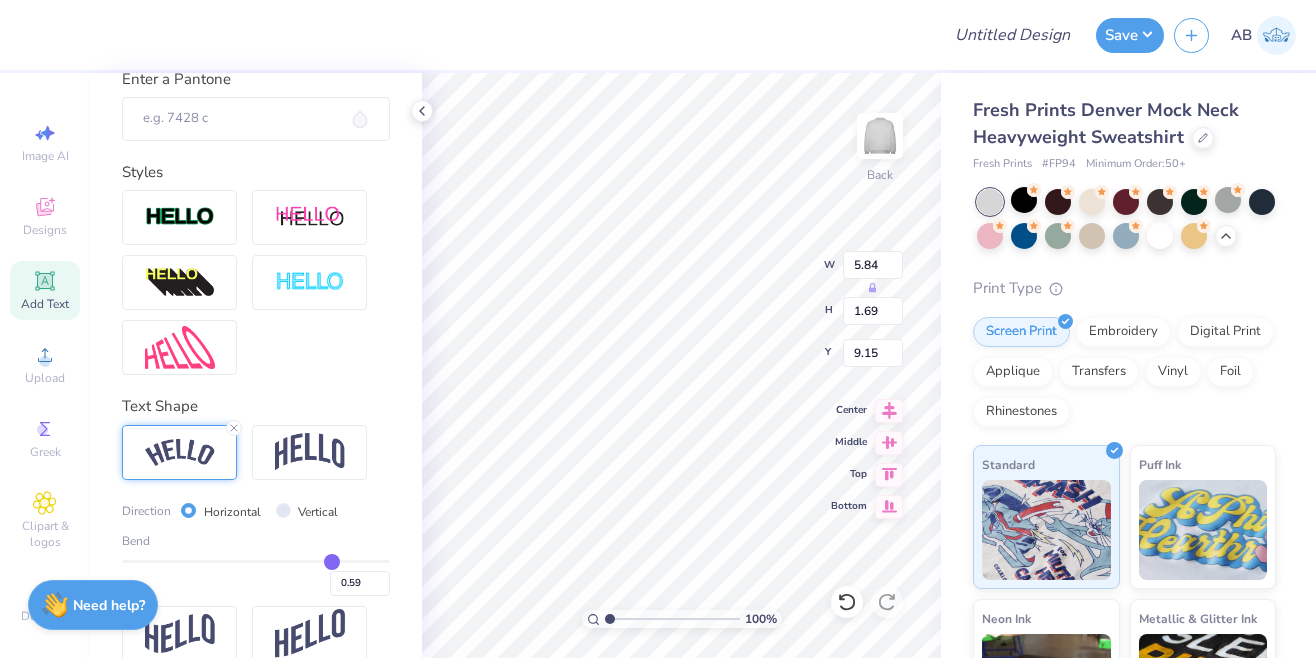 type on "0.60" 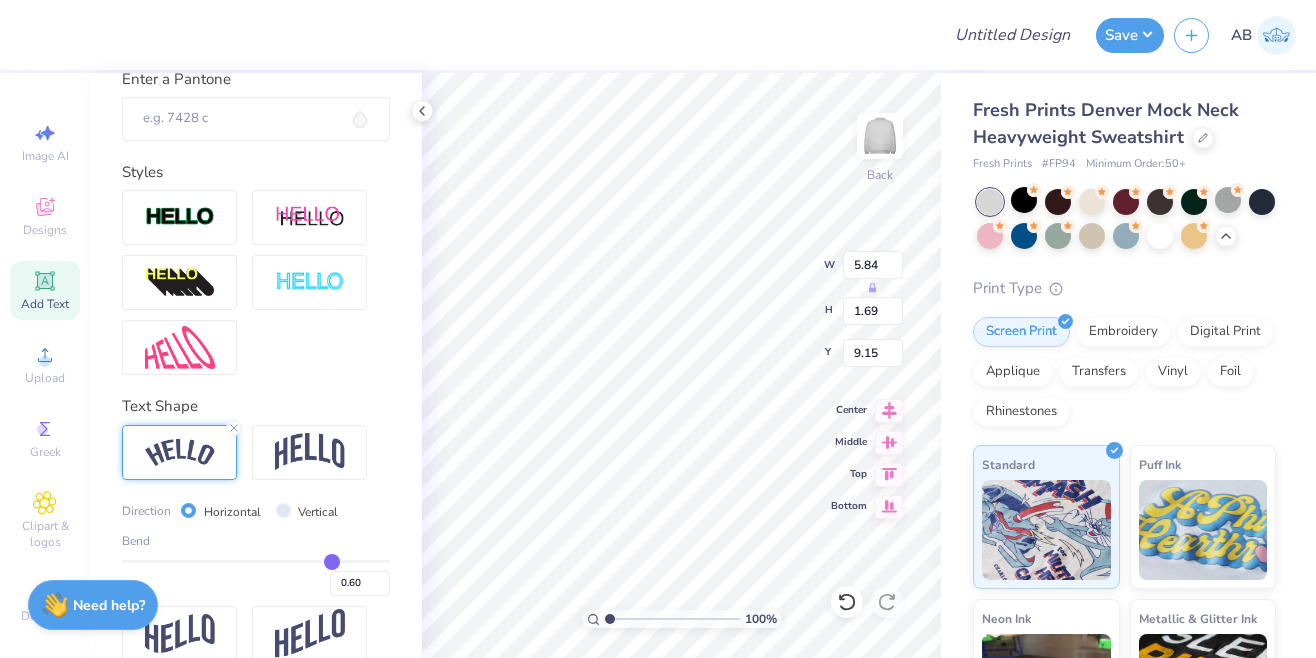 type on "0.61" 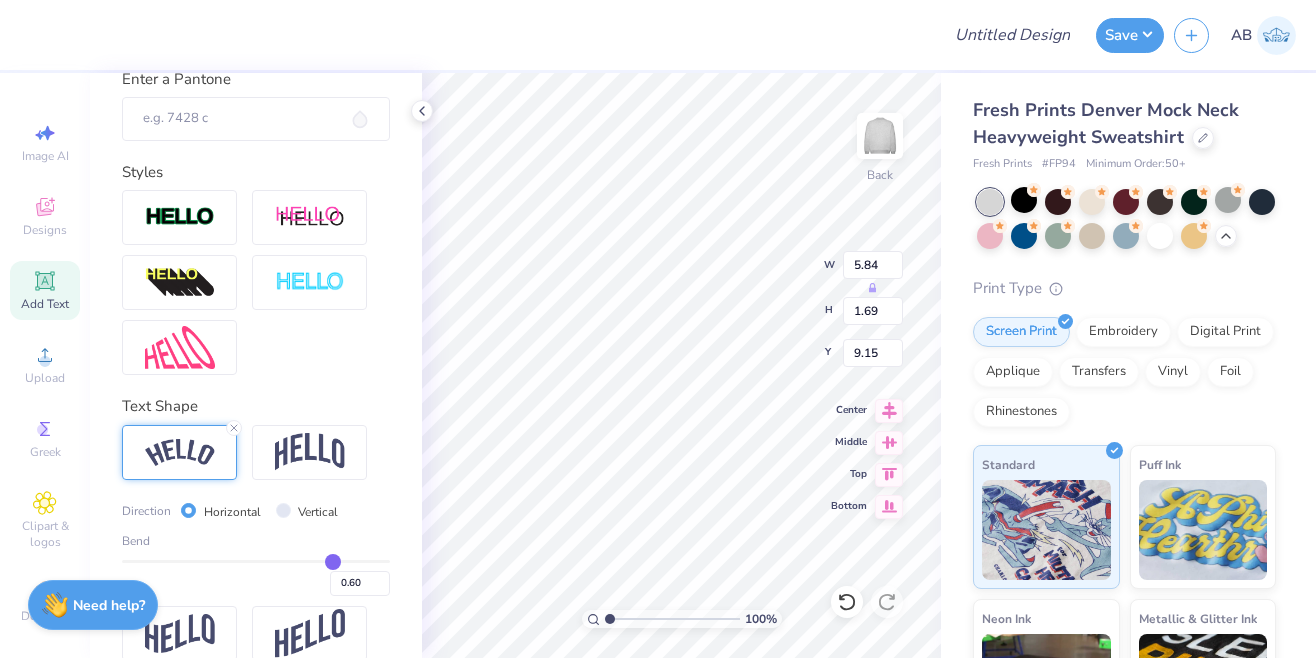 type on "0.61" 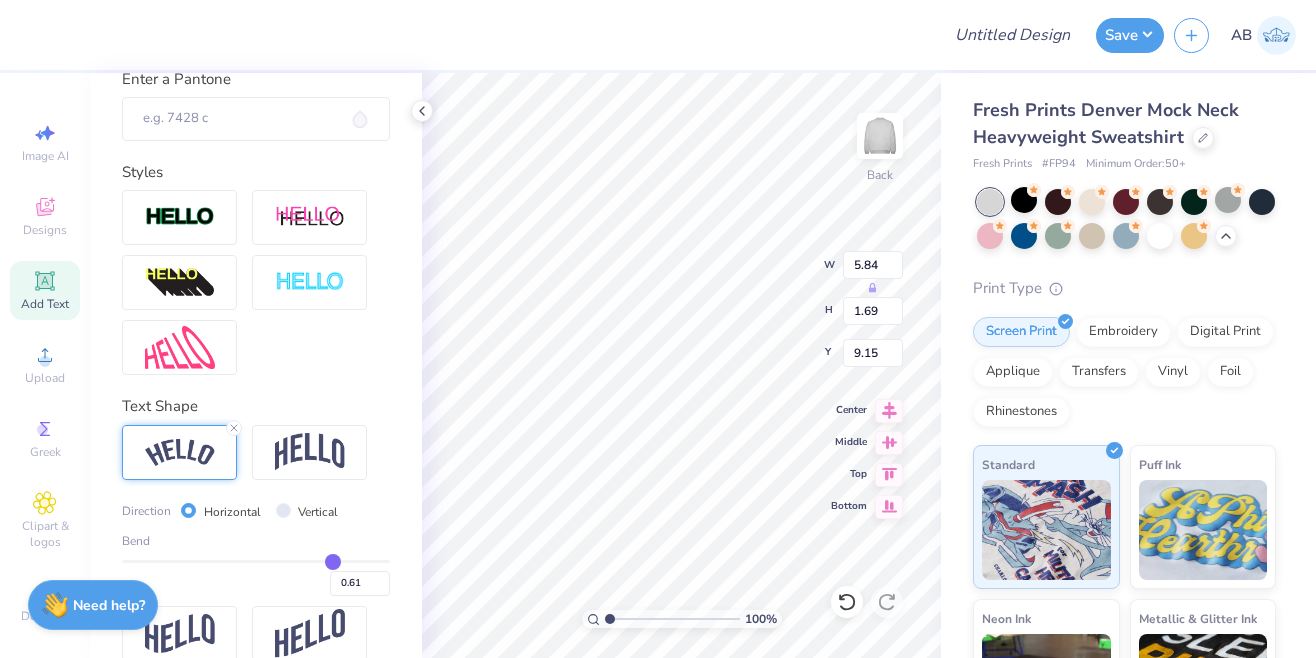 click at bounding box center [256, 561] 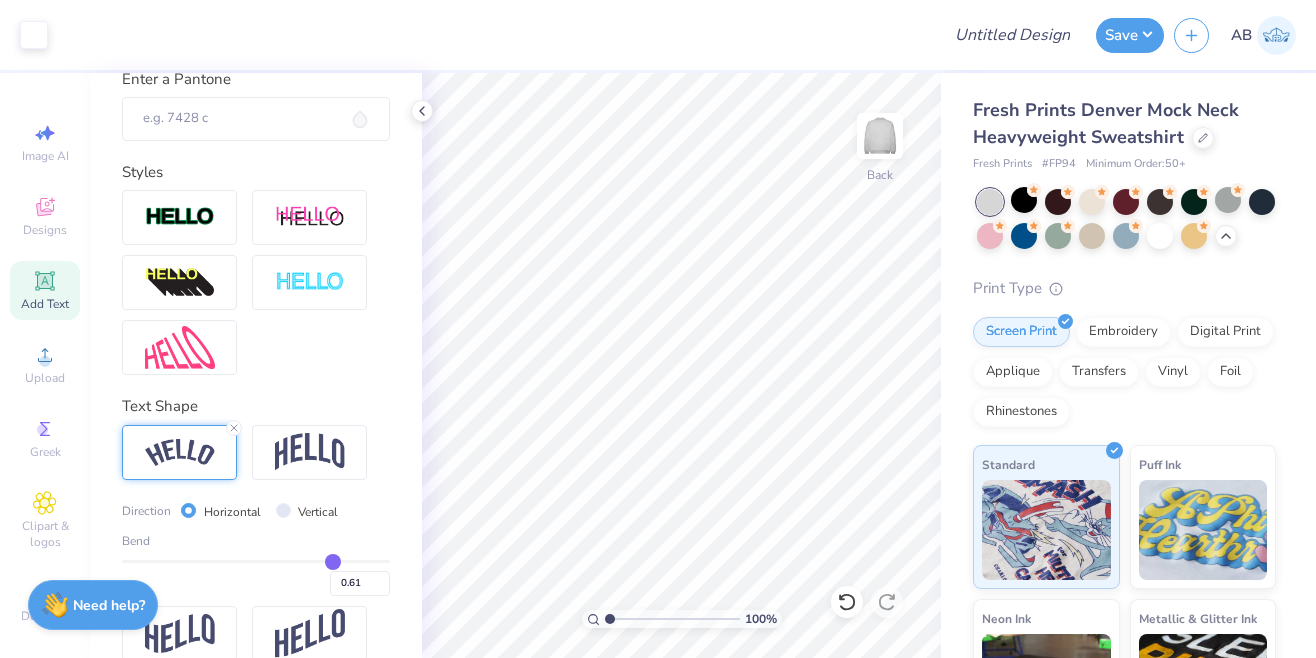 type on "0.62" 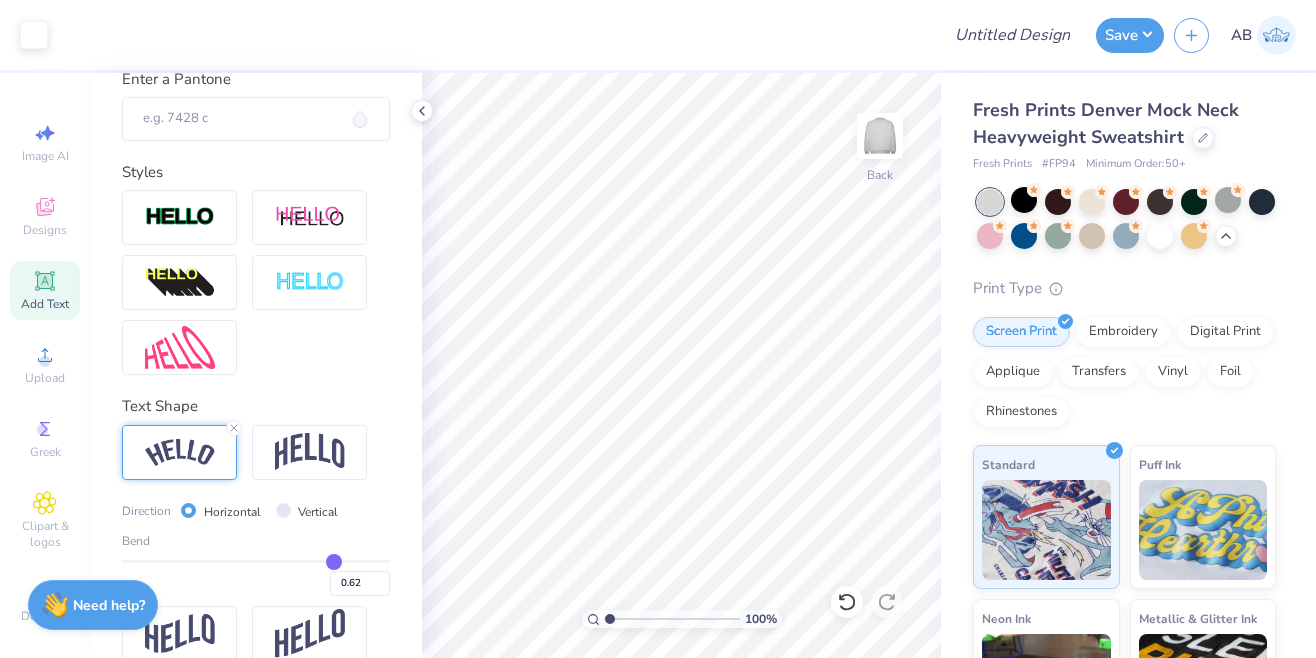 type on "0.61" 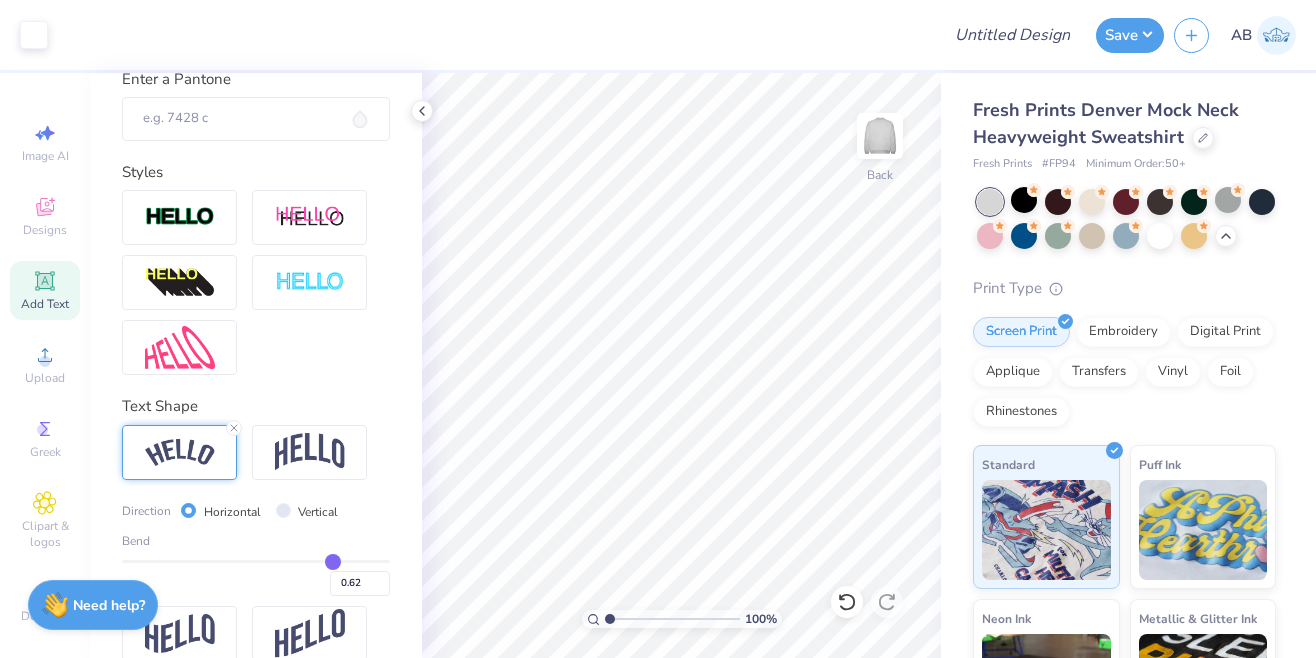 type on "0.61" 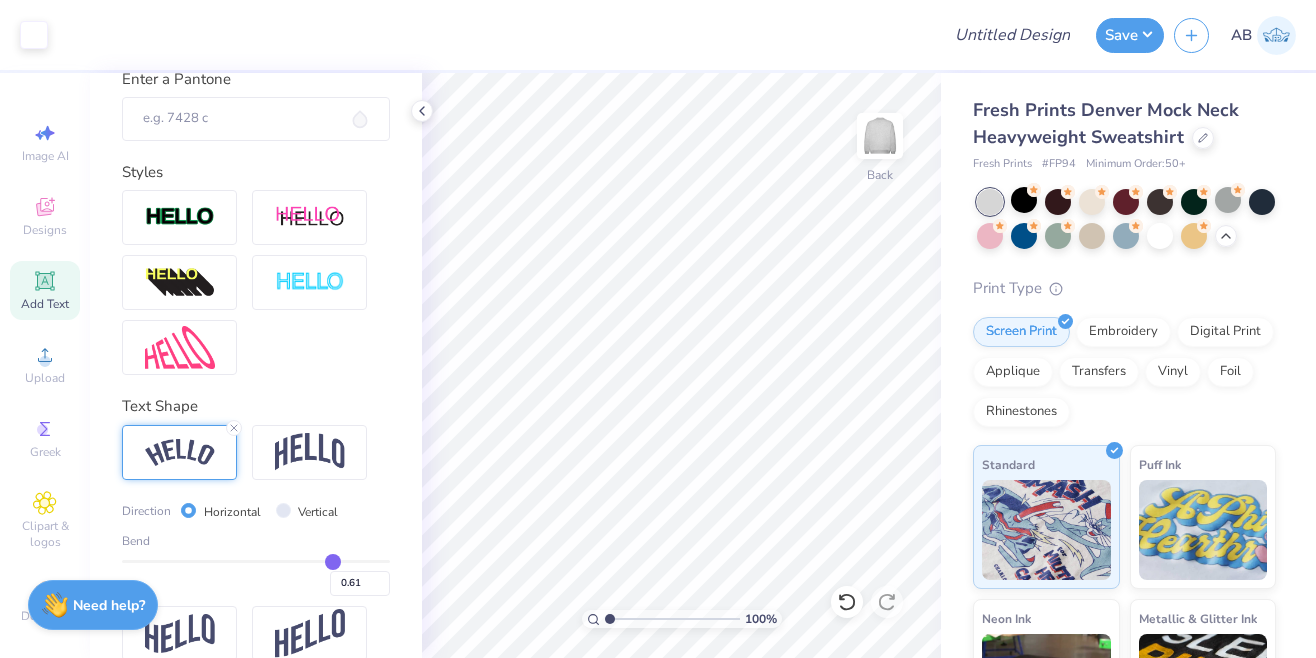 type on "0.6" 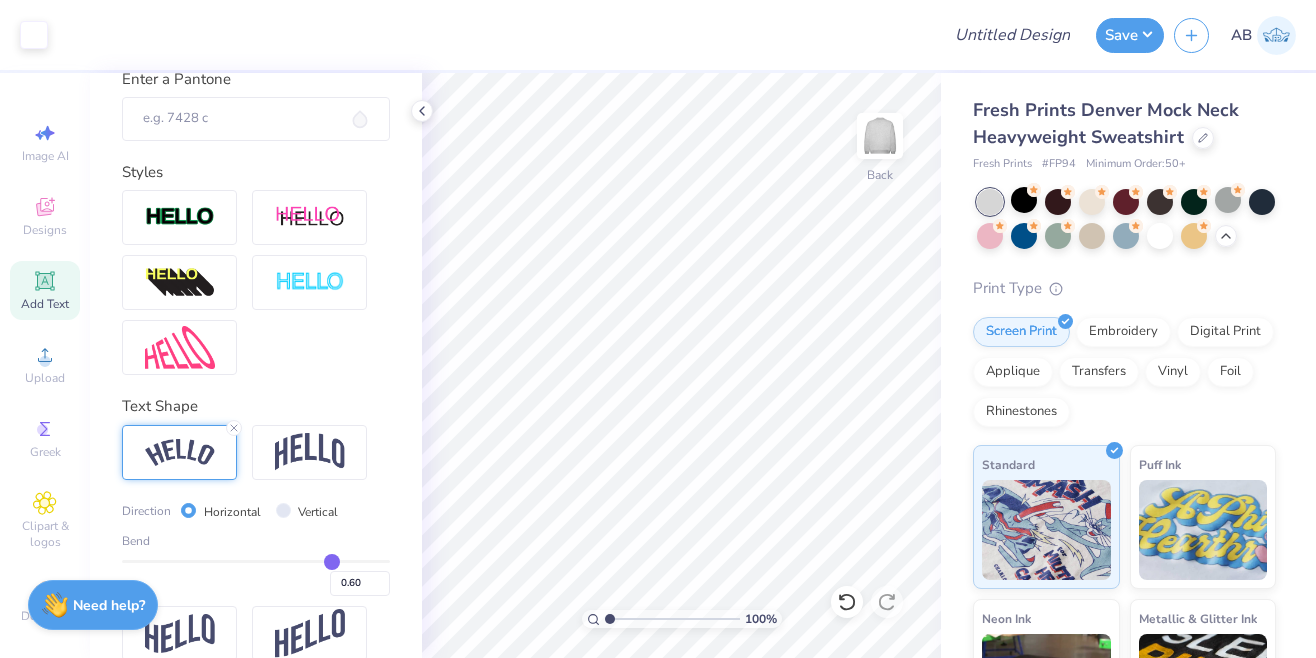 type on "0.57" 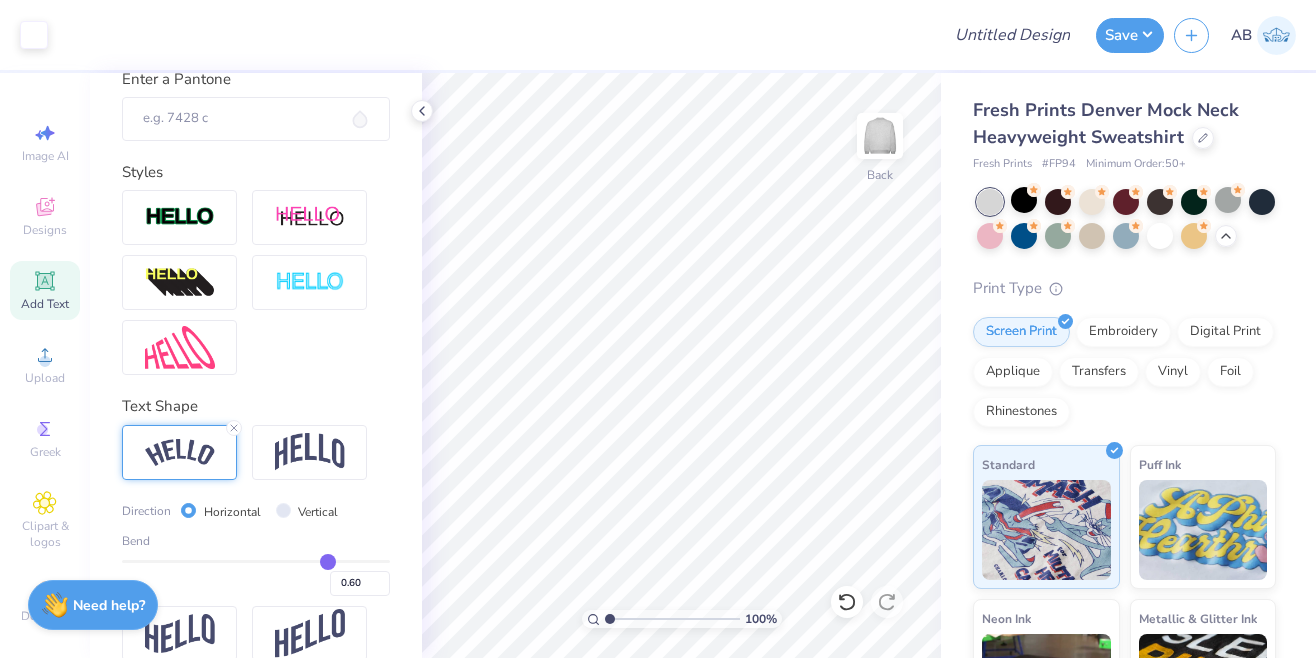 type on "0.57" 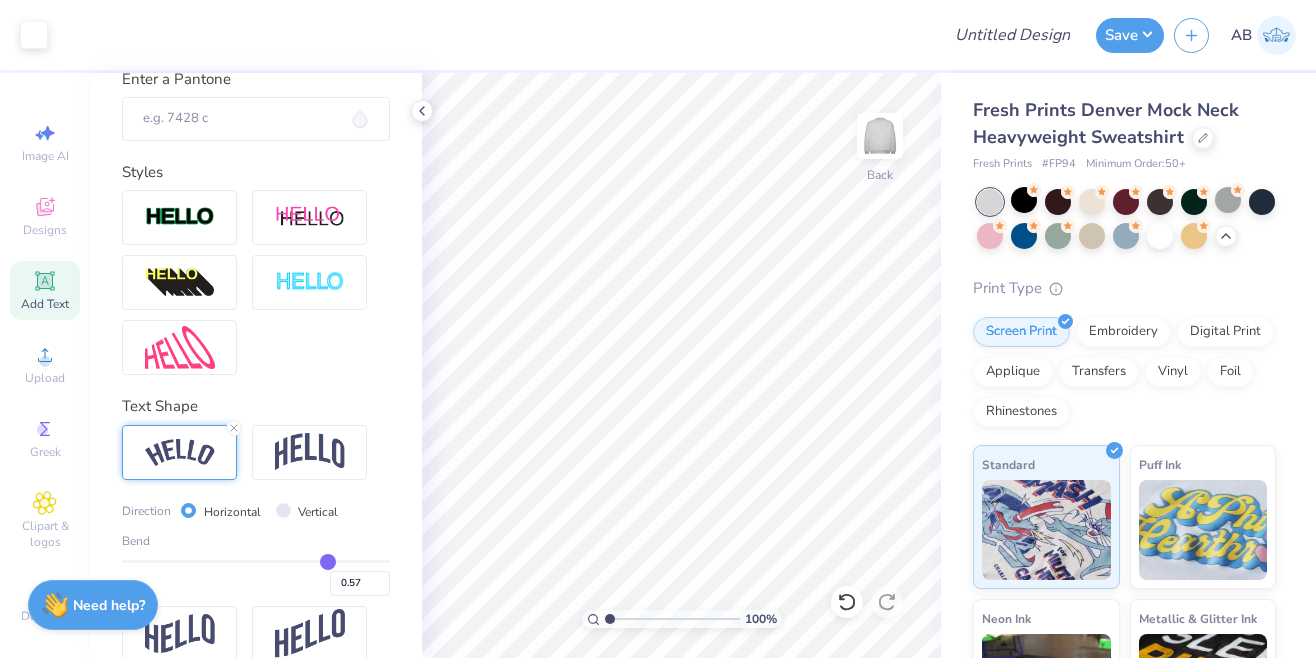 type on "0.55" 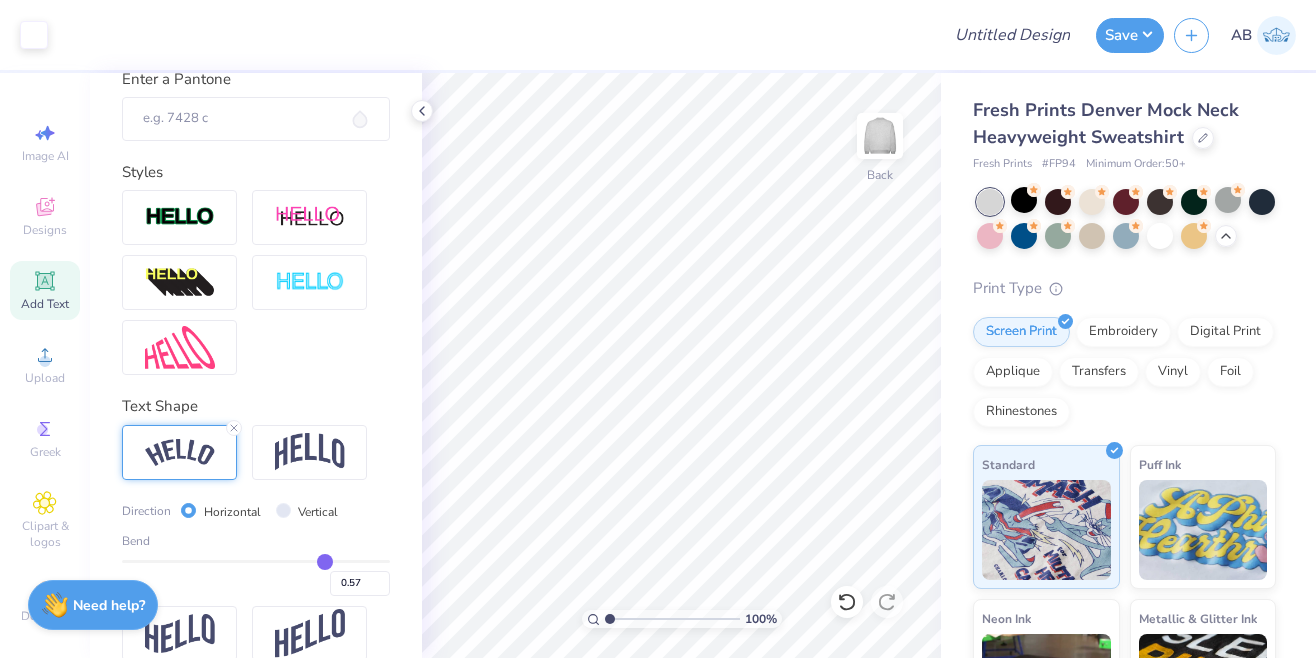 type on "0.55" 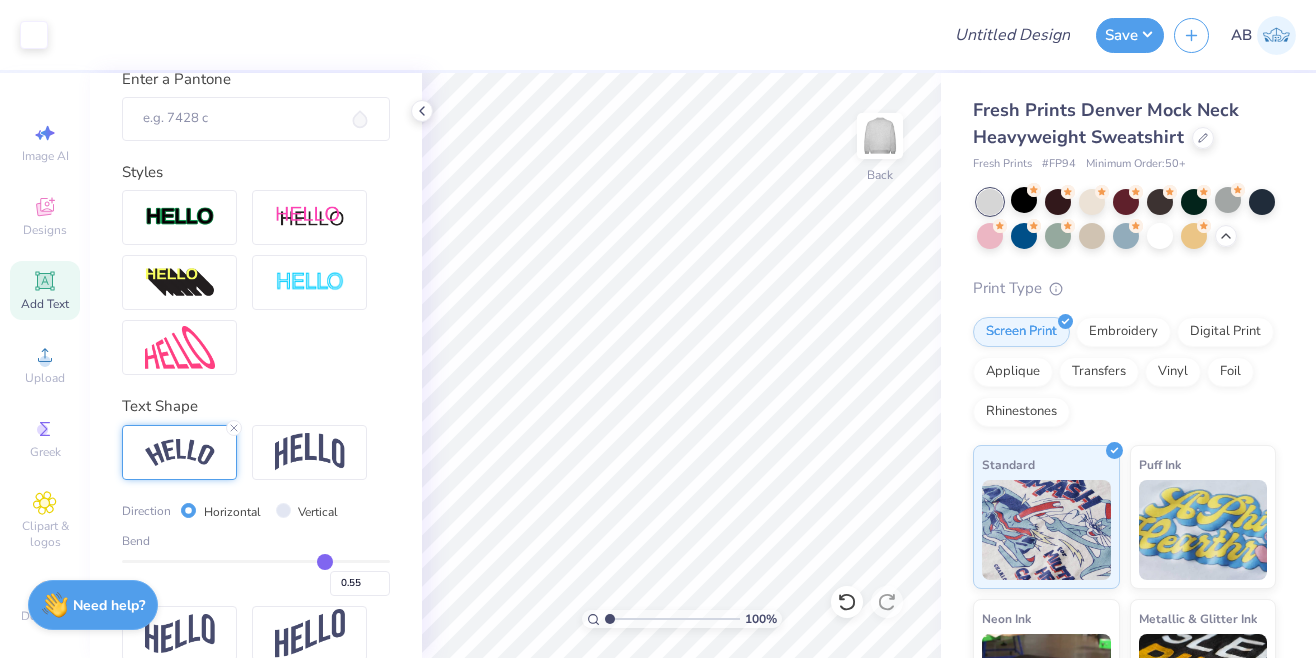 type on "0.53" 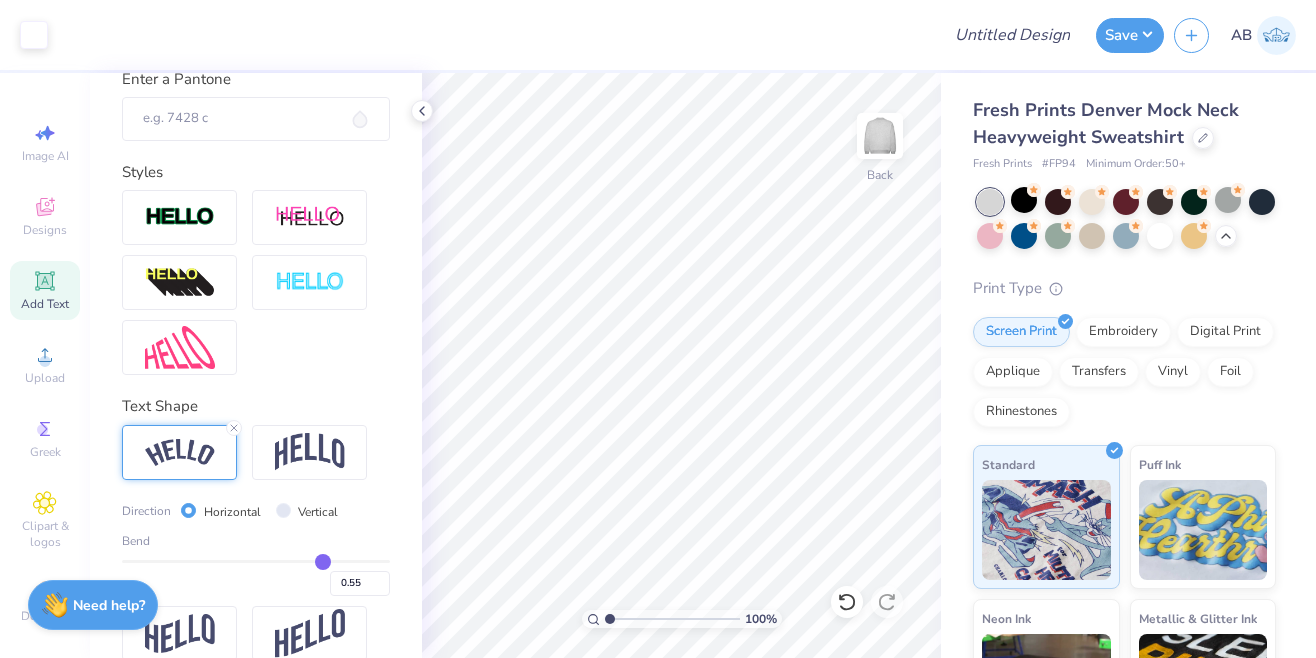 type on "0.53" 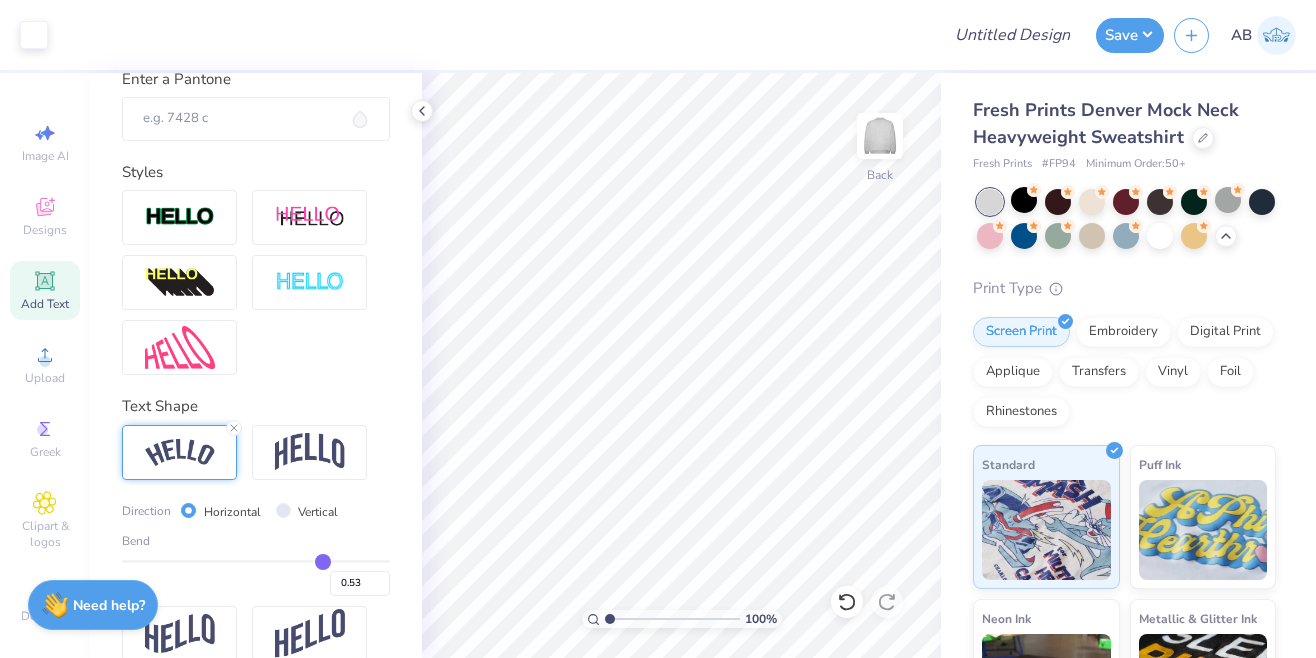 type on "0.52" 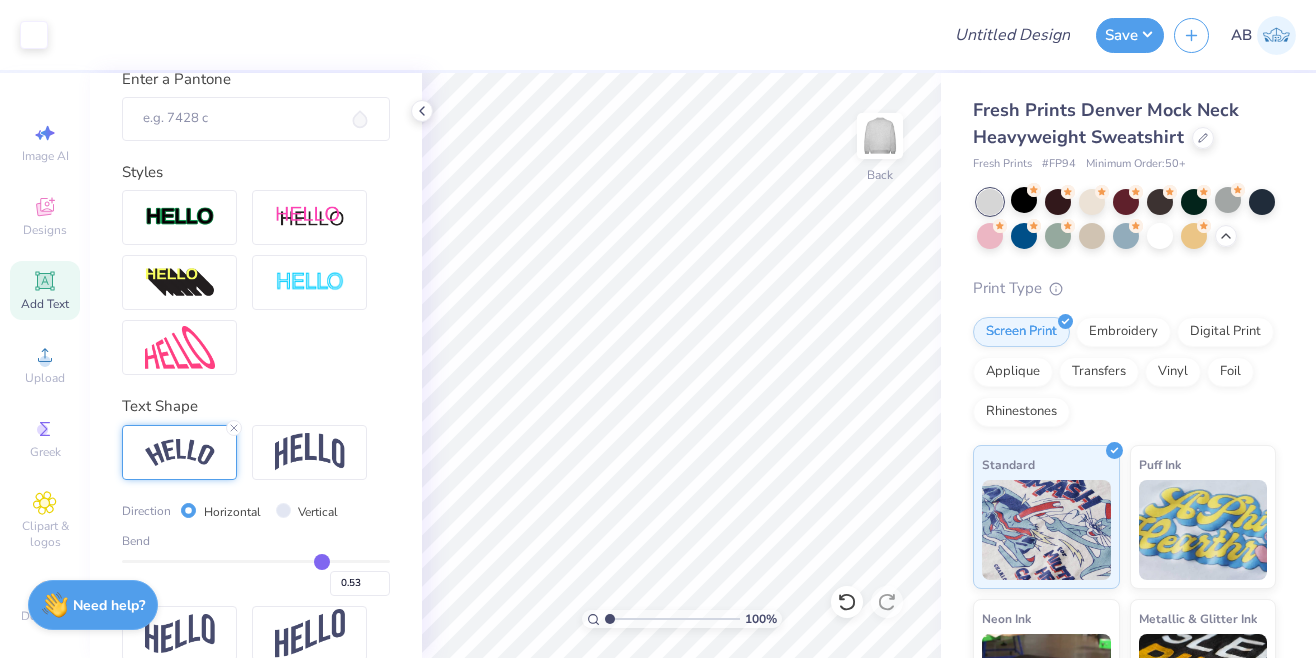 type on "0.52" 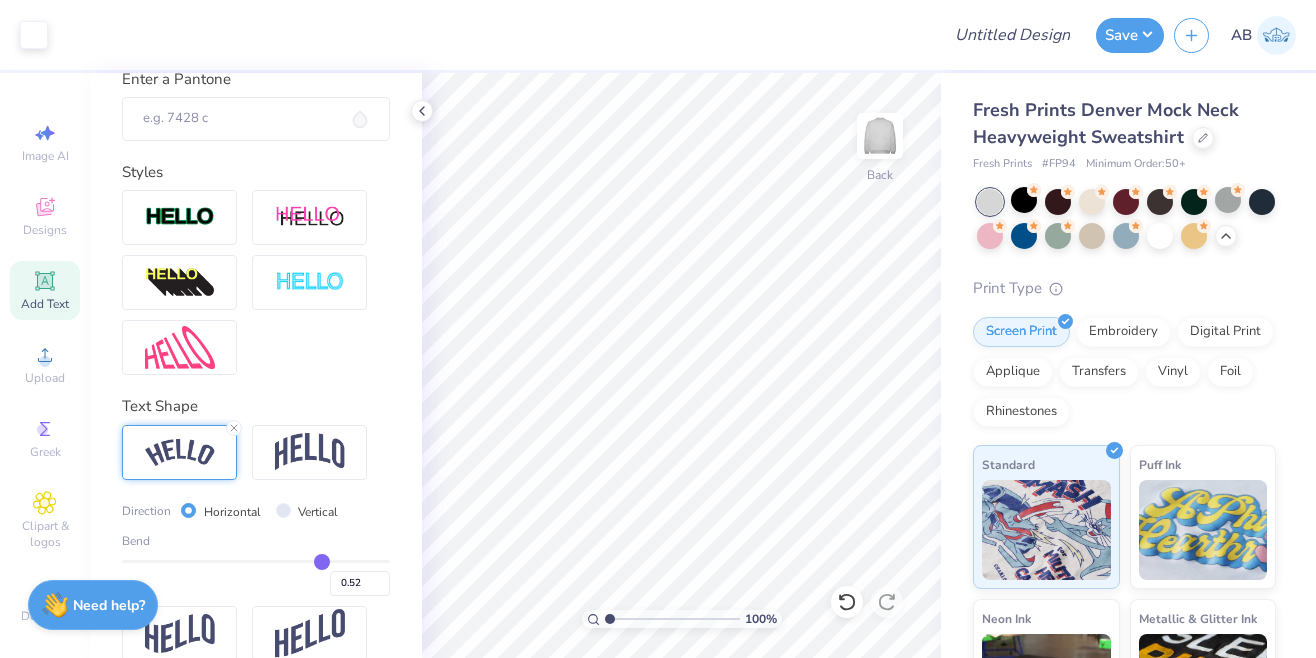 type on "0.5" 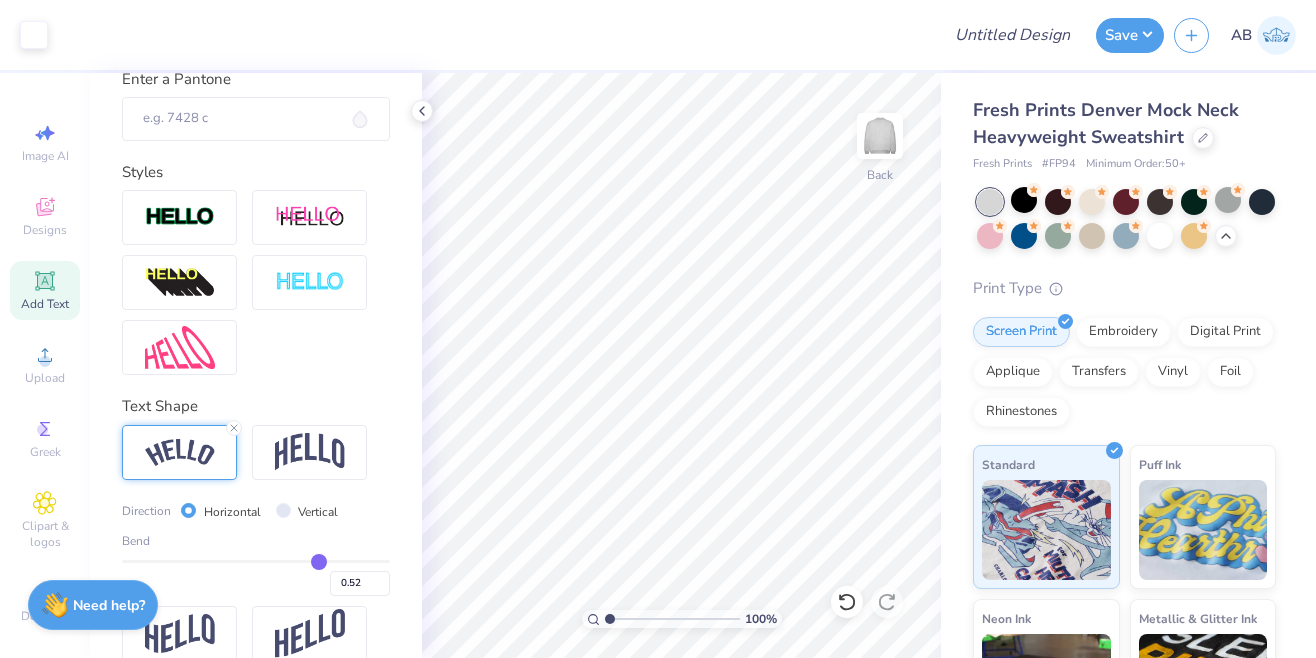 type on "0.50" 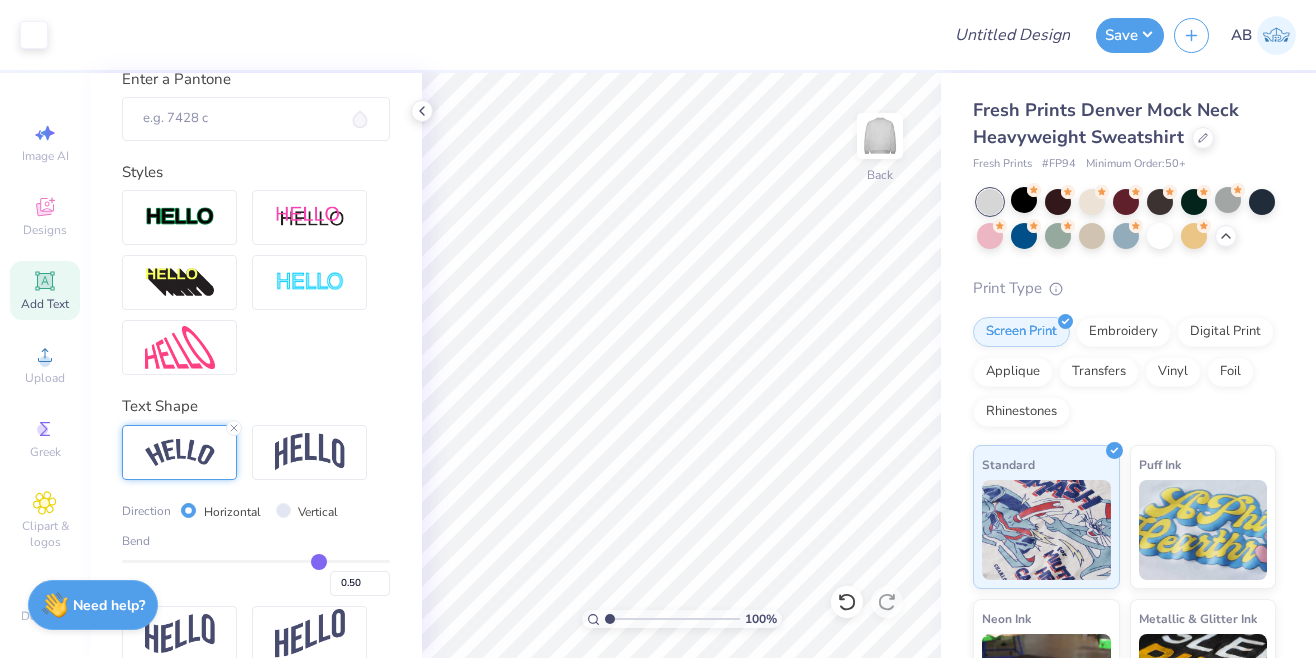 type on "0.49" 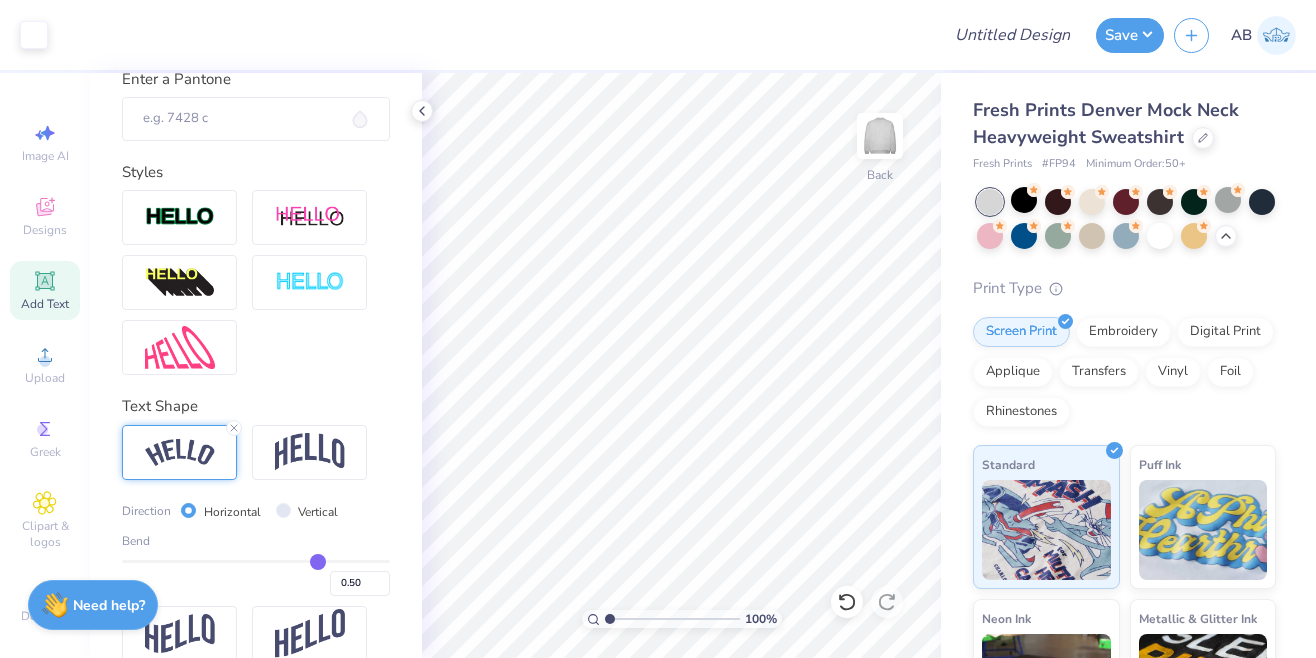 type on "0.49" 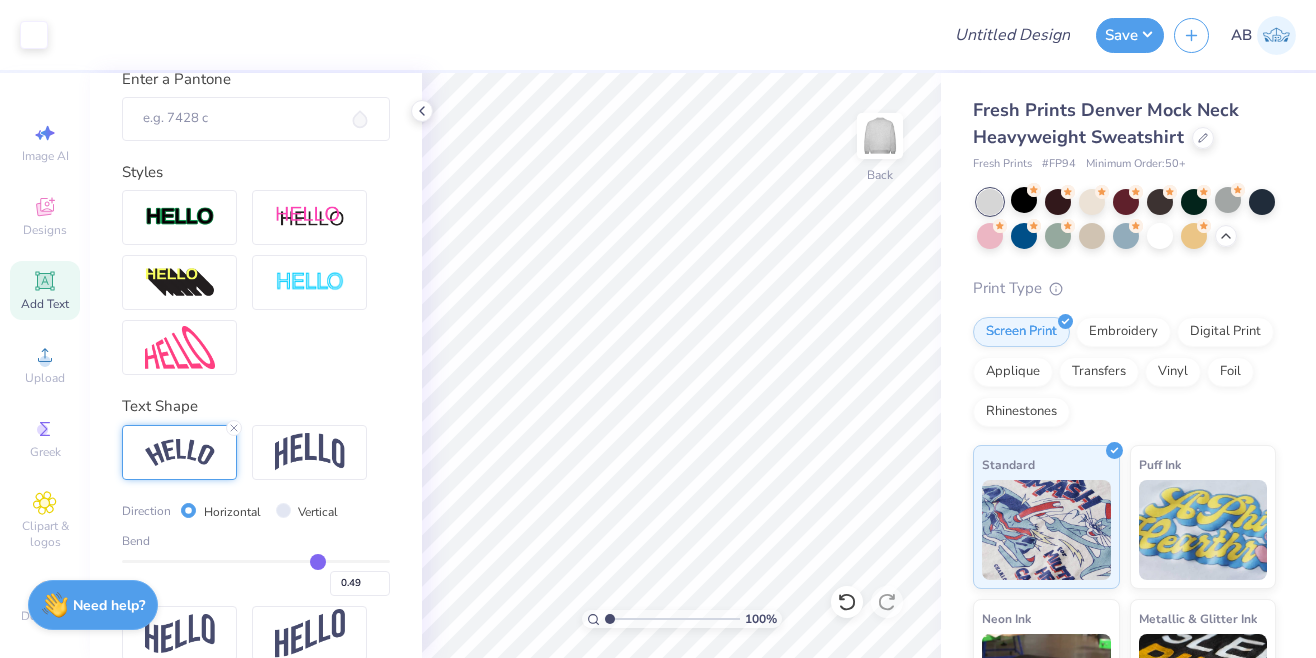 type on "0.48" 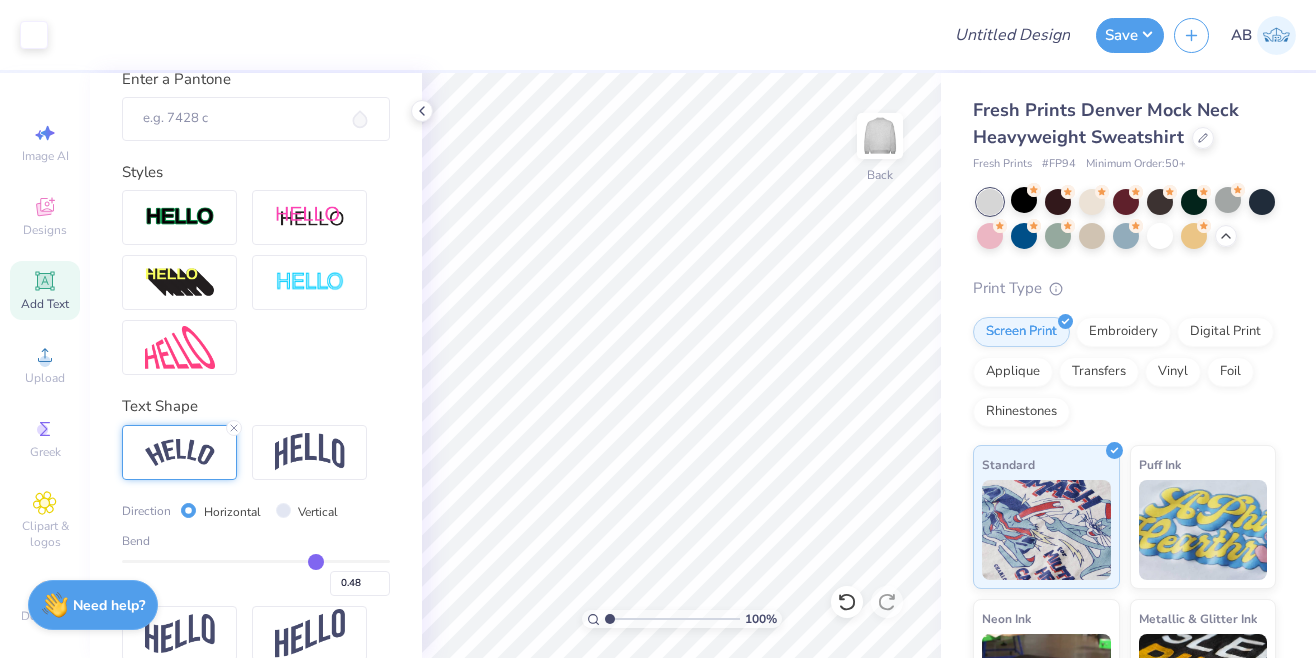 type on "0.47" 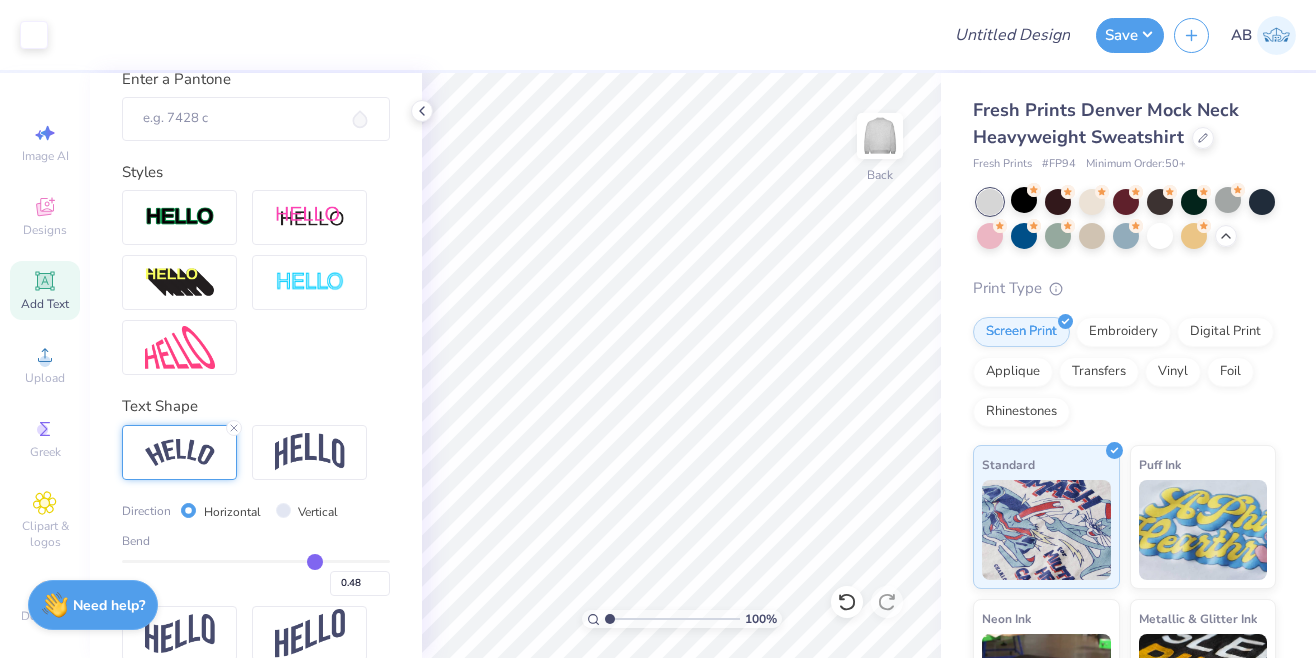type on "0.47" 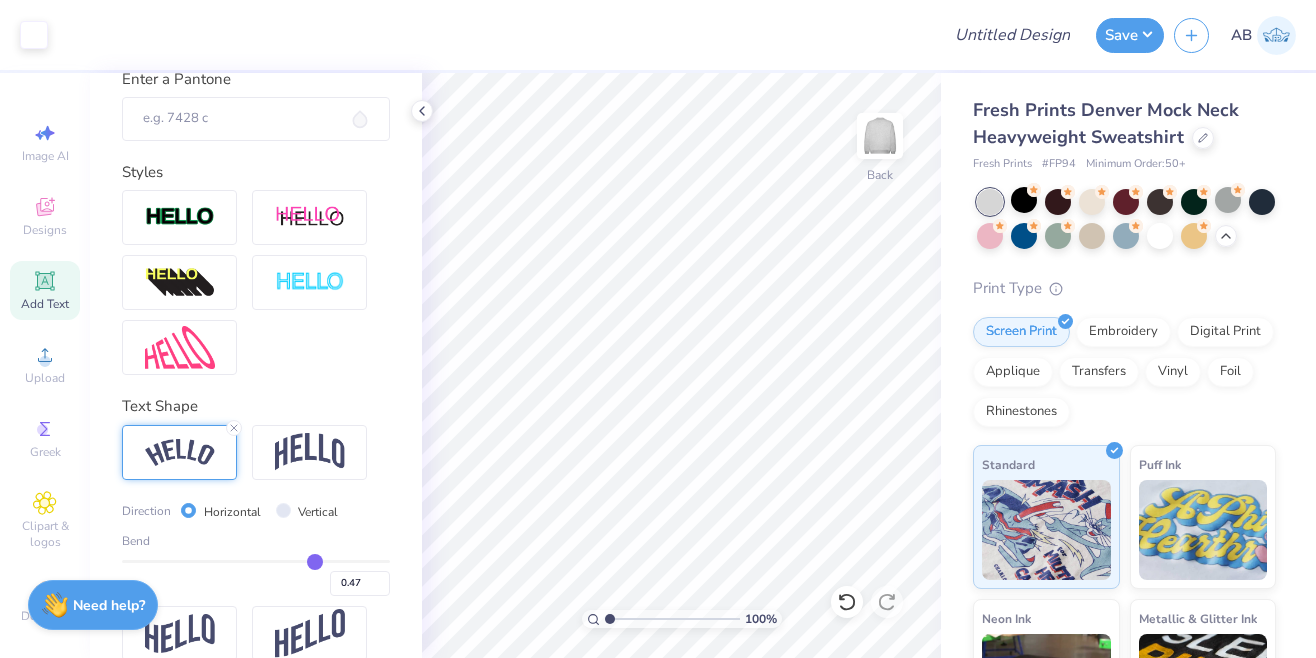 type on "0.46" 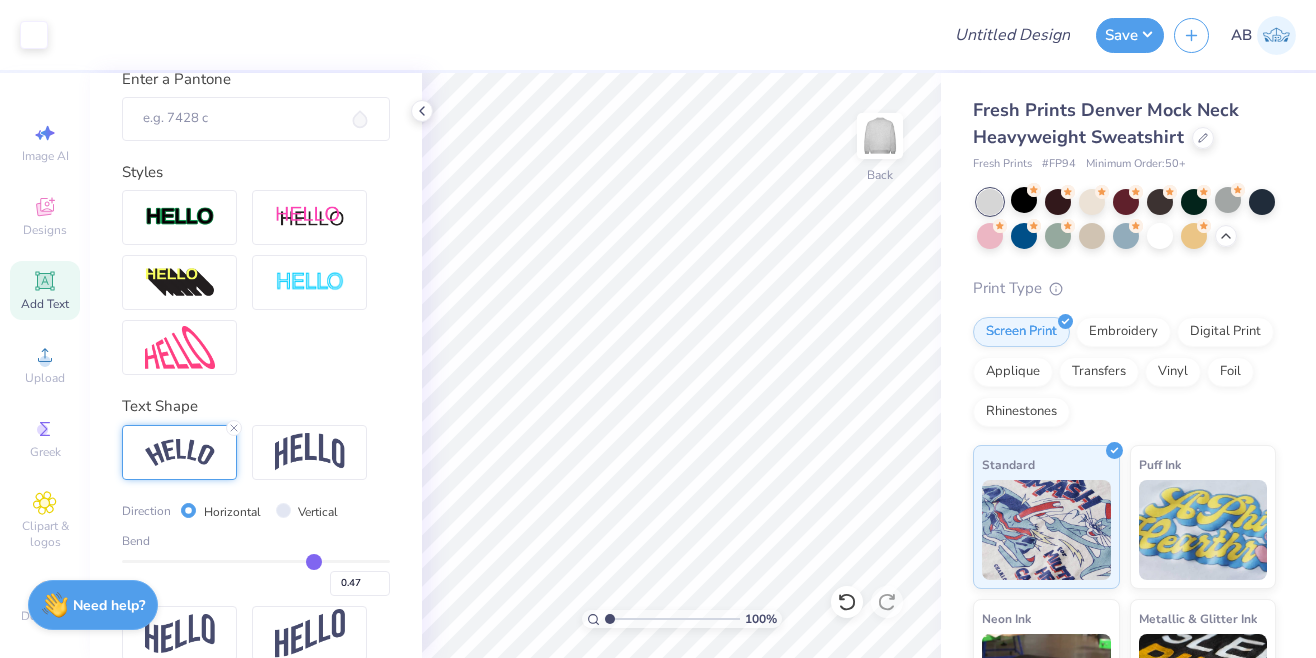 type on "0.46" 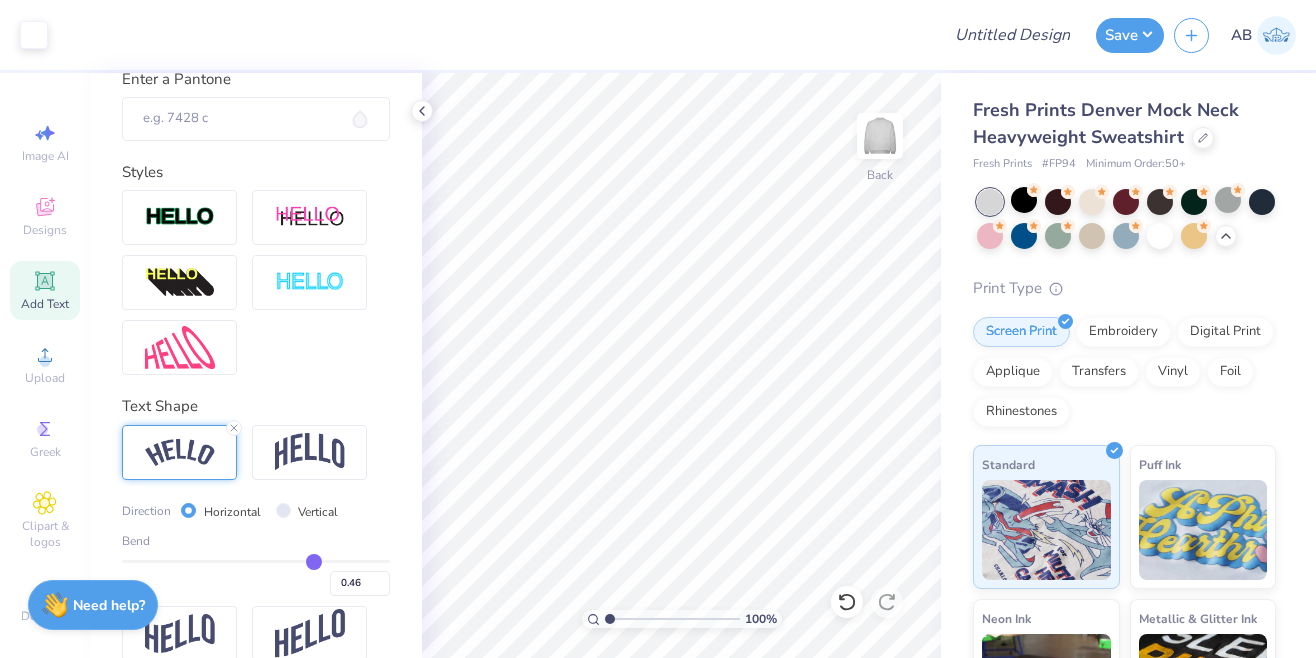 type on "0.45" 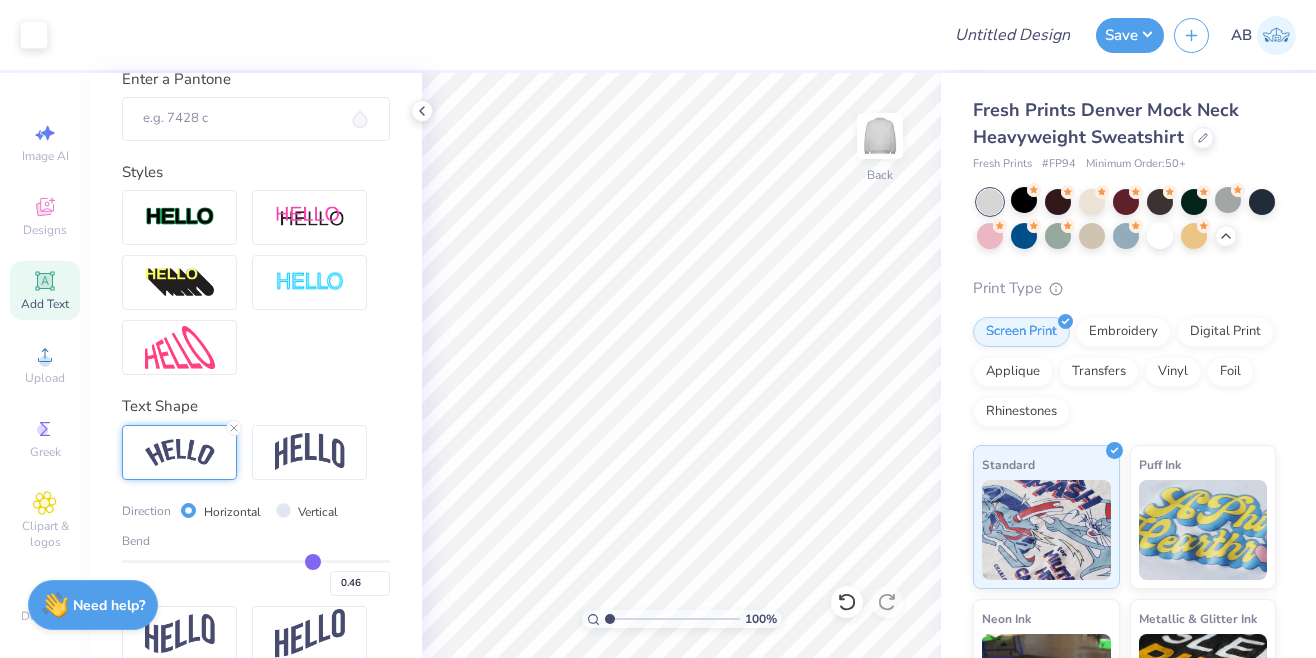 type on "0.45" 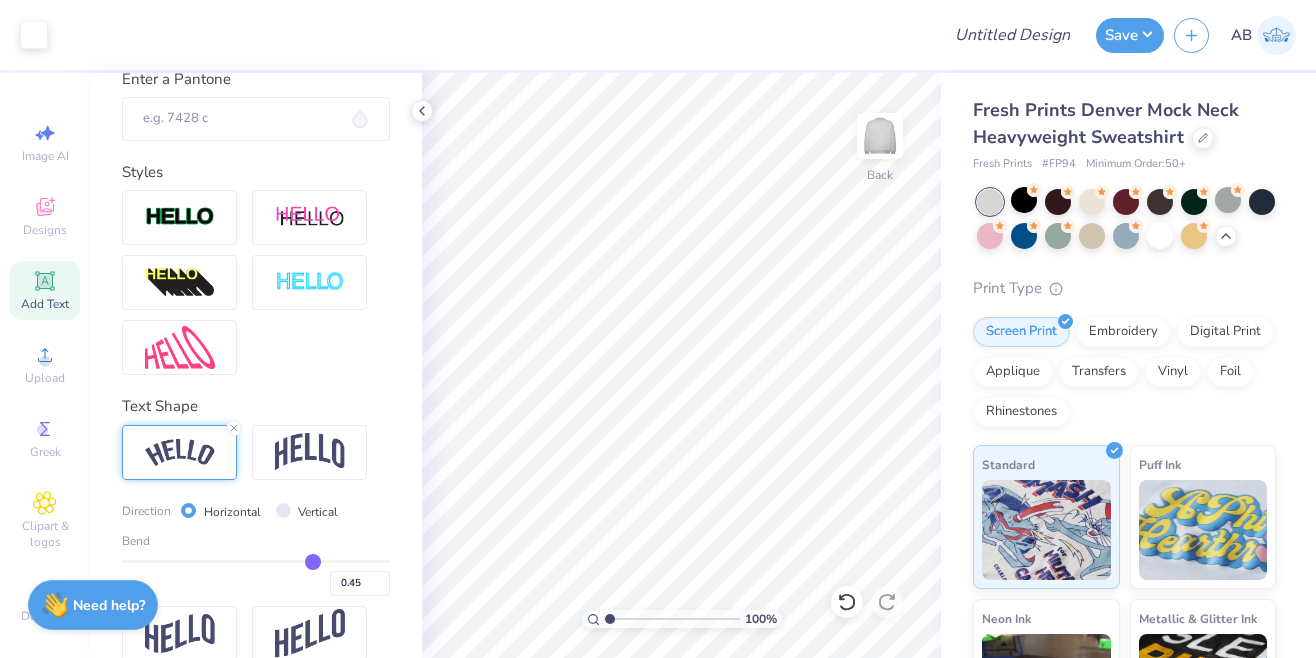 type on "0.44" 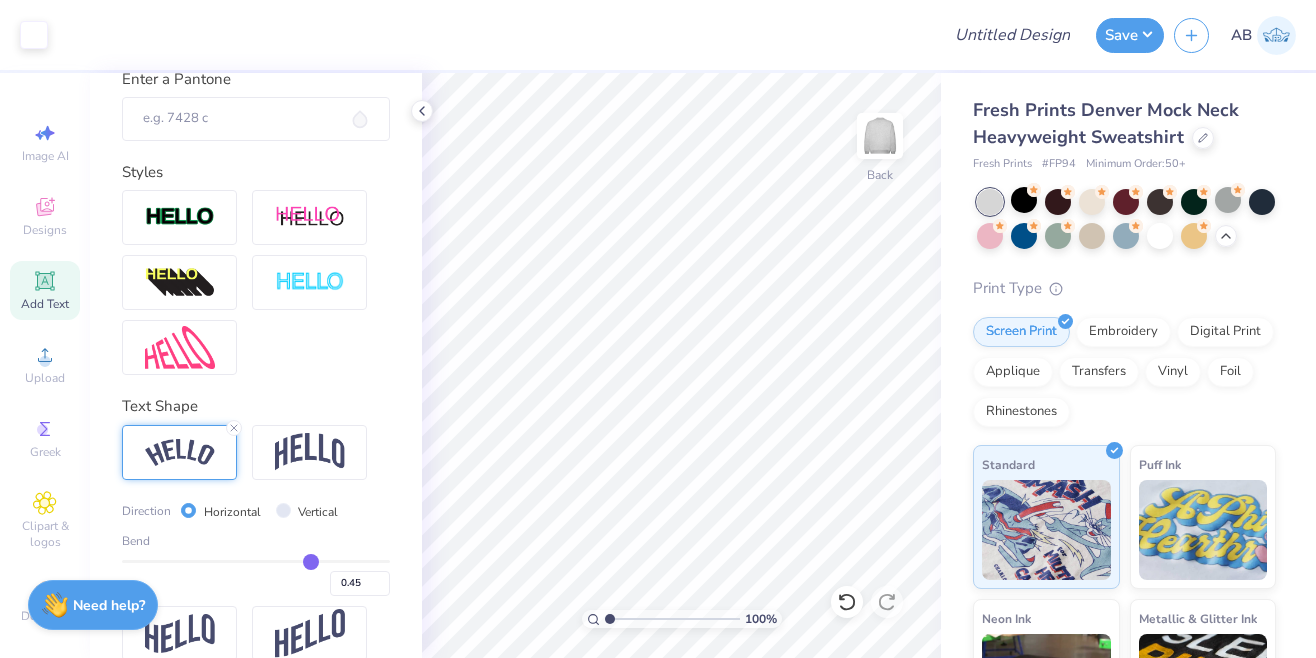 type on "0.44" 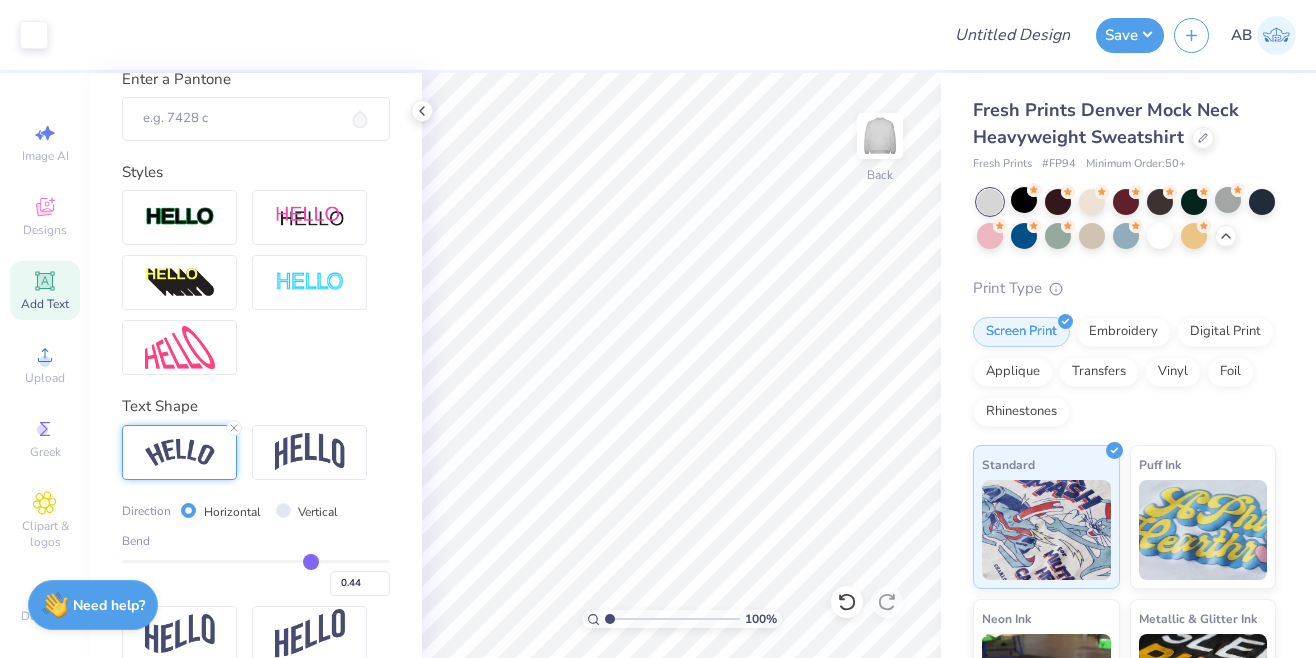 type on "0.42" 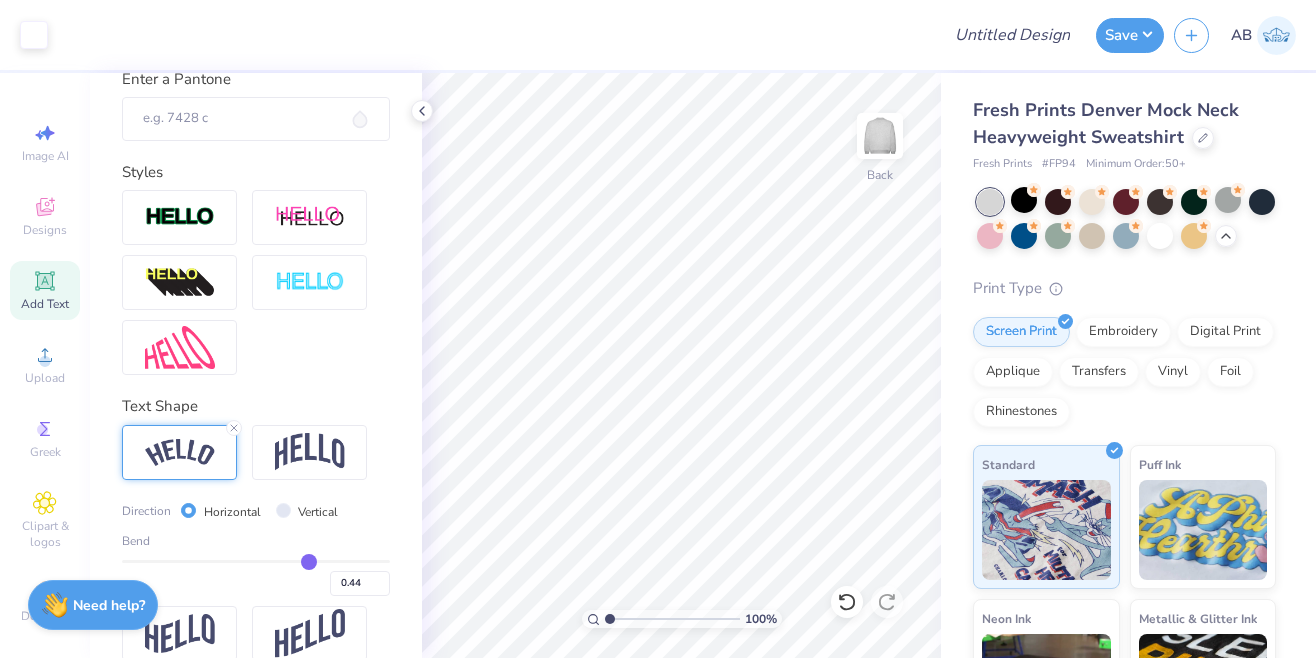 type on "0.42" 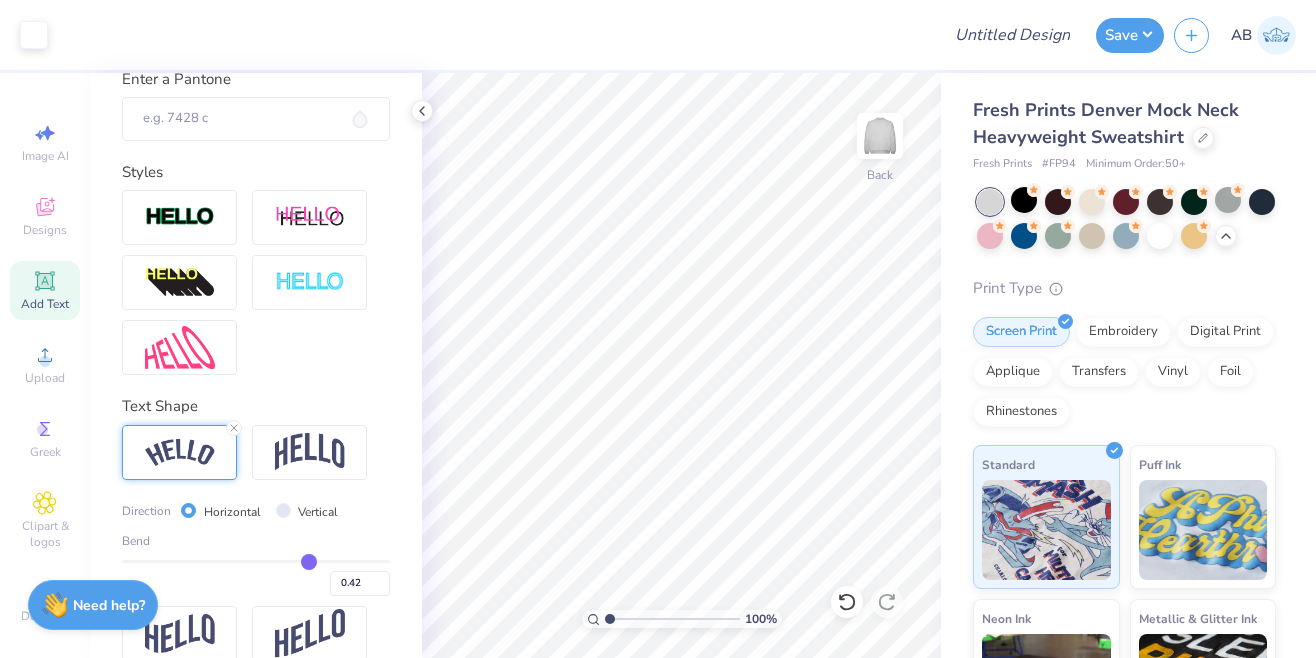 type on "0.4" 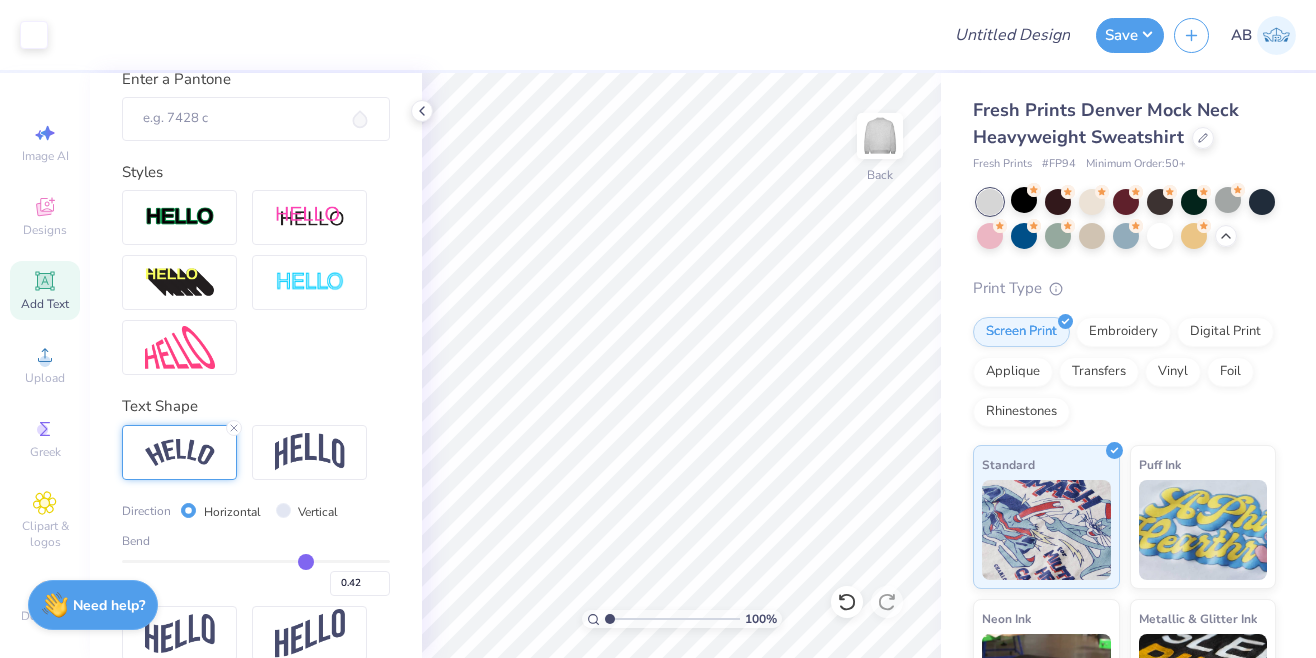 type on "0.40" 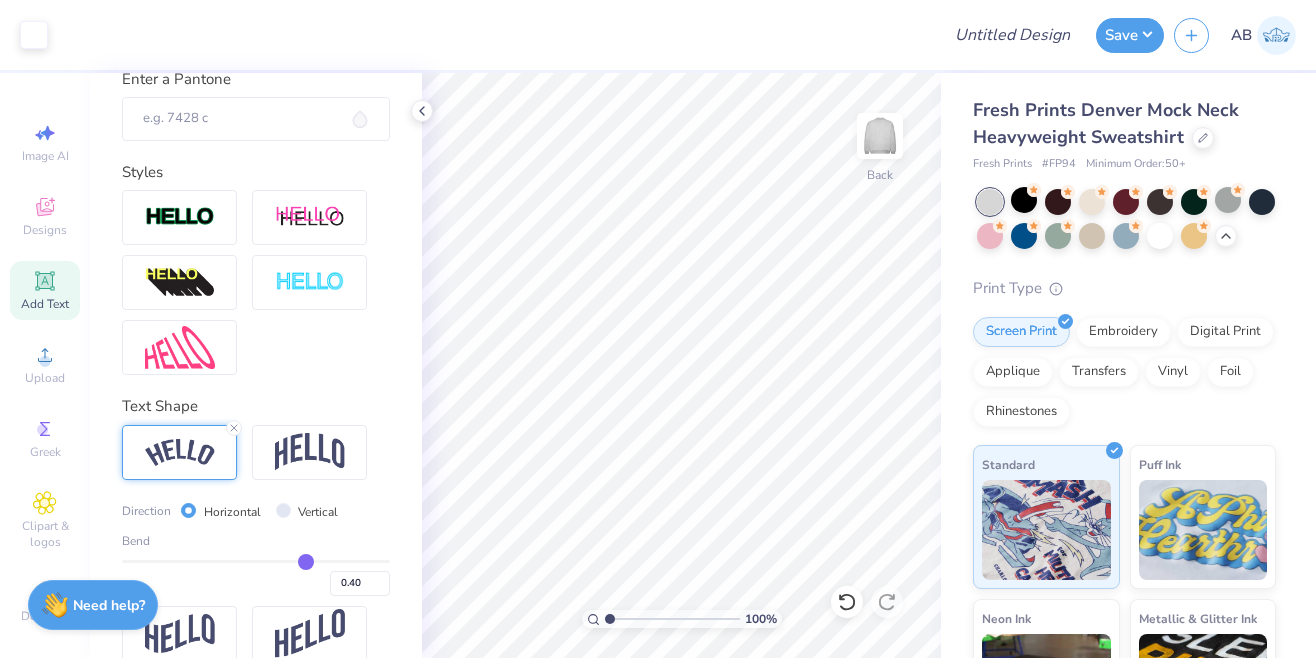 type on "0.38" 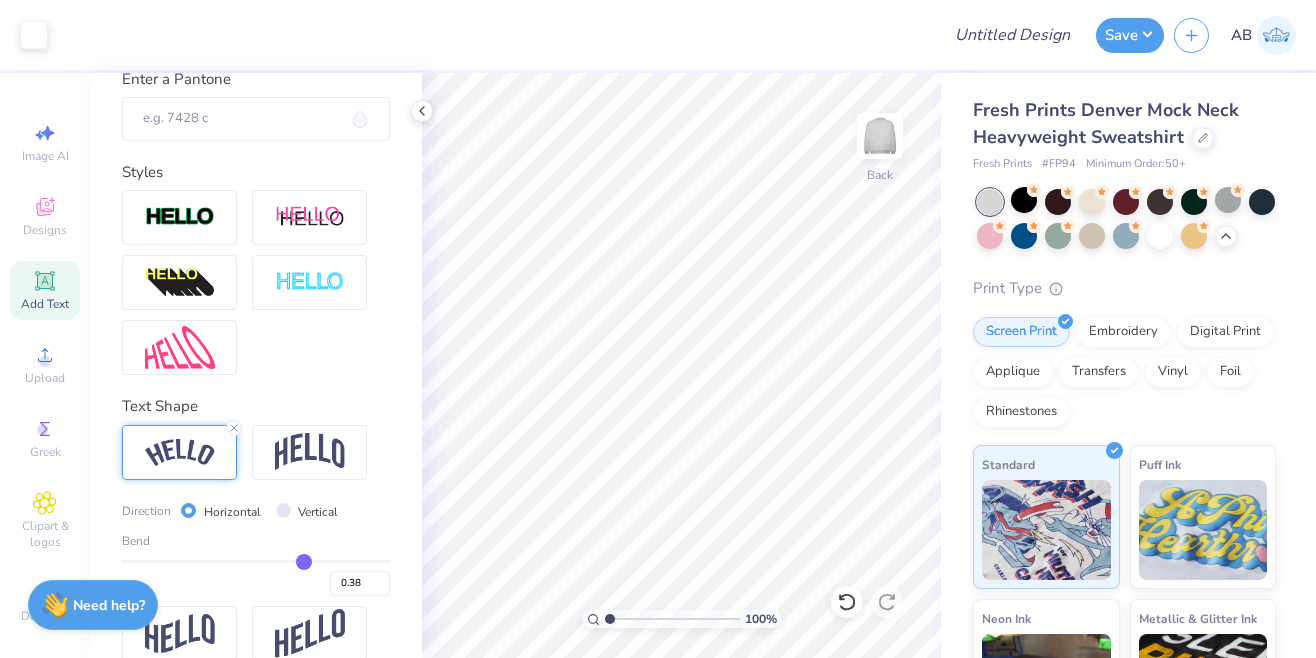 type on "0.36" 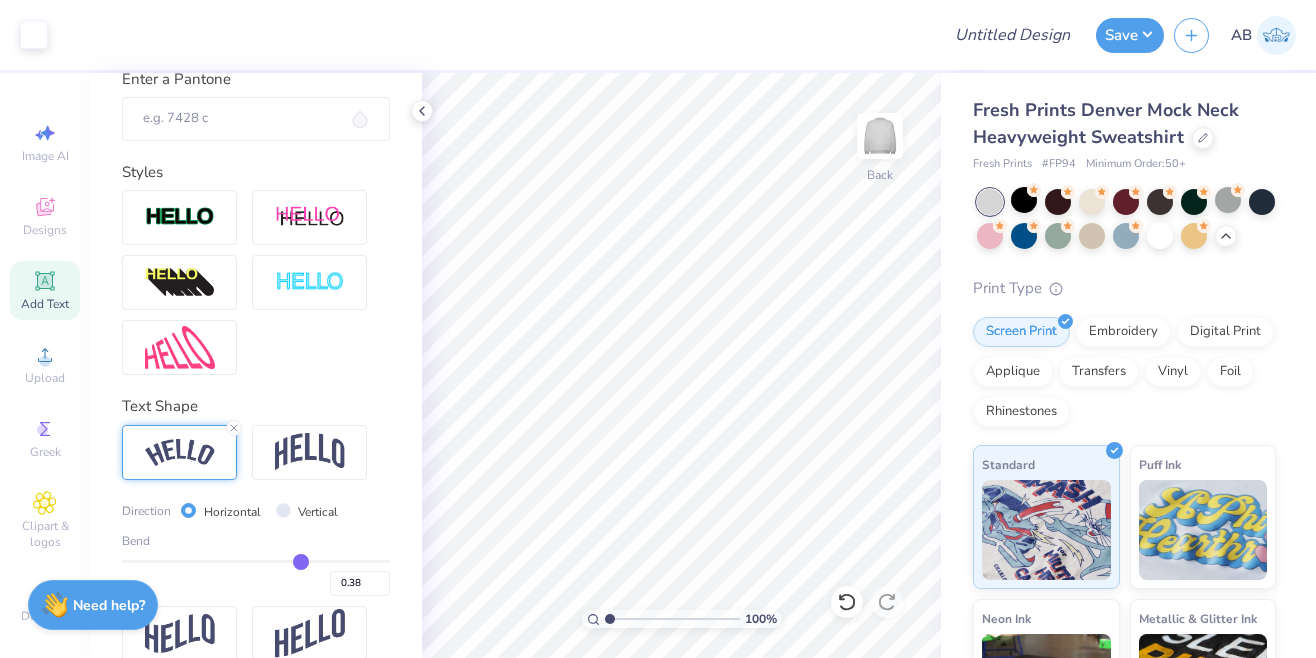 type on "0.36" 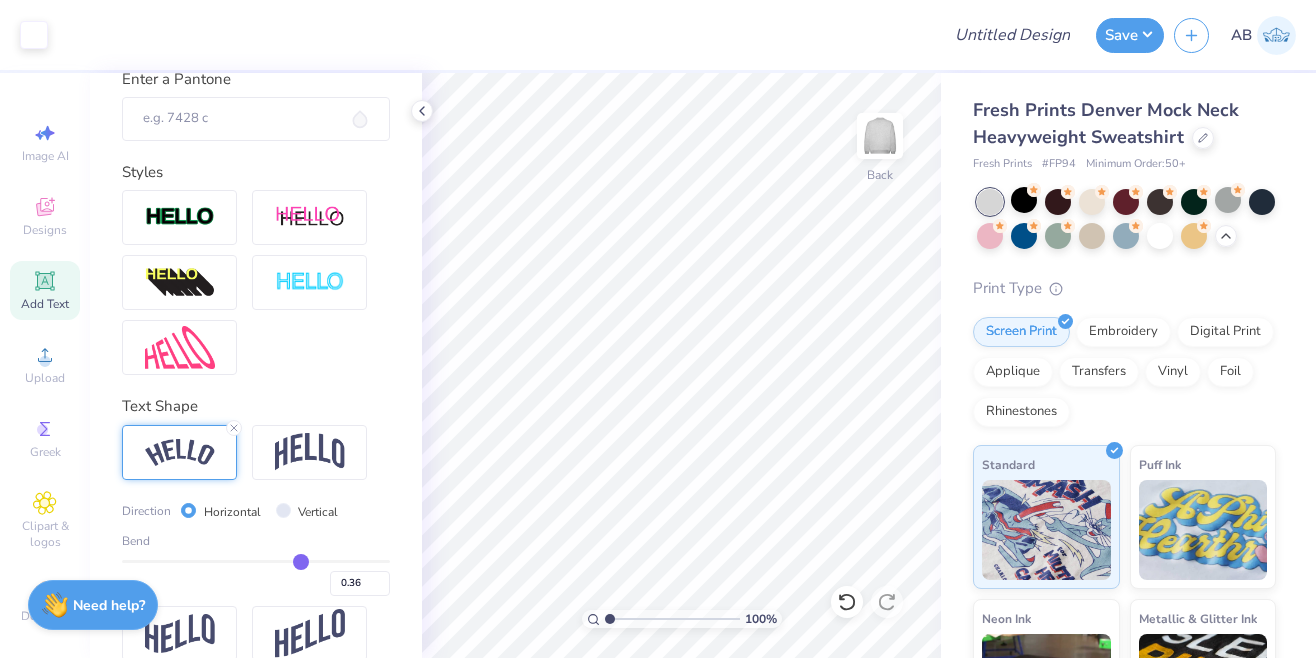 type on "0.35" 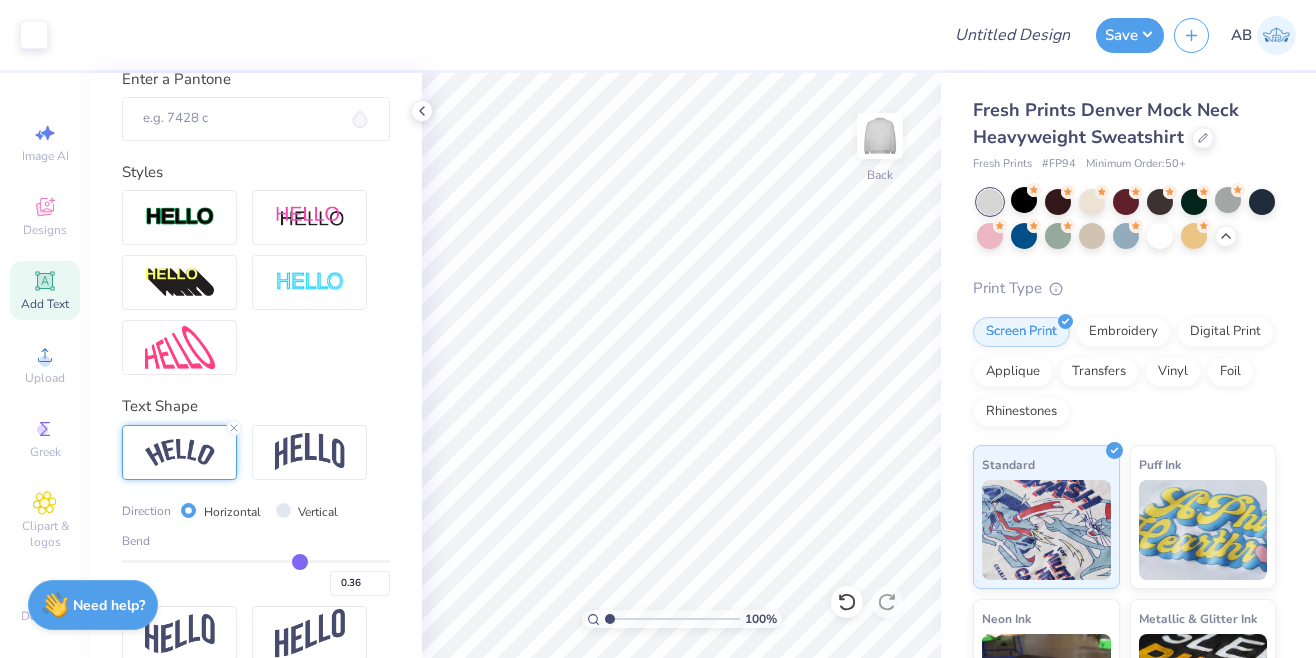 type on "0.35" 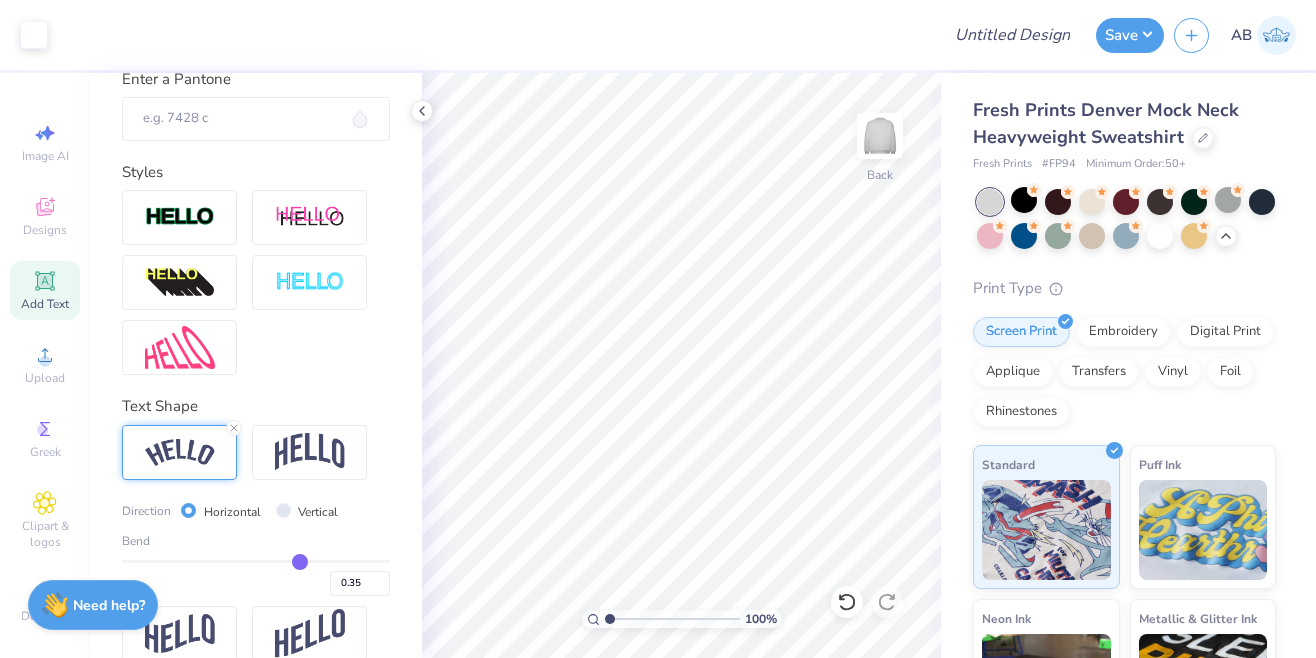 type on "0.33" 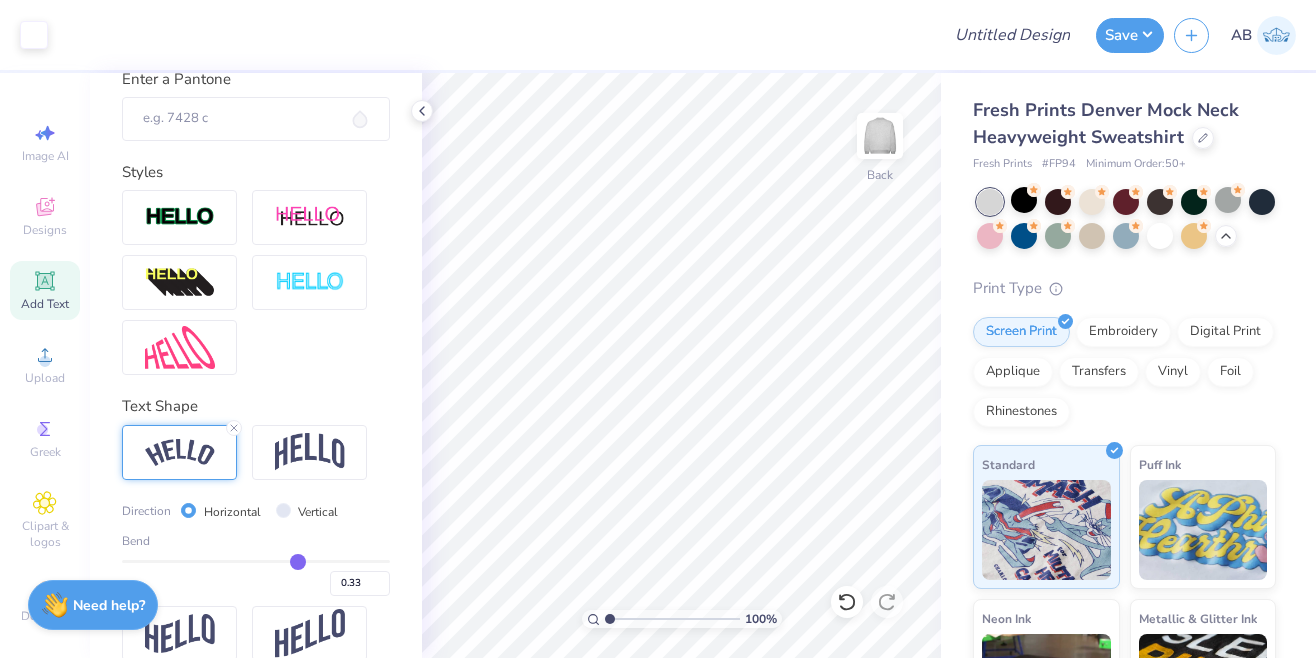 type on "0.32" 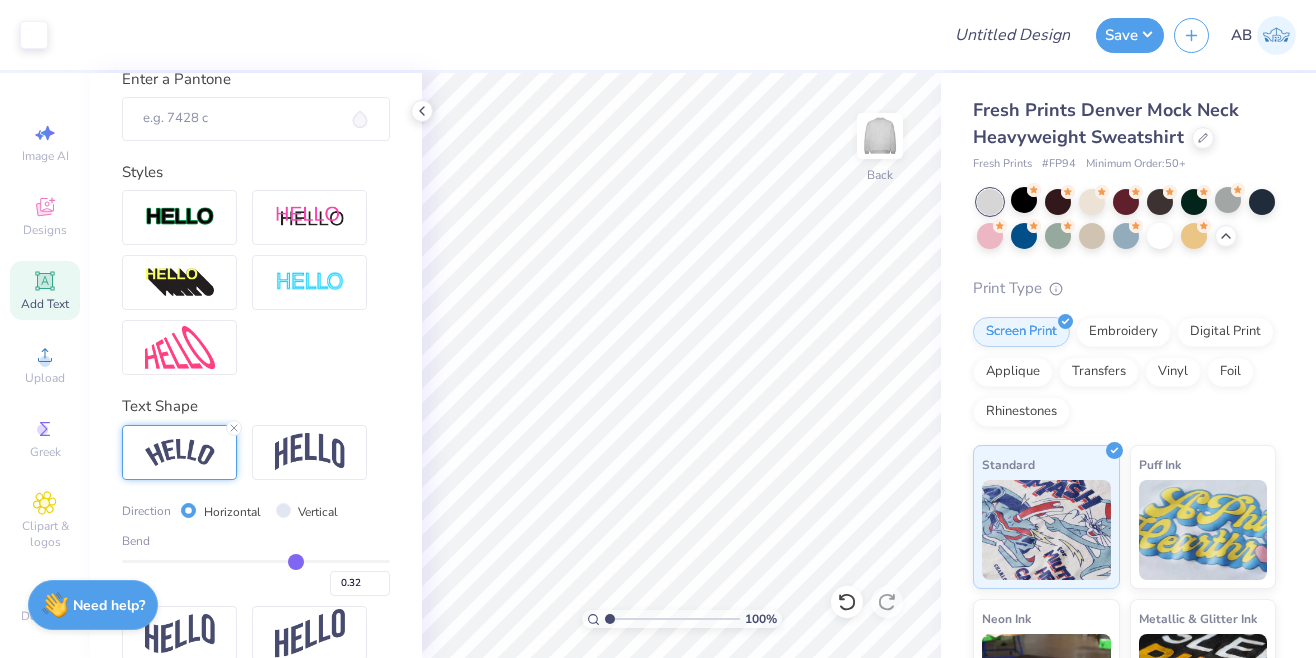 drag, startPoint x: 334, startPoint y: 555, endPoint x: 296, endPoint y: 554, distance: 38.013157 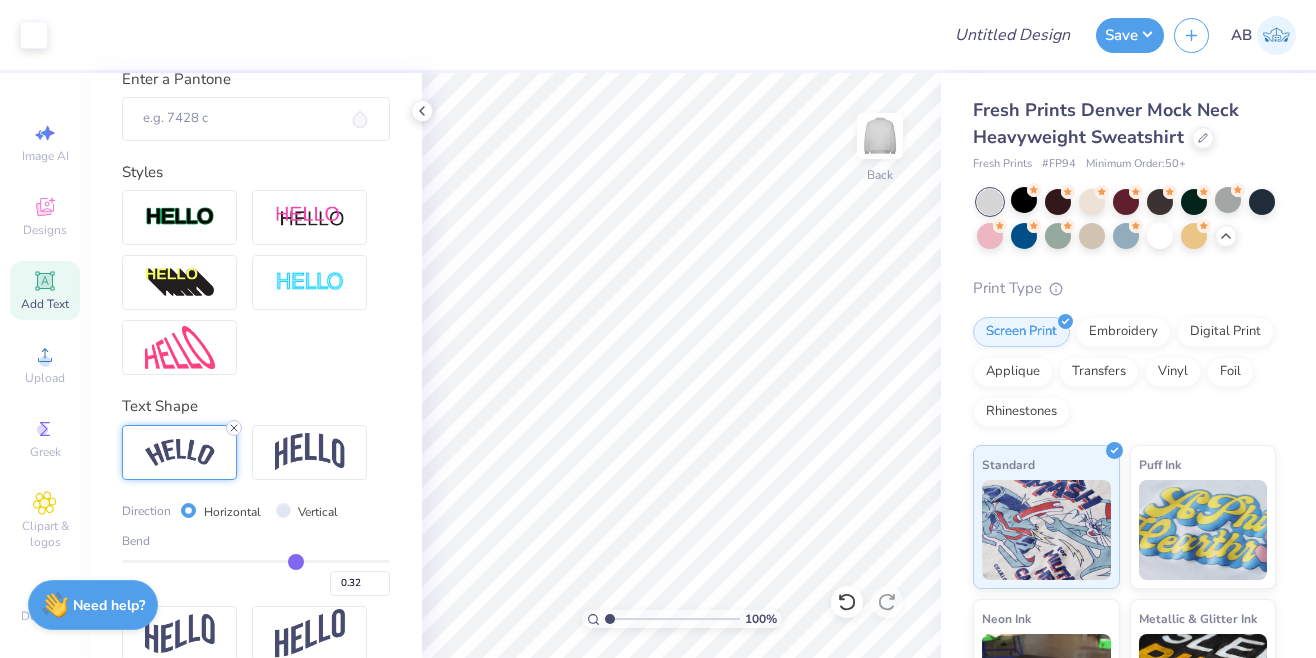click 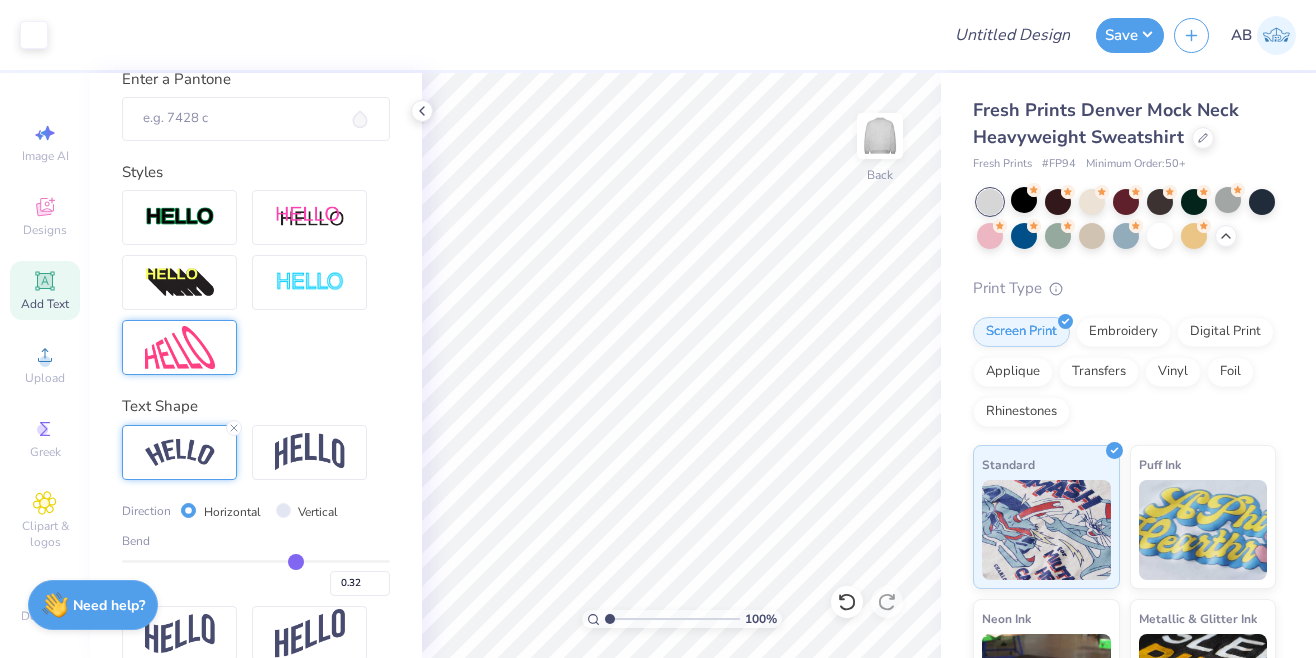 scroll, scrollTop: 503, scrollLeft: 0, axis: vertical 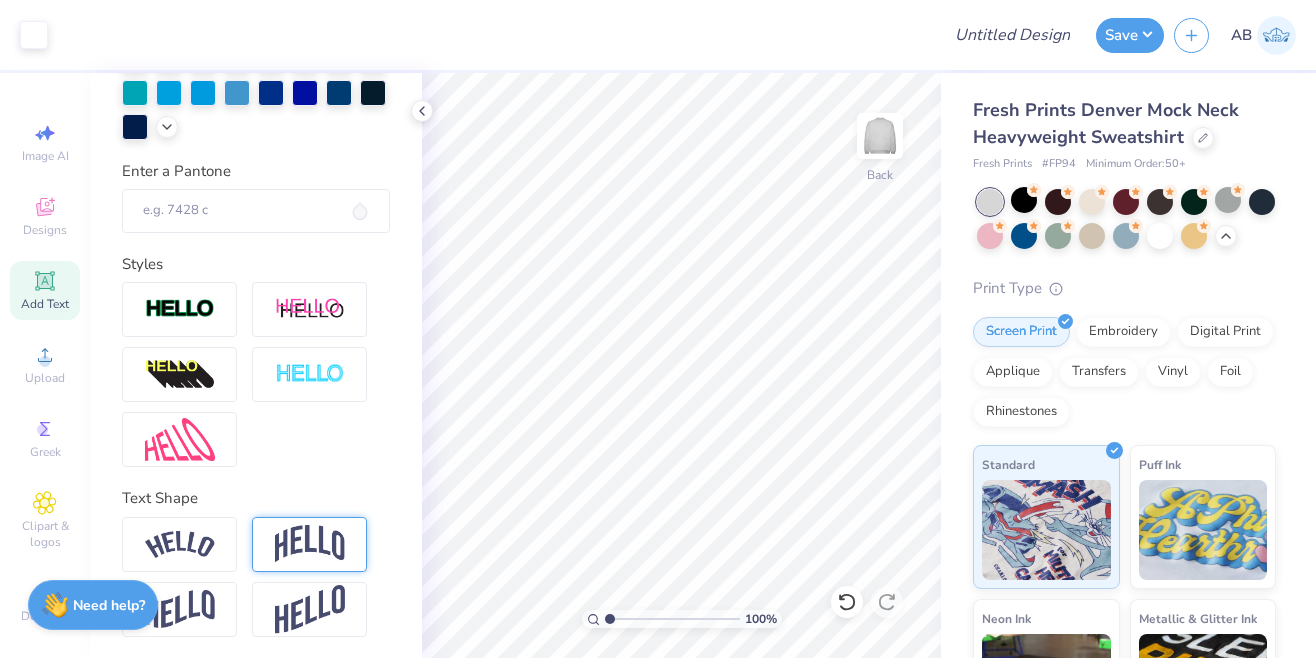 click at bounding box center (309, 544) 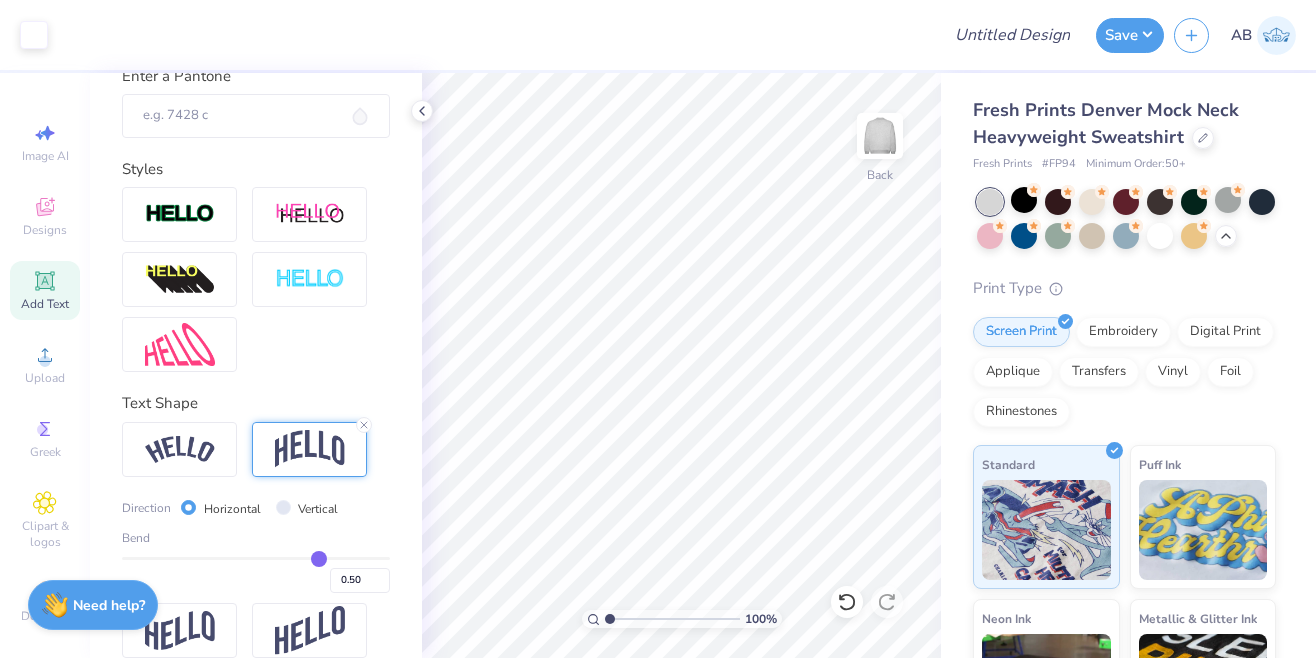 scroll, scrollTop: 608, scrollLeft: 0, axis: vertical 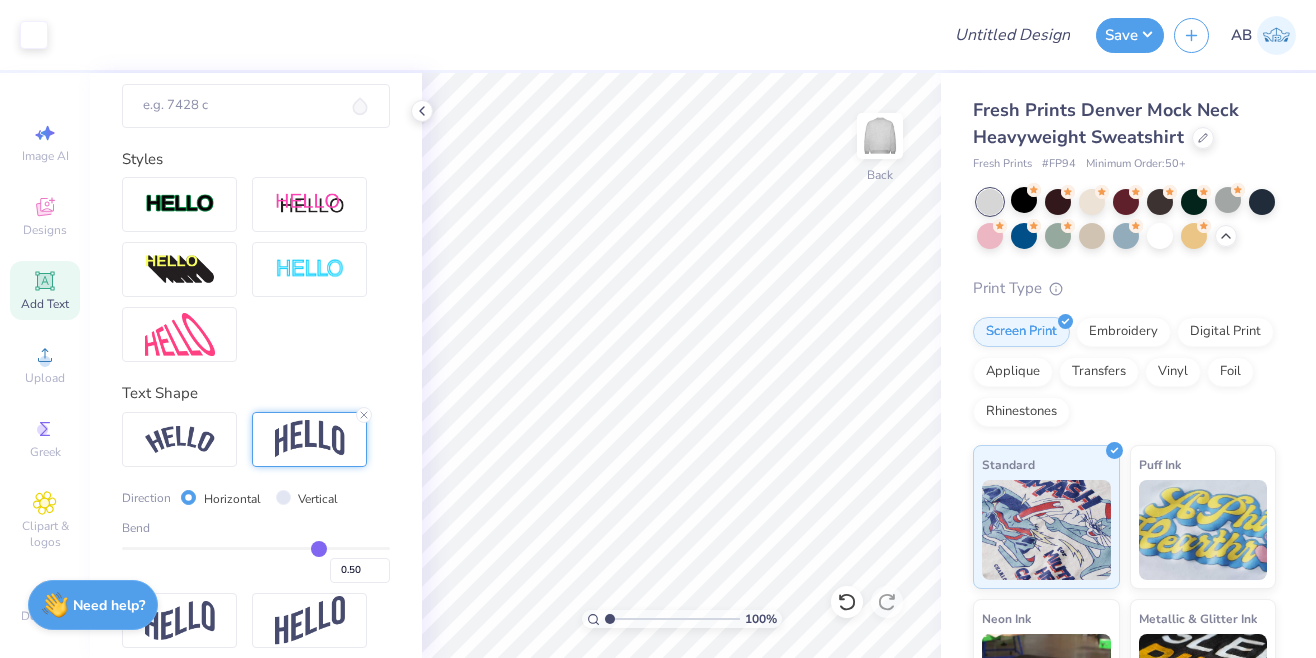 type on "0.51" 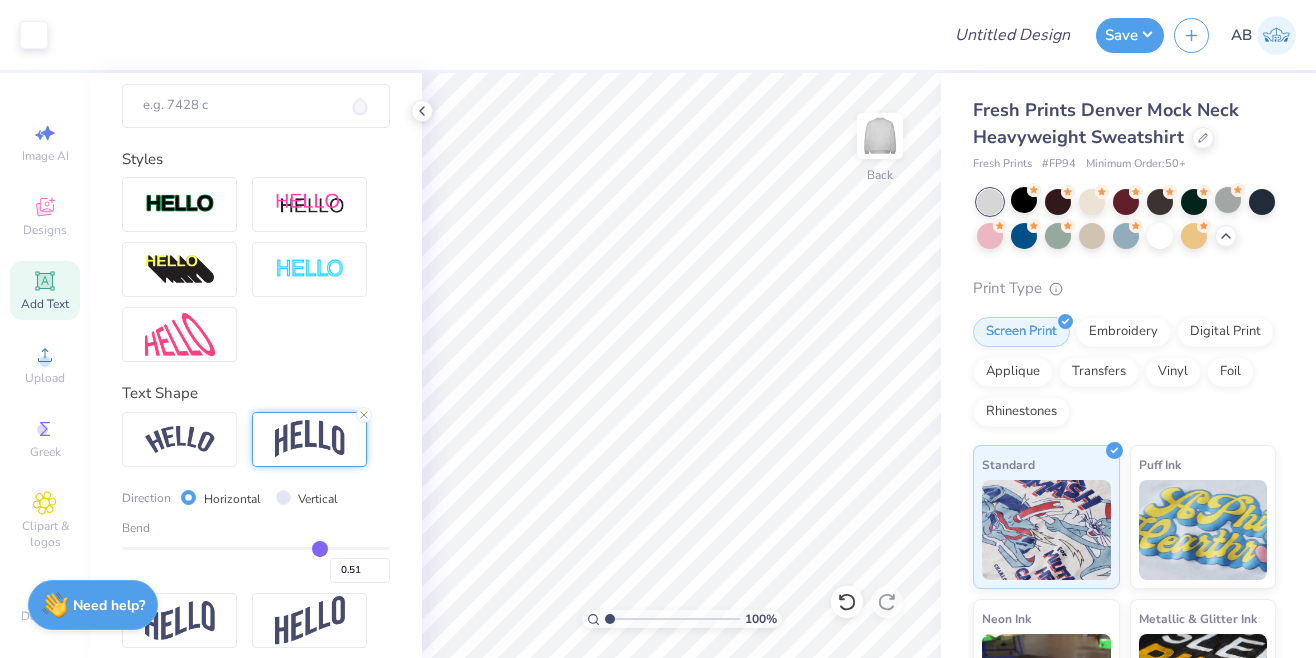 type on "0.5" 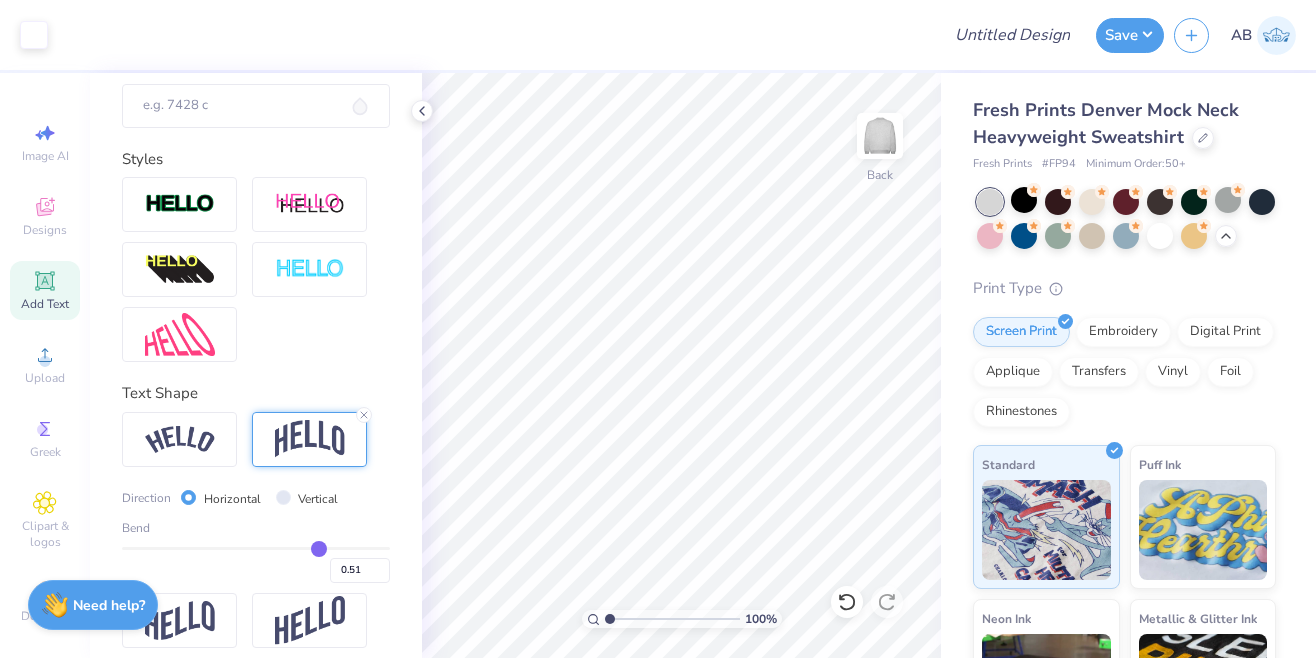 type on "0.50" 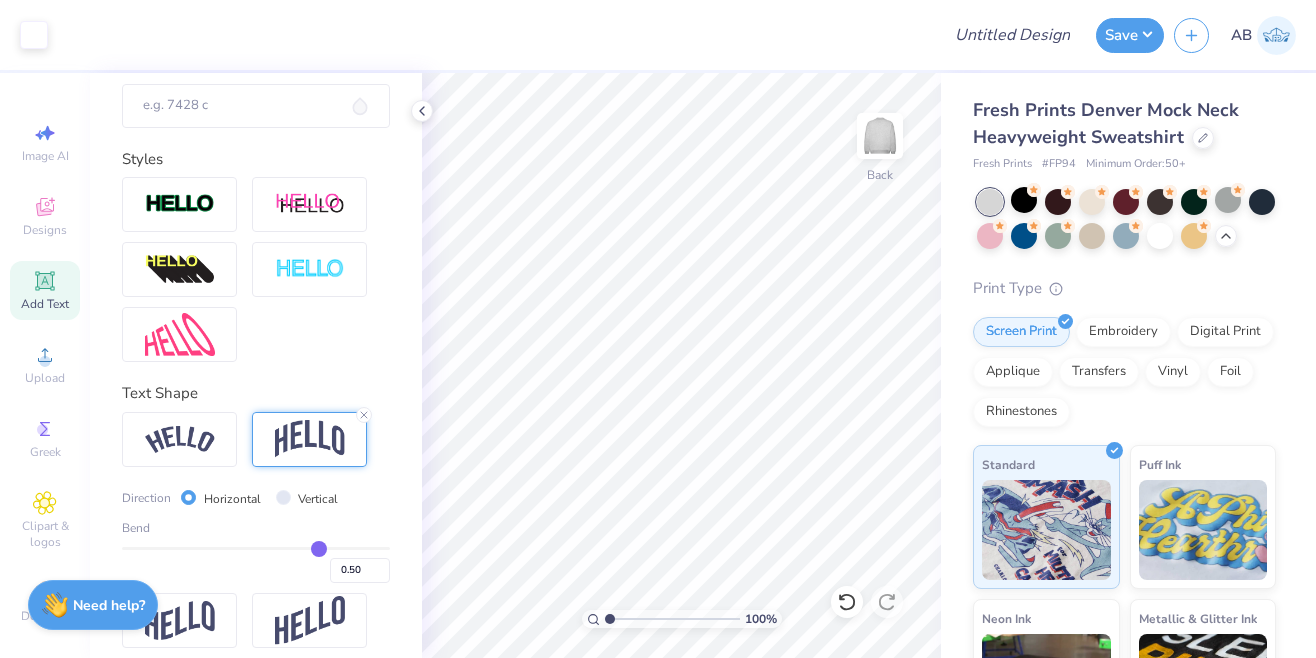 type on "0.48" 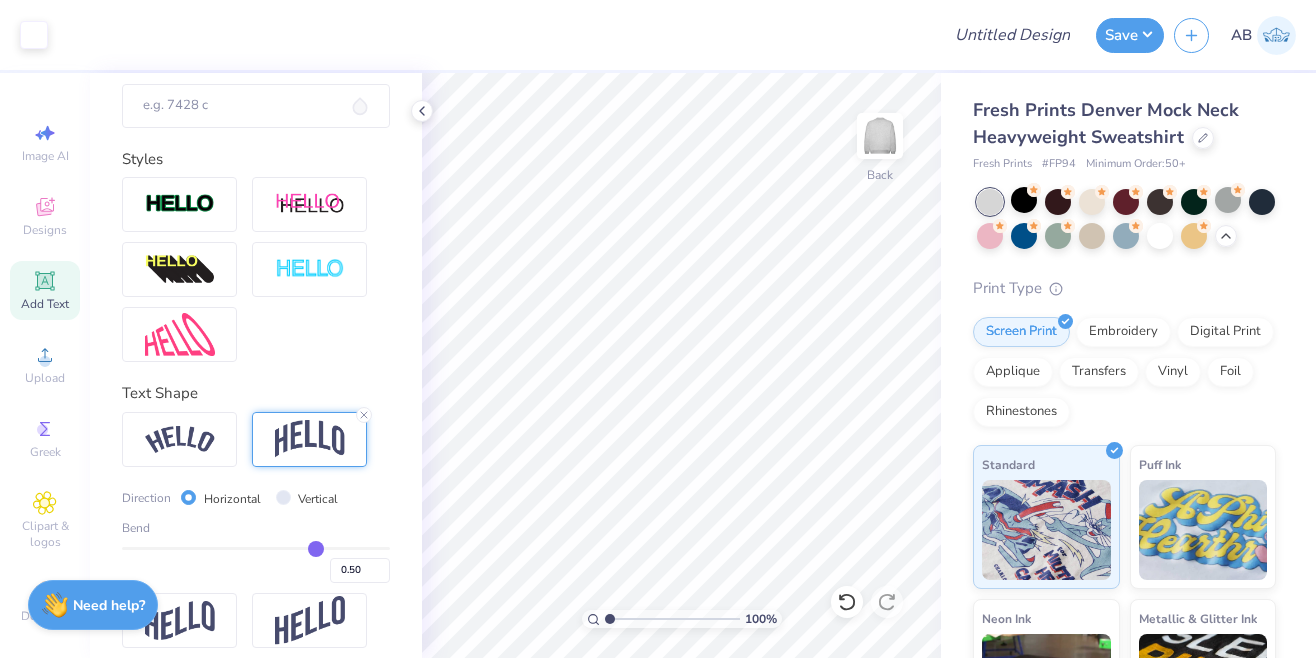 type on "0.48" 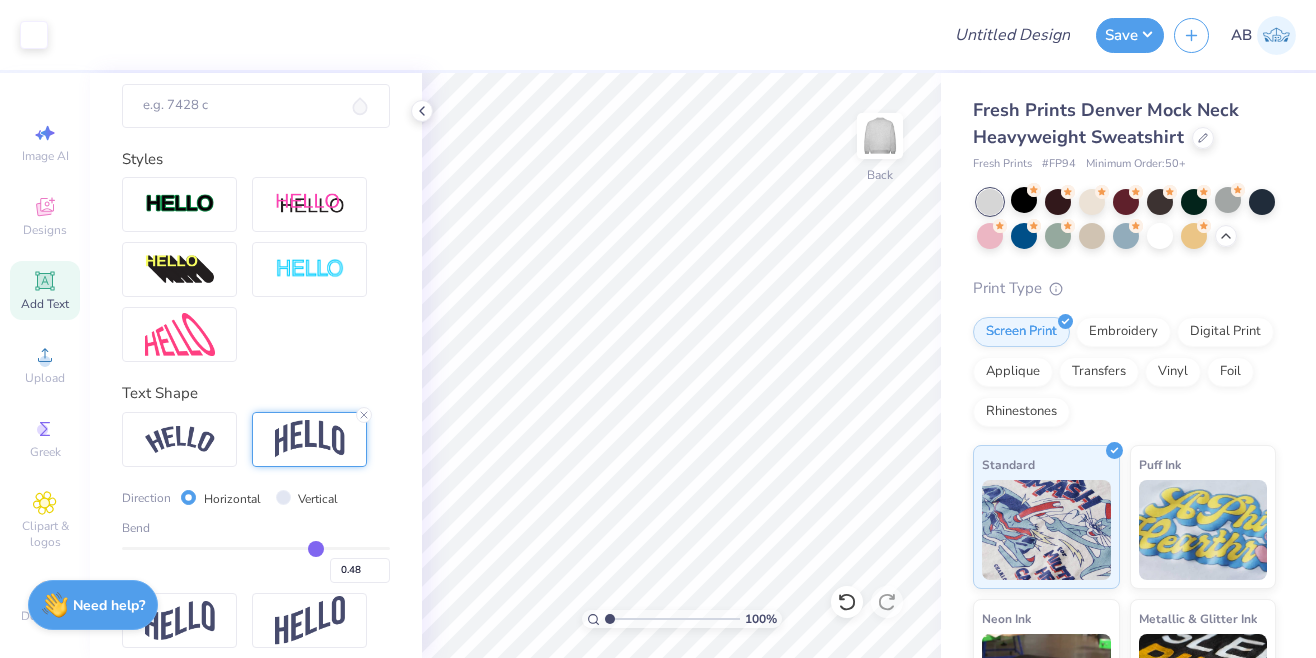 type on "0.47" 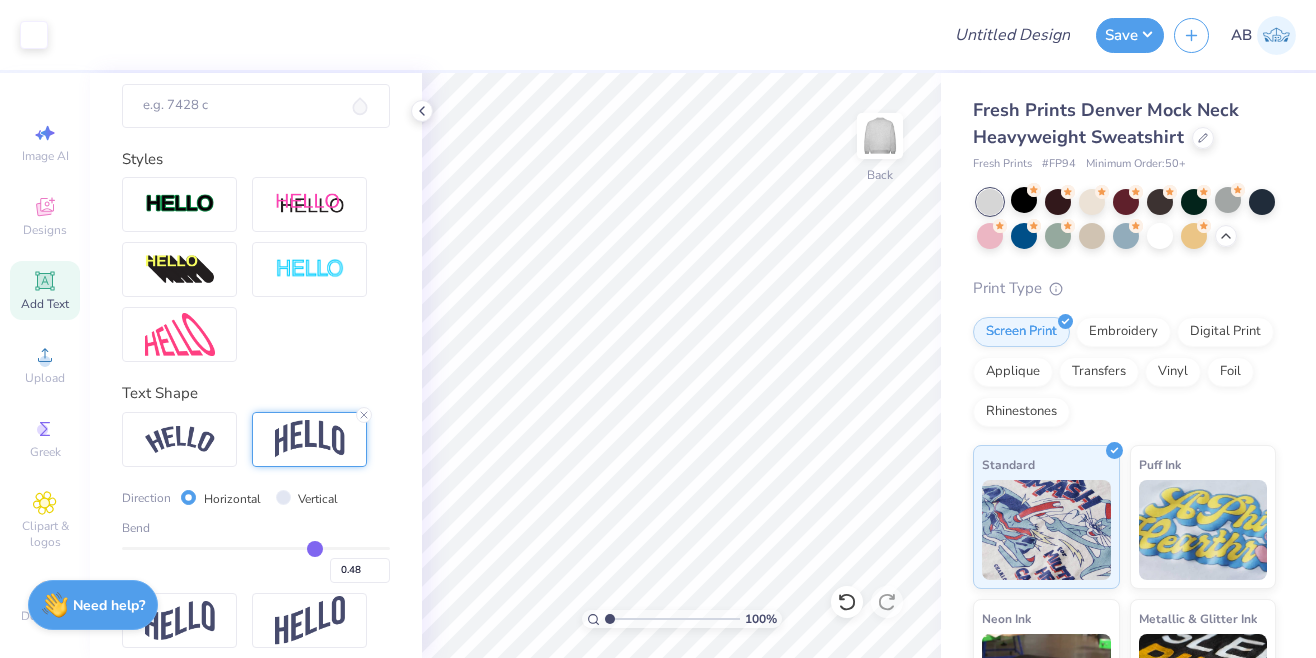 type on "0.47" 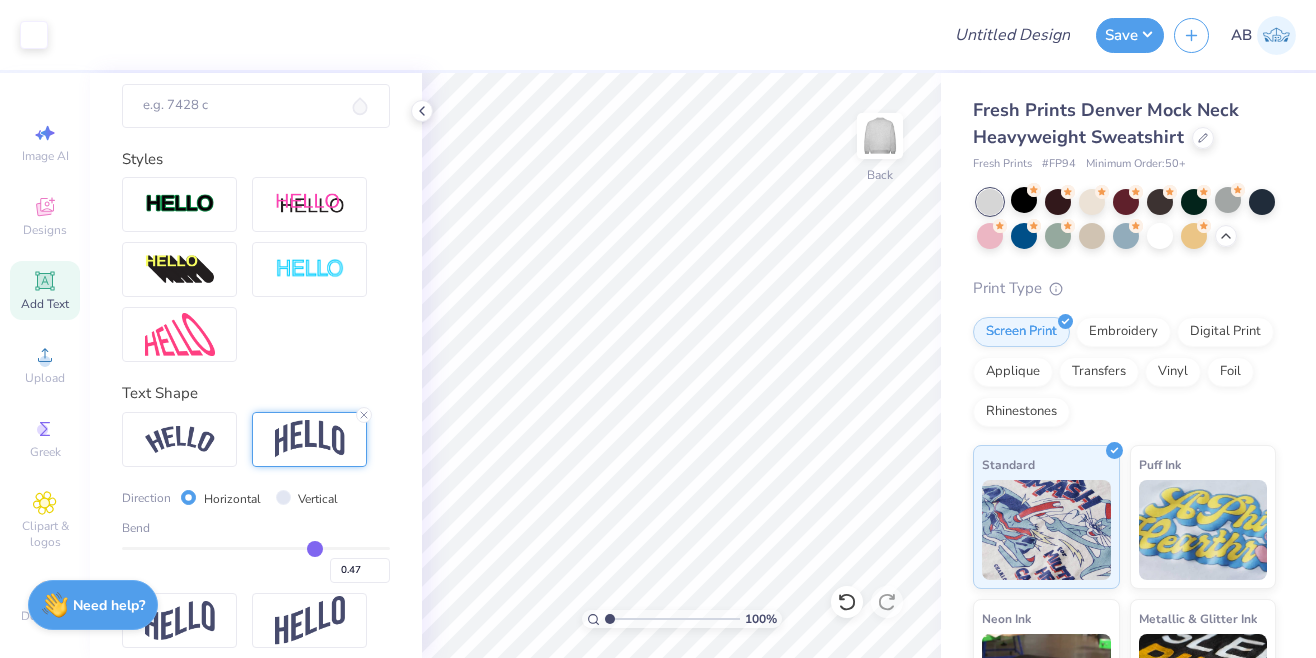 type on "0.45" 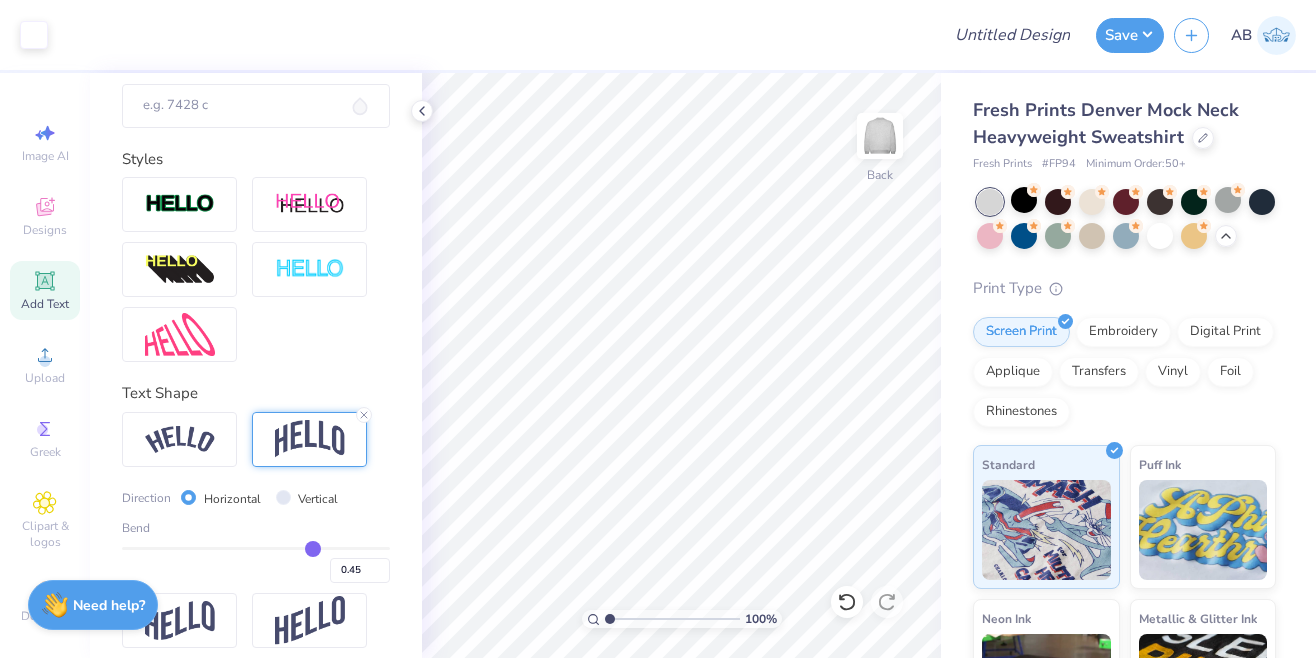 type on "0.44" 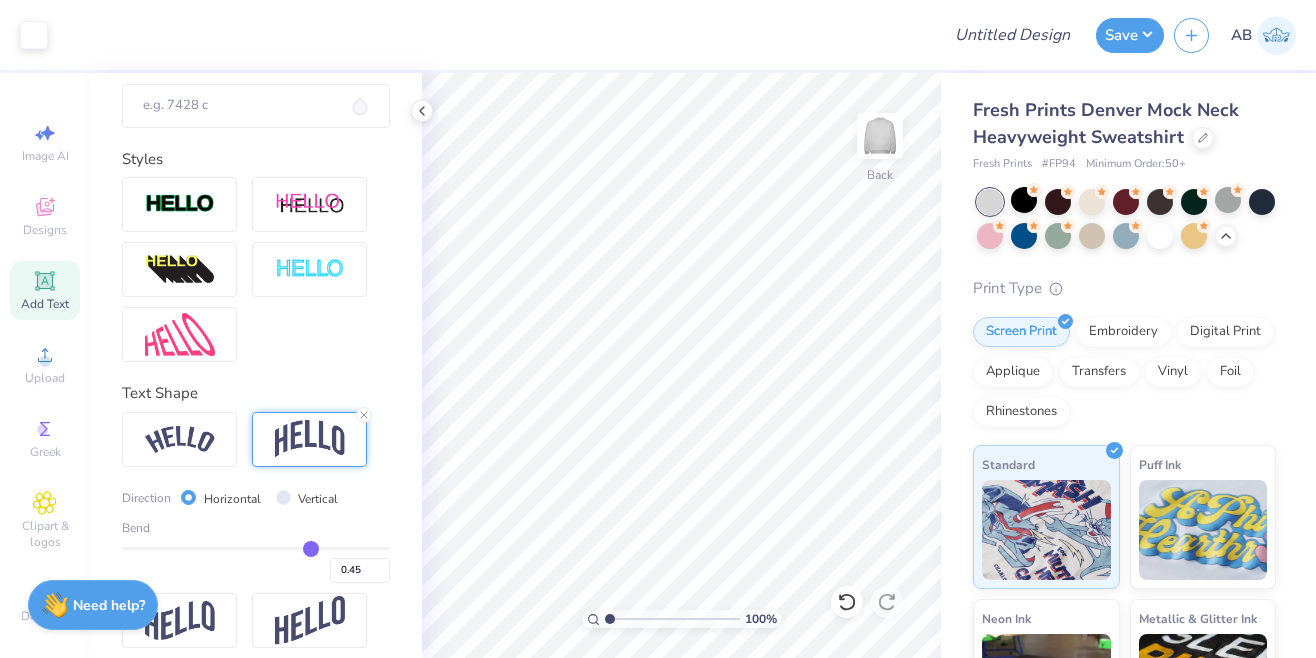 type on "0.44" 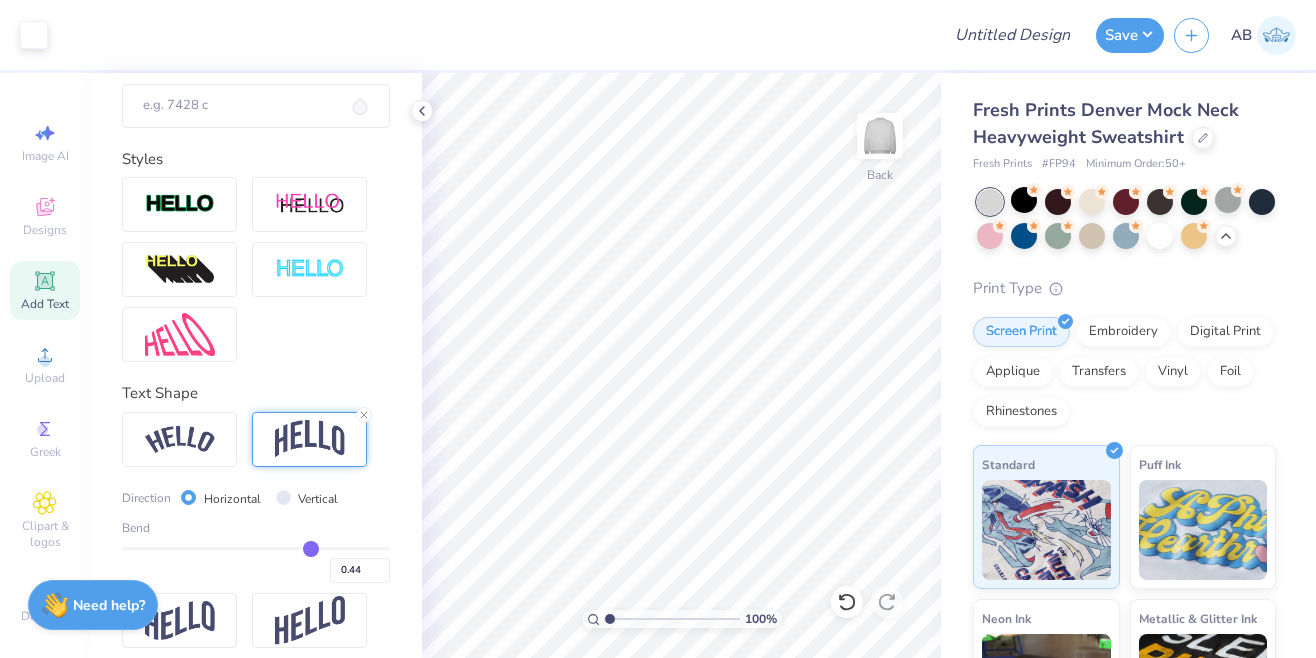 type on "0.42" 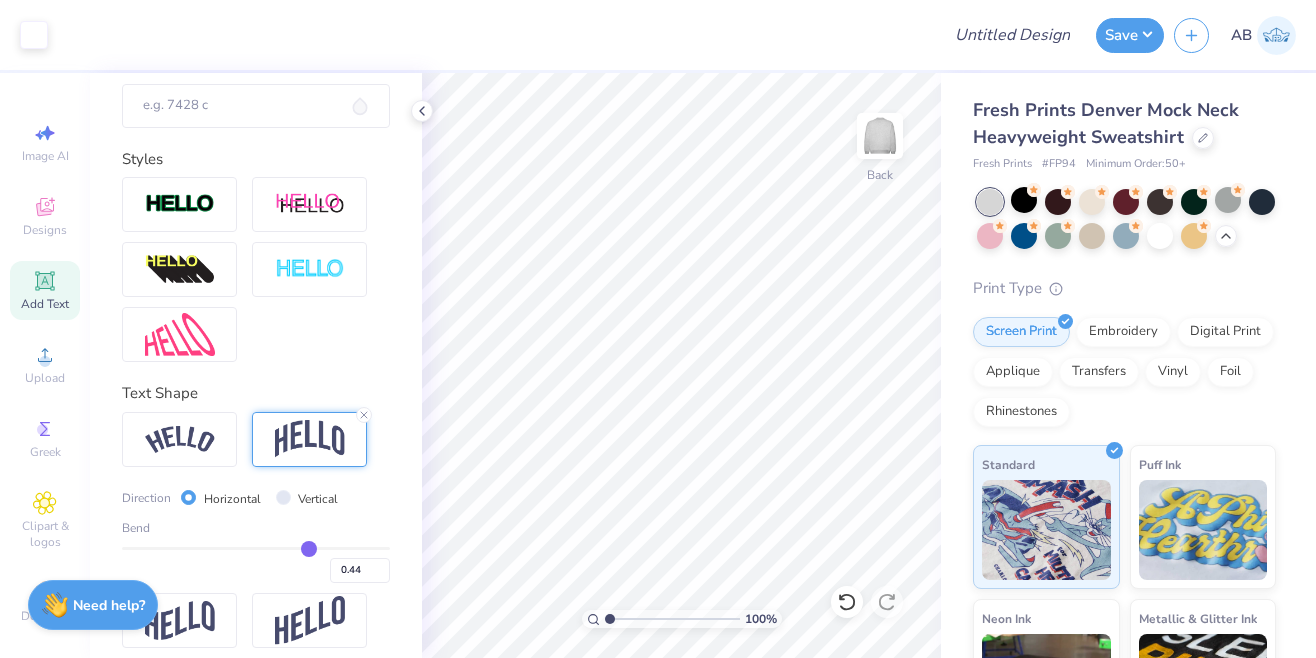 type on "0.42" 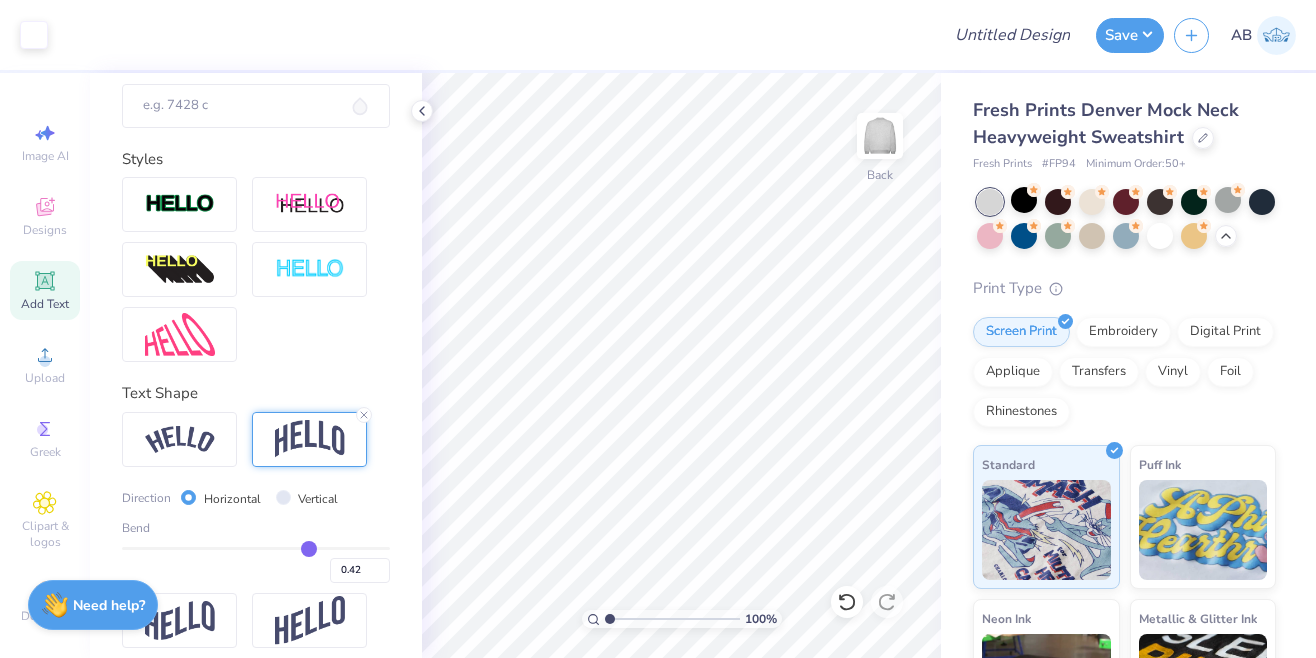 type on "0.41" 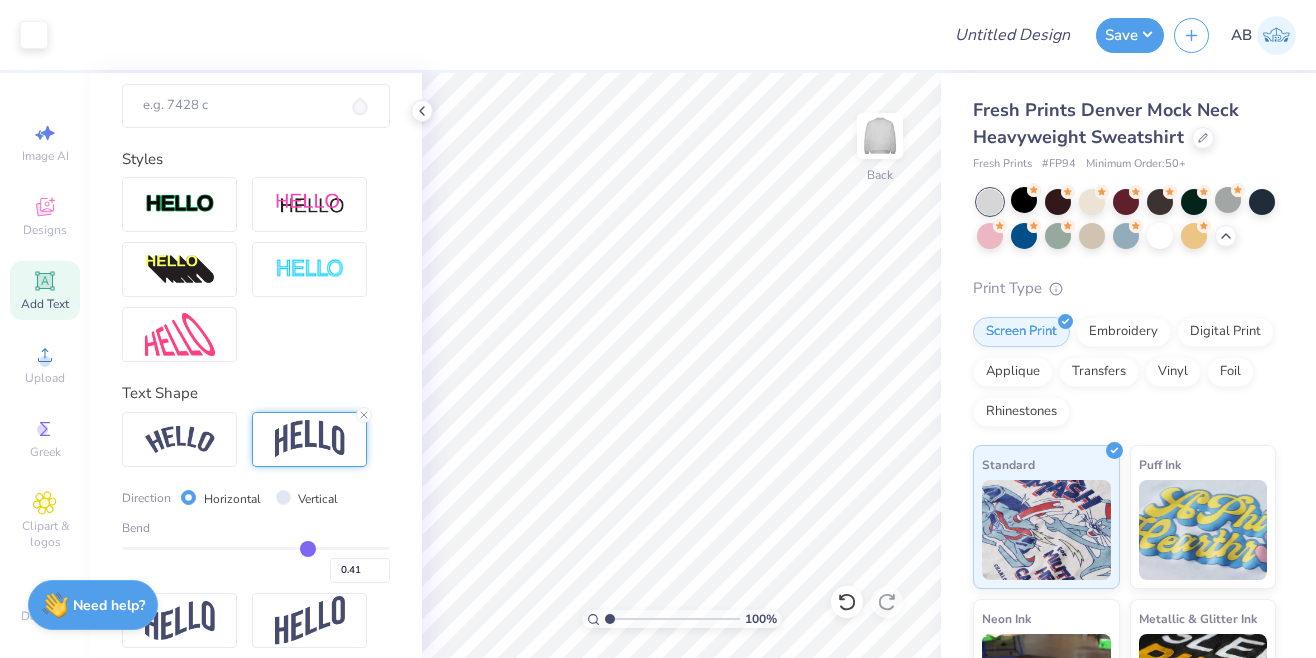 type on "0.4" 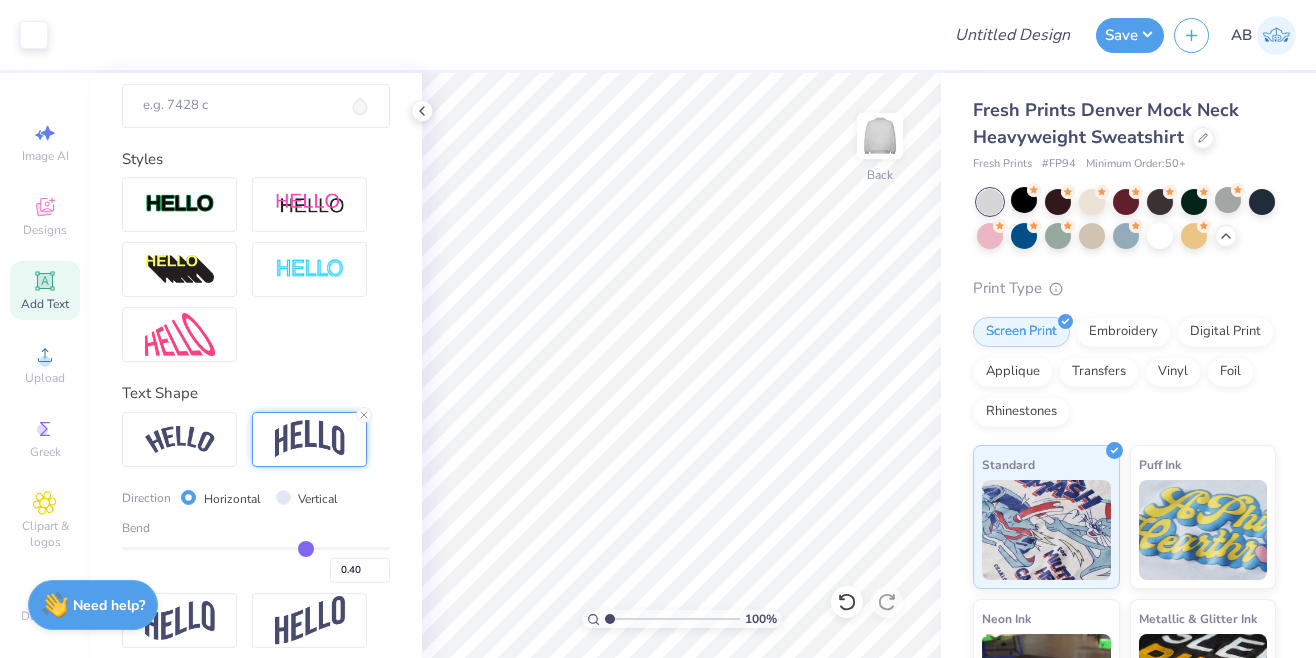 type on "0.39" 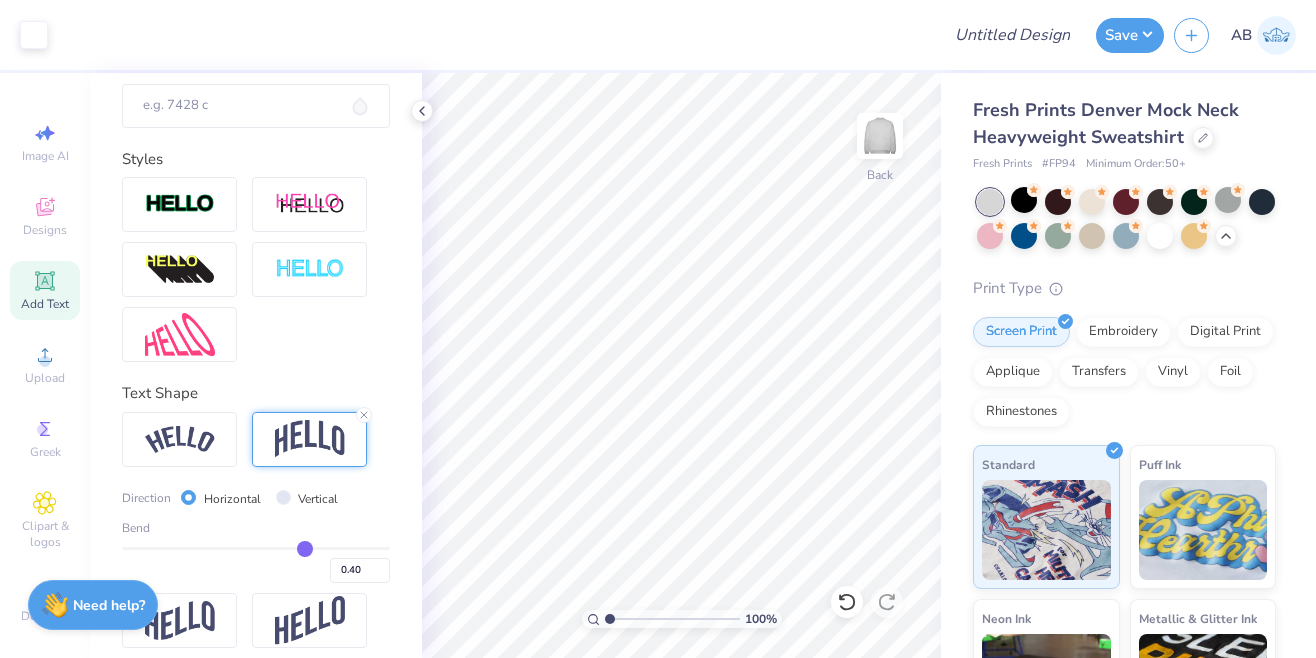 type on "0.39" 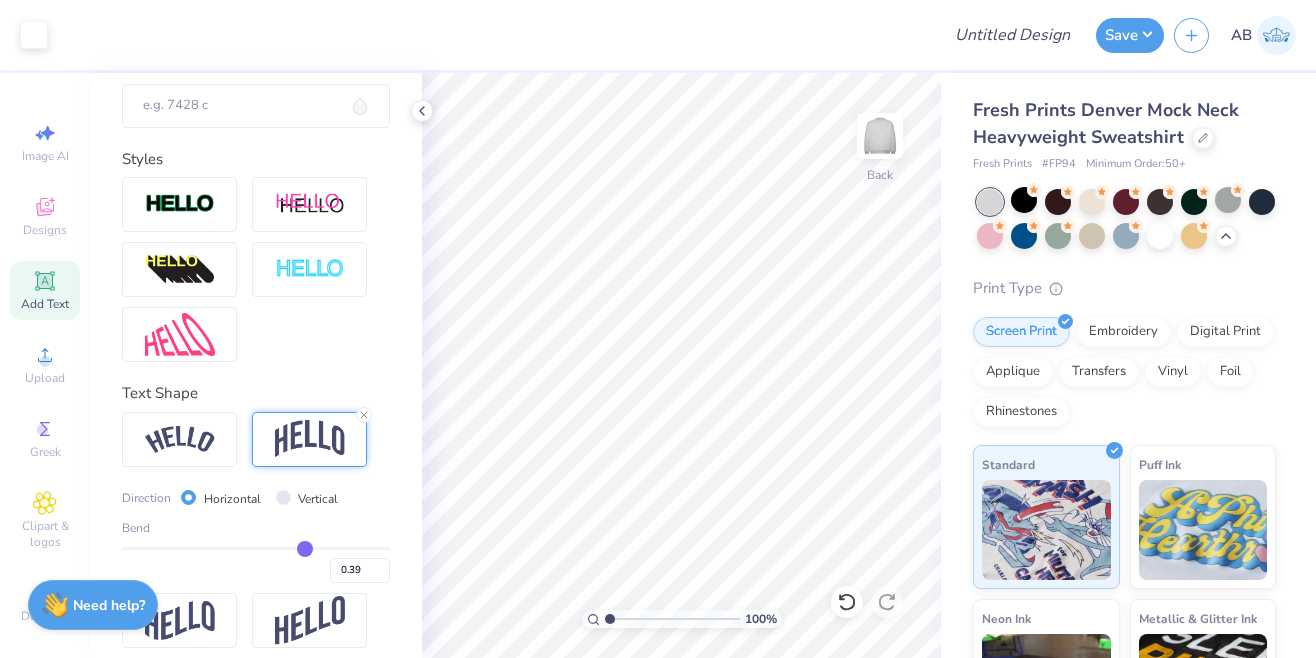 type on "0.38" 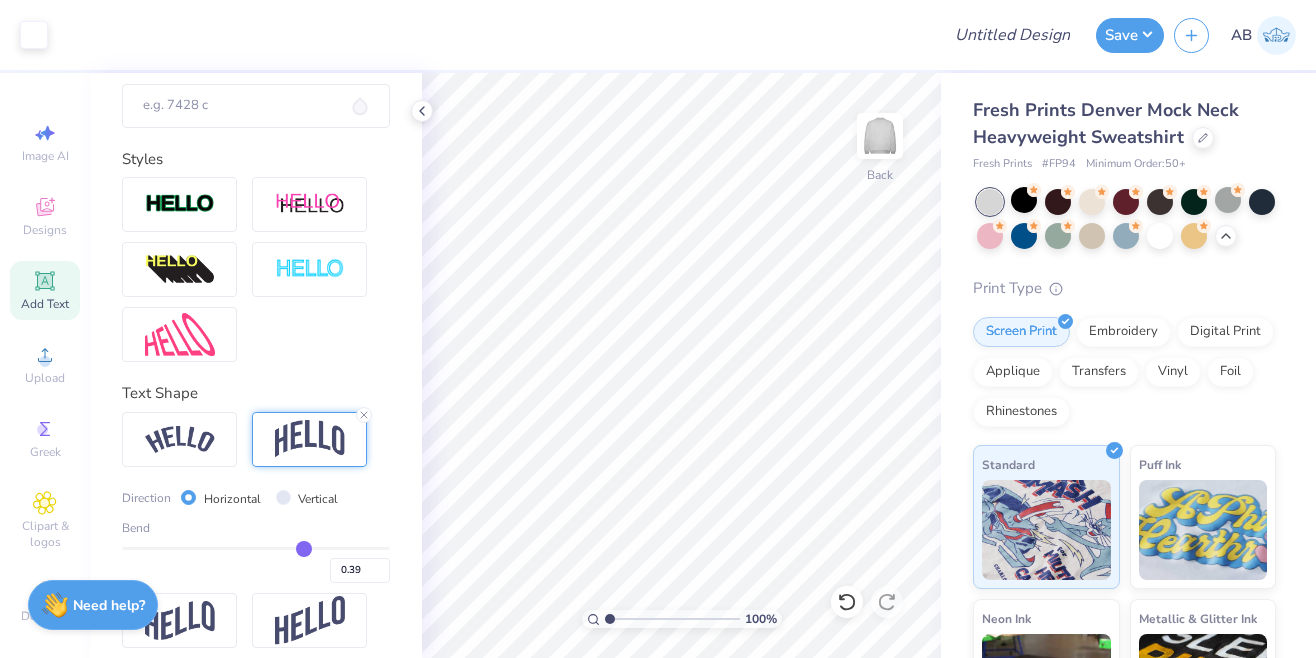 type on "0.38" 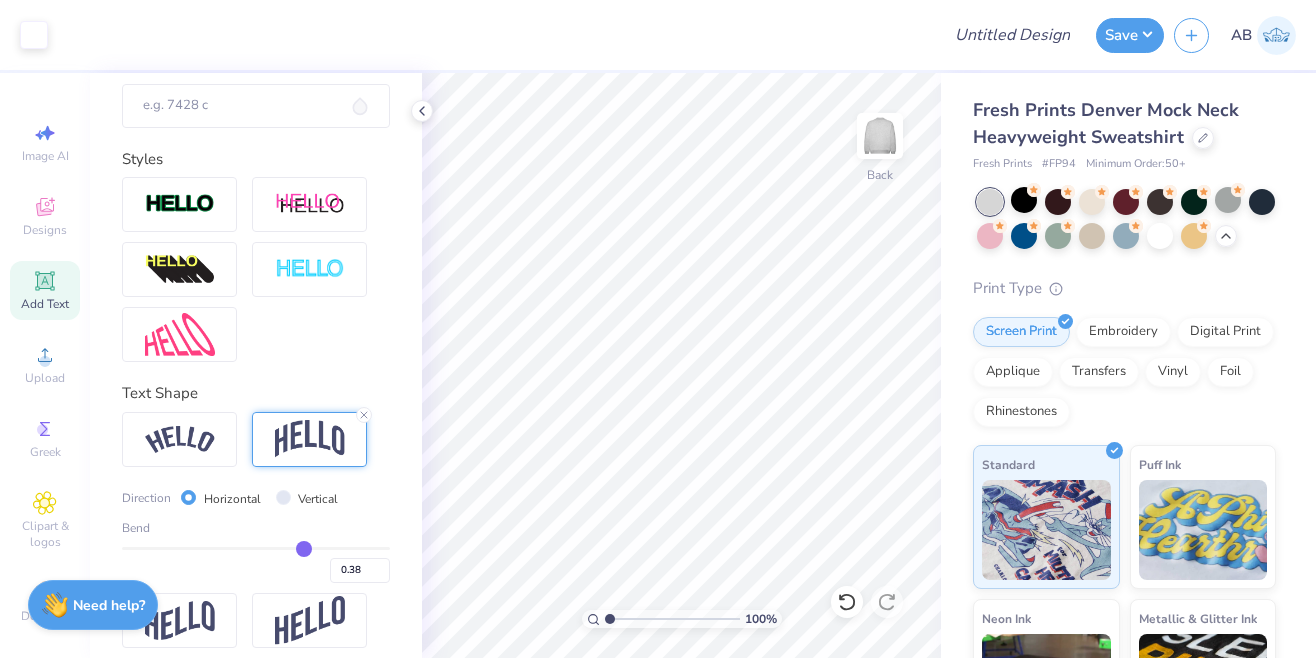 type on "0.37" 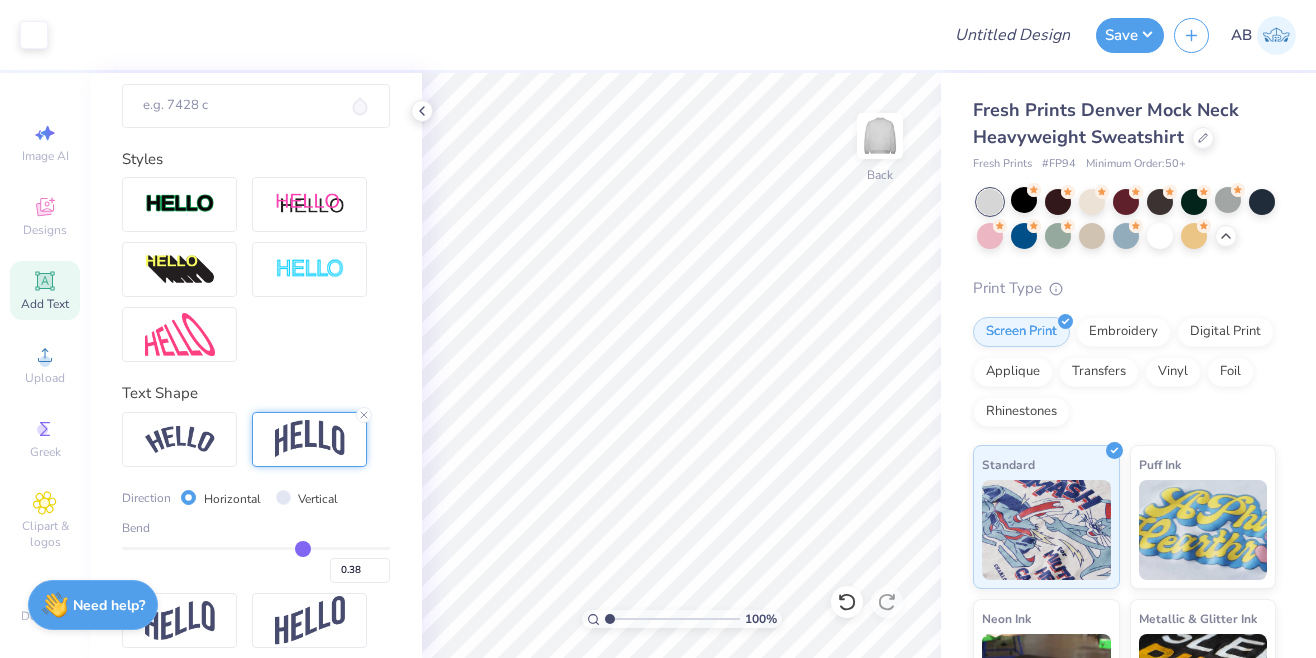 type on "0.37" 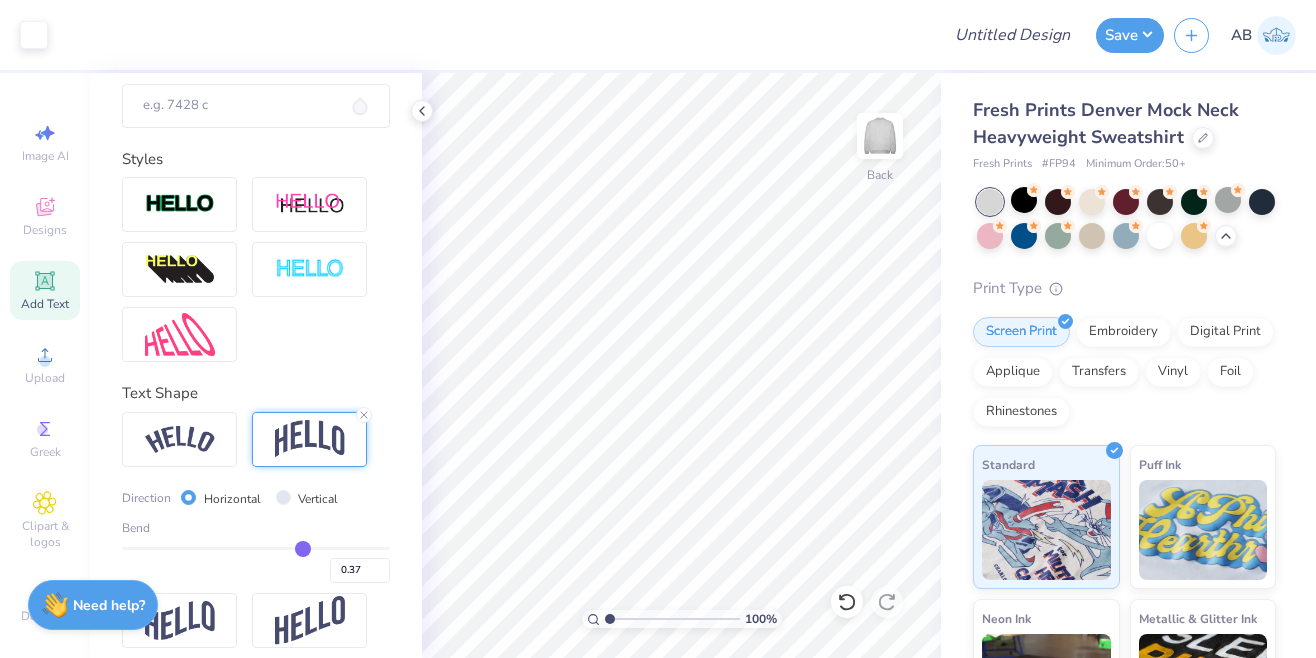 drag, startPoint x: 320, startPoint y: 548, endPoint x: 303, endPoint y: 547, distance: 17.029387 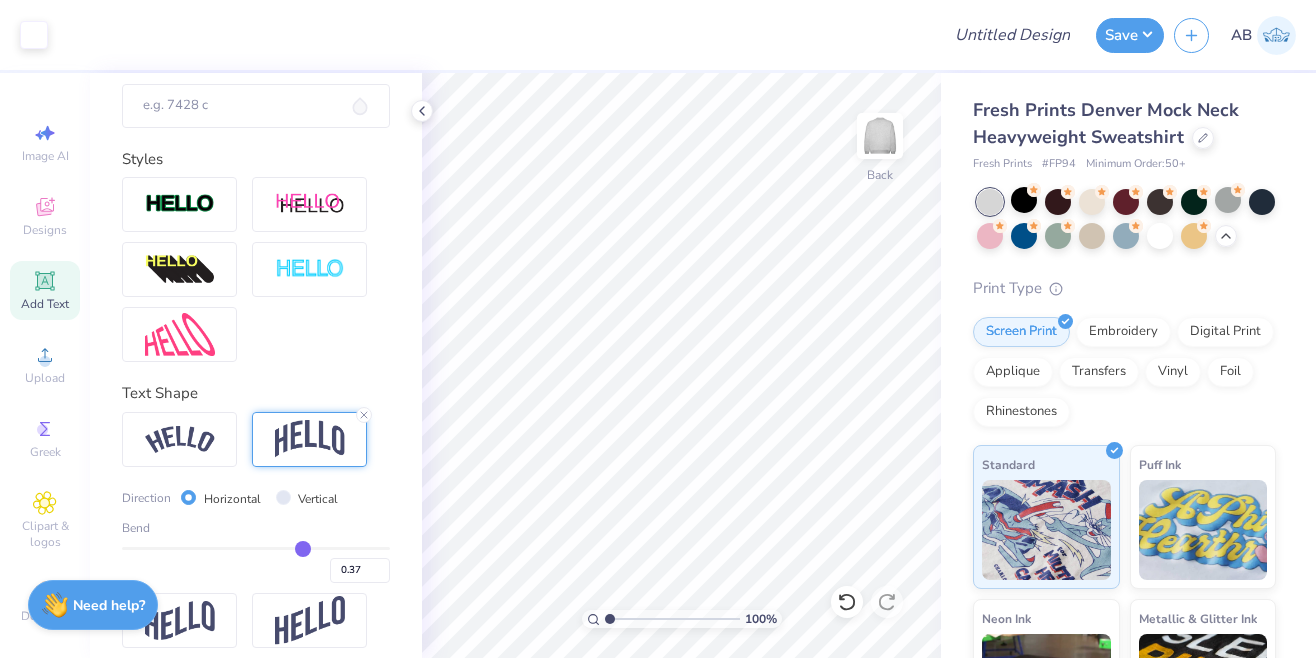type on "0.36" 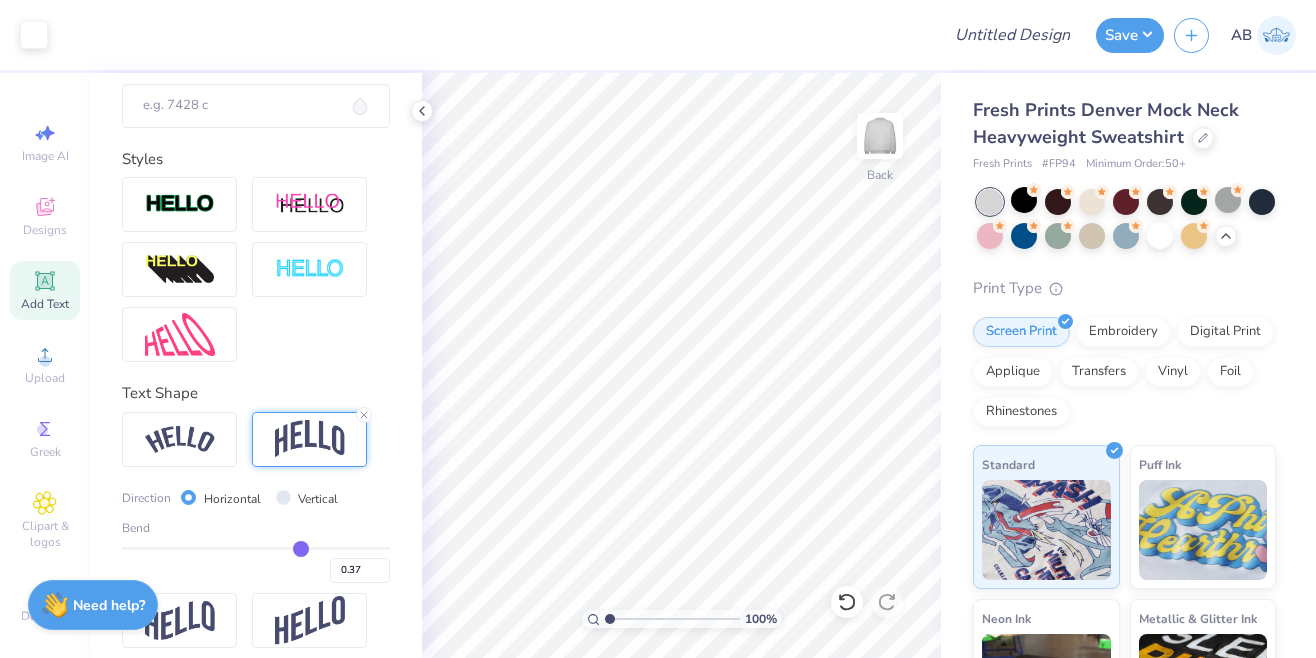 type on "0.36" 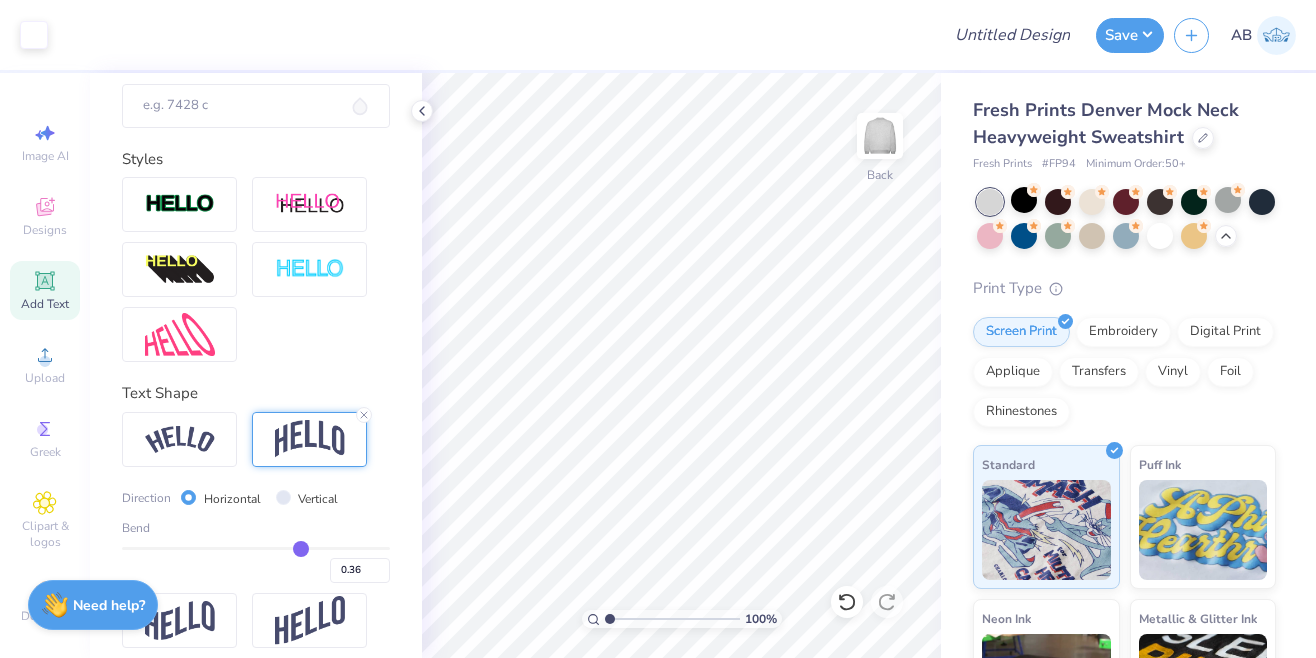 type on "0.35" 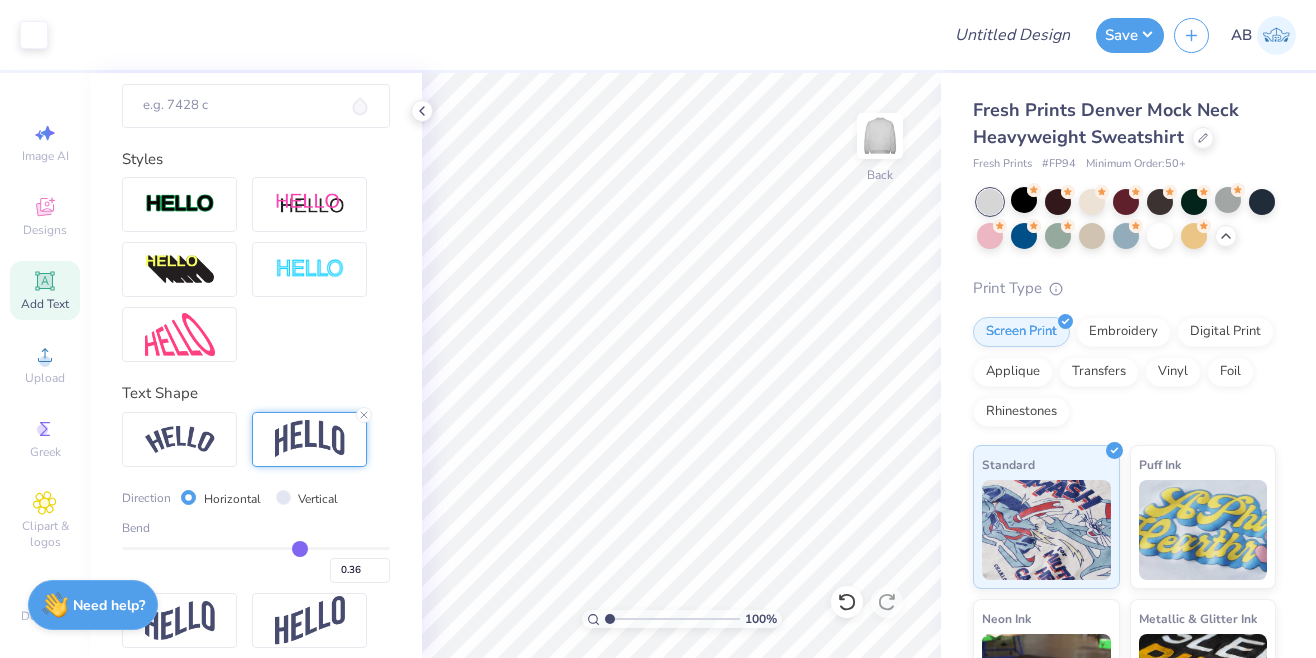 type on "0.35" 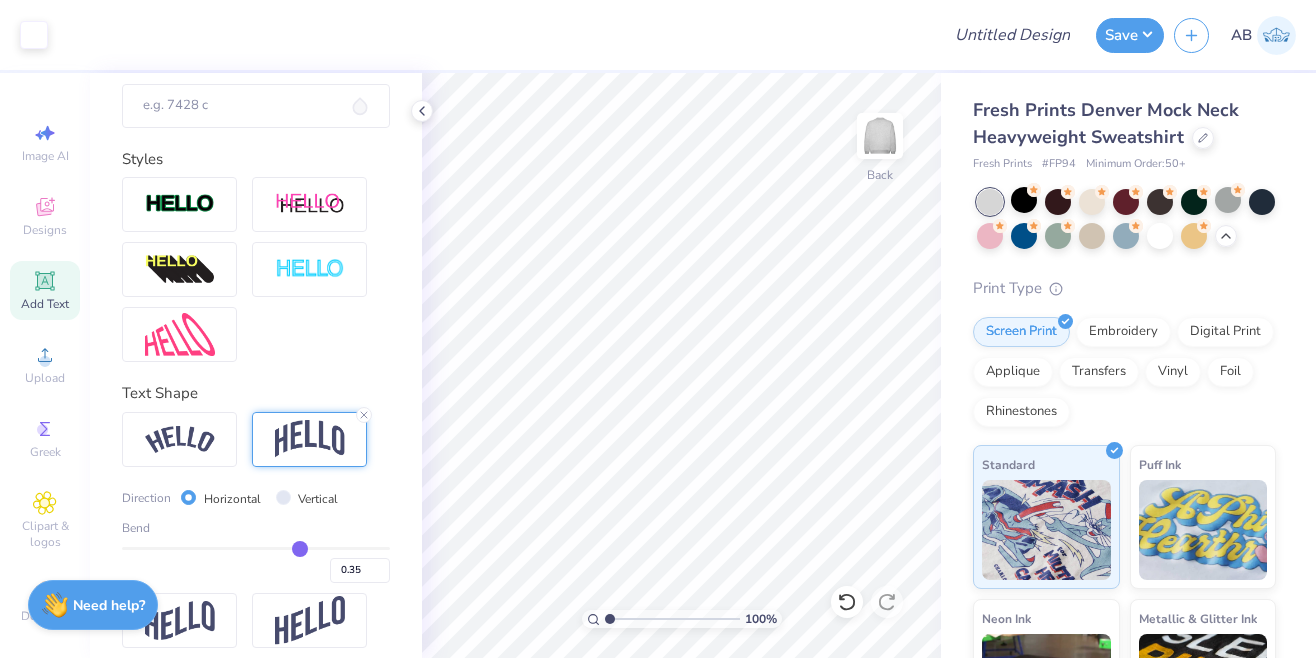 type on "0.34" 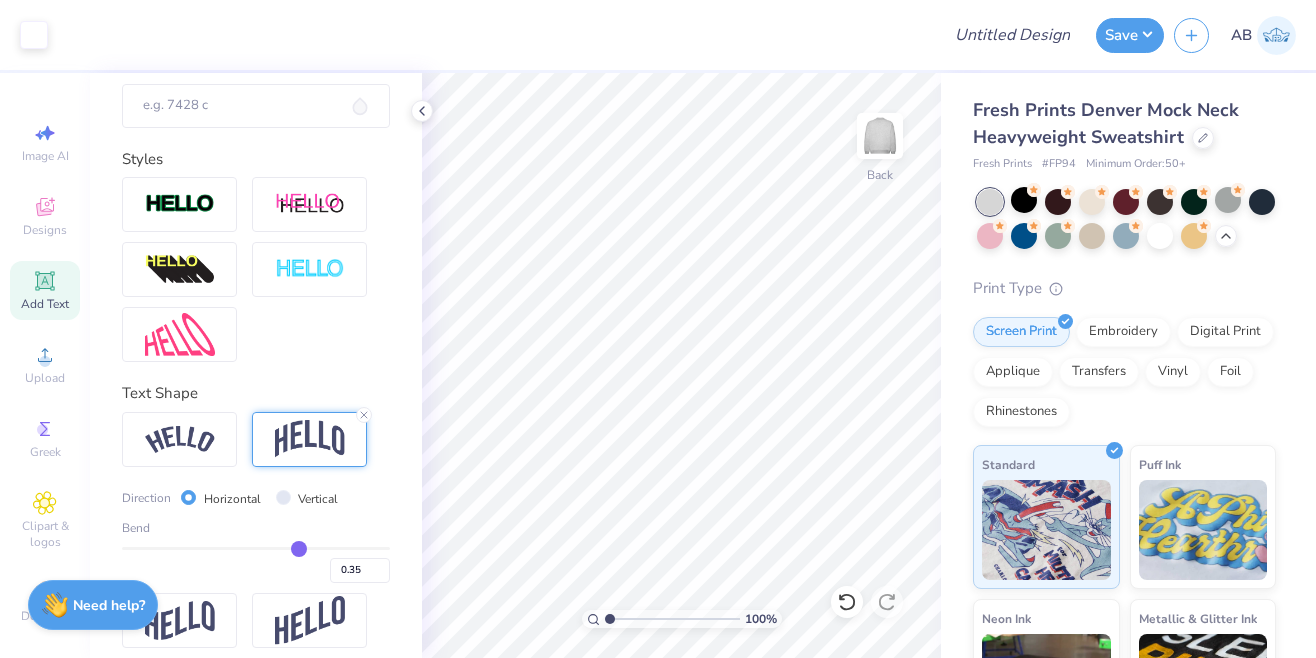 type on "0.34" 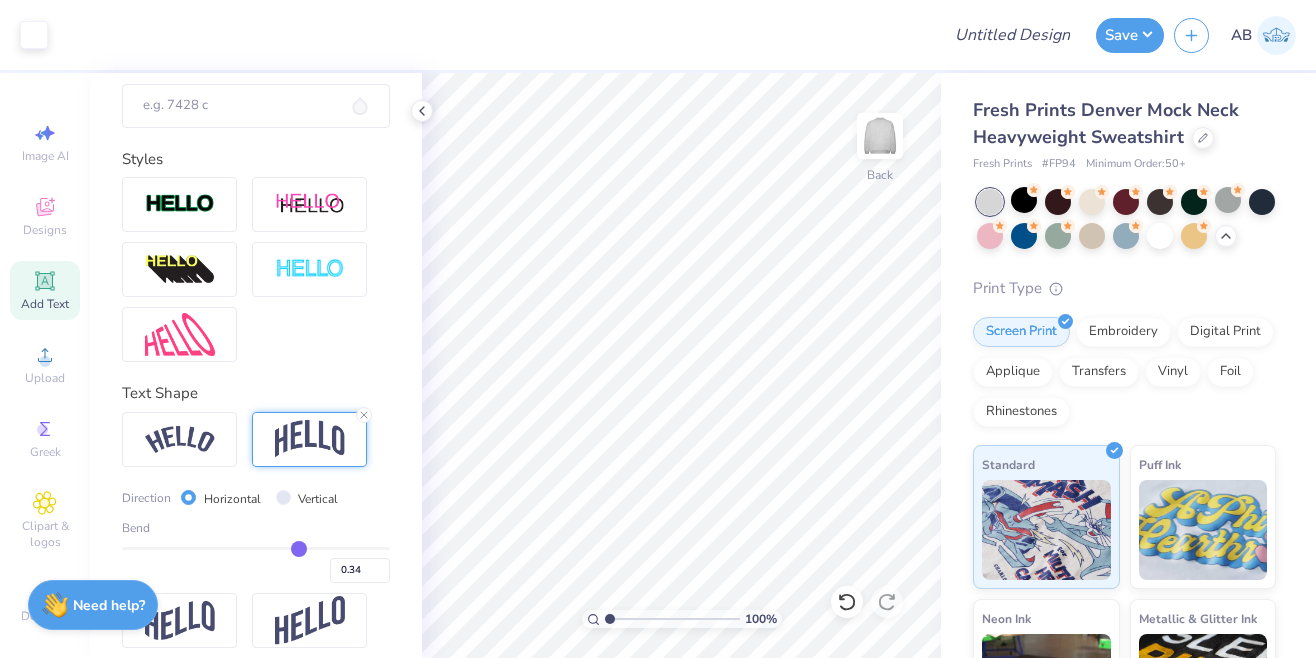 type on "0.33" 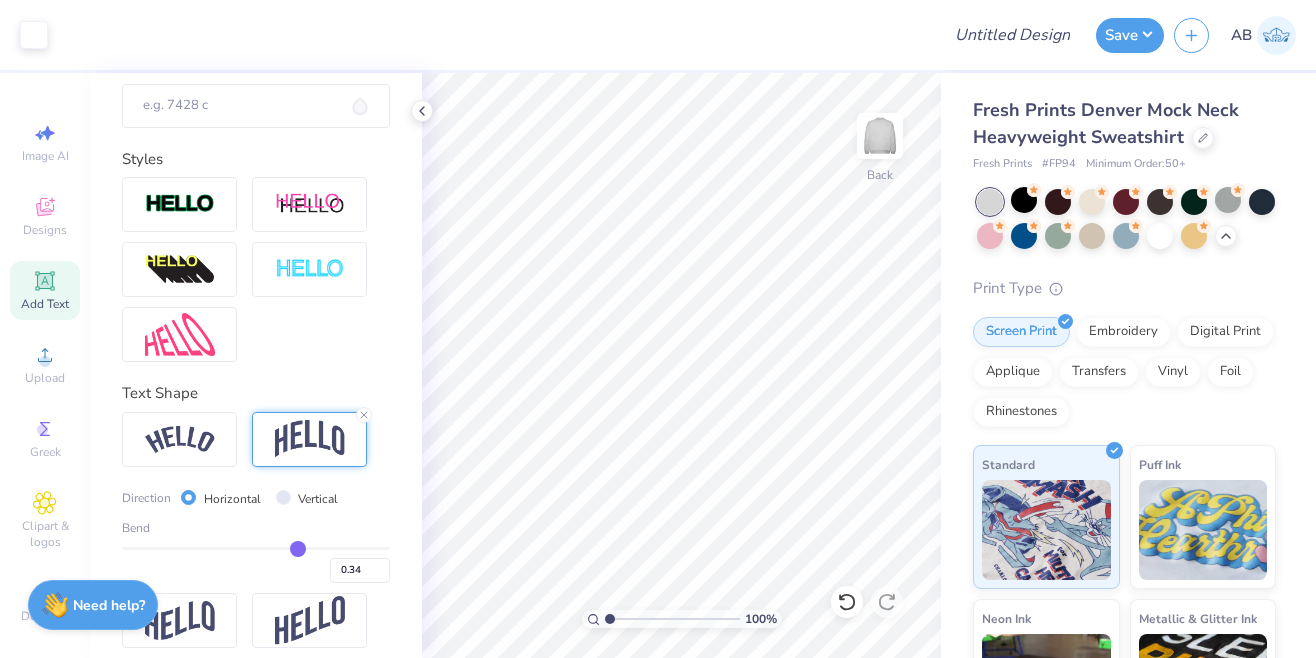 type on "0.33" 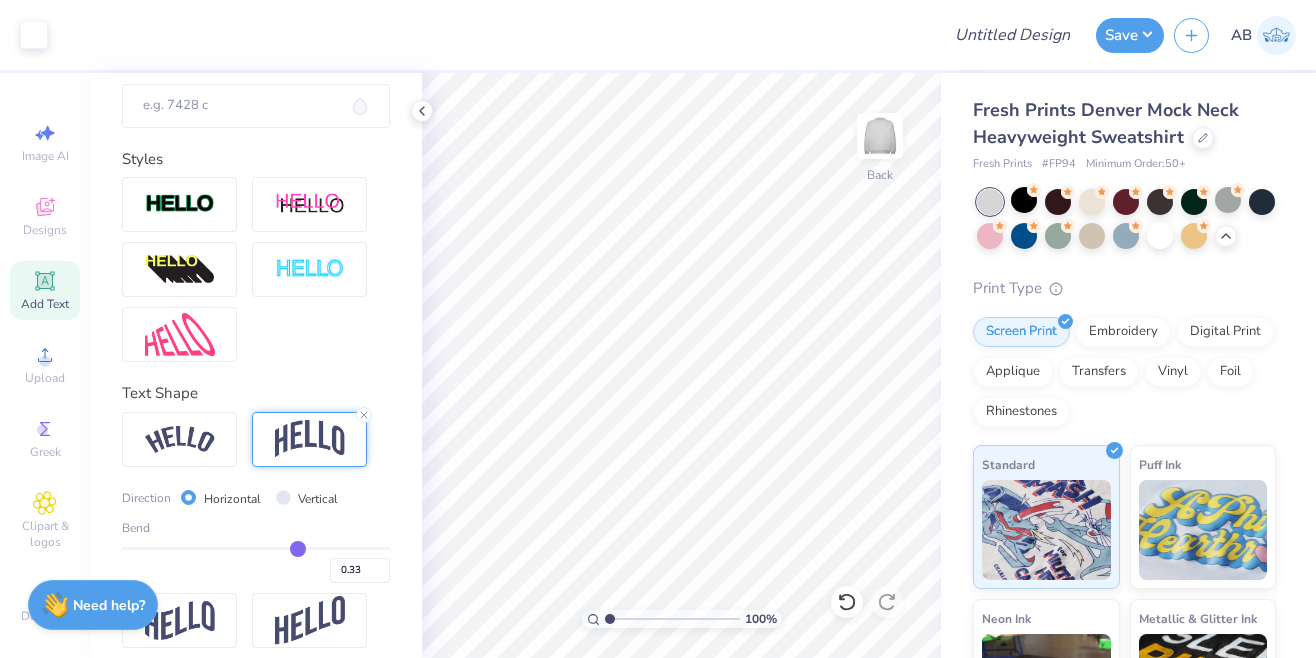 type on "0.32" 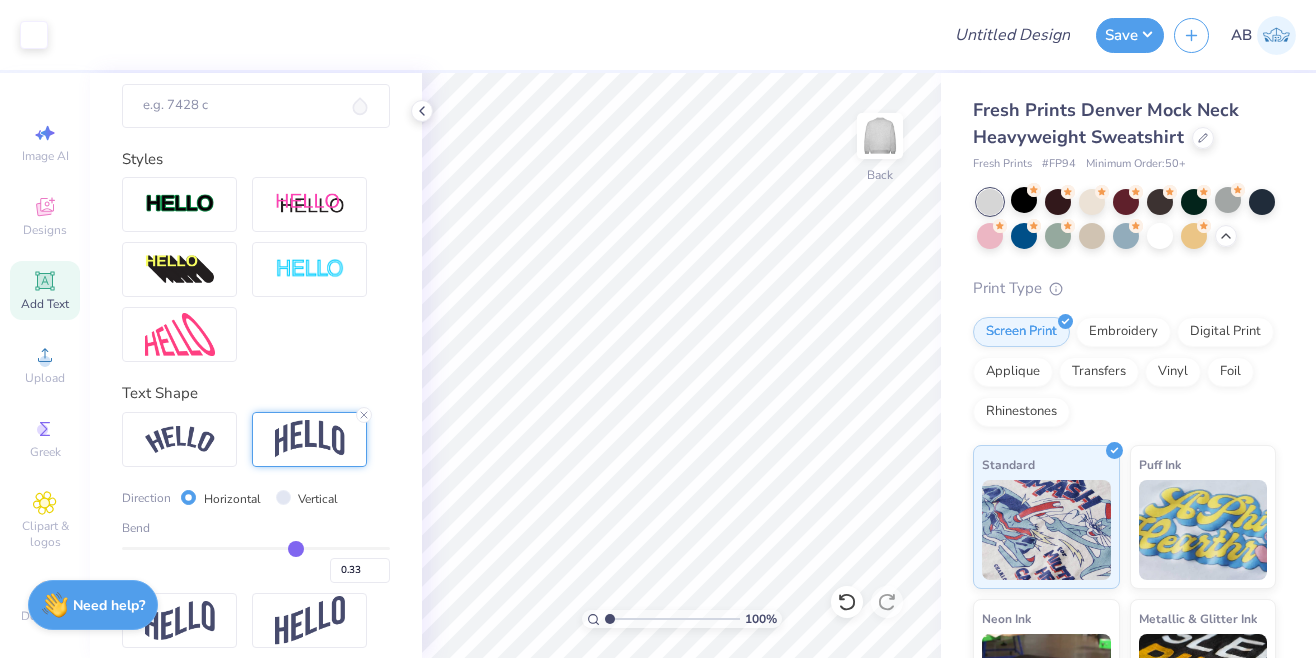 type on "0.32" 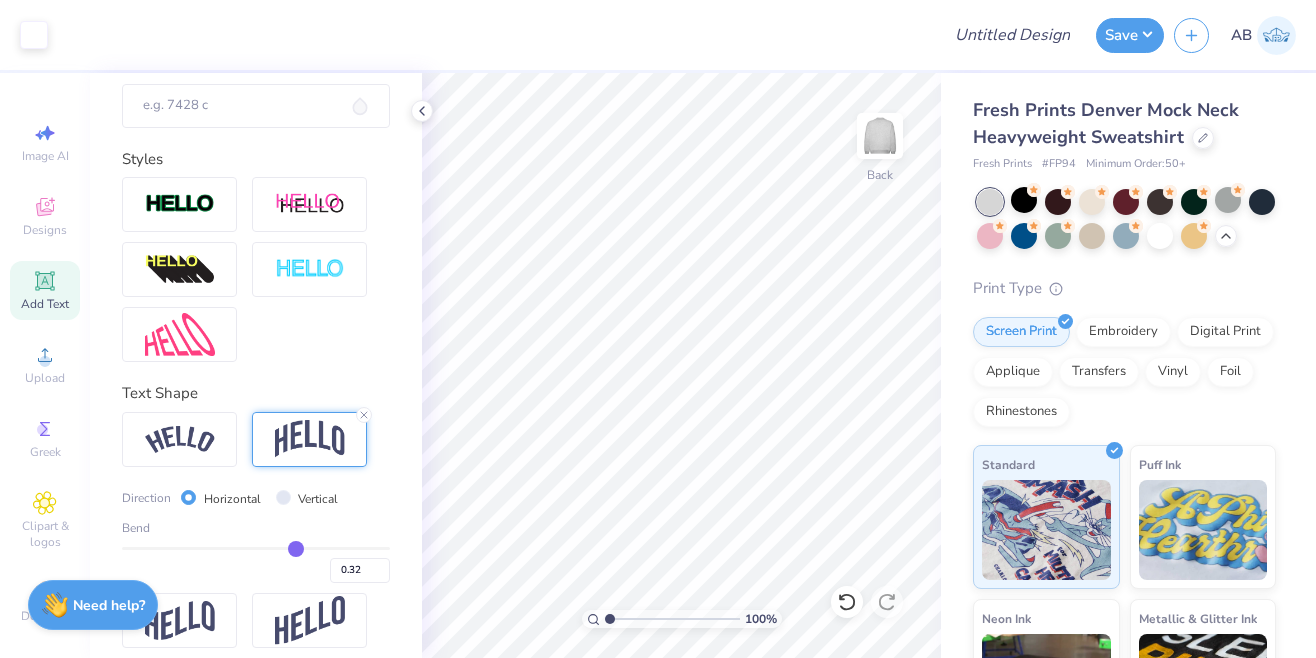 type on "0.31" 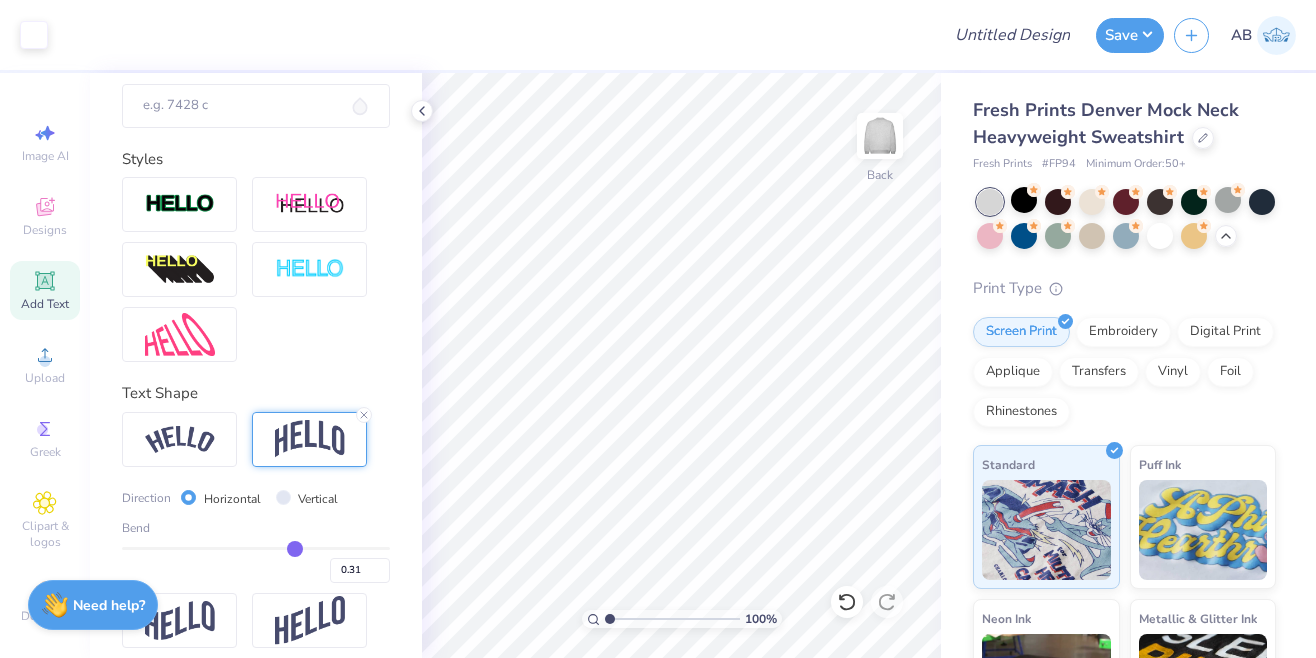 type on "0.3" 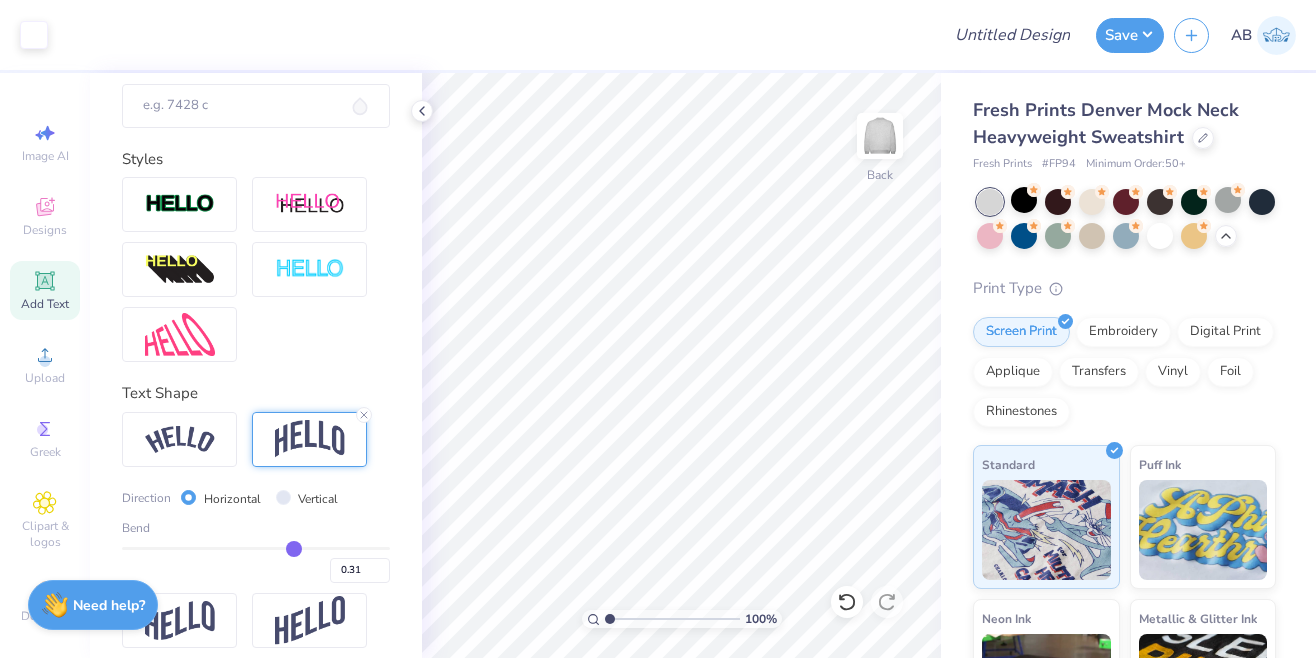 type on "0.30" 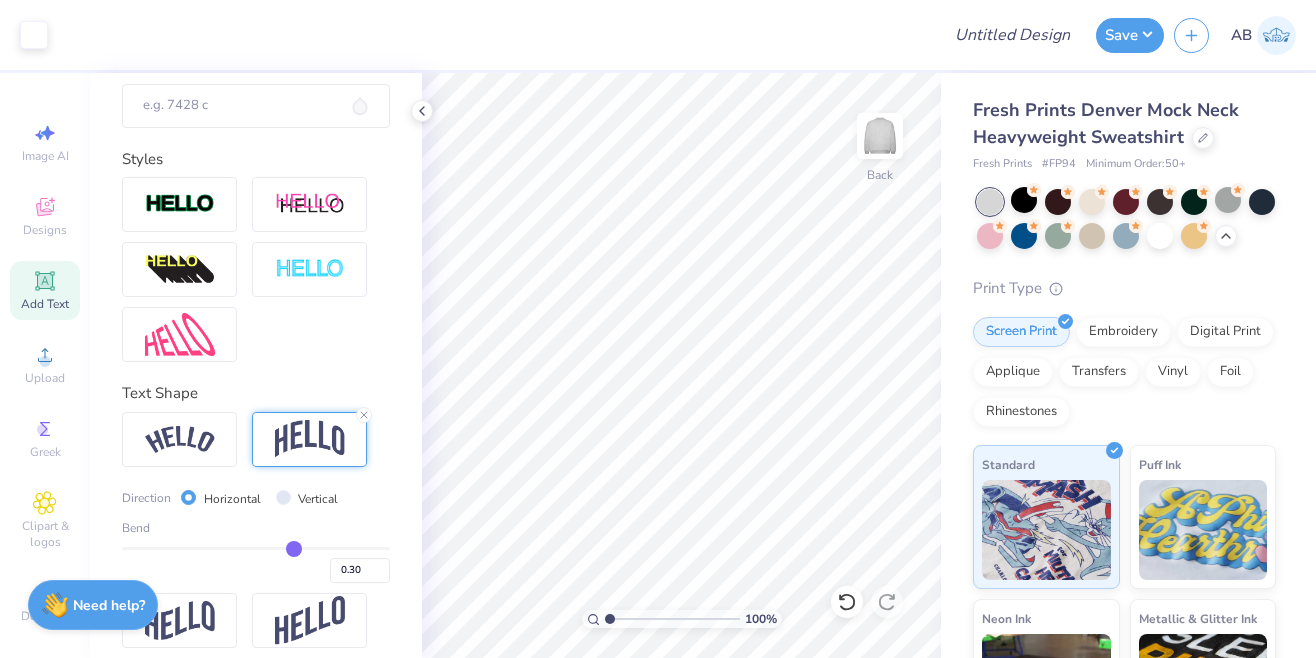 type on "0.29" 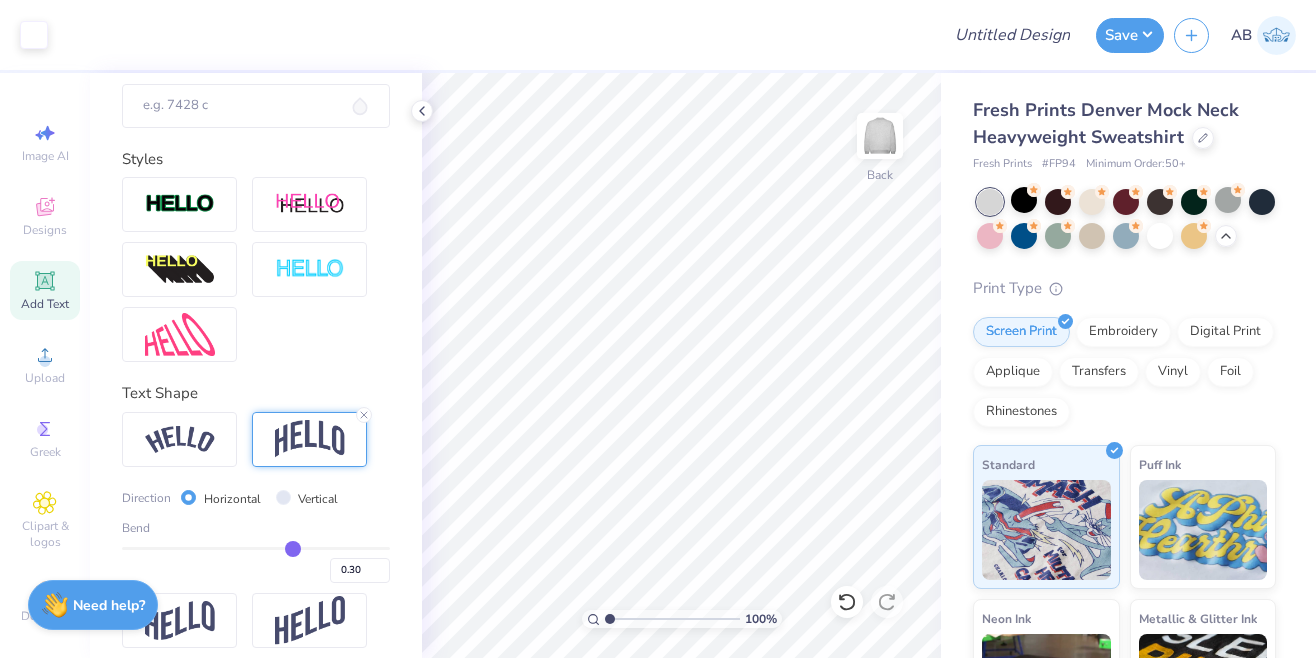 type on "0.29" 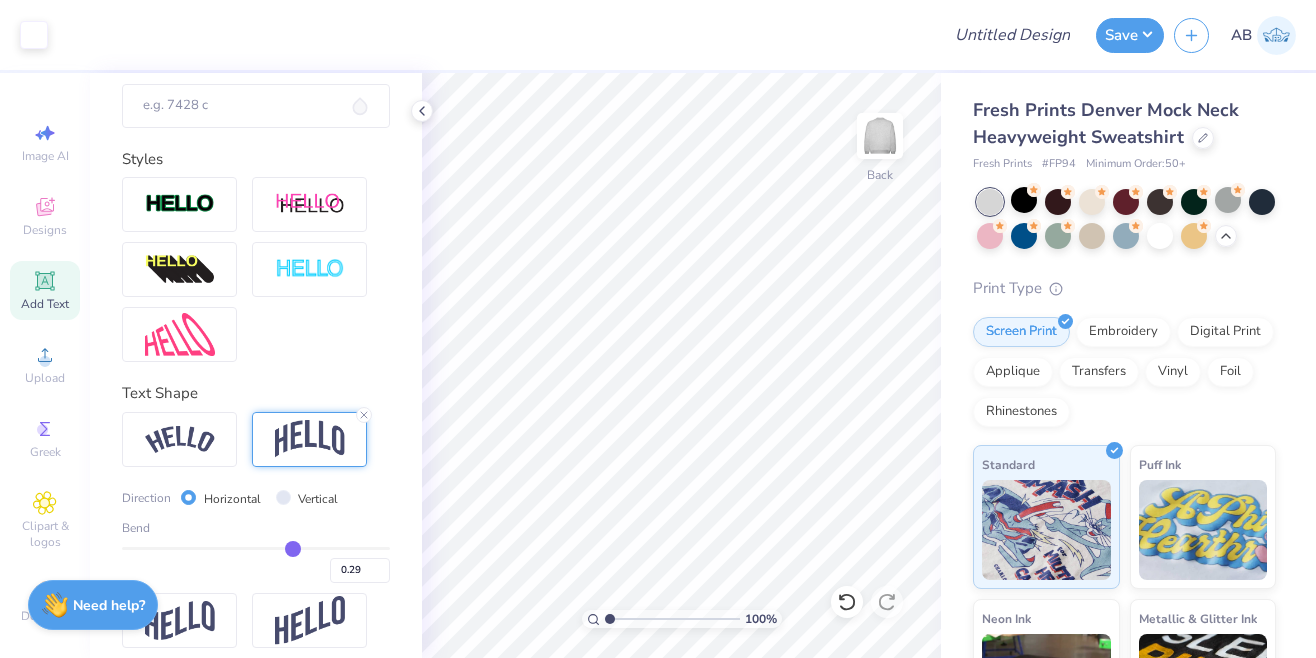type on "0.28" 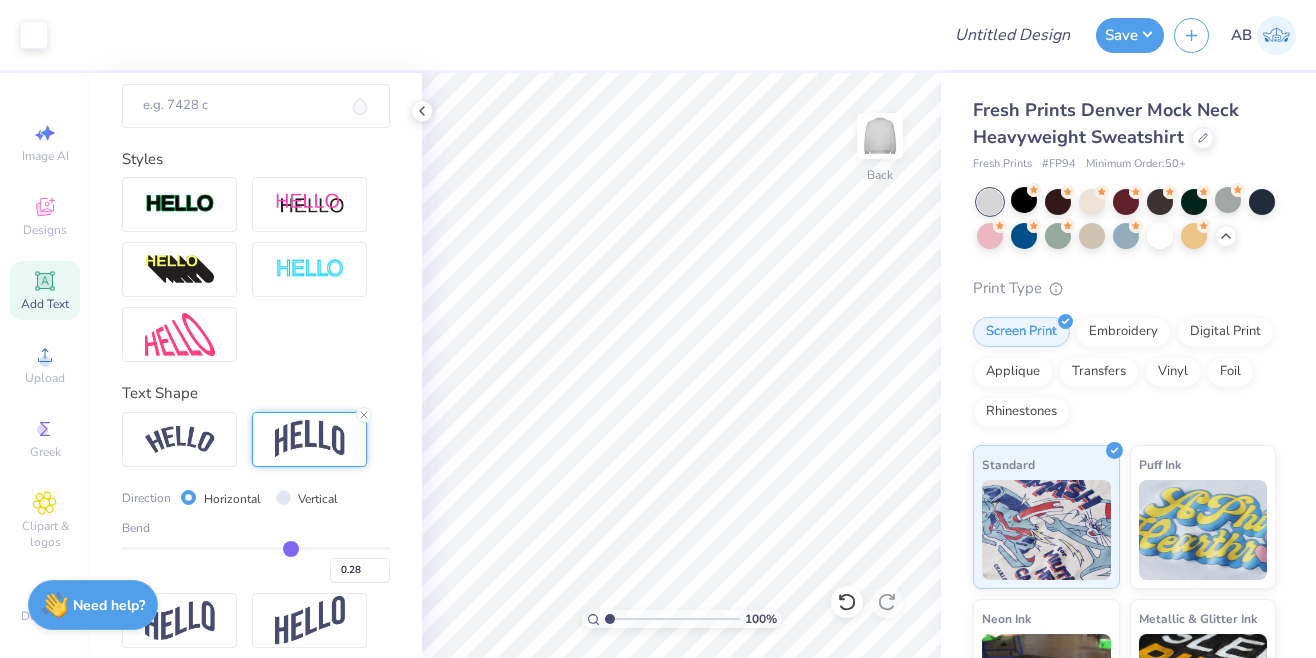 type on "0.27" 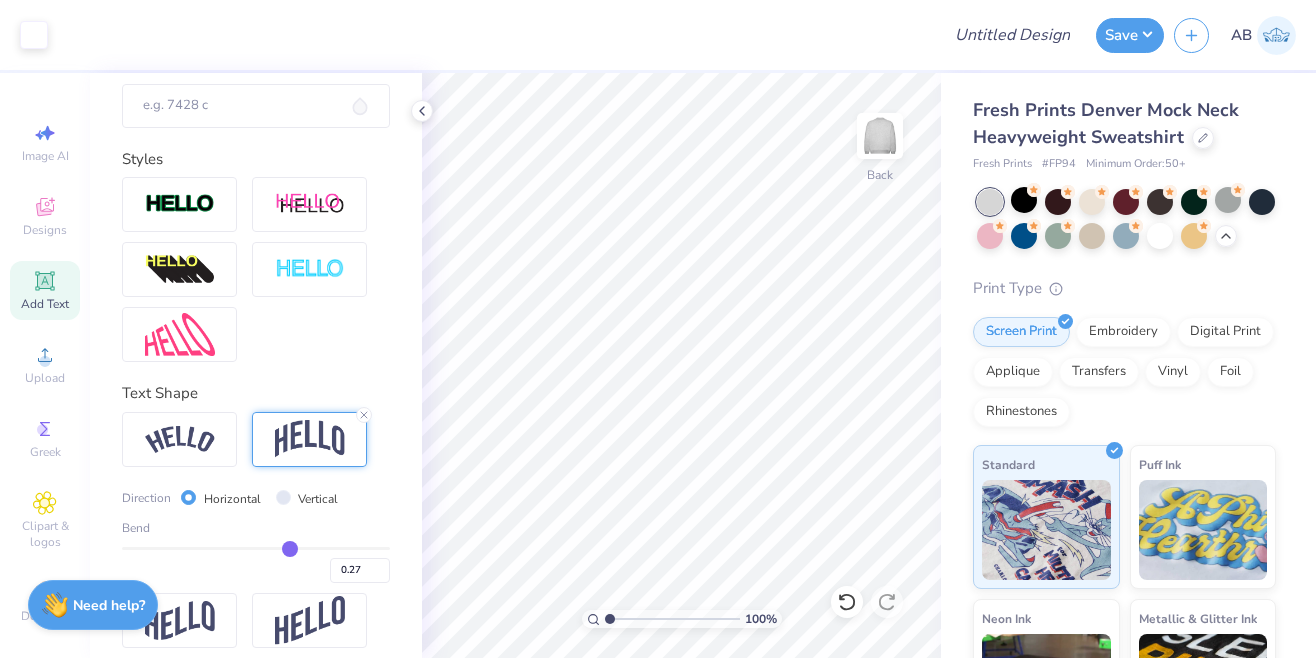 type on "0.26" 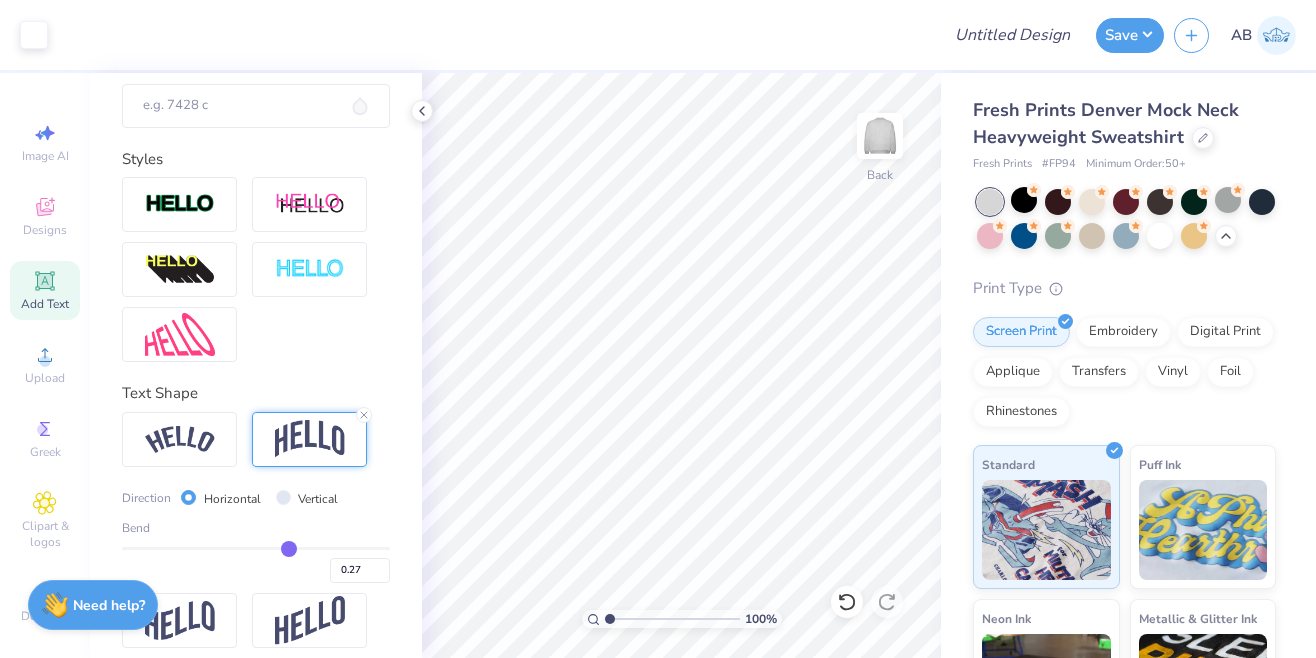 type on "0.26" 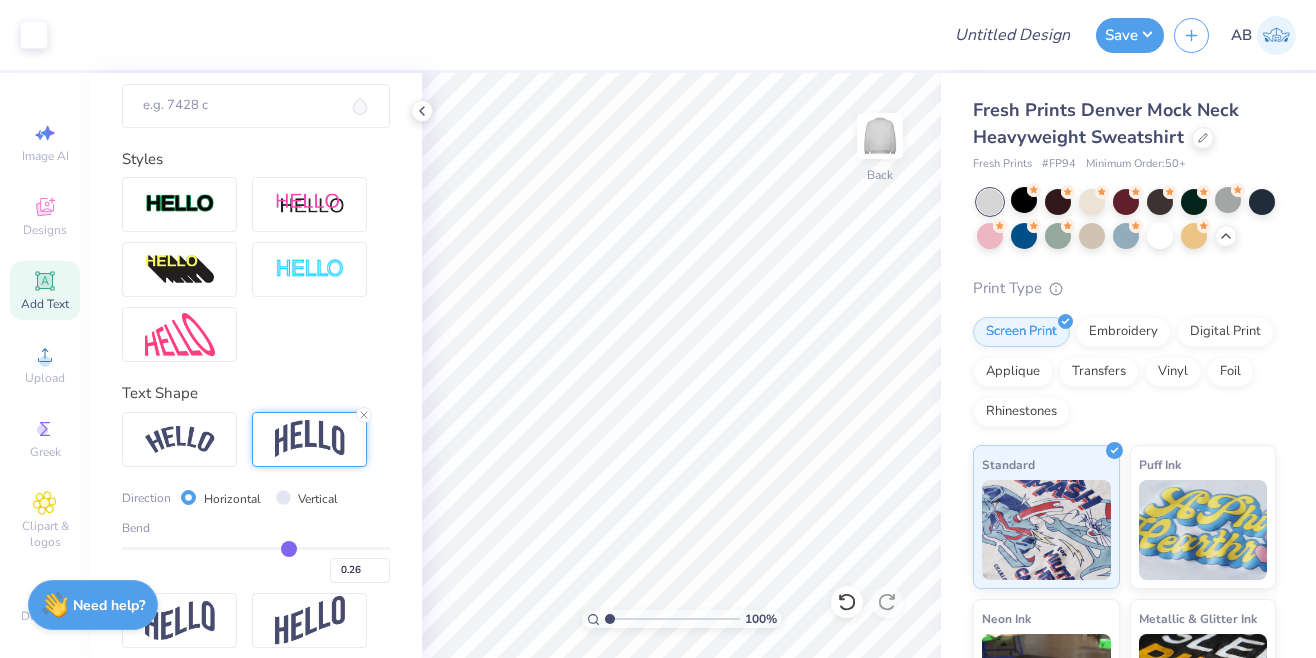 type on "0.25" 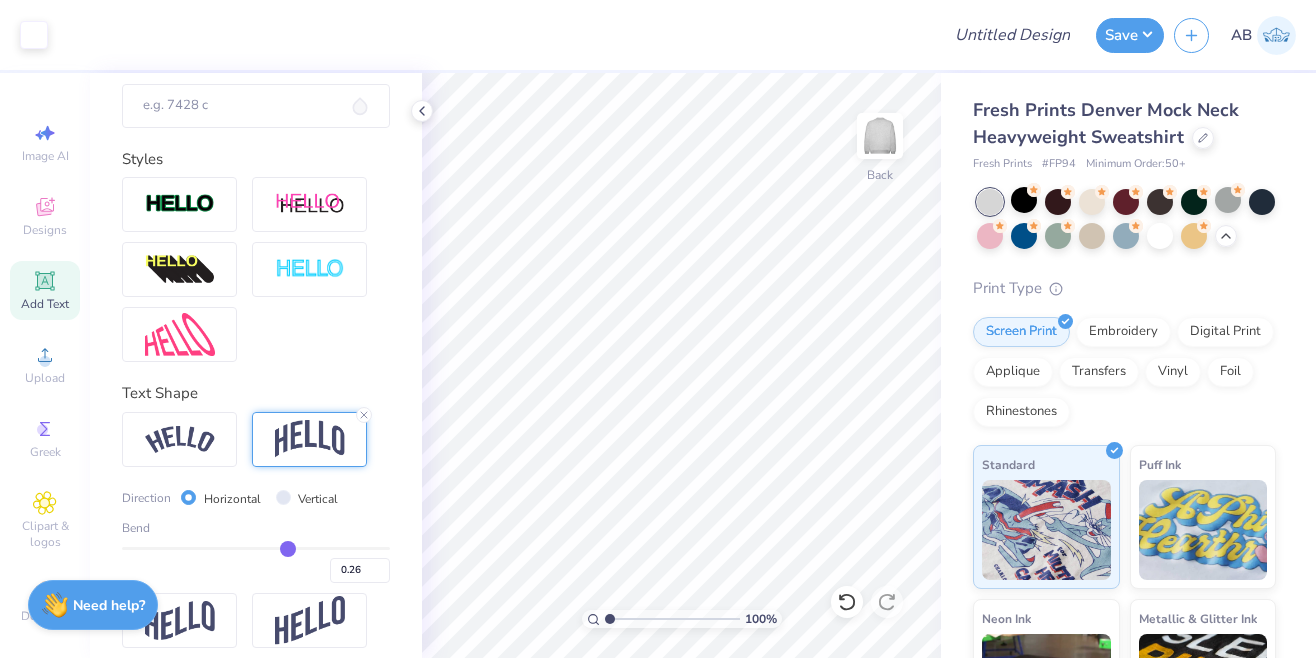 type on "0.25" 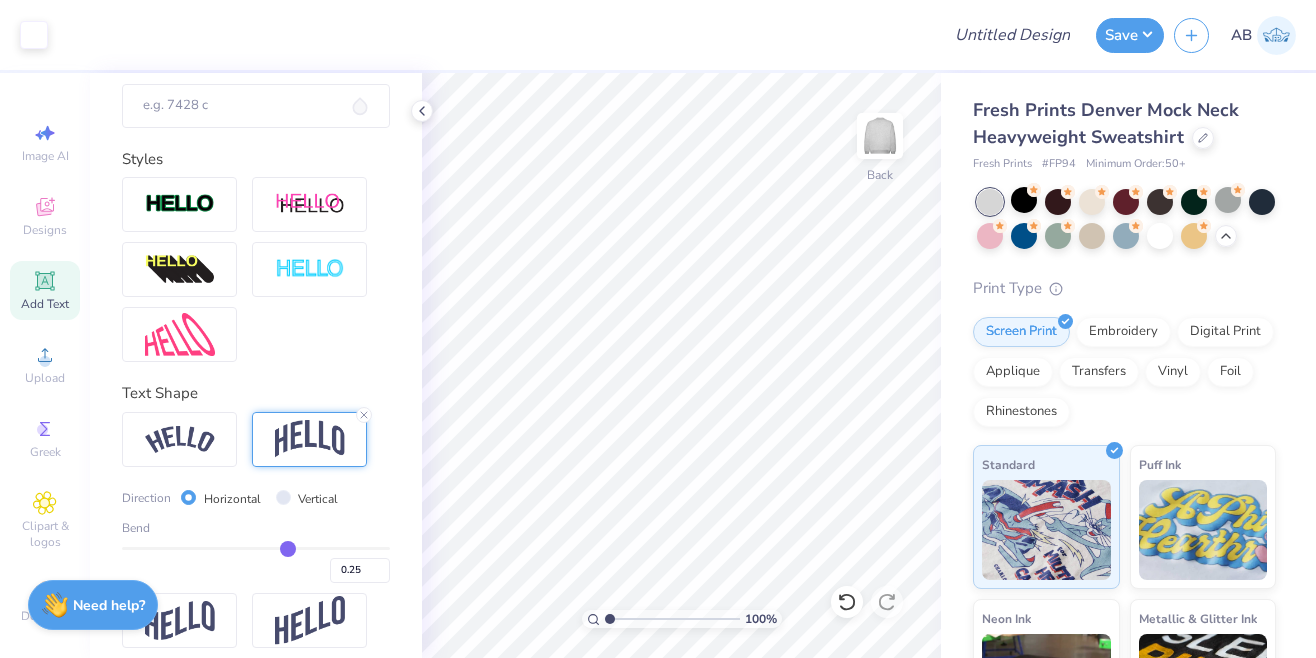 type on "0.24" 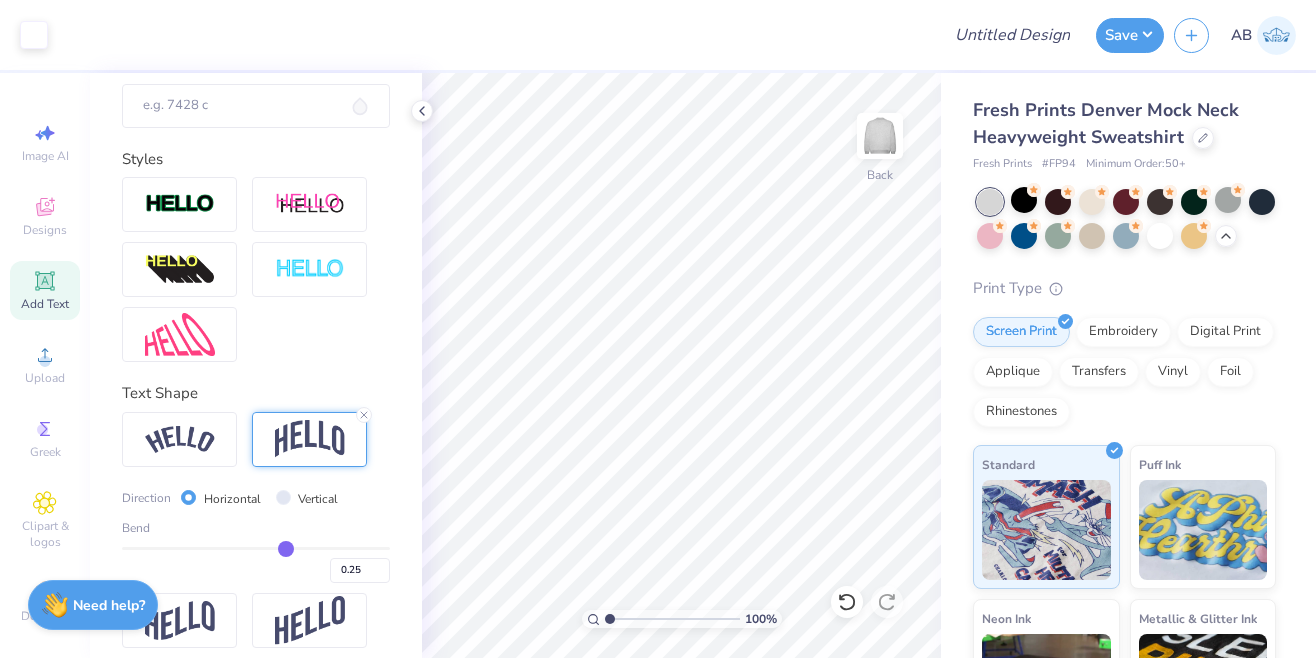 type on "0.24" 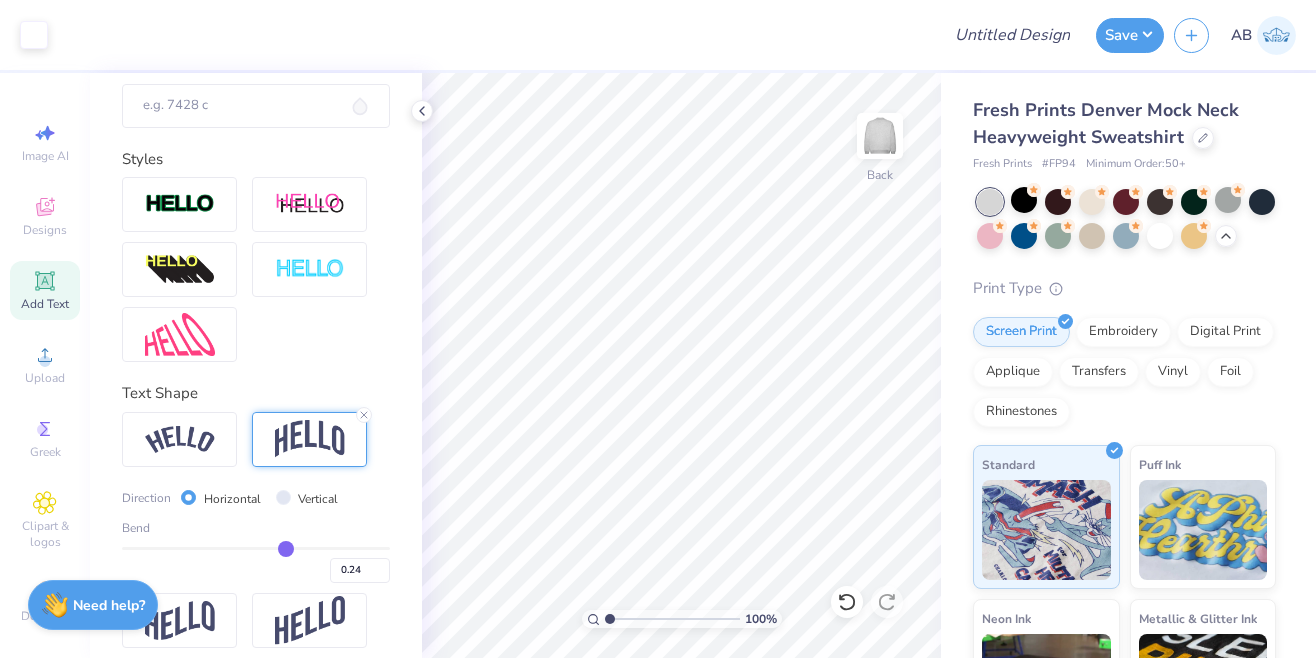 type on "0.23" 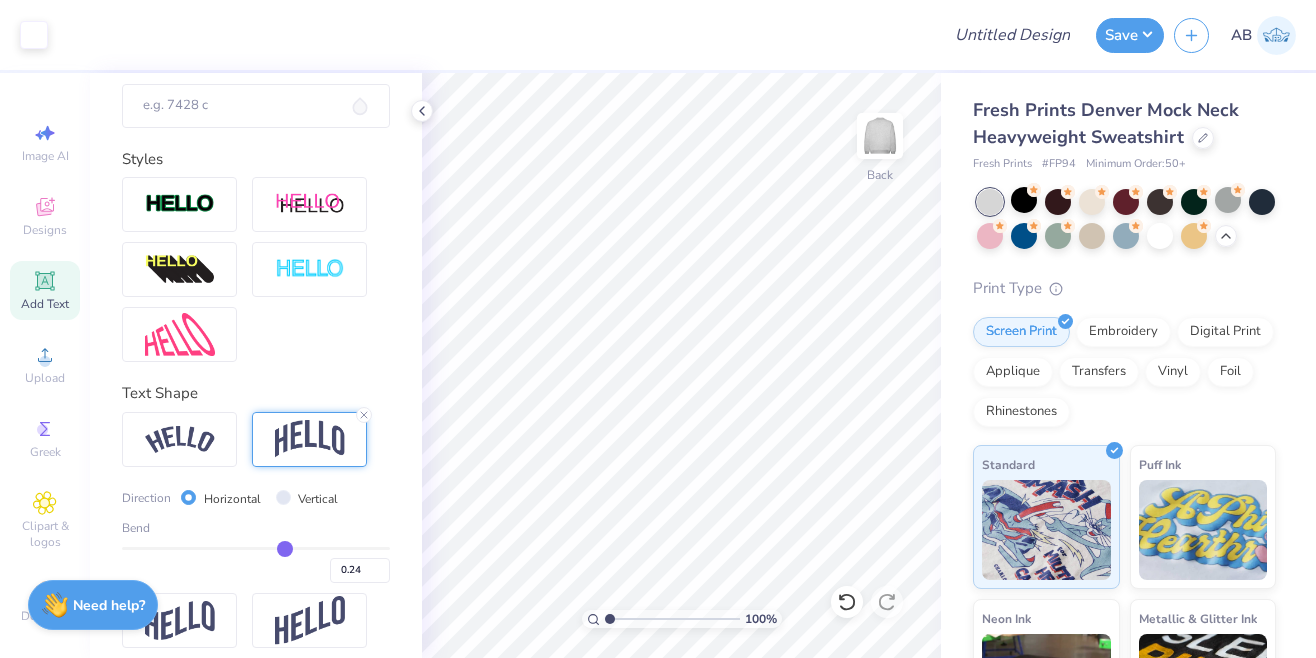 type on "0.23" 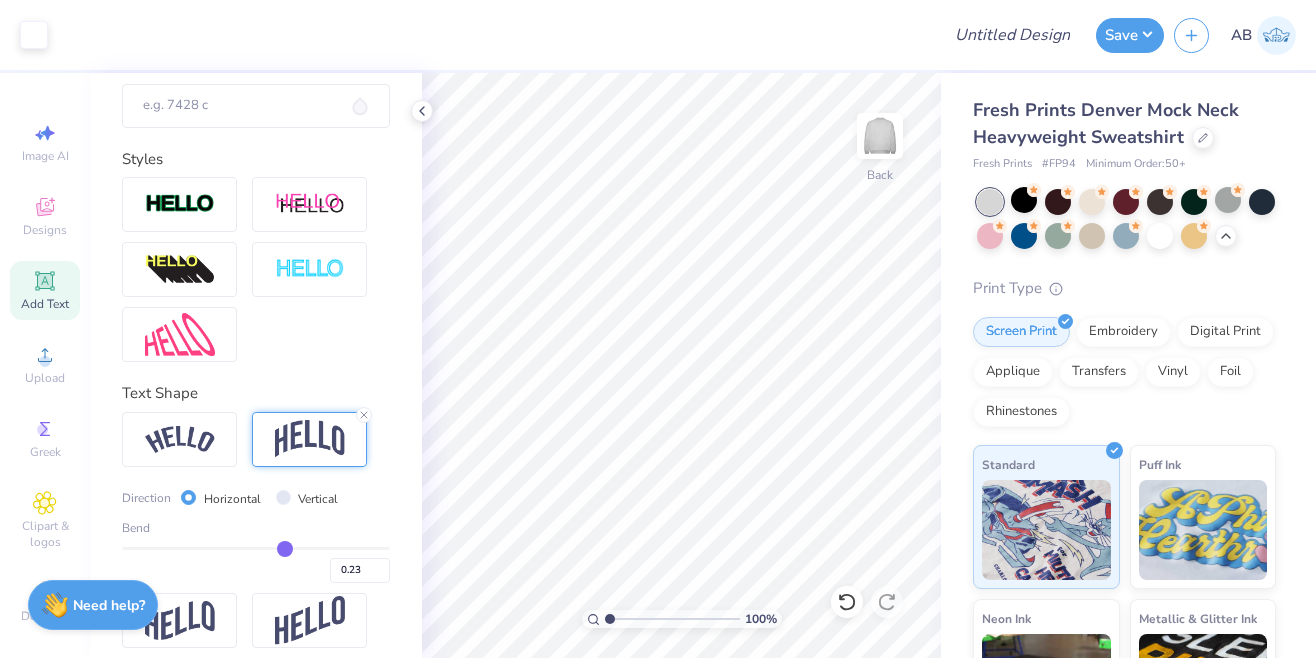 drag, startPoint x: 303, startPoint y: 547, endPoint x: 285, endPoint y: 544, distance: 18.248287 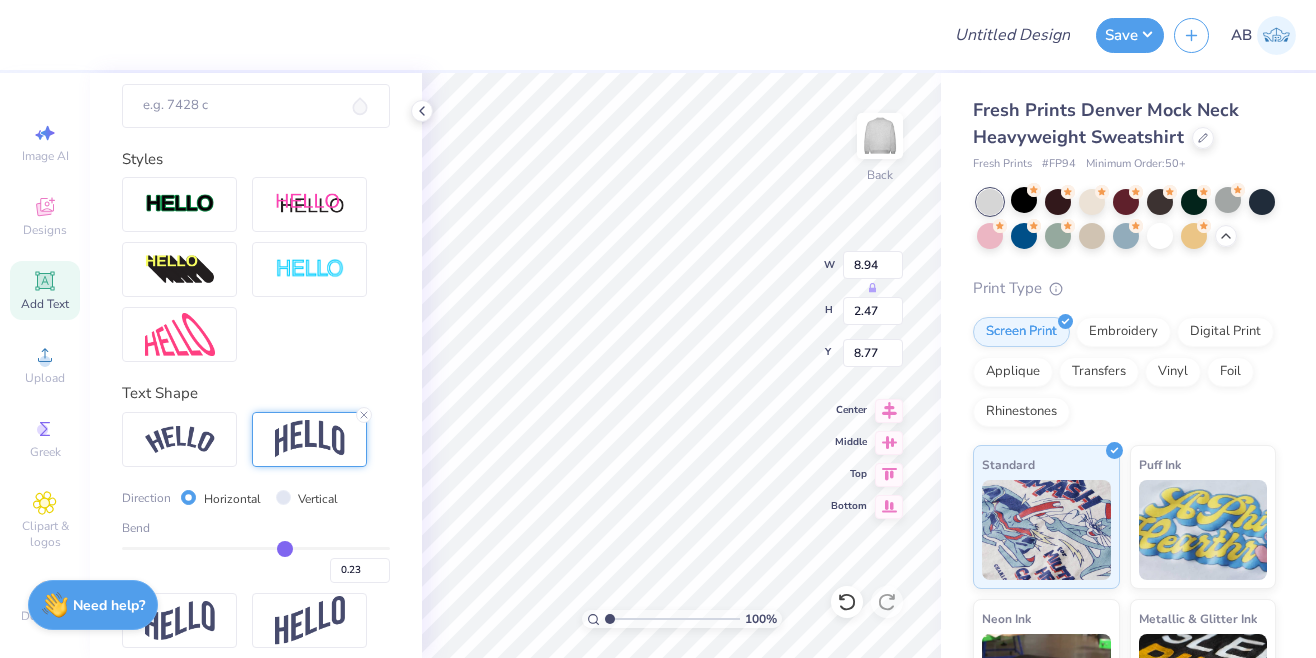type on "1.27" 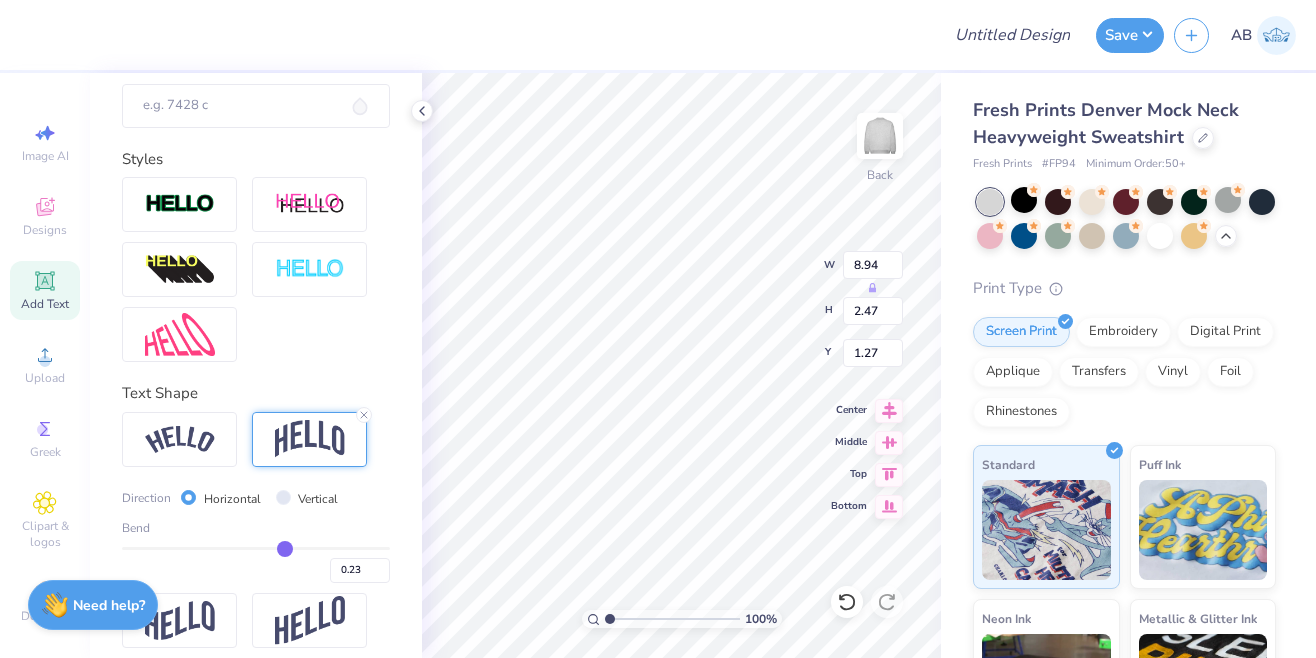 type on "0.53" 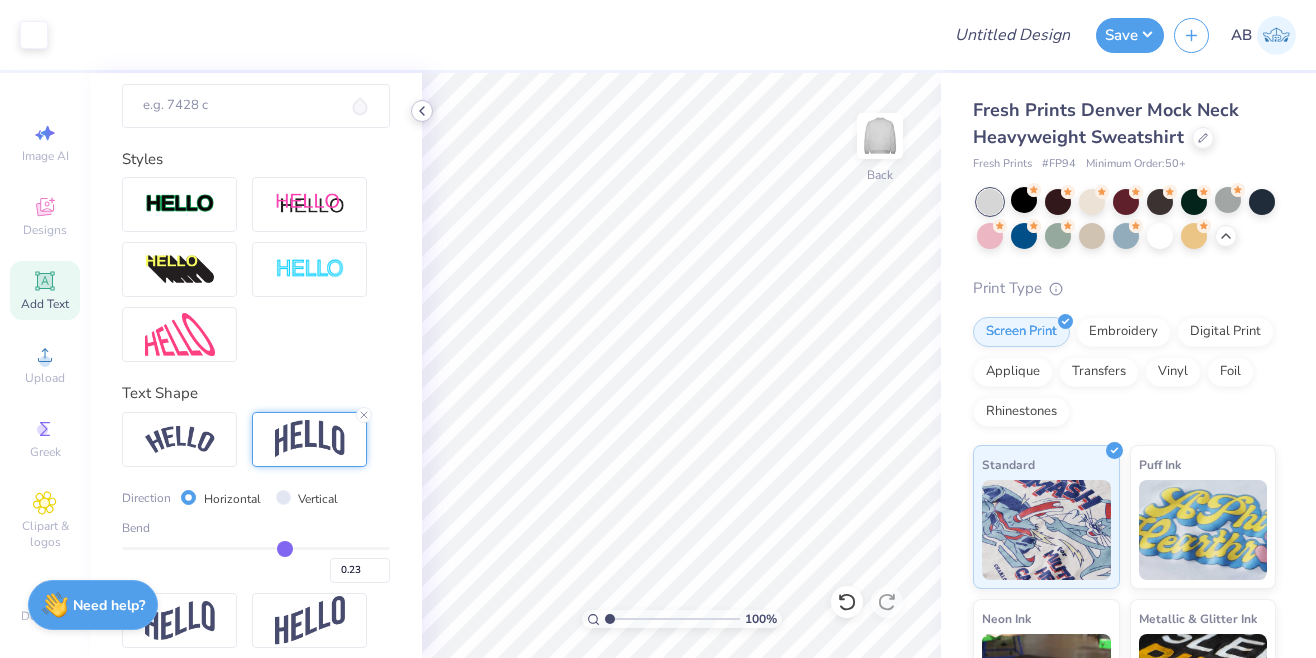click 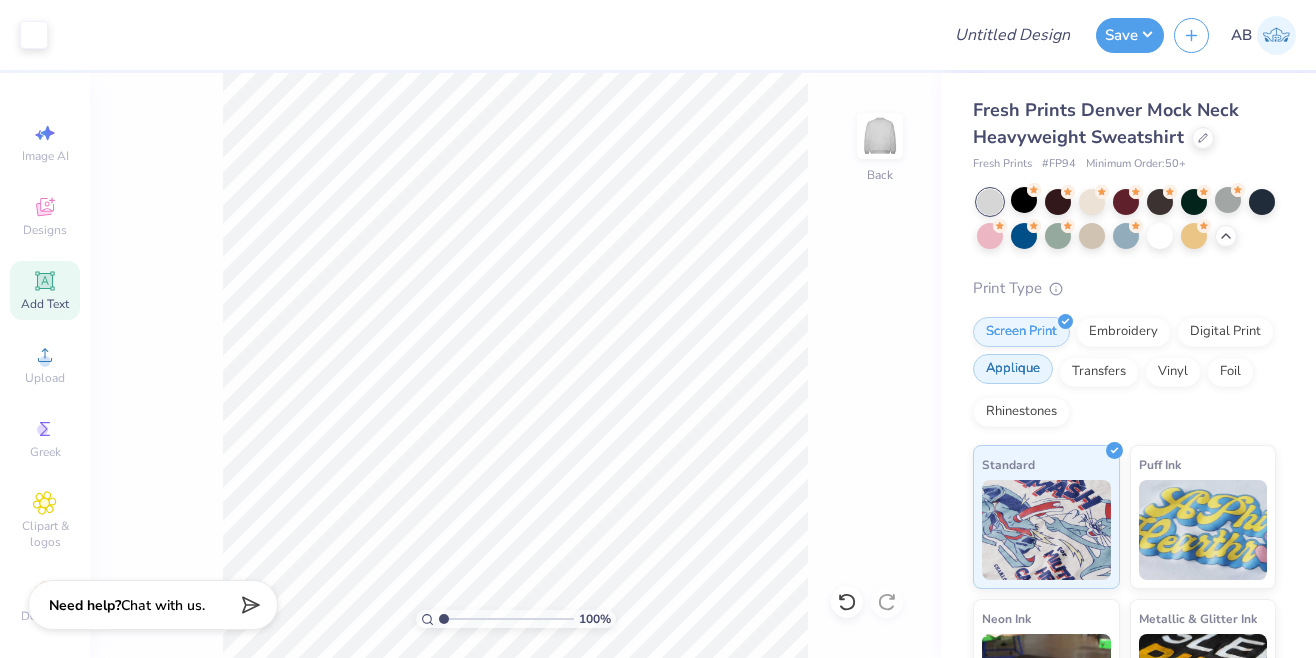 click on "Applique" at bounding box center [1013, 369] 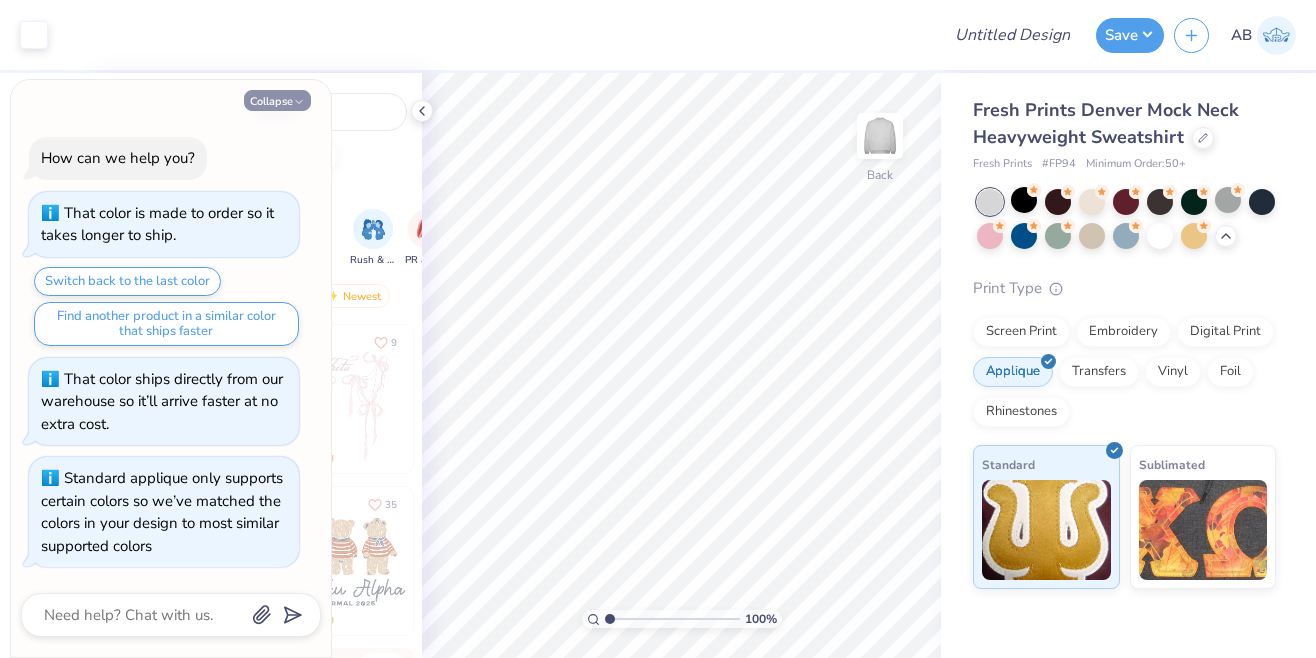 click on "Collapse" at bounding box center [277, 100] 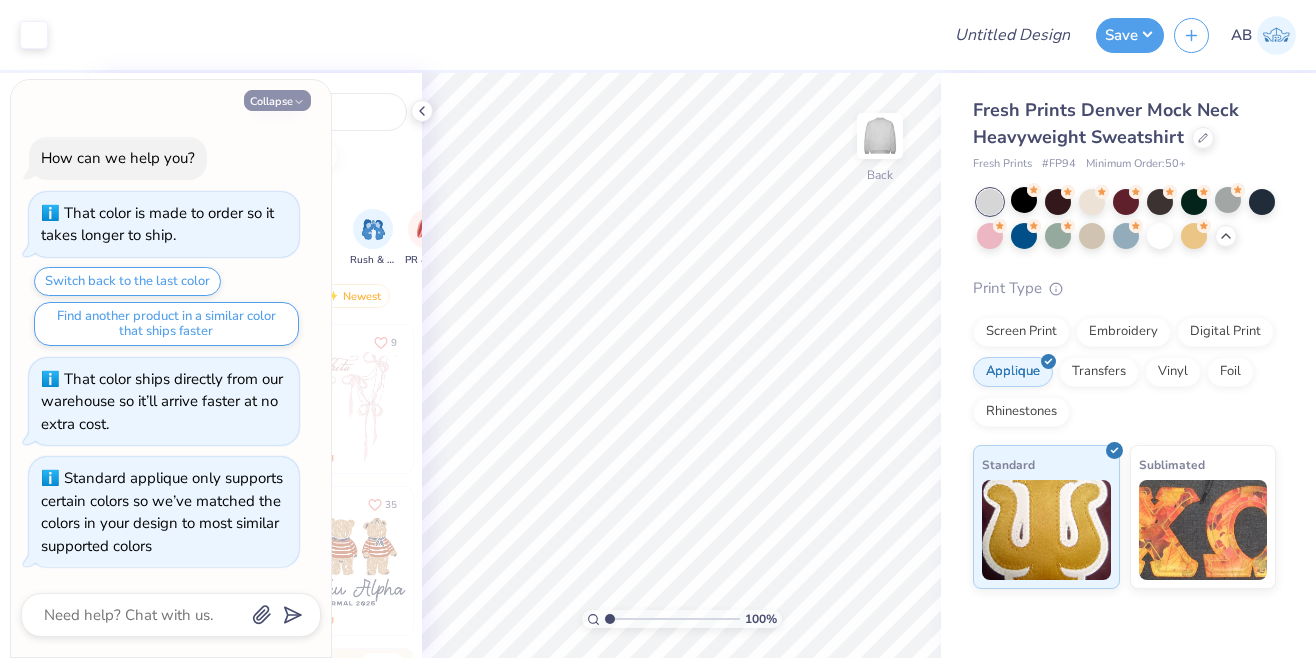 type on "x" 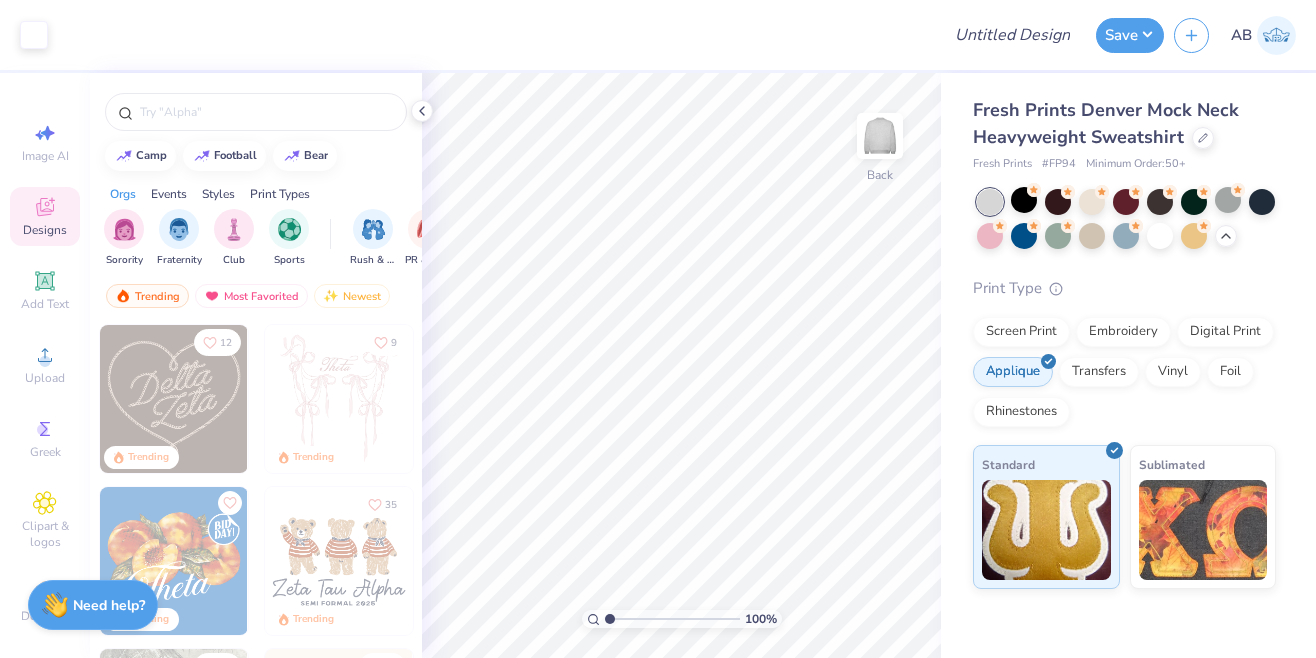 scroll, scrollTop: 0, scrollLeft: 0, axis: both 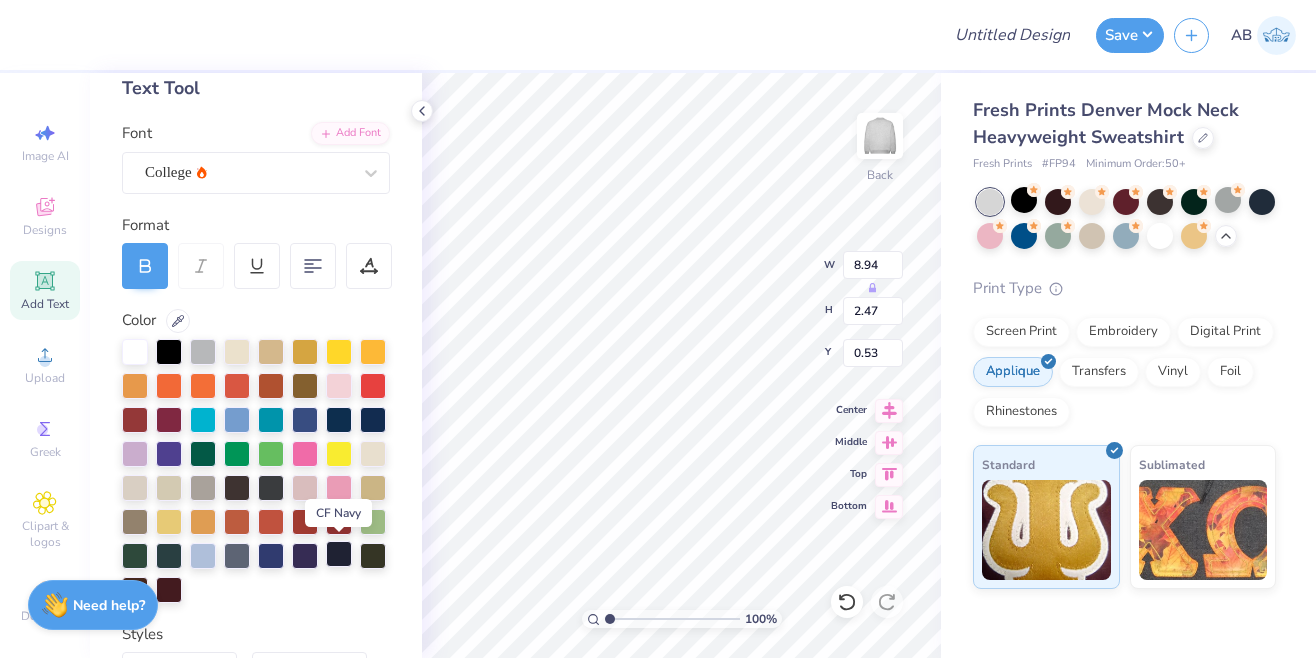 click at bounding box center [339, 554] 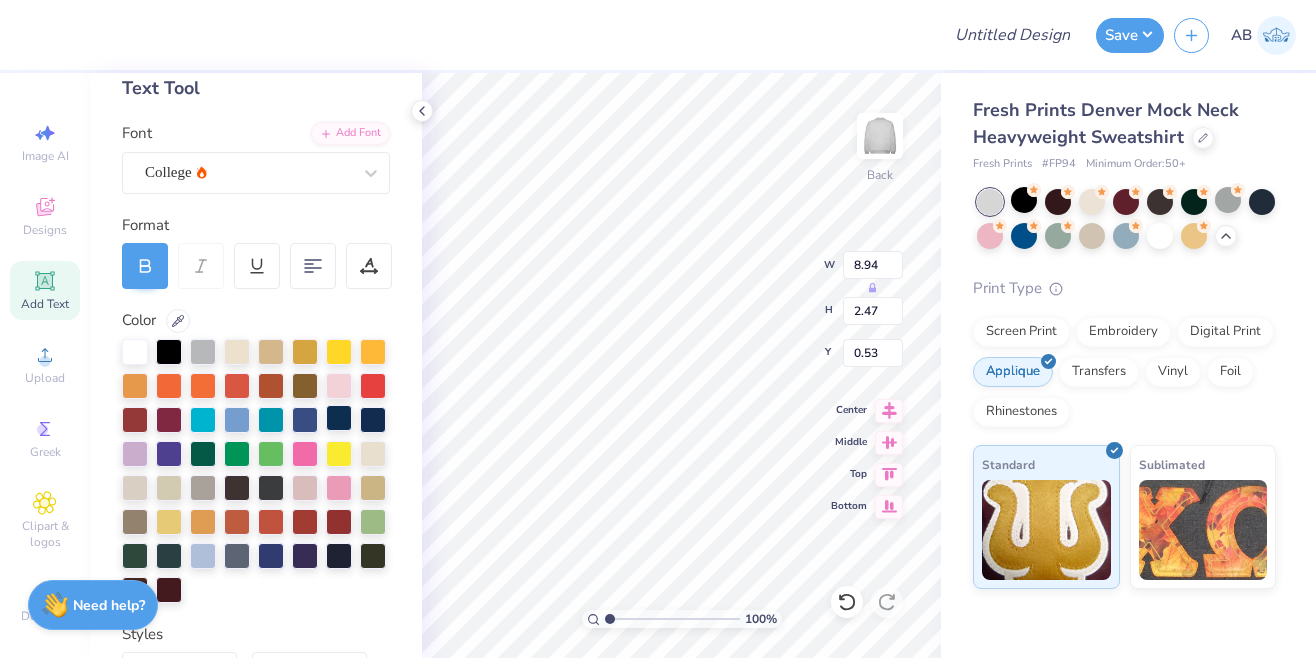 click at bounding box center (339, 418) 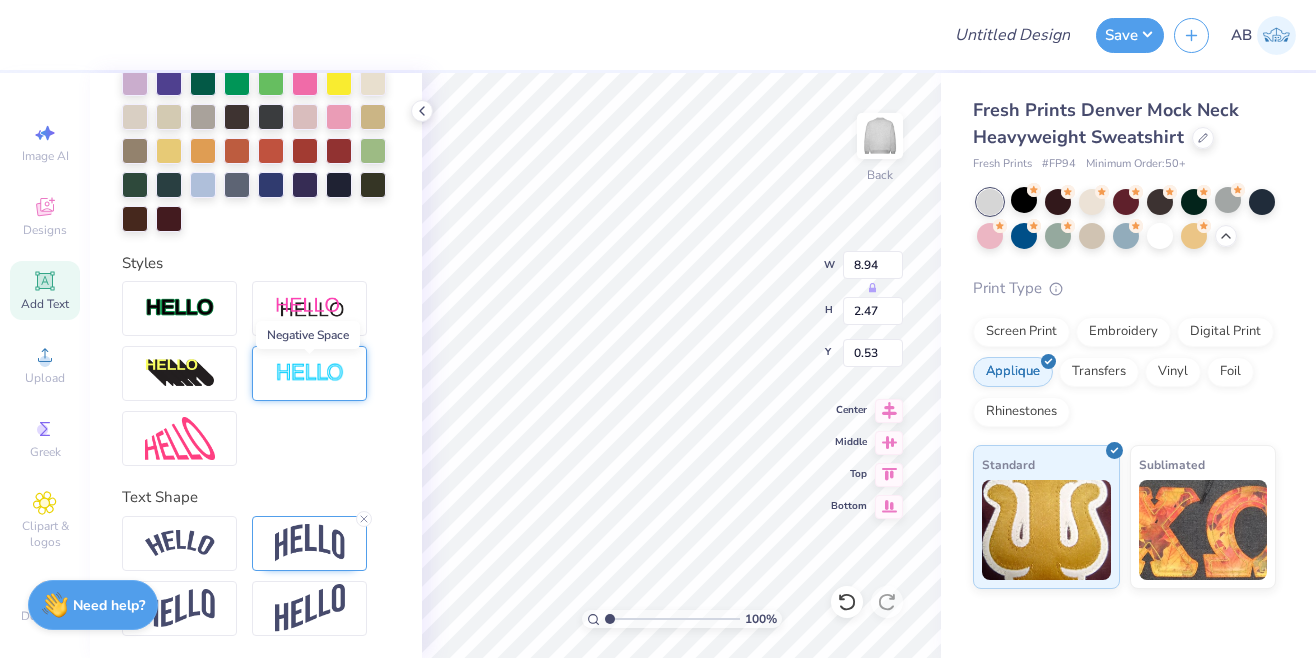 scroll, scrollTop: 478, scrollLeft: 0, axis: vertical 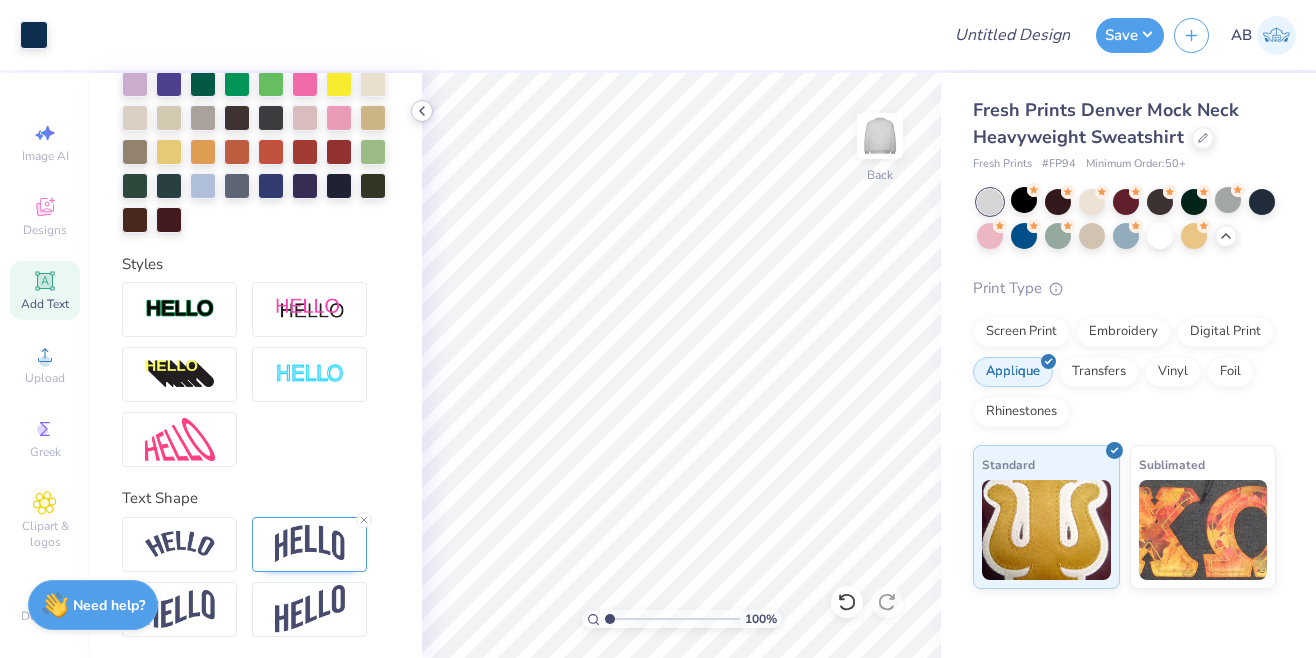 click 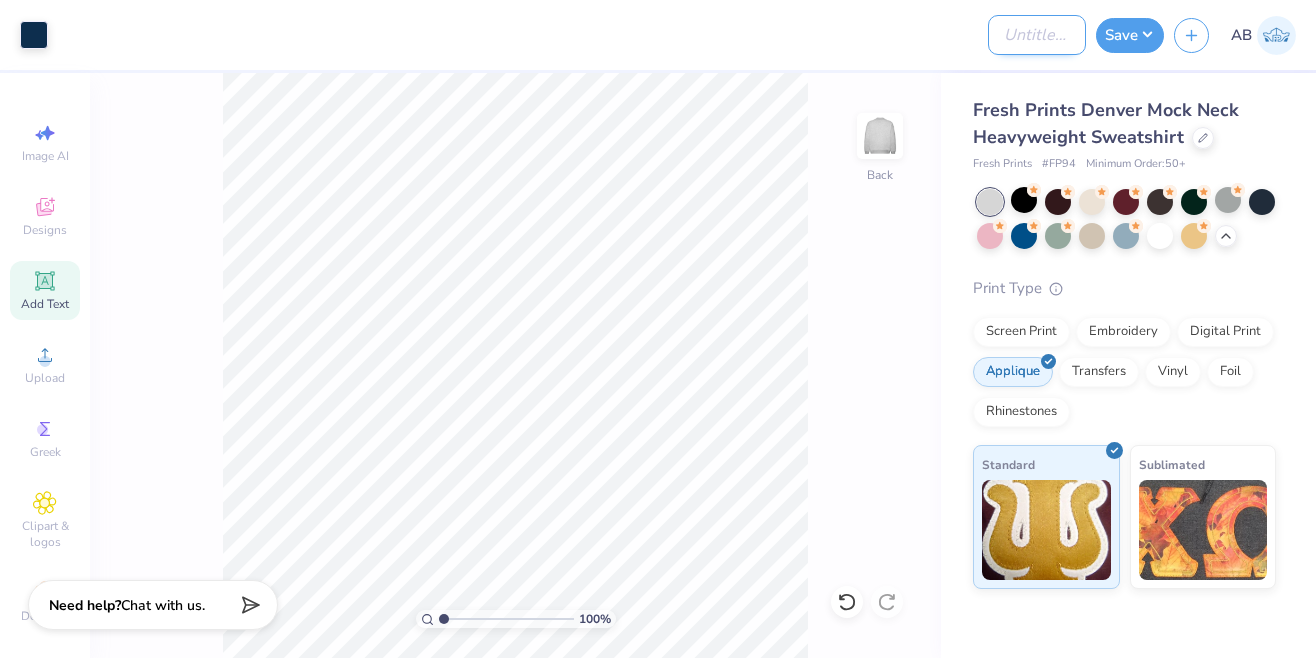 click on "Design Title" at bounding box center [1037, 35] 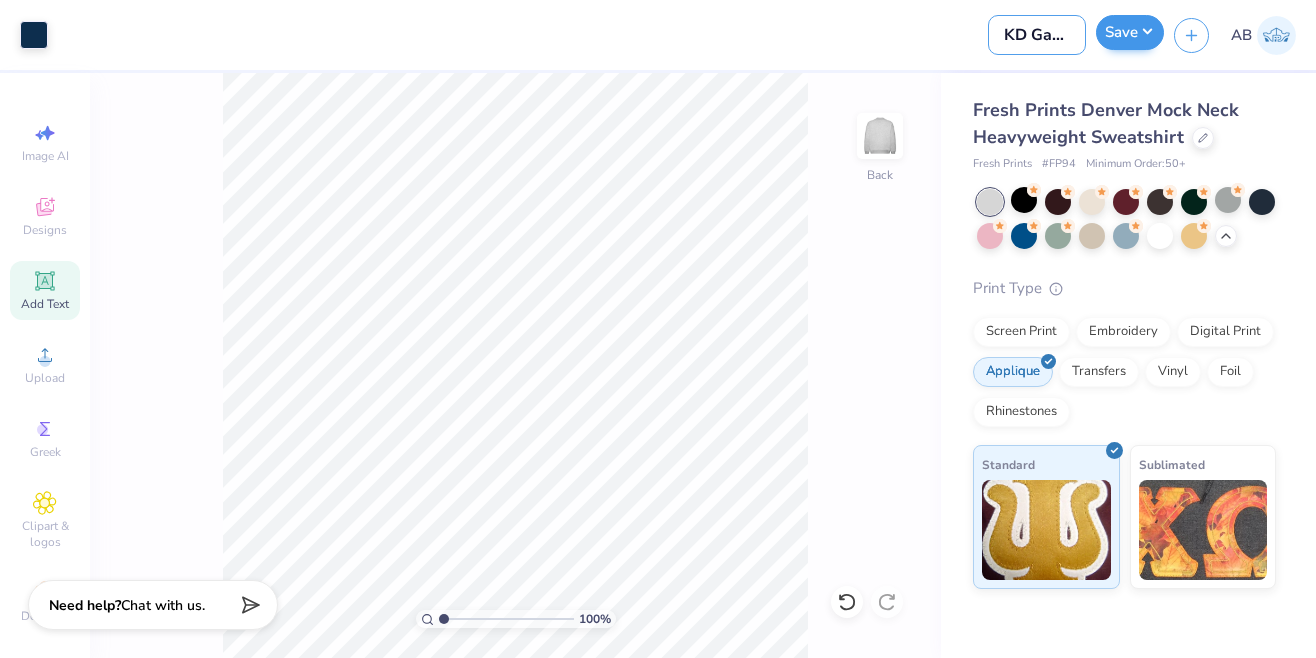 type on "KD Gameday Crew" 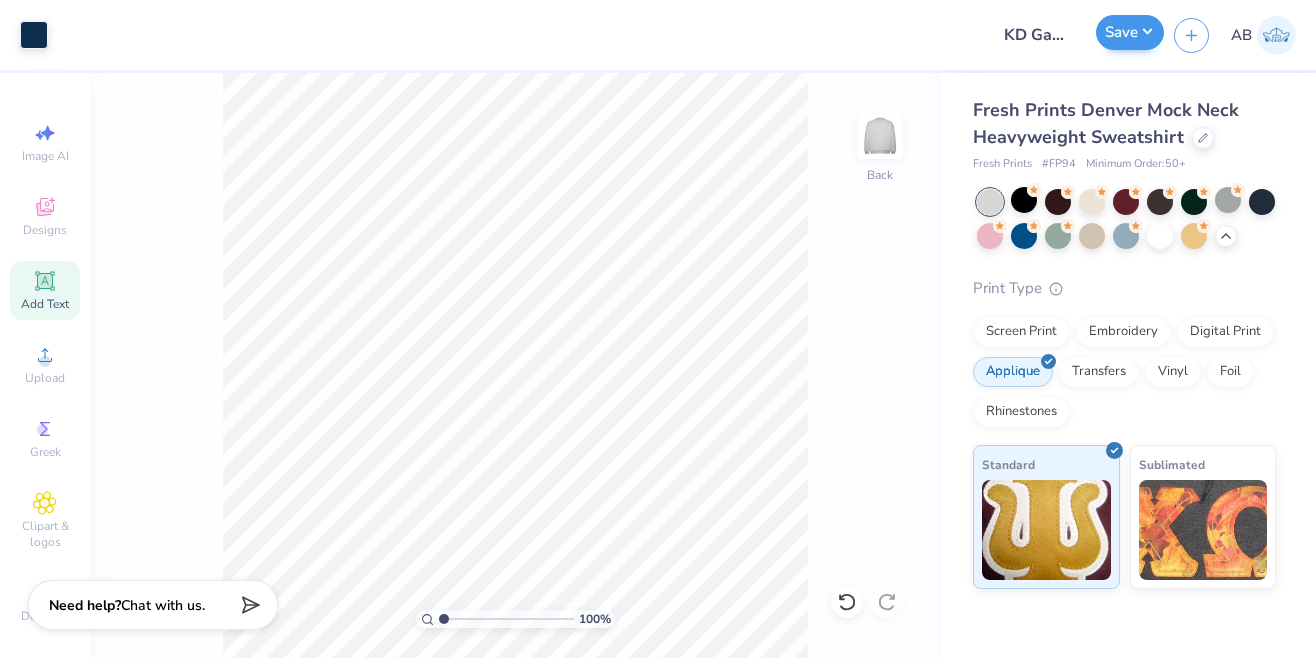 click on "Save" at bounding box center [1130, 32] 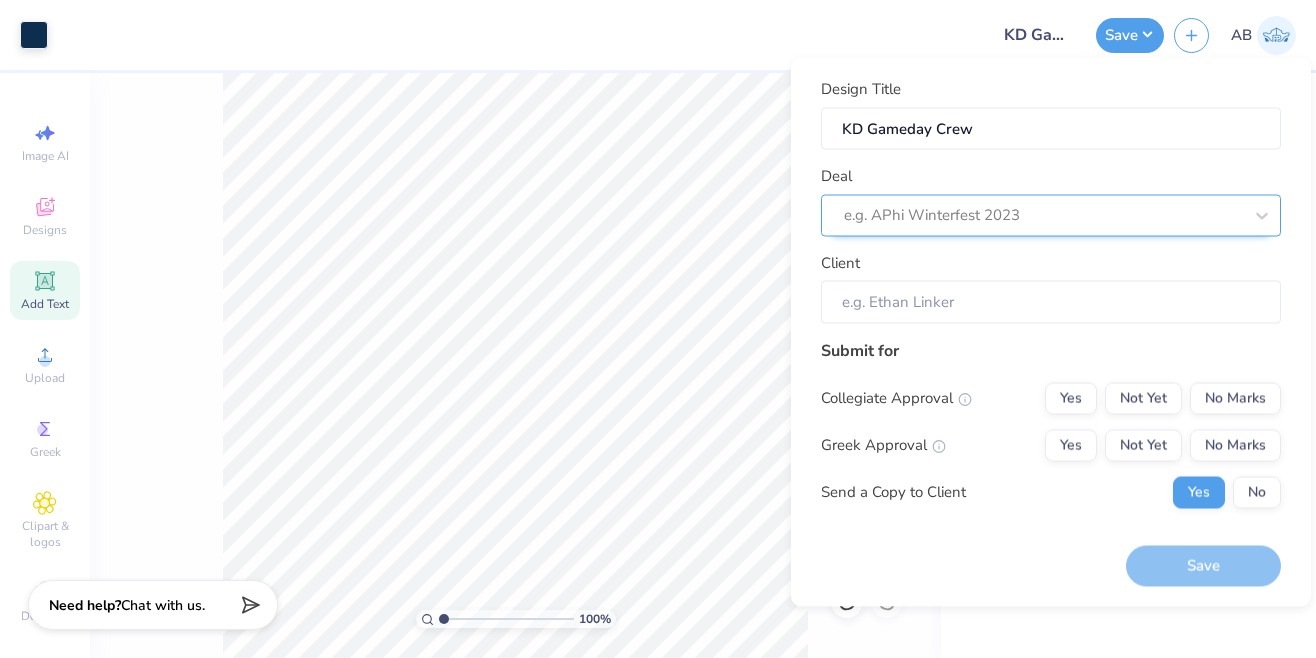 click at bounding box center [1043, 215] 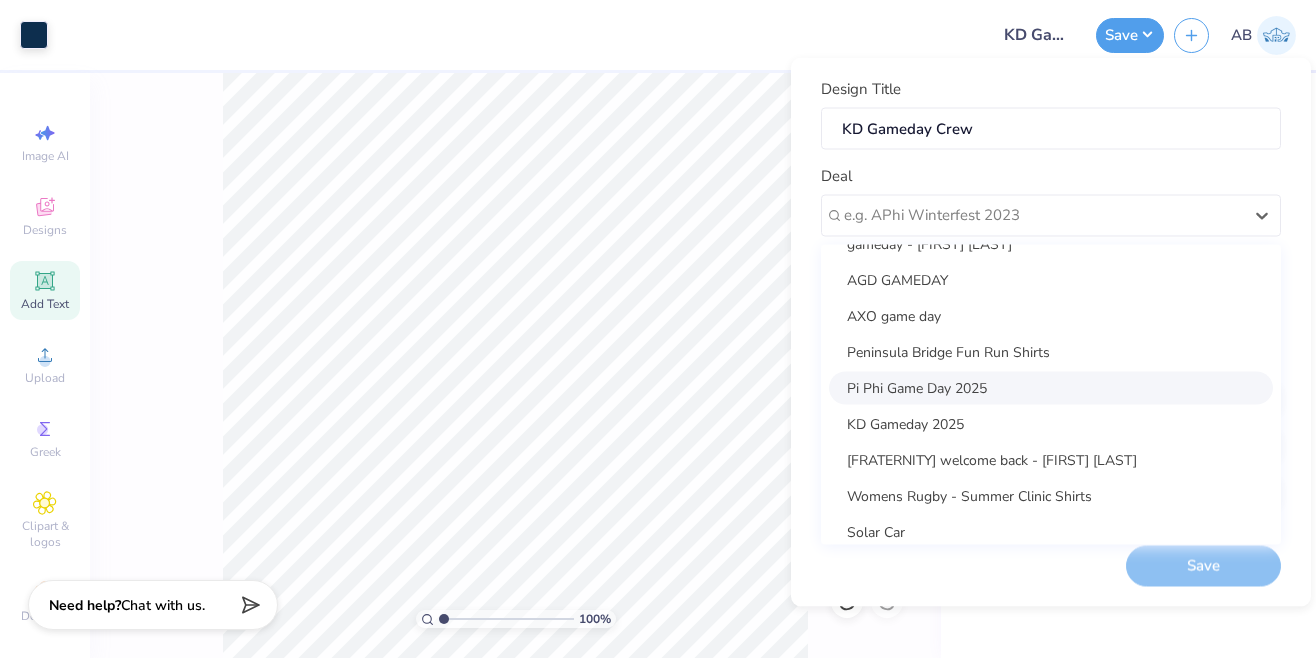 scroll, scrollTop: 330, scrollLeft: 0, axis: vertical 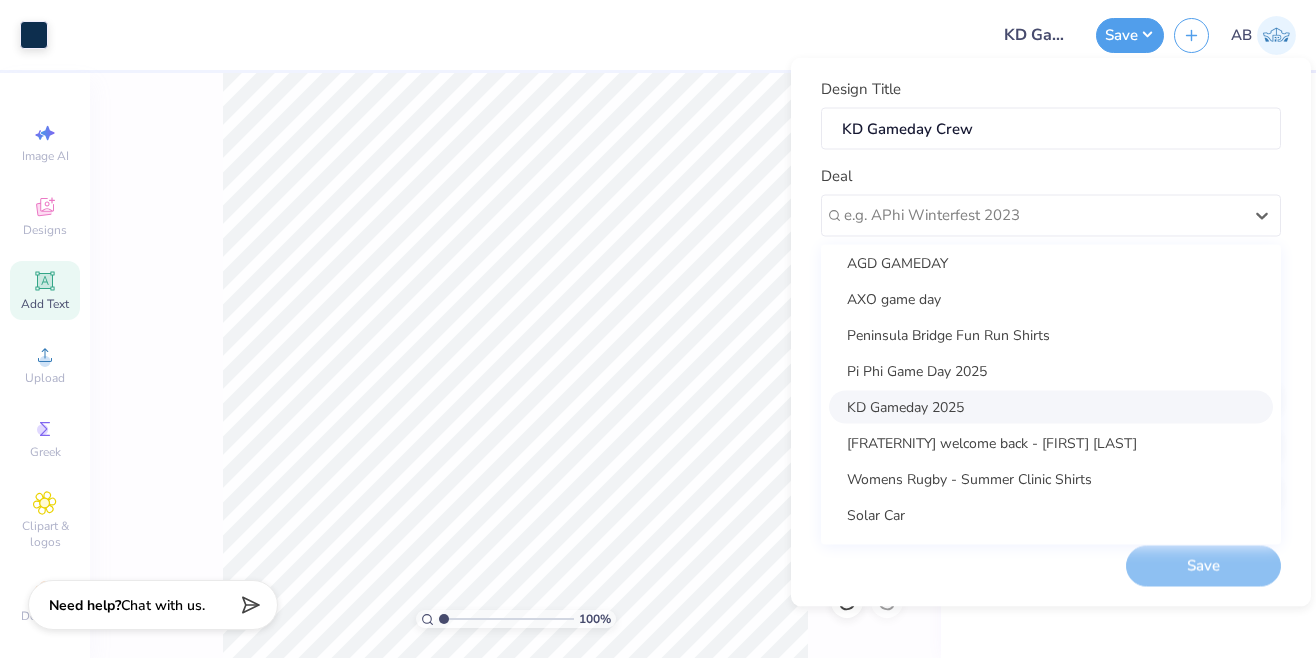 click on "KD Gameday 2025" at bounding box center [1051, 406] 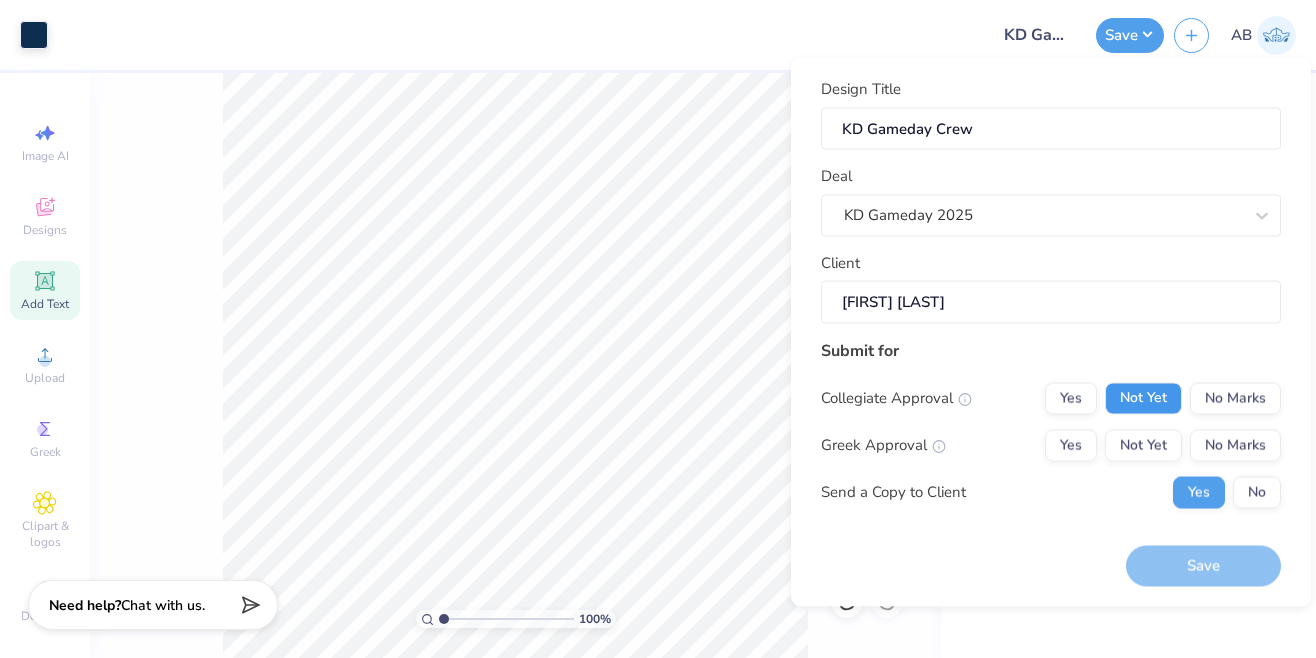 click on "Not Yet" at bounding box center (1143, 398) 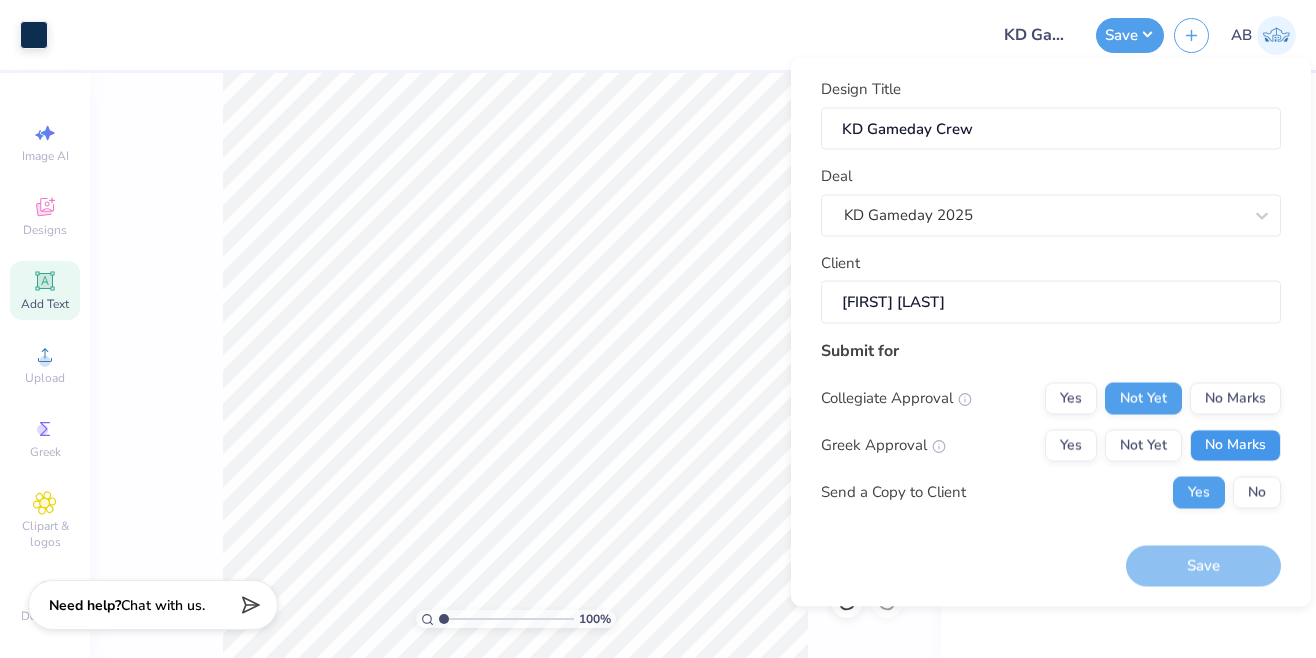 click on "No Marks" at bounding box center [1235, 445] 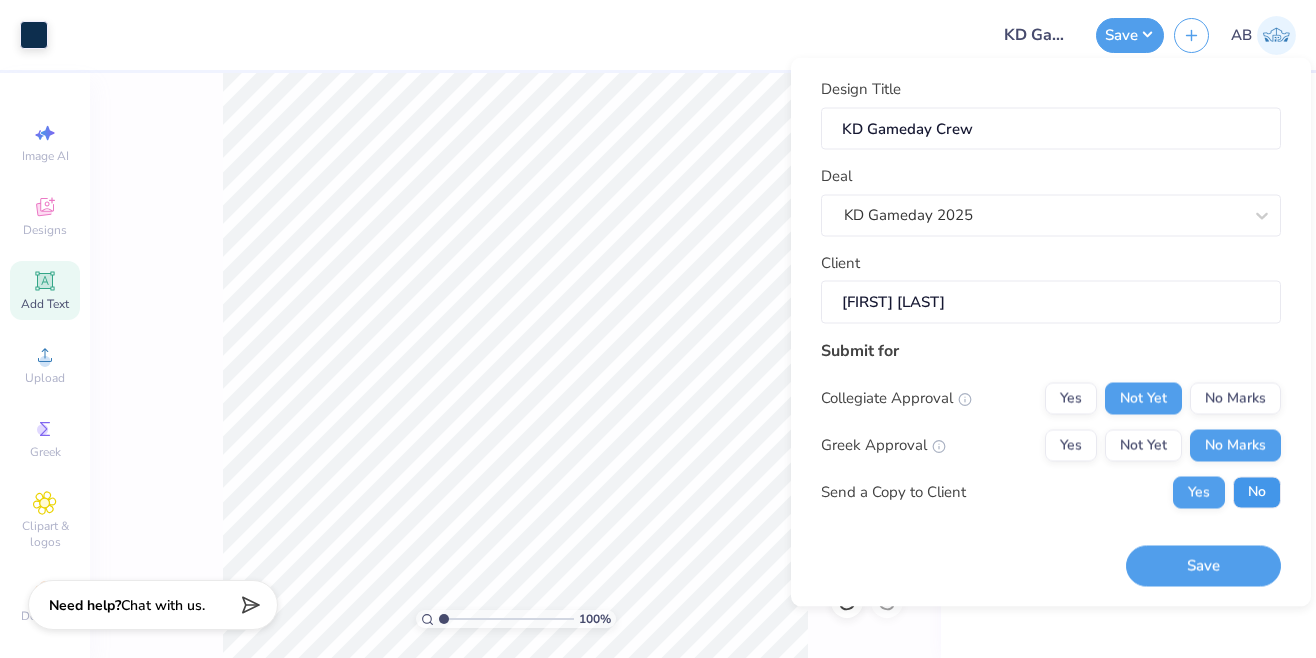 click on "No" at bounding box center (1257, 492) 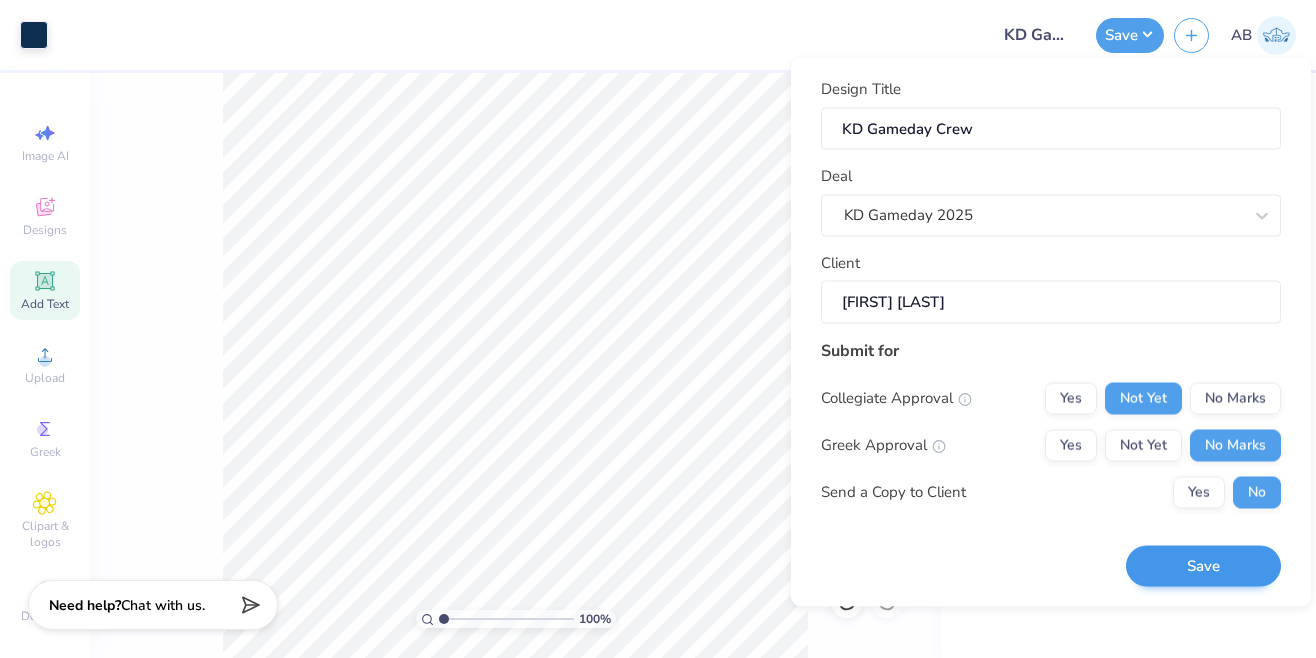 click on "Save" at bounding box center (1203, 566) 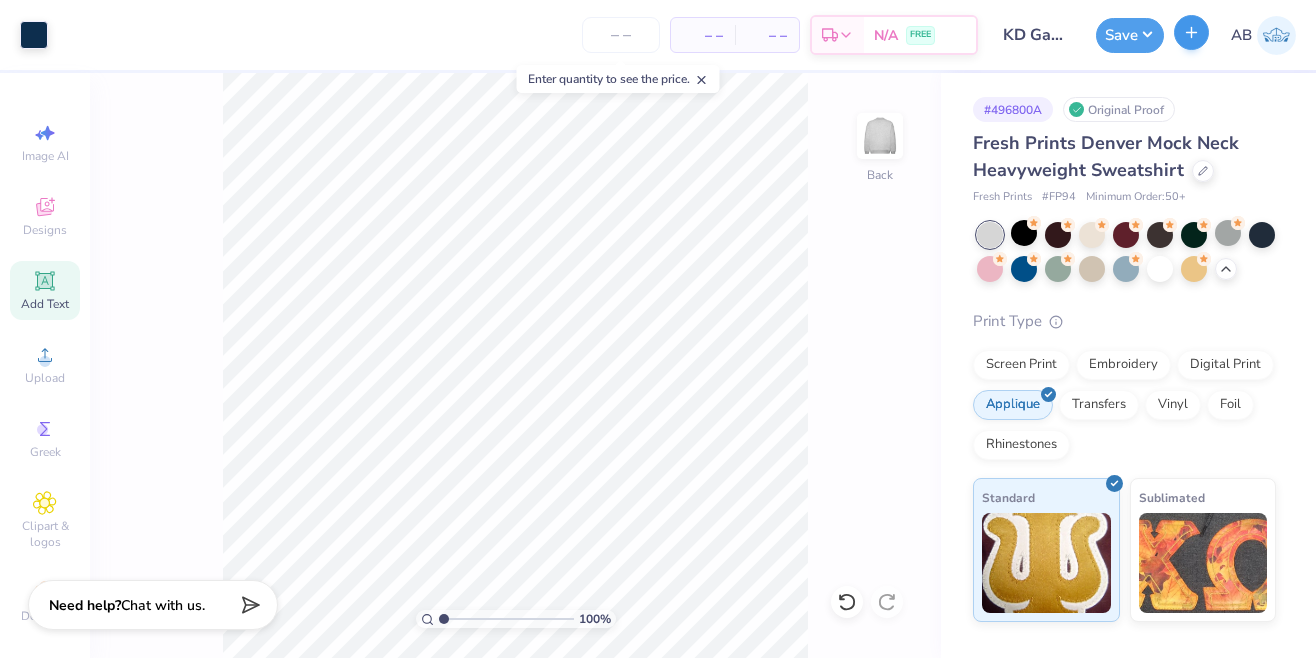click 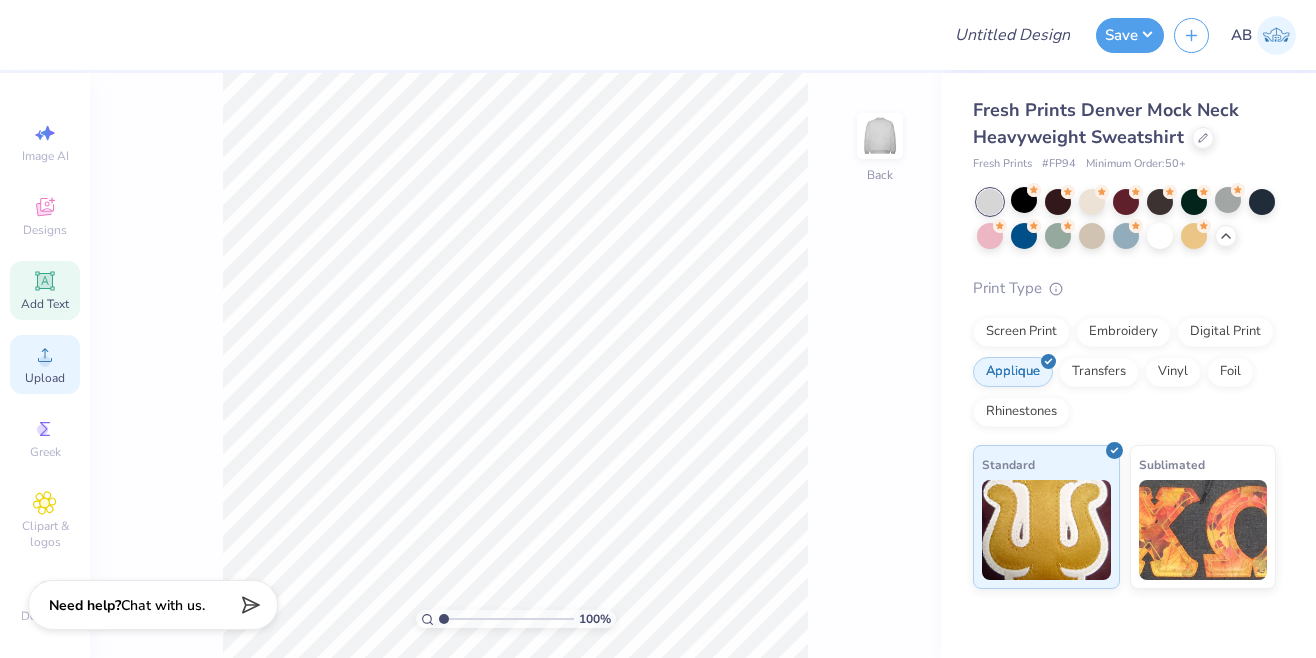 click on "Upload" at bounding box center (45, 378) 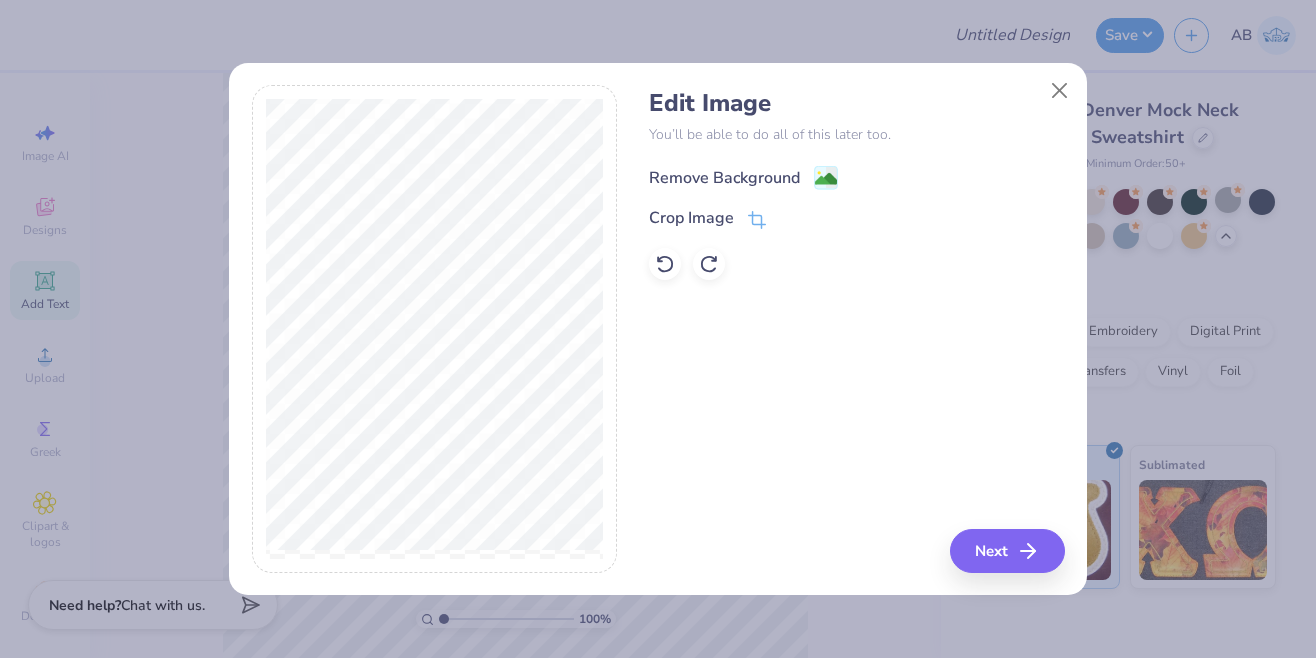 click 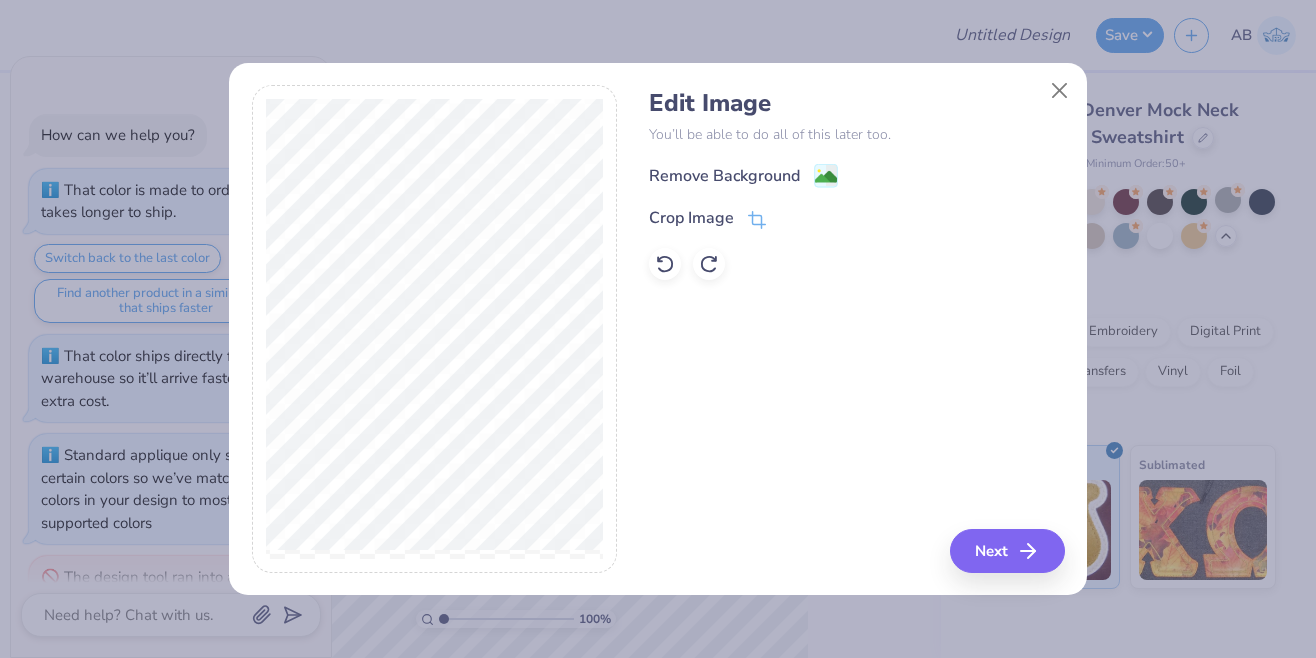 scroll, scrollTop: 48, scrollLeft: 0, axis: vertical 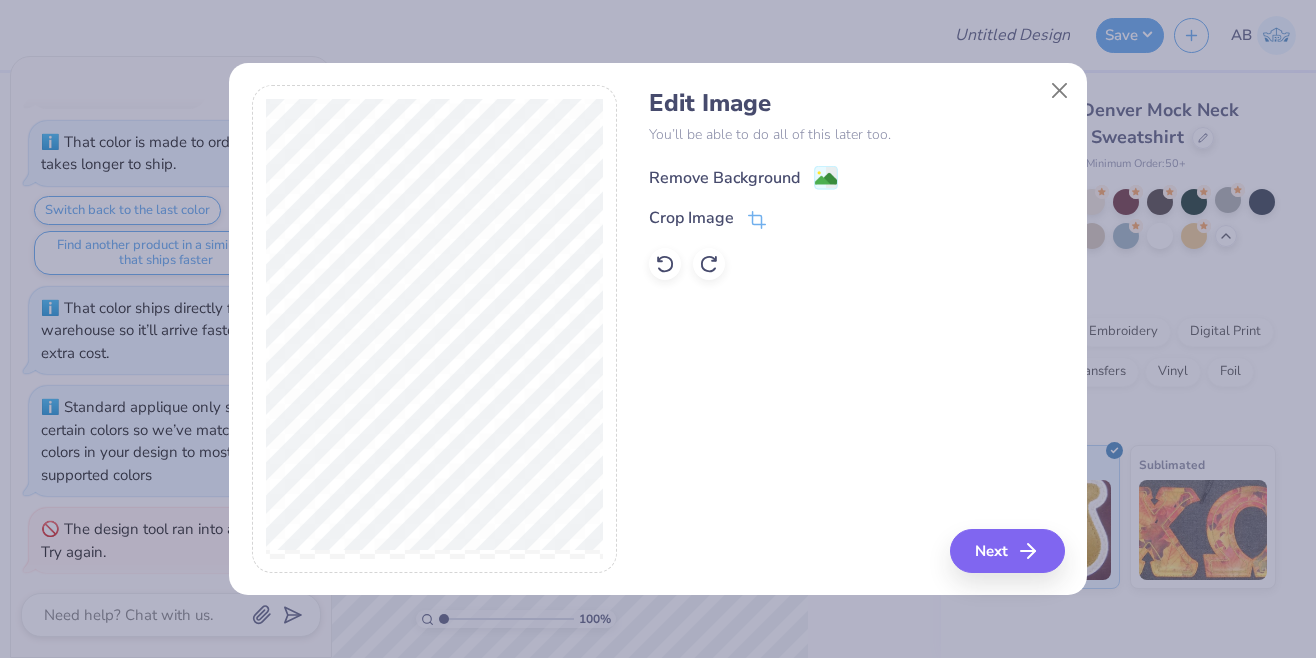 click 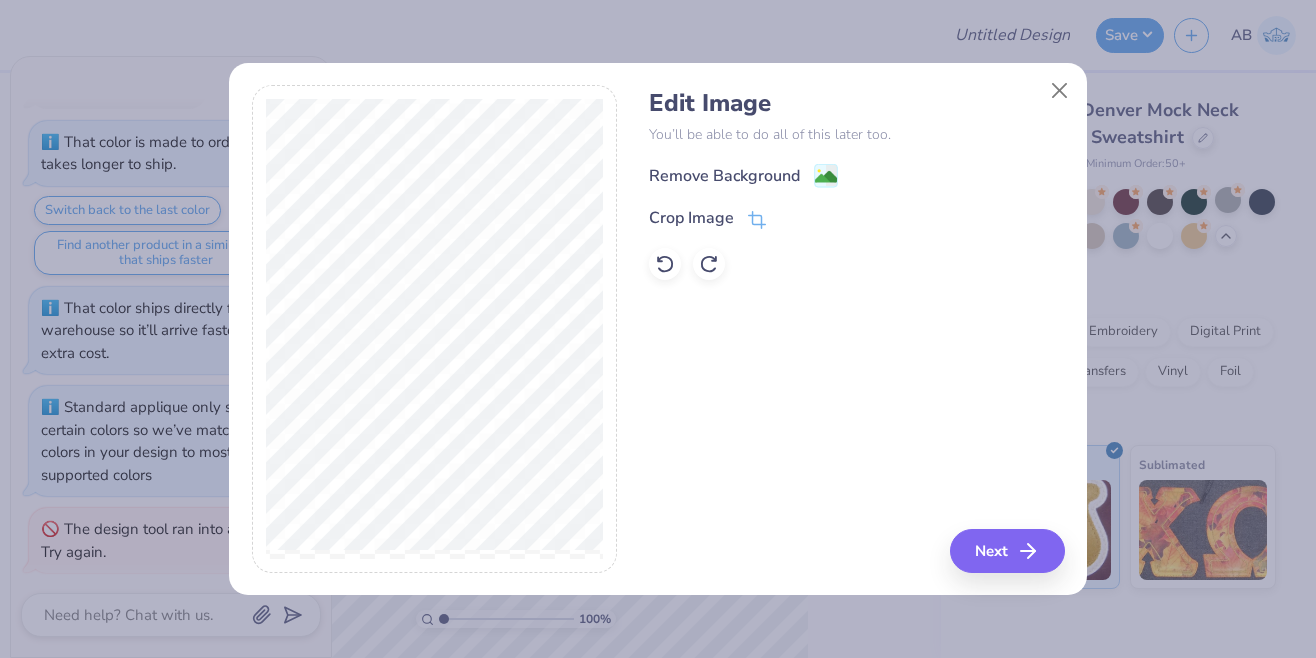 scroll, scrollTop: 124, scrollLeft: 0, axis: vertical 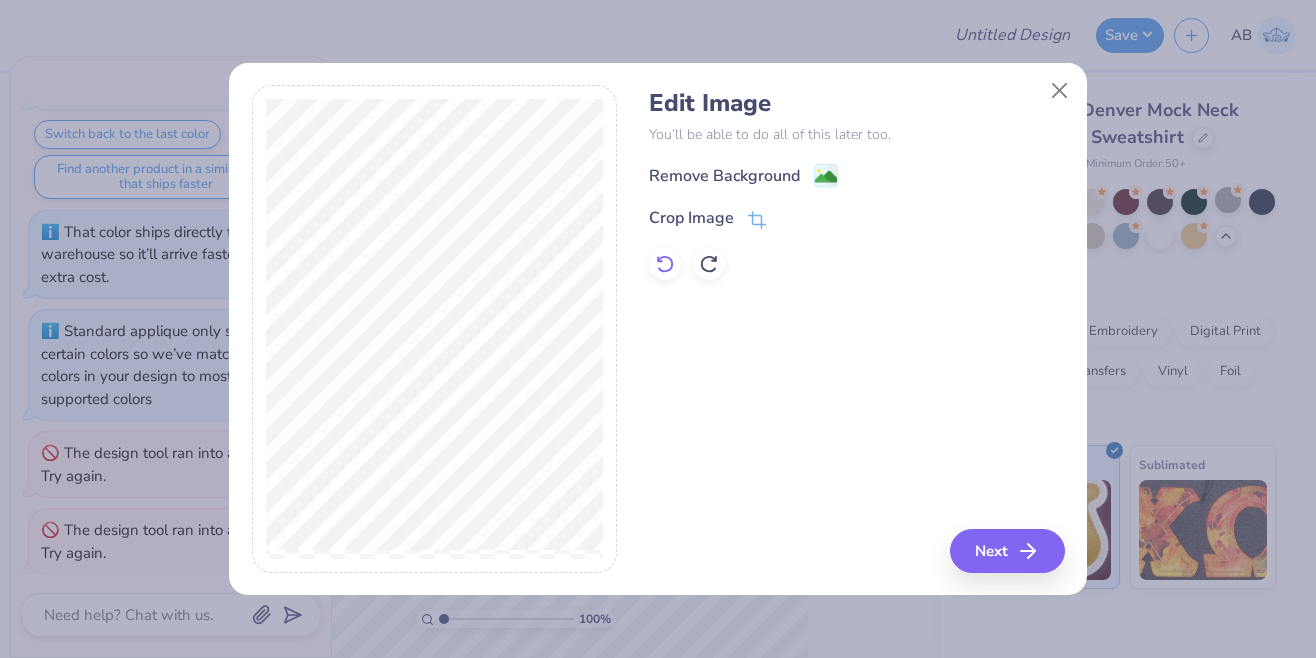 click 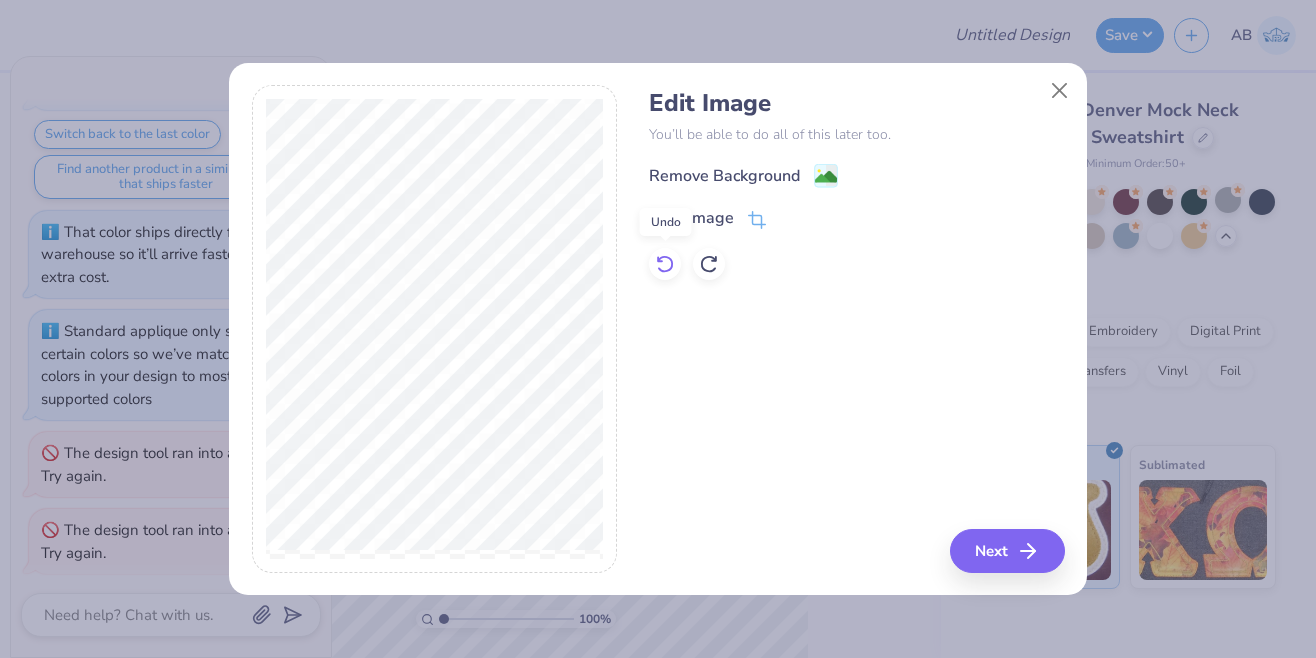 click 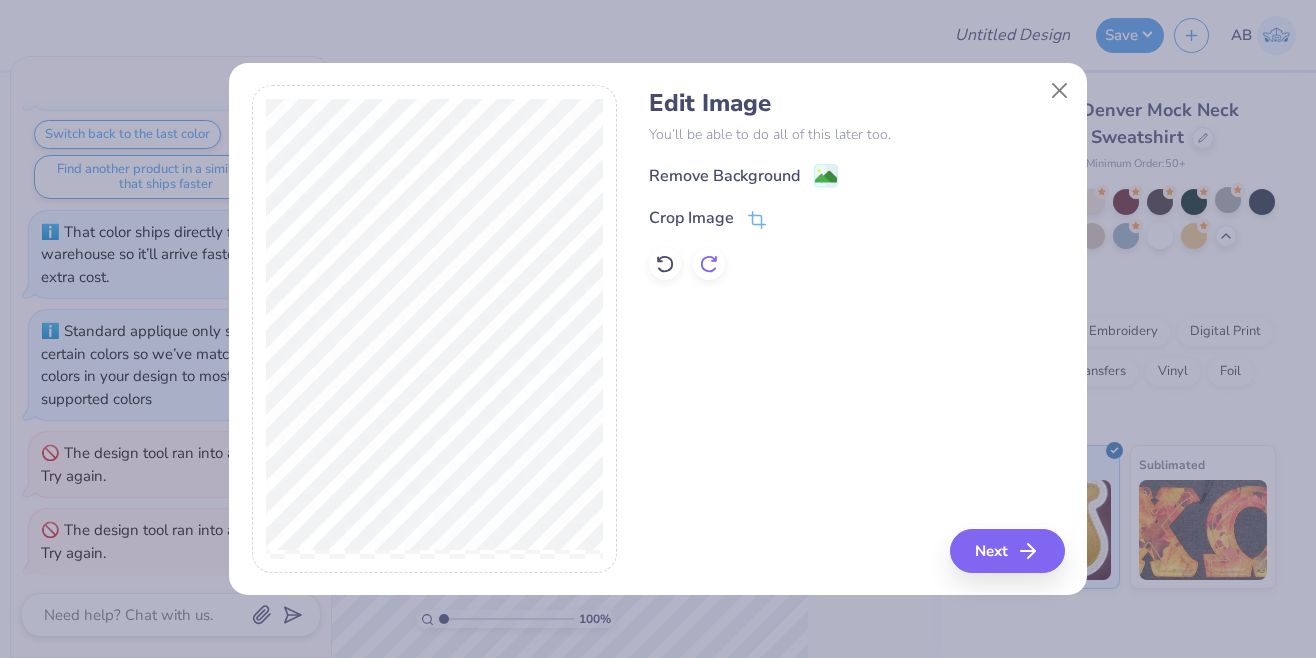 click 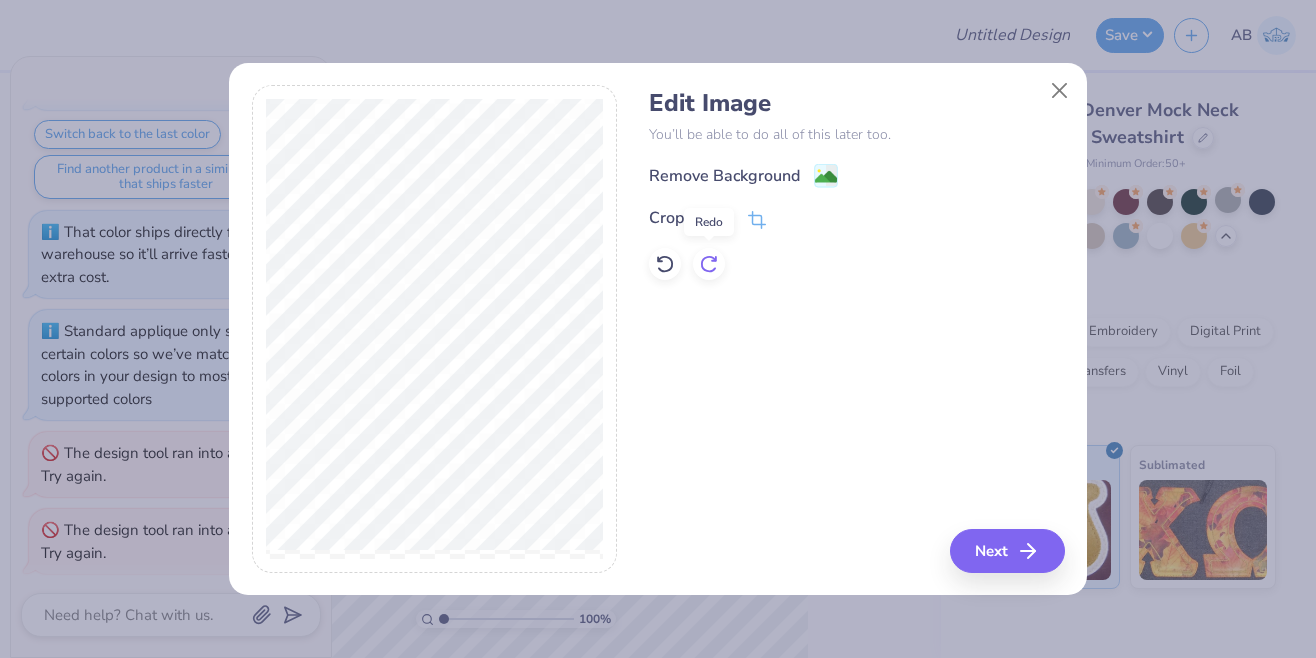 click 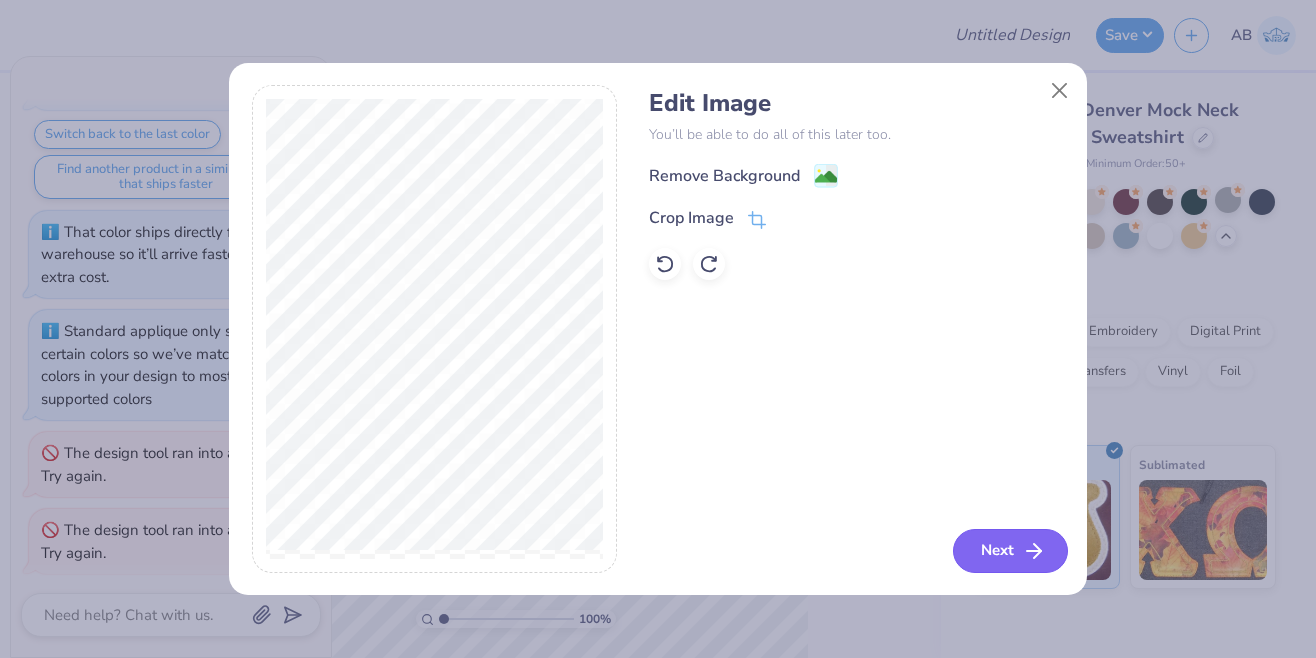 click on "Next" at bounding box center (1010, 551) 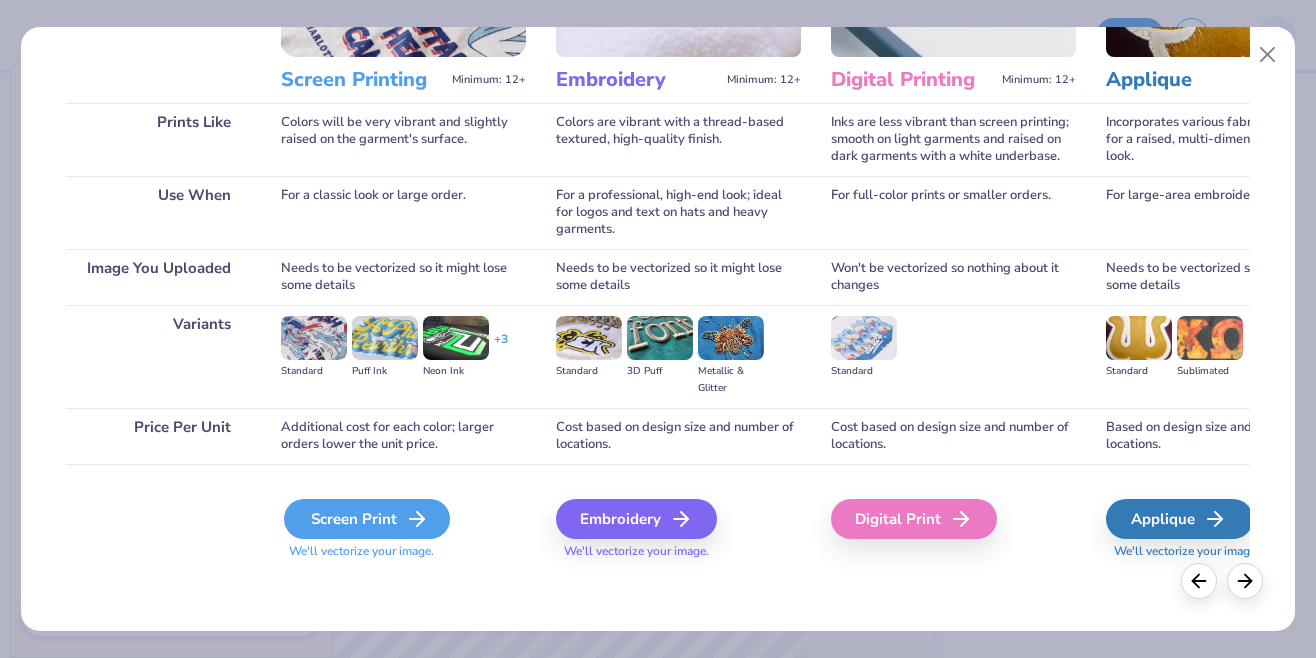 scroll, scrollTop: 239, scrollLeft: 0, axis: vertical 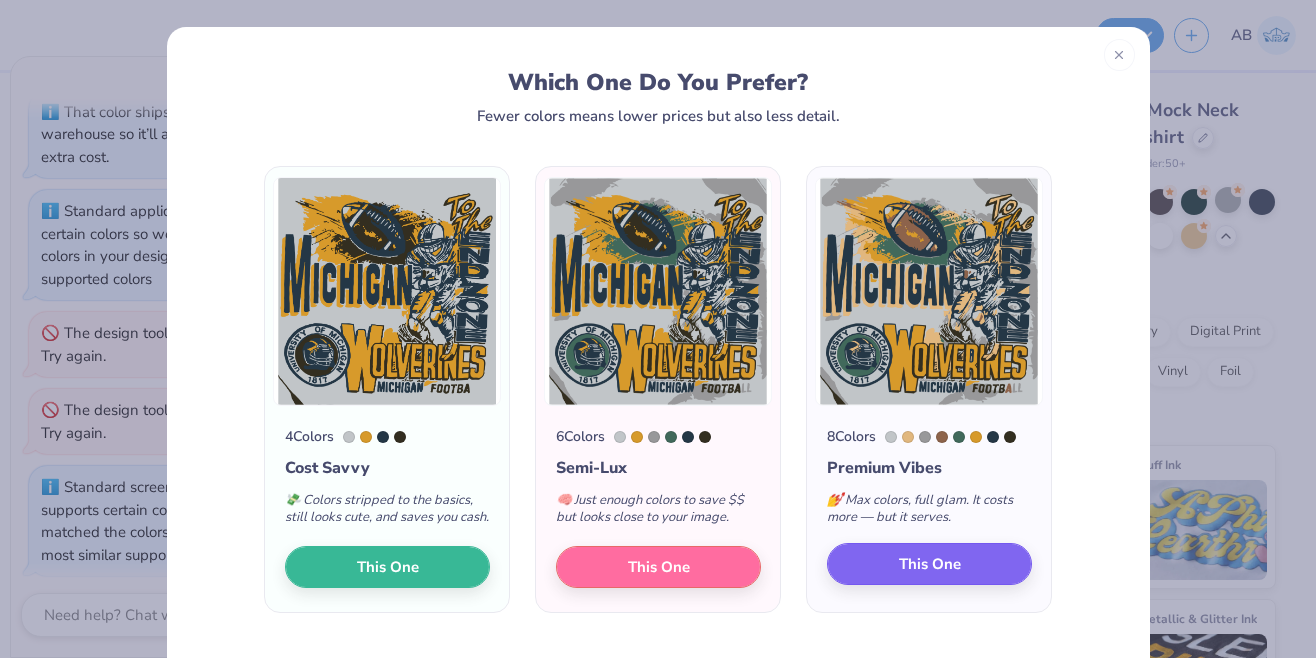 click on "This One" at bounding box center [929, 564] 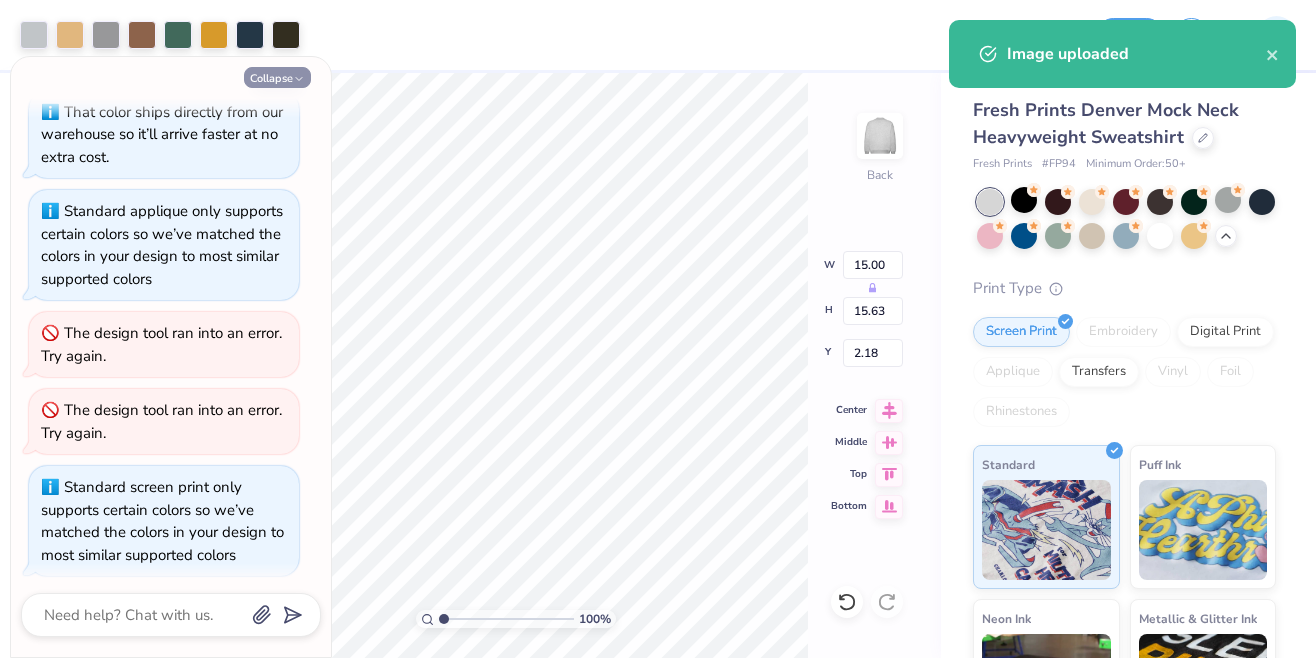 click on "Collapse" at bounding box center (277, 77) 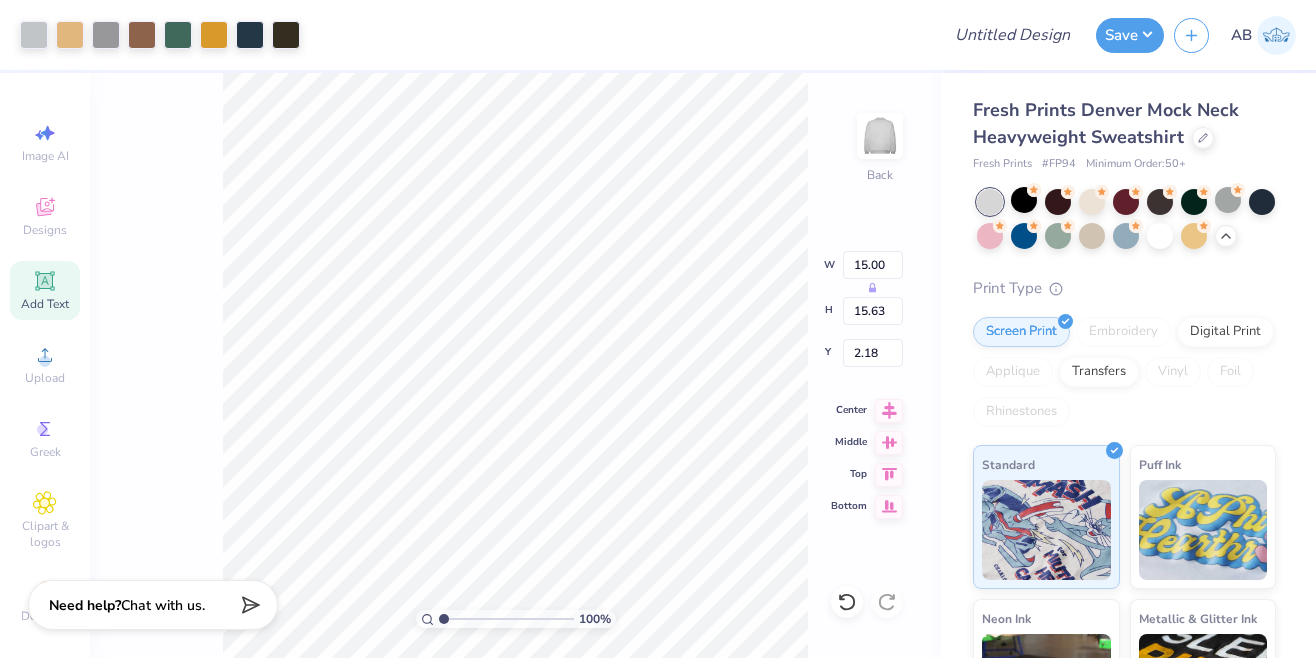 type on "0.50" 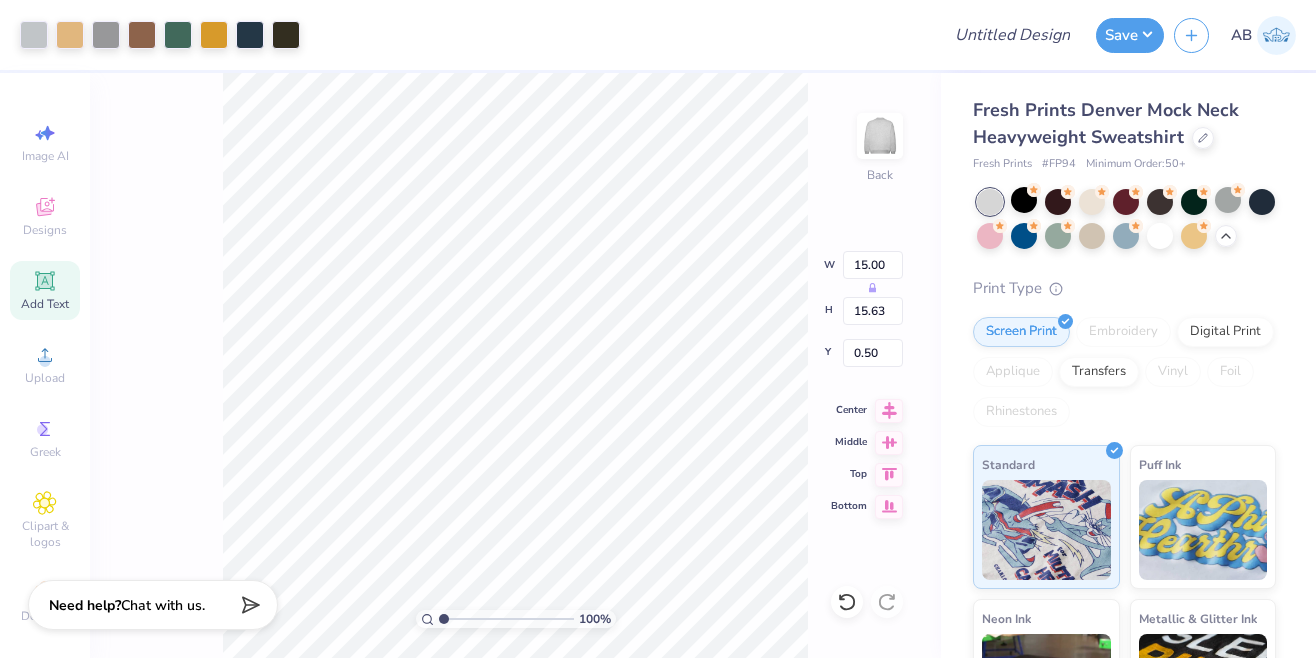 type on "11.42" 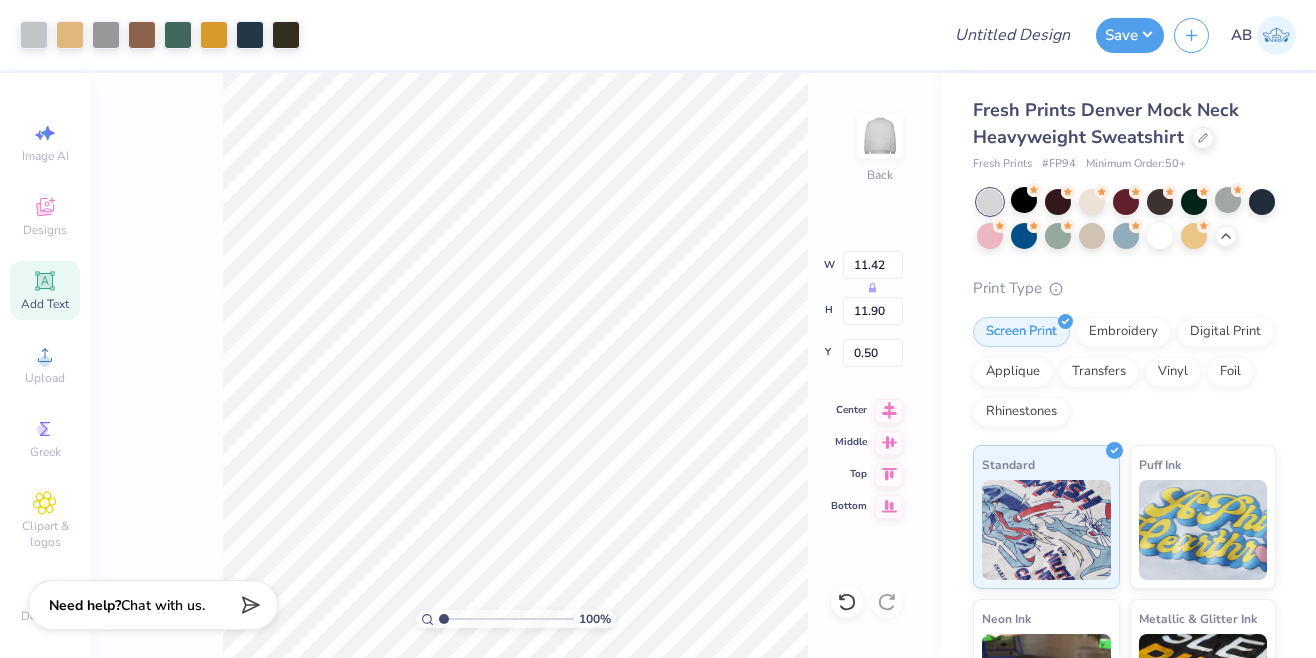 type on "13.09" 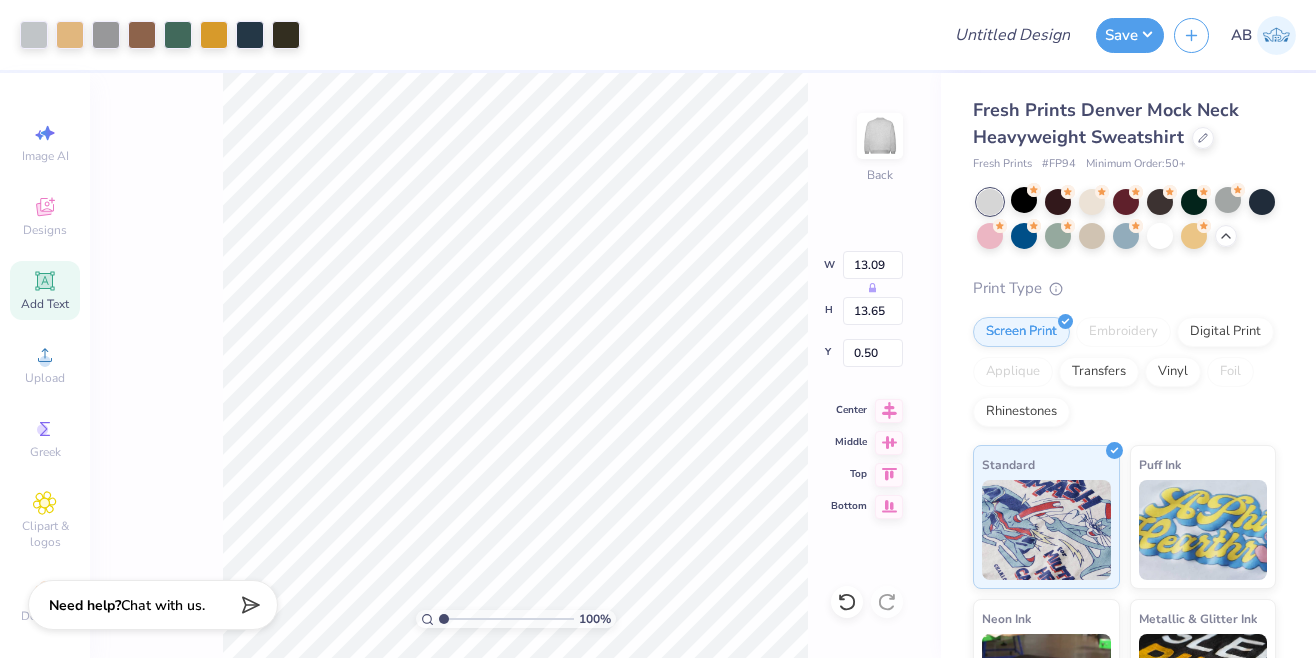 type on "14.04" 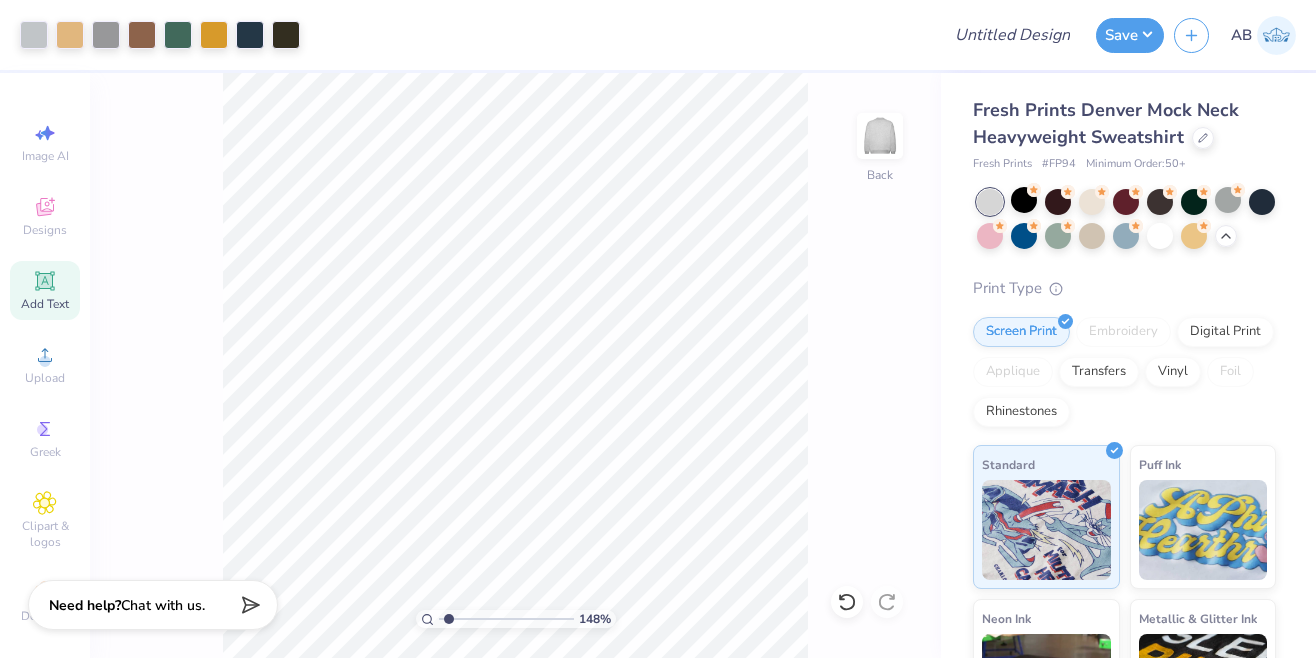 type on "1.41" 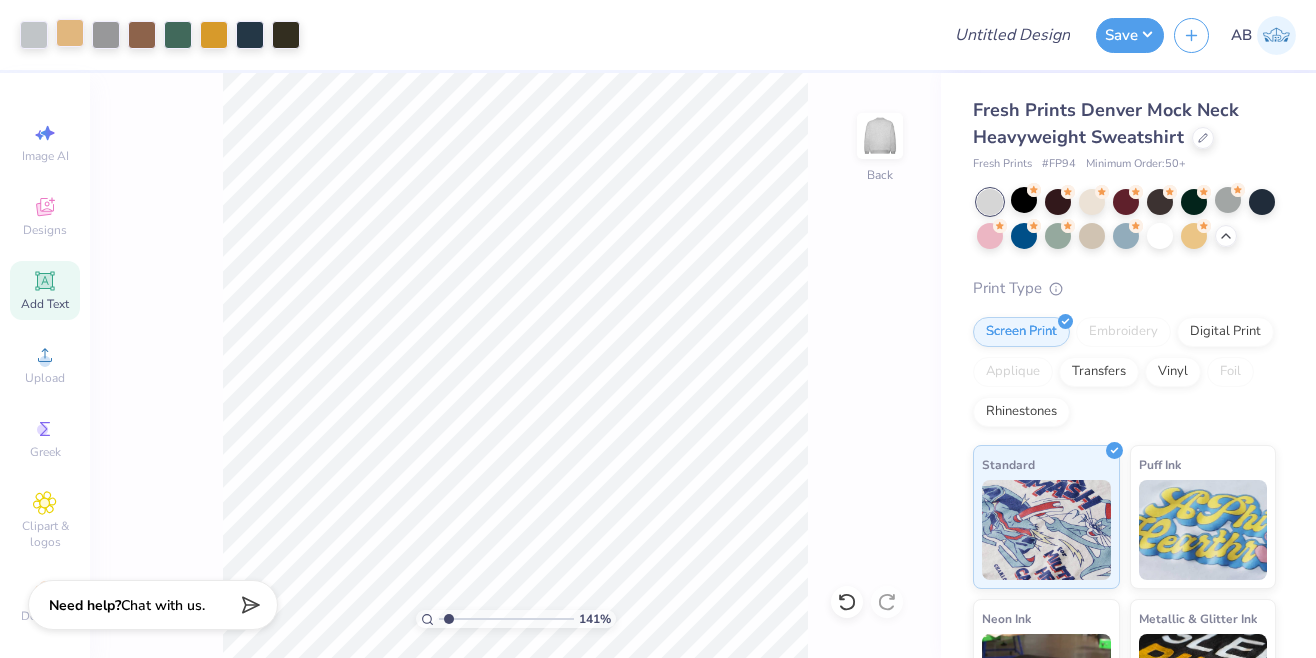 click at bounding box center [70, 33] 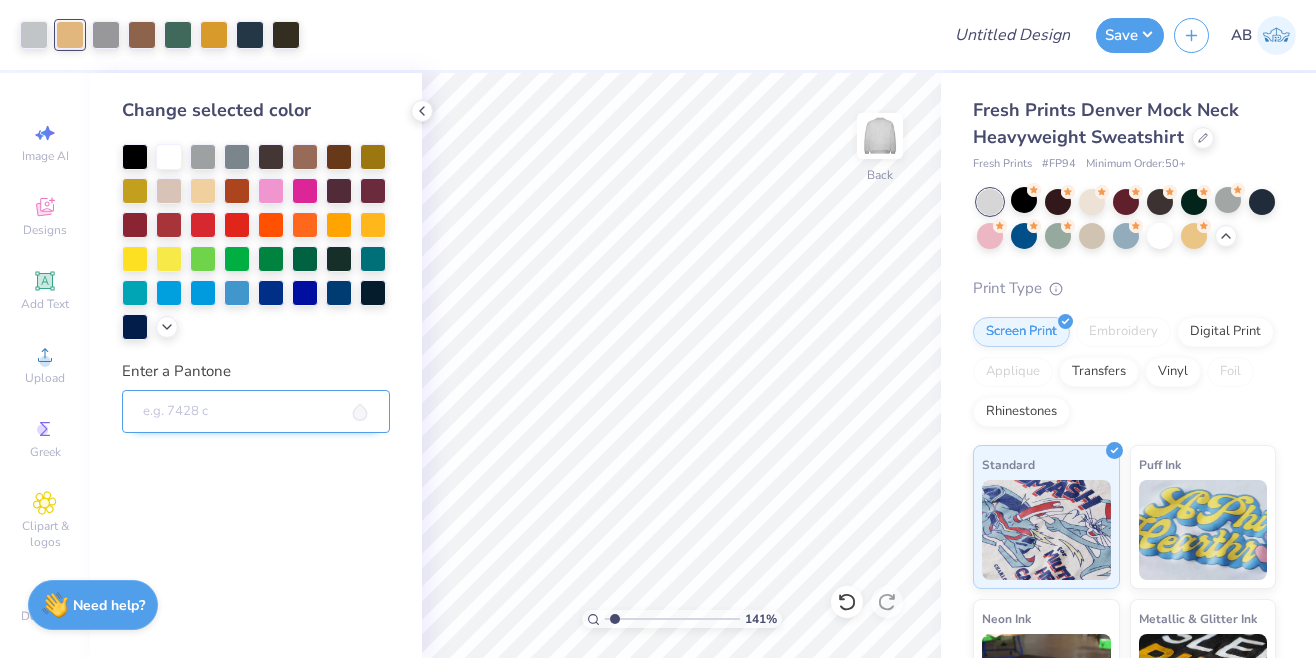 click on "Enter a Pantone" at bounding box center [256, 412] 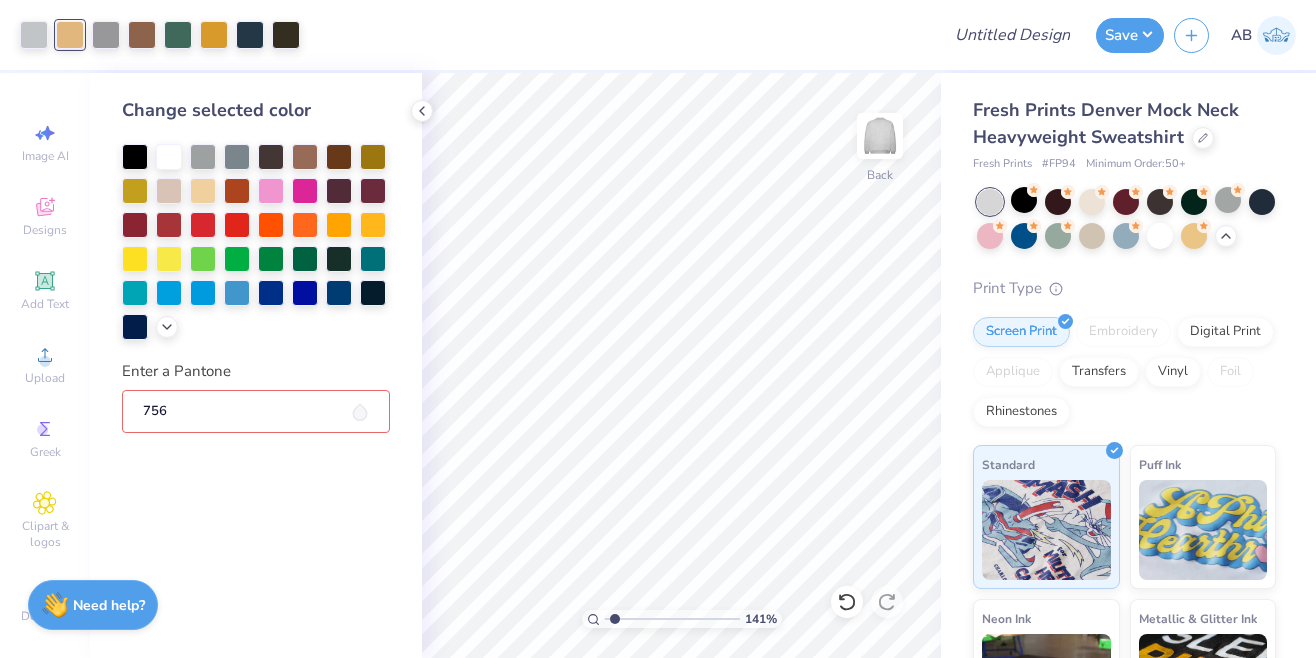 type on "7563" 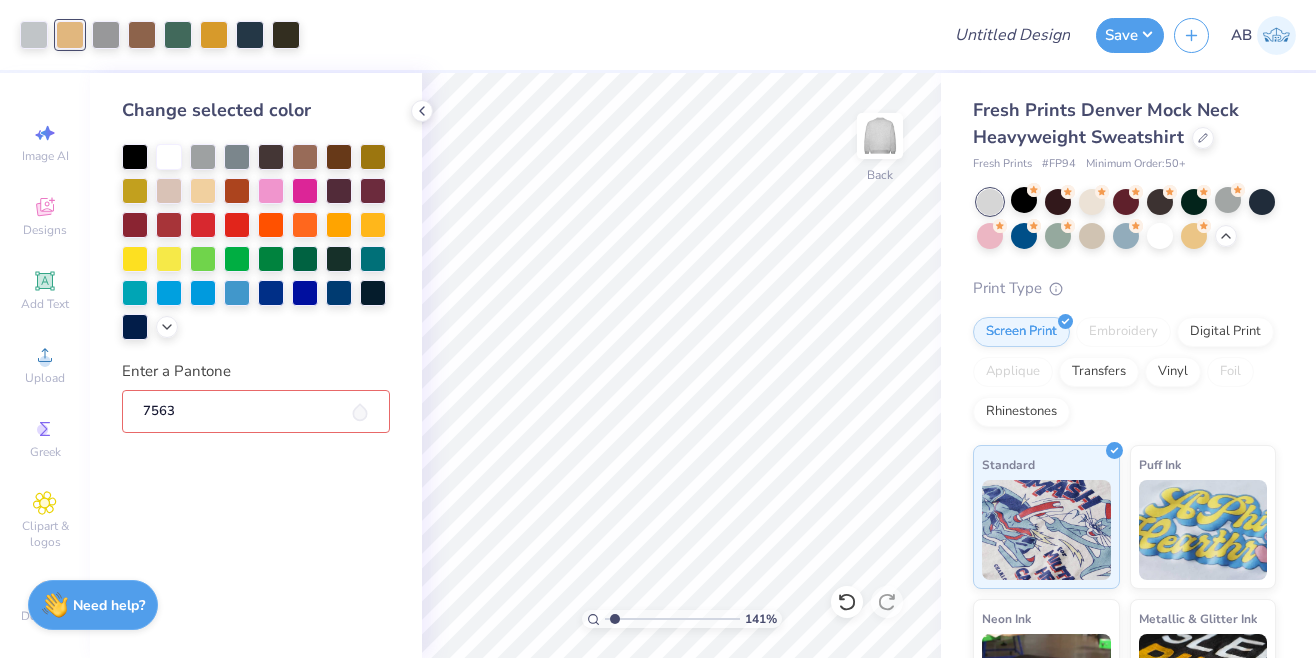 type 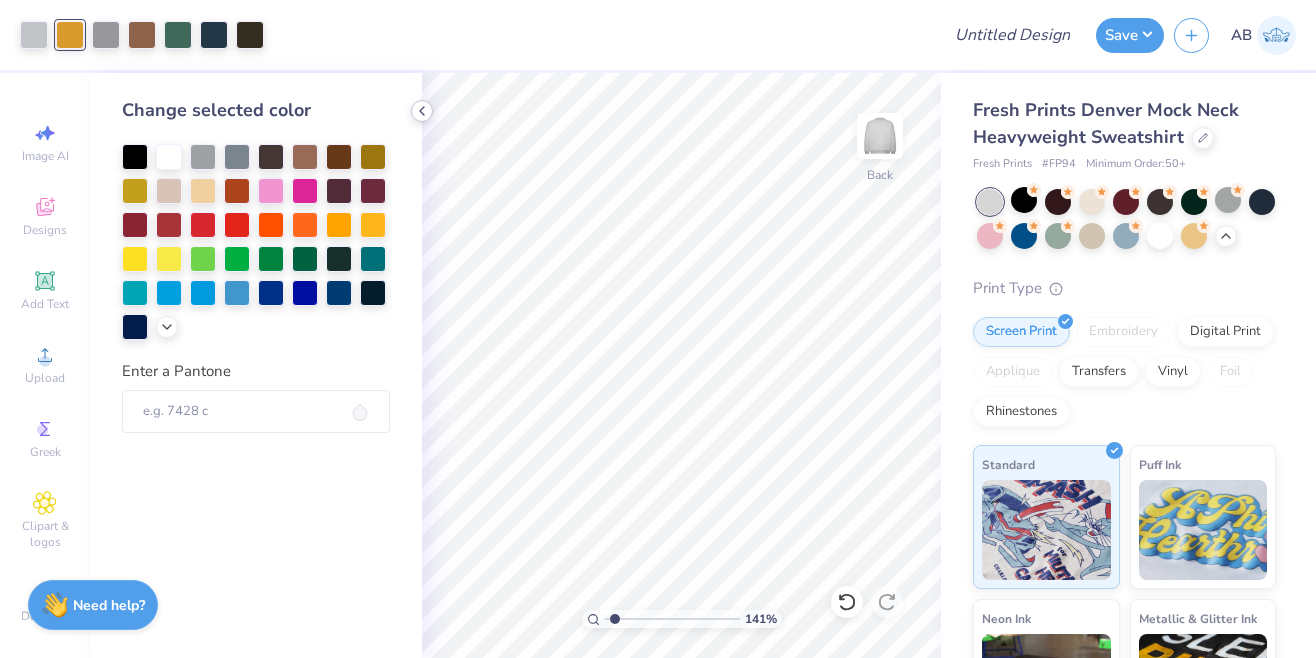 click 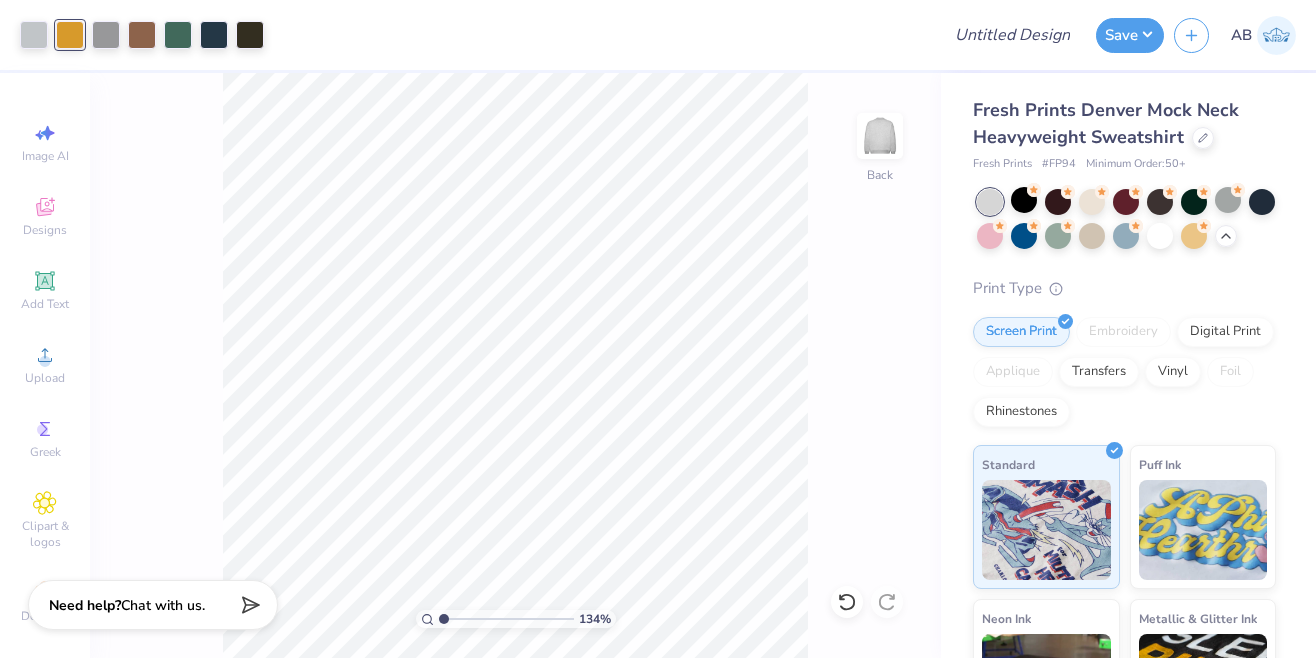 type on "1" 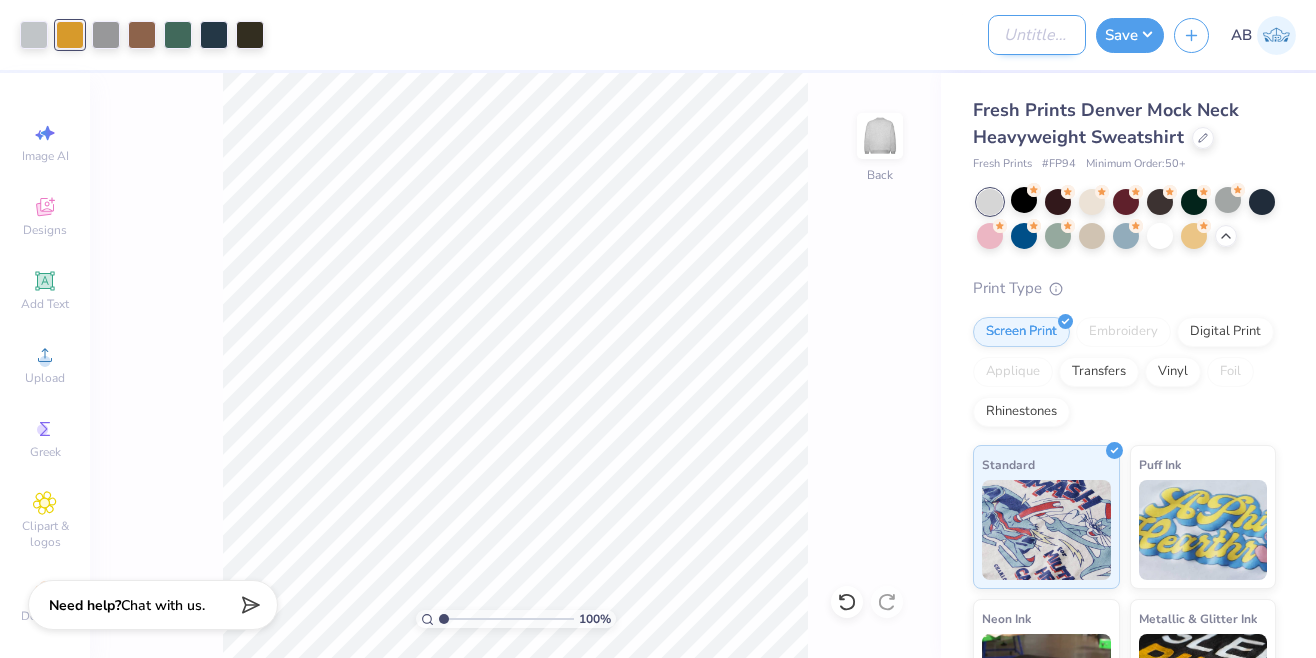 click on "Design Title" at bounding box center [1037, 35] 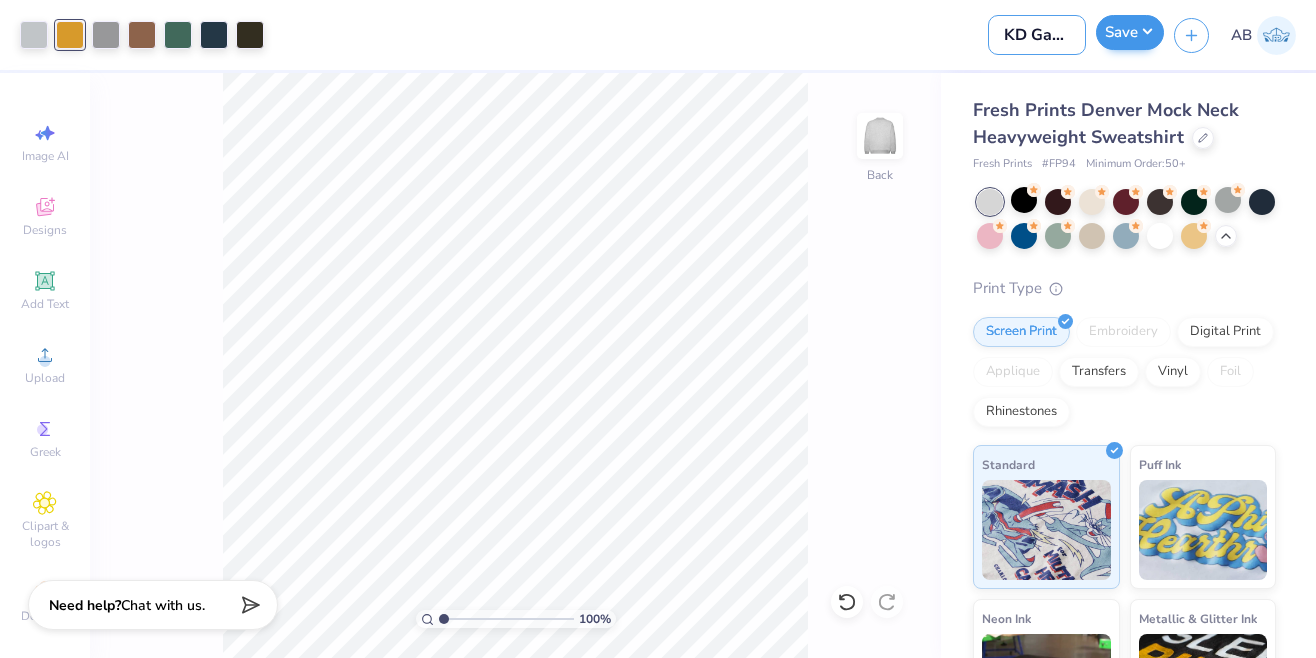 type on "KD Gameday vintage crew" 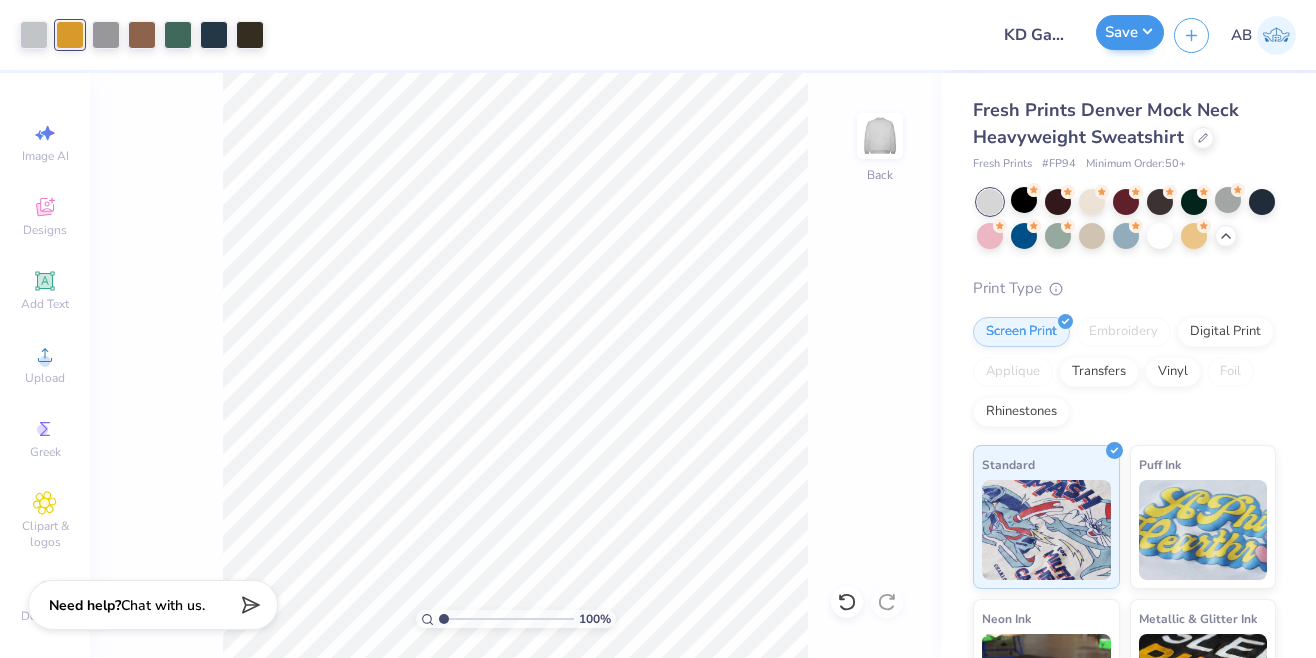 click on "Save" at bounding box center (1130, 32) 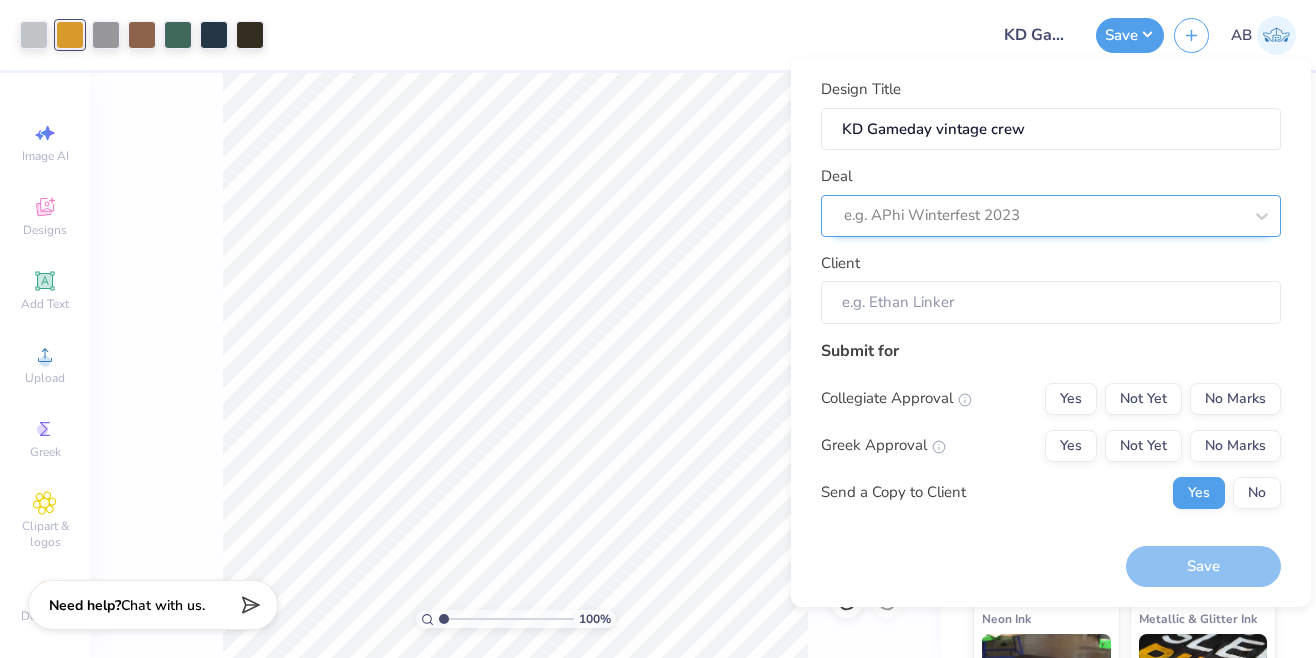 click at bounding box center (1043, 215) 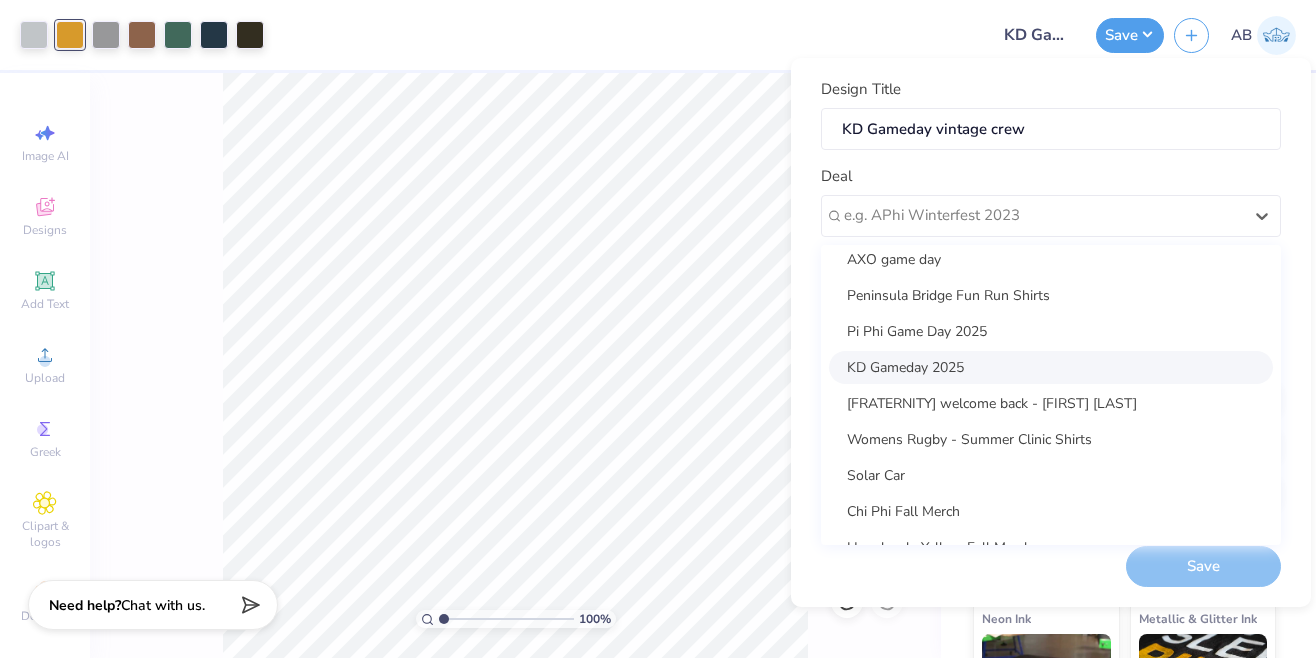 scroll, scrollTop: 372, scrollLeft: 0, axis: vertical 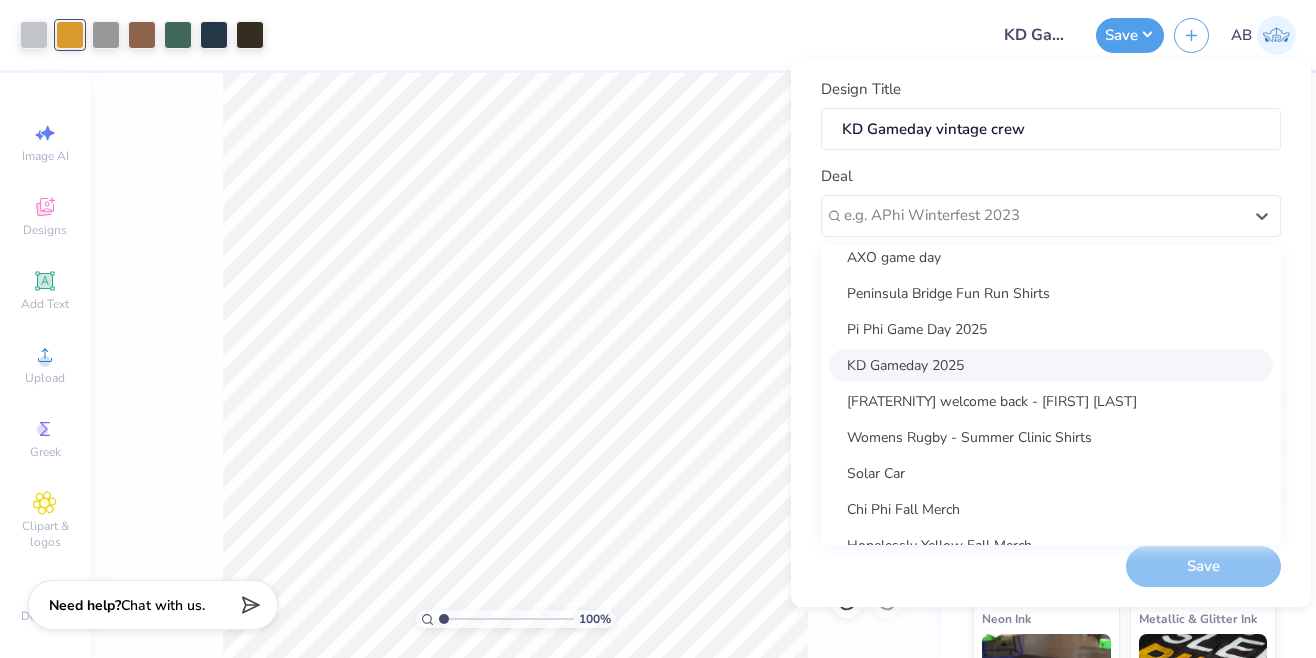 click on "KD Gameday 2025" at bounding box center (1051, 365) 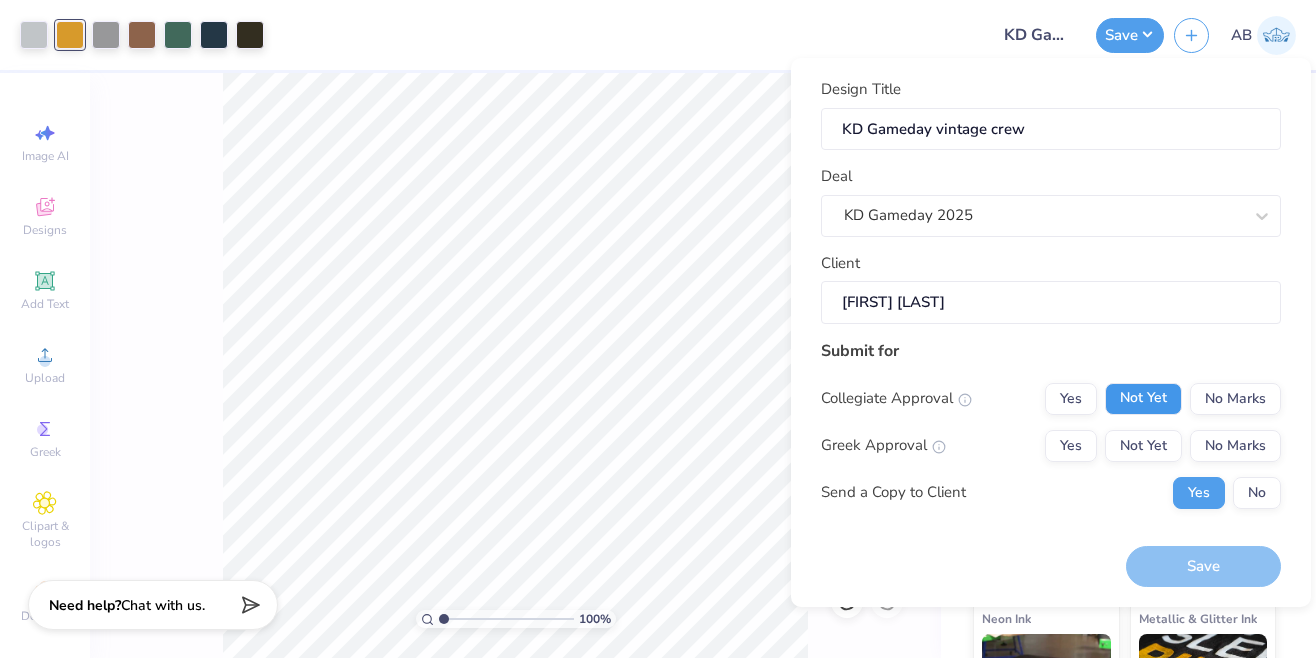 click on "Not Yet" at bounding box center [1143, 399] 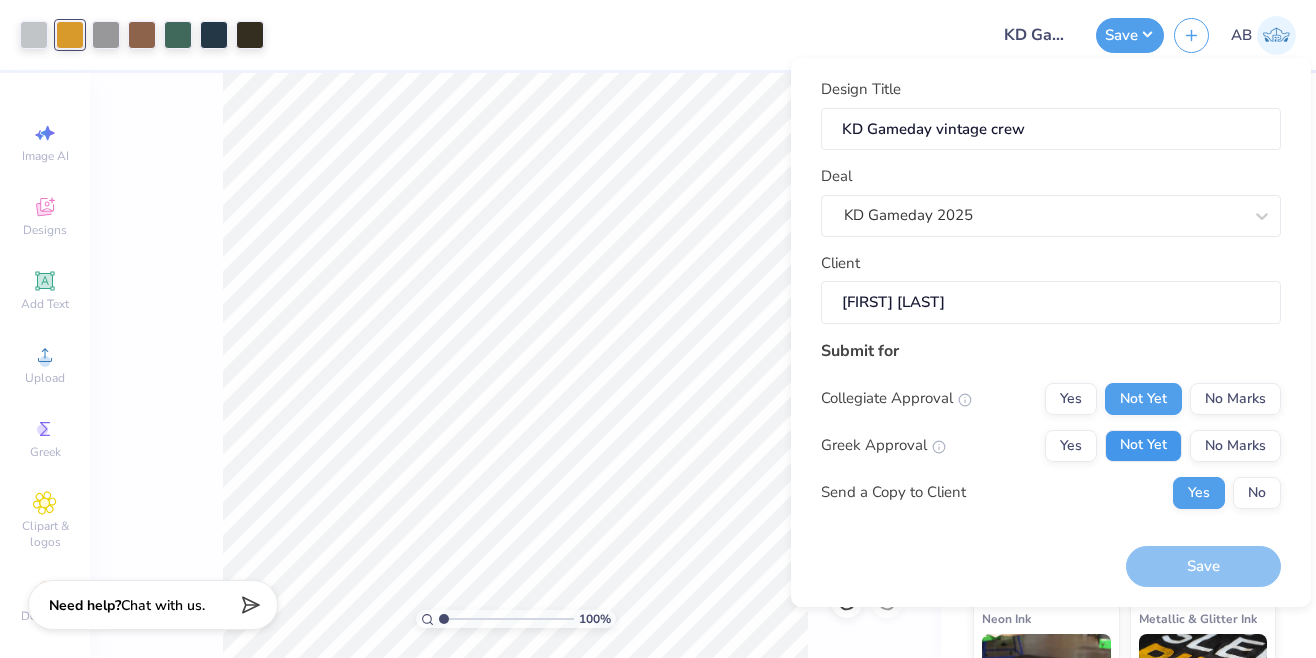 click on "Not Yet" at bounding box center [1143, 446] 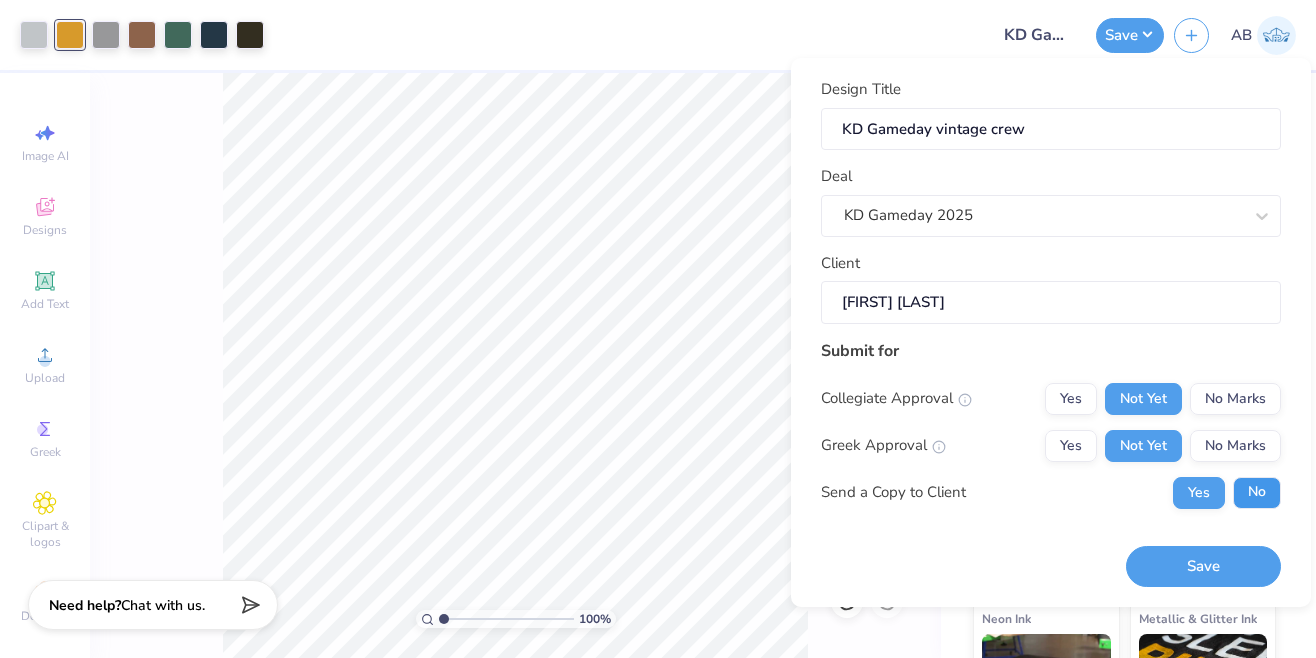 click on "No" at bounding box center (1257, 493) 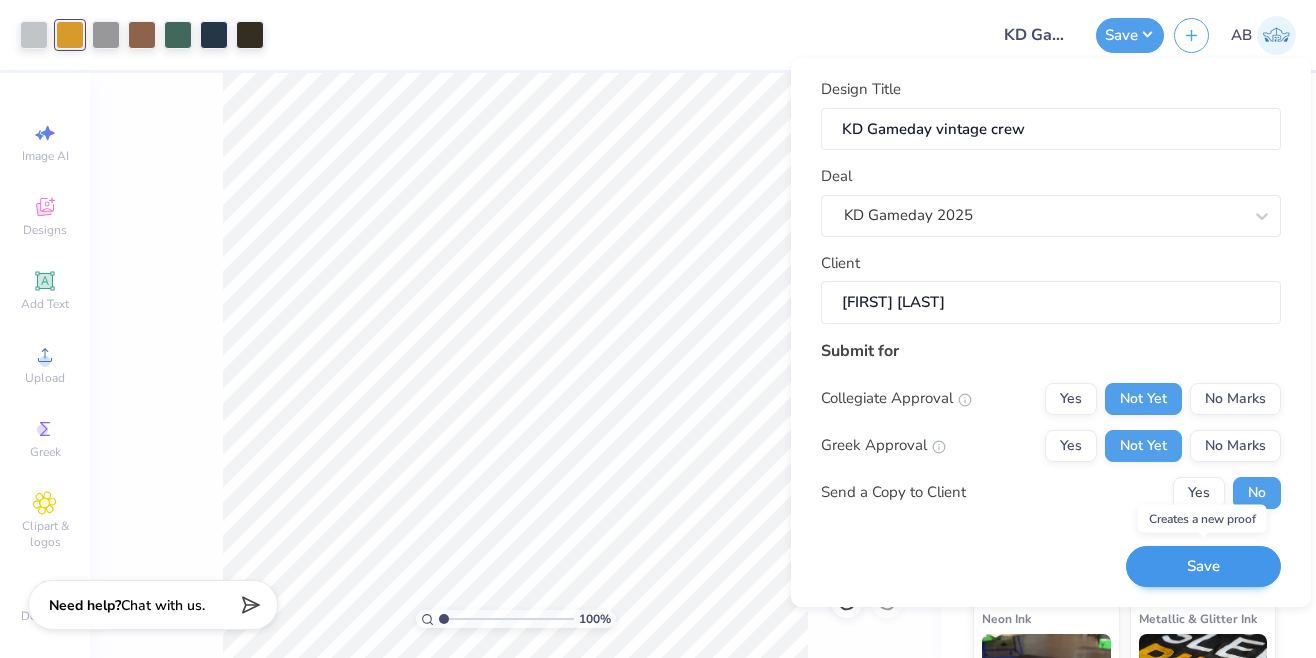 click on "Save" at bounding box center (1203, 566) 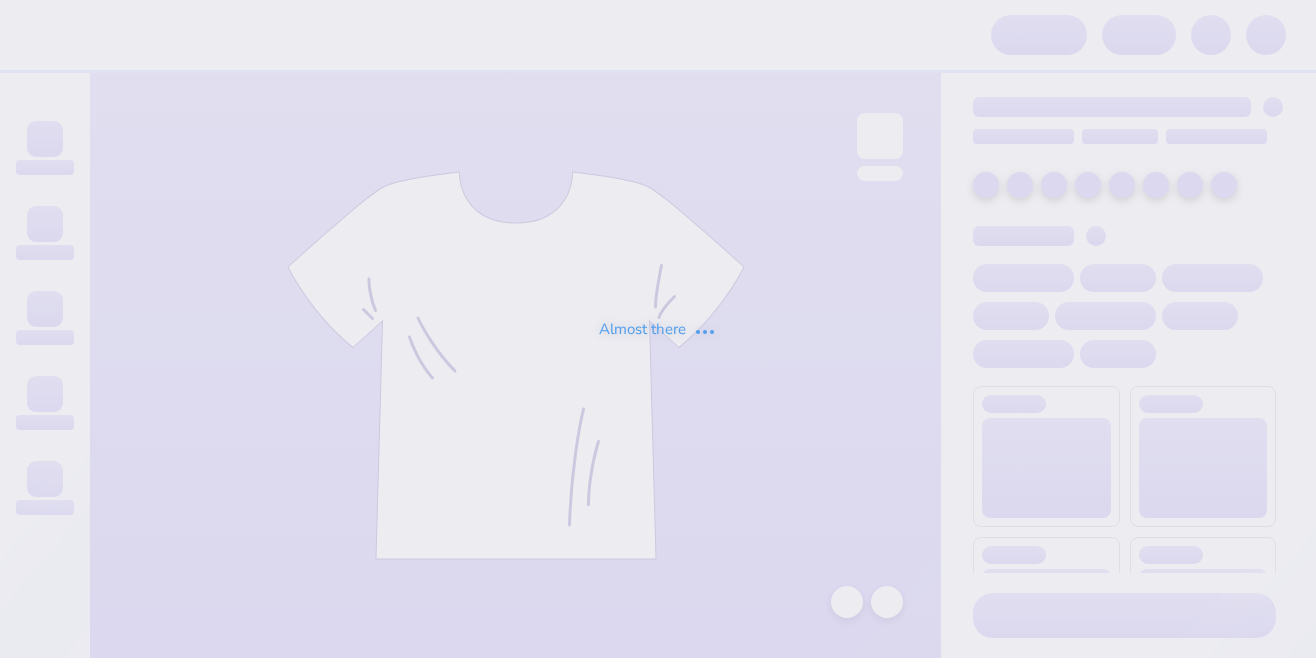 scroll, scrollTop: 0, scrollLeft: 0, axis: both 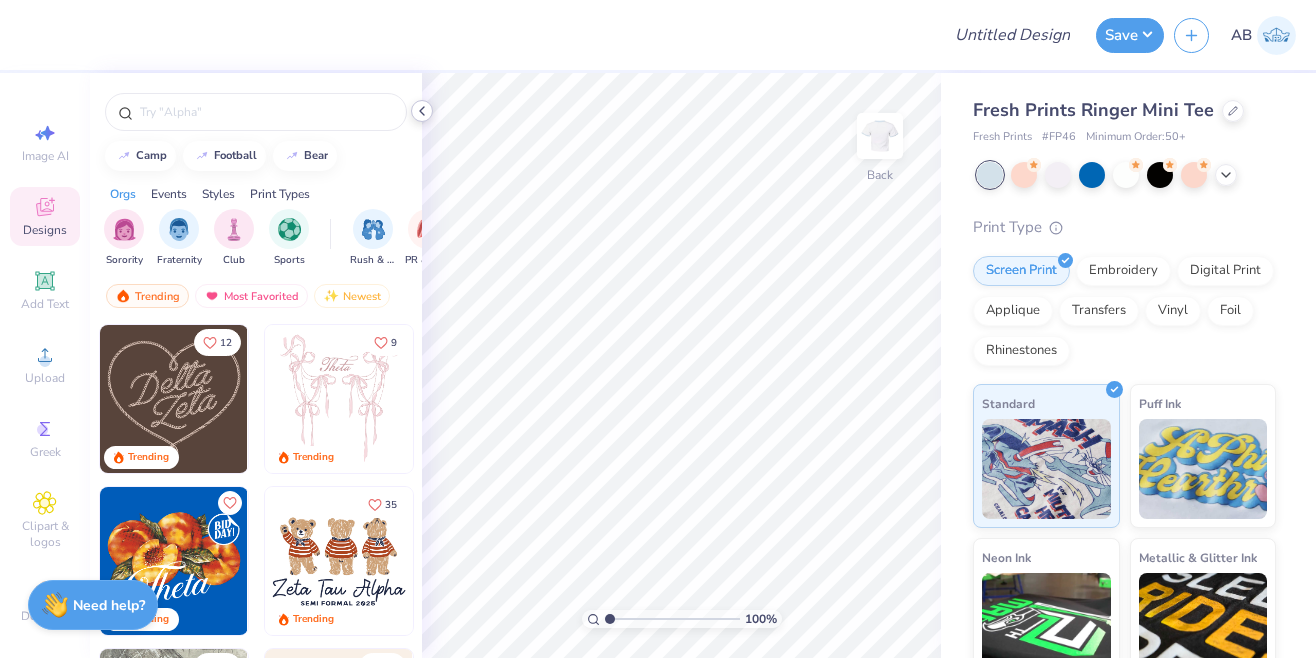 click 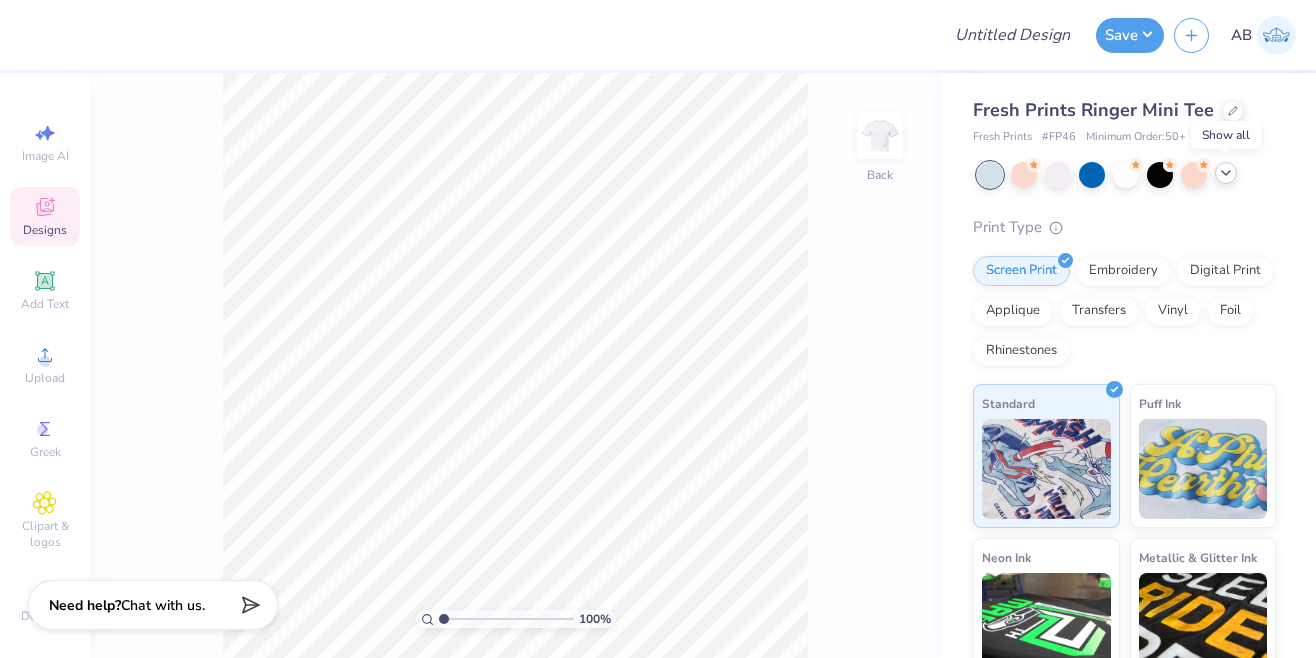 click at bounding box center (1226, 173) 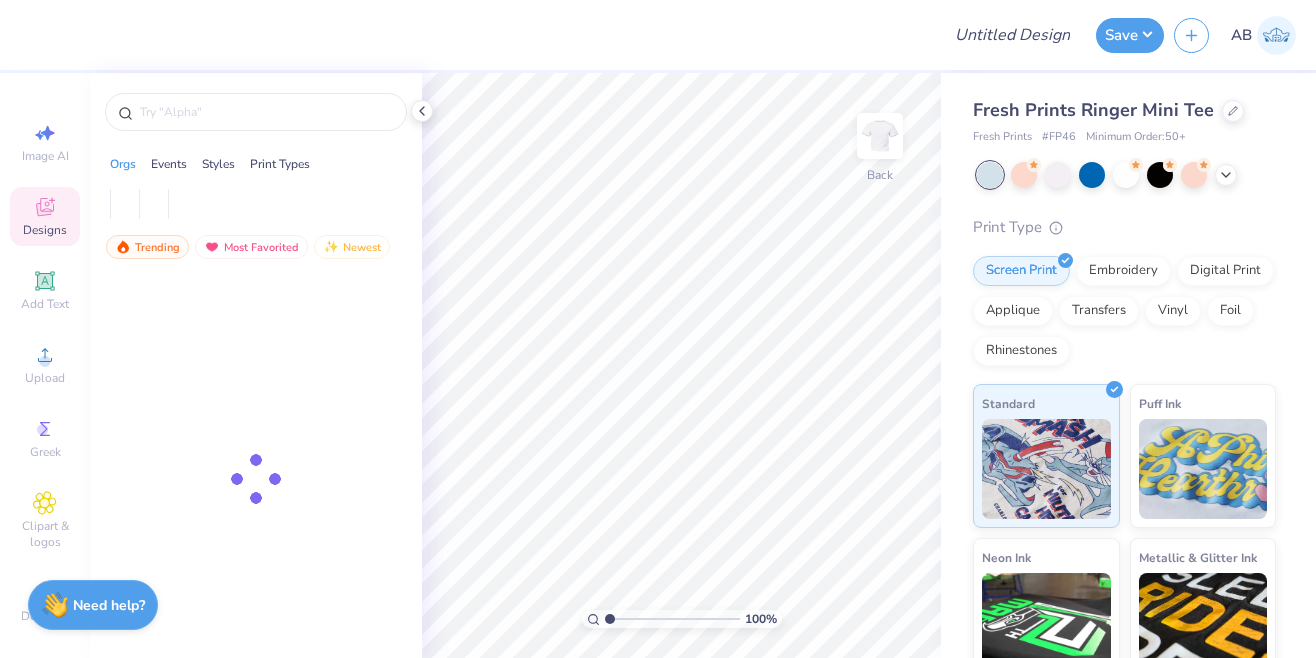 scroll, scrollTop: 0, scrollLeft: 0, axis: both 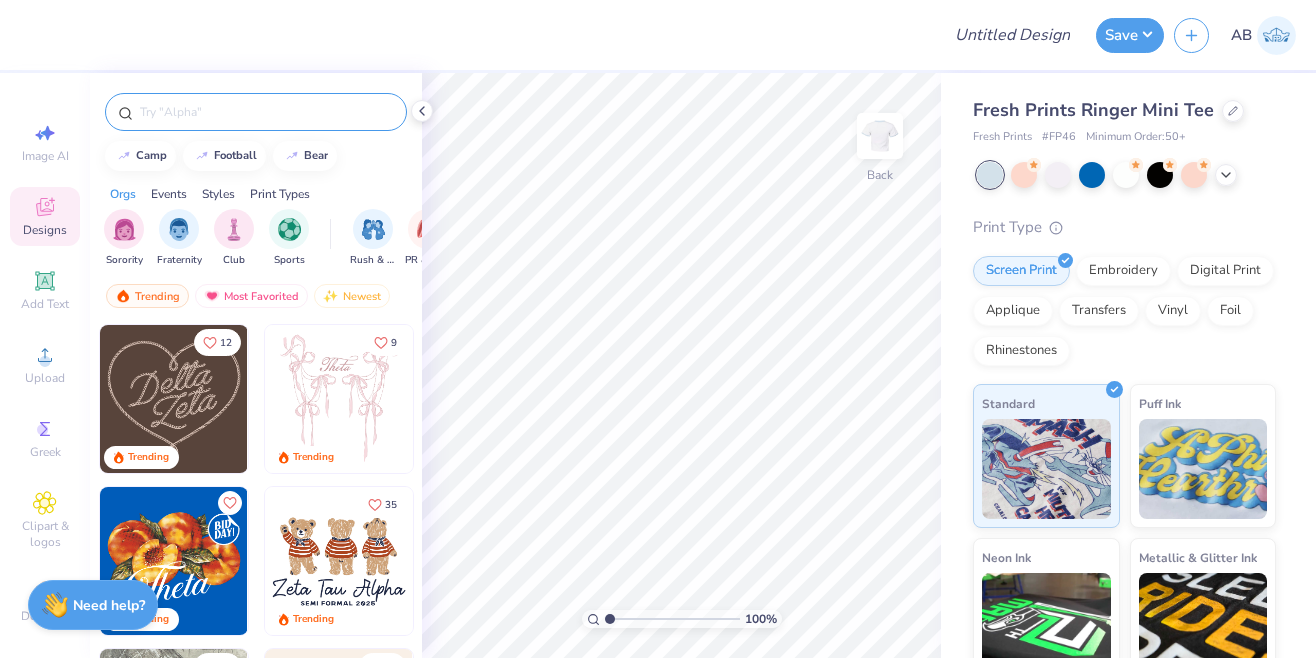 click at bounding box center [266, 112] 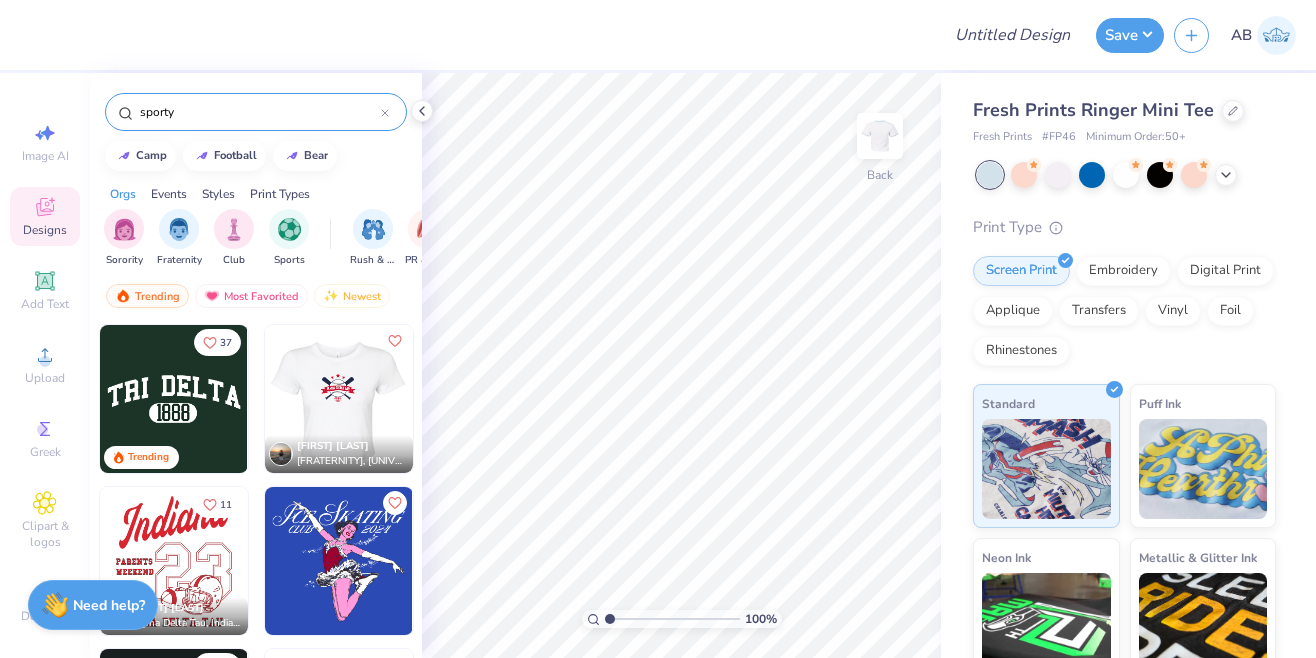 click on "sporty" at bounding box center (259, 112) 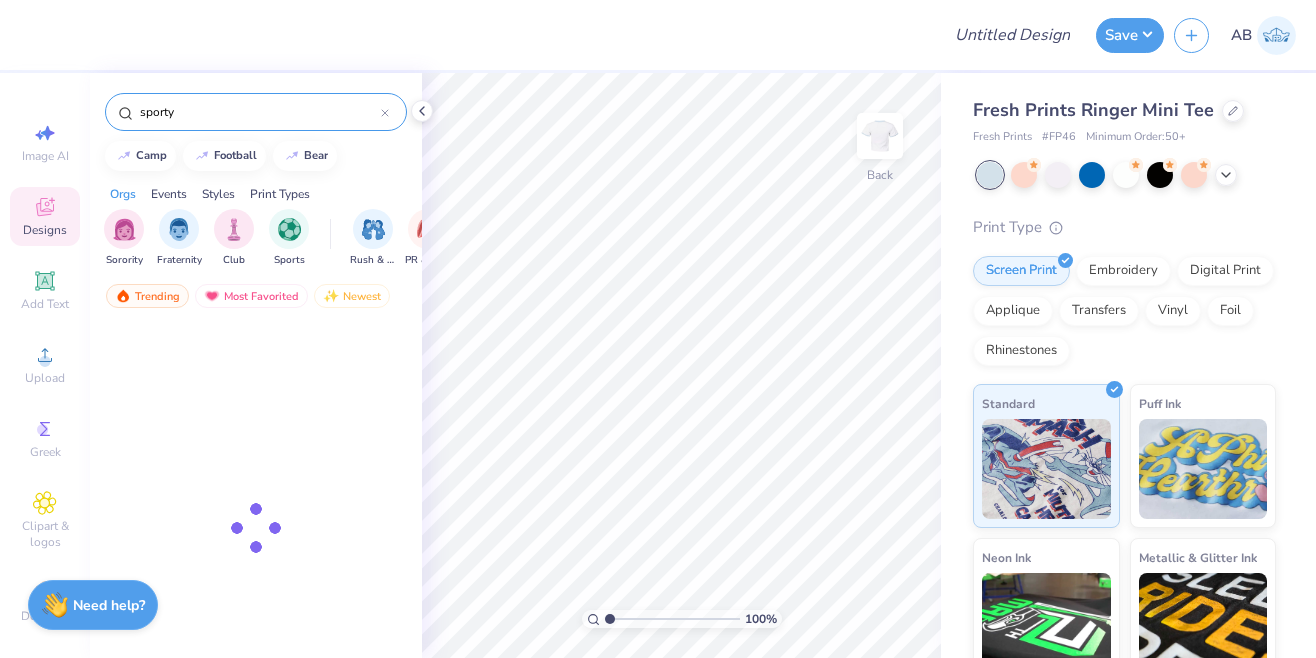 click on "sporty" at bounding box center [259, 112] 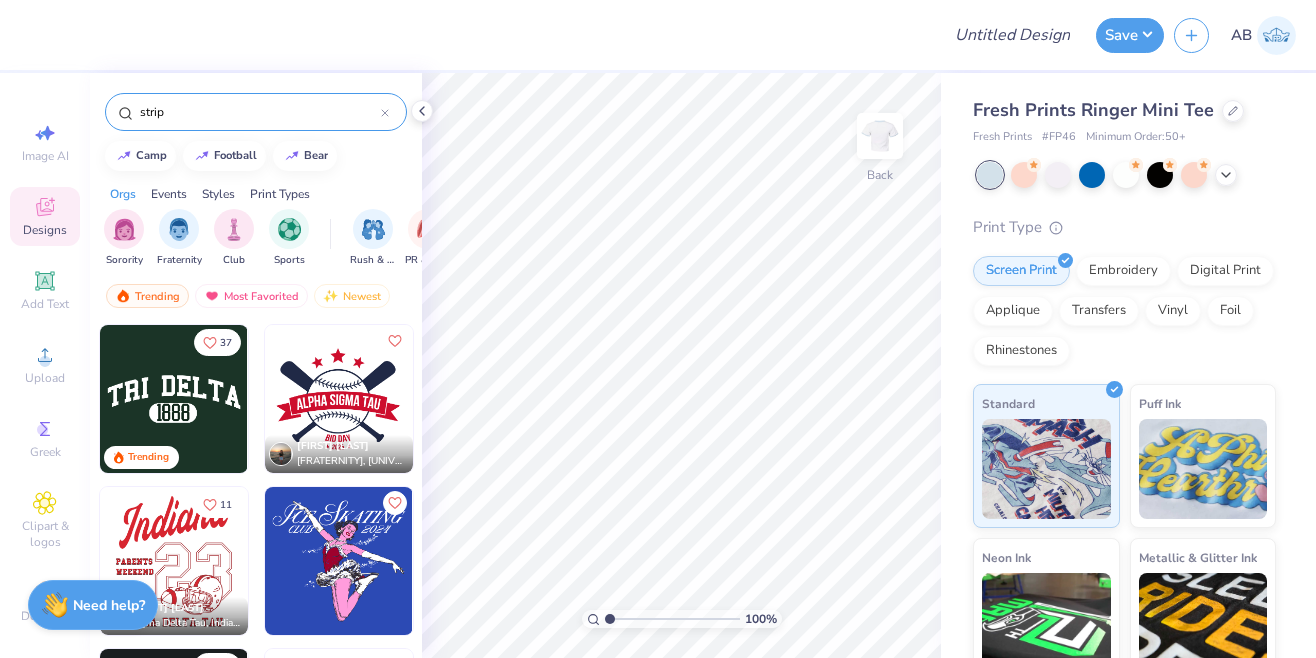 type on "stripe" 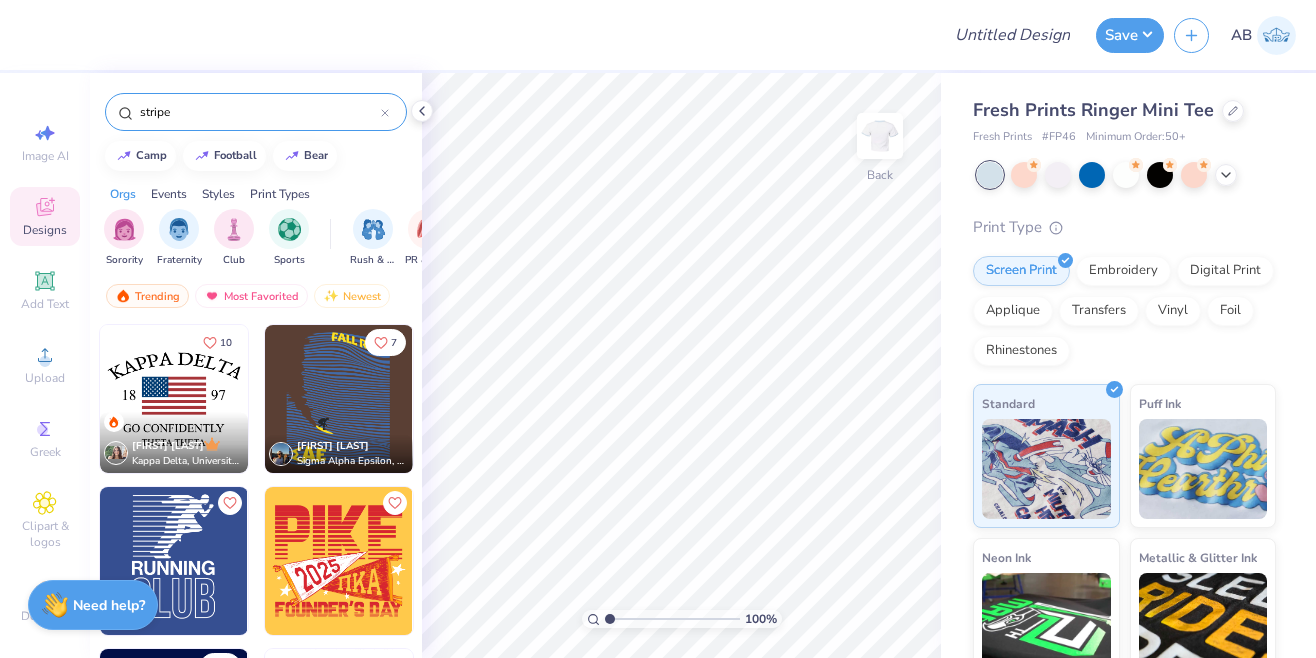 scroll, scrollTop: 0, scrollLeft: 0, axis: both 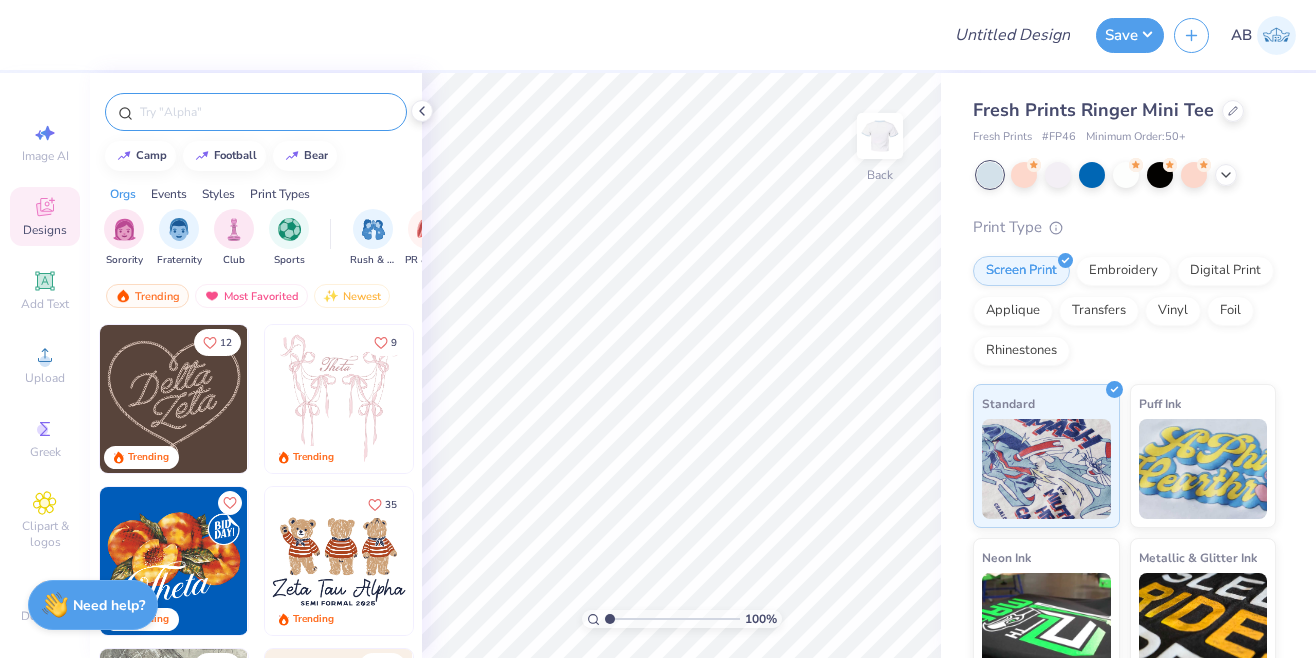 click at bounding box center [266, 112] 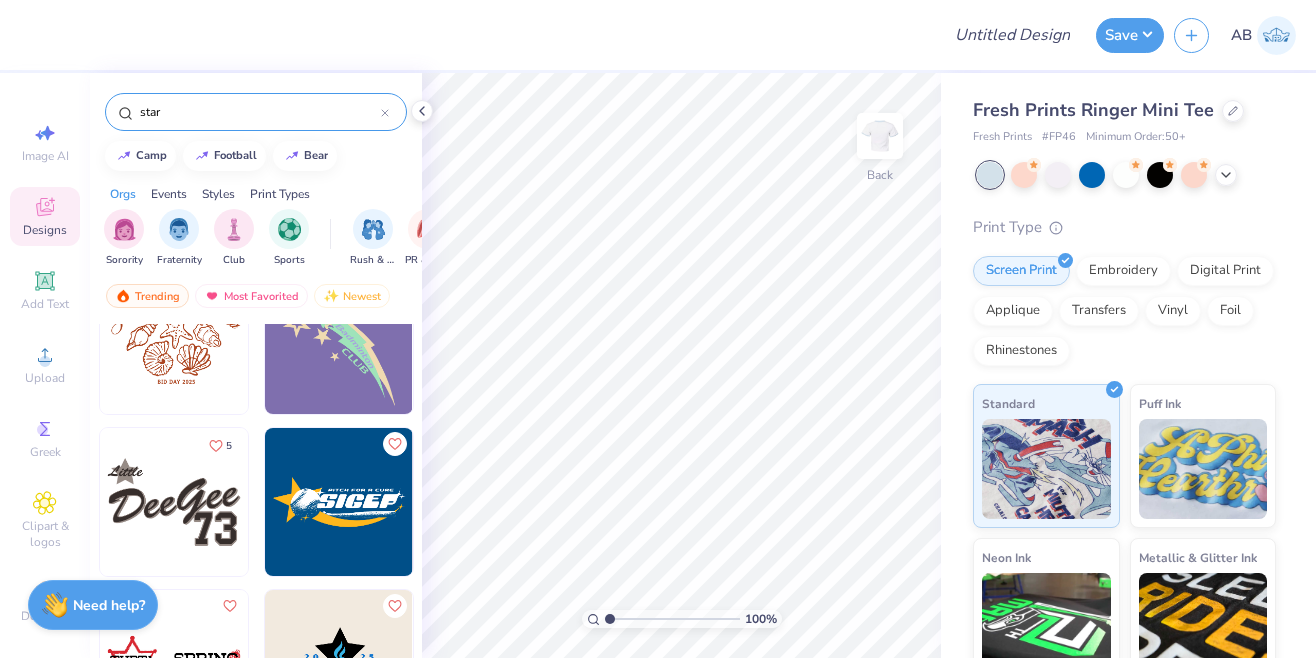 scroll, scrollTop: 3198, scrollLeft: 0, axis: vertical 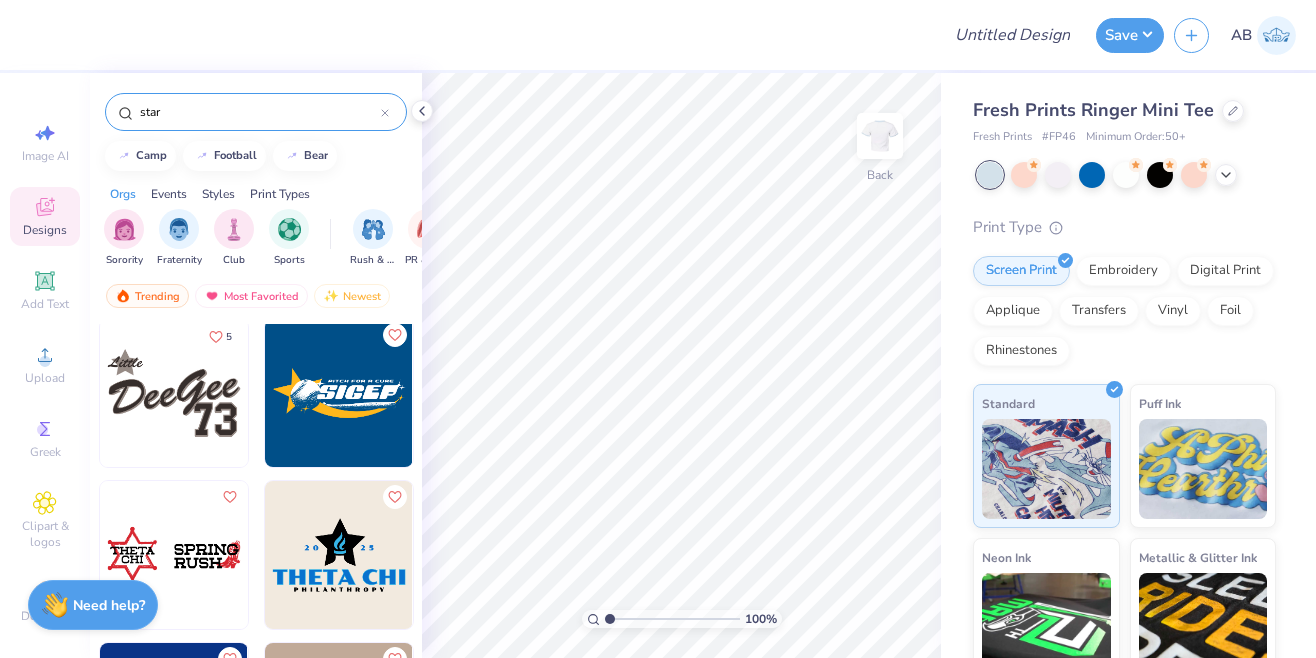 type on "star" 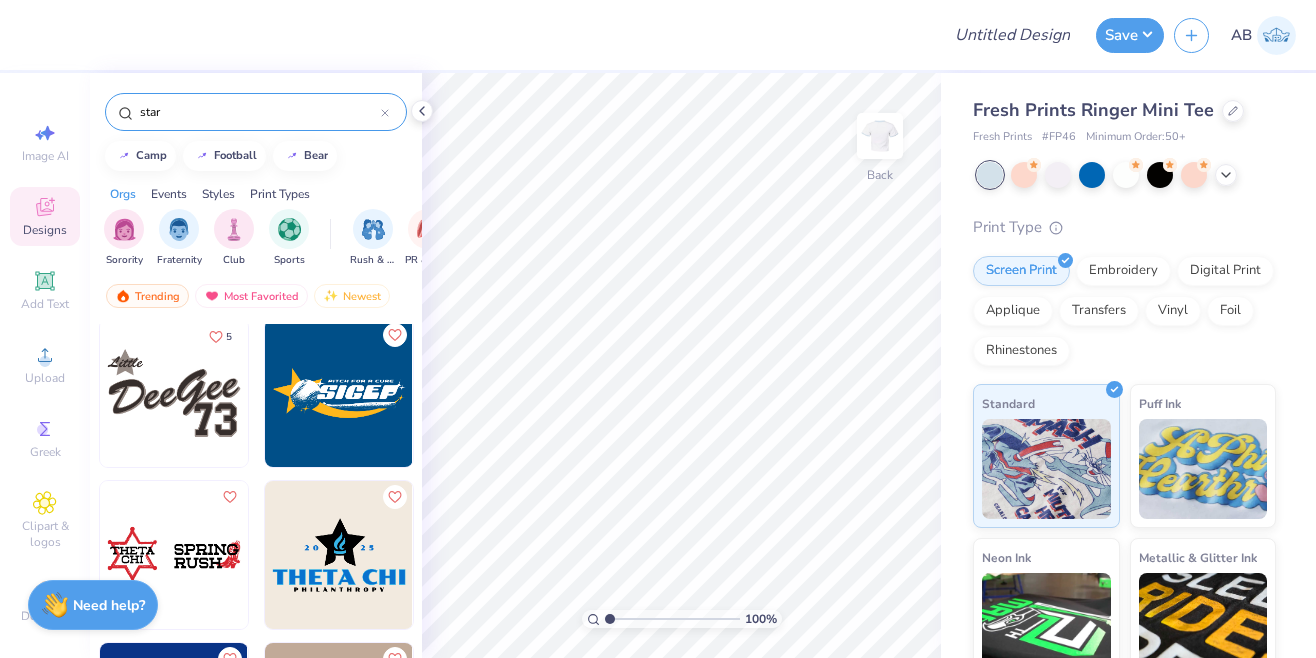 click at bounding box center [174, 393] 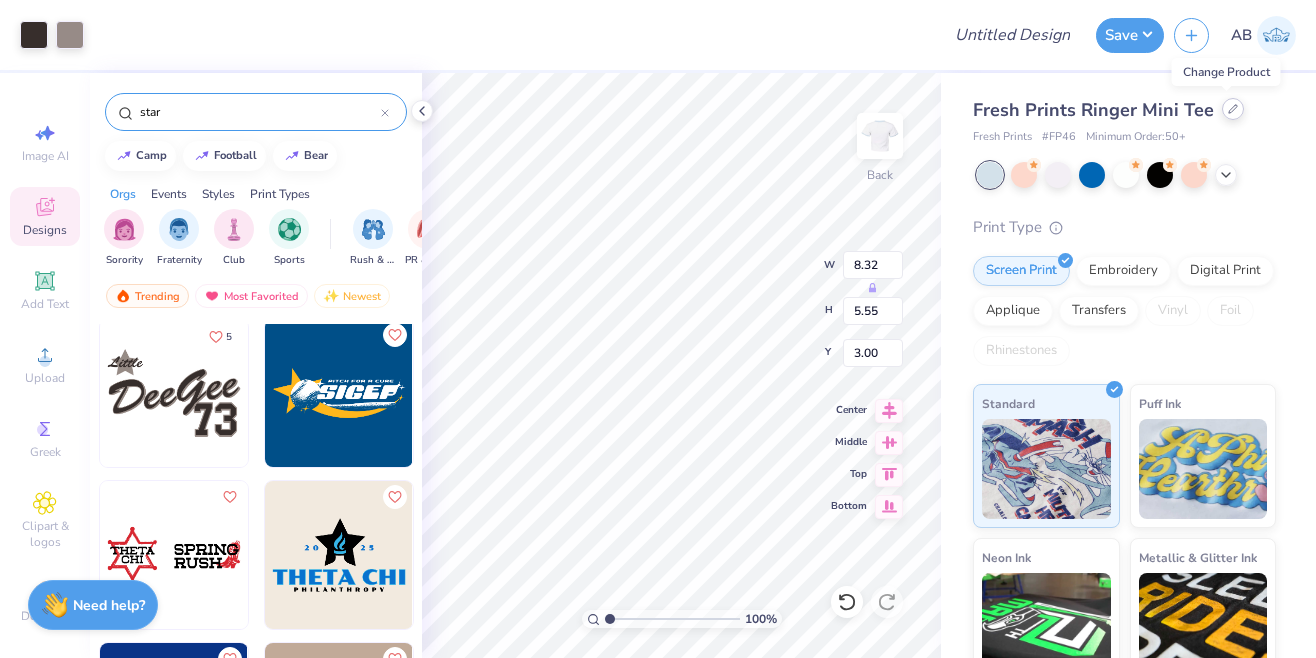click at bounding box center [1233, 109] 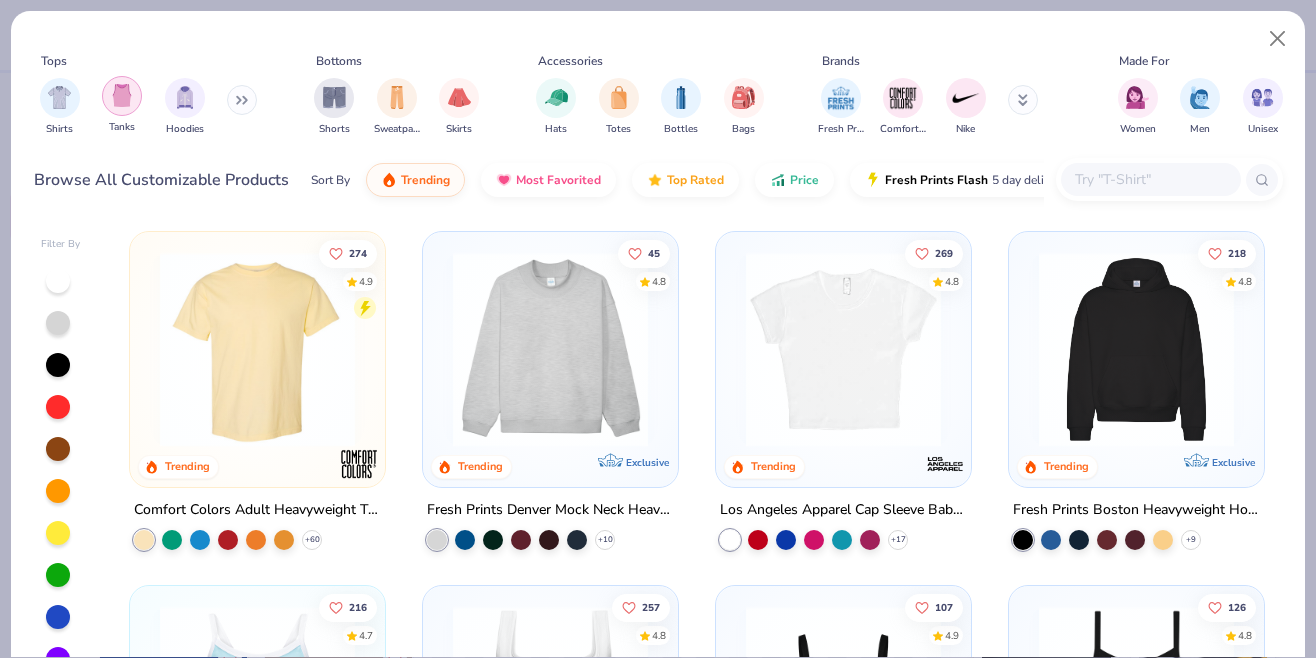 click at bounding box center [122, 95] 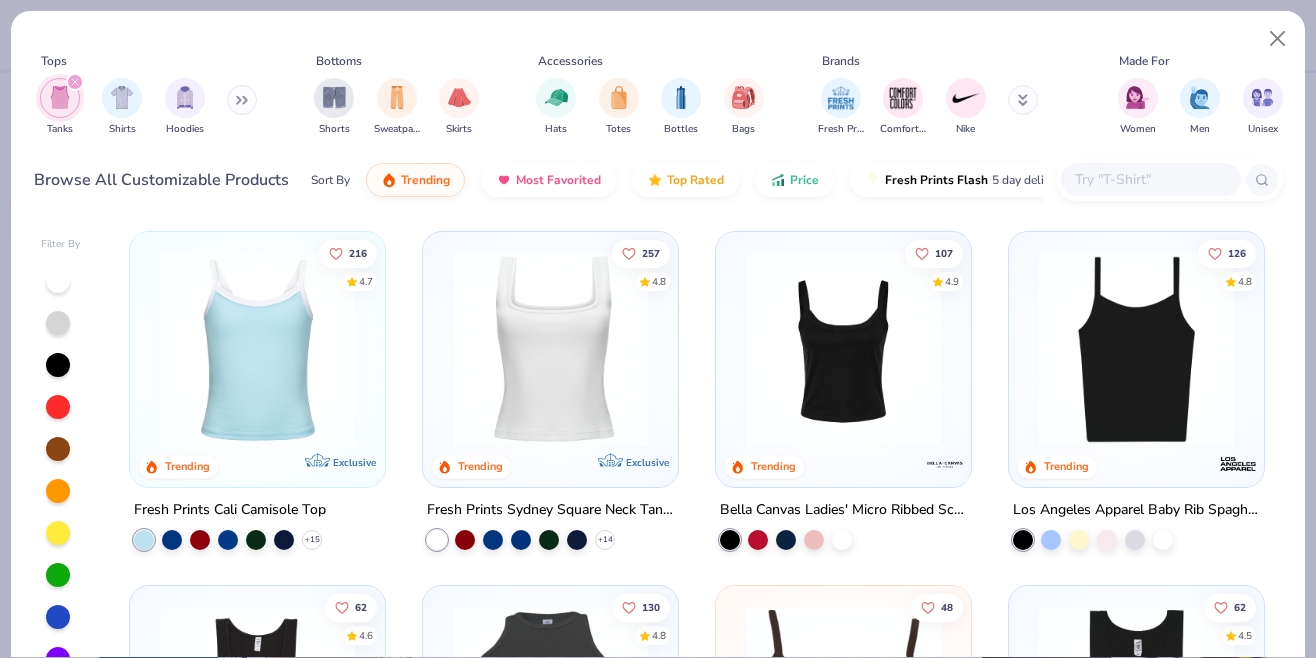 click at bounding box center (843, 349) 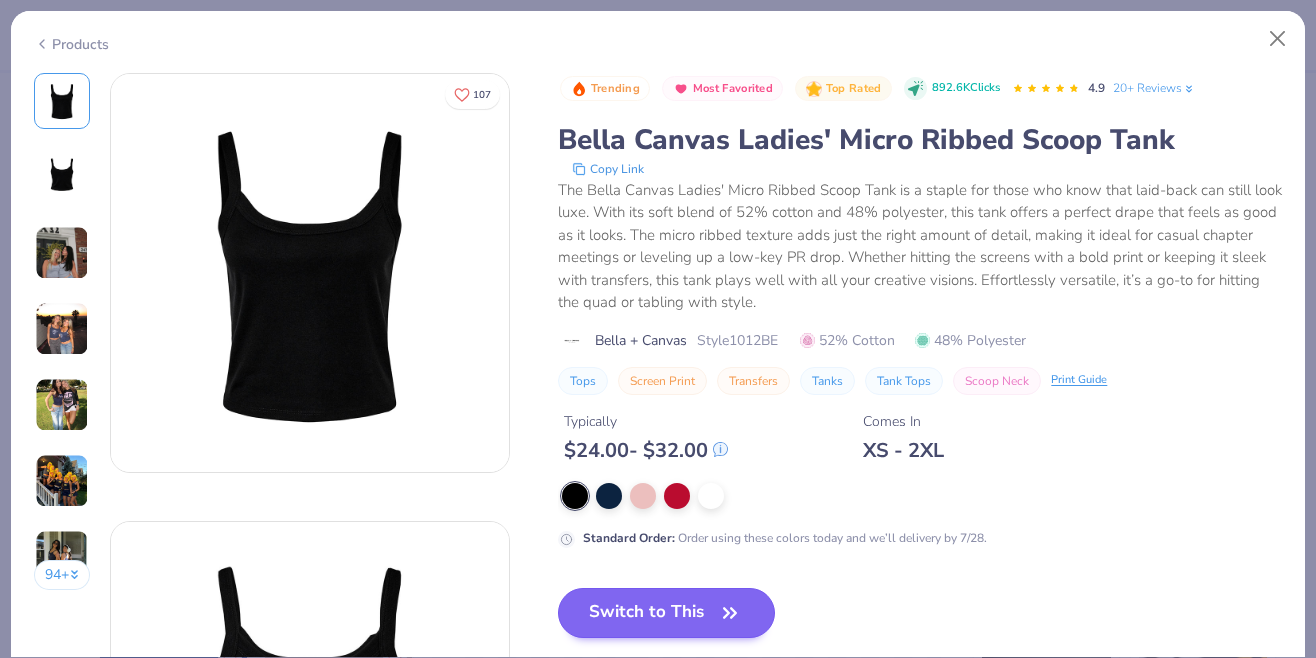 click on "Switch to This" at bounding box center (666, 613) 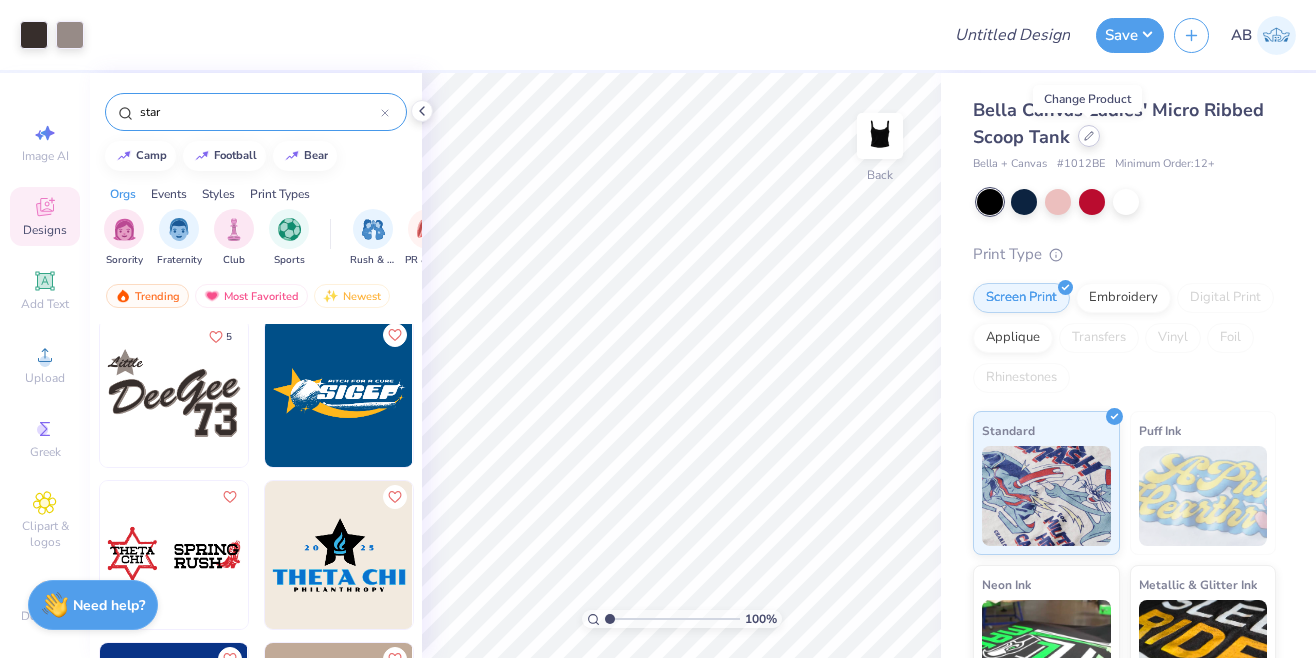 click 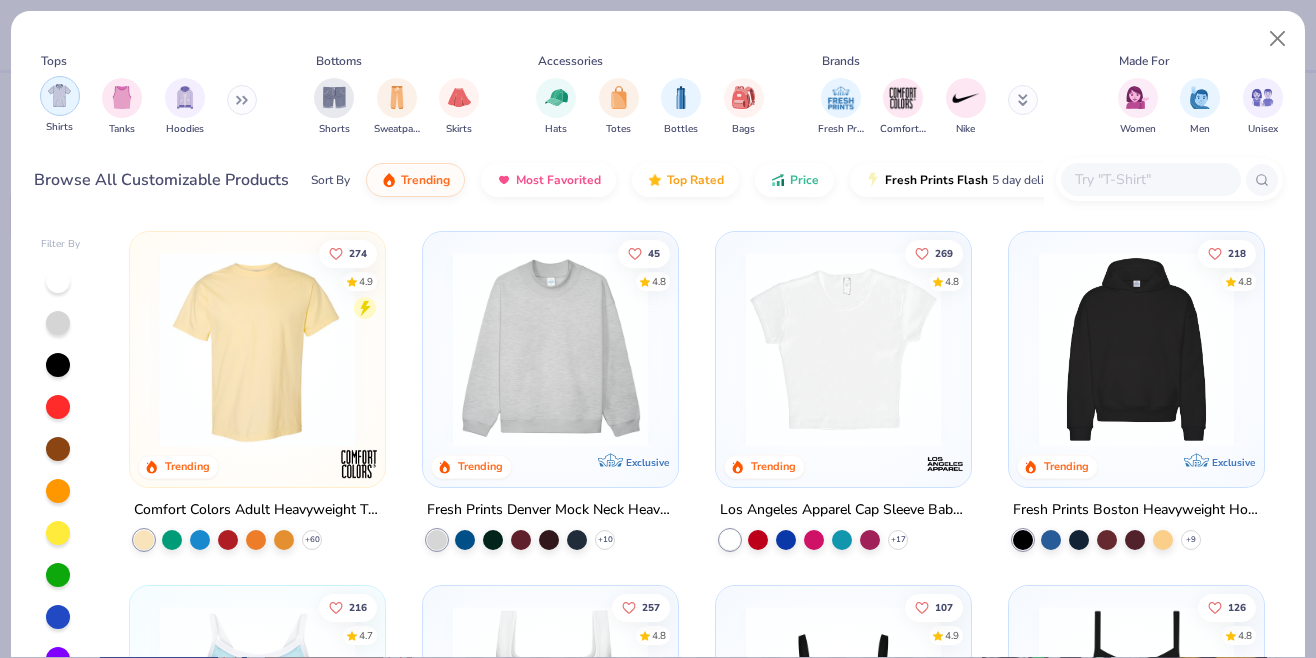 click at bounding box center (122, 97) 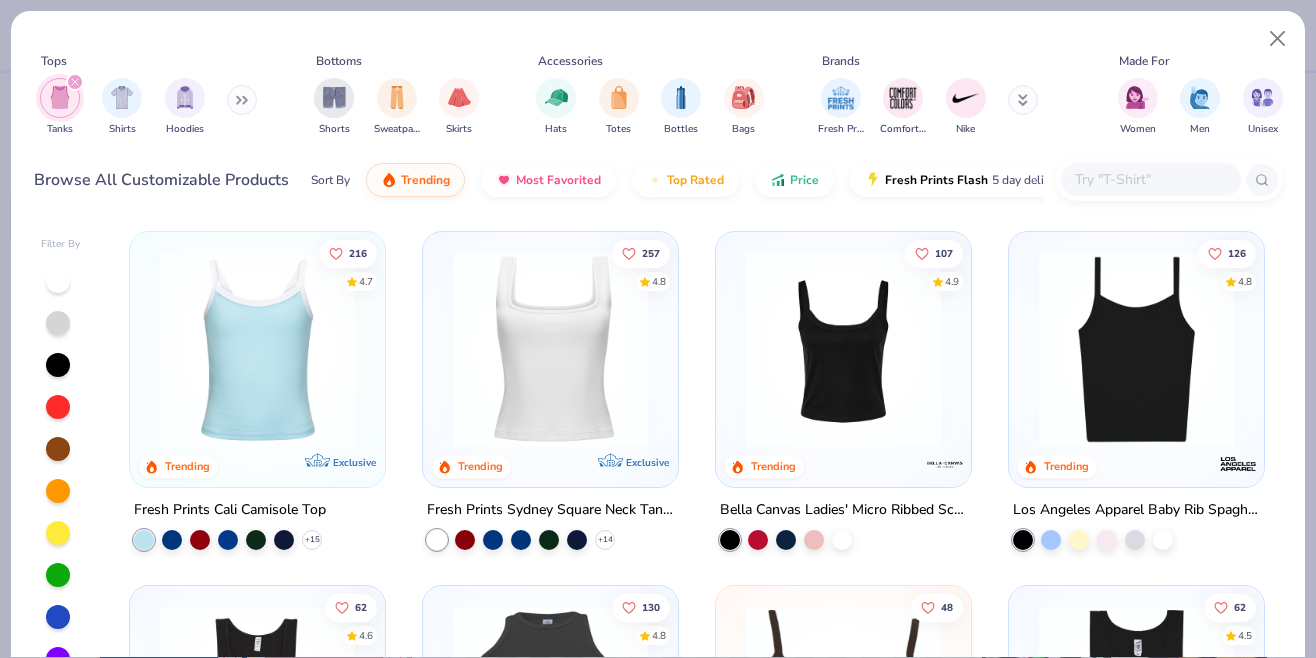 scroll, scrollTop: 72, scrollLeft: 0, axis: vertical 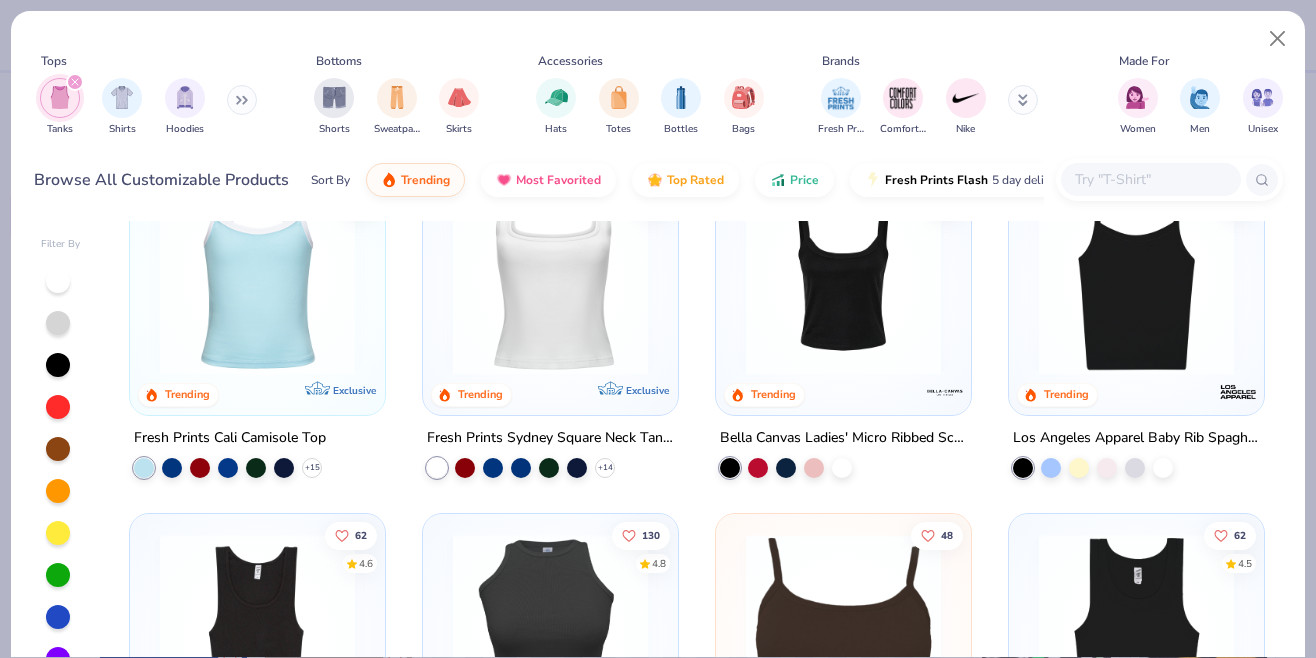 click at bounding box center [1136, 277] 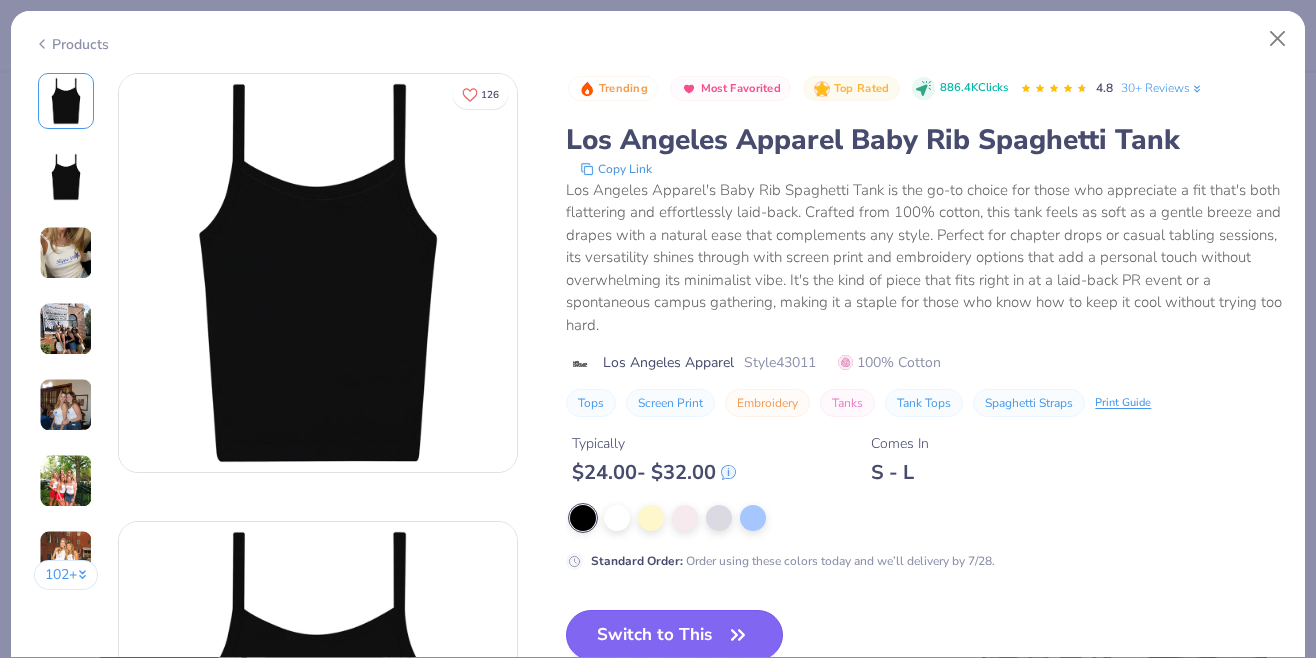 click on "Switch to This" at bounding box center [674, 635] 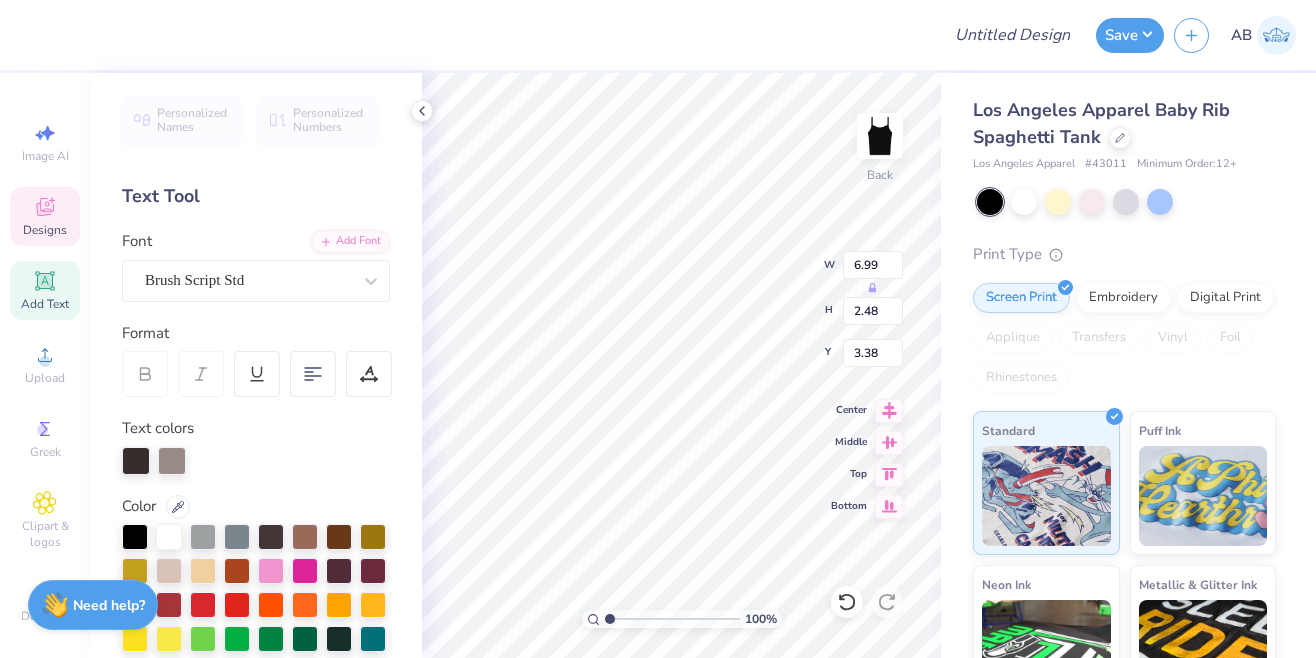 scroll, scrollTop: 0, scrollLeft: 1, axis: horizontal 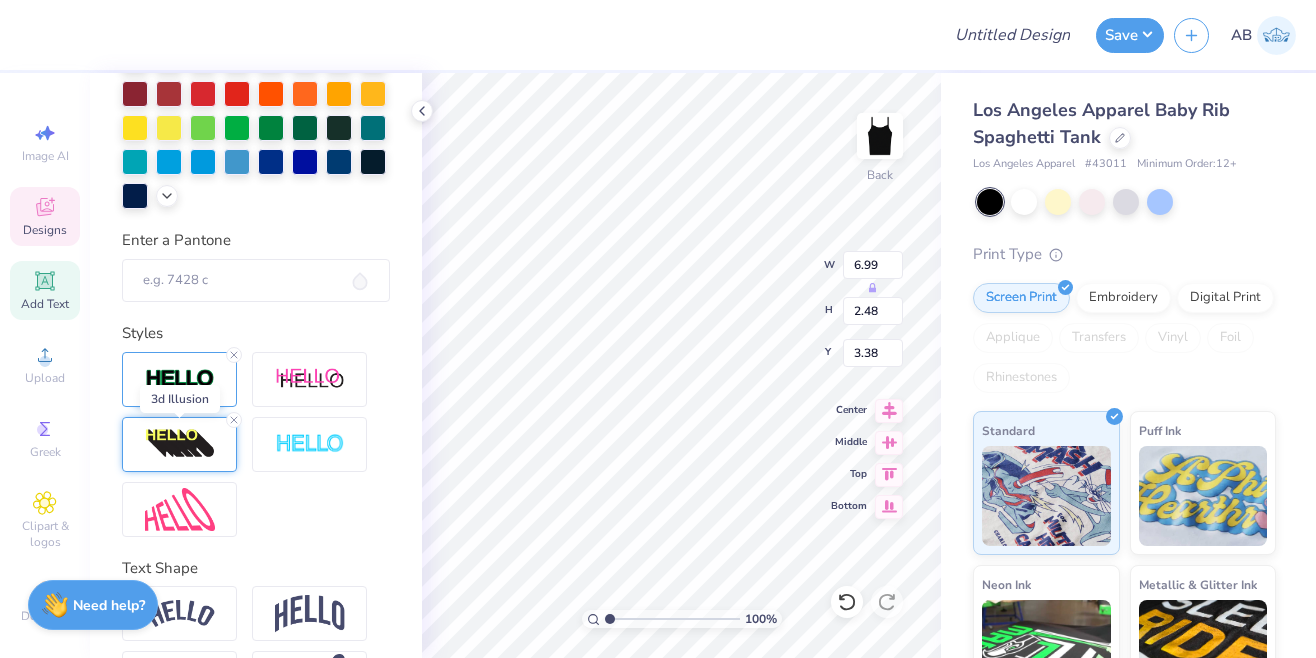 click at bounding box center [180, 444] 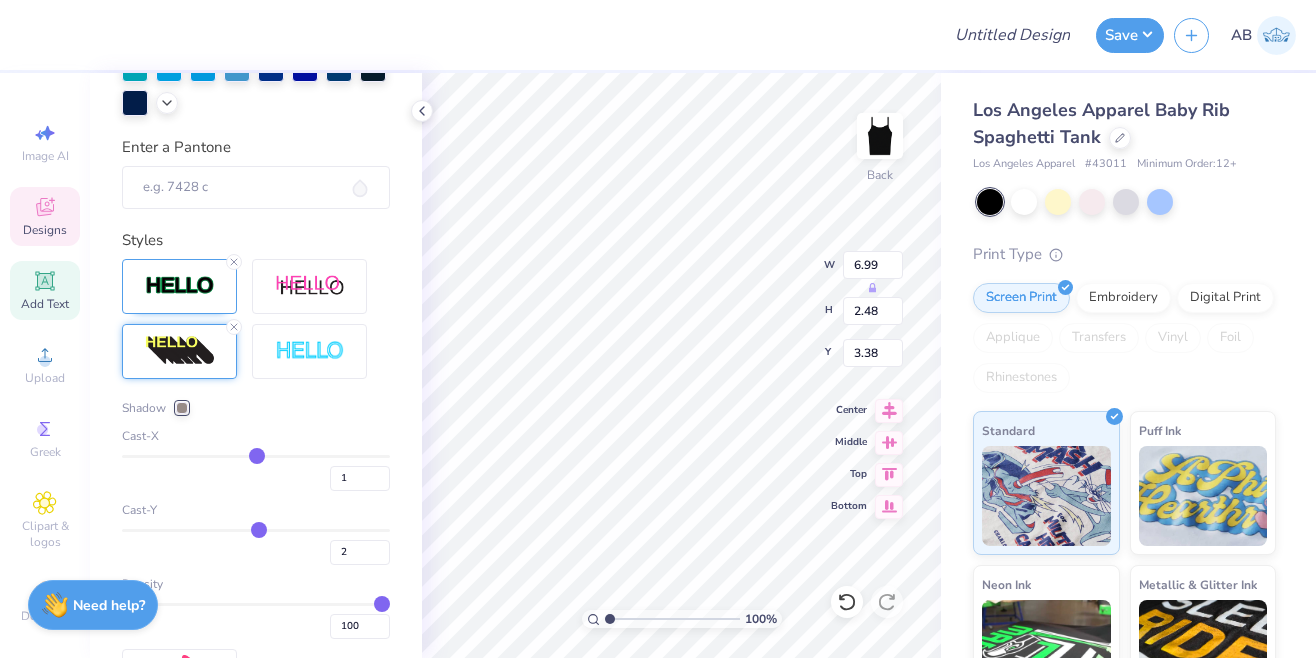 scroll, scrollTop: 601, scrollLeft: 0, axis: vertical 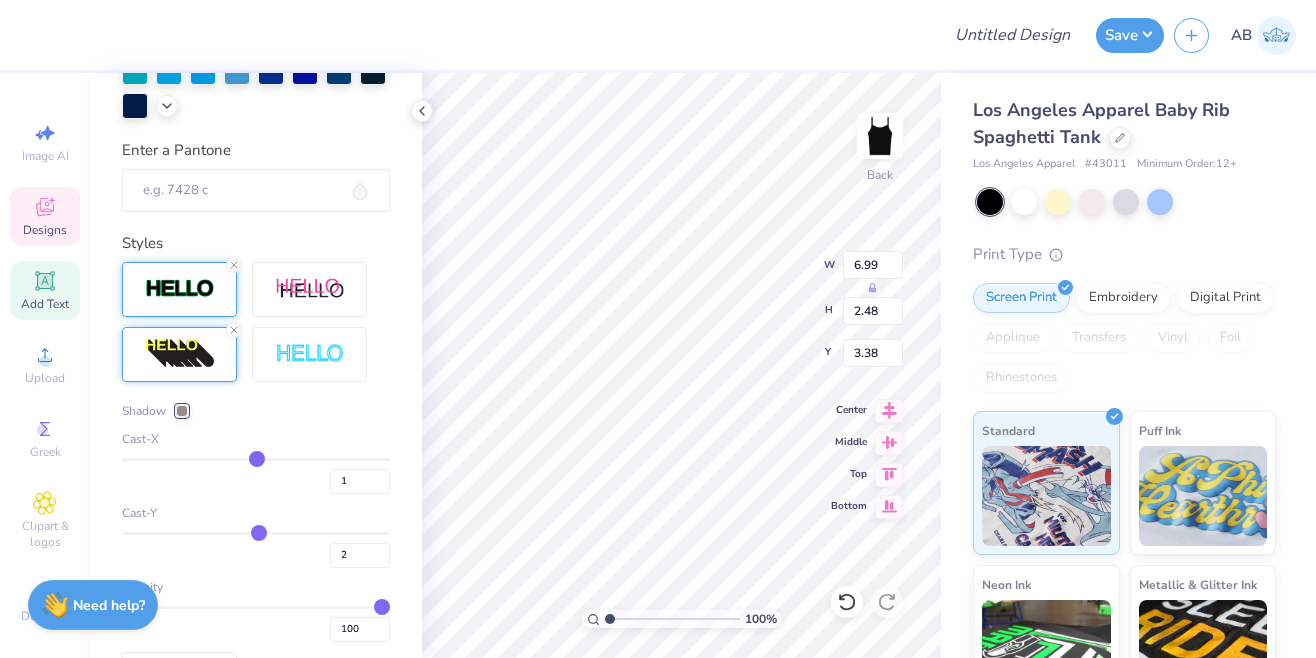 click at bounding box center [179, 289] 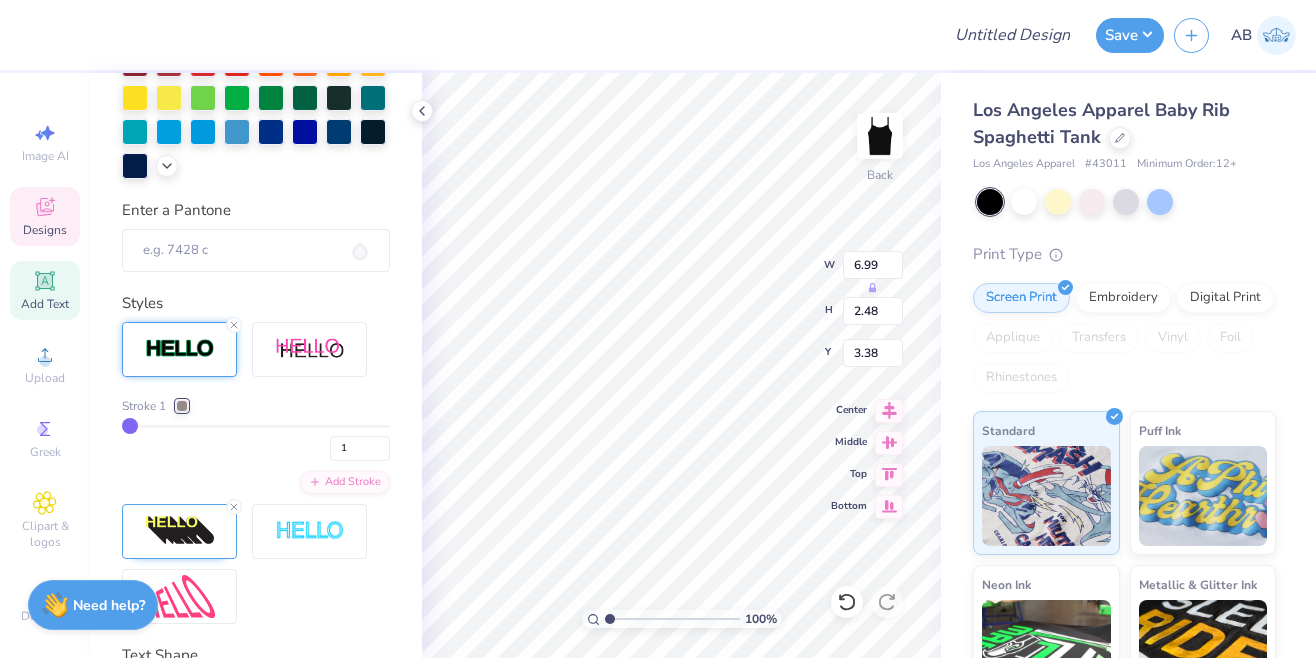 scroll, scrollTop: 502, scrollLeft: 0, axis: vertical 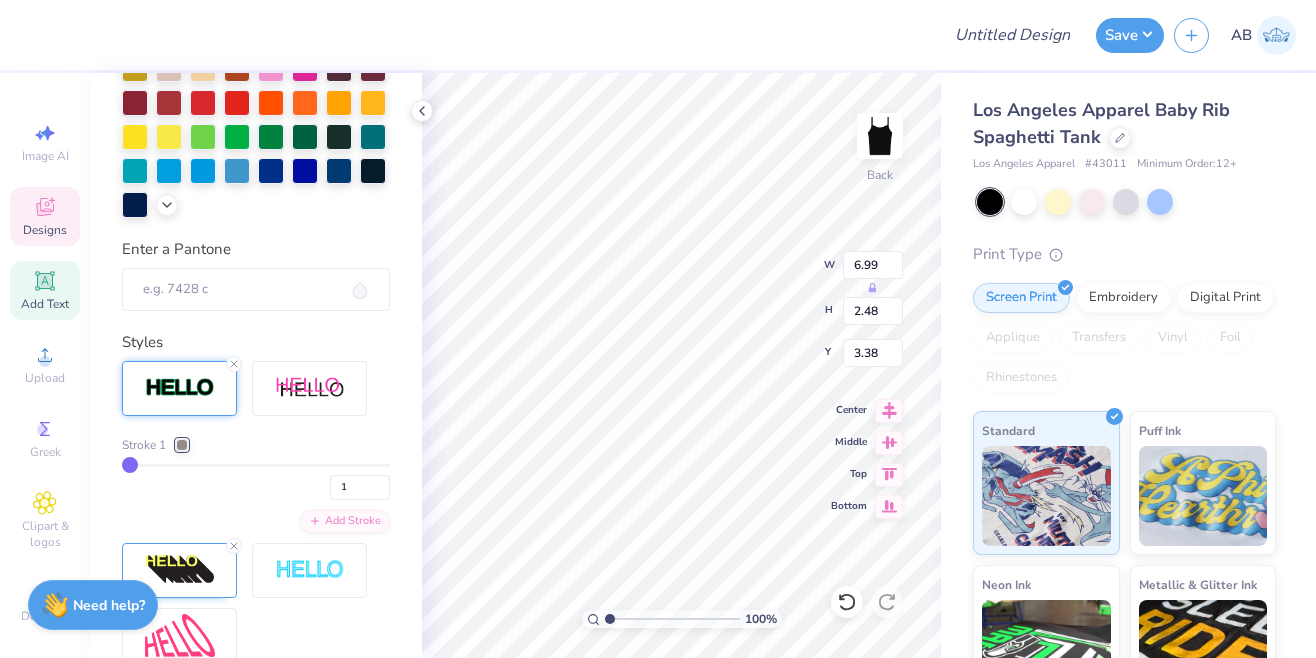 type on "6.95" 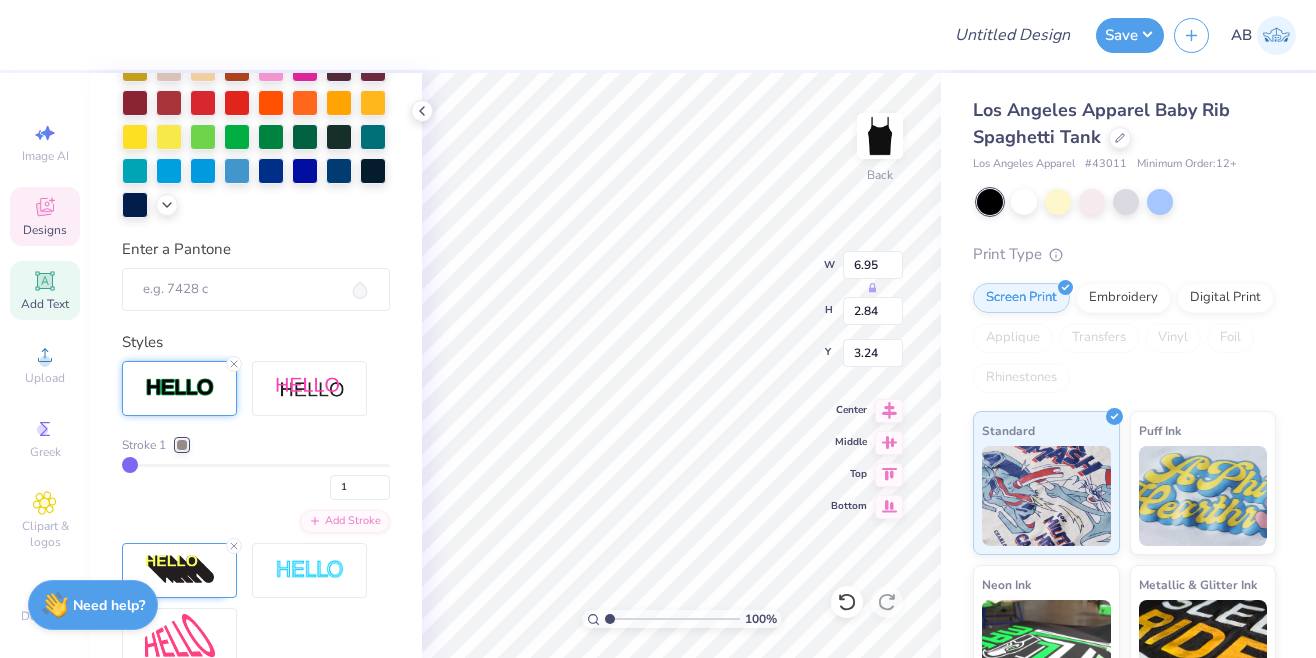 scroll, scrollTop: 0, scrollLeft: 1, axis: horizontal 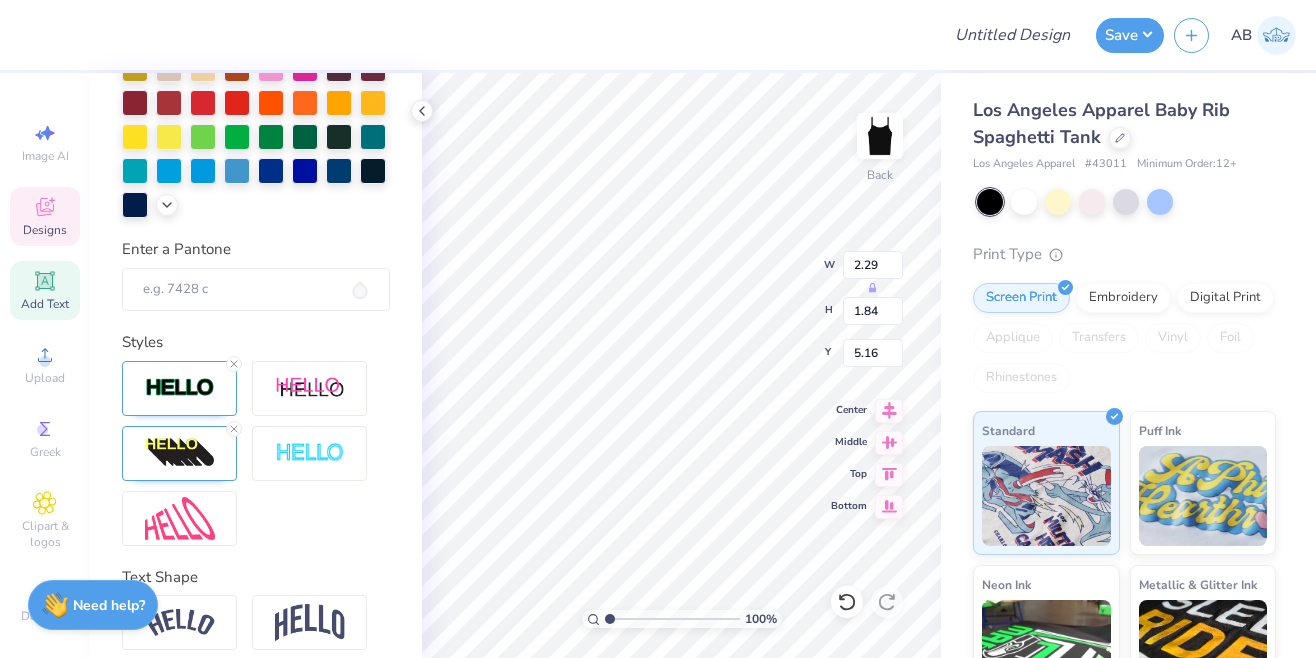 type on "7" 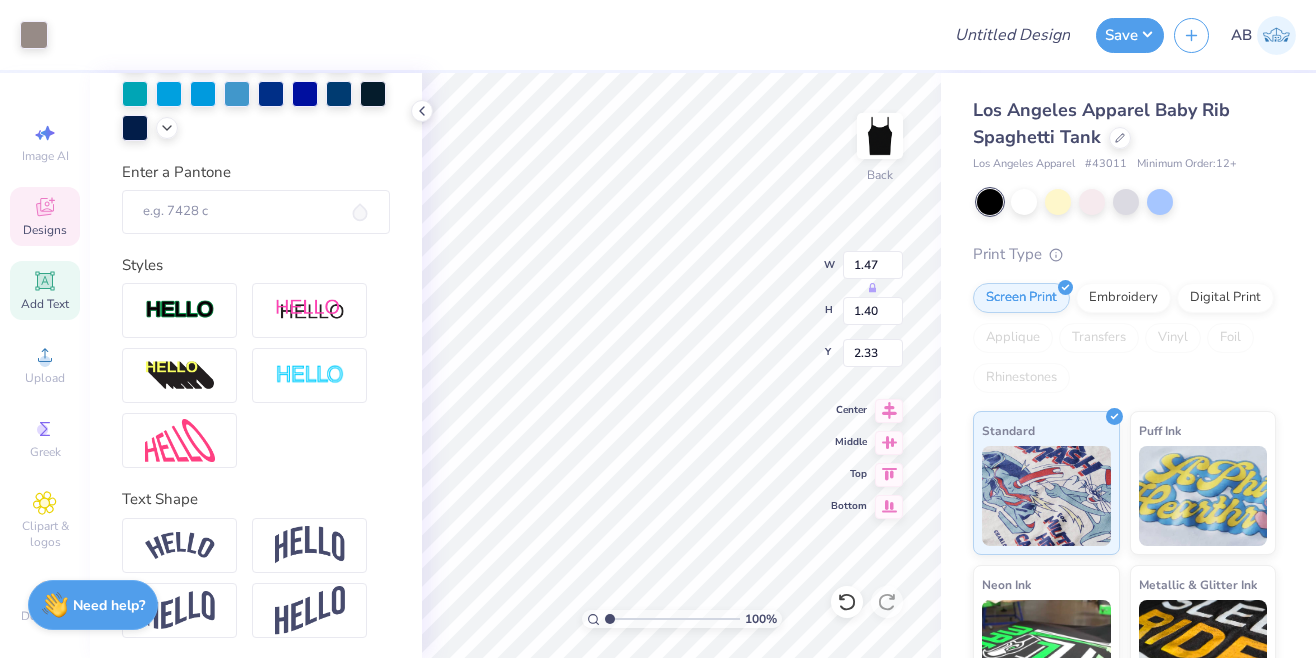 type on "1.00" 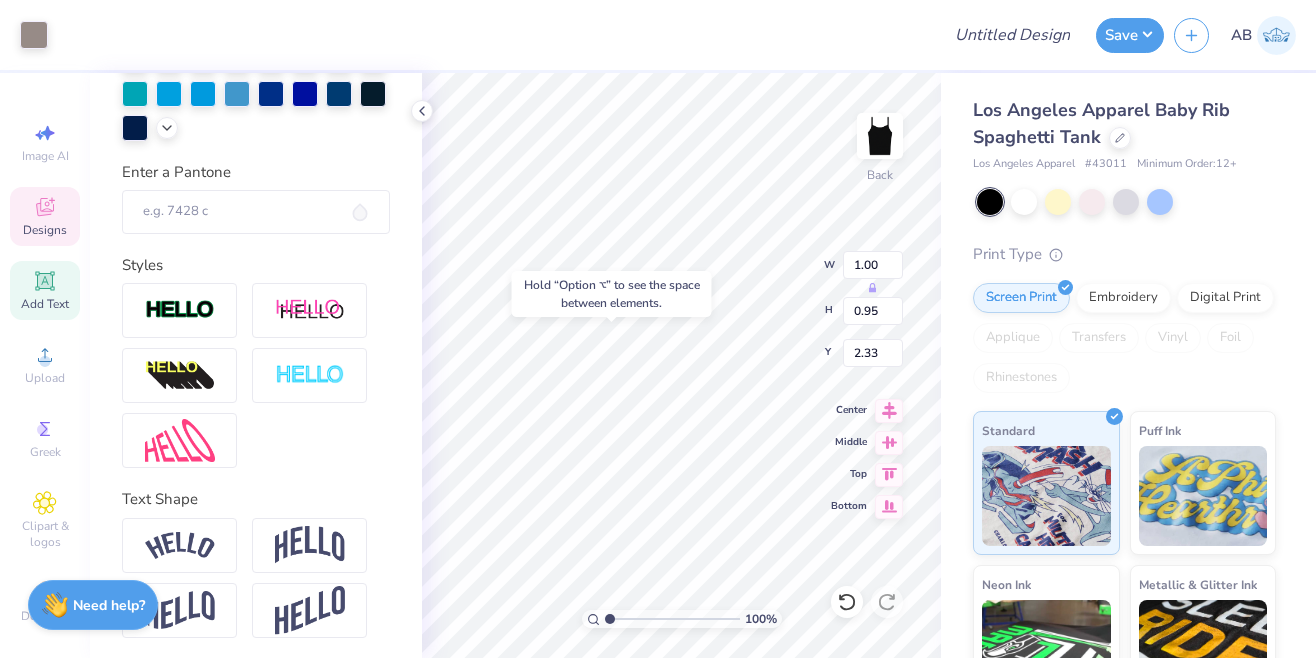 type on "2.90" 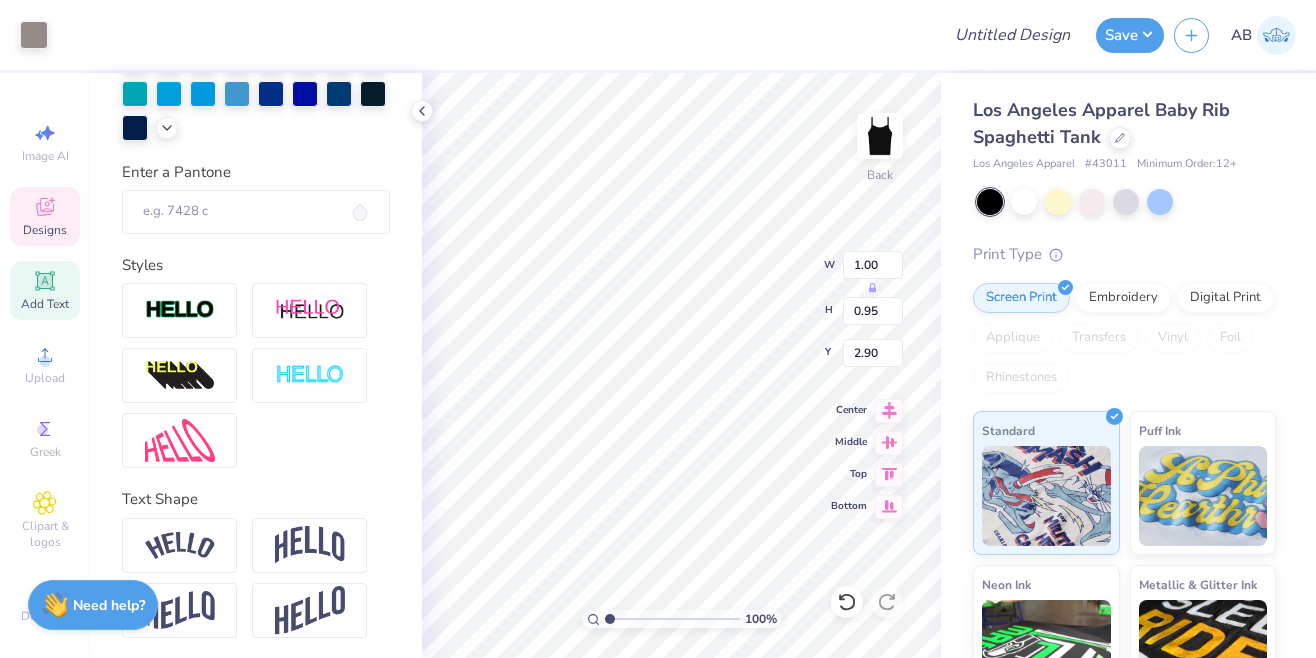 type on "0.76" 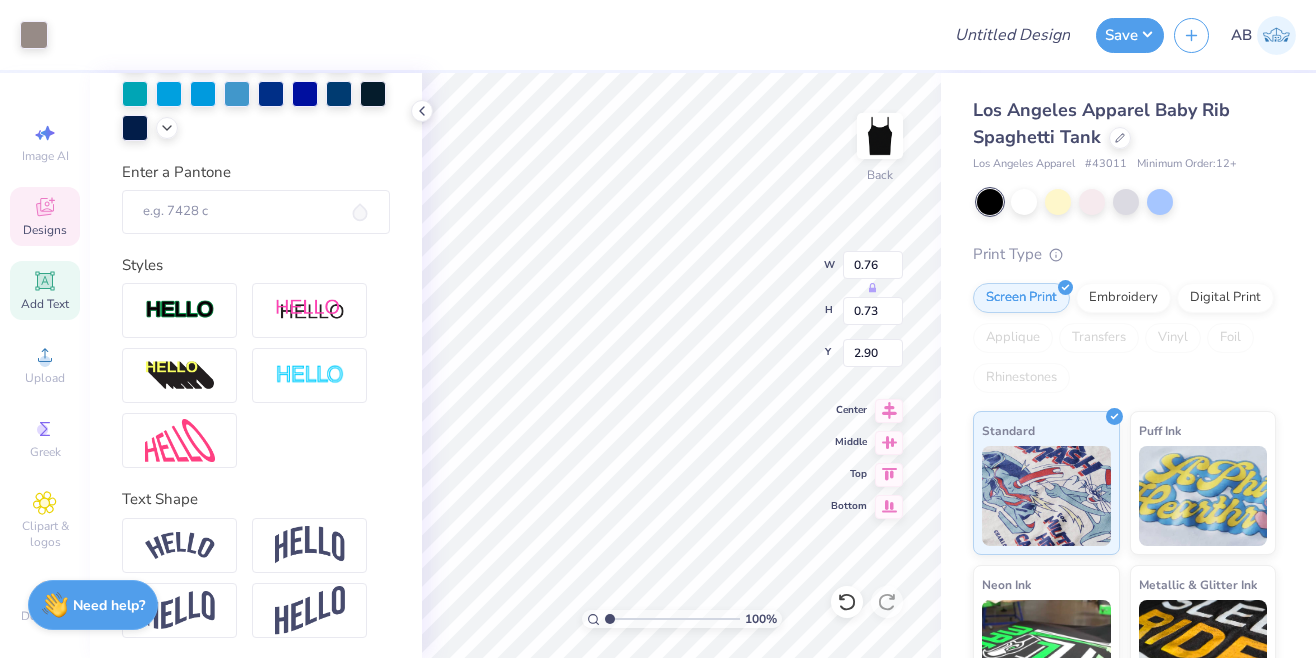 type on "3.58" 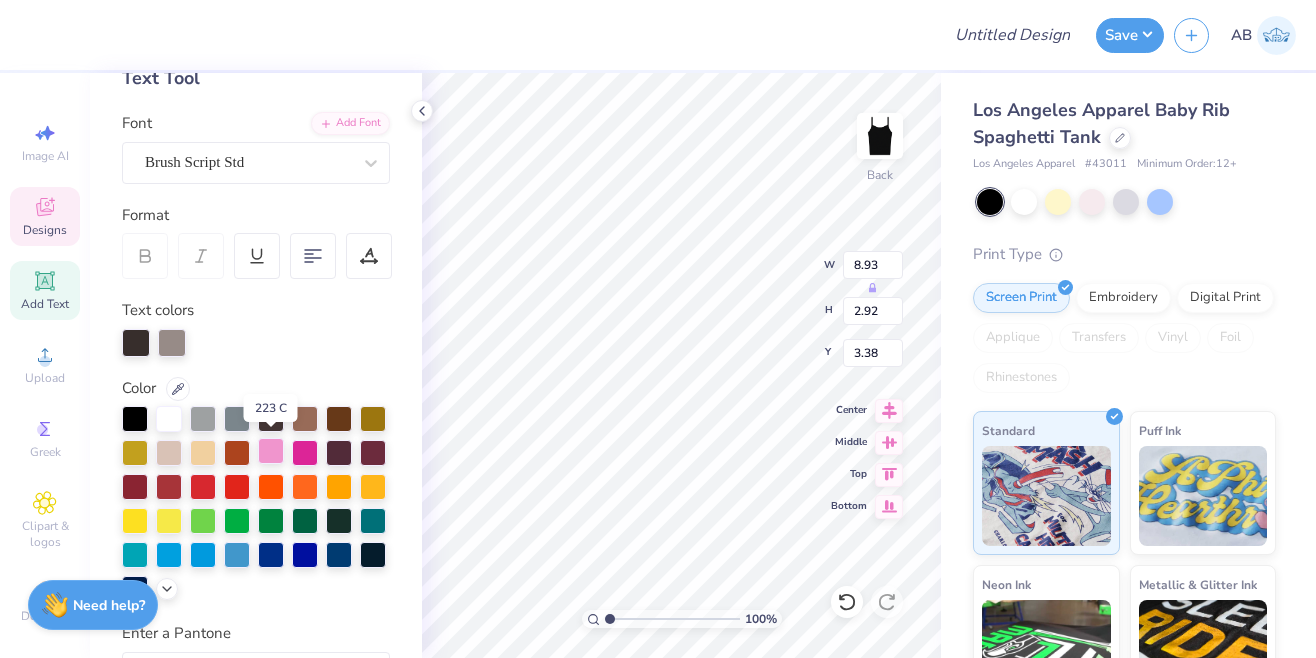 scroll, scrollTop: 120, scrollLeft: 0, axis: vertical 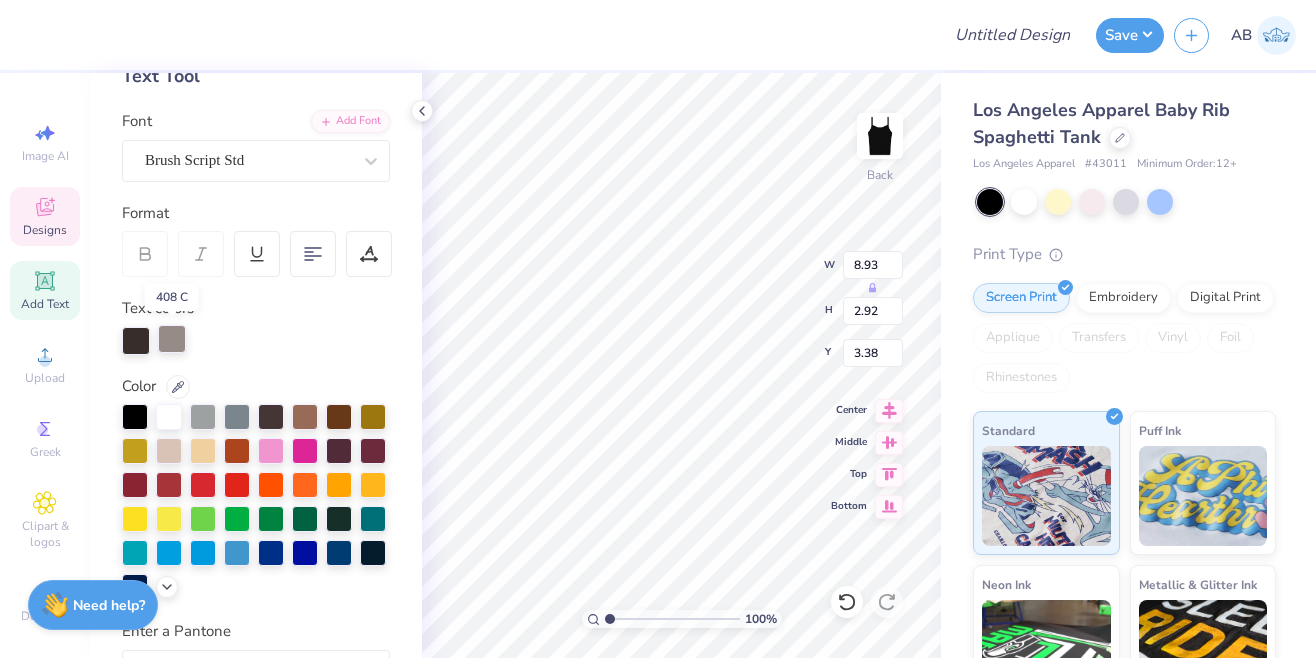 click at bounding box center (172, 339) 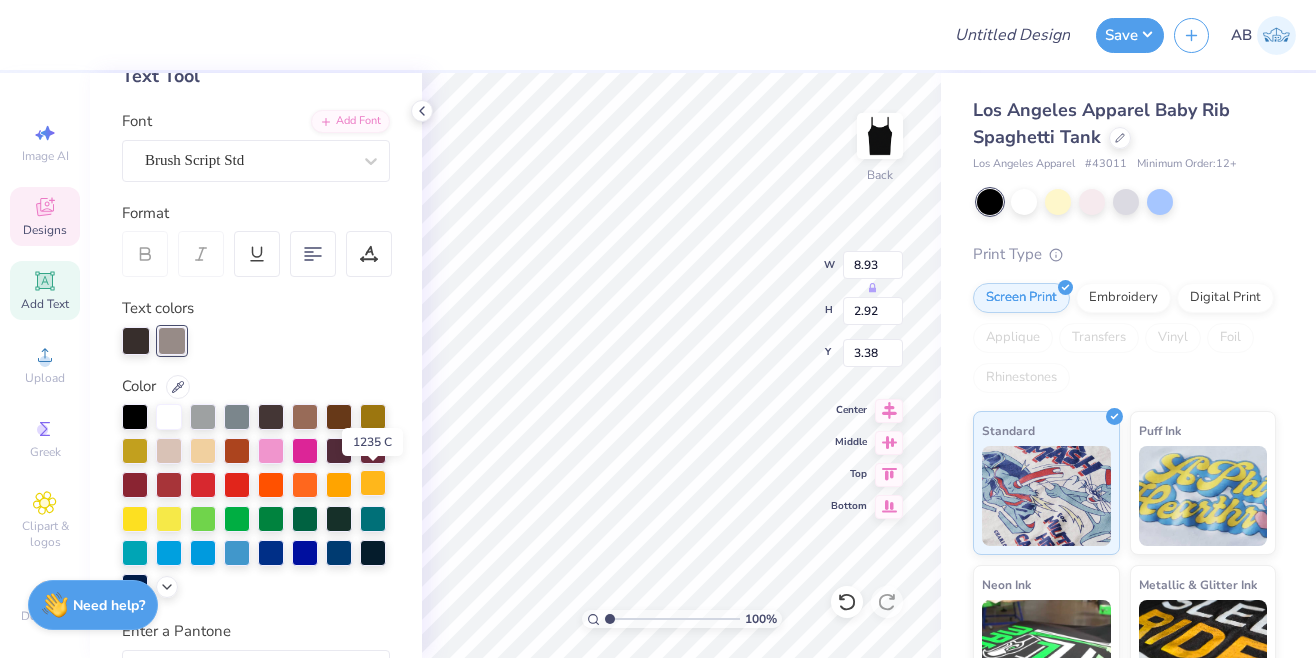 click at bounding box center [373, 483] 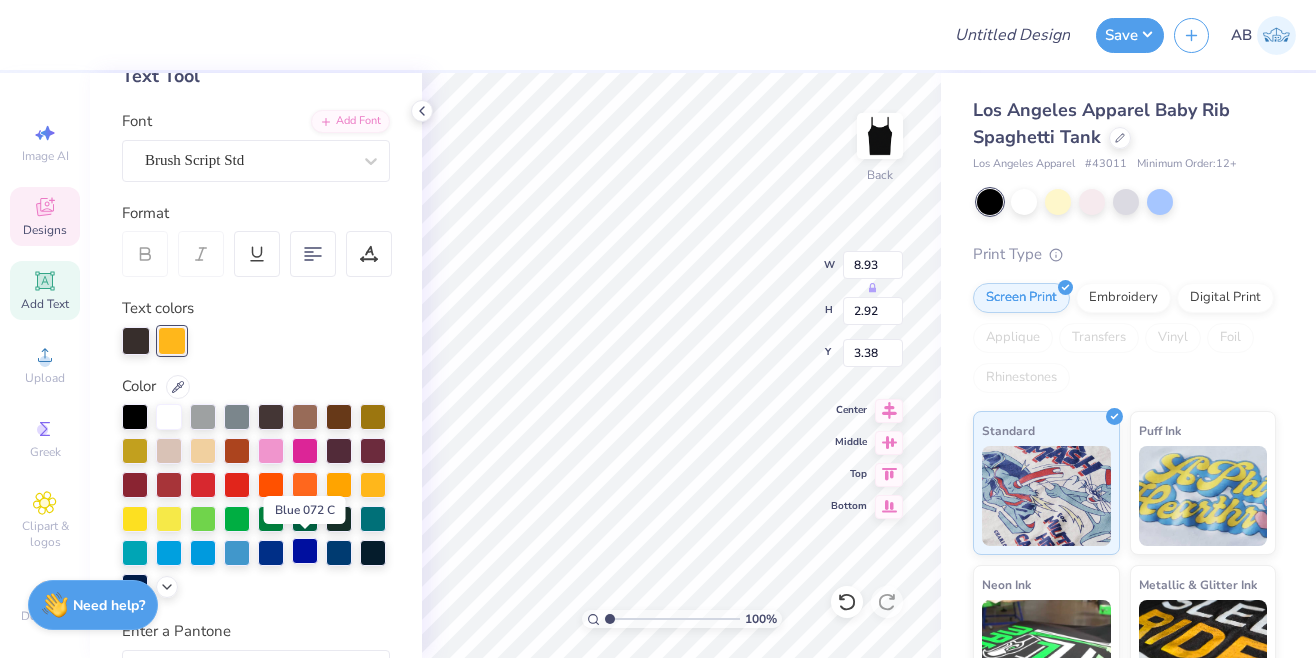 click at bounding box center [305, 551] 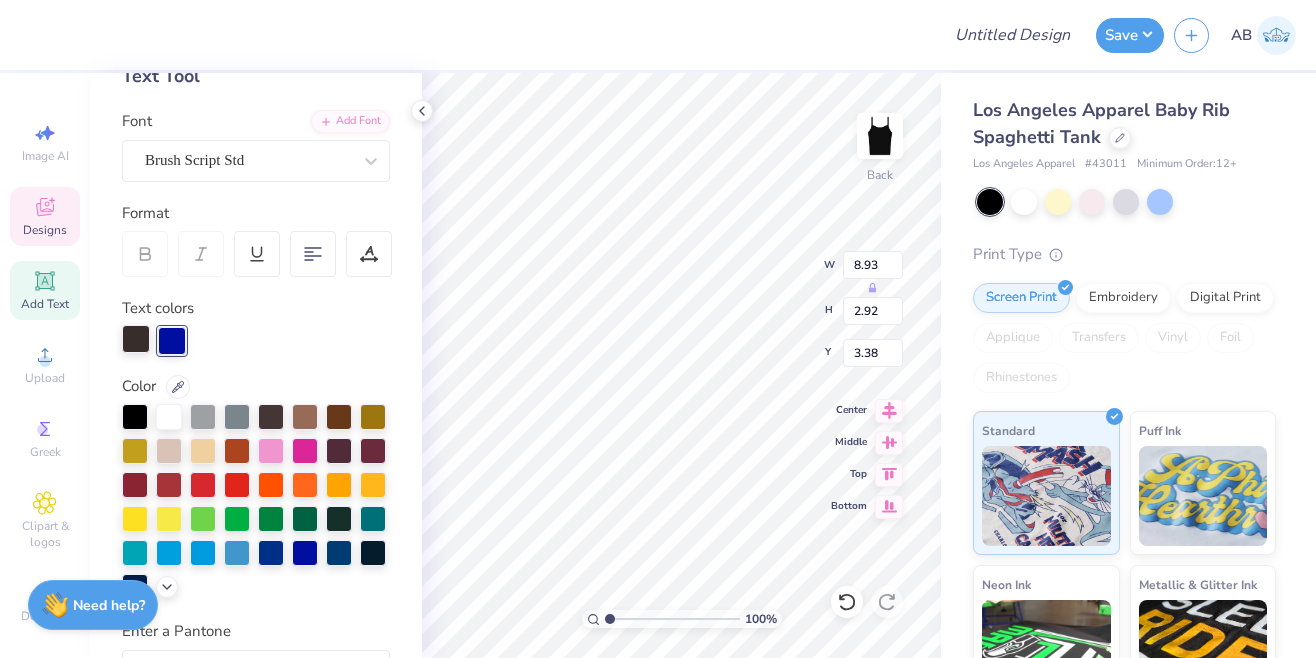 click at bounding box center (136, 339) 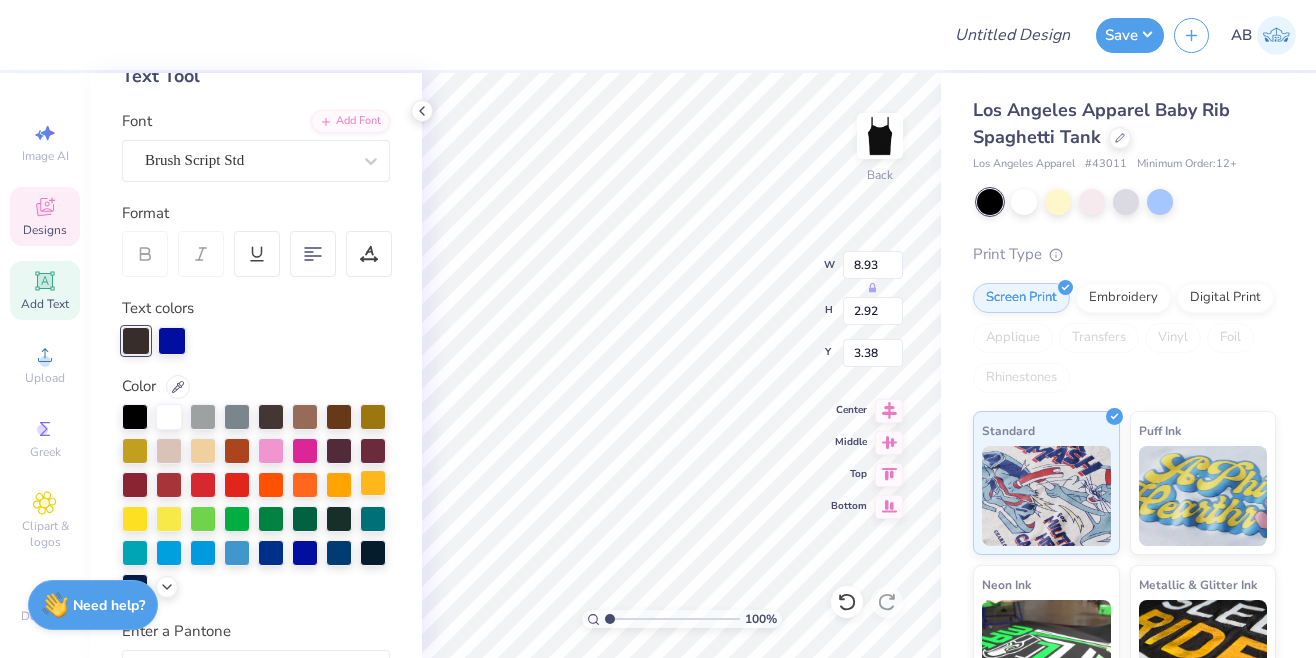 click at bounding box center (373, 483) 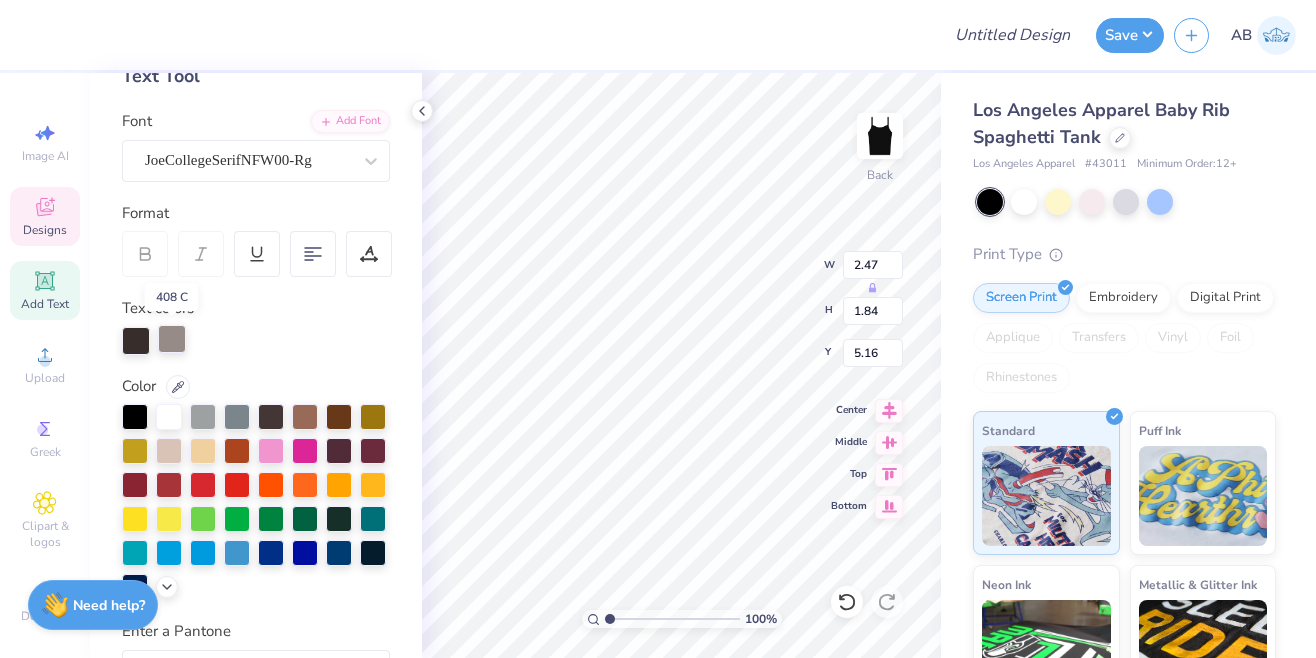 click at bounding box center (172, 339) 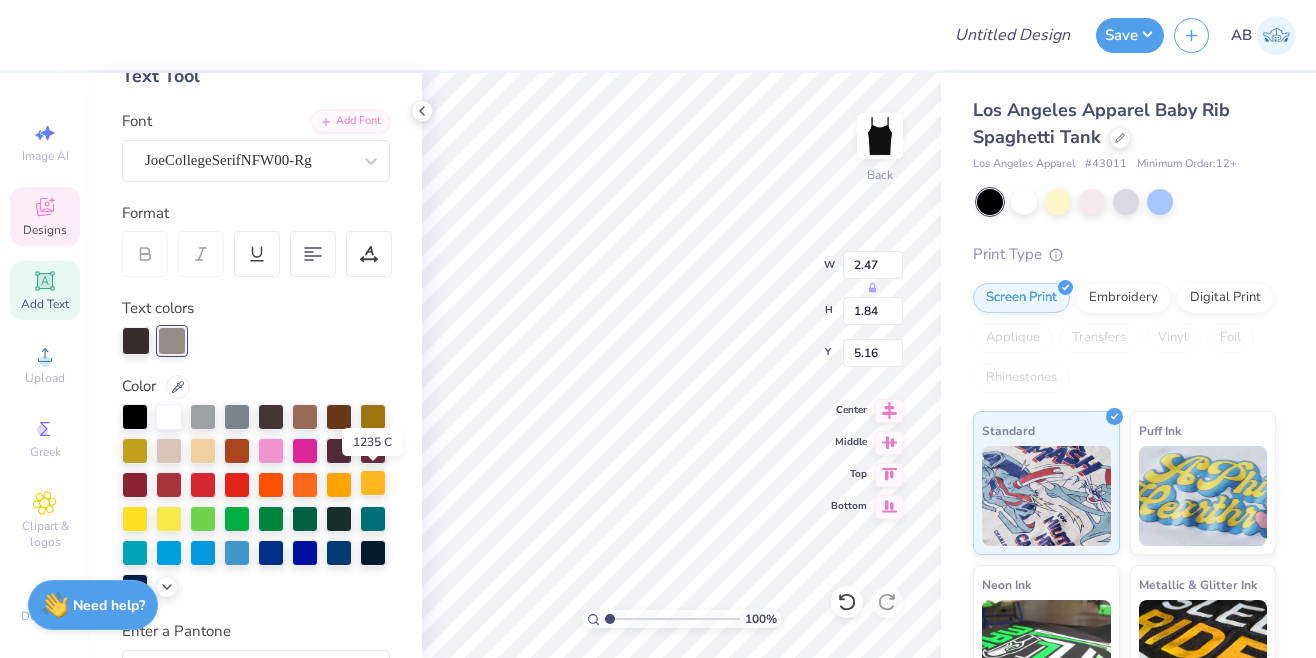 click at bounding box center (373, 483) 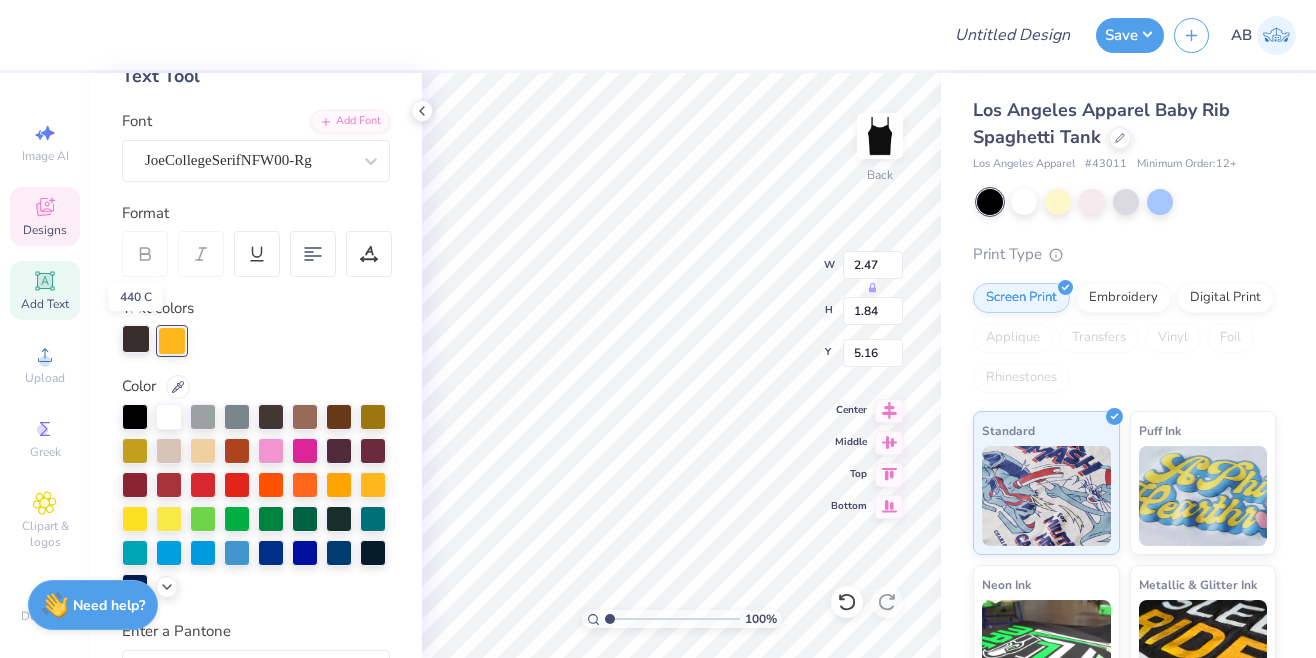 click at bounding box center [136, 339] 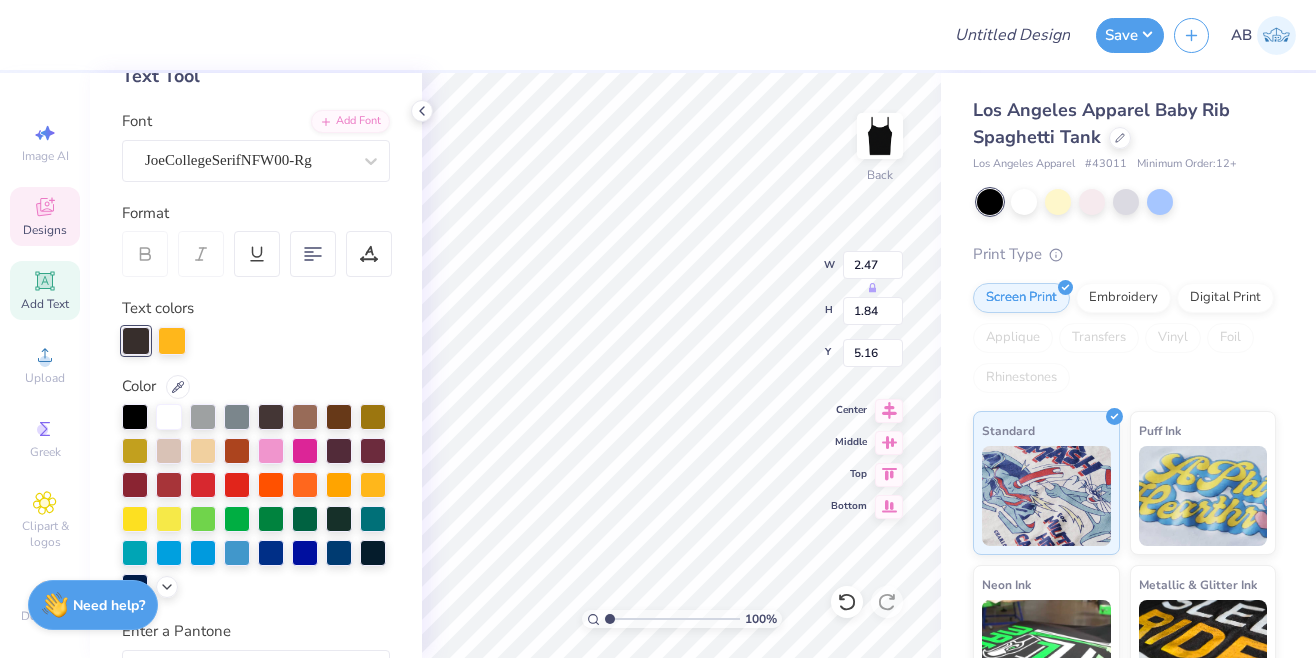 type on "8.93" 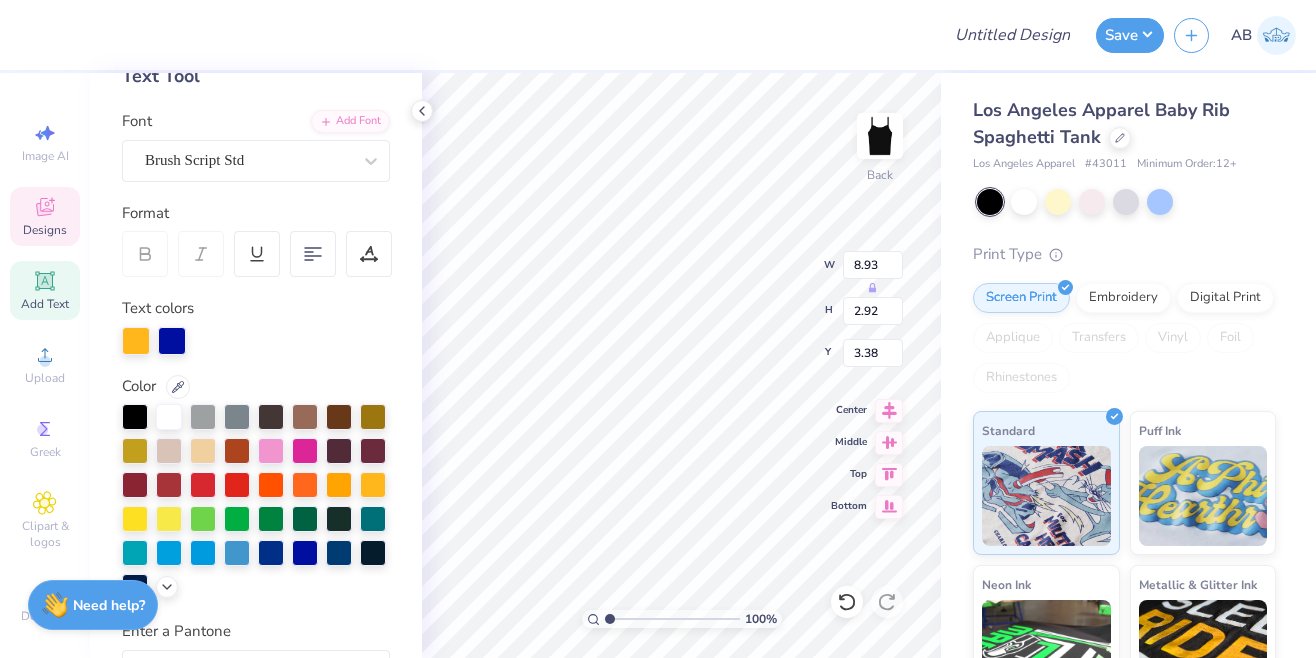 type on "2.47" 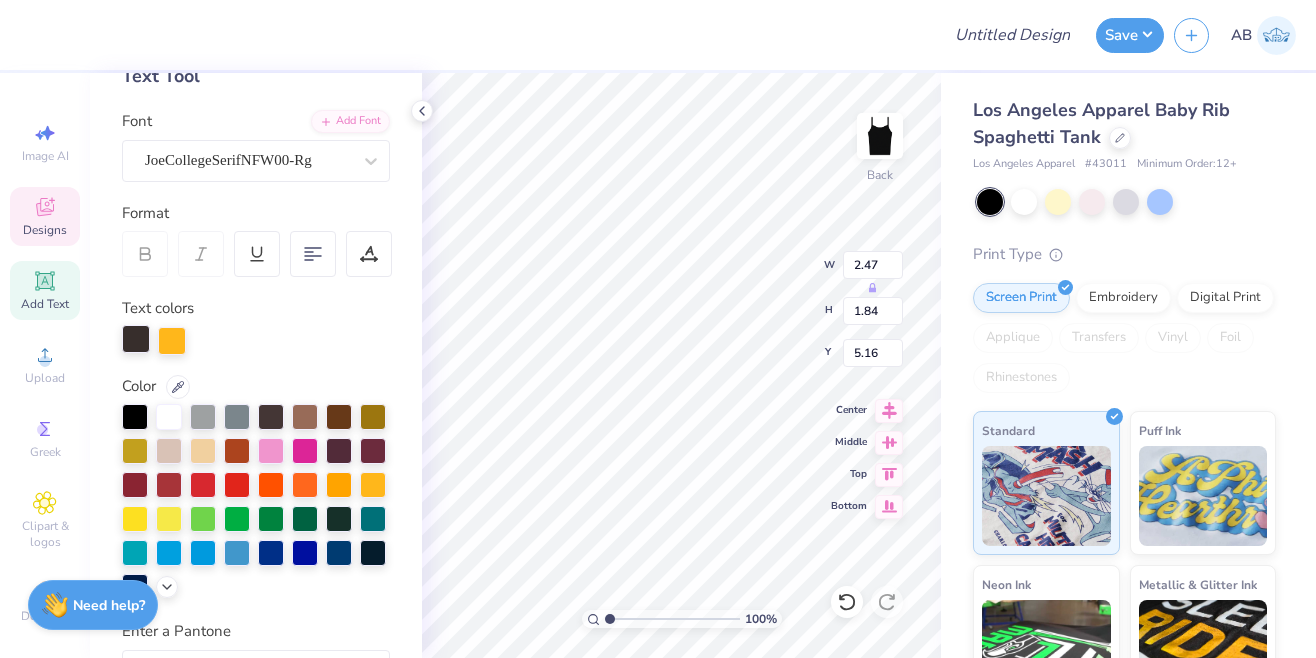 click at bounding box center (136, 339) 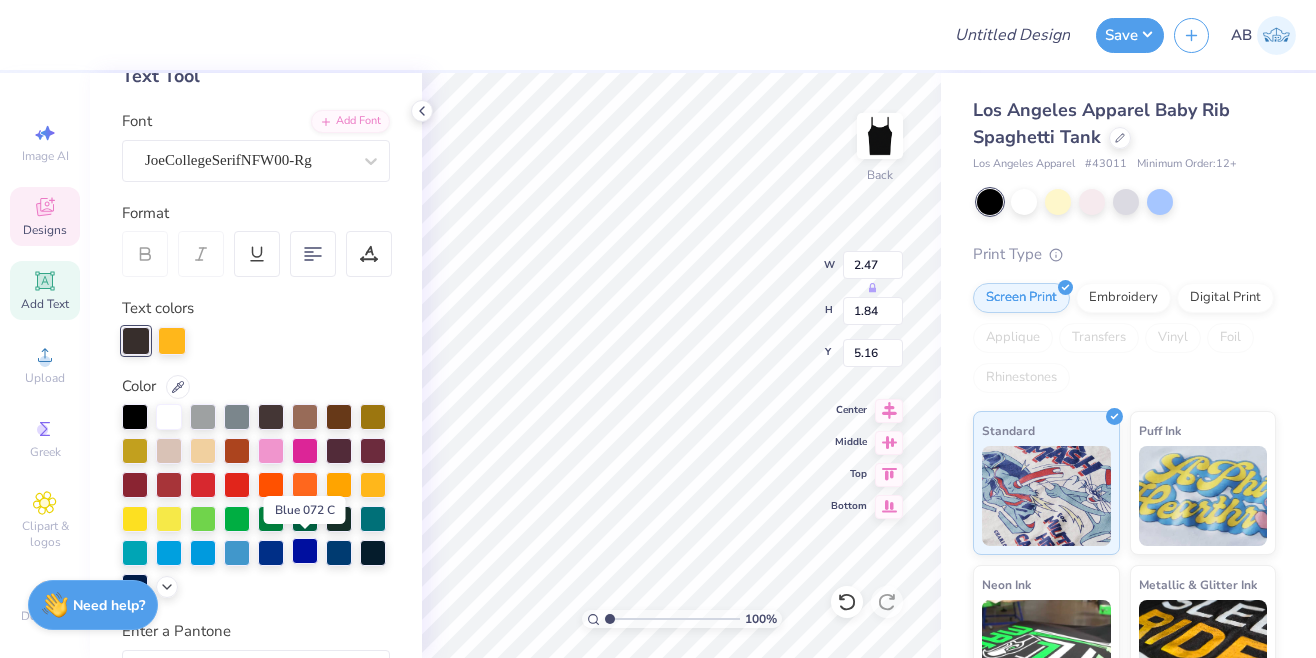click at bounding box center (305, 551) 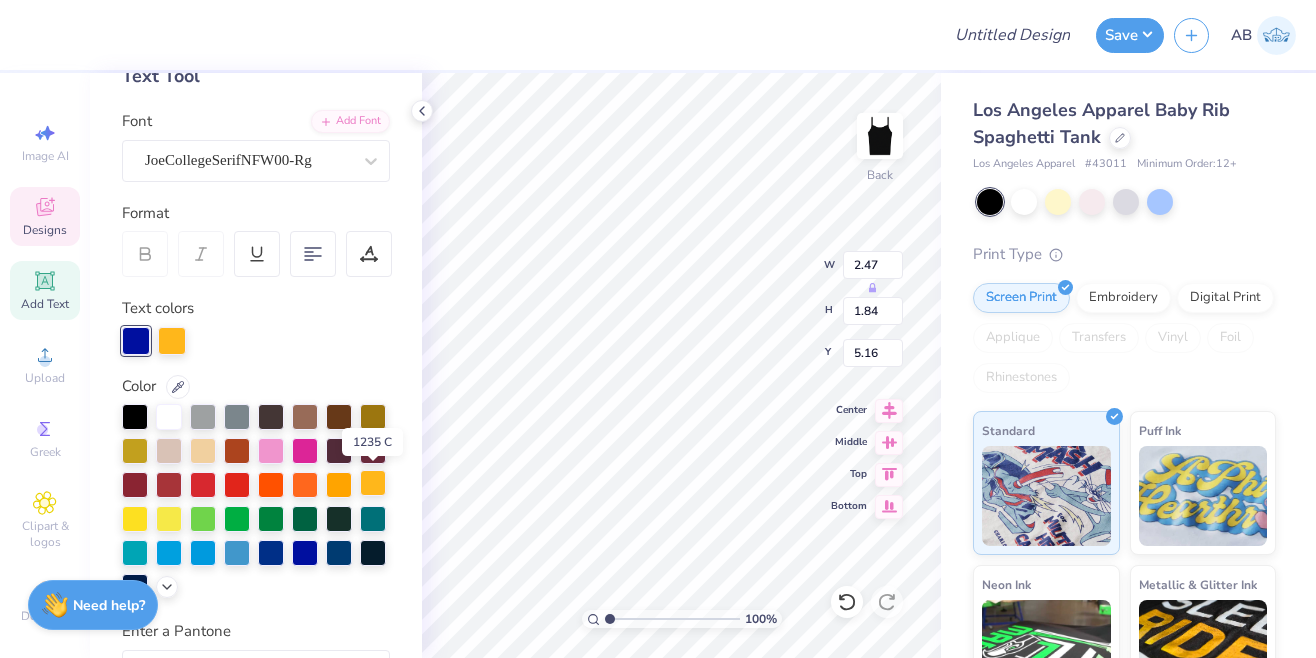click at bounding box center [373, 483] 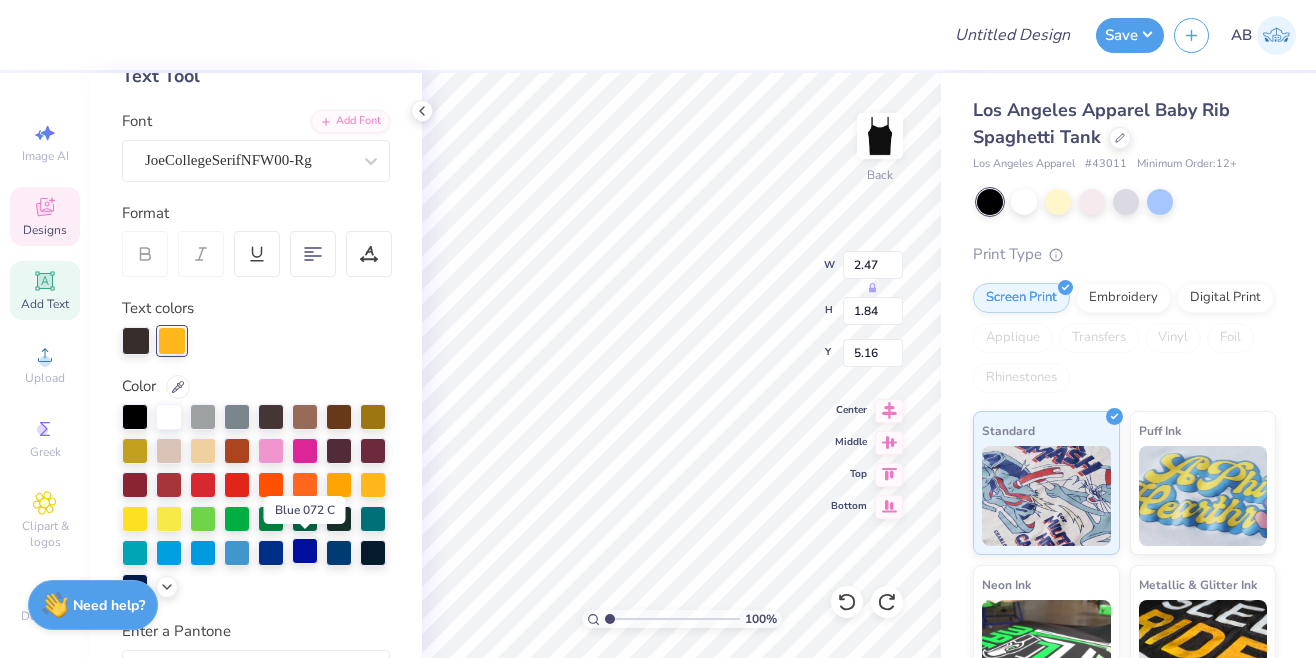 click at bounding box center (305, 551) 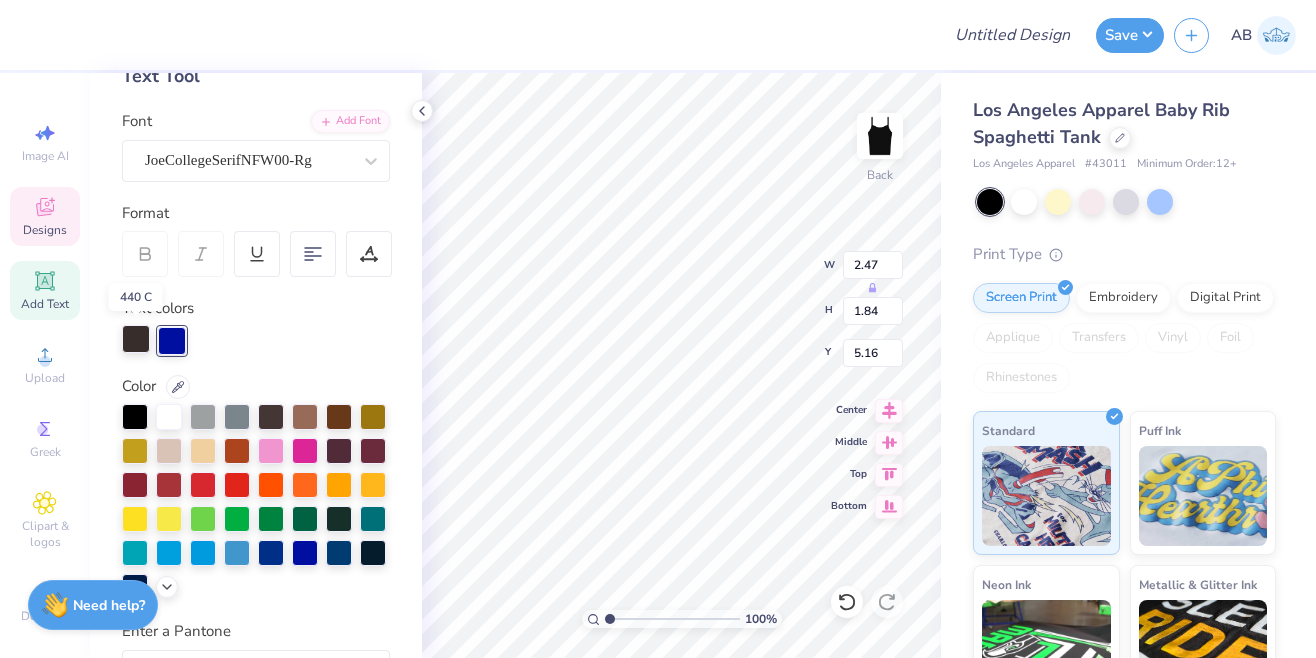 click at bounding box center [136, 339] 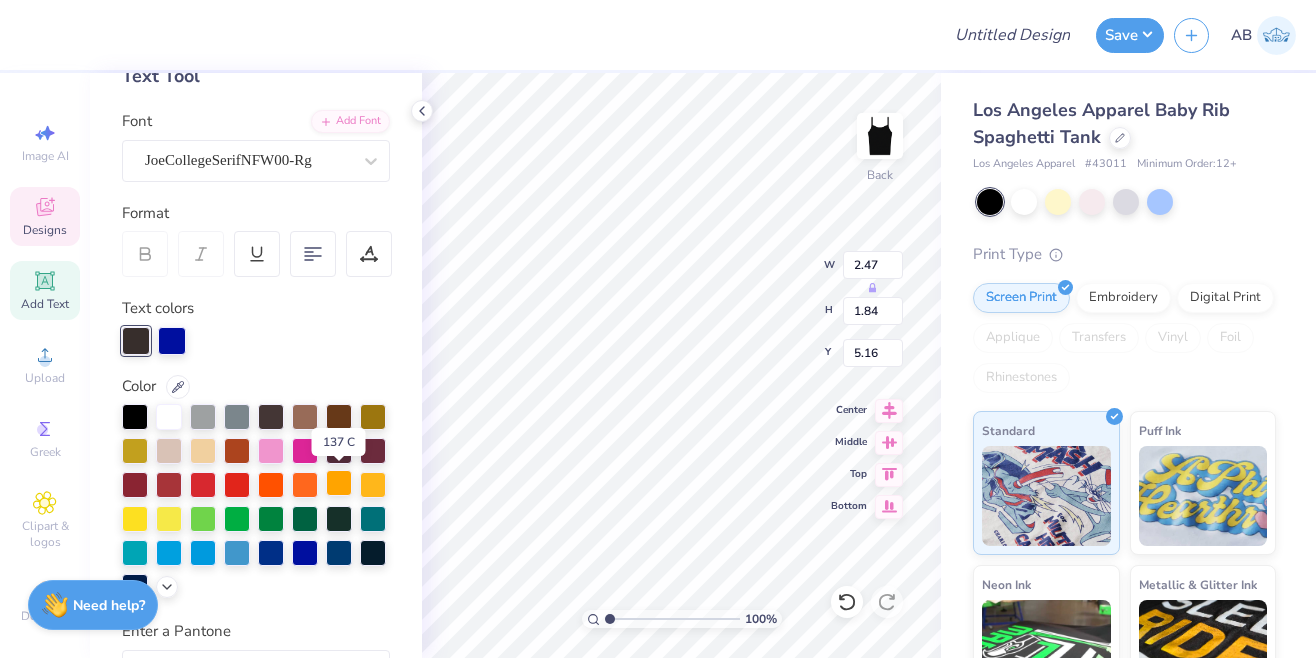 click at bounding box center [339, 483] 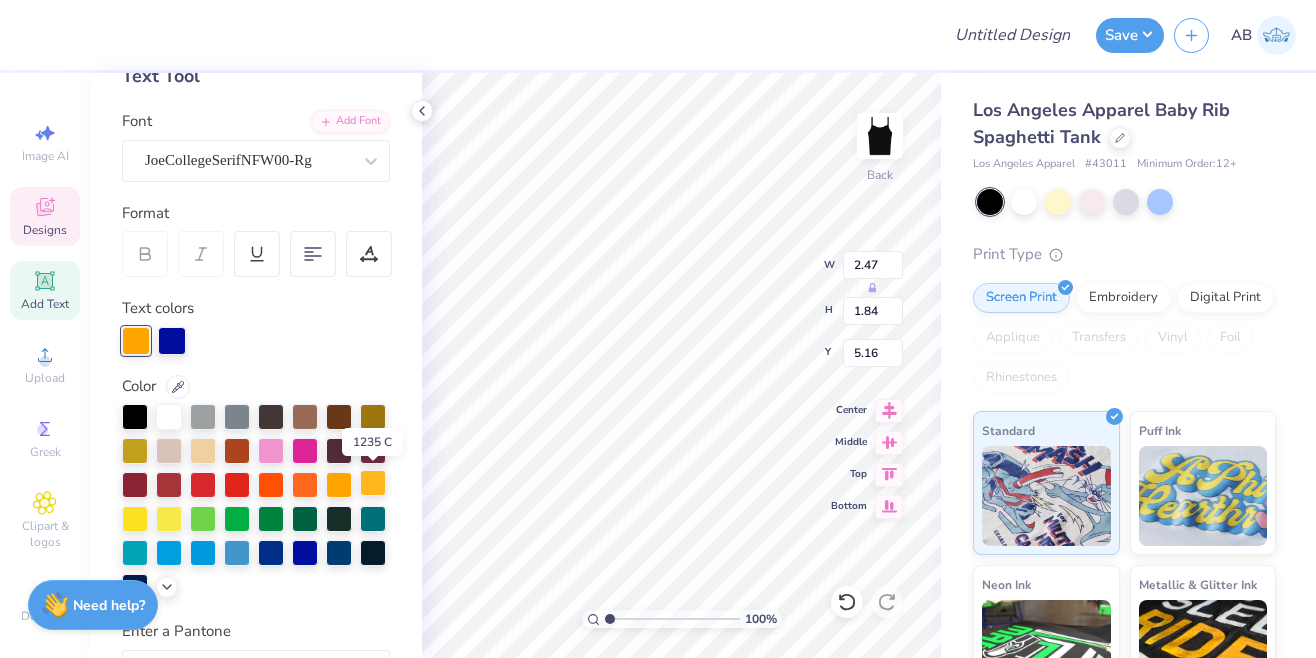 click at bounding box center (373, 483) 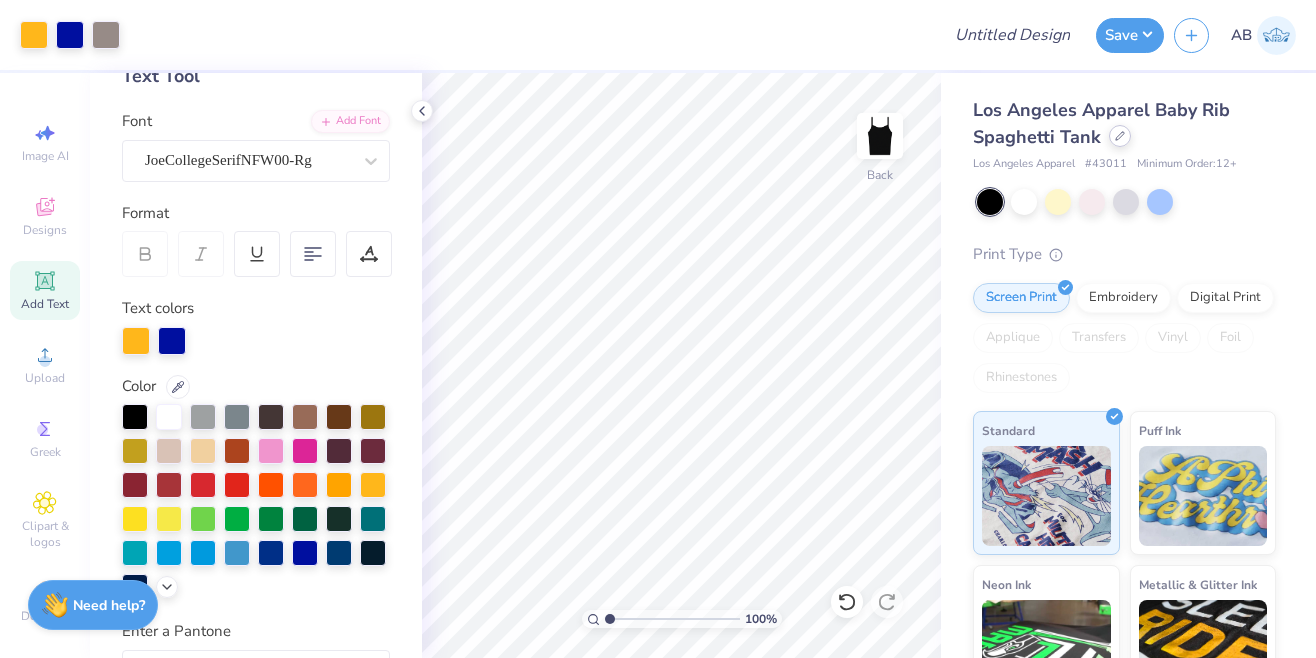 click at bounding box center (1120, 136) 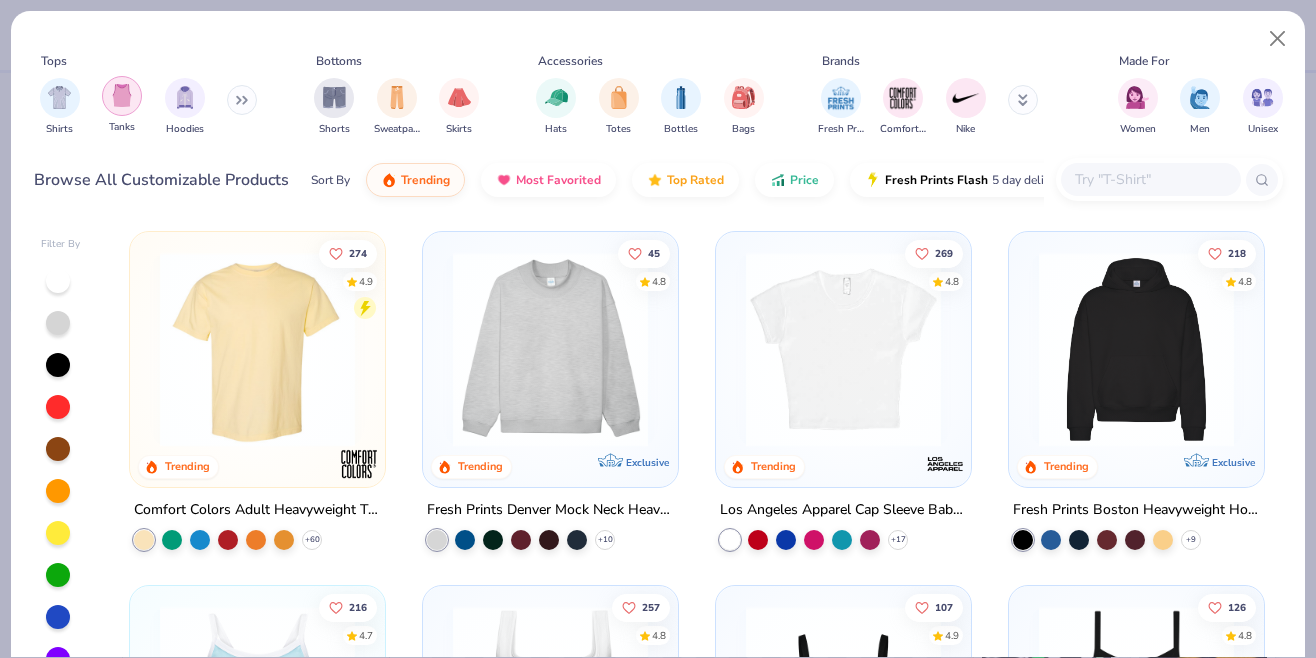 click at bounding box center (122, 96) 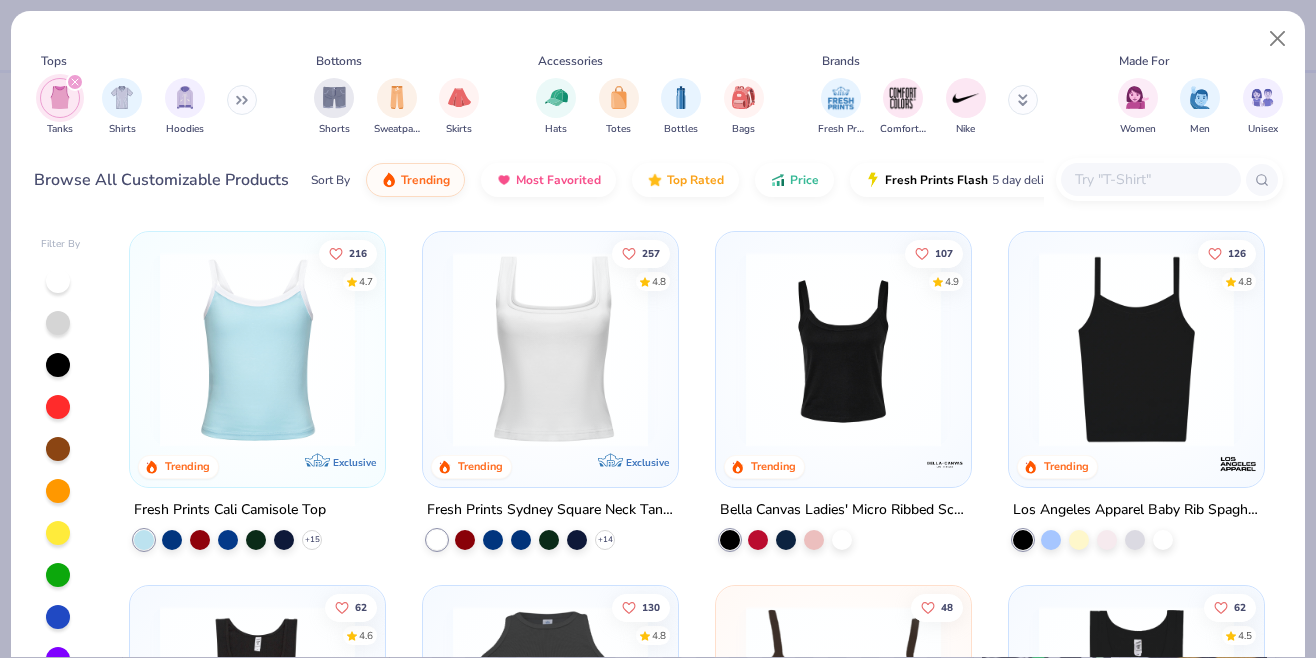 scroll, scrollTop: 0, scrollLeft: 0, axis: both 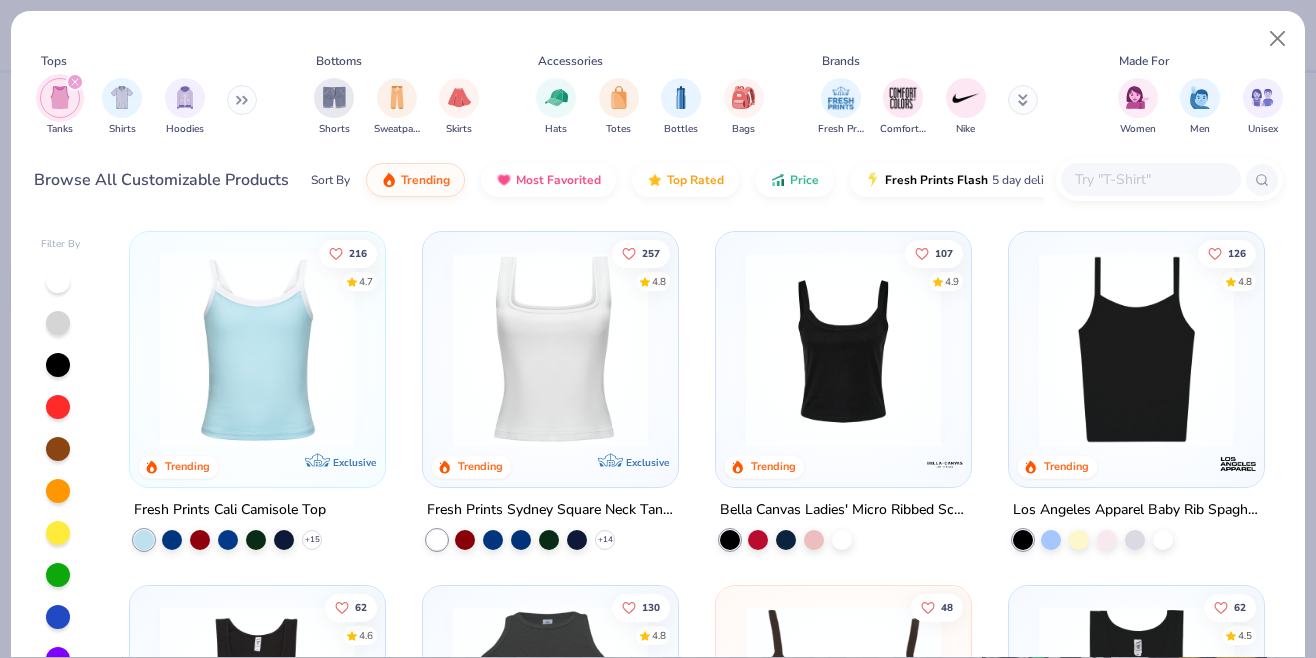 click at bounding box center [843, 349] 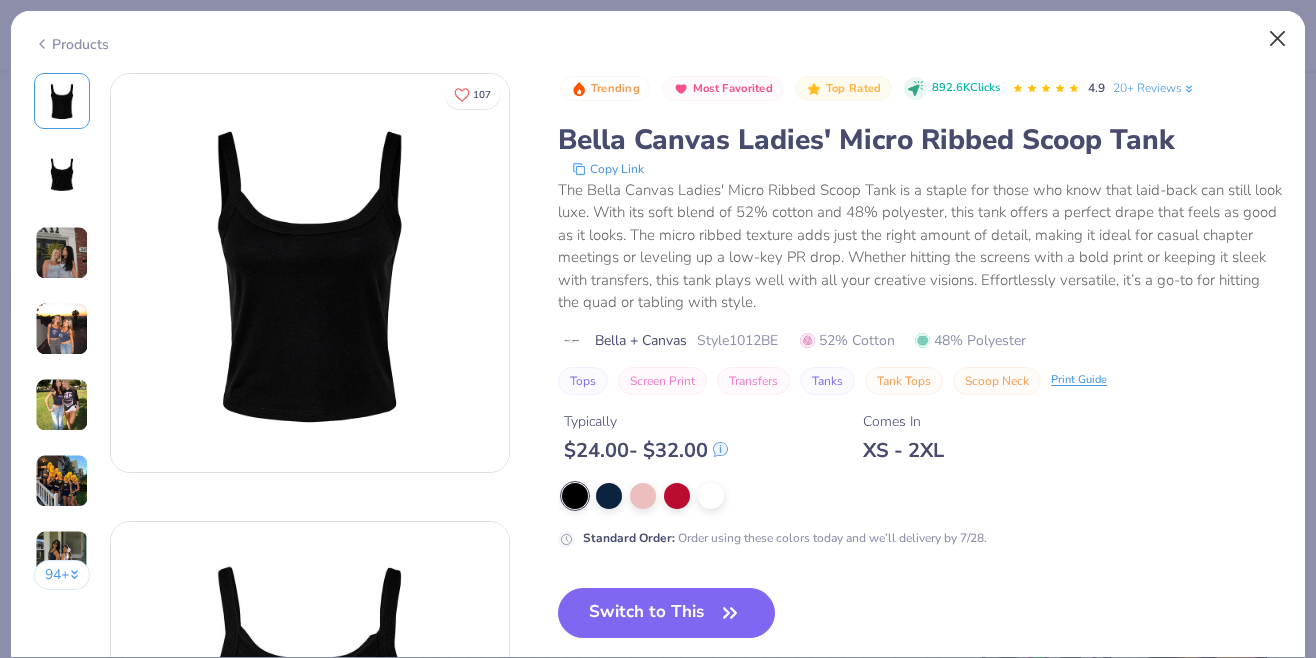 click at bounding box center (1278, 39) 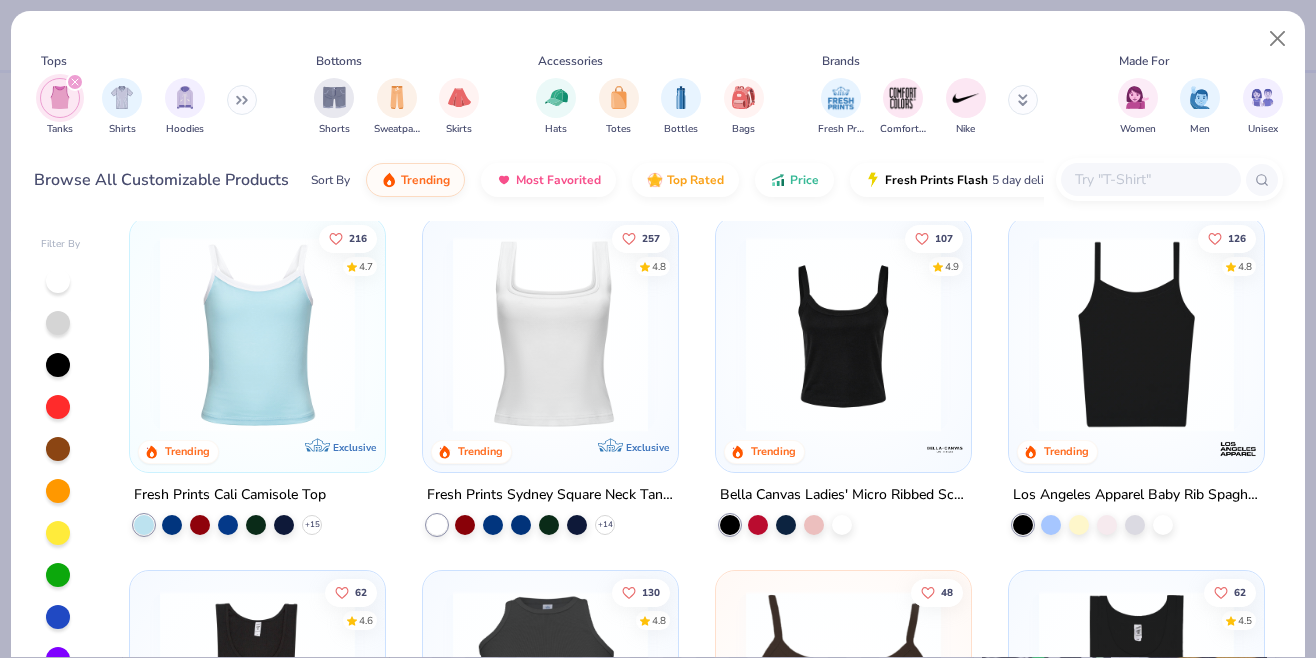 scroll, scrollTop: 25, scrollLeft: 0, axis: vertical 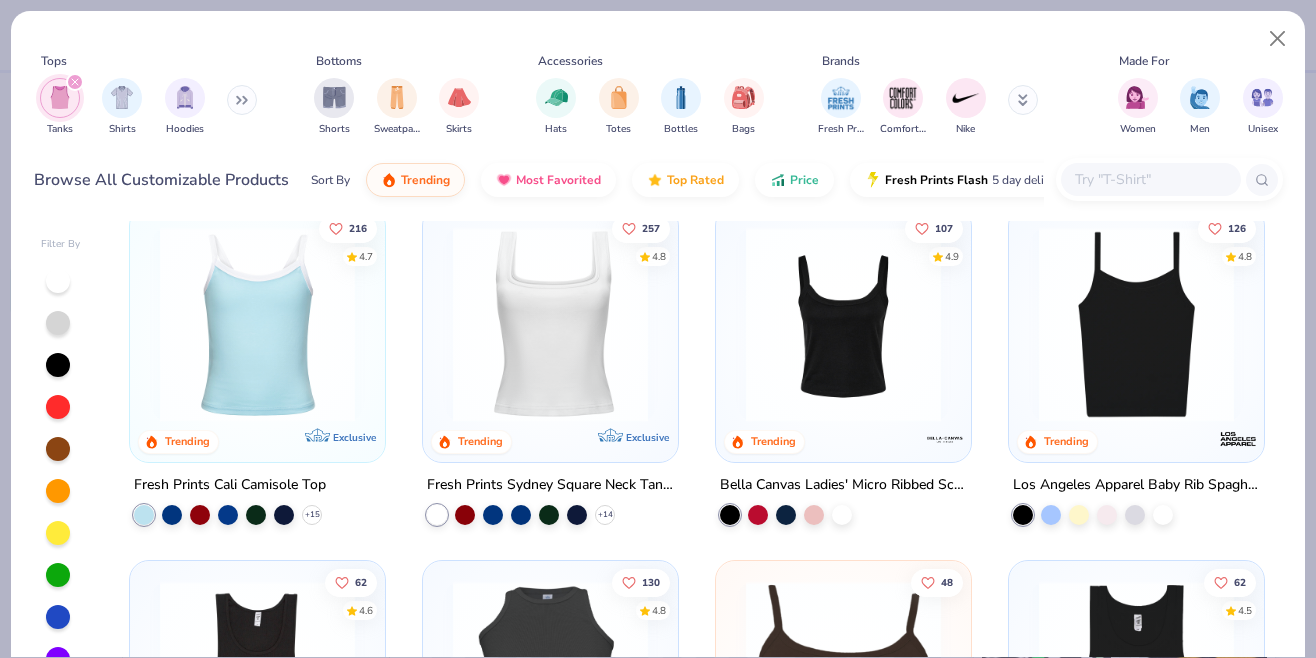click at bounding box center [257, 324] 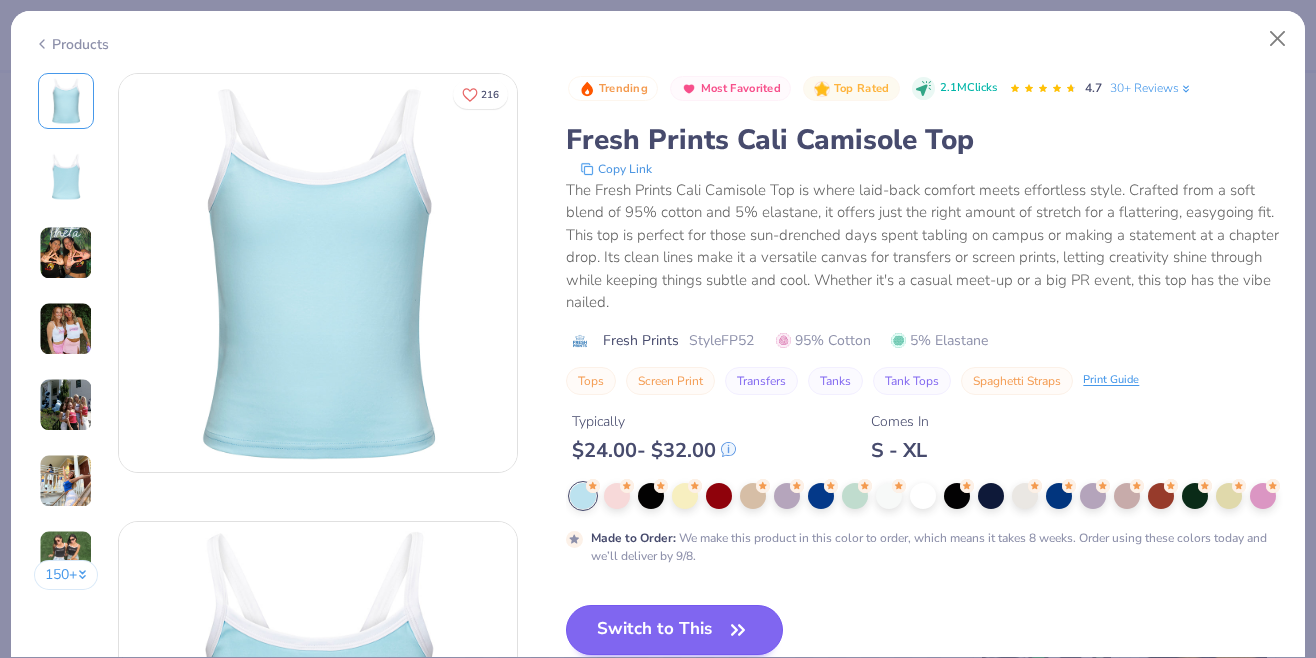 click on "Switch to This" at bounding box center [674, 630] 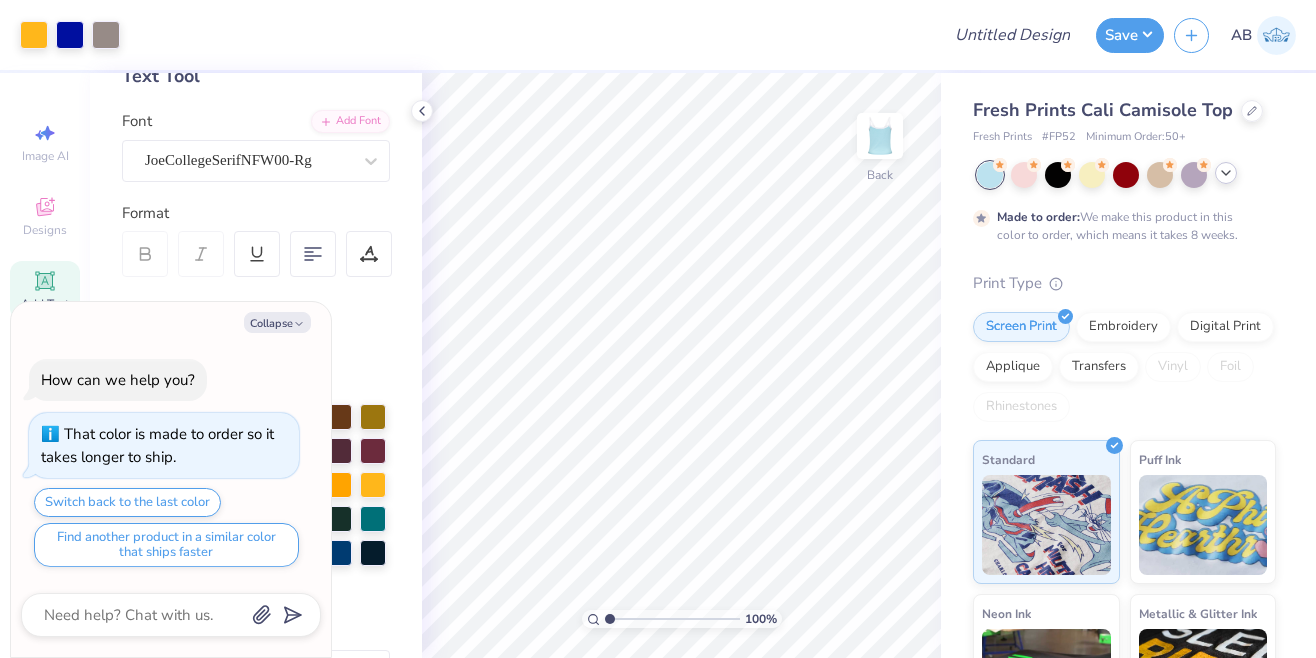 click at bounding box center [1226, 173] 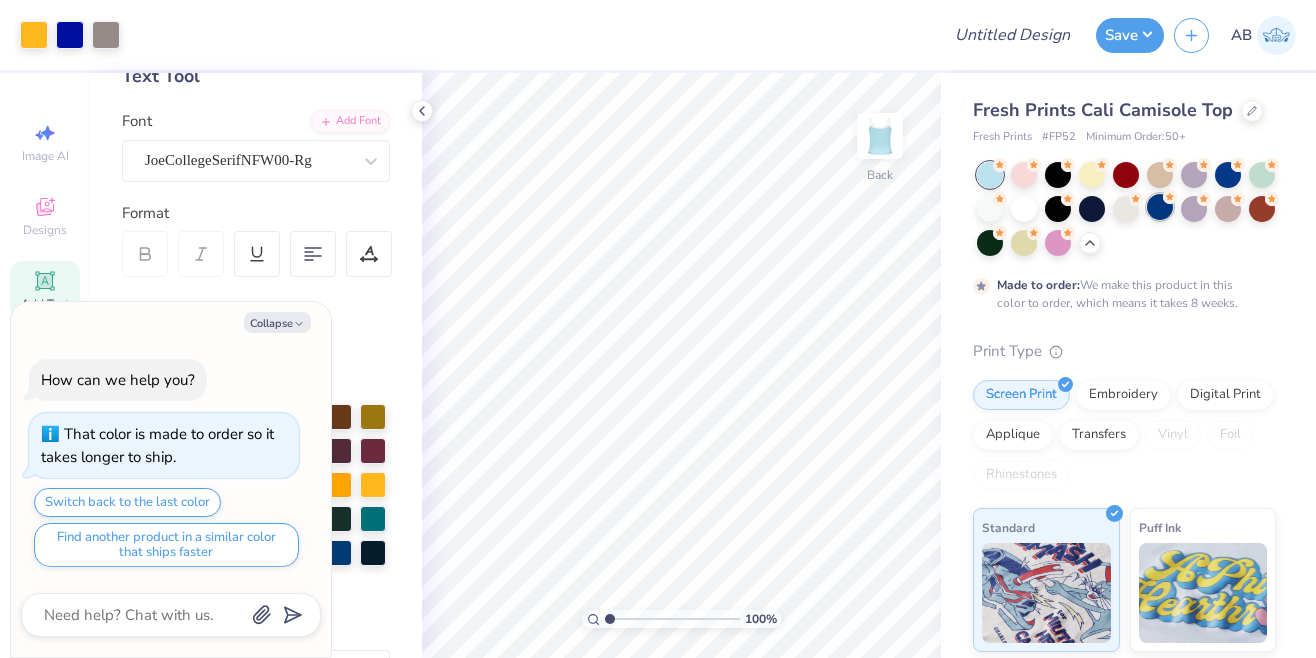 click at bounding box center [1160, 207] 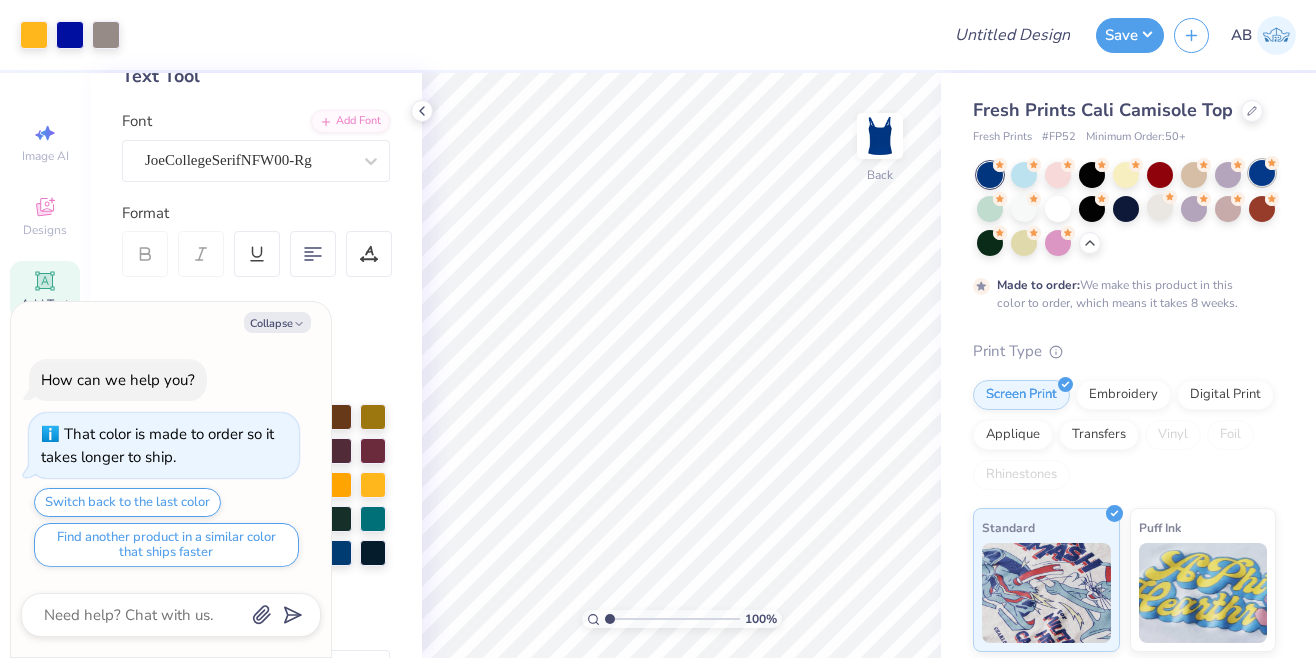 click at bounding box center (1262, 173) 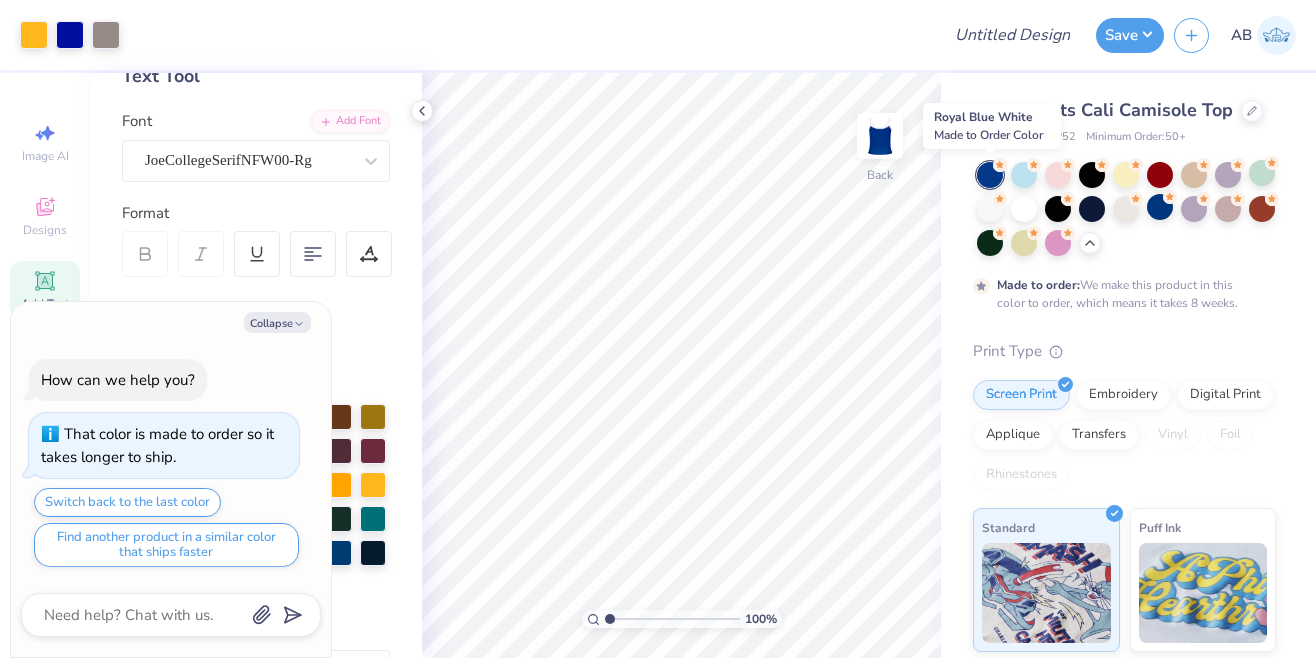 click at bounding box center [990, 175] 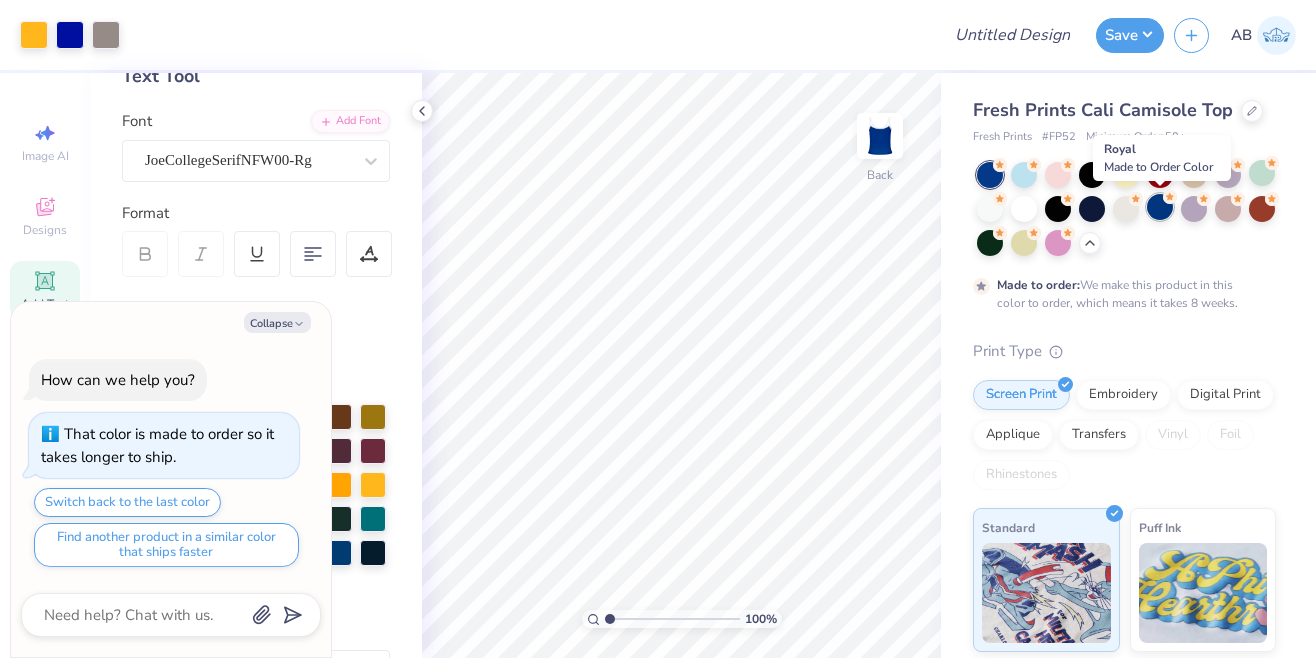 click at bounding box center (1160, 207) 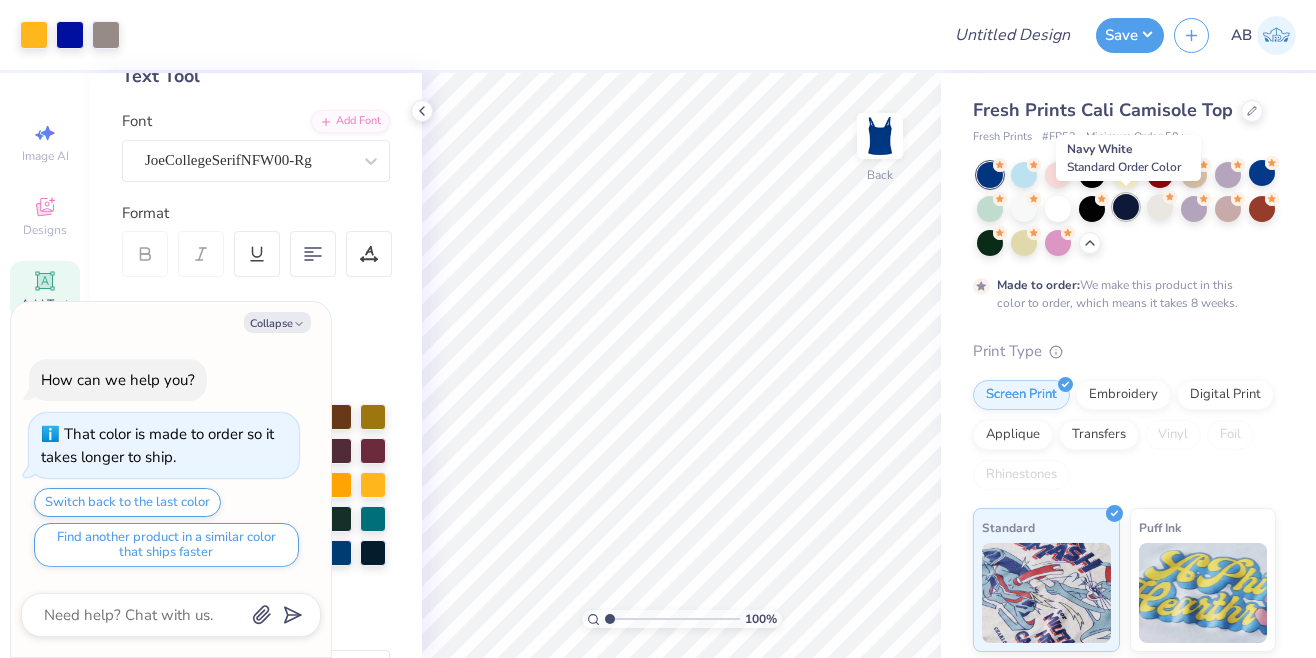 click at bounding box center (1126, 207) 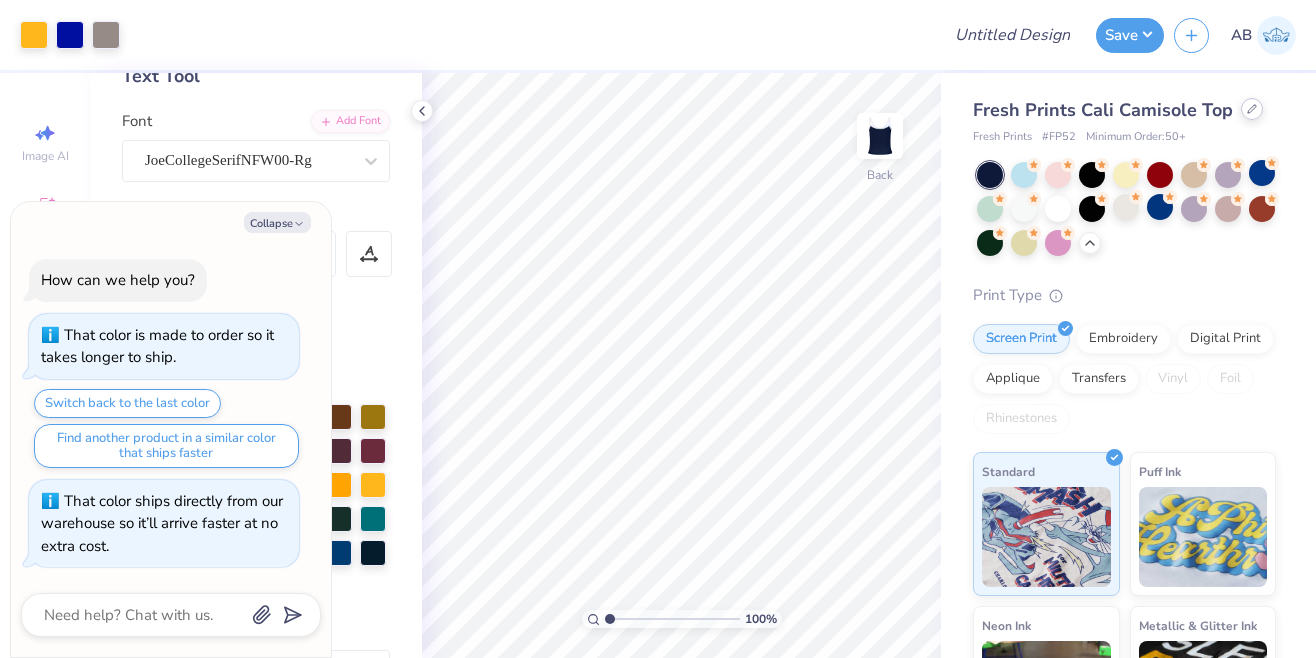 click at bounding box center [1252, 109] 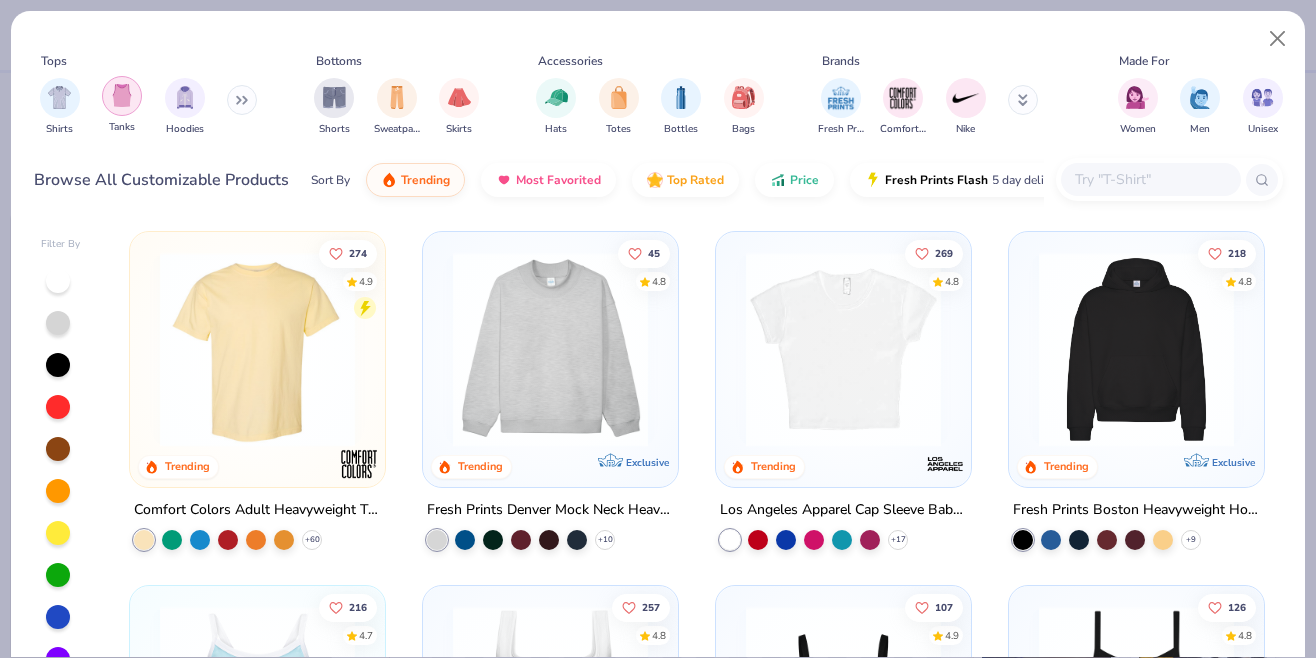 click at bounding box center (122, 95) 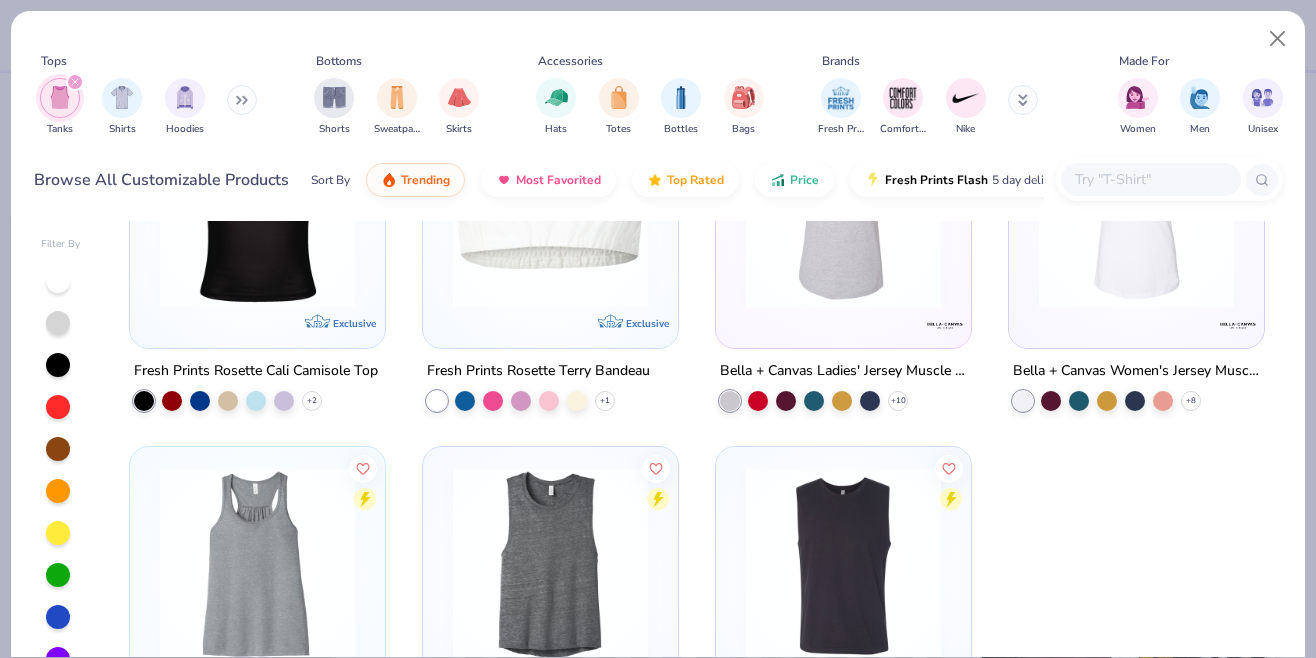 scroll, scrollTop: 4449, scrollLeft: 0, axis: vertical 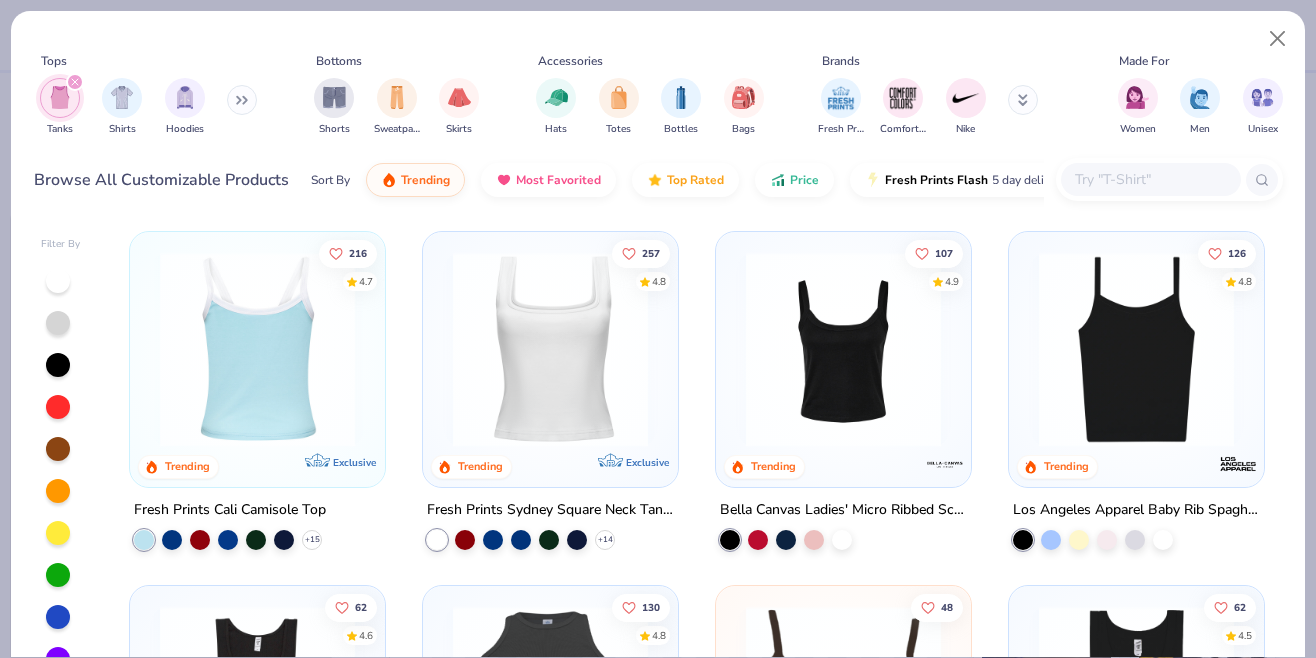 click at bounding box center (257, 349) 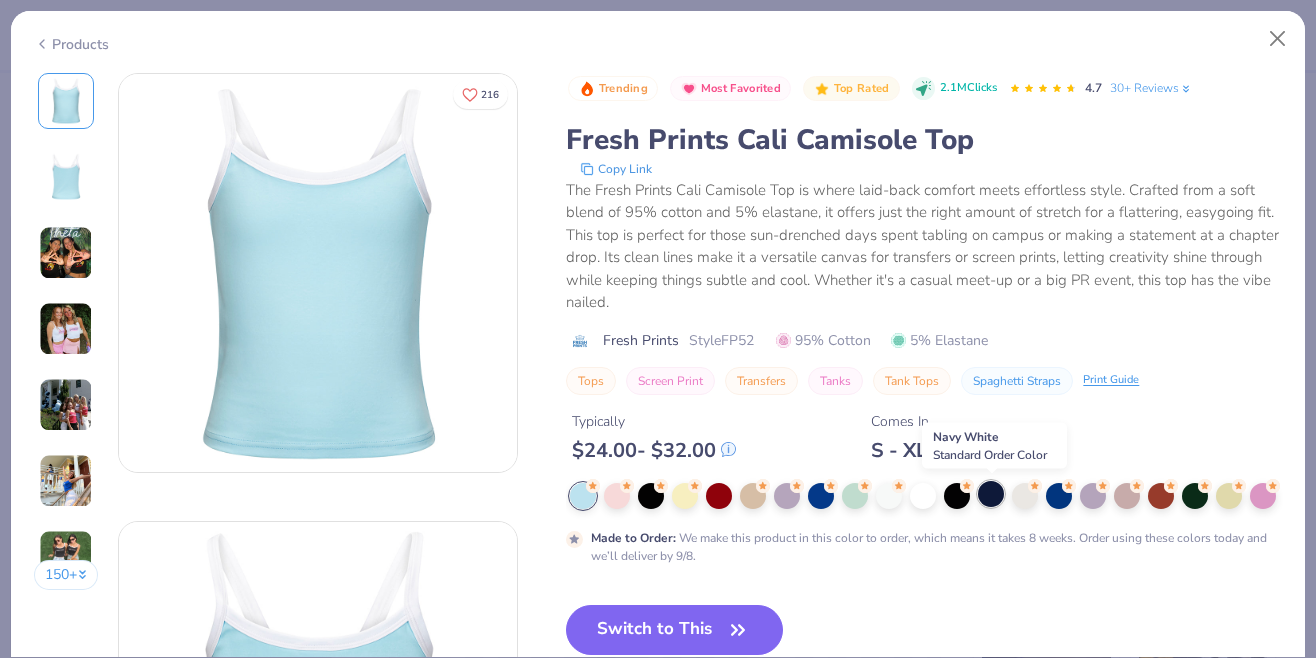click at bounding box center (991, 494) 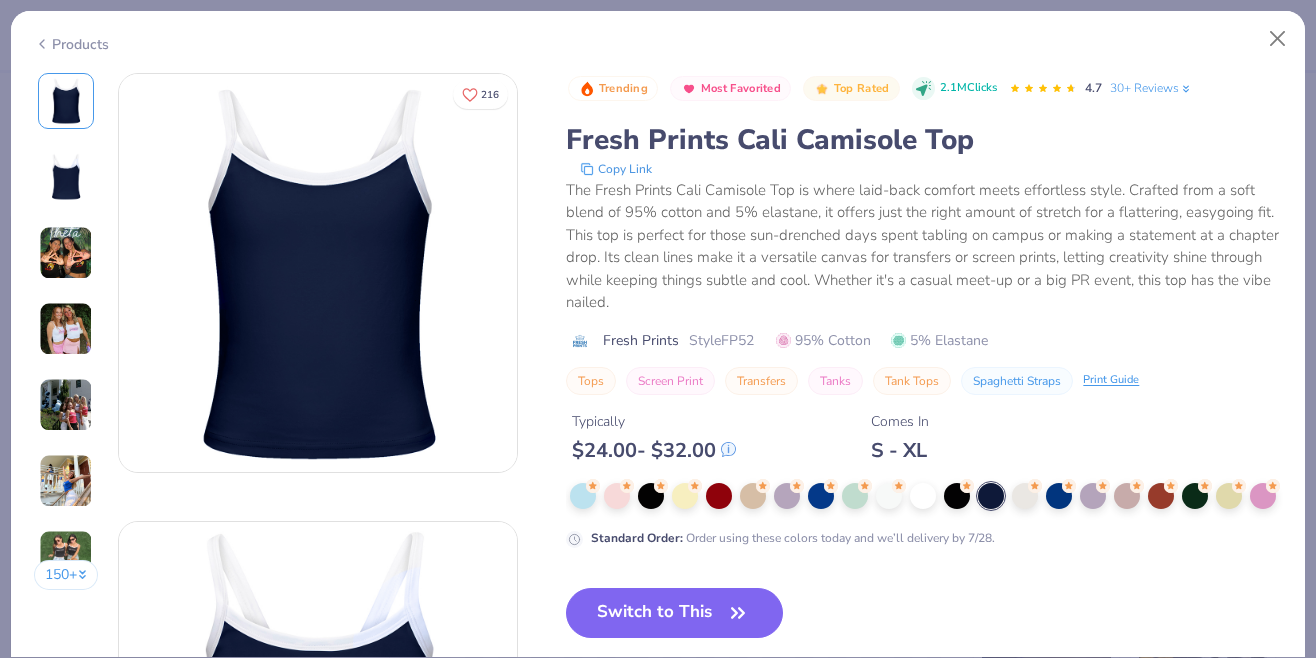scroll, scrollTop: 0, scrollLeft: 0, axis: both 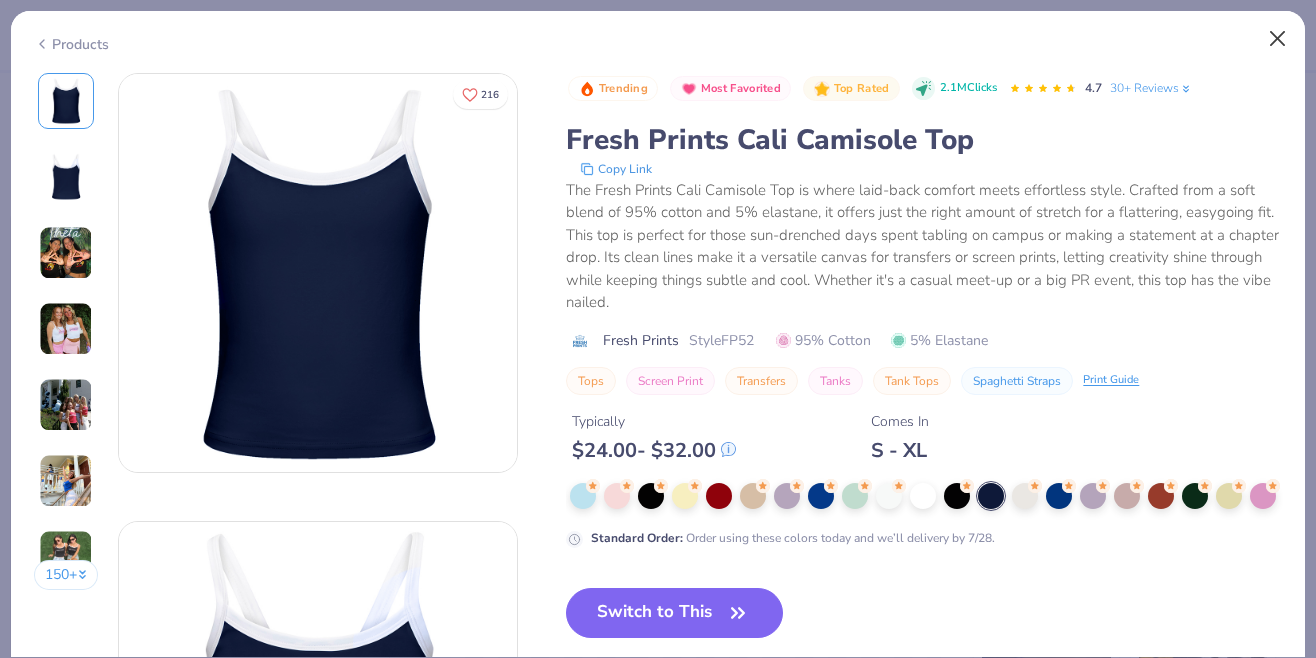 click at bounding box center (1278, 39) 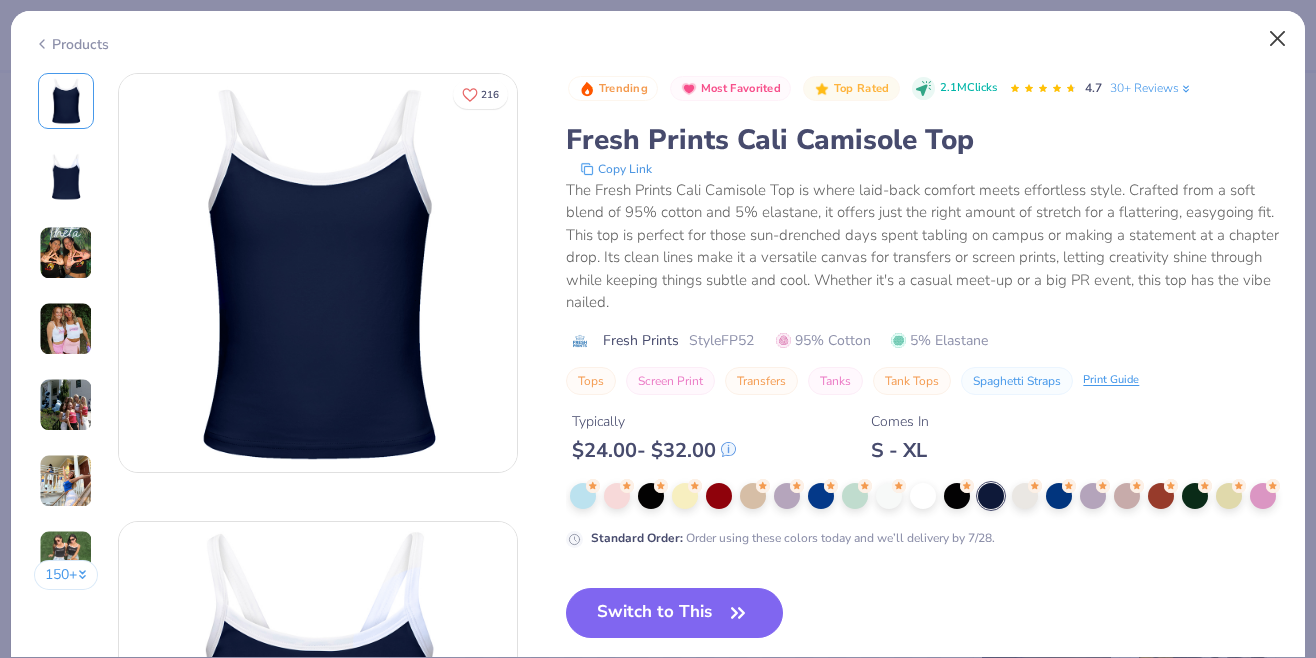 type on "x" 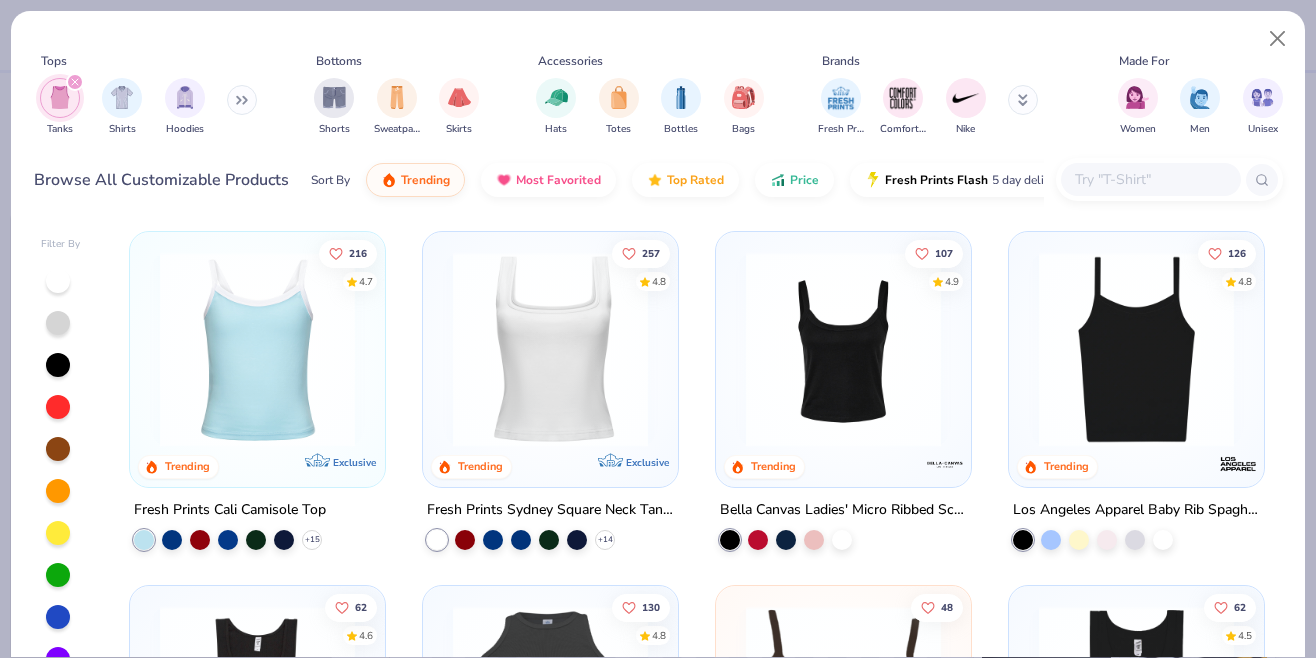 click at bounding box center (1150, 179) 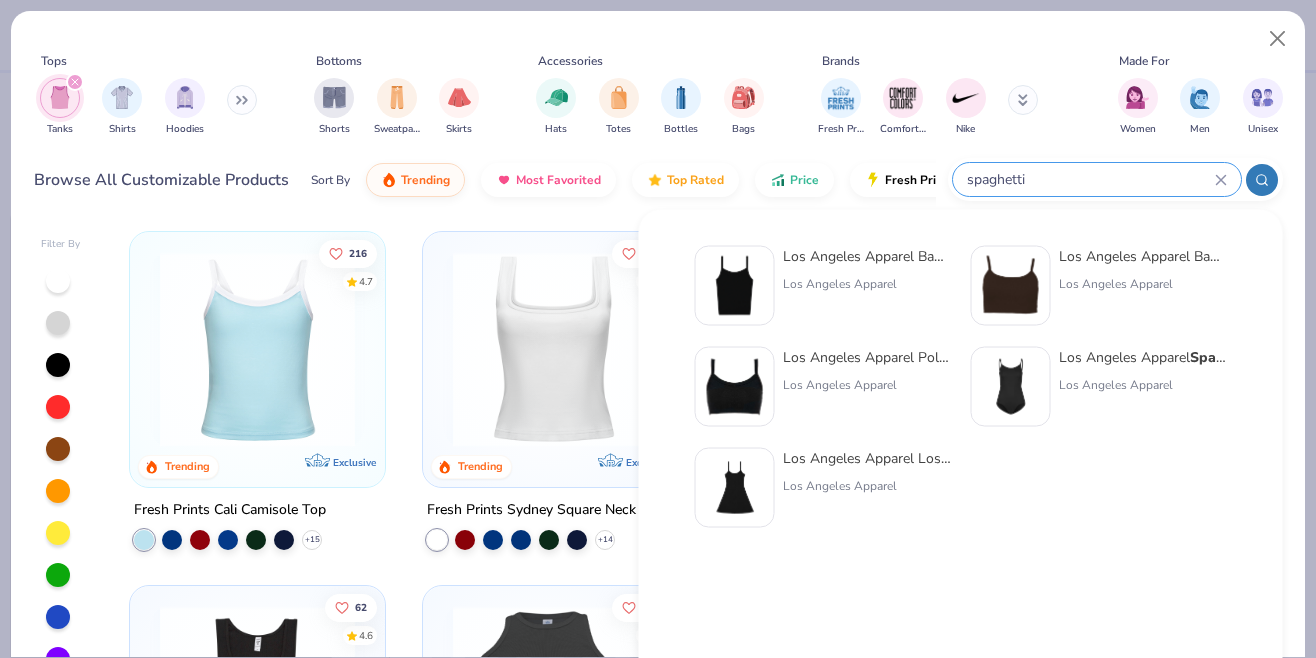 type on "spaghetti" 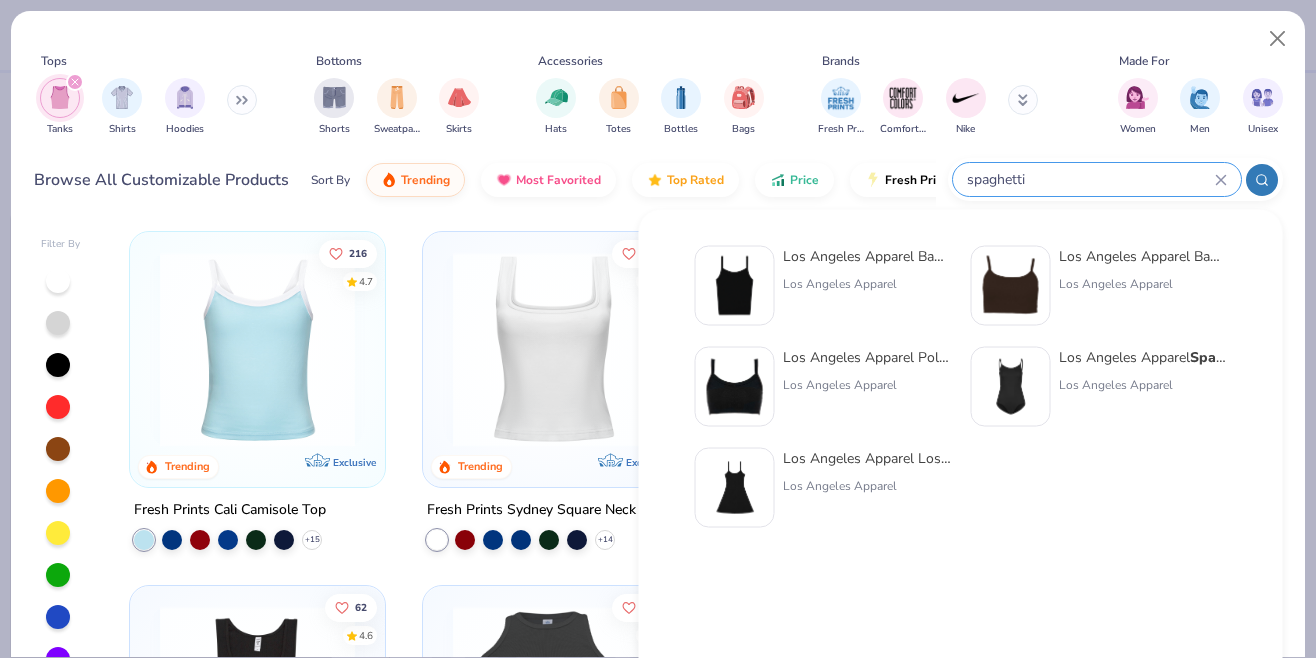 click on "Los Angeles Apparel" at bounding box center [867, 284] 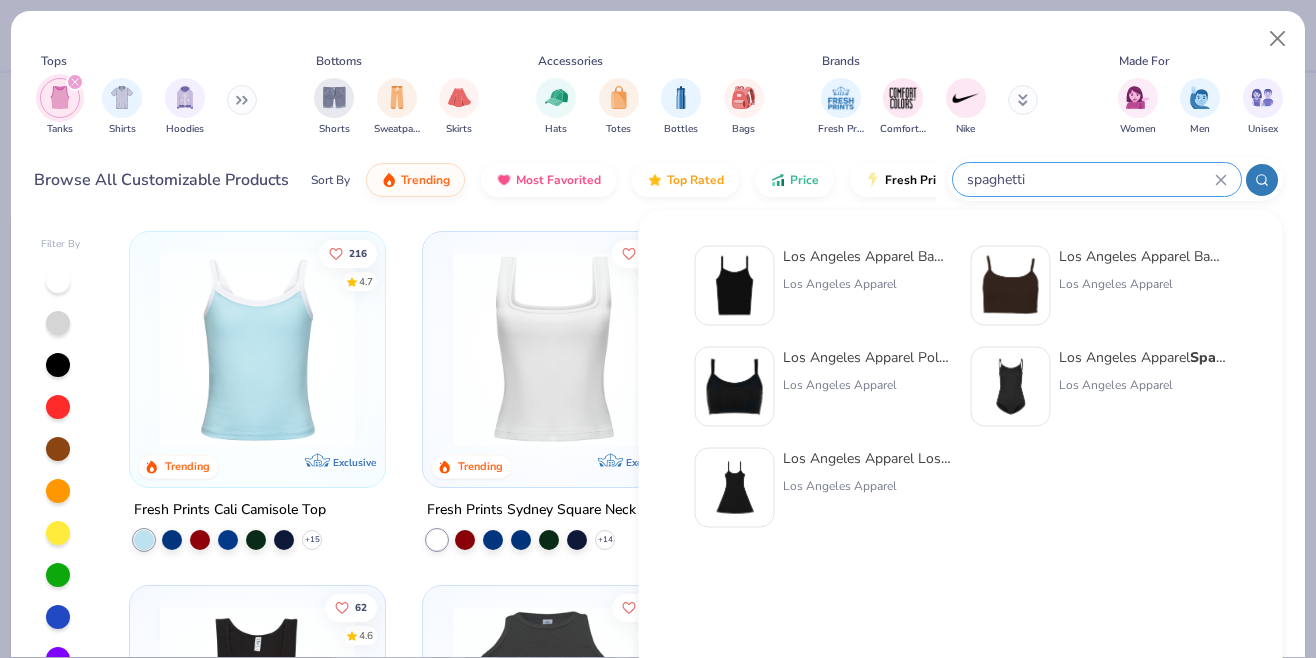 type 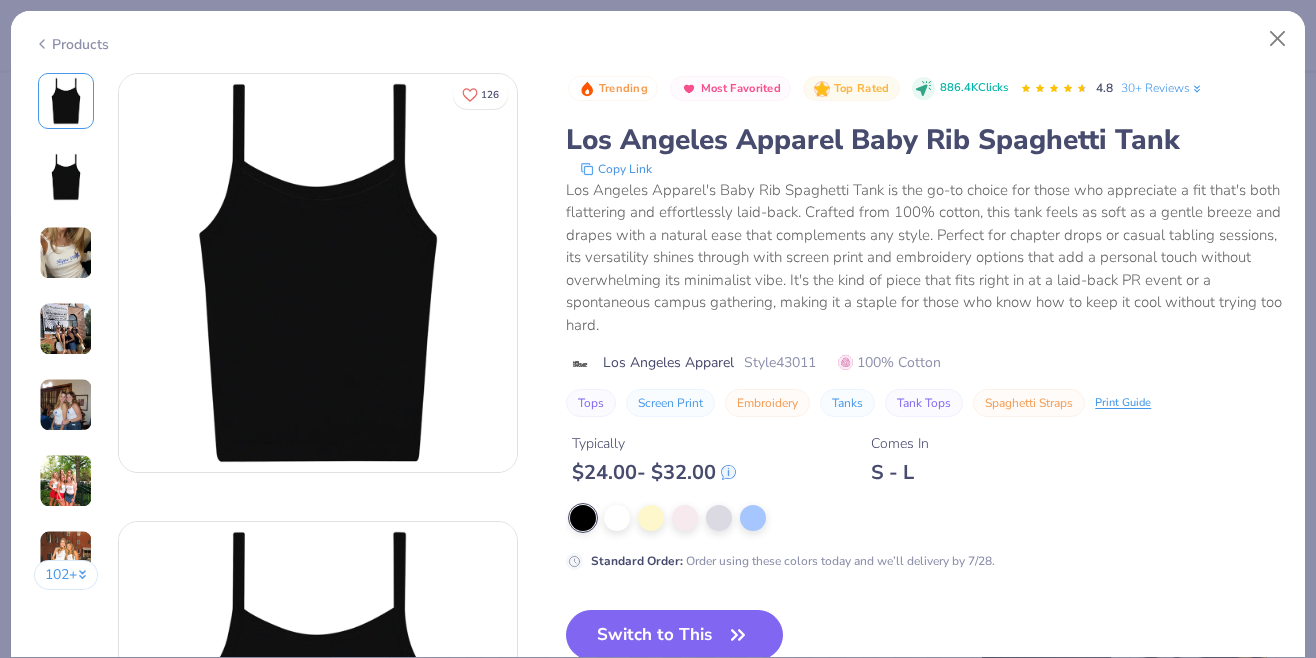 scroll, scrollTop: 0, scrollLeft: 0, axis: both 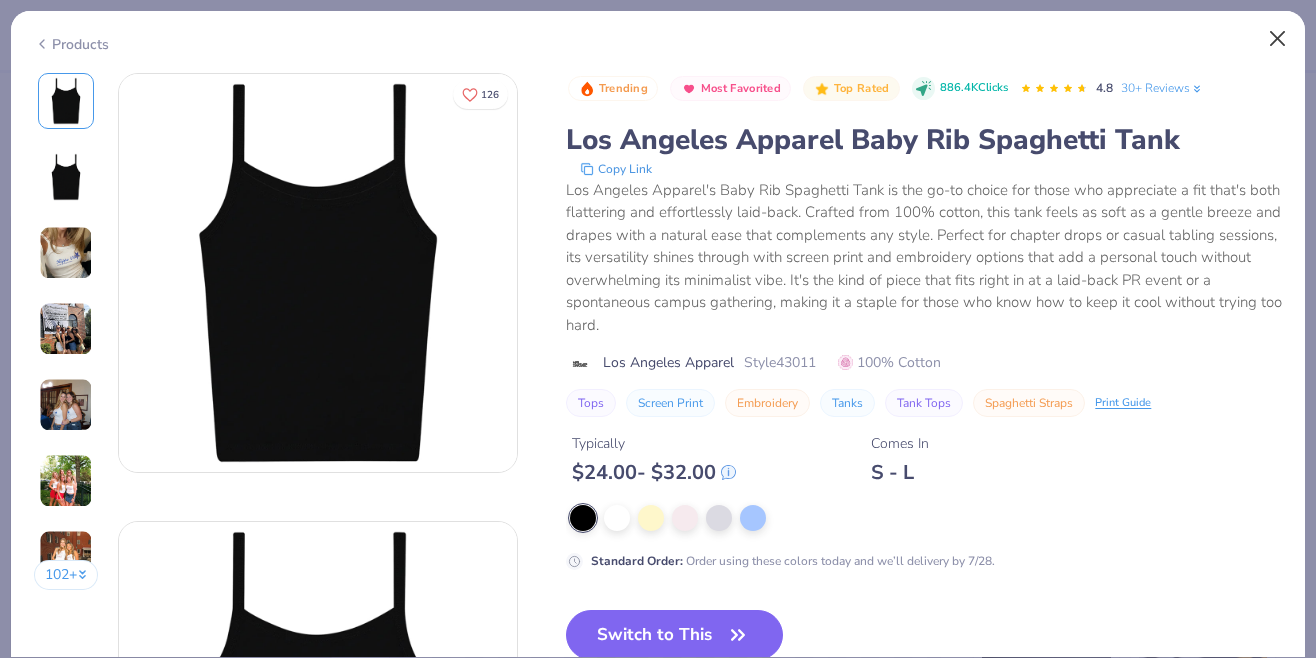 click at bounding box center (1278, 39) 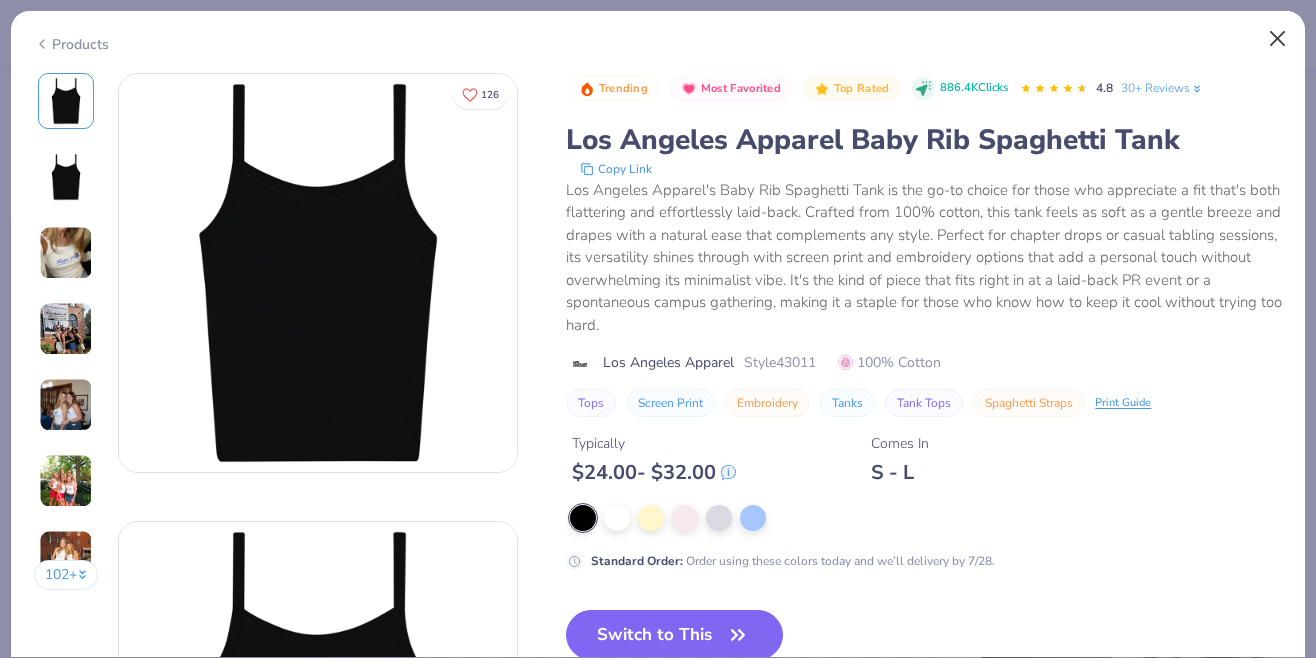type on "x" 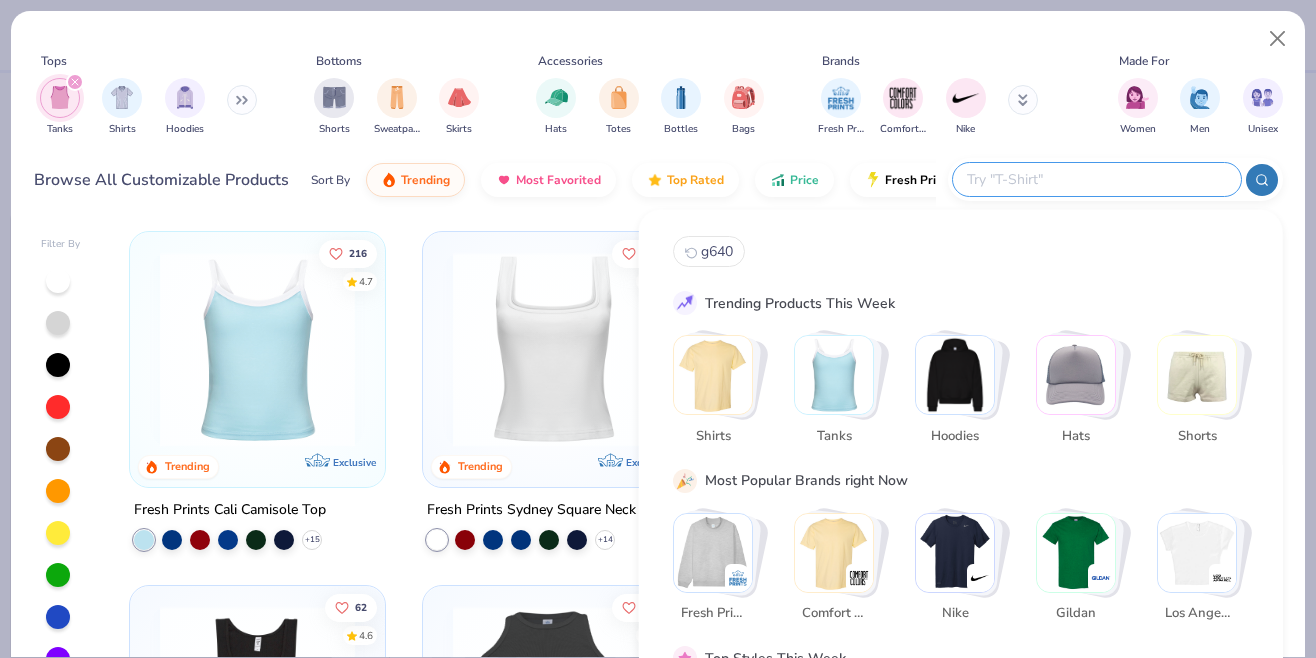 click at bounding box center [1096, 179] 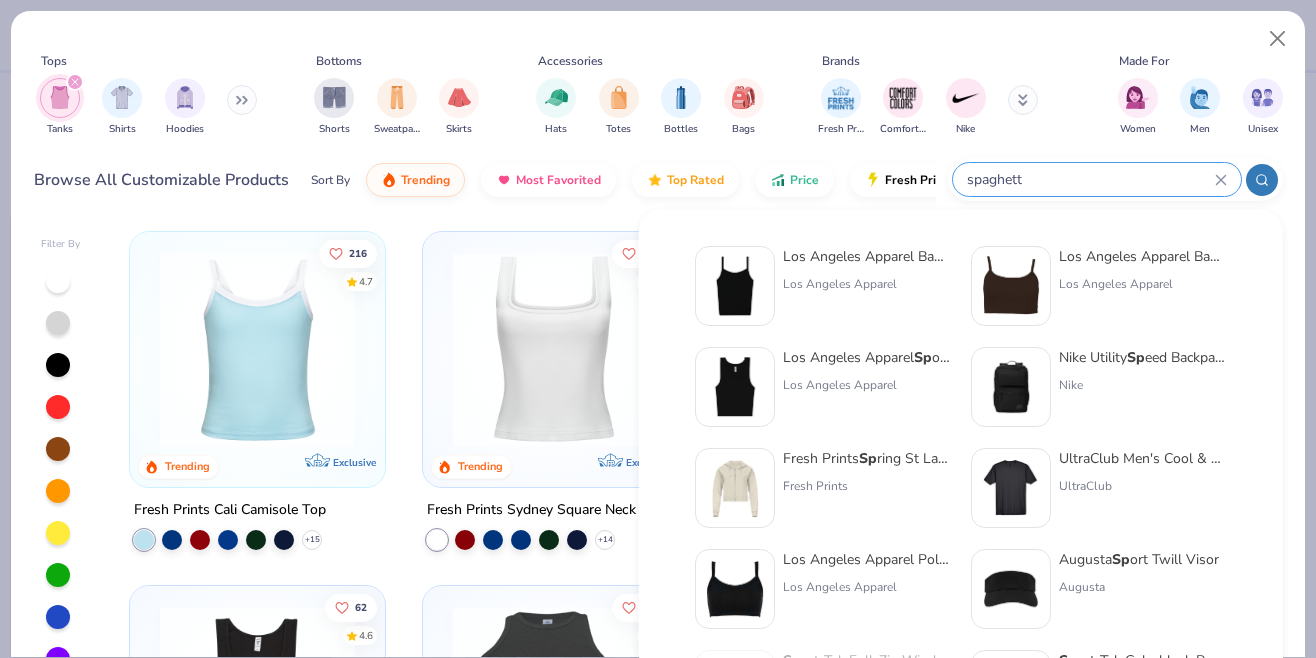 type on "spaghetti" 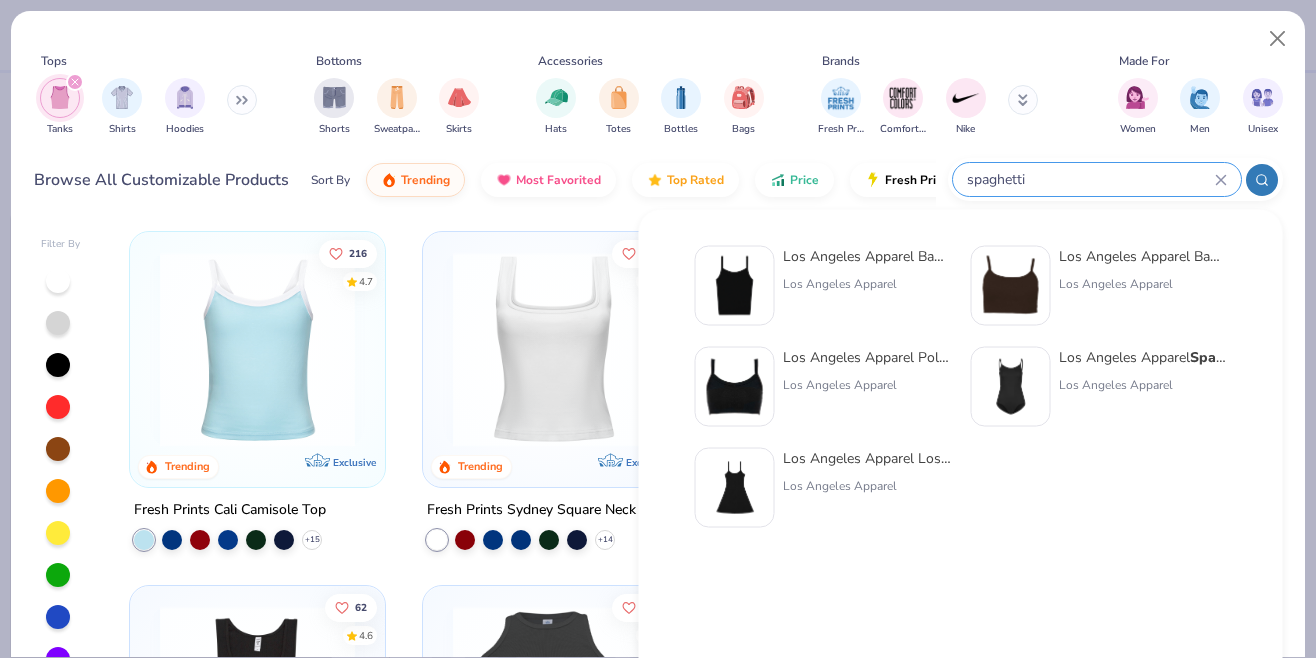 click 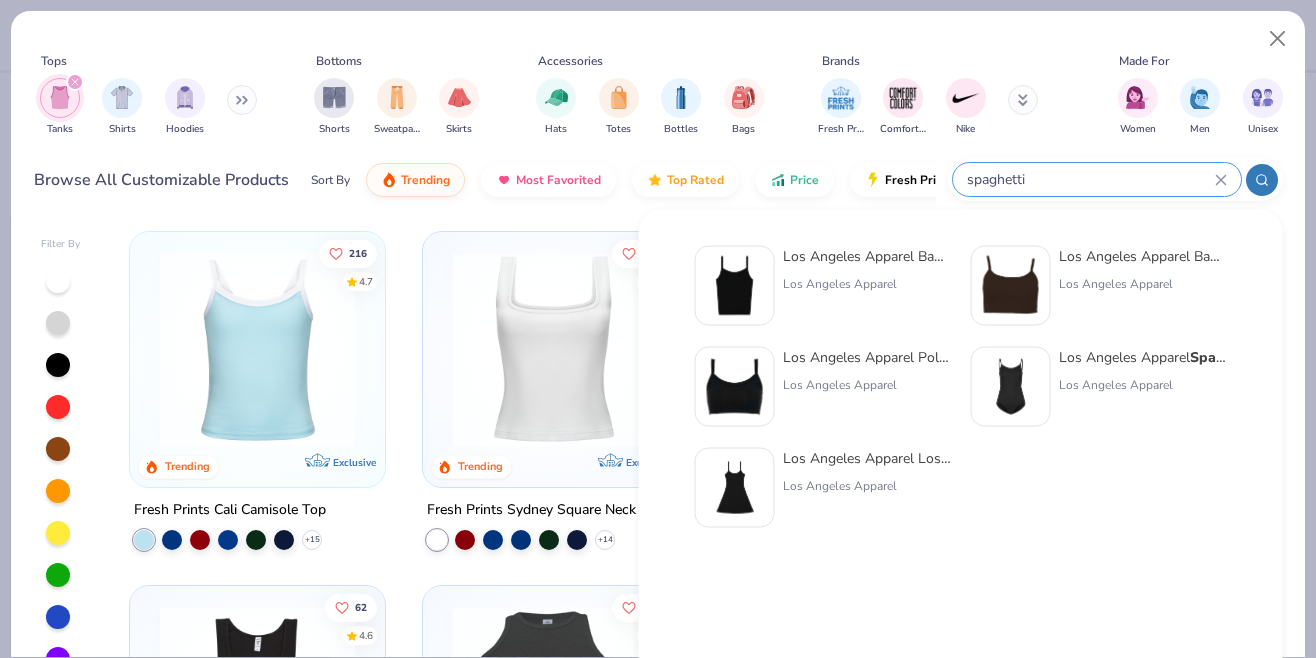 type 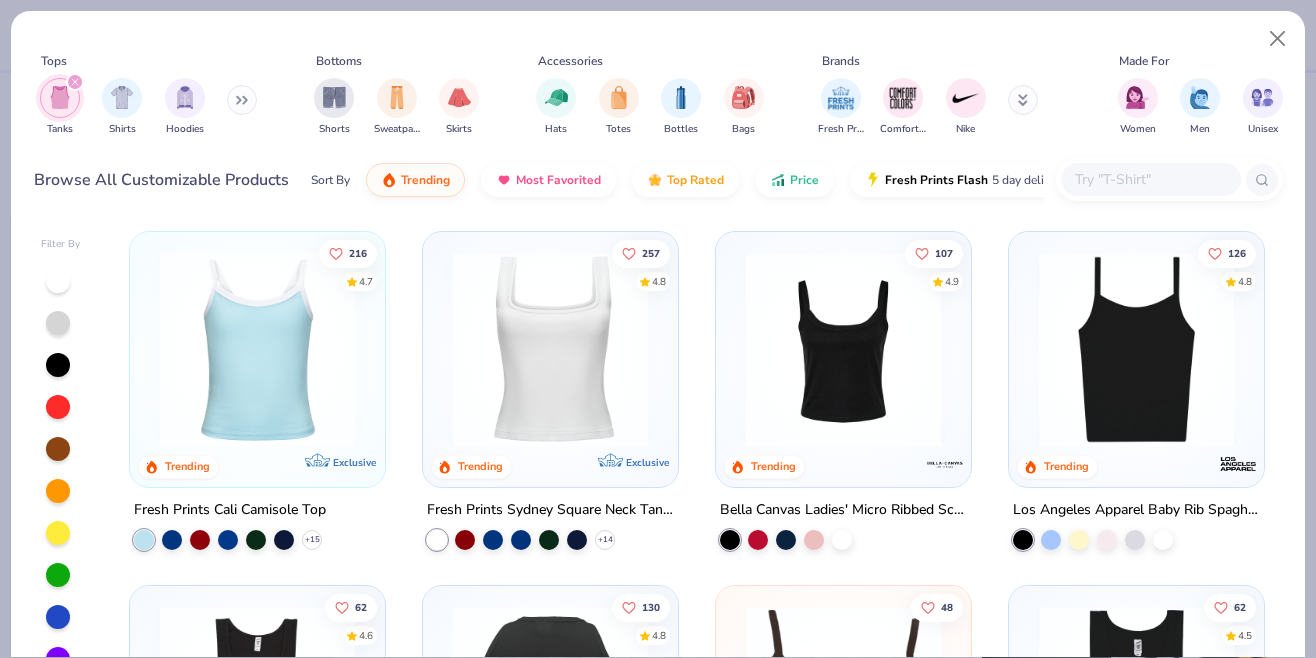 scroll, scrollTop: 0, scrollLeft: 0, axis: both 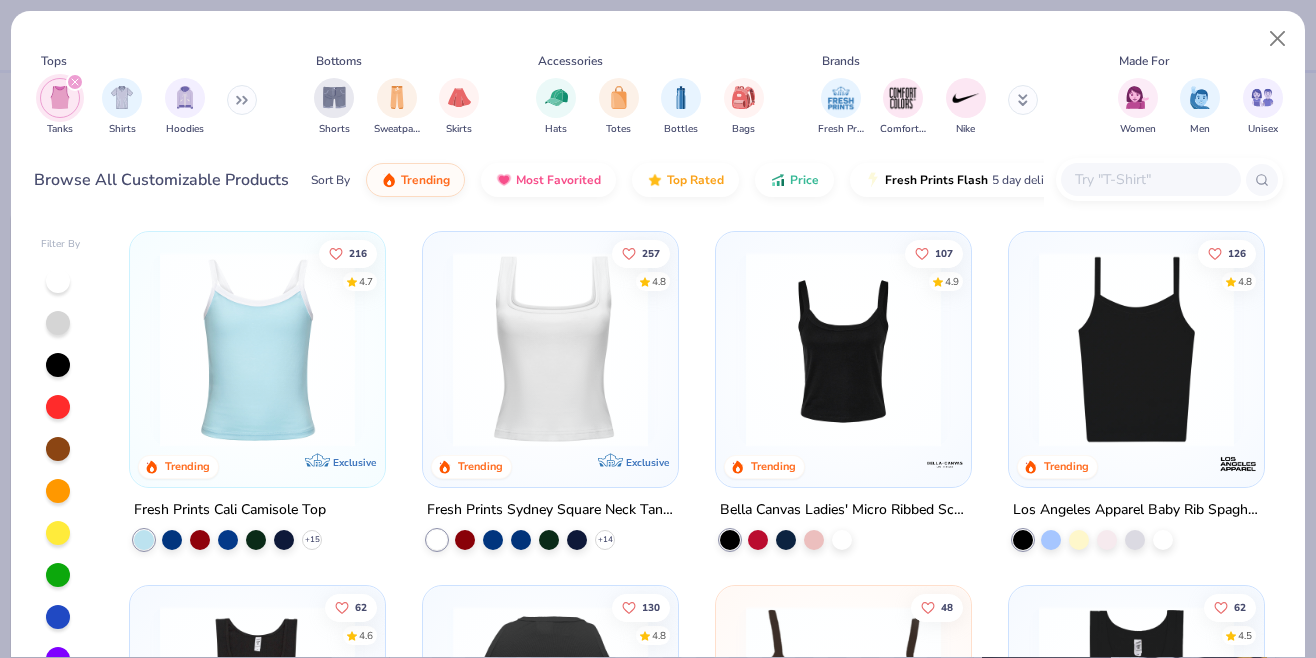 click at bounding box center [550, 349] 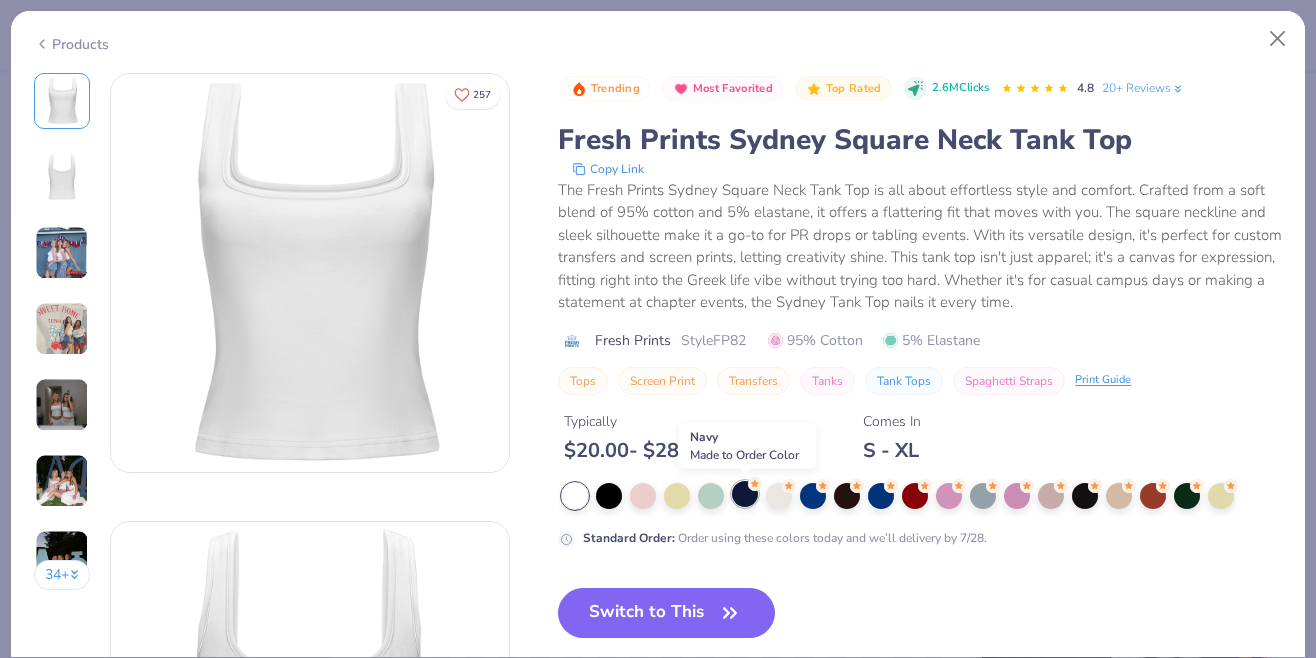 click at bounding box center (745, 494) 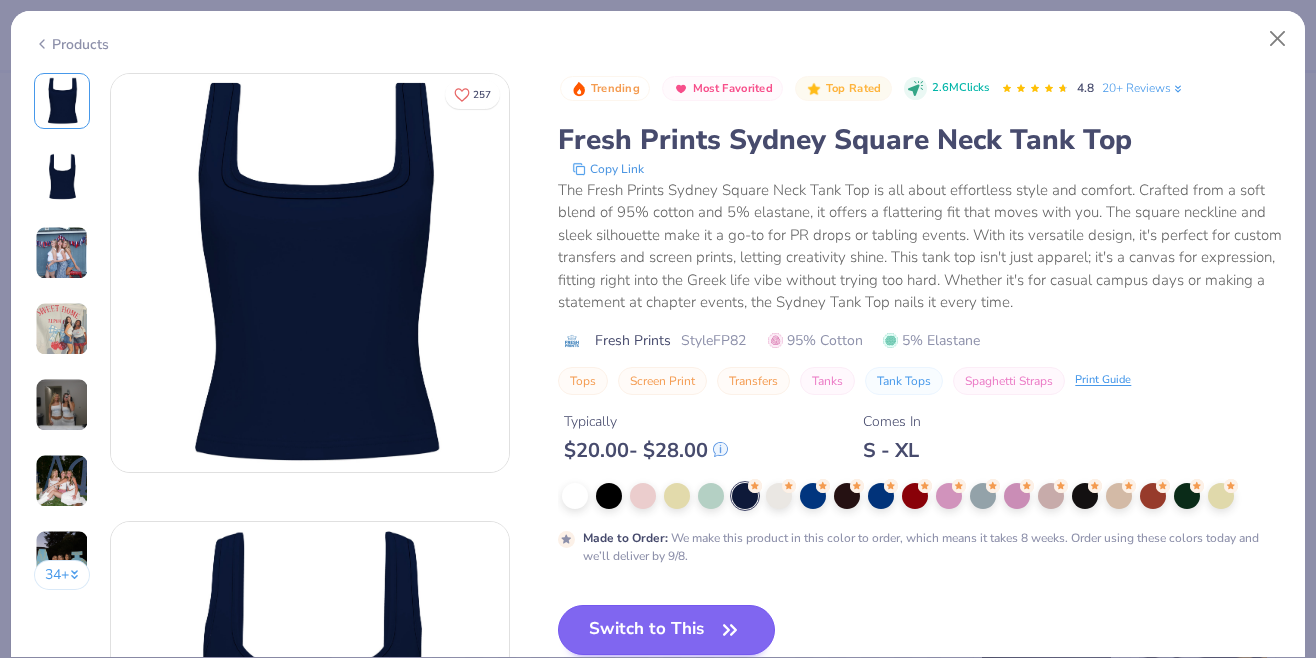 click on "Switch to This" at bounding box center (666, 630) 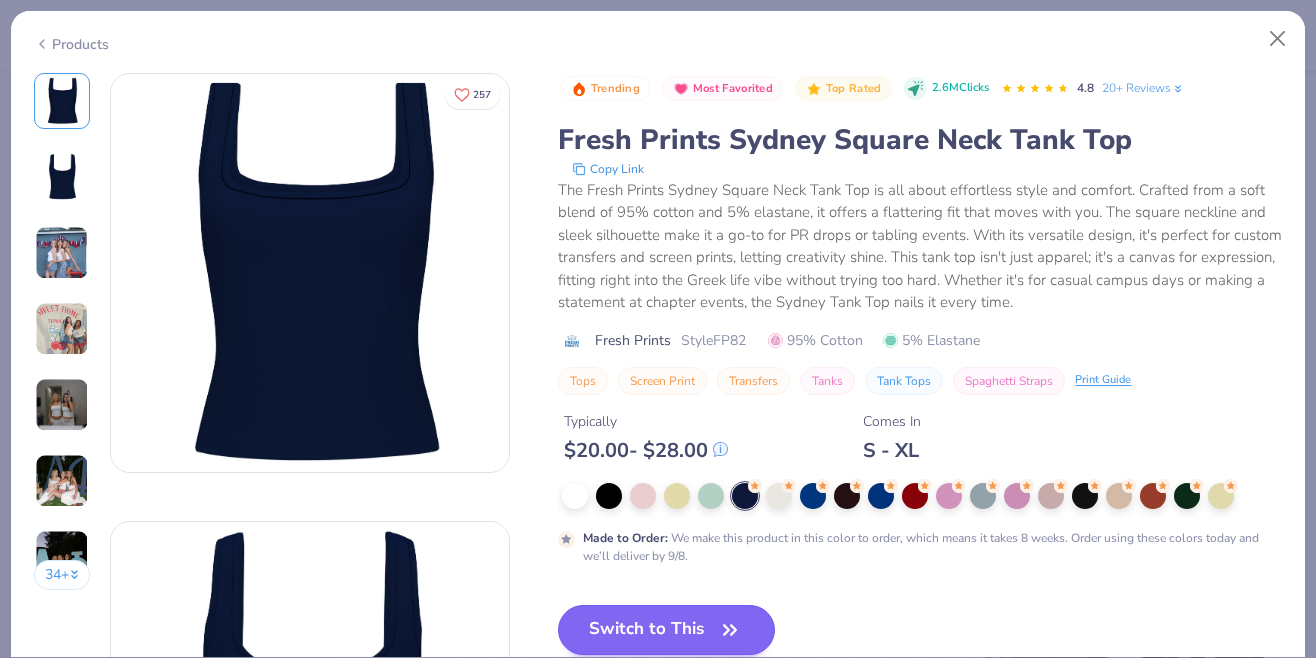 scroll, scrollTop: 17, scrollLeft: 0, axis: vertical 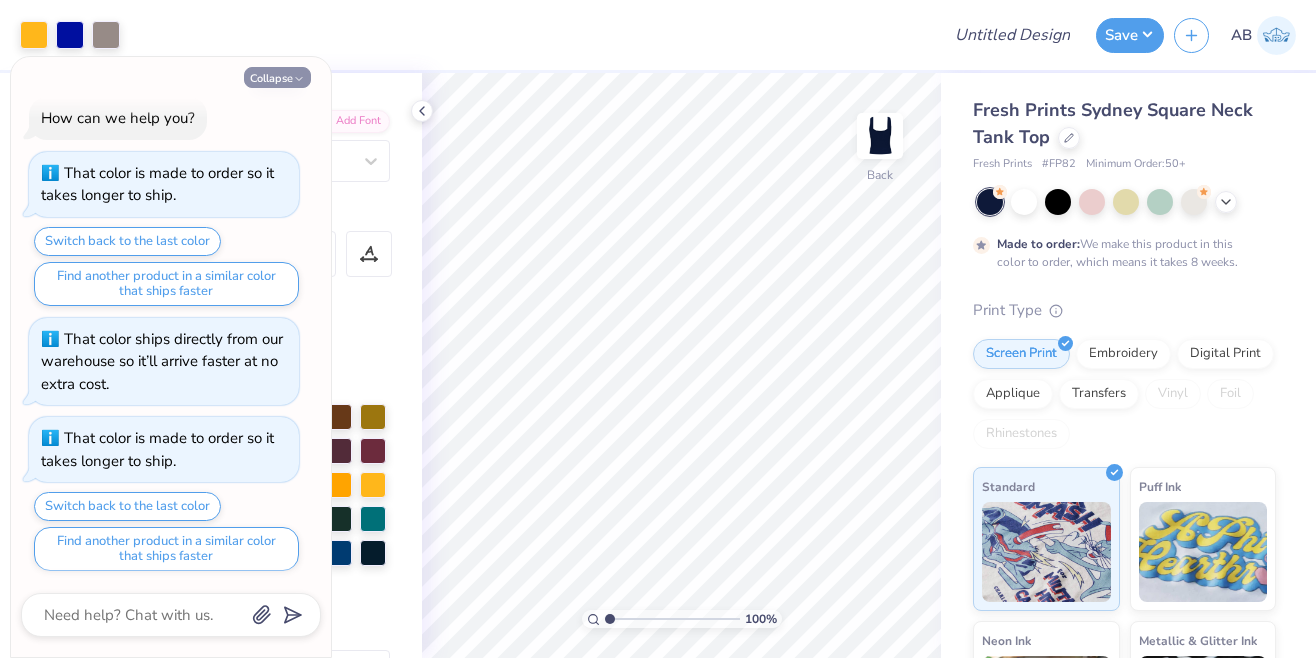 click on "Collapse" at bounding box center [277, 77] 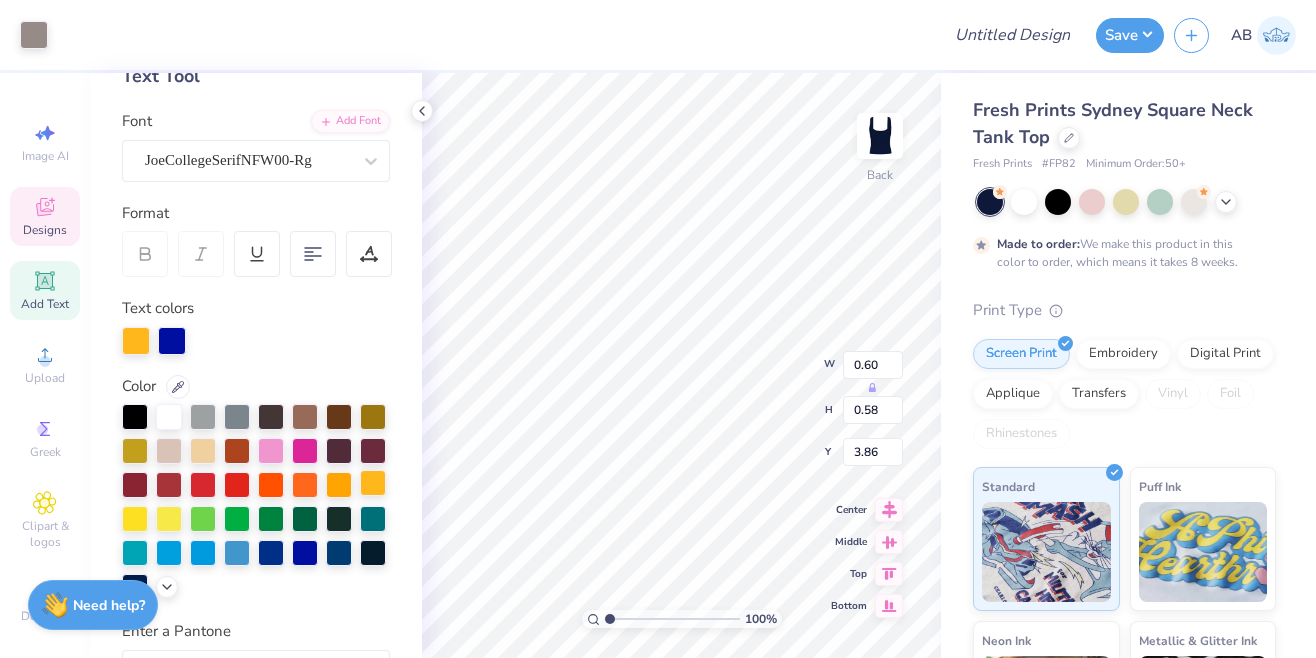 click at bounding box center [373, 483] 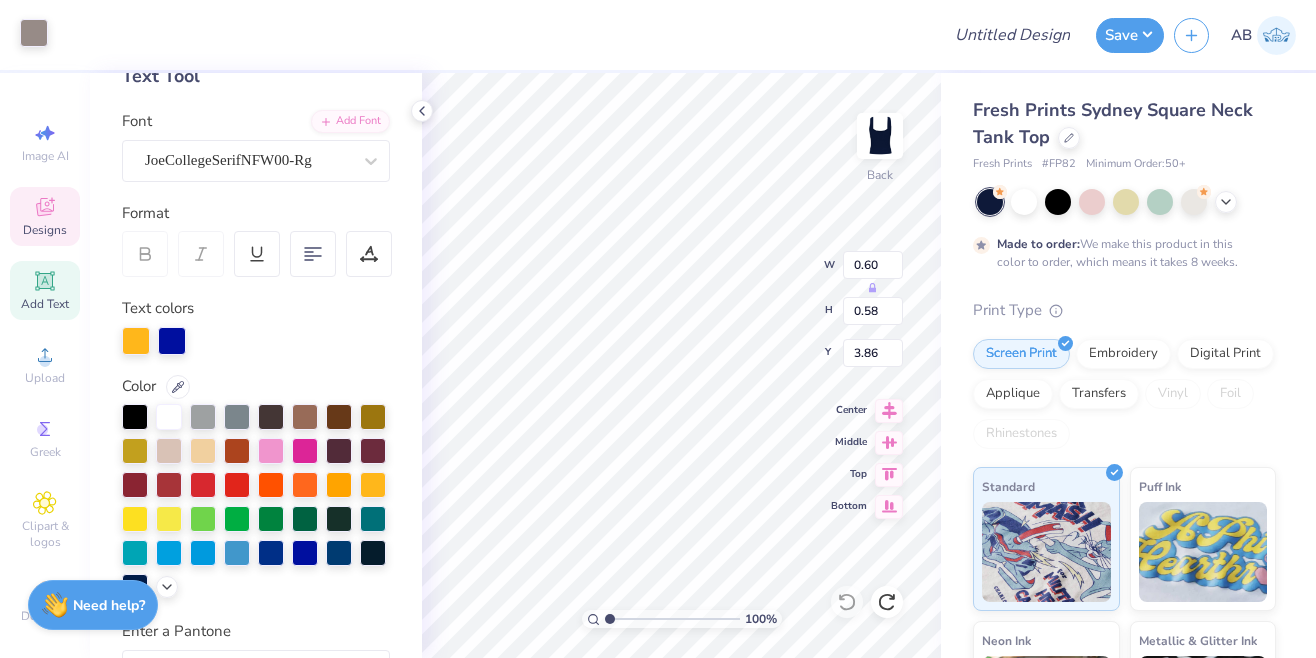 click at bounding box center (34, 33) 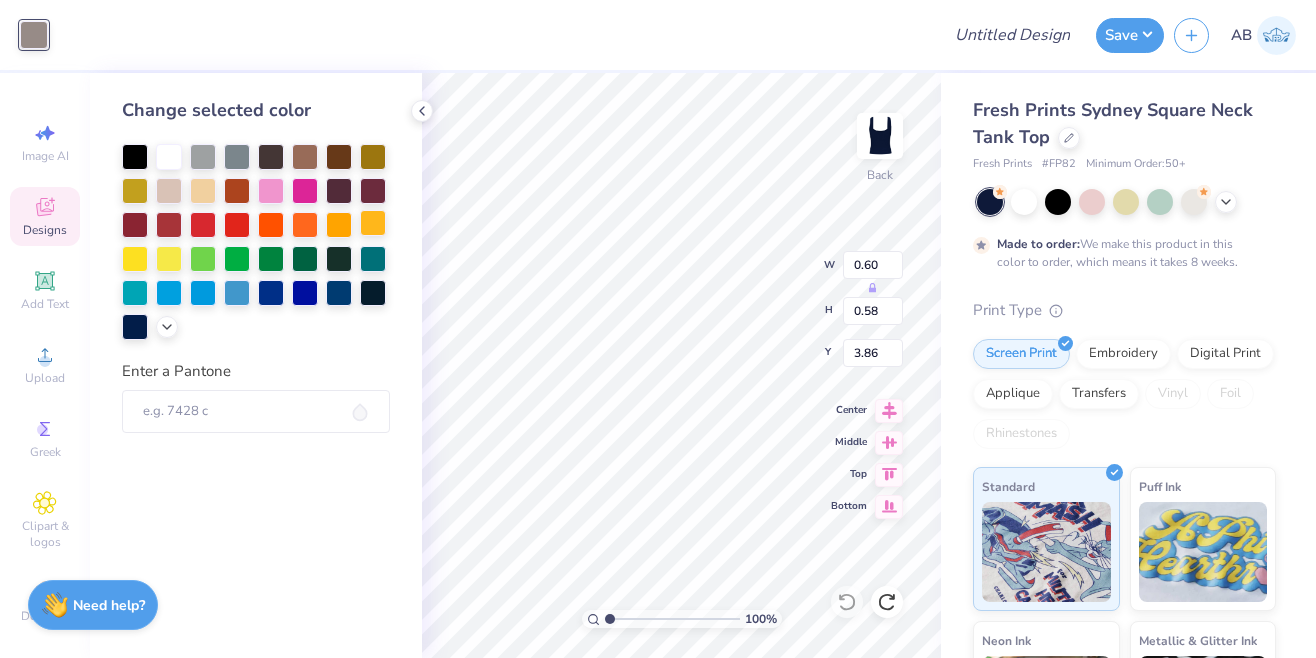 click at bounding box center (373, 223) 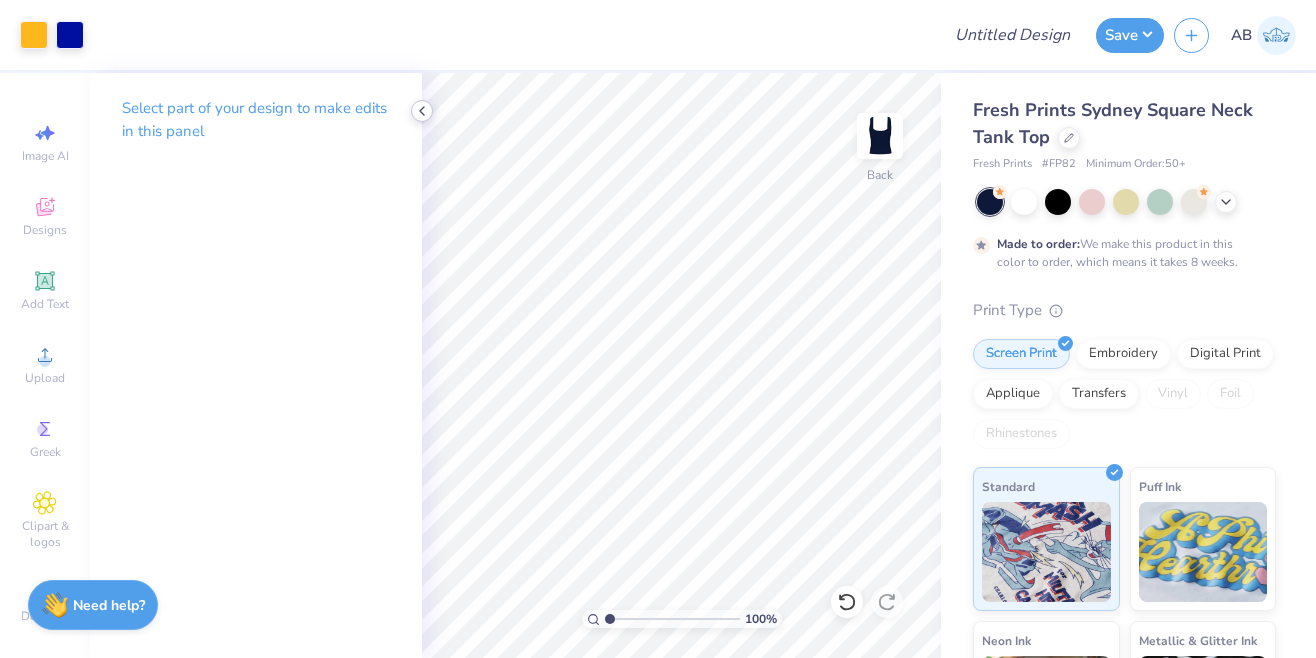 click 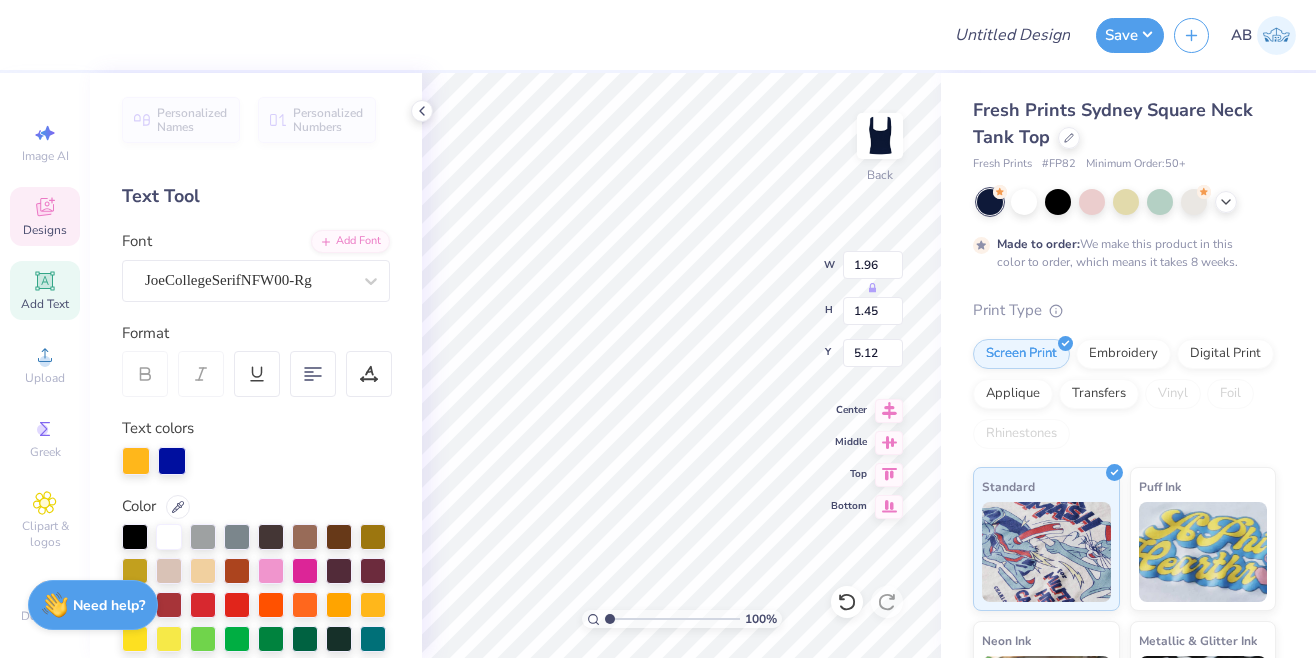 type on "6.81" 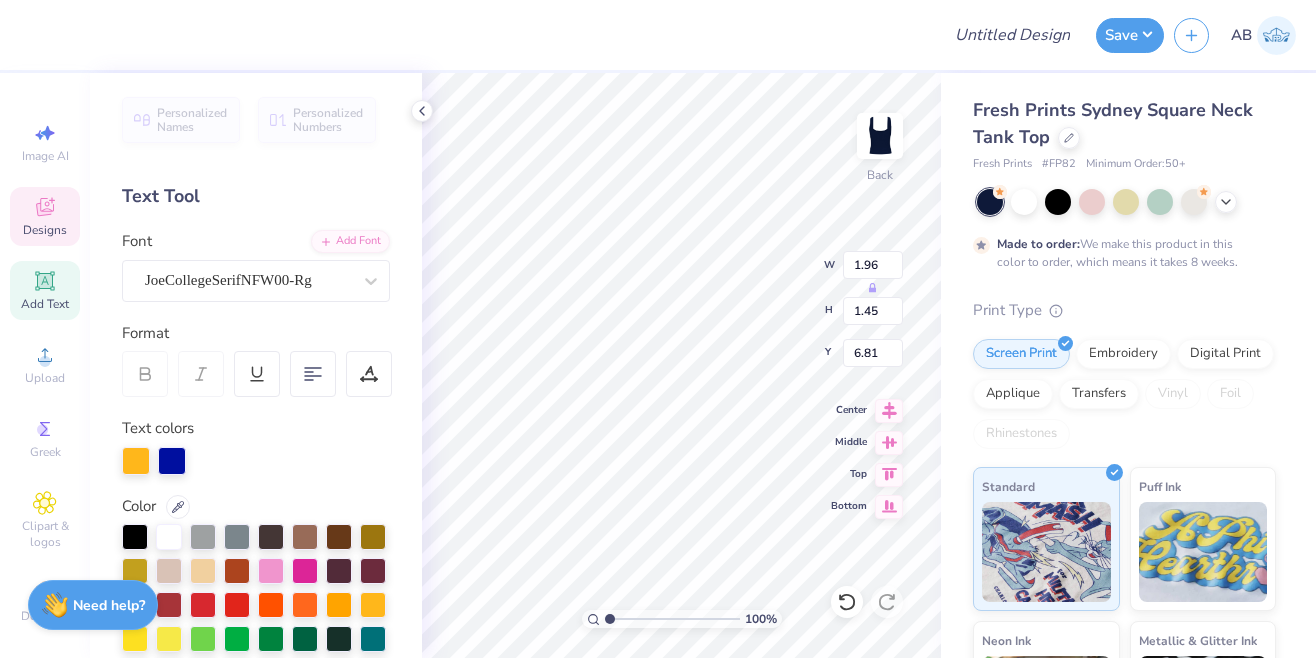 type on "k" 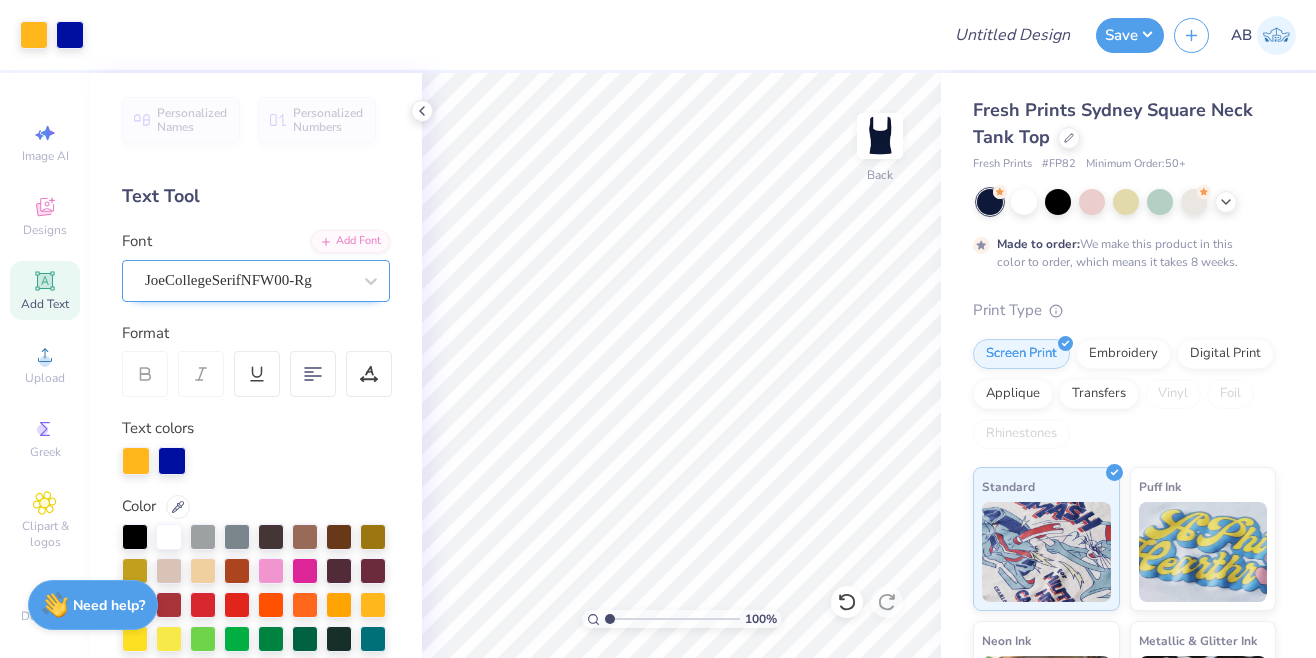 click on "JoeCollegeSerifNFW00-Rg" at bounding box center [228, 280] 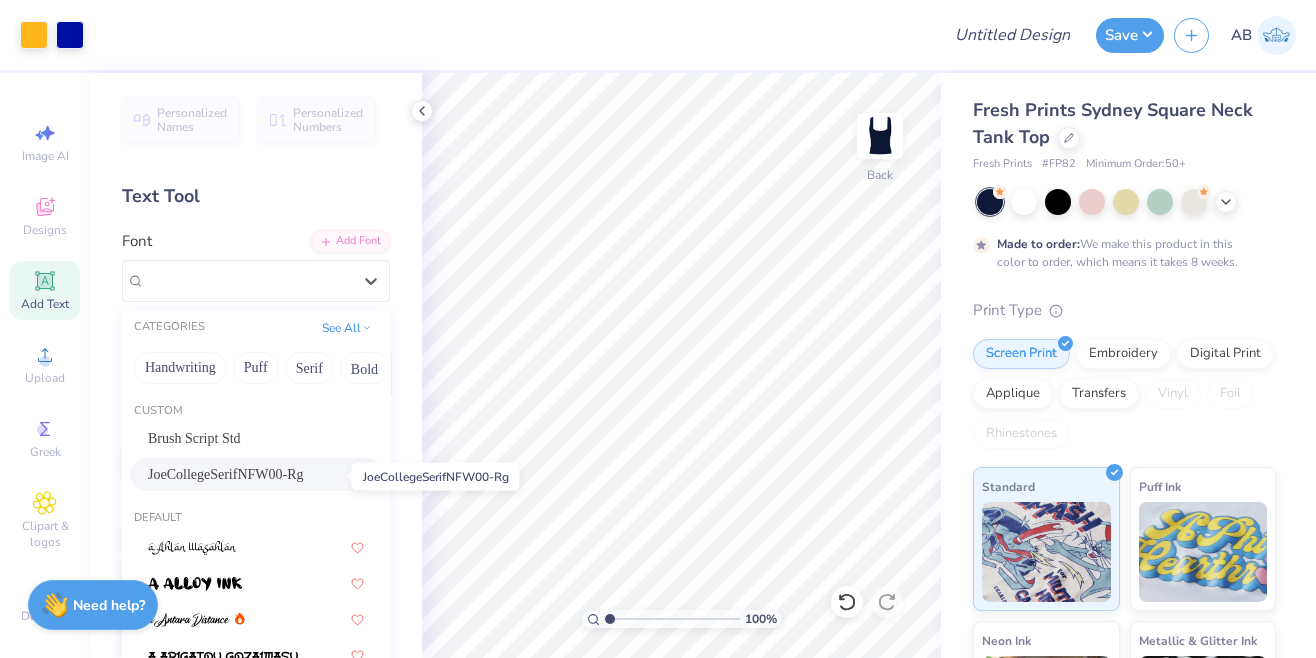 click on "JoeCollegeSerifNFW00-Rg" at bounding box center [226, 474] 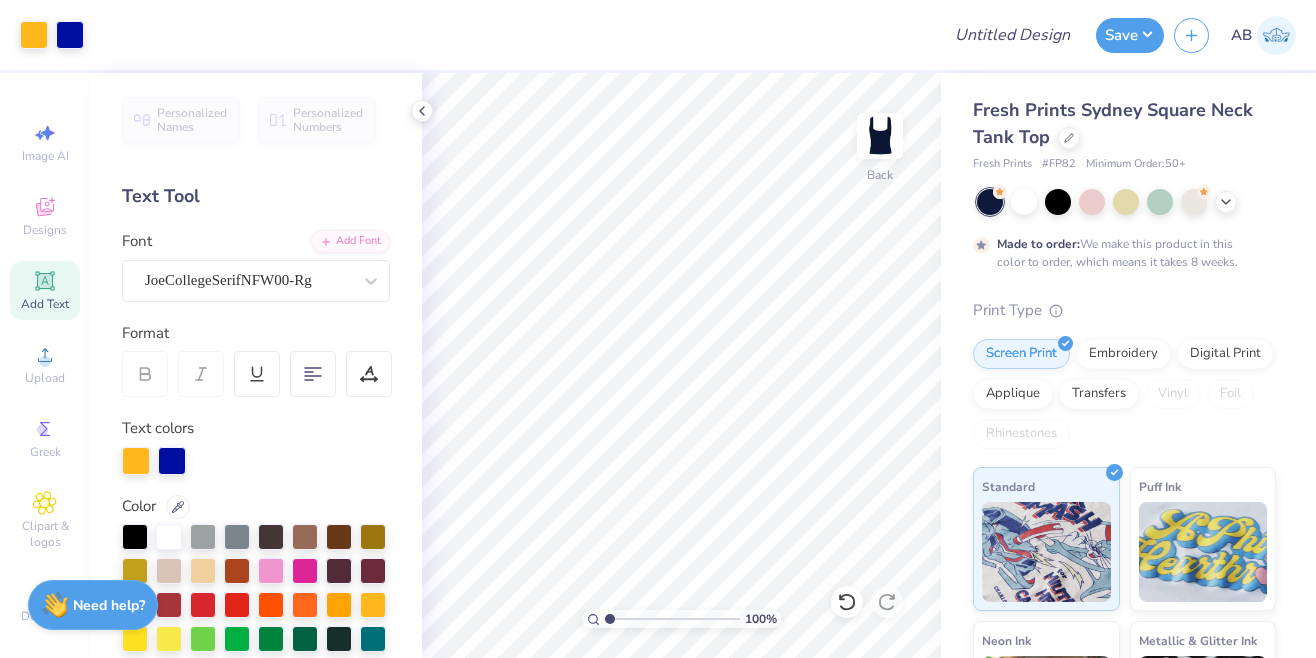 click on "Add Text" at bounding box center [45, 304] 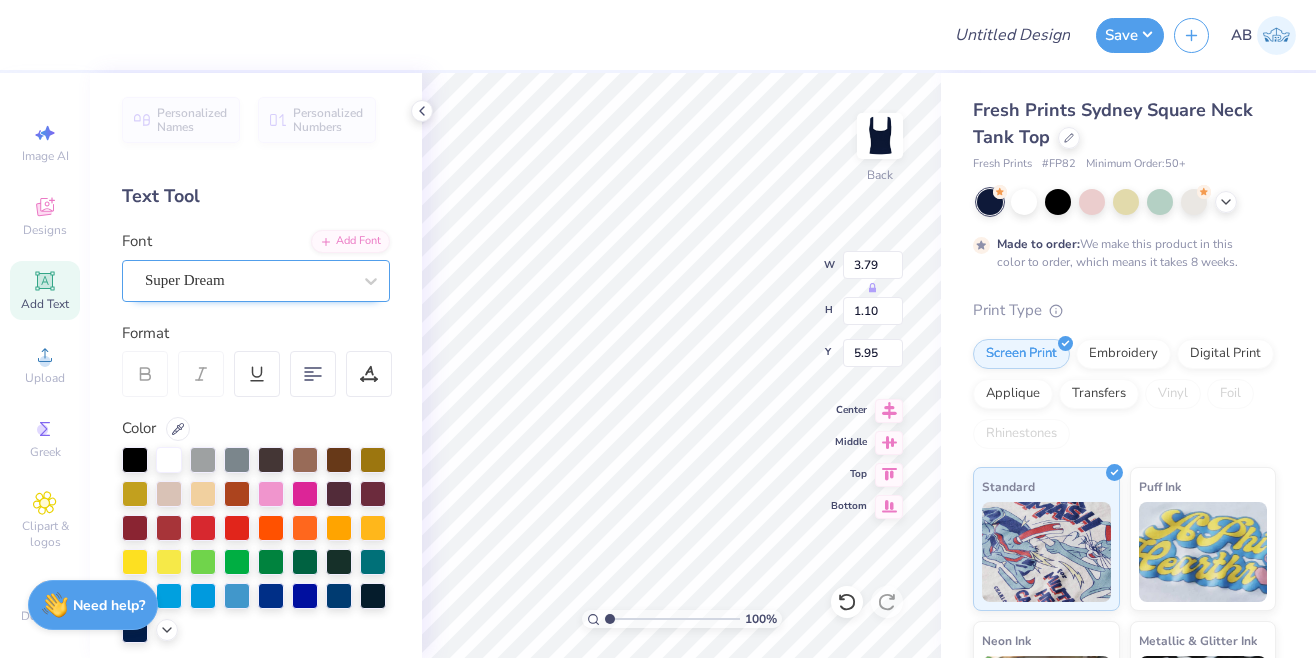 click on "Super Dream" at bounding box center [248, 280] 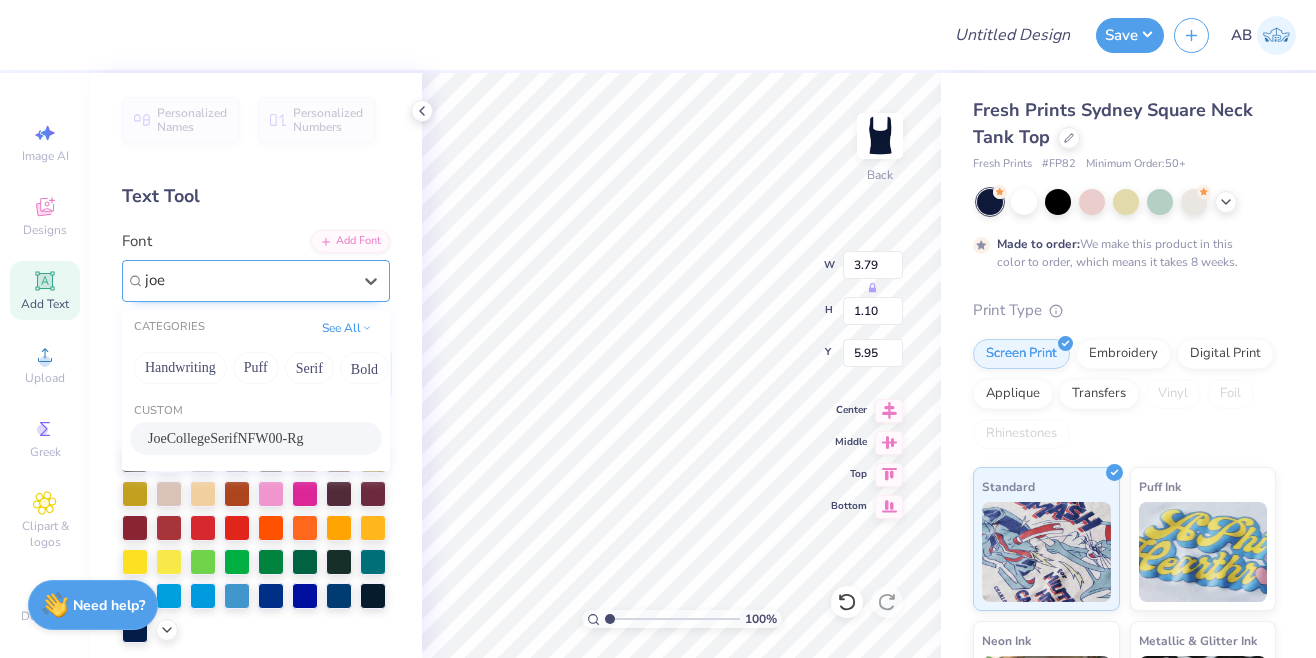 click on "JoeCollegeSerifNFW00-Rg" at bounding box center [226, 438] 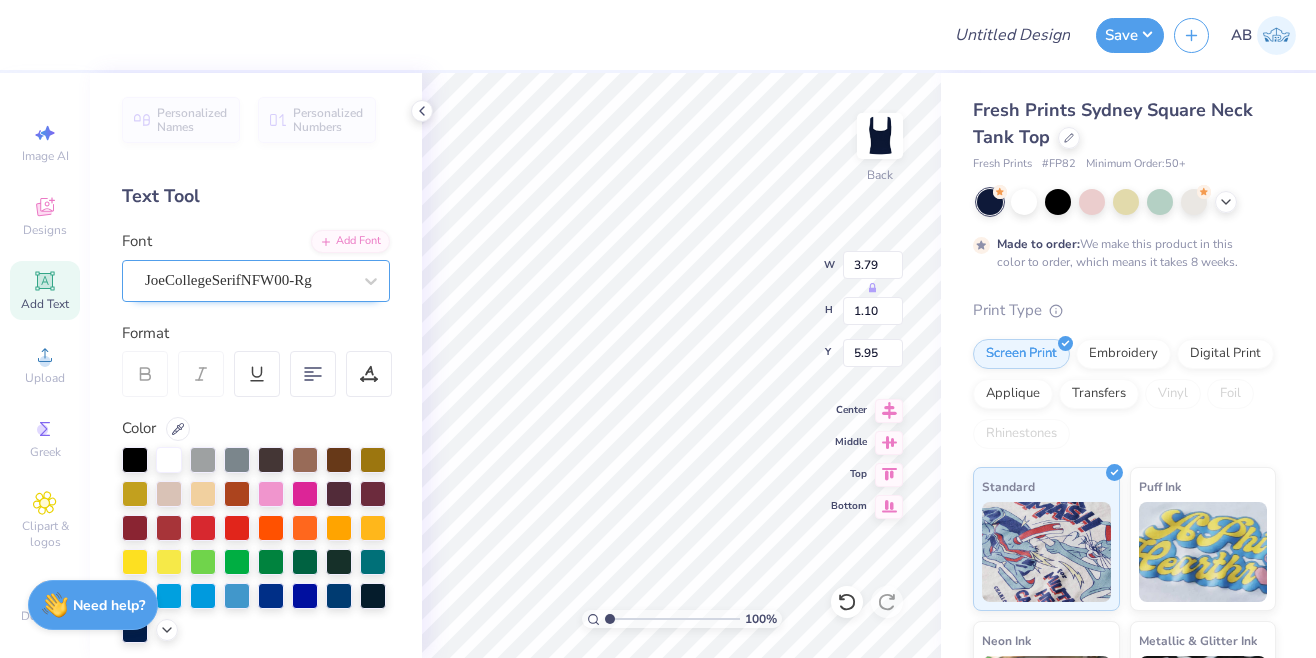 type on "4.03" 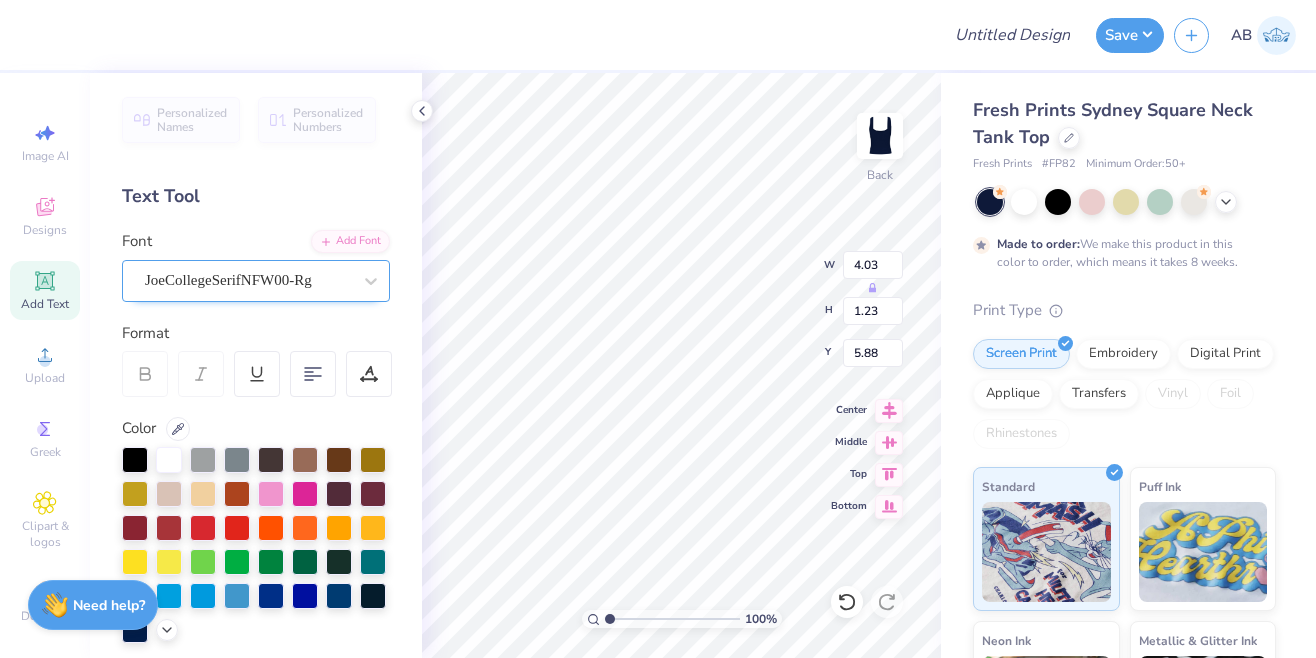 scroll, scrollTop: 0, scrollLeft: 1, axis: horizontal 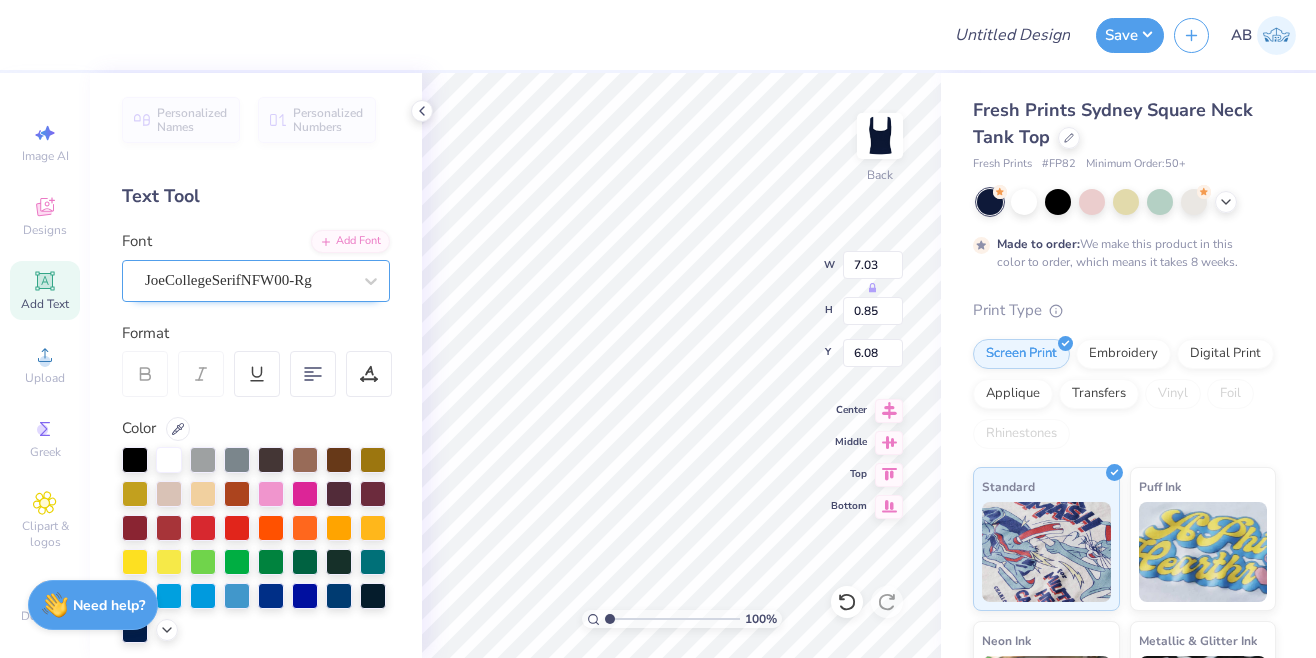 type on "2.06" 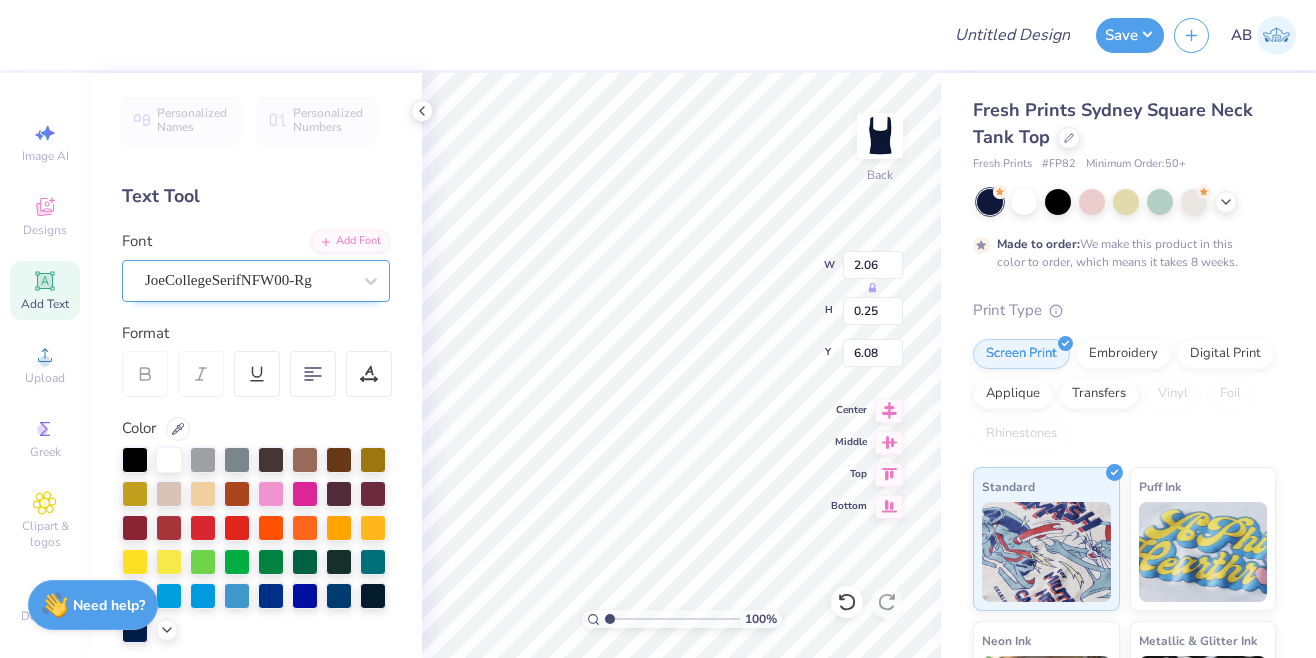 type on "7.42" 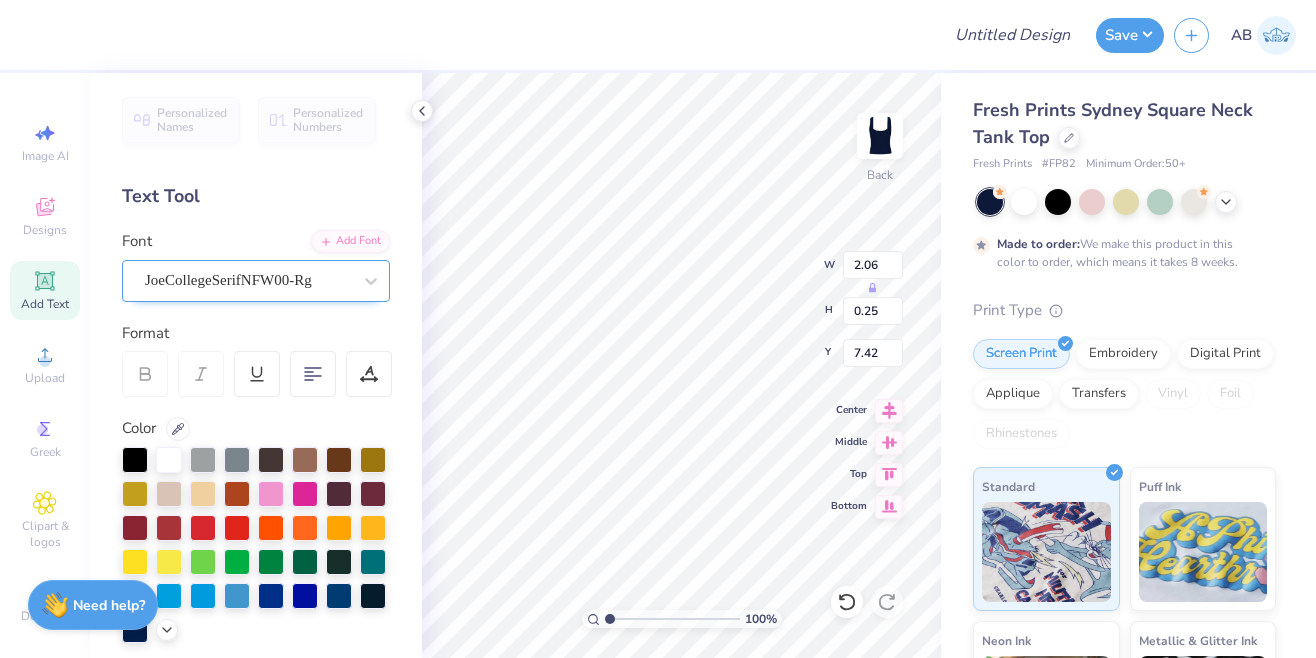 type on "2.44" 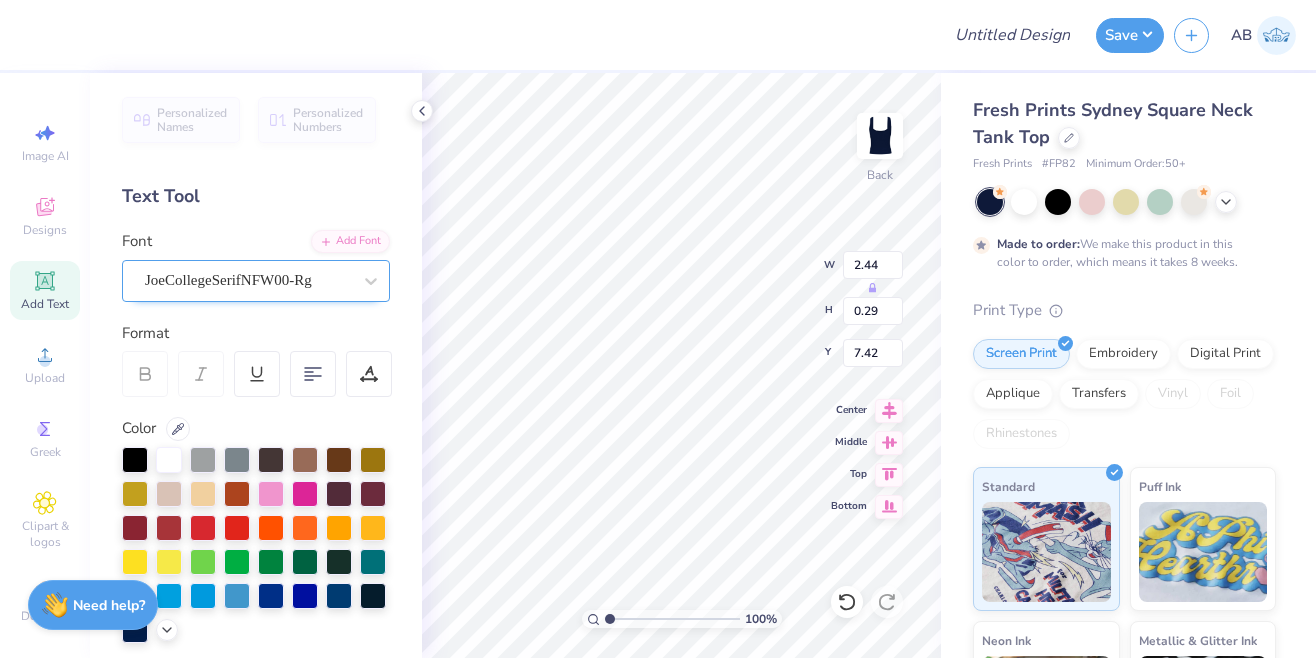type on "6.50" 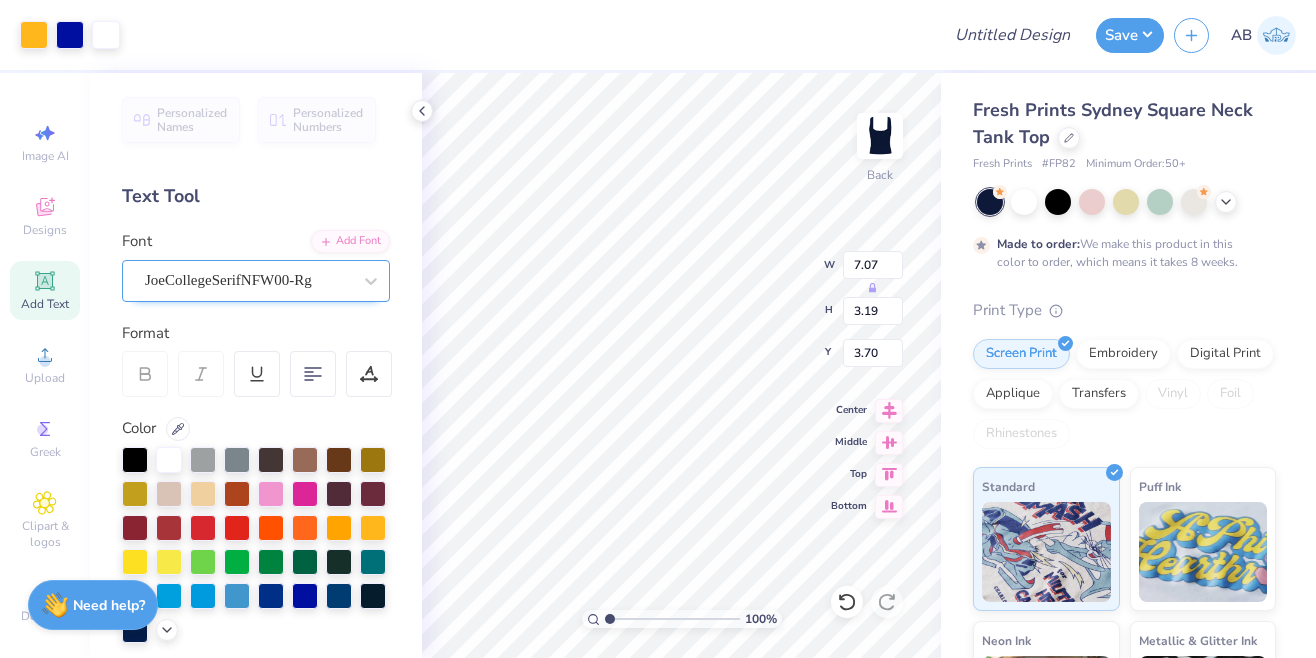 type on "1.20" 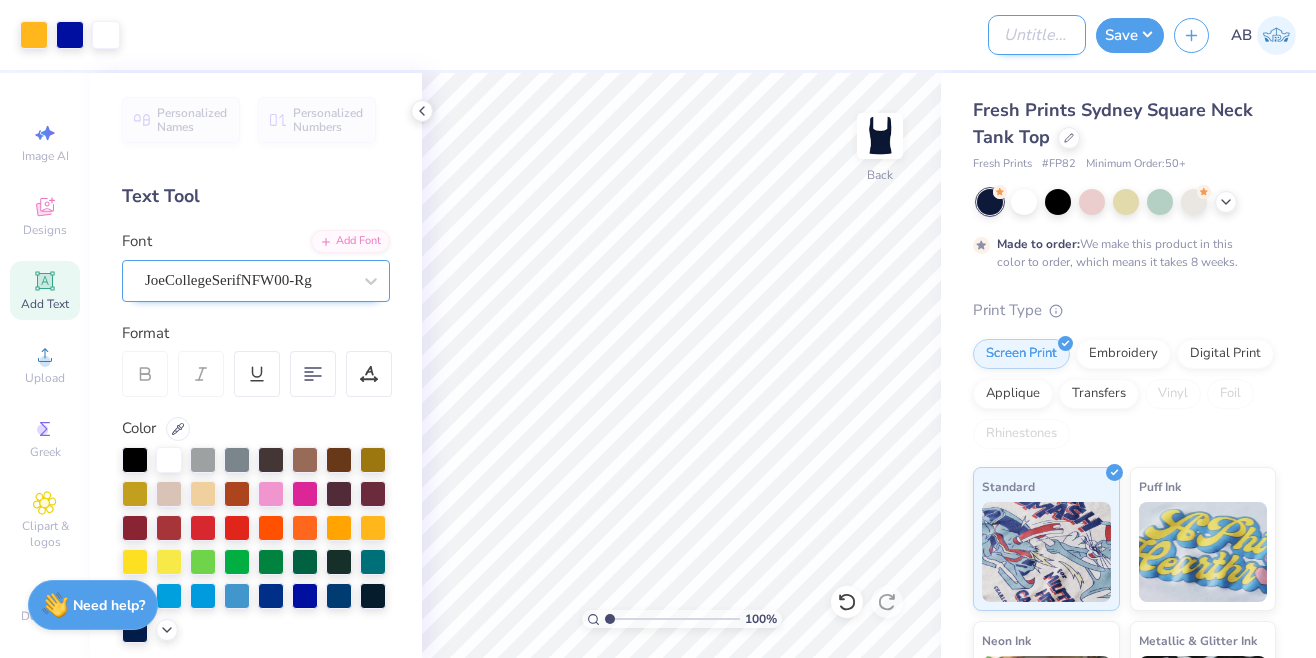click on "Design Title" at bounding box center [1037, 35] 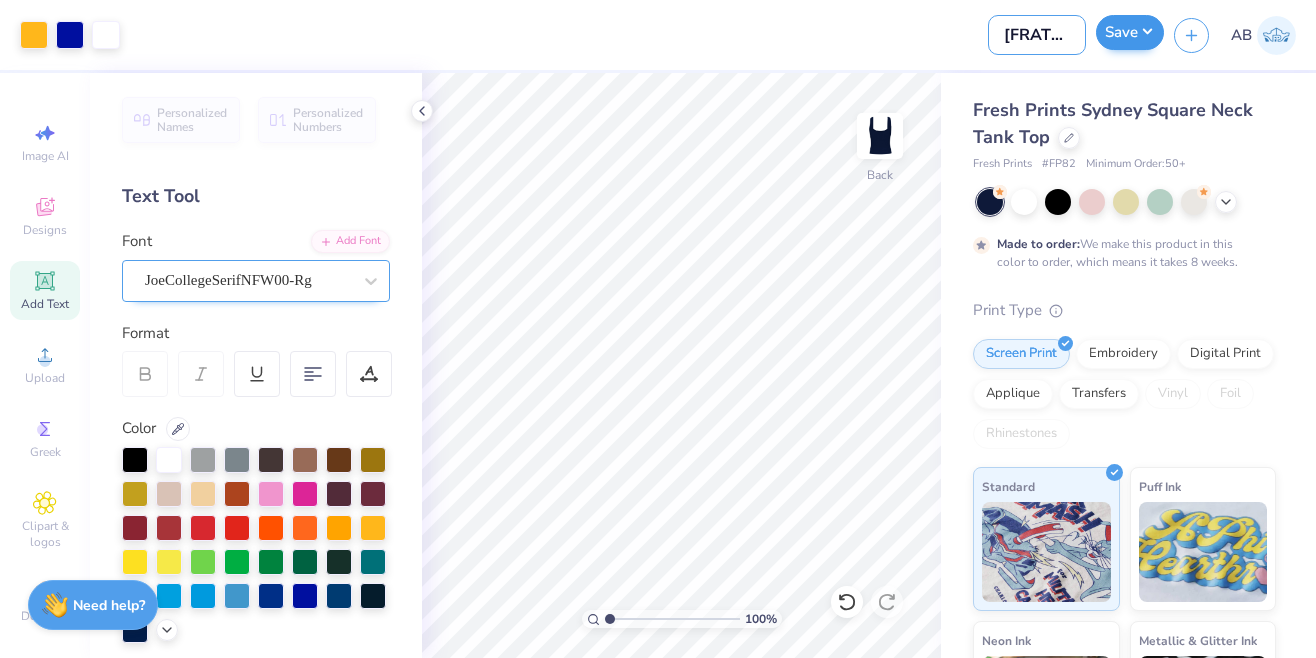type on "KD Gameday tank" 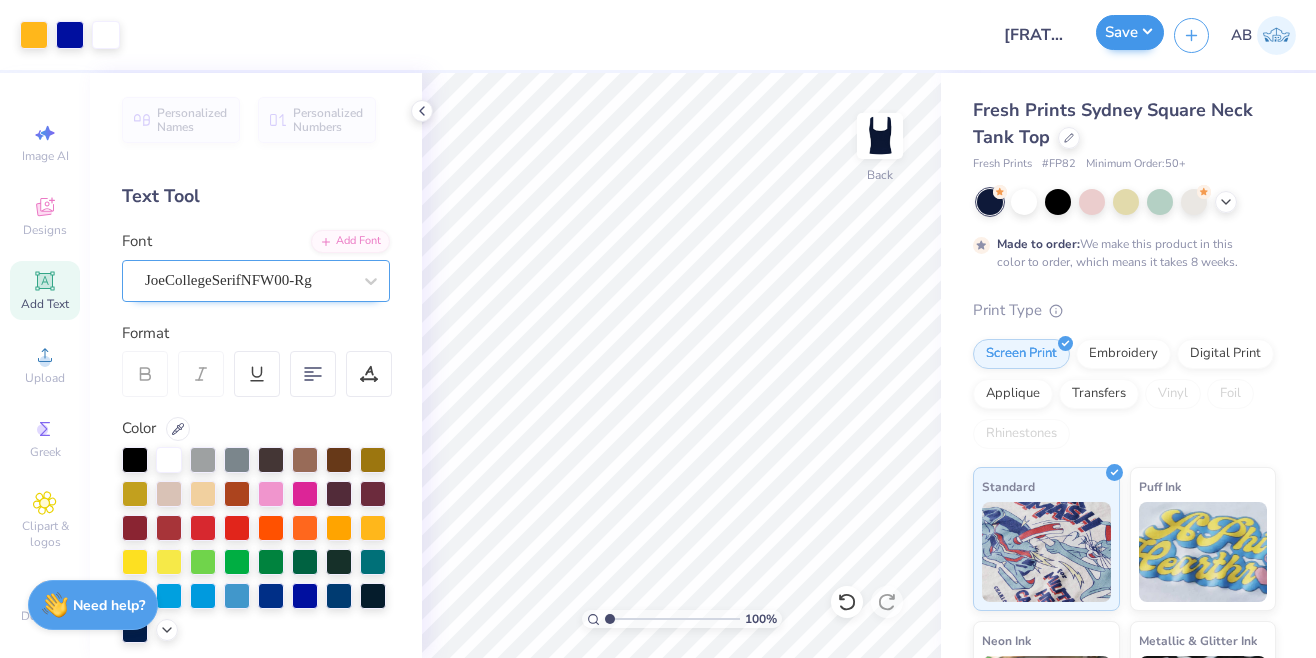 click on "Save" at bounding box center (1130, 32) 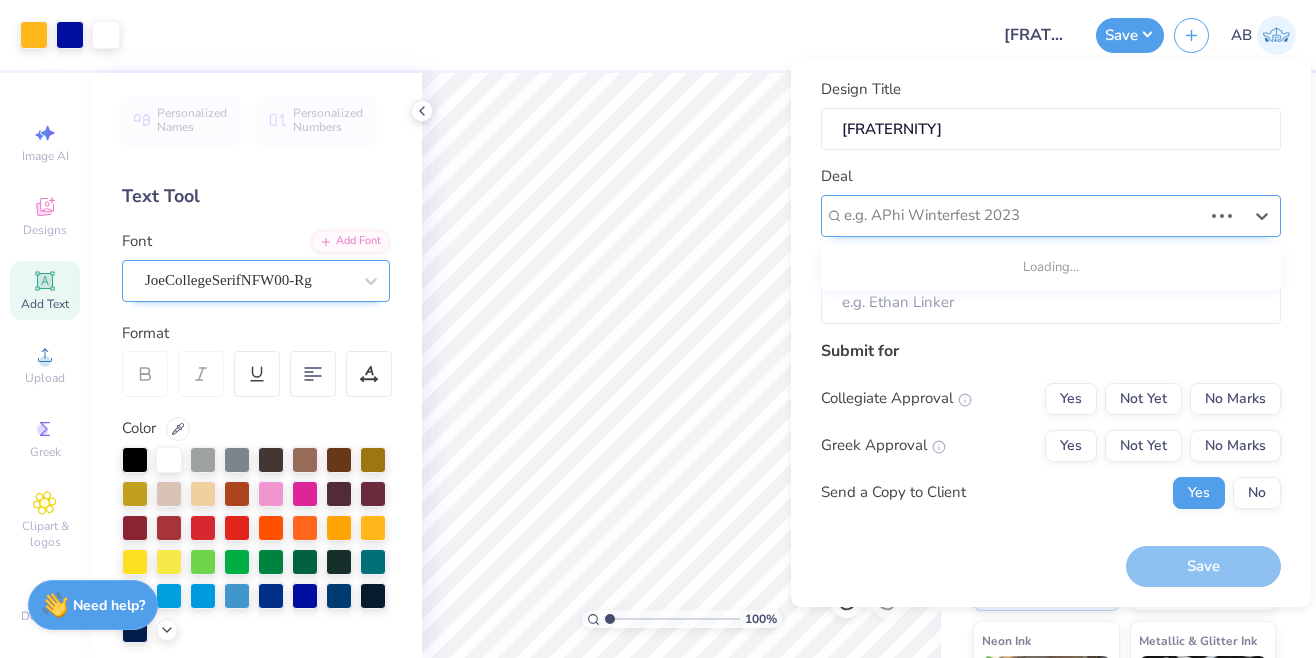 click at bounding box center (1023, 215) 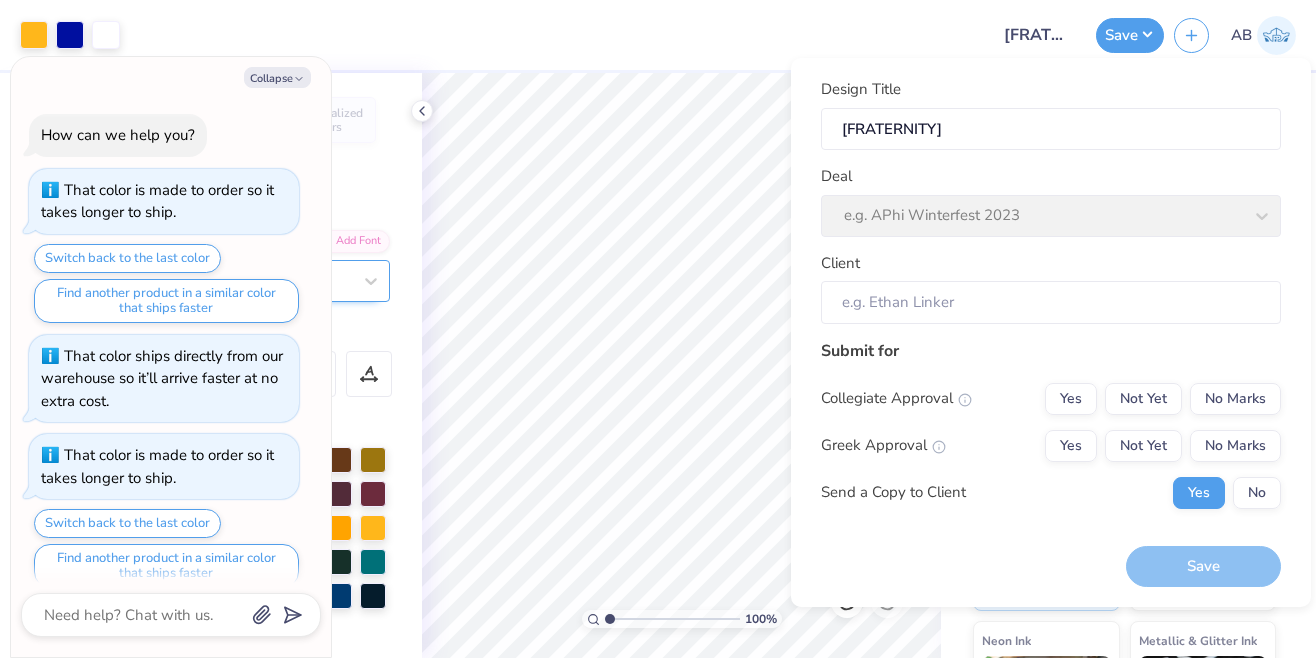 scroll, scrollTop: 93, scrollLeft: 0, axis: vertical 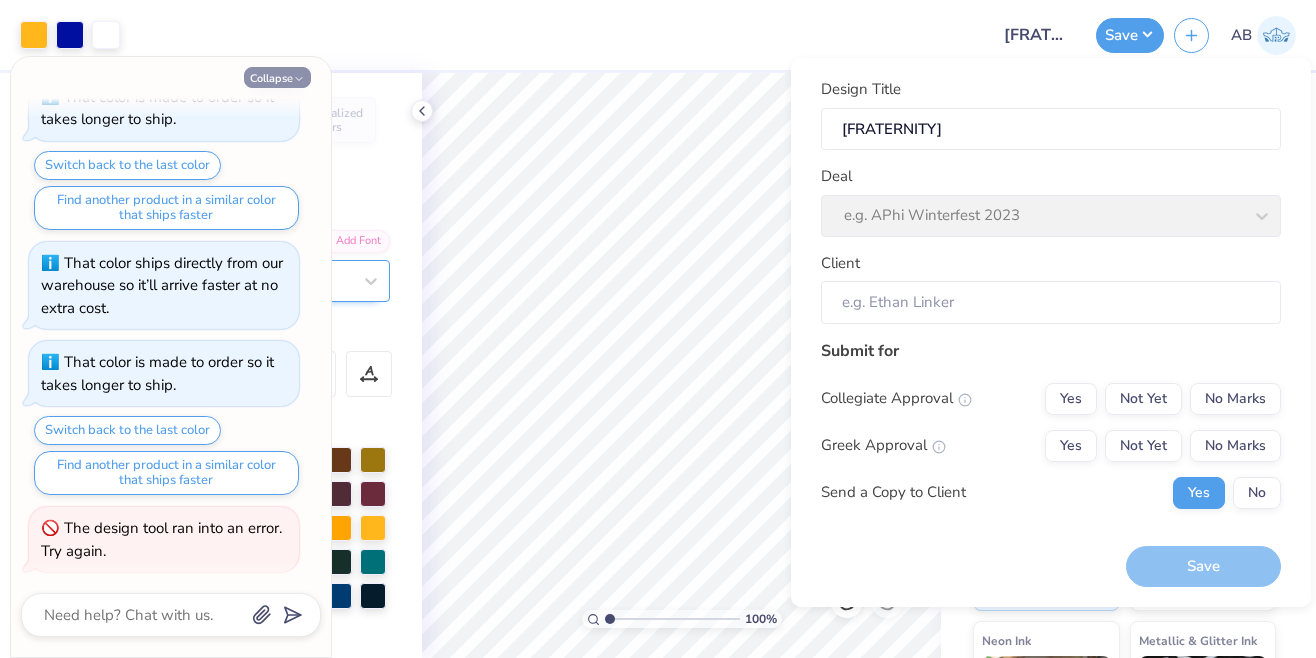 click on "Collapse" at bounding box center (277, 77) 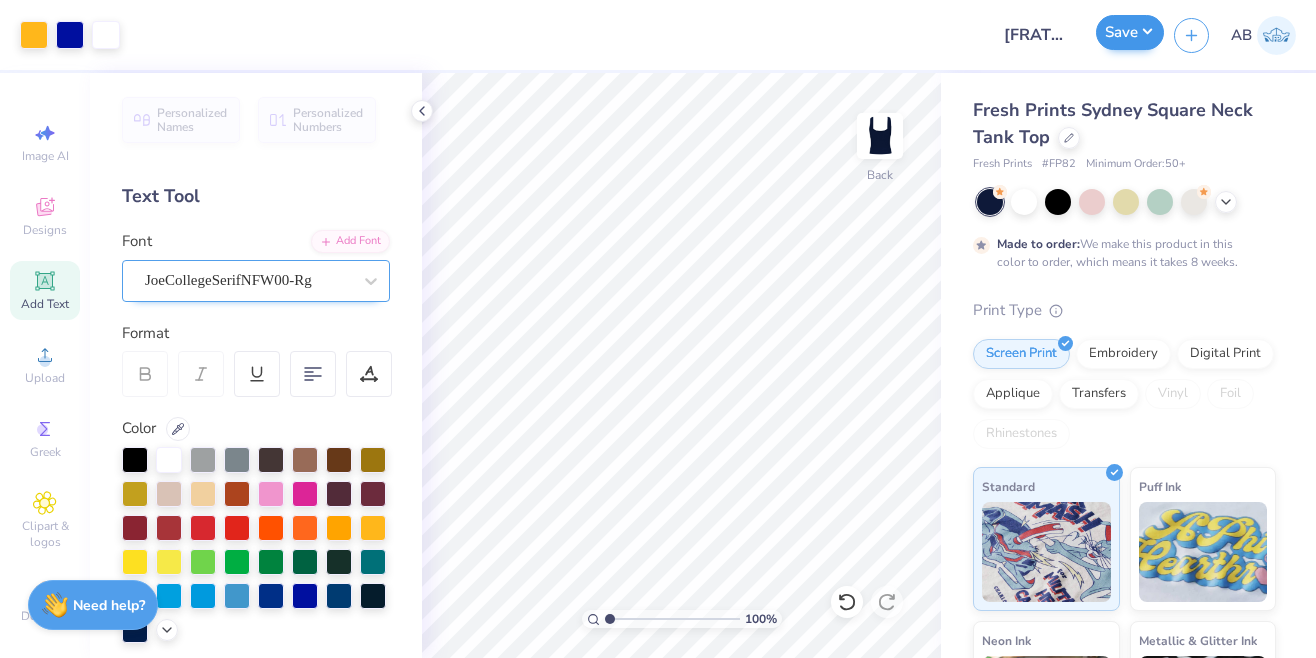 click on "Save" at bounding box center [1130, 32] 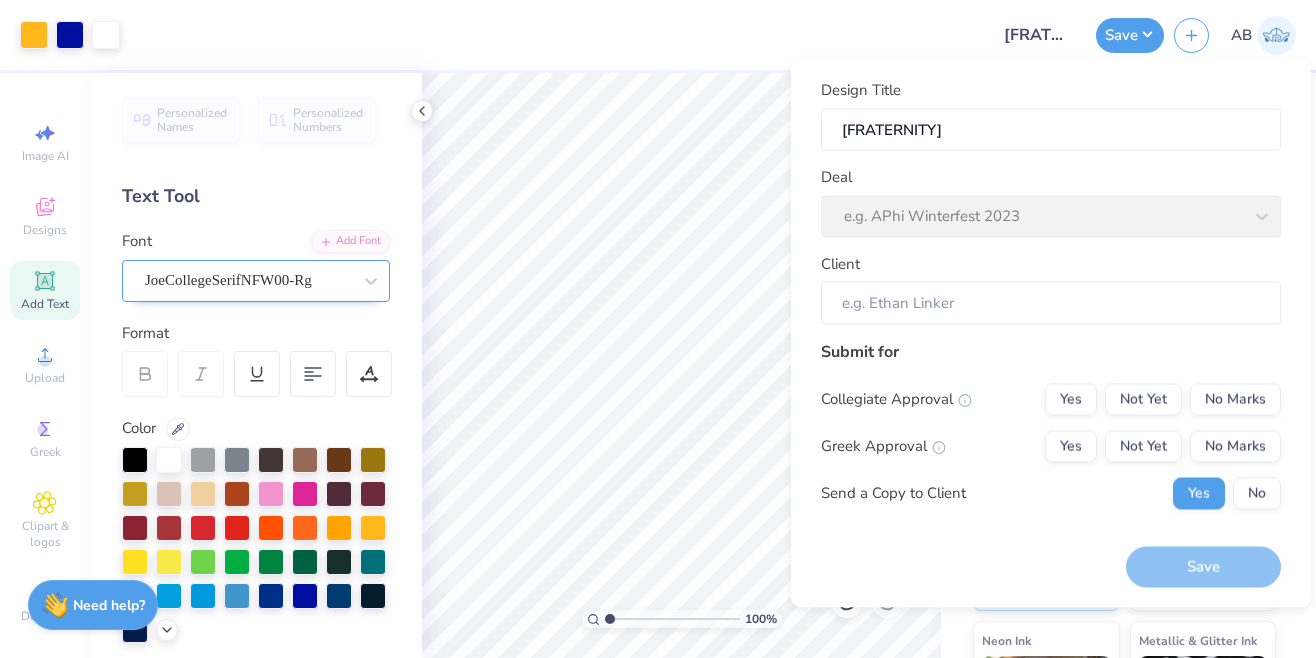 click on "Deal e.g. APhi Winterfest 2023" at bounding box center (1051, 202) 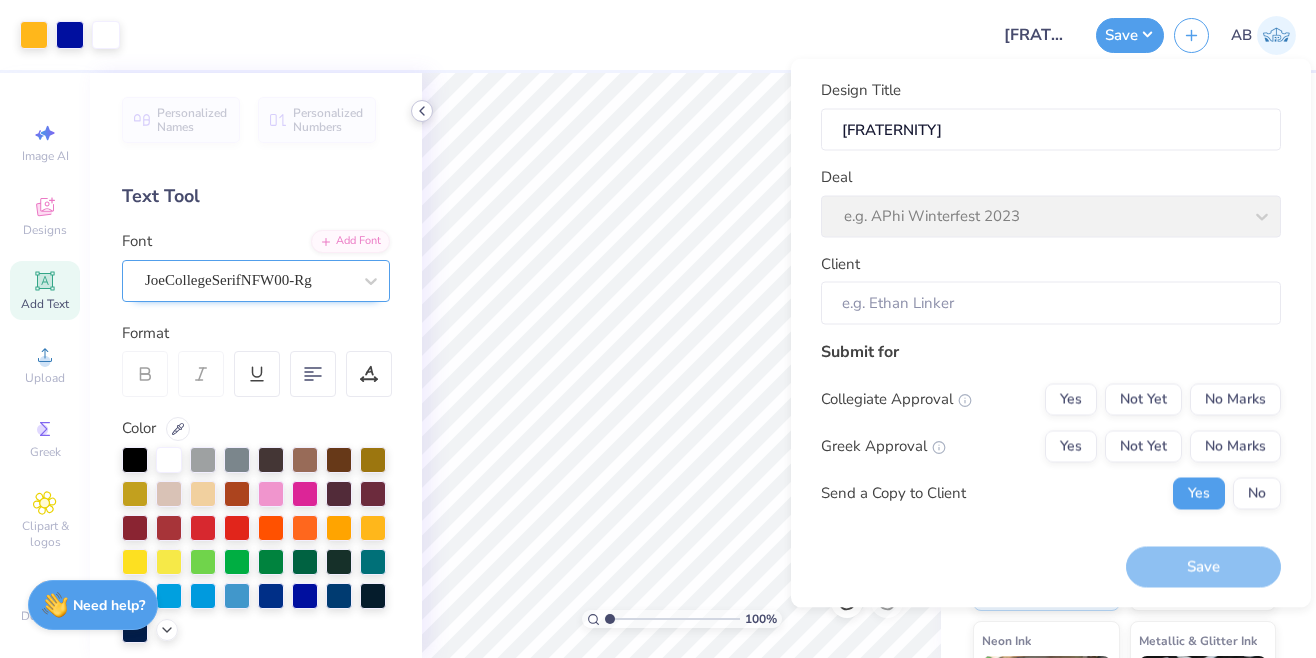 click 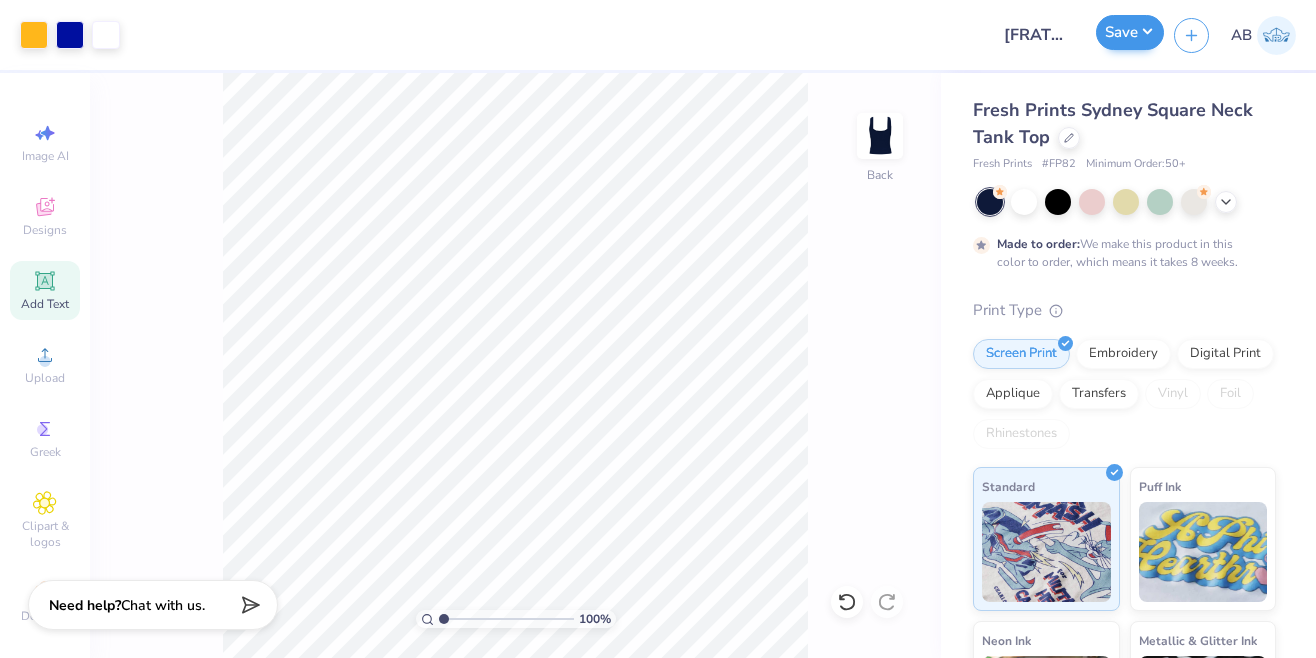 click on "Save" at bounding box center [1130, 32] 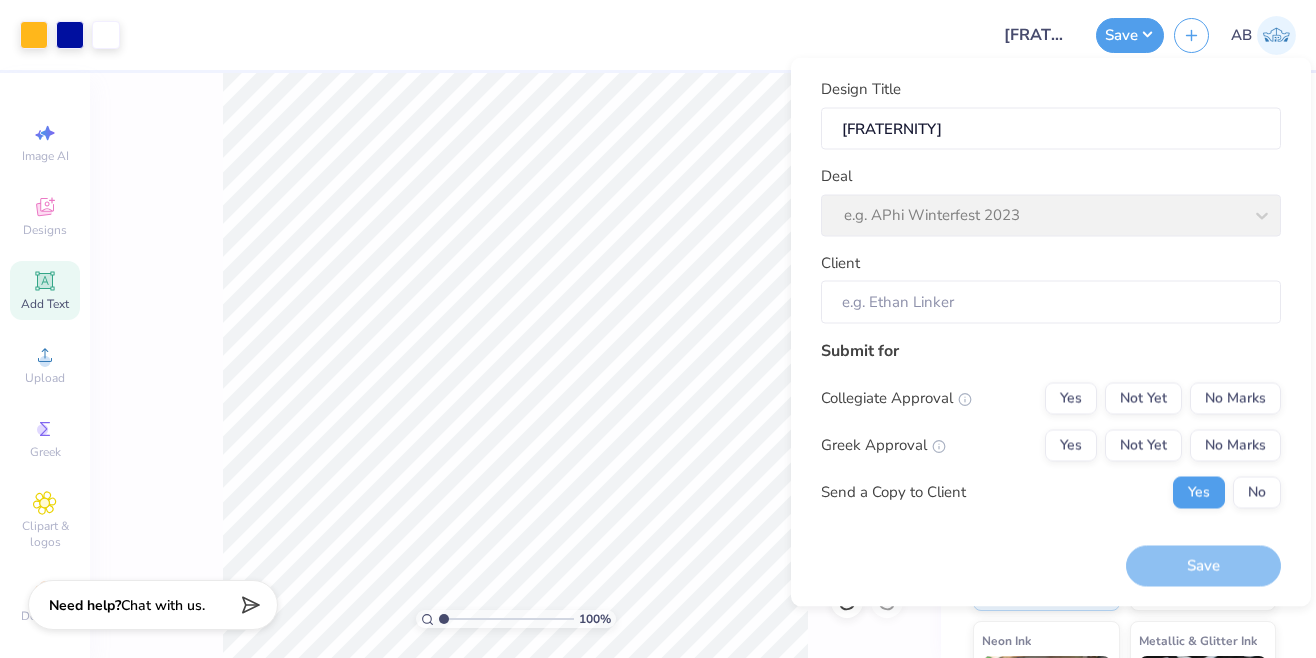 click on "Deal e.g. APhi Winterfest 2023" at bounding box center [1051, 201] 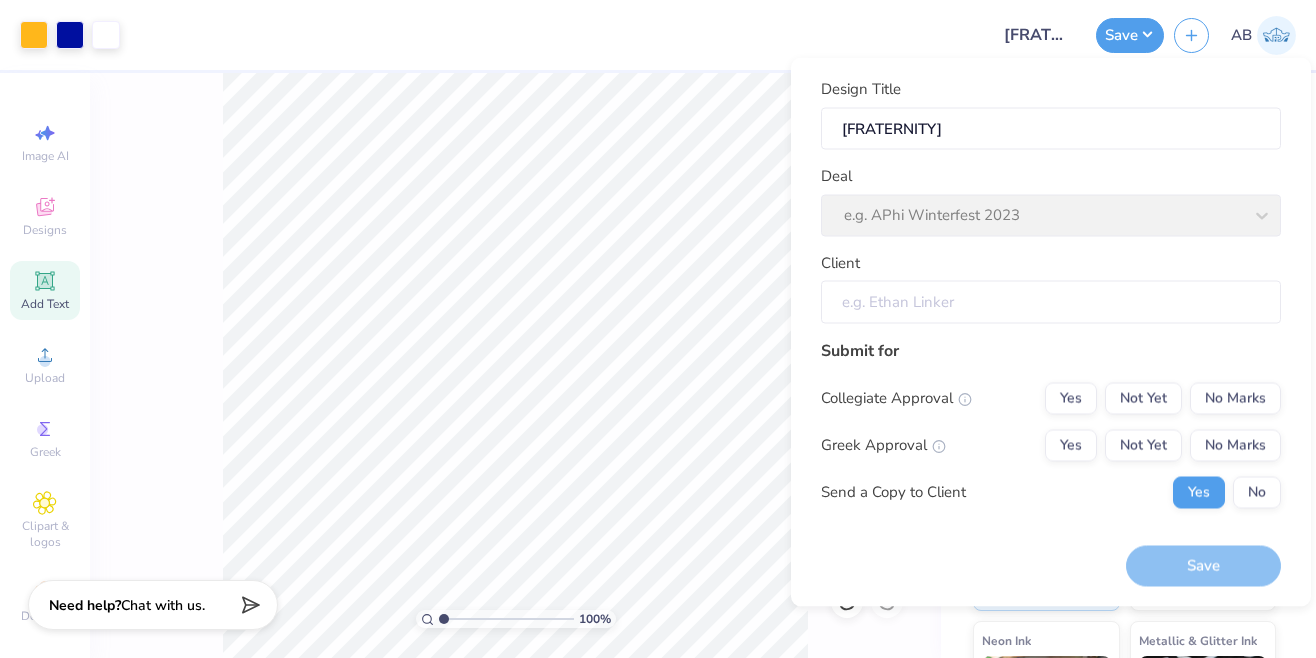 click on "Client" at bounding box center [1051, 302] 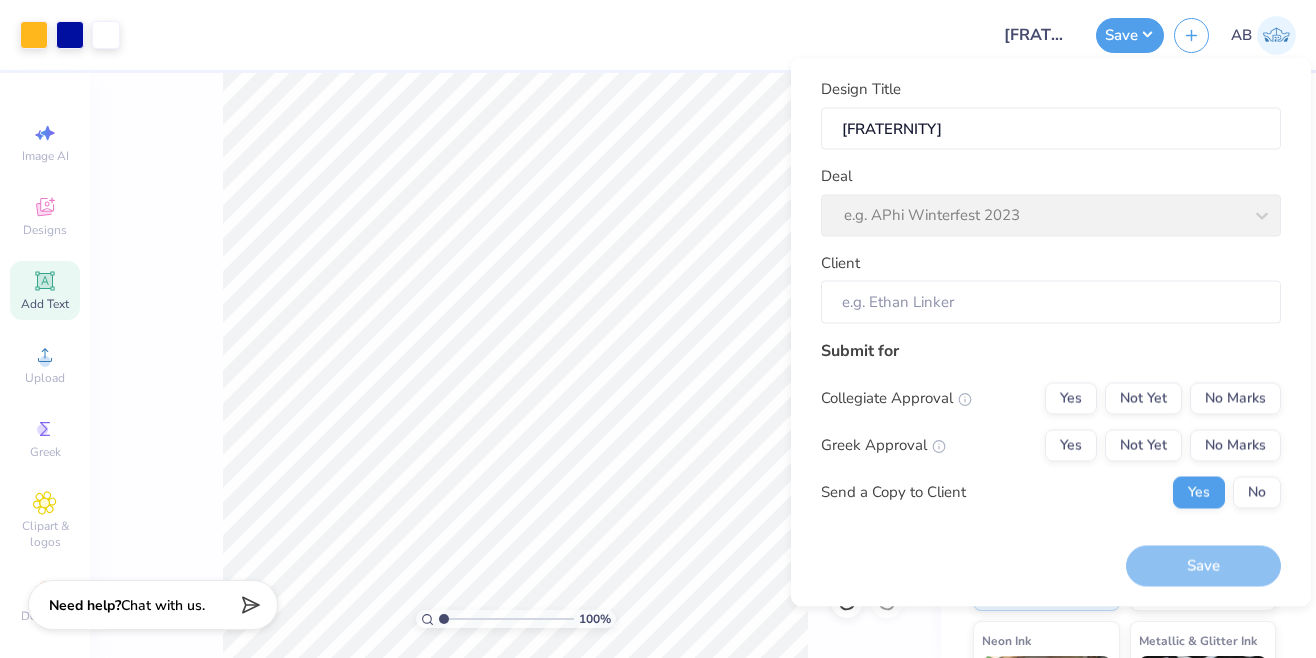 click on "Deal e.g. APhi Winterfest 2023" at bounding box center [1051, 201] 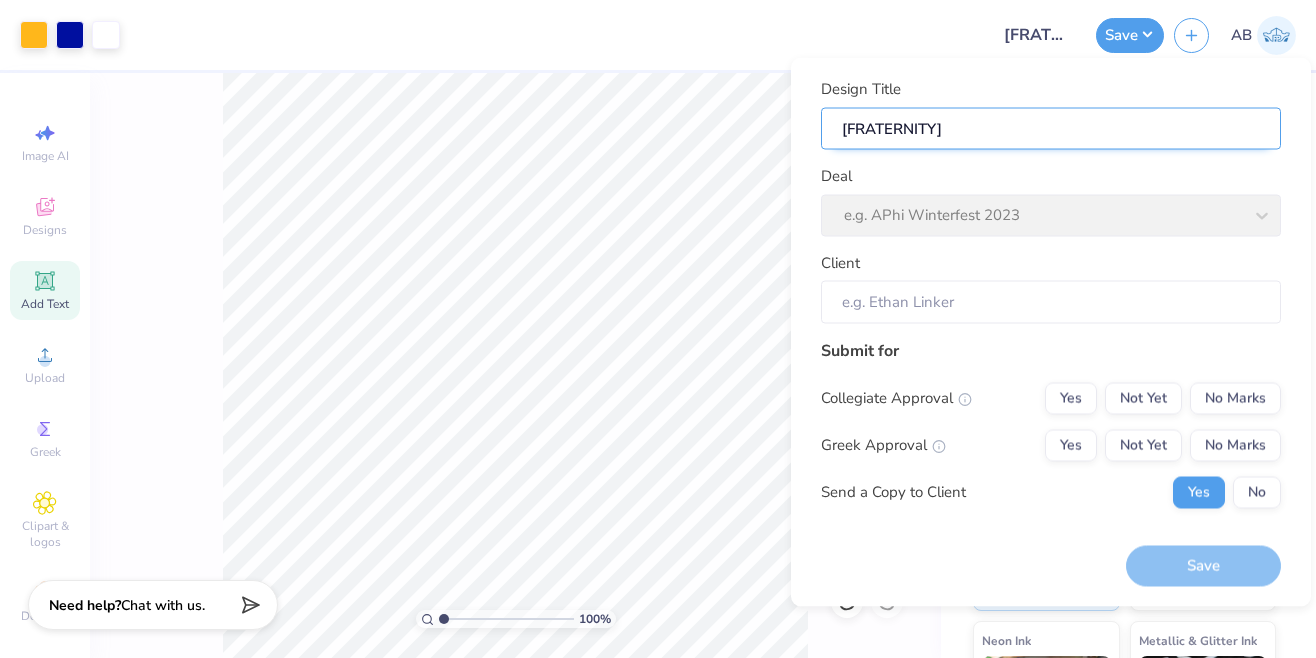 click on "KD Gameday tank" at bounding box center (1051, 128) 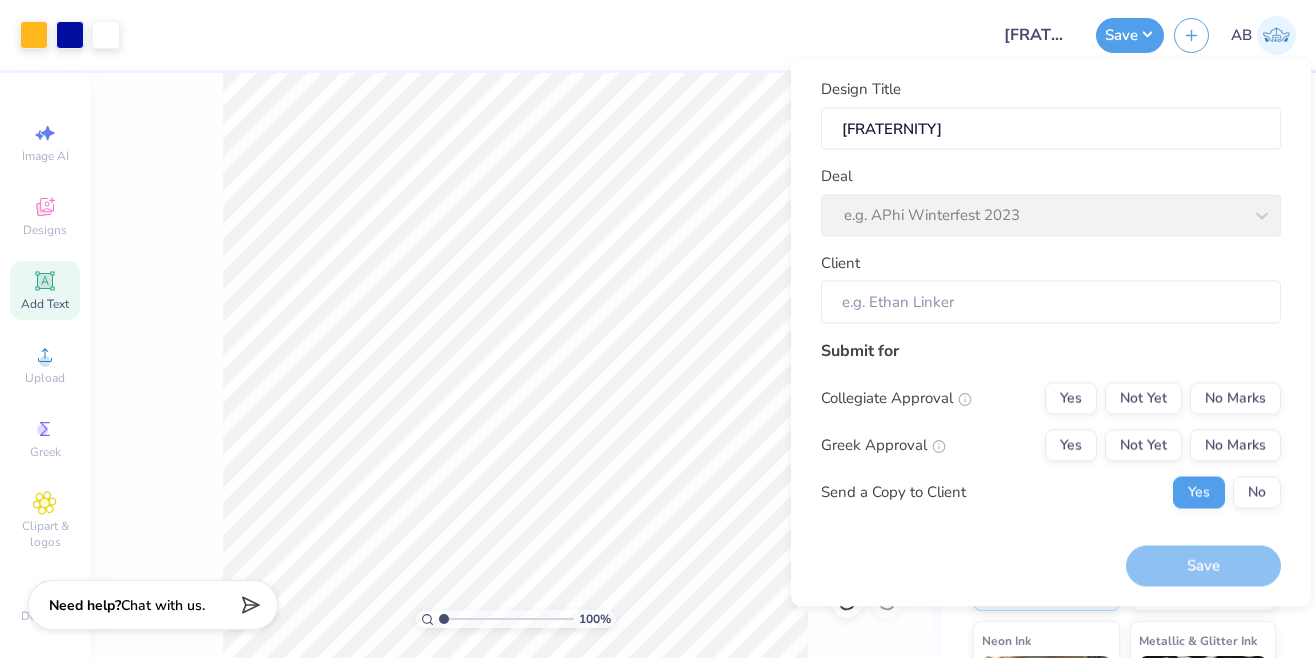 click on "Deal e.g. APhi Winterfest 2023" at bounding box center (1051, 201) 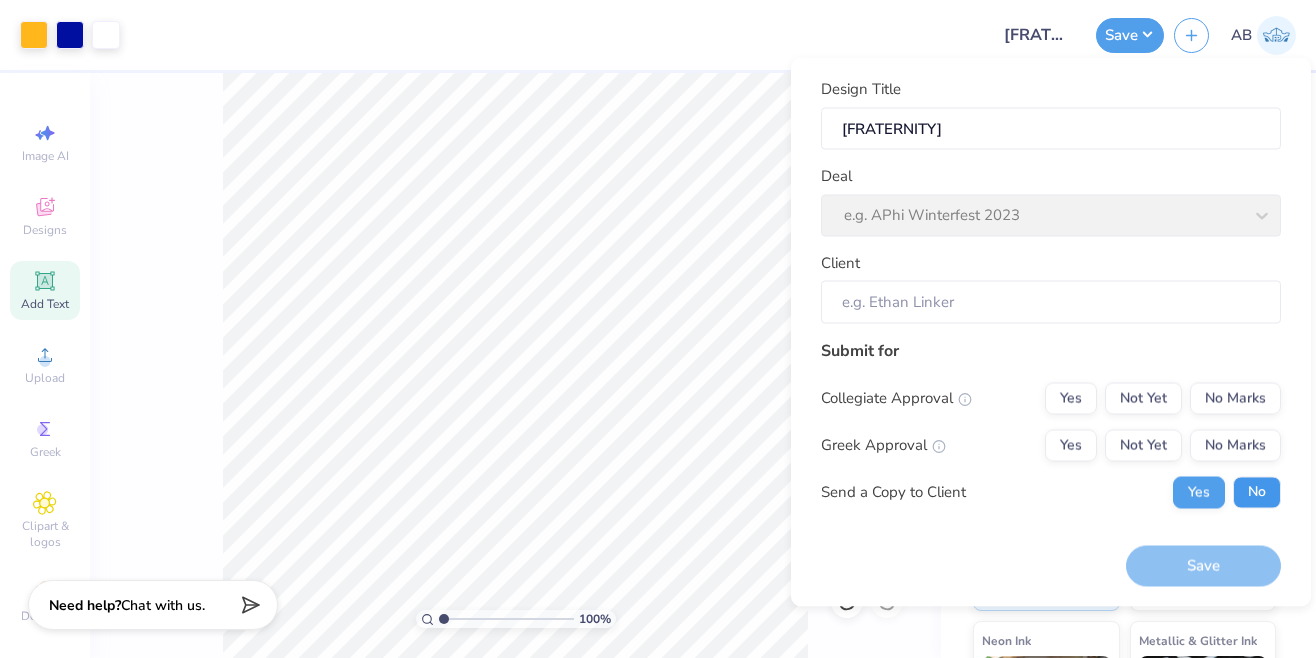 click on "No" at bounding box center (1257, 492) 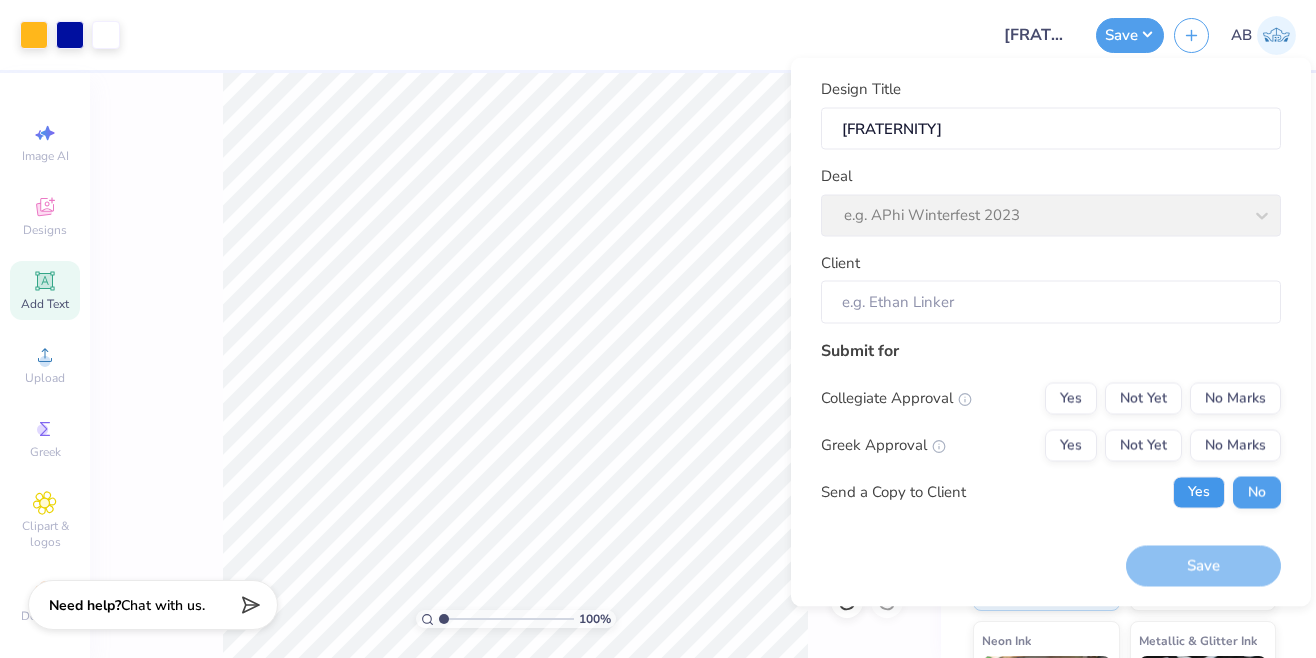 click on "Yes" at bounding box center [1199, 492] 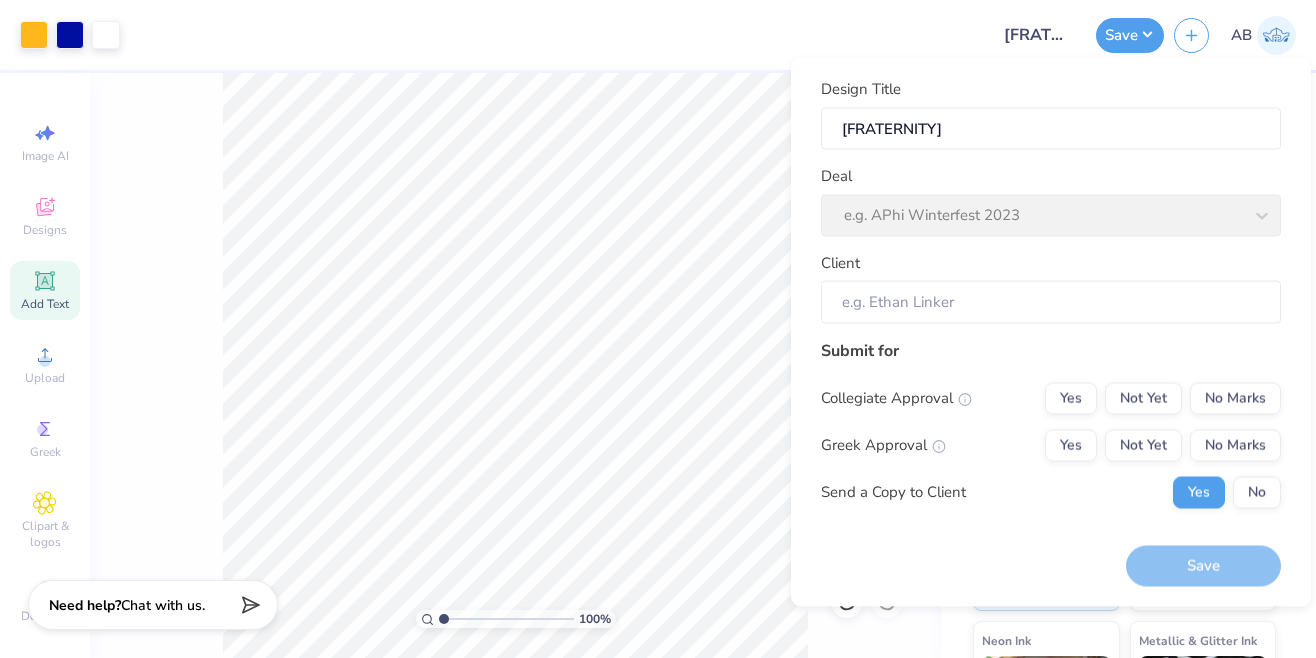 click on "Collegiate Approval Yes Not Yet No Marks Greek Approval Yes Not Yet No Marks Send a Copy to Client Yes No" at bounding box center [1051, 445] 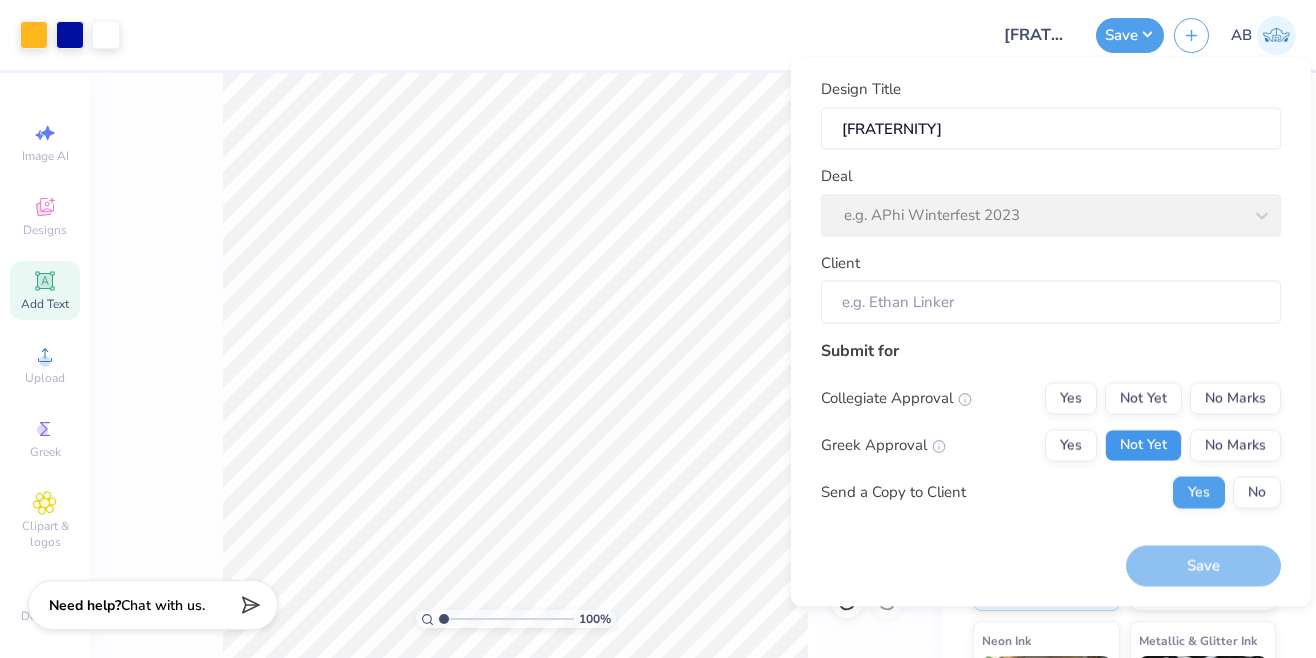 click on "Not Yet" at bounding box center [1143, 445] 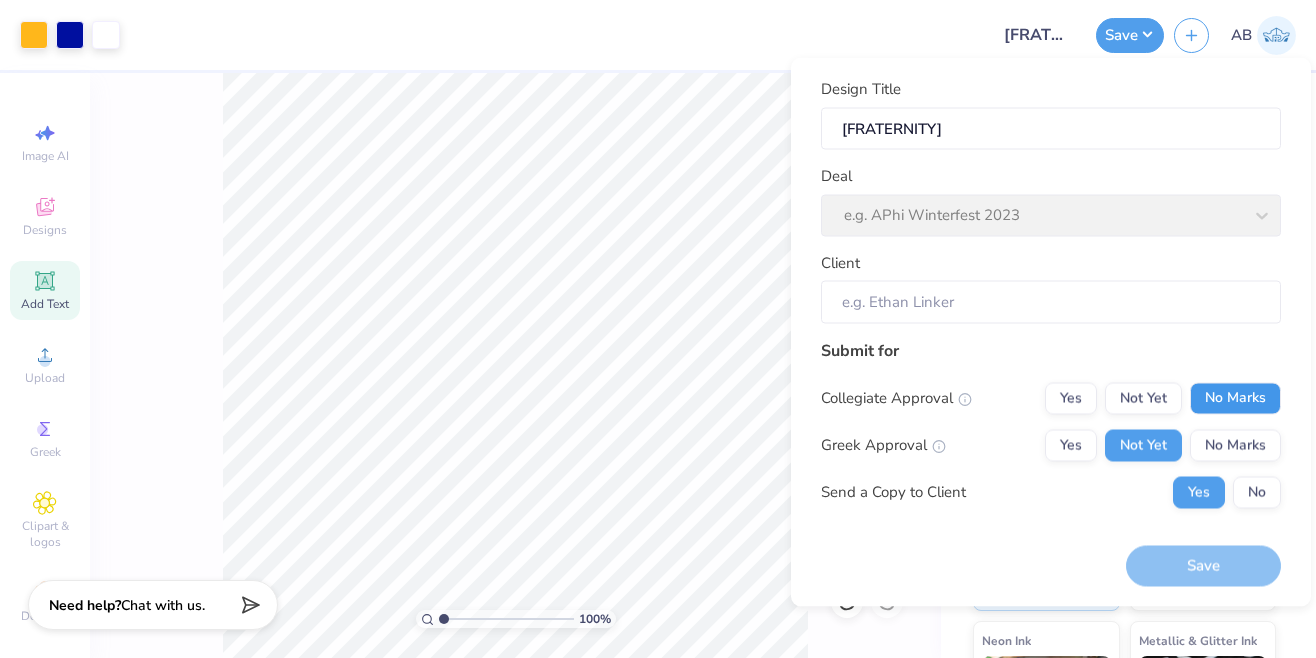 click on "No Marks" at bounding box center (1235, 398) 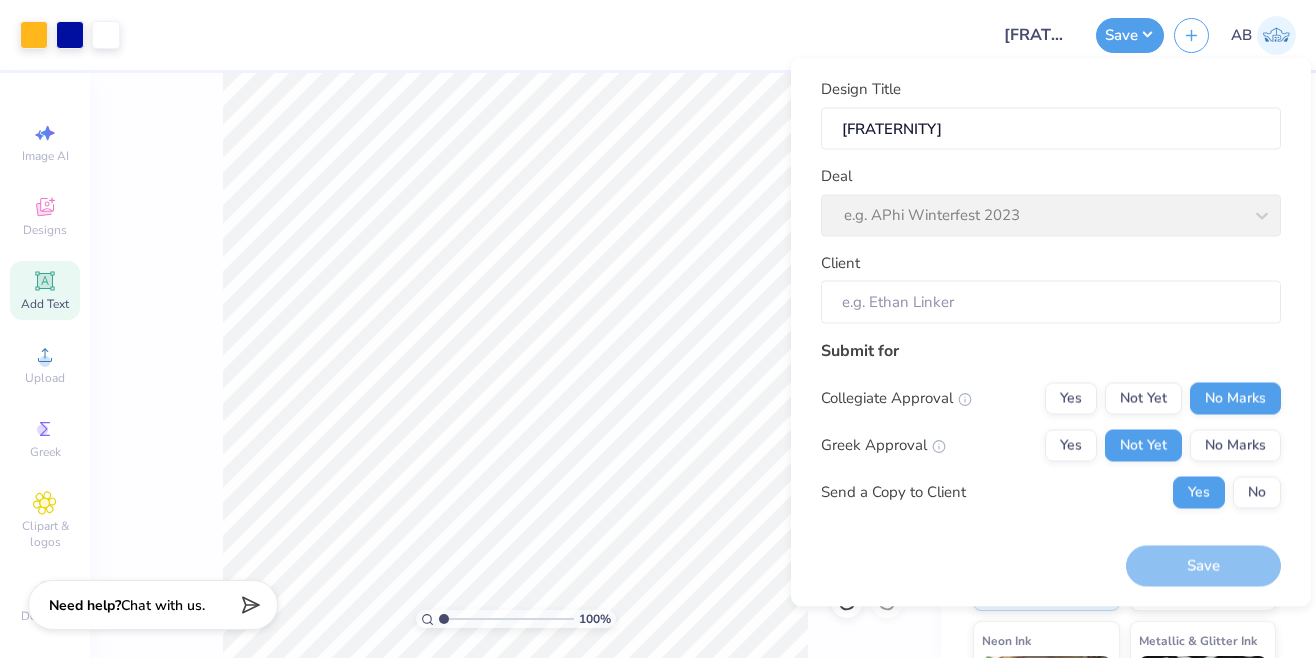 click on "Not Yet" at bounding box center [1143, 398] 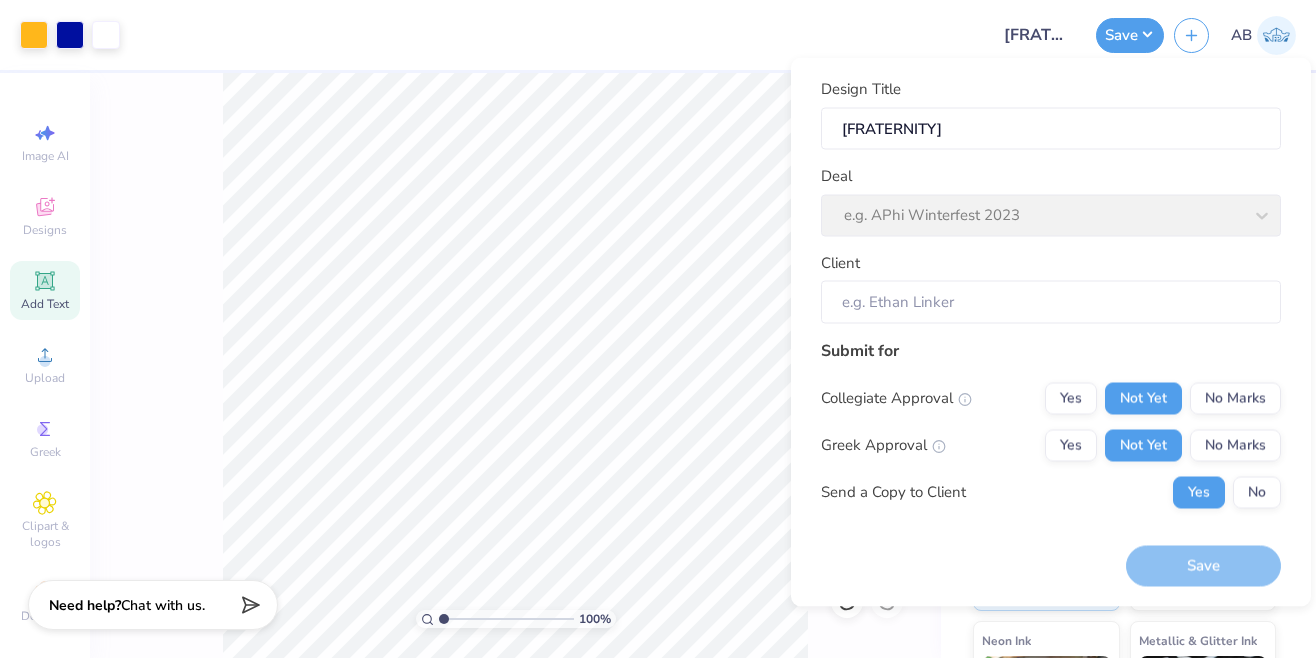 click on "Collegiate Approval Yes Not Yet No Marks Greek Approval Yes Not Yet No Marks Send a Copy to Client Yes No" at bounding box center [1051, 445] 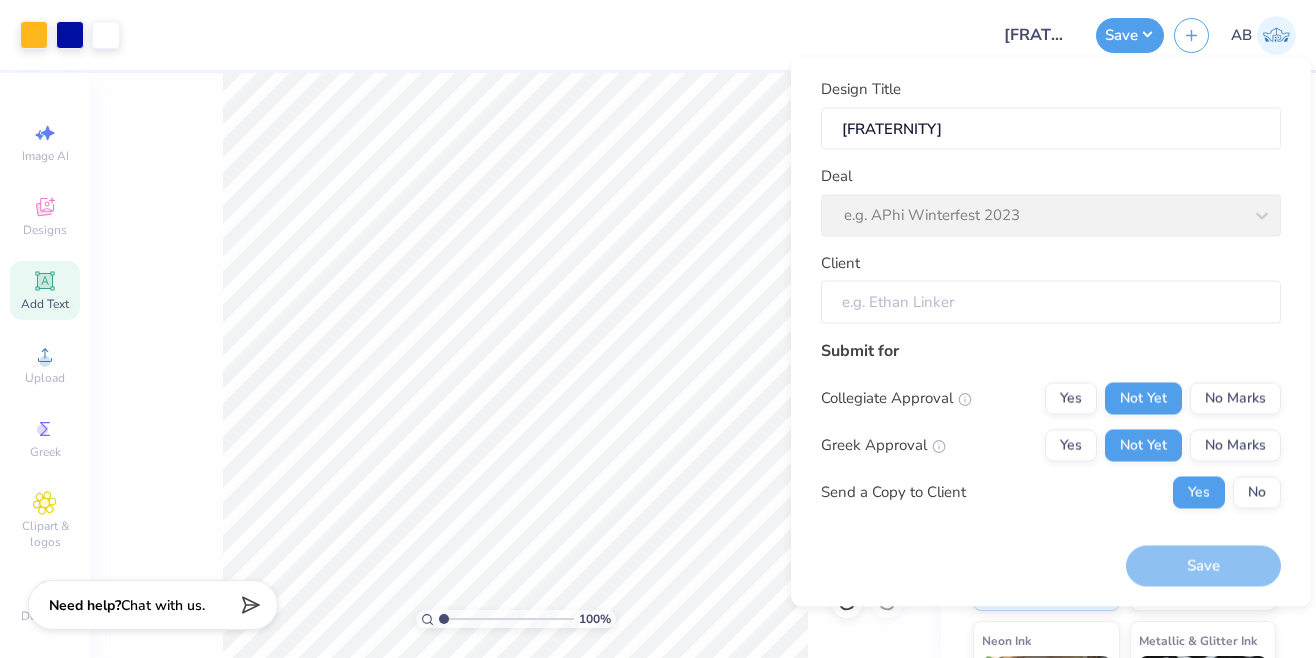 click on "Client" at bounding box center [1051, 302] 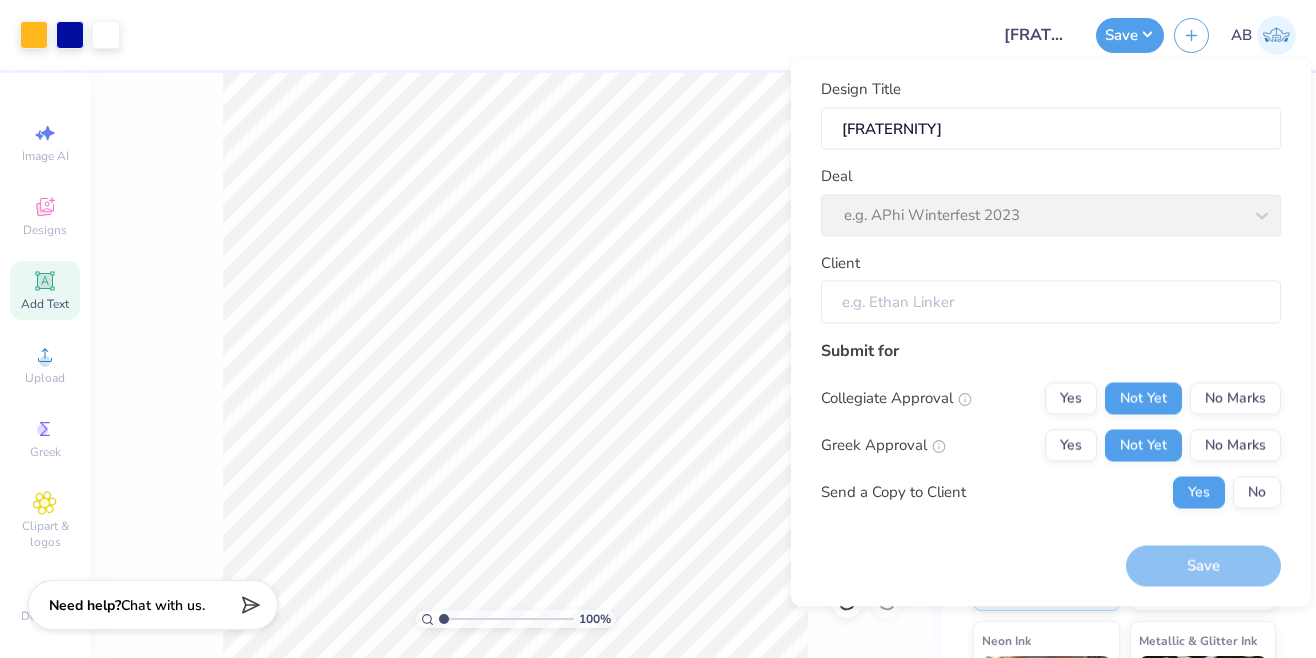 click on "Deal e.g. APhi Winterfest 2023" at bounding box center (1051, 201) 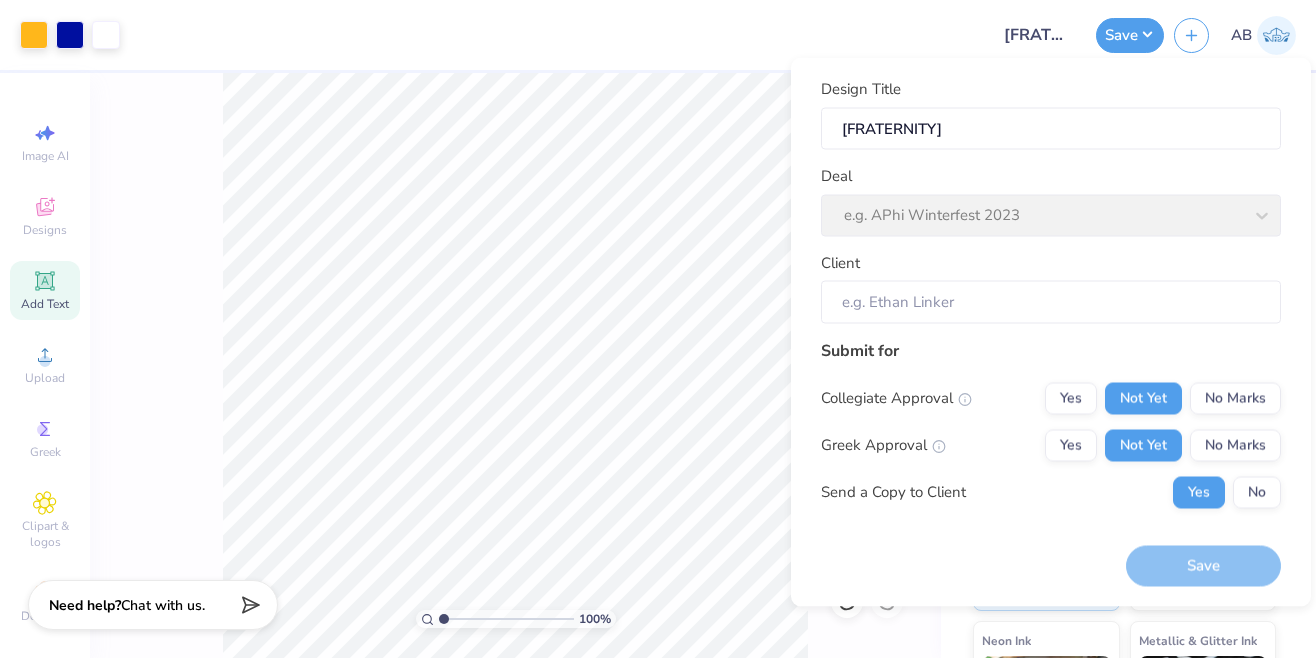 click on "Deal e.g. APhi Winterfest 2023" at bounding box center [1051, 201] 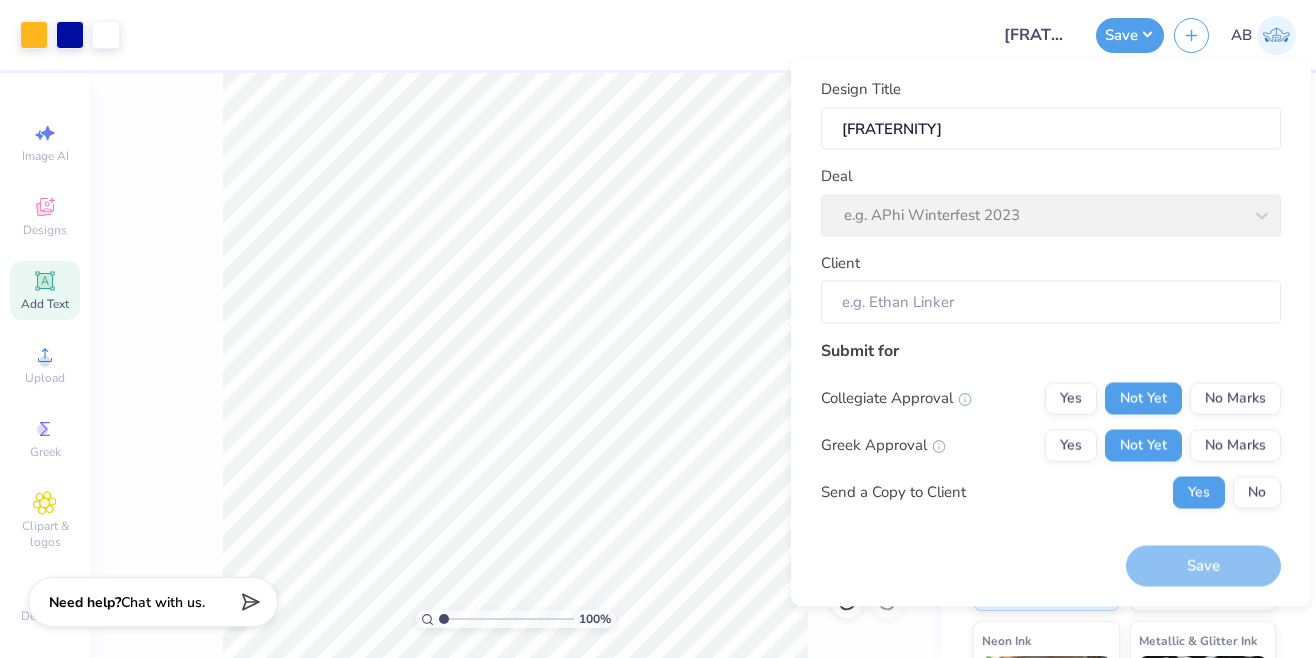 click on "Chat with us." at bounding box center (163, 602) 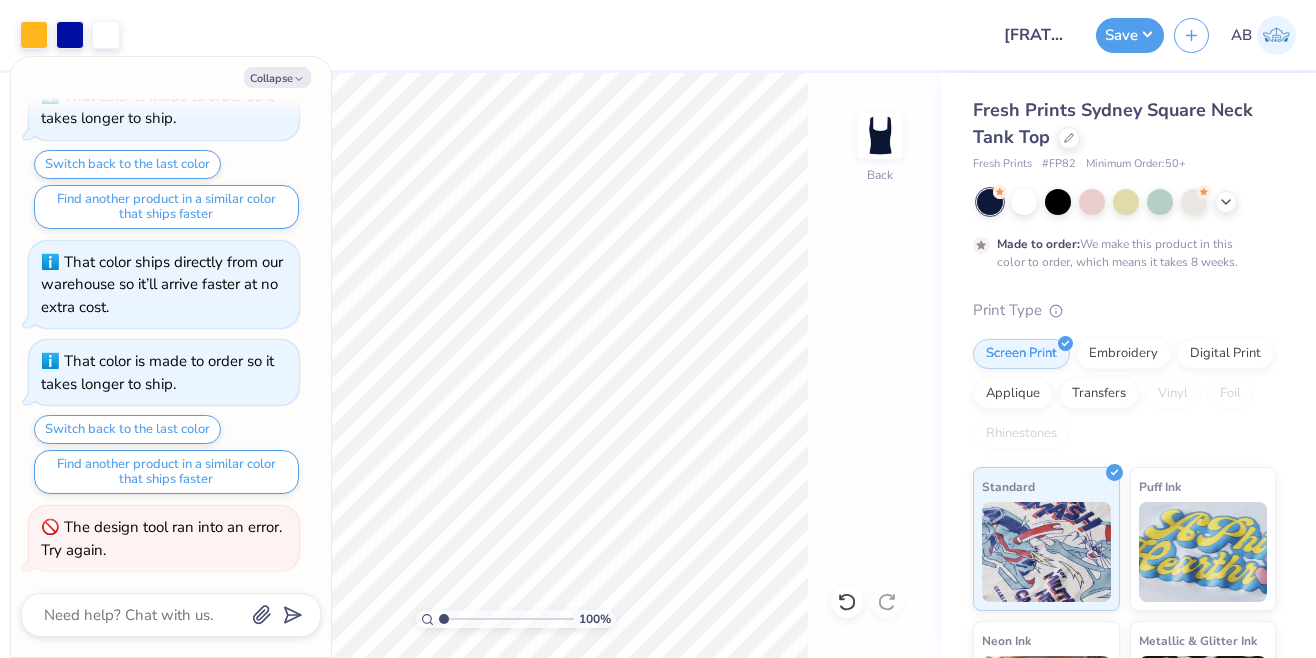 scroll, scrollTop: 93, scrollLeft: 0, axis: vertical 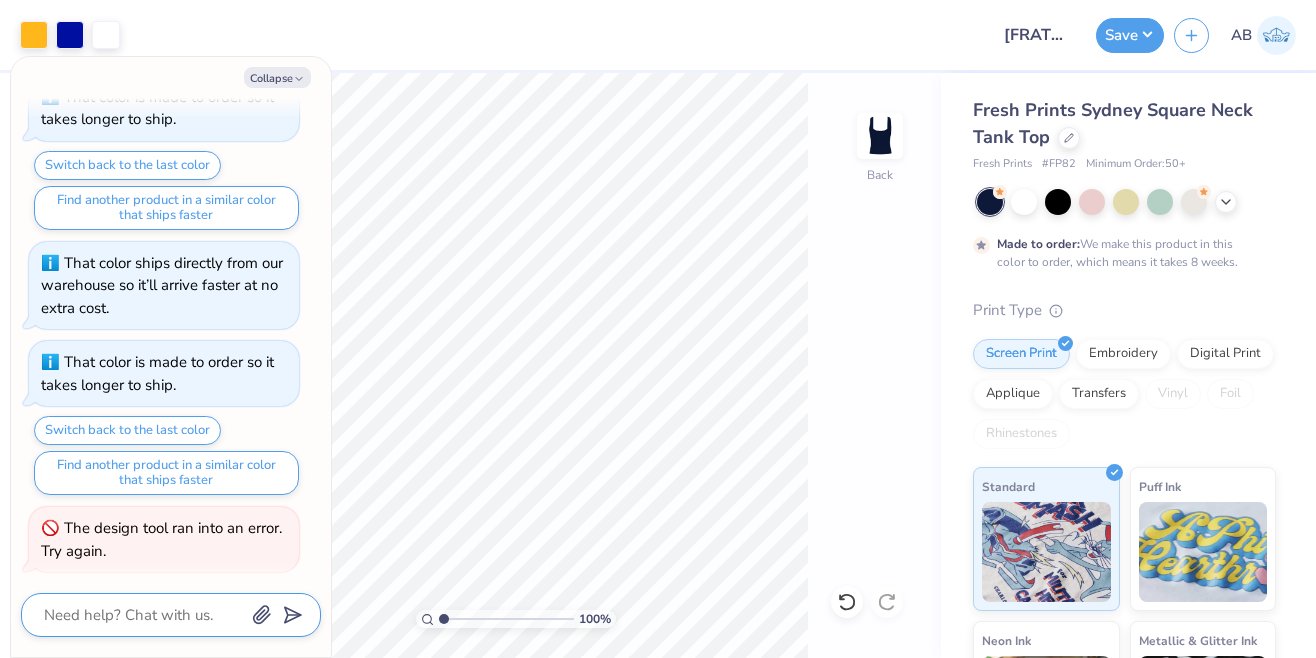 click at bounding box center (143, 615) 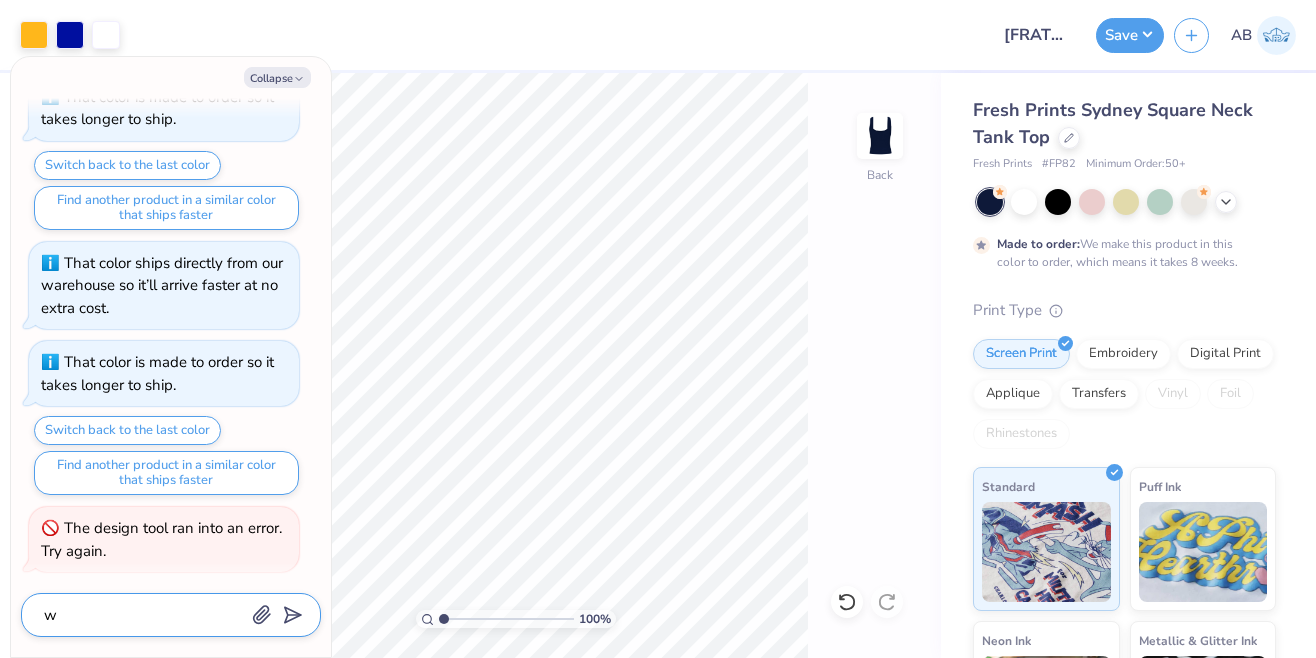 type on "x" 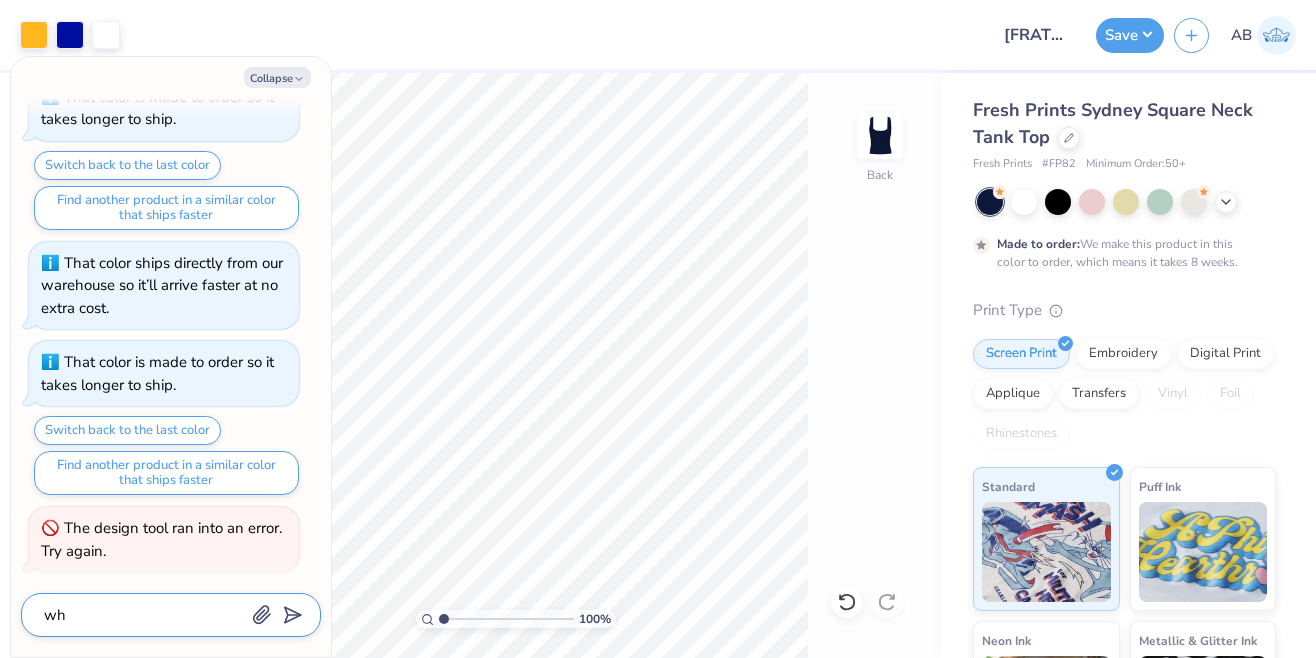 type on "x" 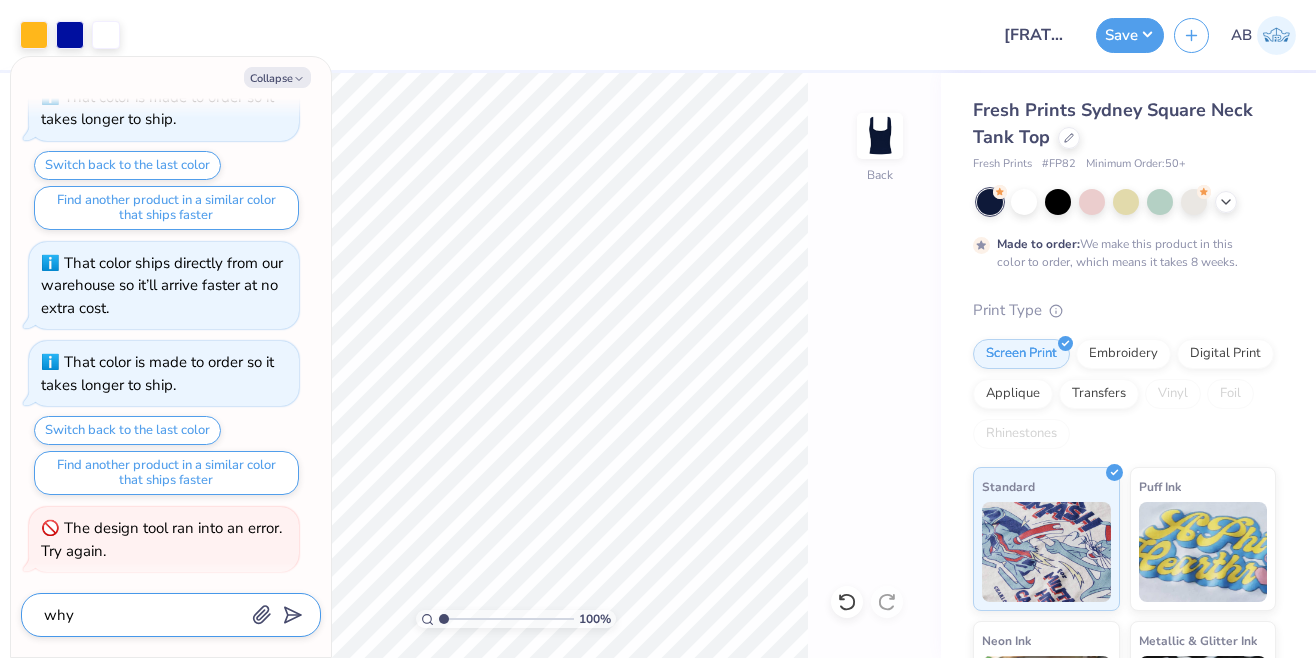 type on "x" 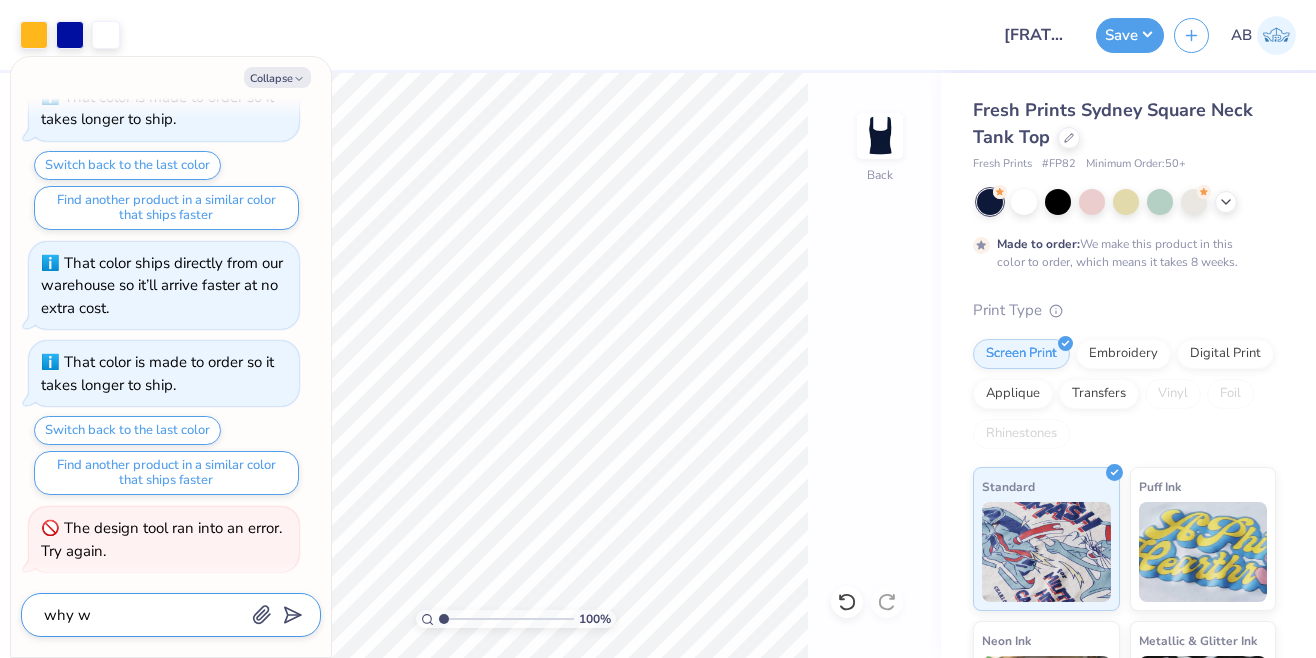 type on "x" 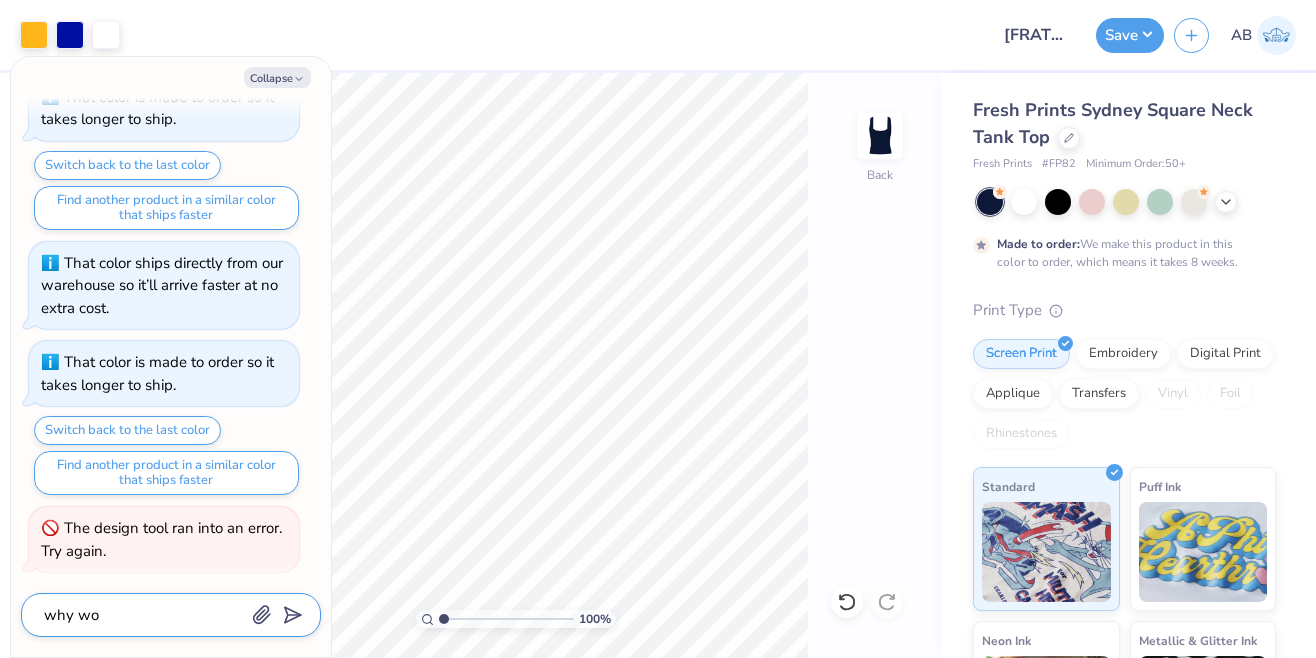 type on "x" 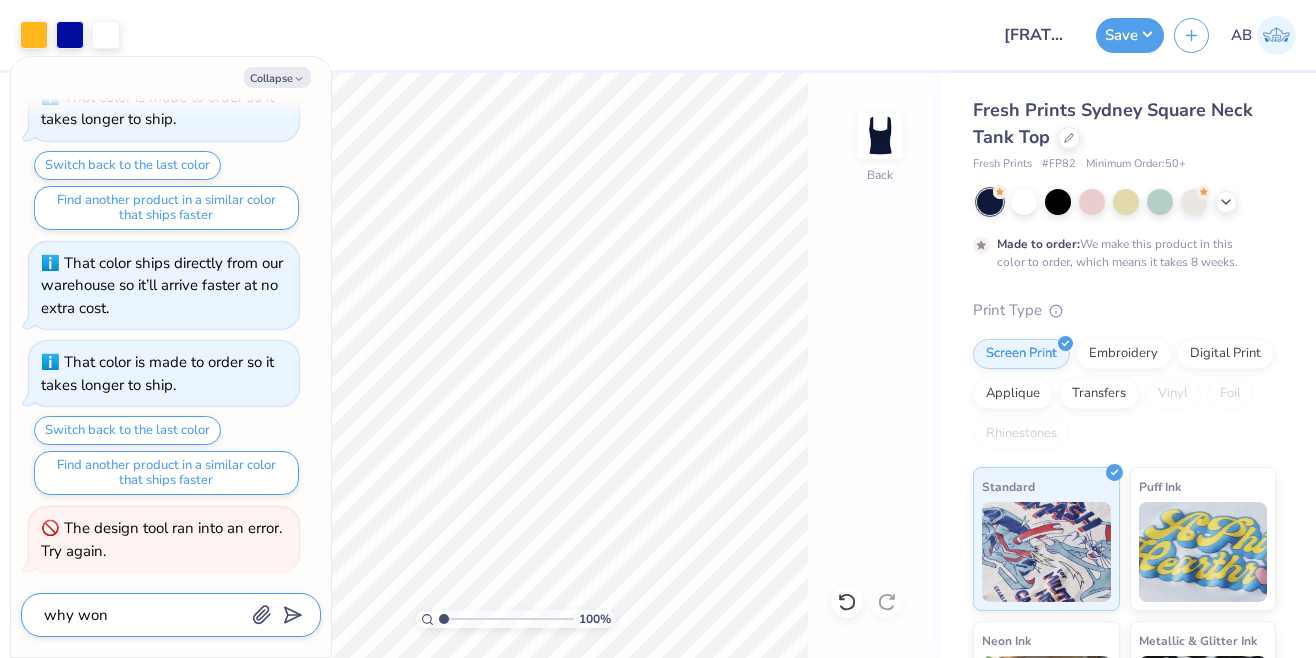 type on "x" 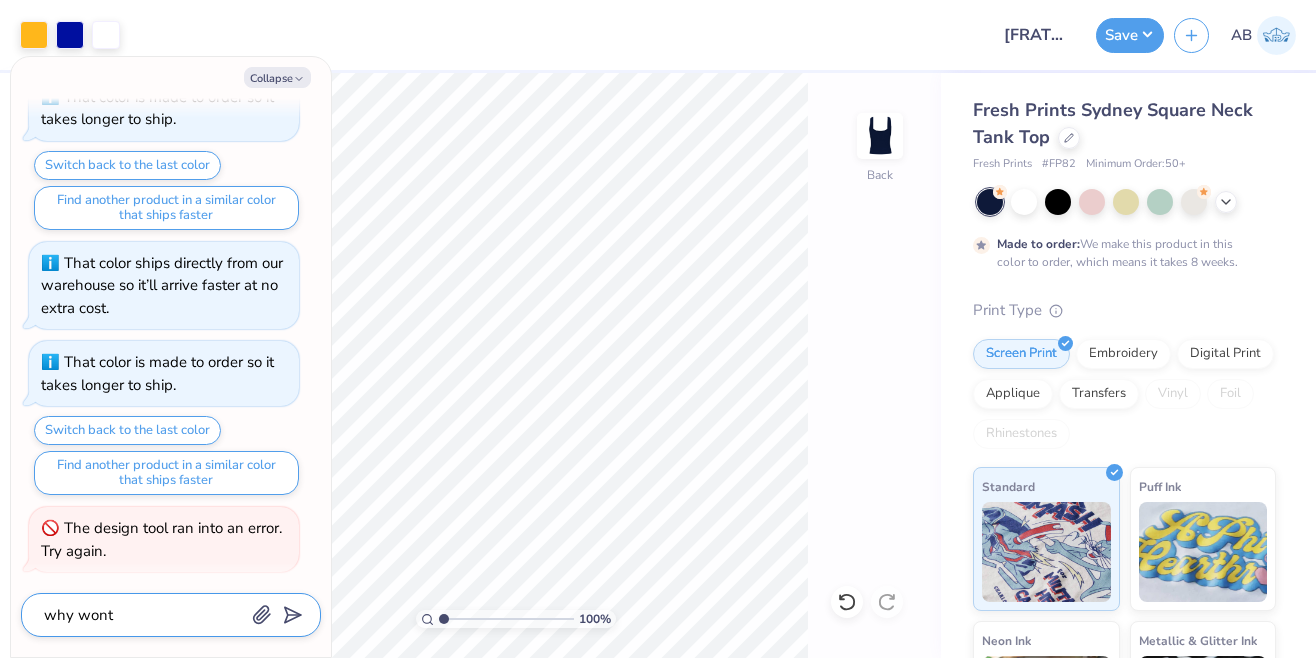 type on "x" 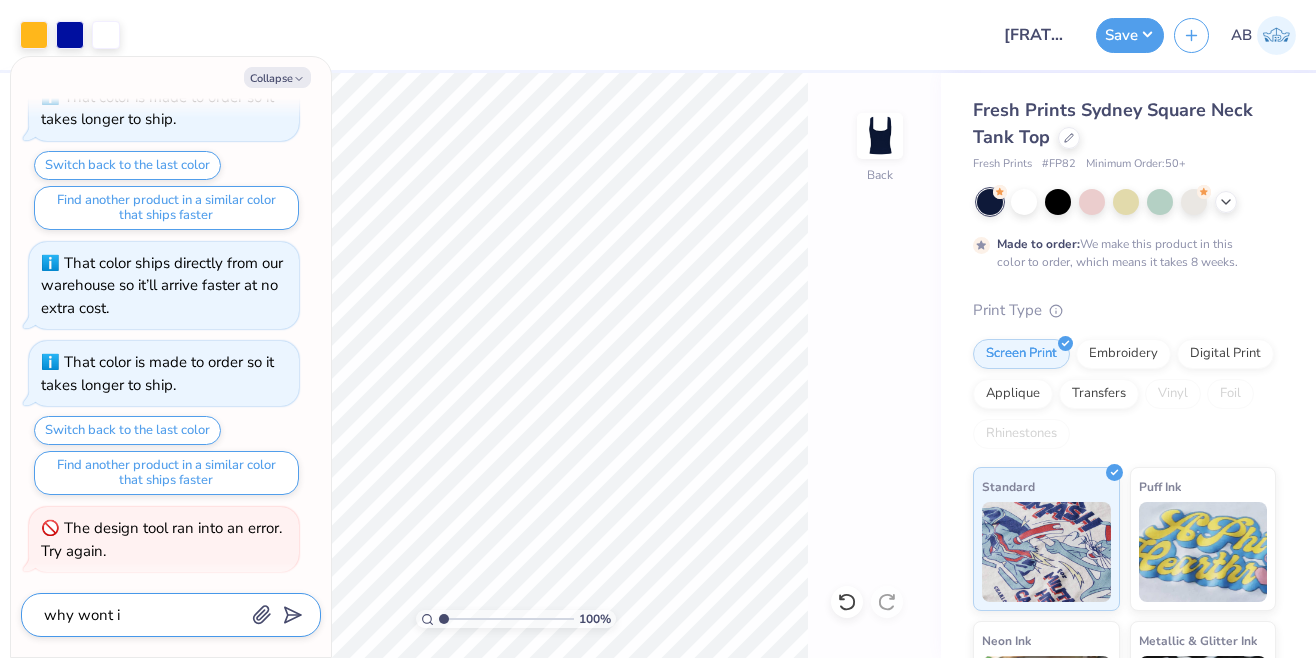 type on "x" 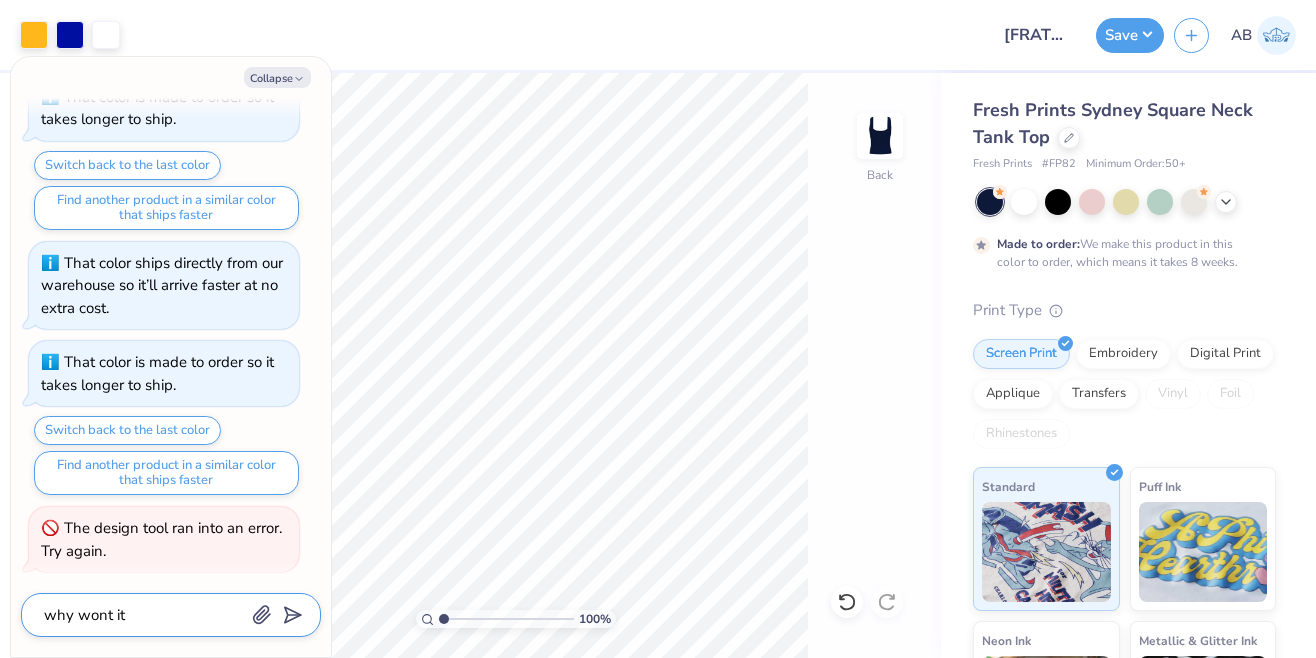 type on "x" 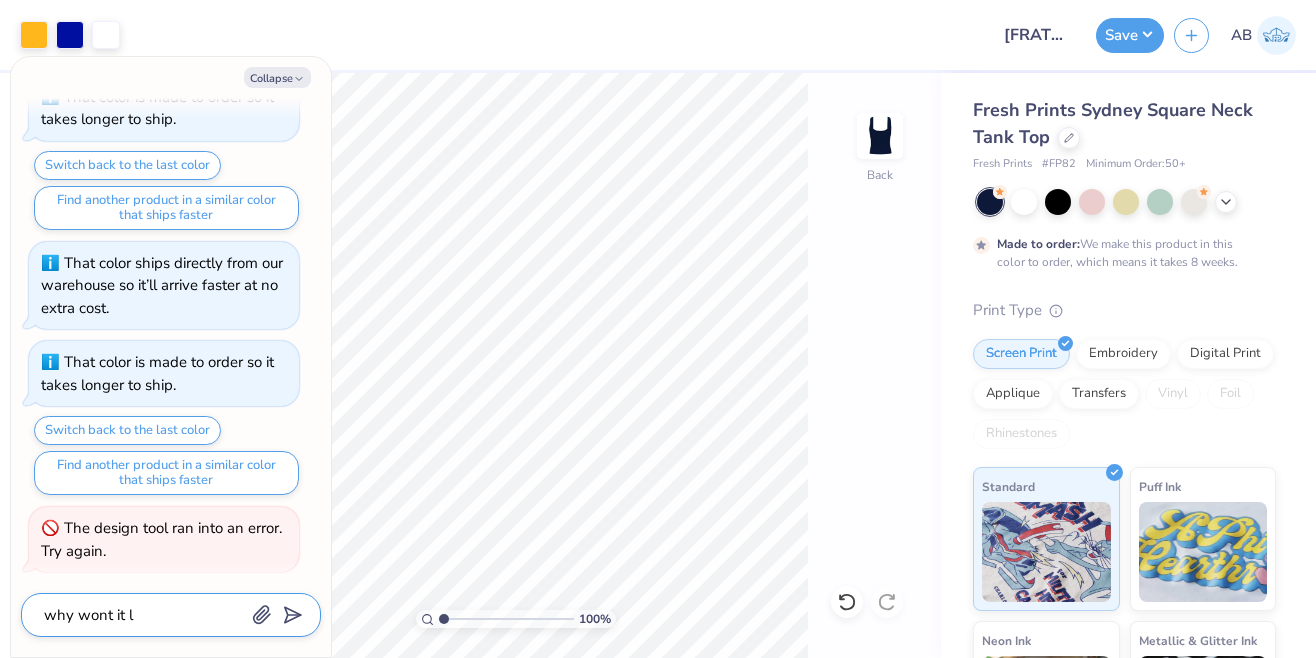 type on "x" 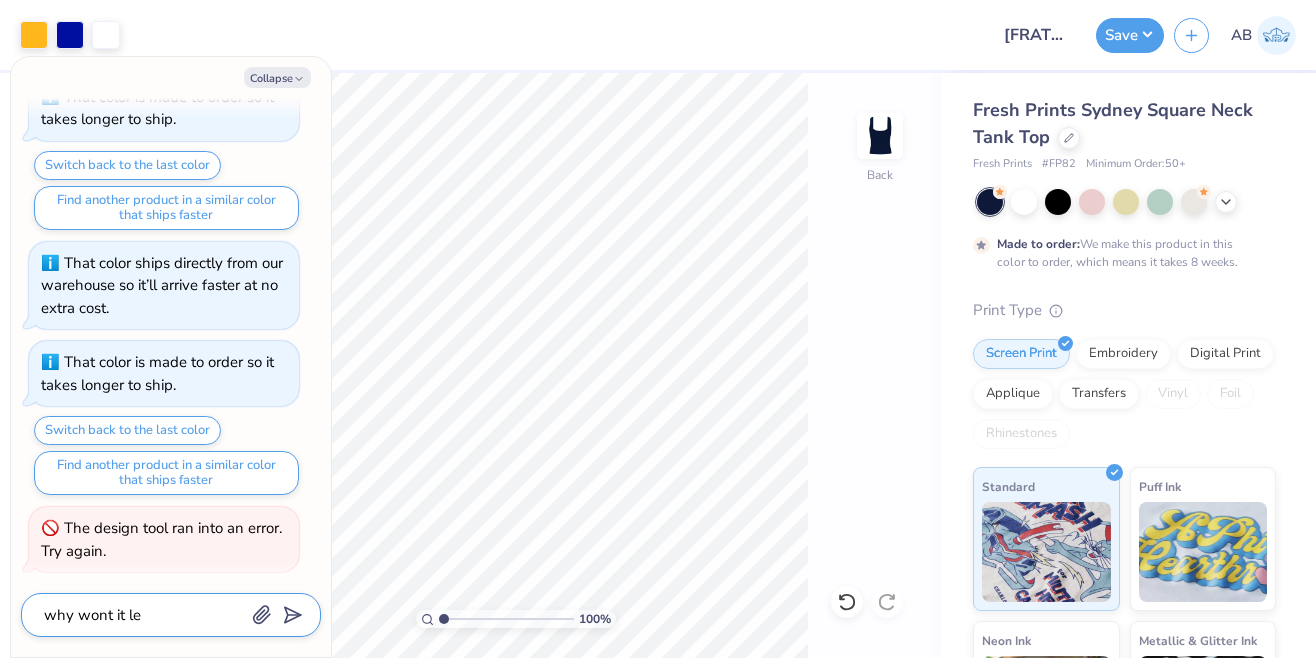 type on "x" 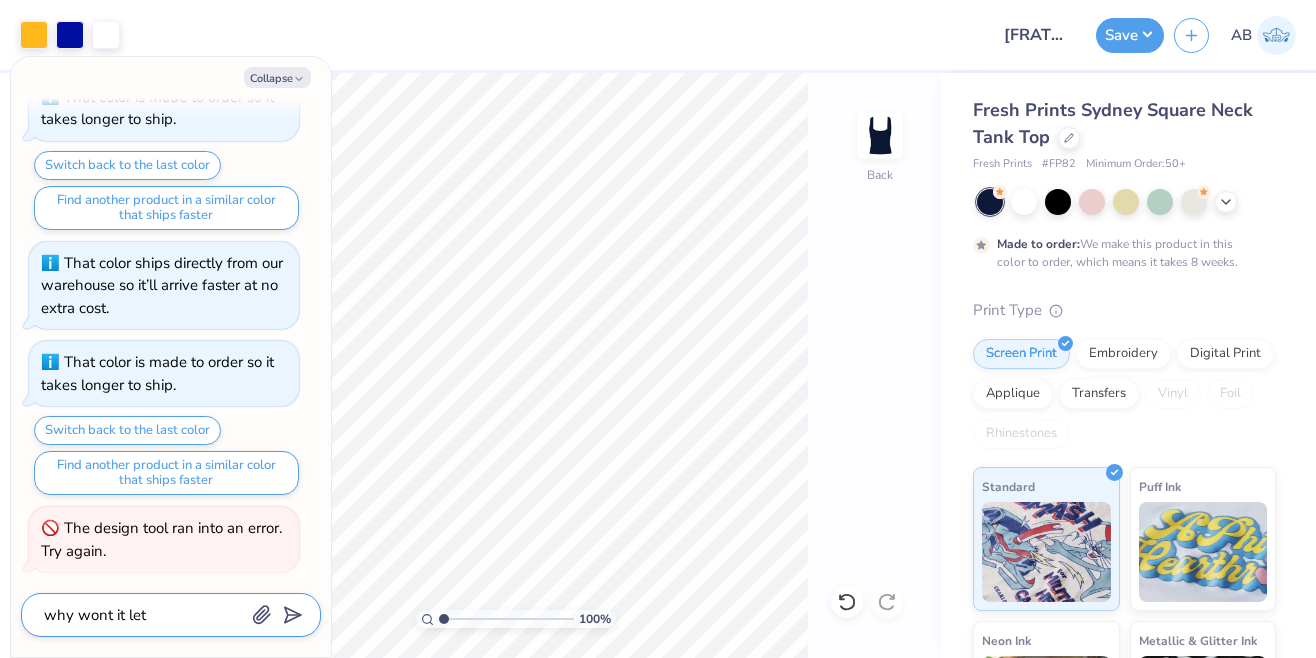 type on "x" 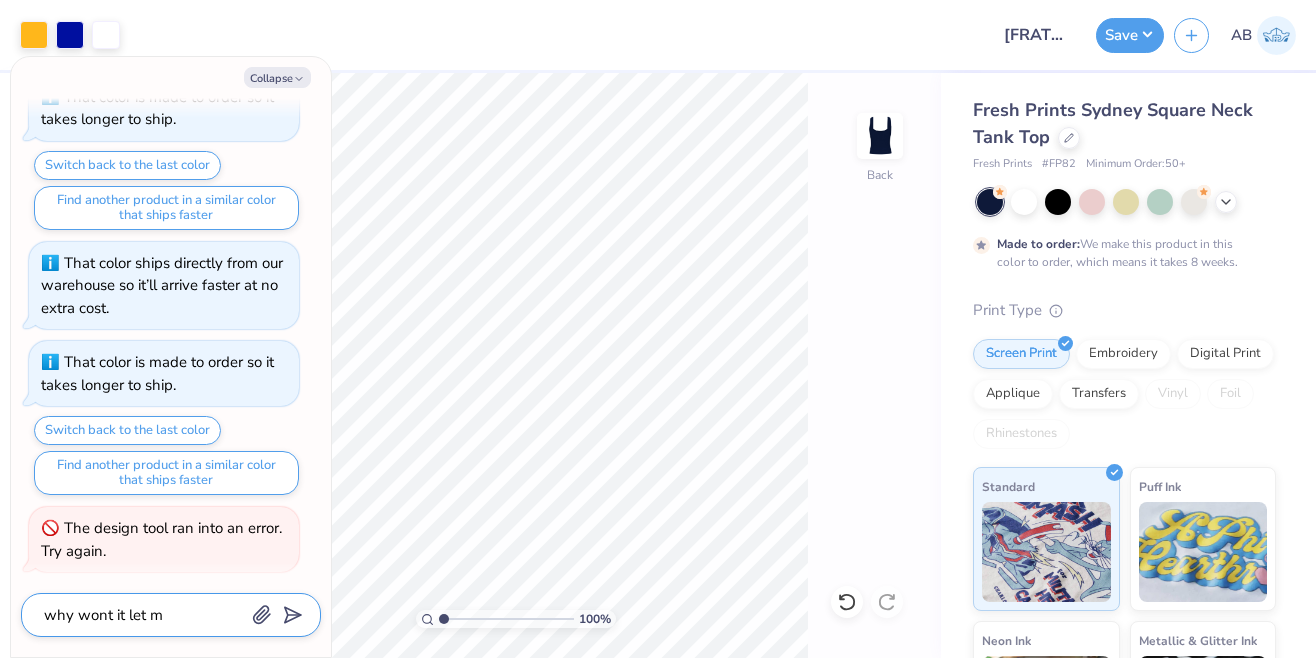 type on "x" 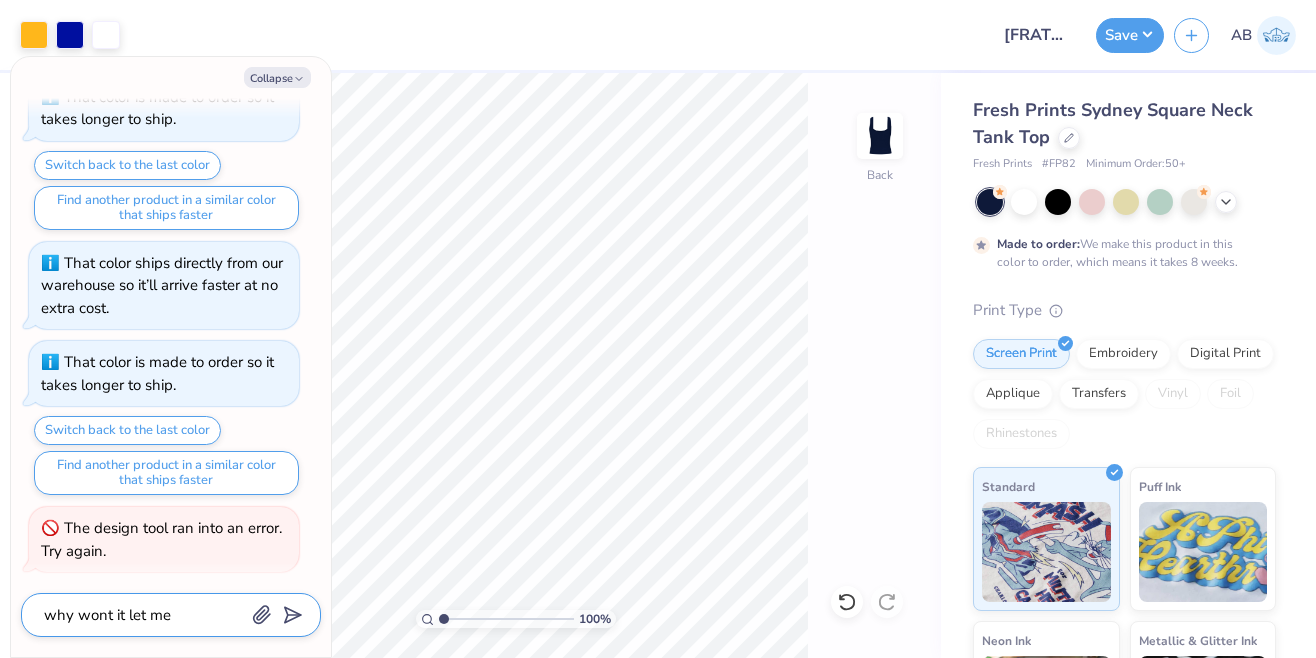type on "x" 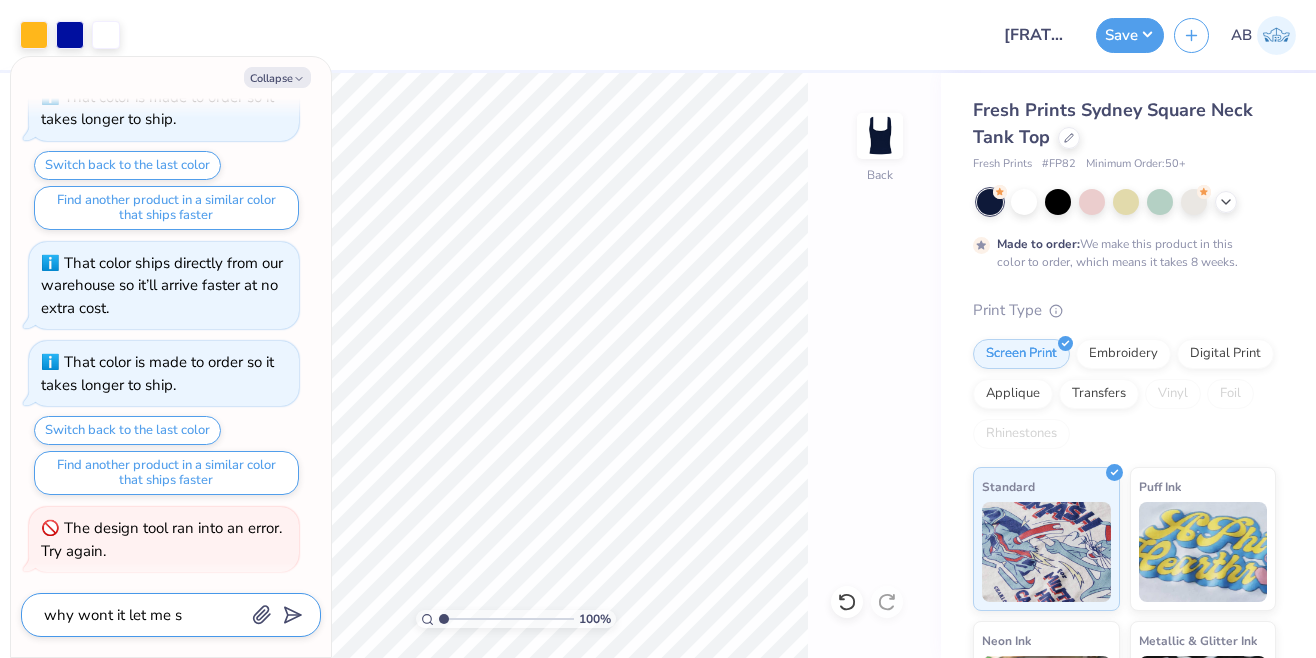 type on "x" 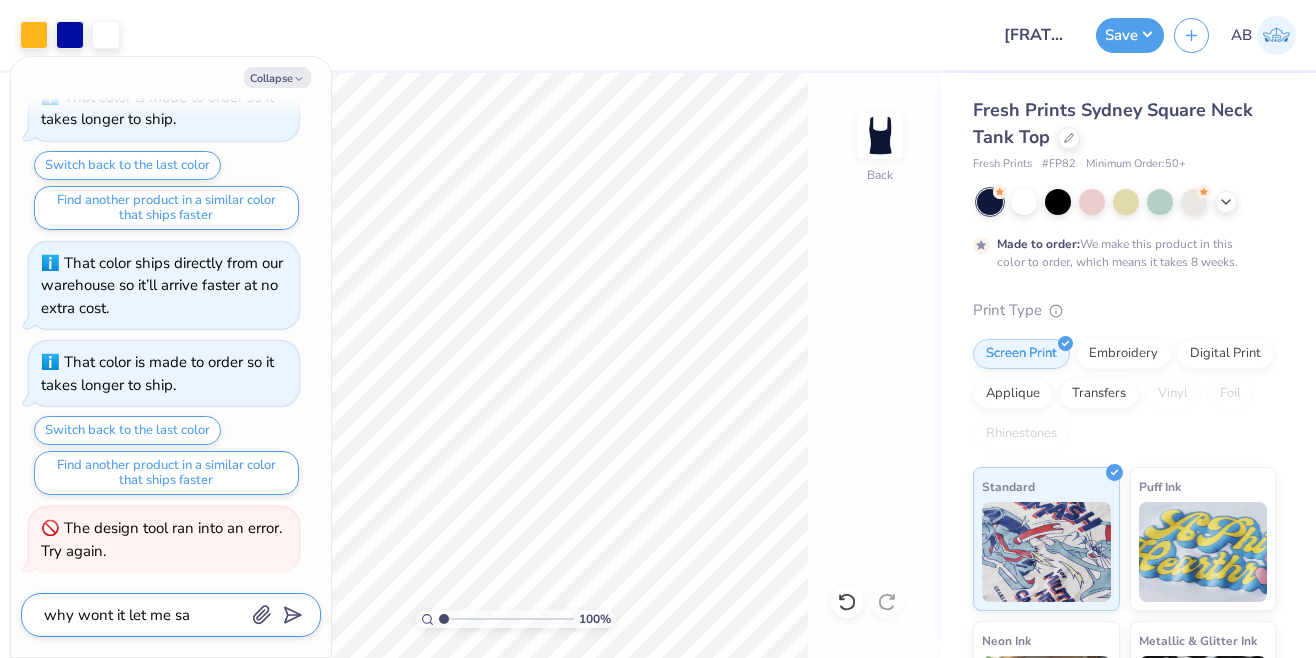 type on "x" 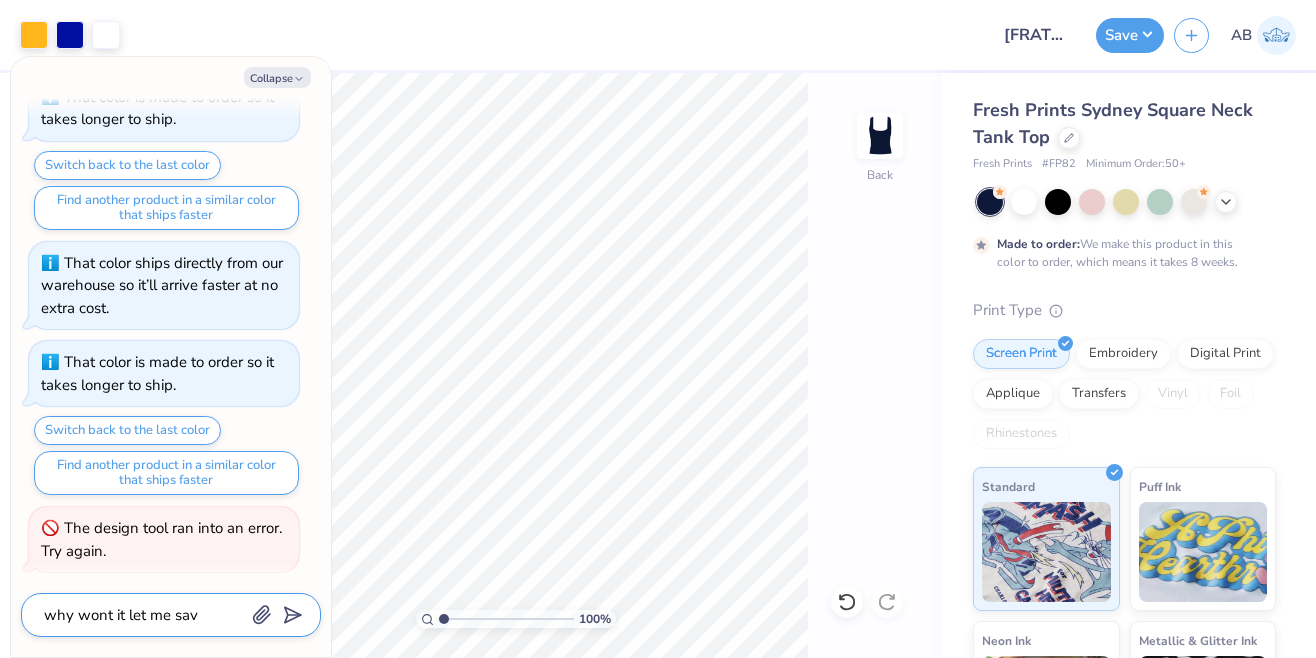 type on "x" 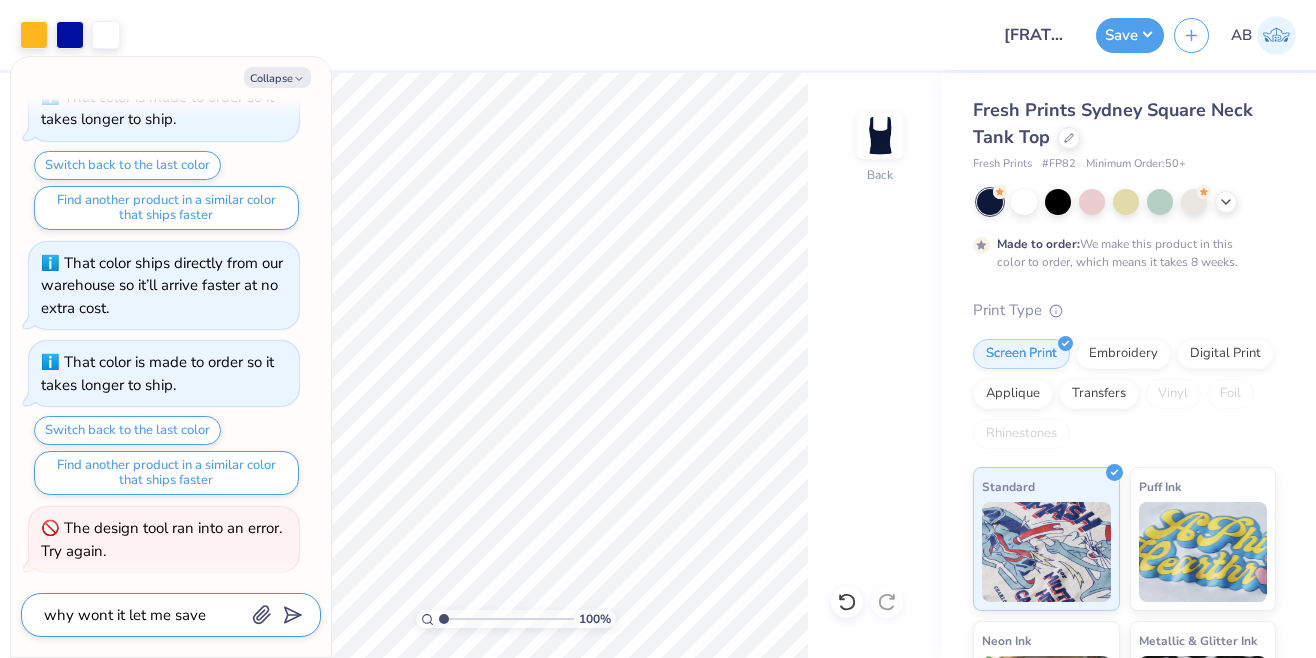 type on "x" 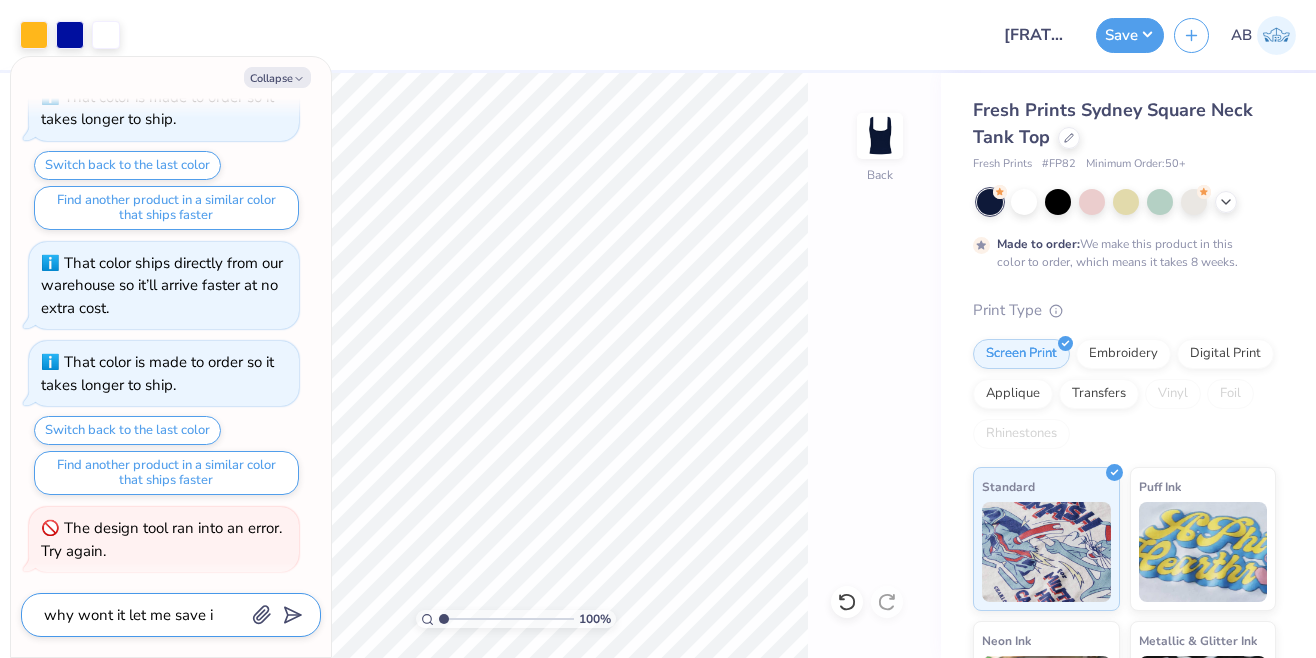 type on "x" 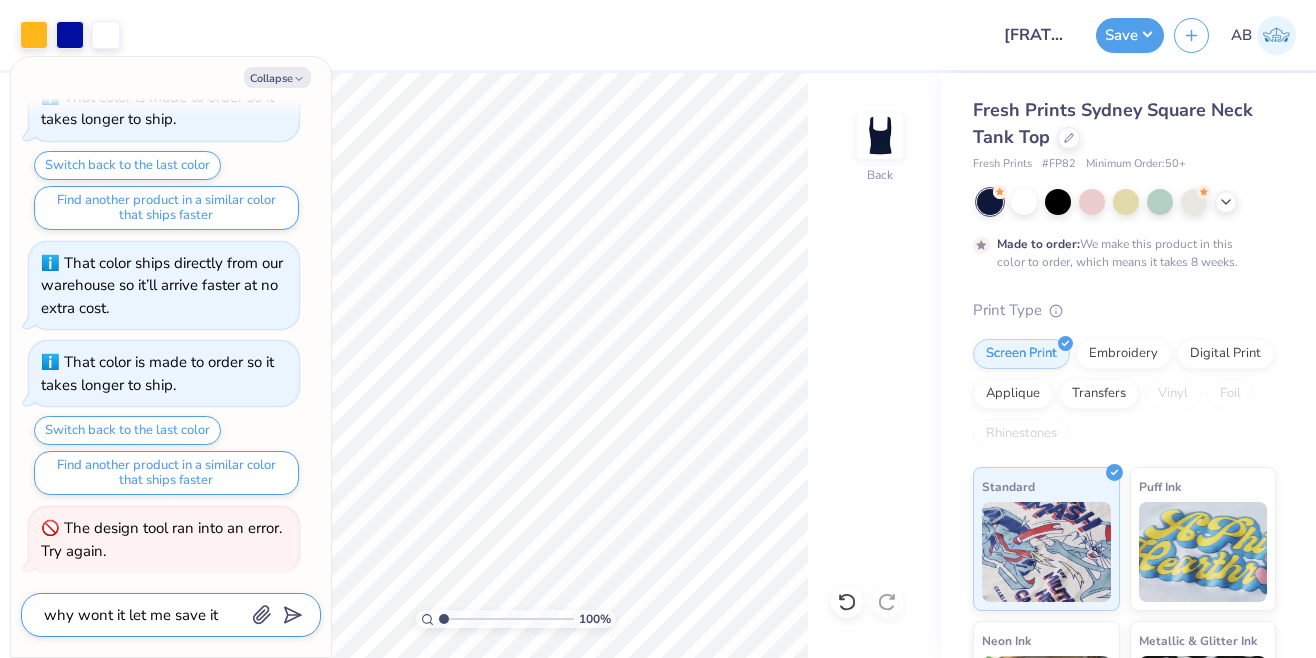 type on "x" 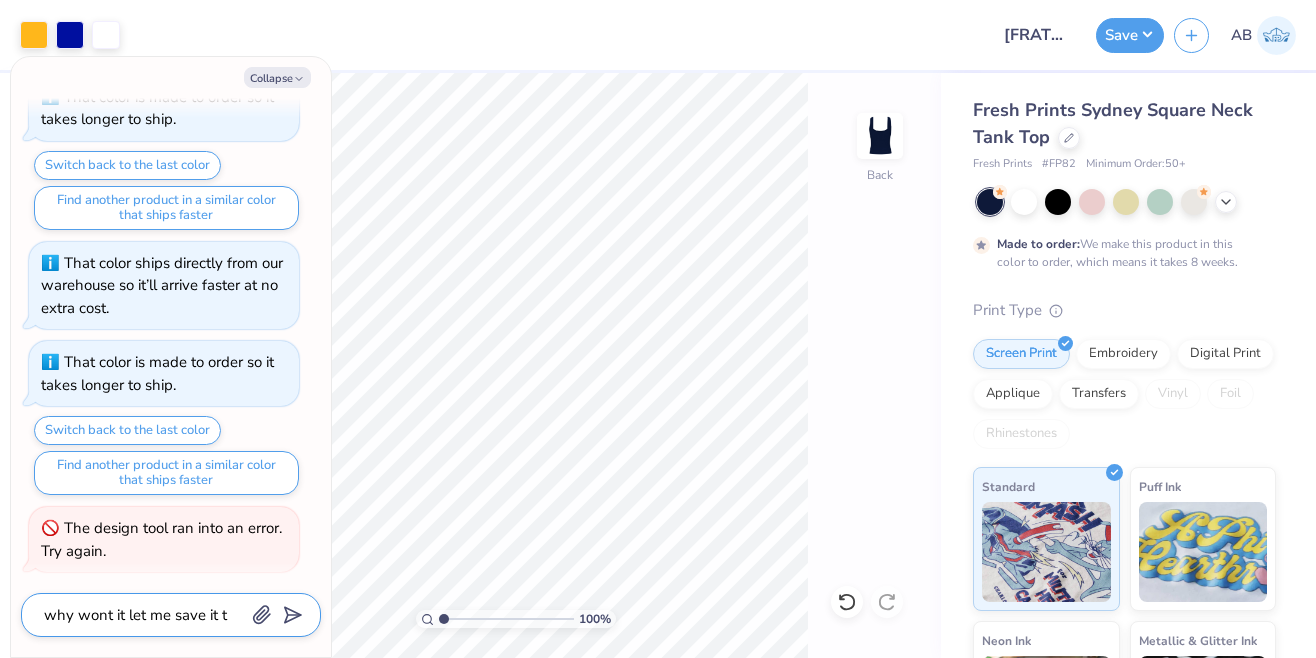 type on "x" 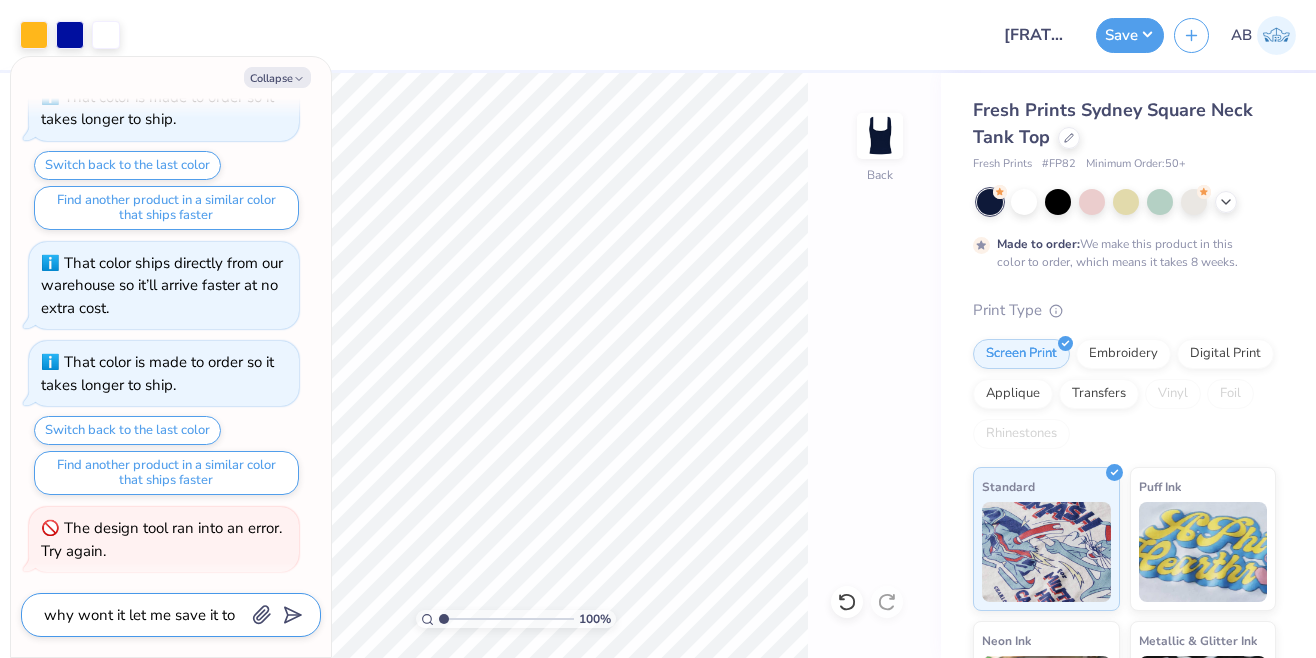 type on "x" 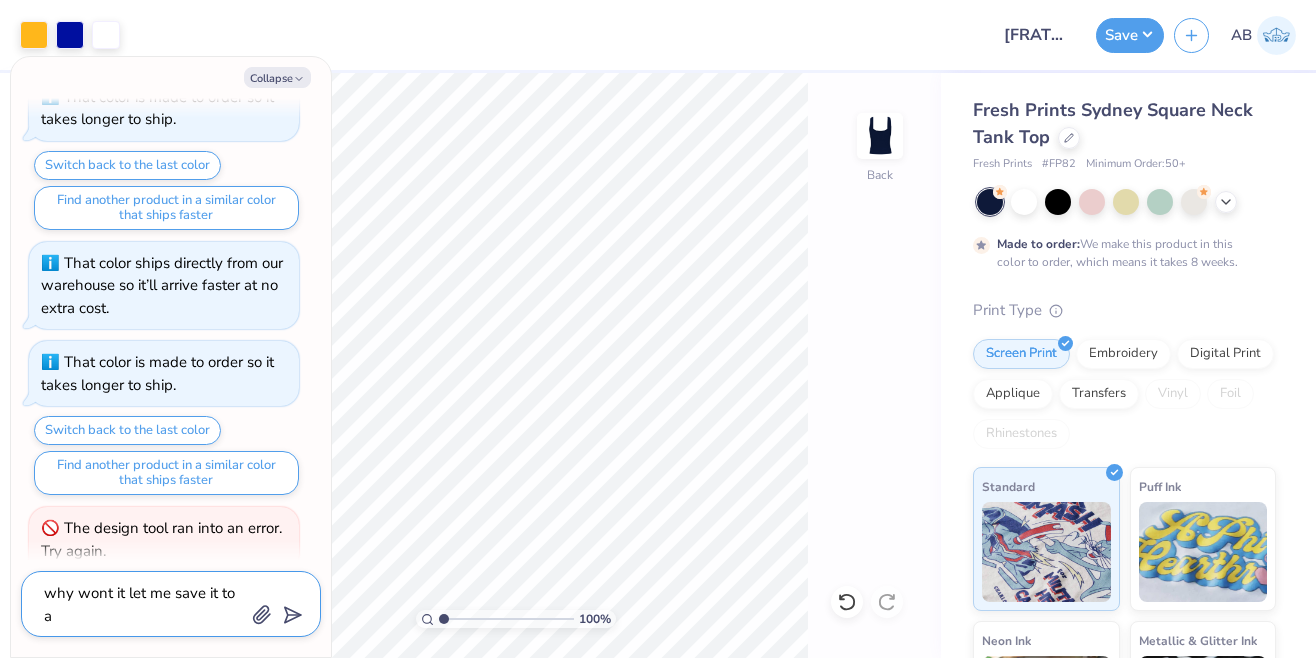 type on "x" 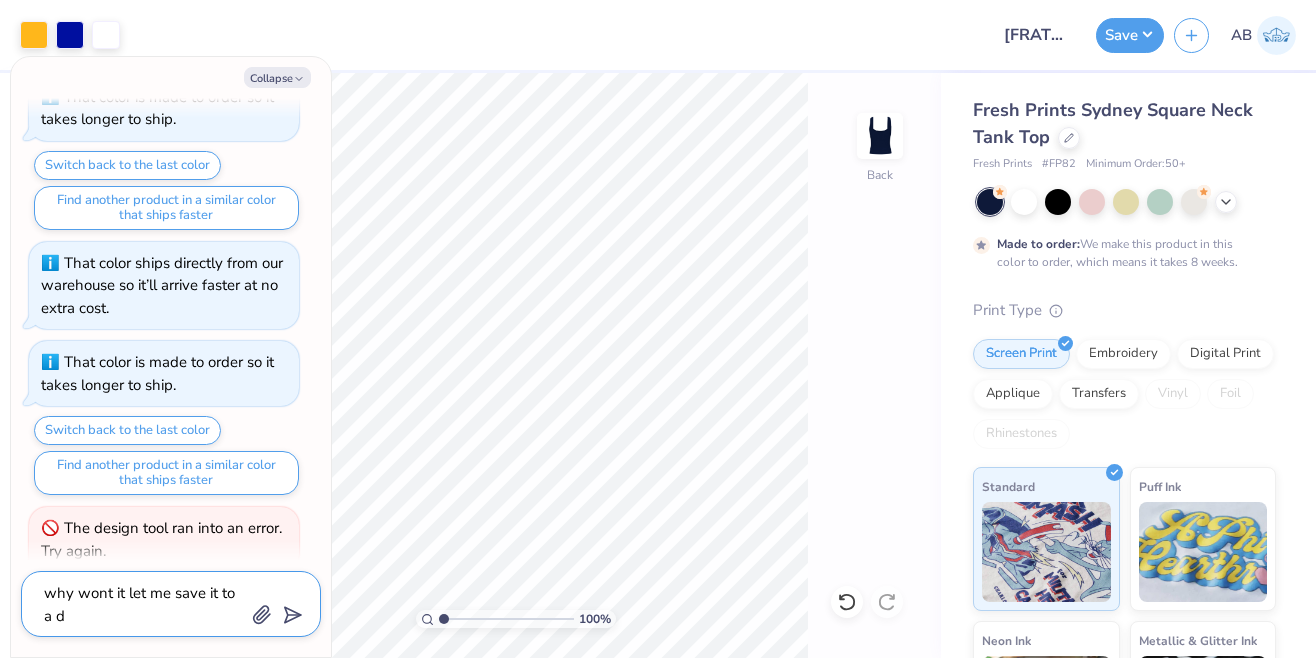 type on "x" 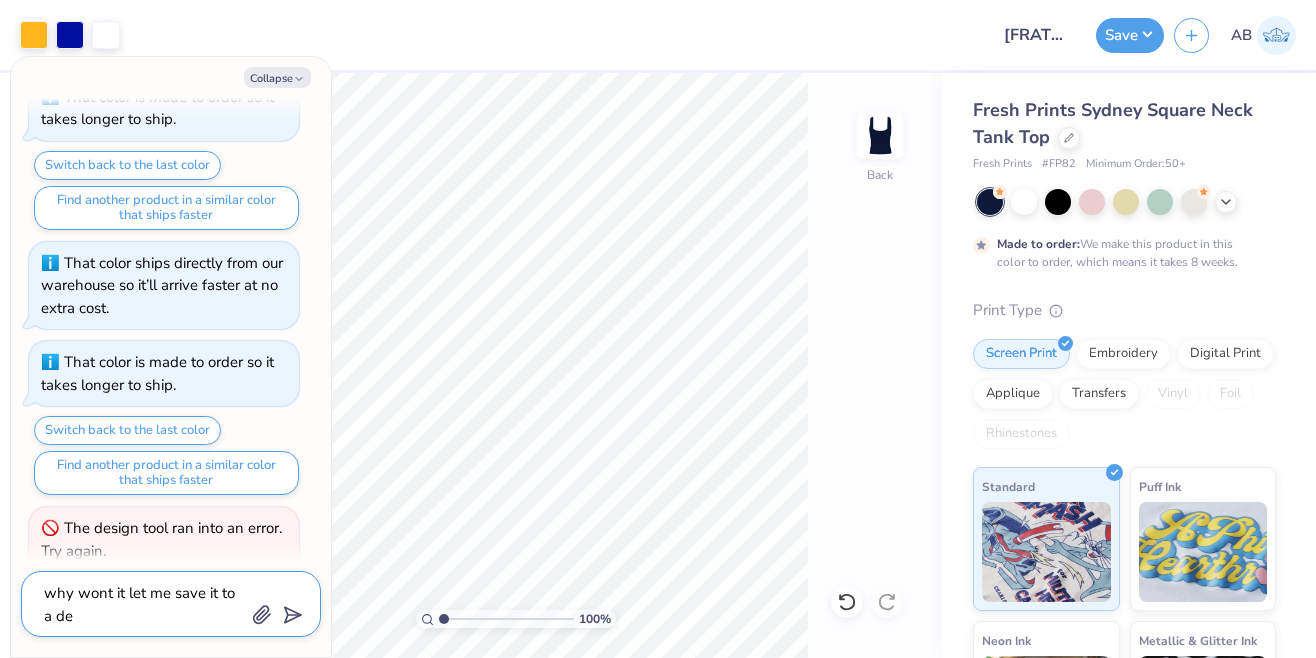 type on "x" 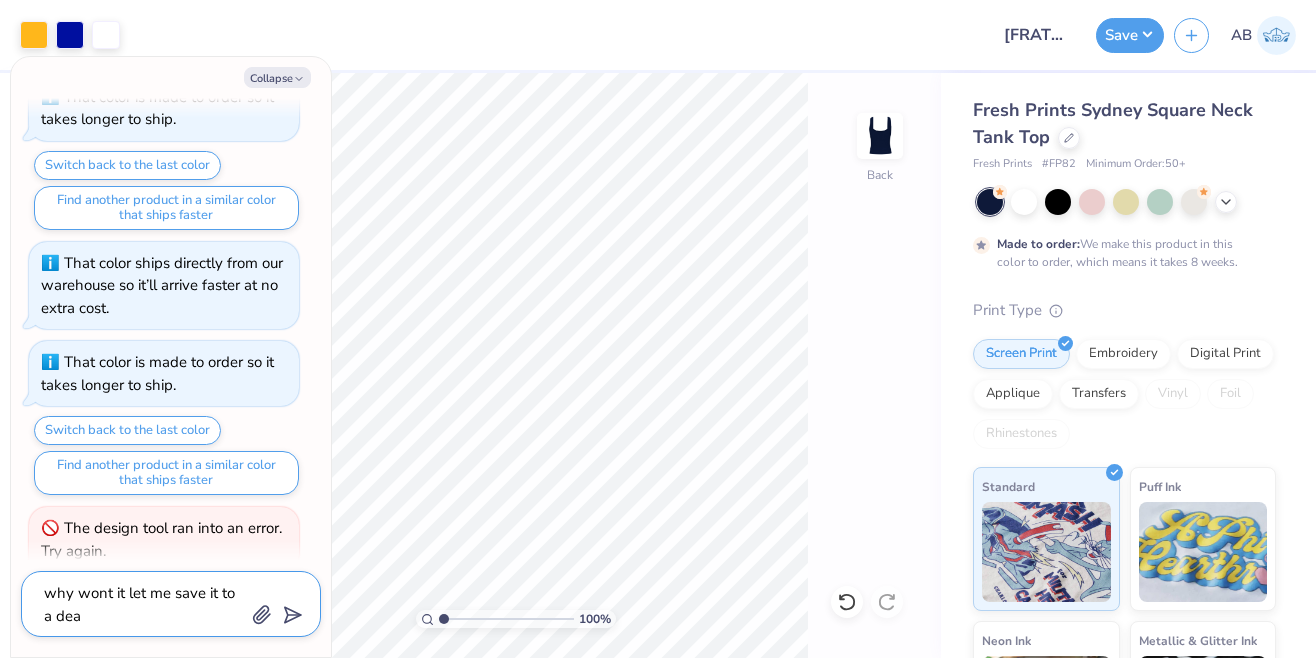 type on "x" 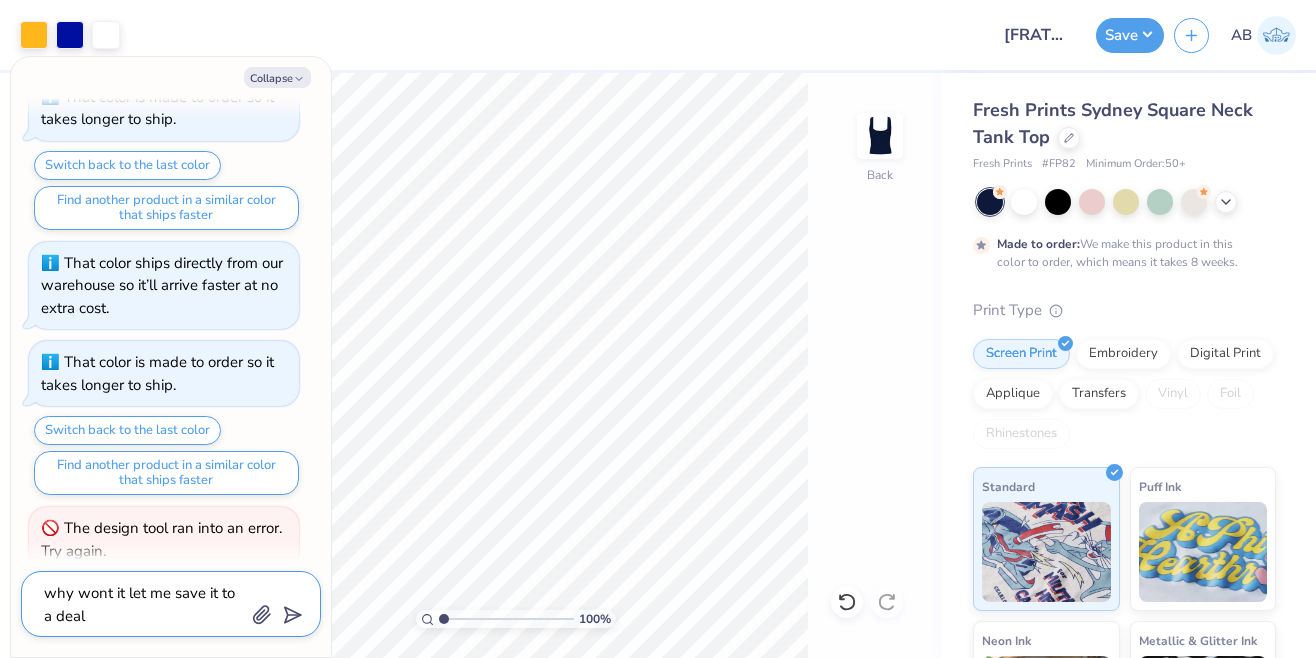 type on "x" 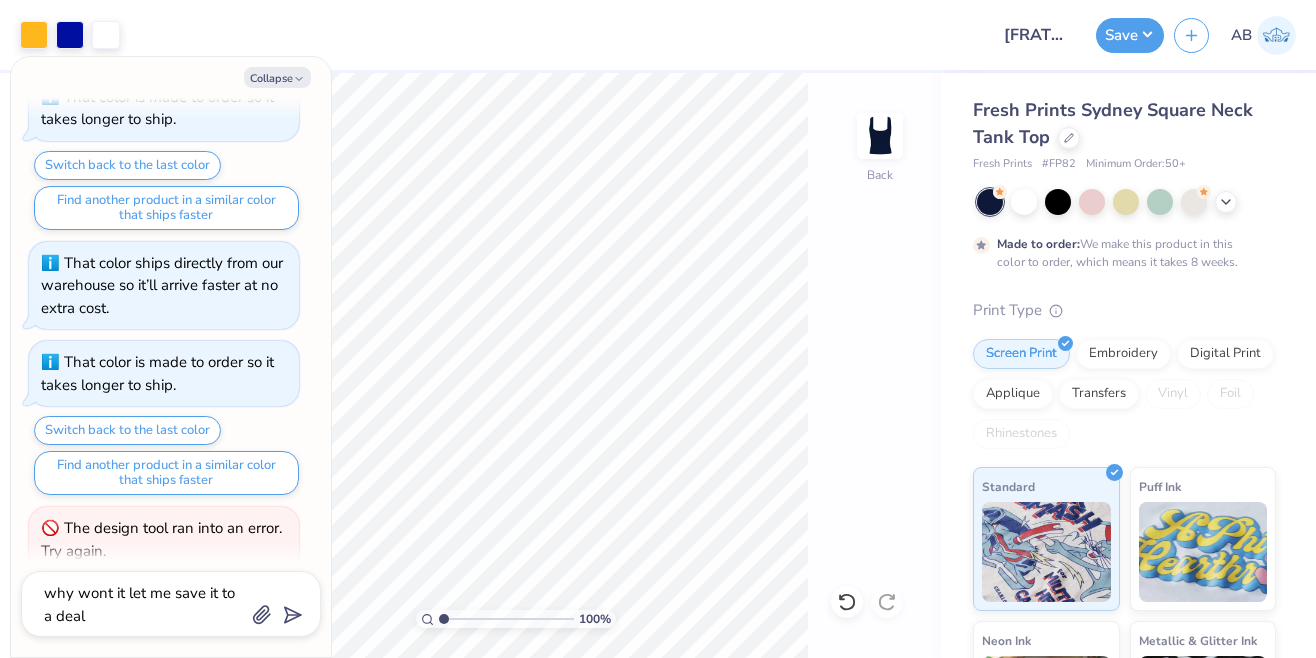 scroll, scrollTop: 169, scrollLeft: 0, axis: vertical 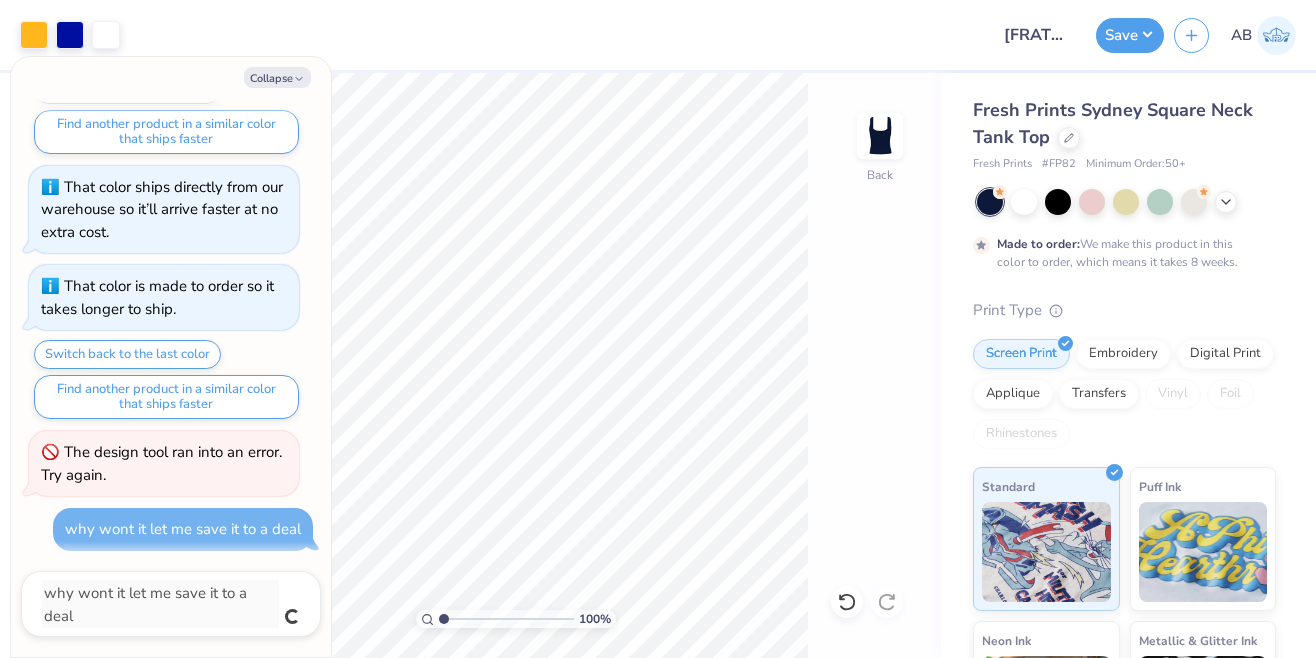 type on "x" 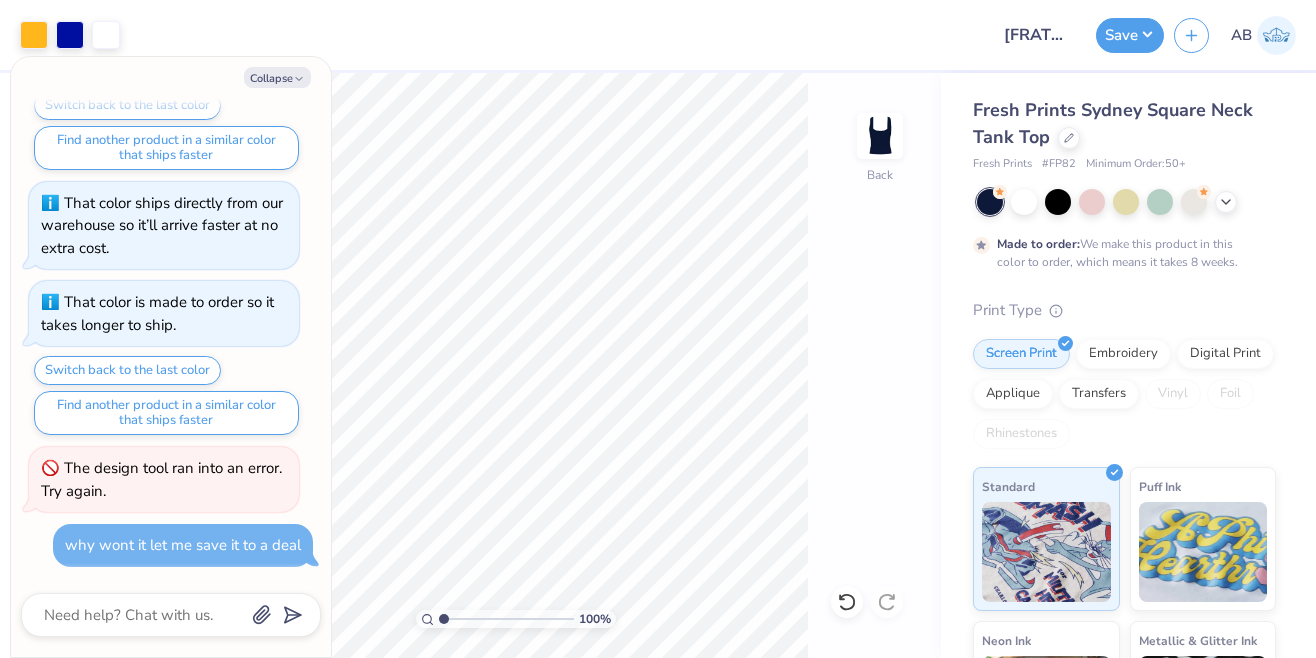 scroll, scrollTop: 147, scrollLeft: 0, axis: vertical 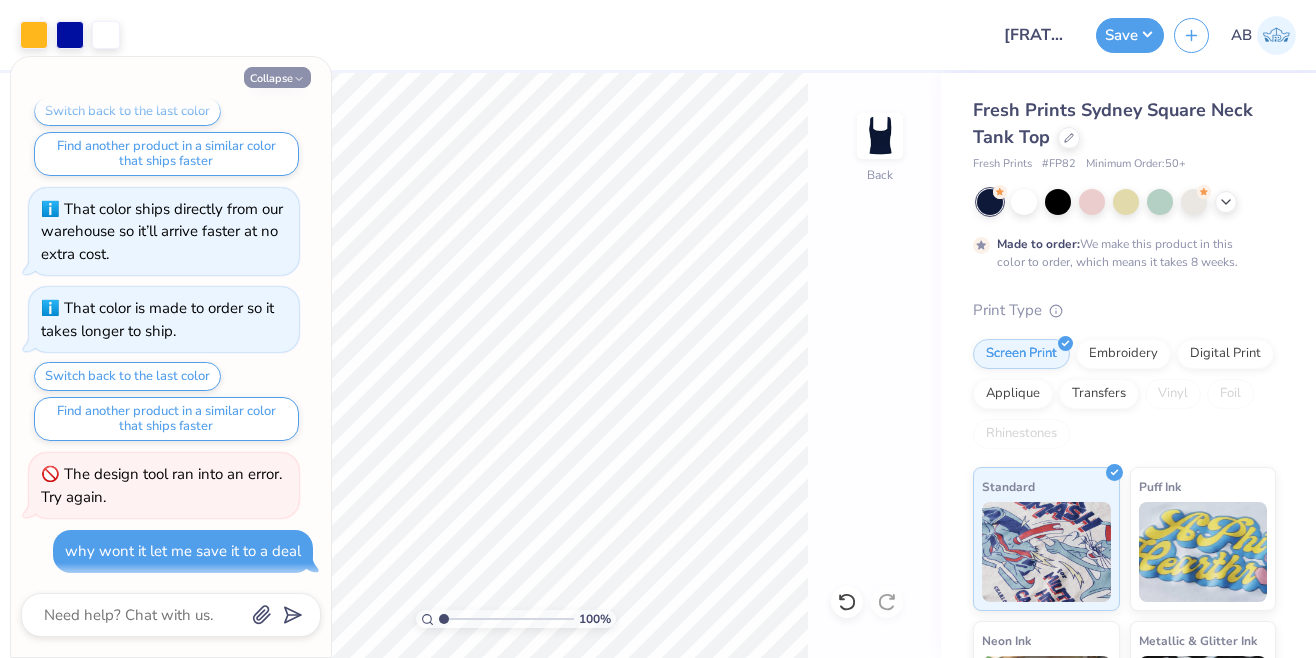 click 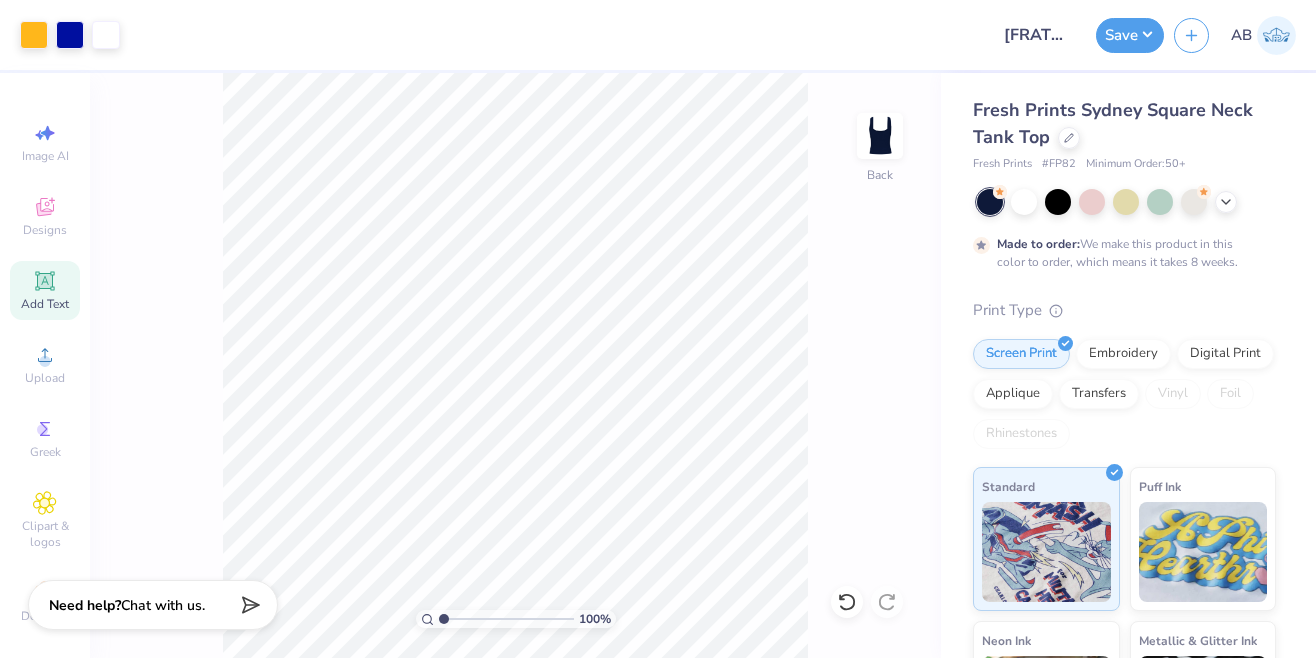 click on "Save AB" at bounding box center [1206, 35] 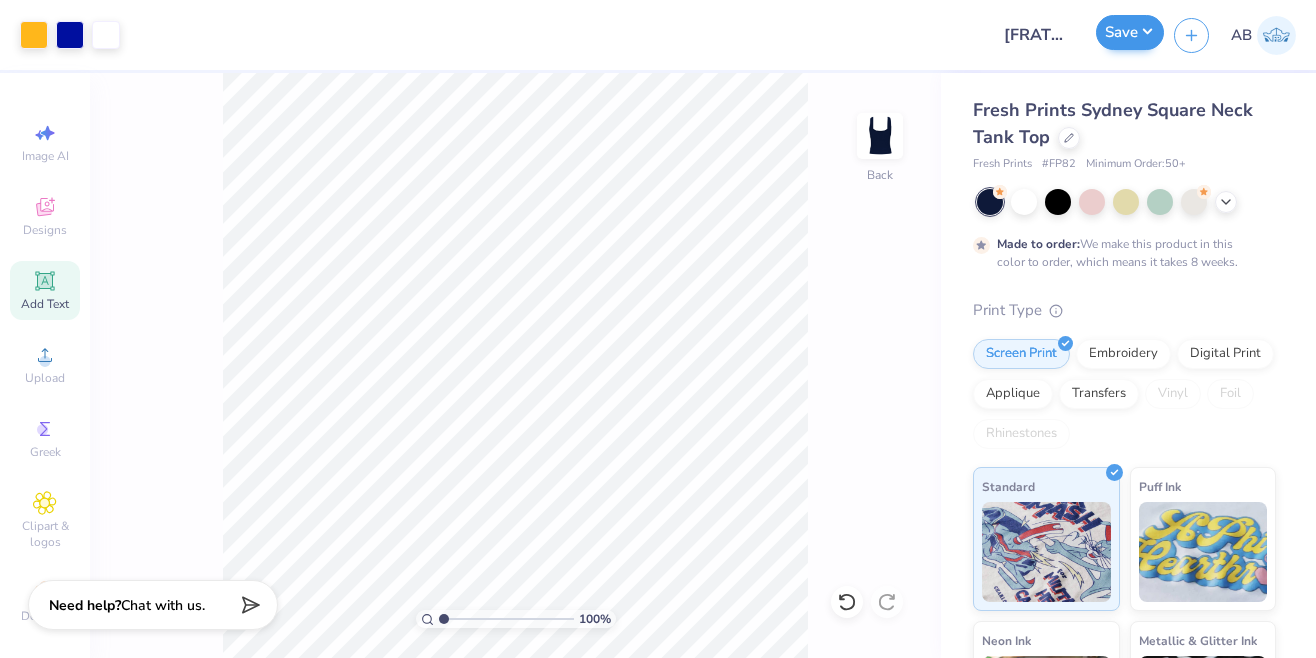 click on "Save" at bounding box center (1130, 32) 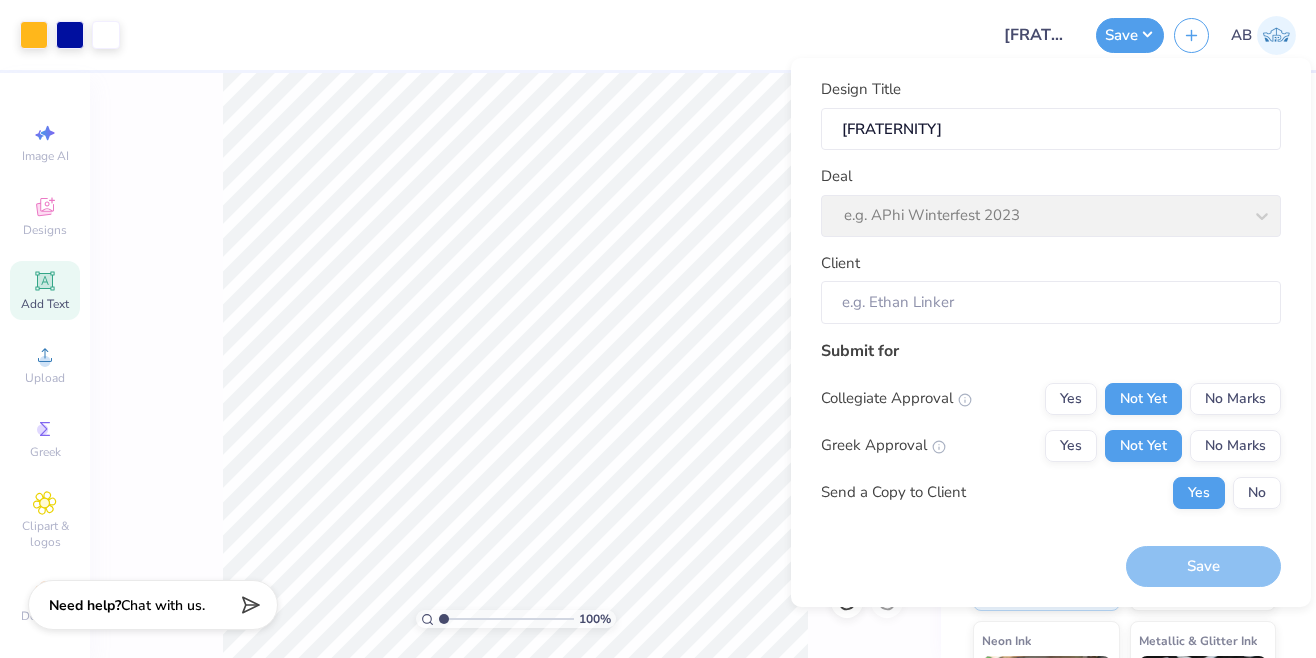 click on "Deal e.g. APhi Winterfest 2023" at bounding box center (1051, 201) 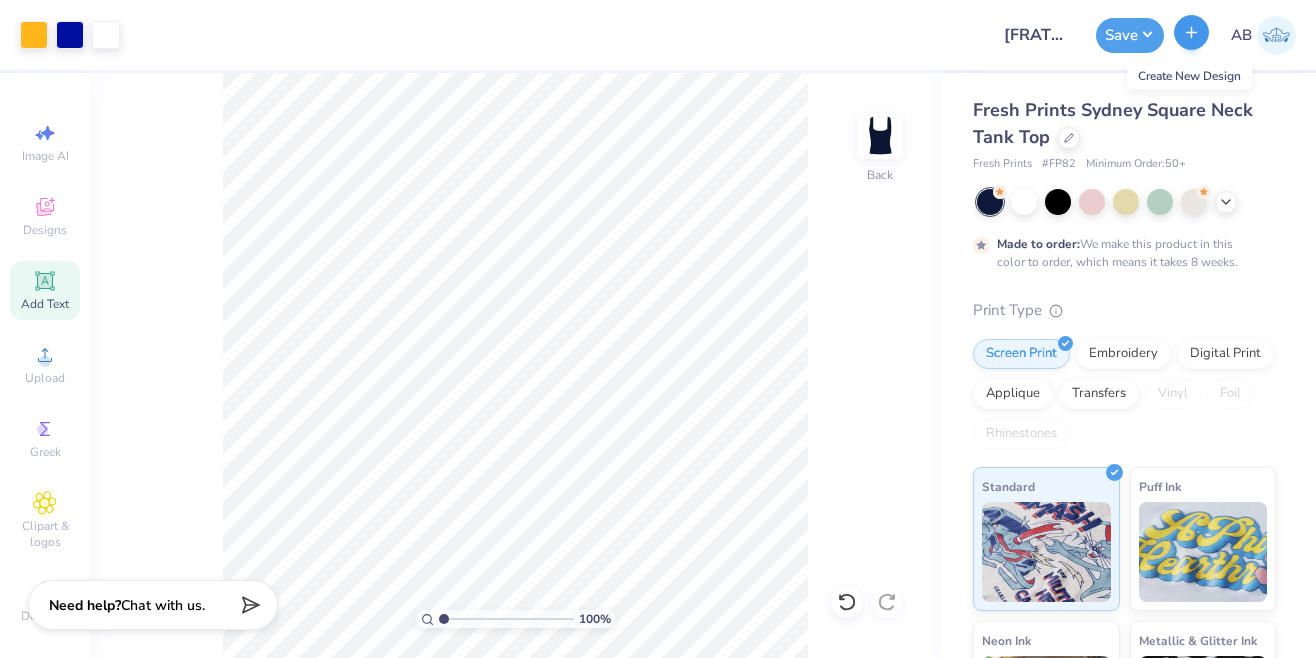 click 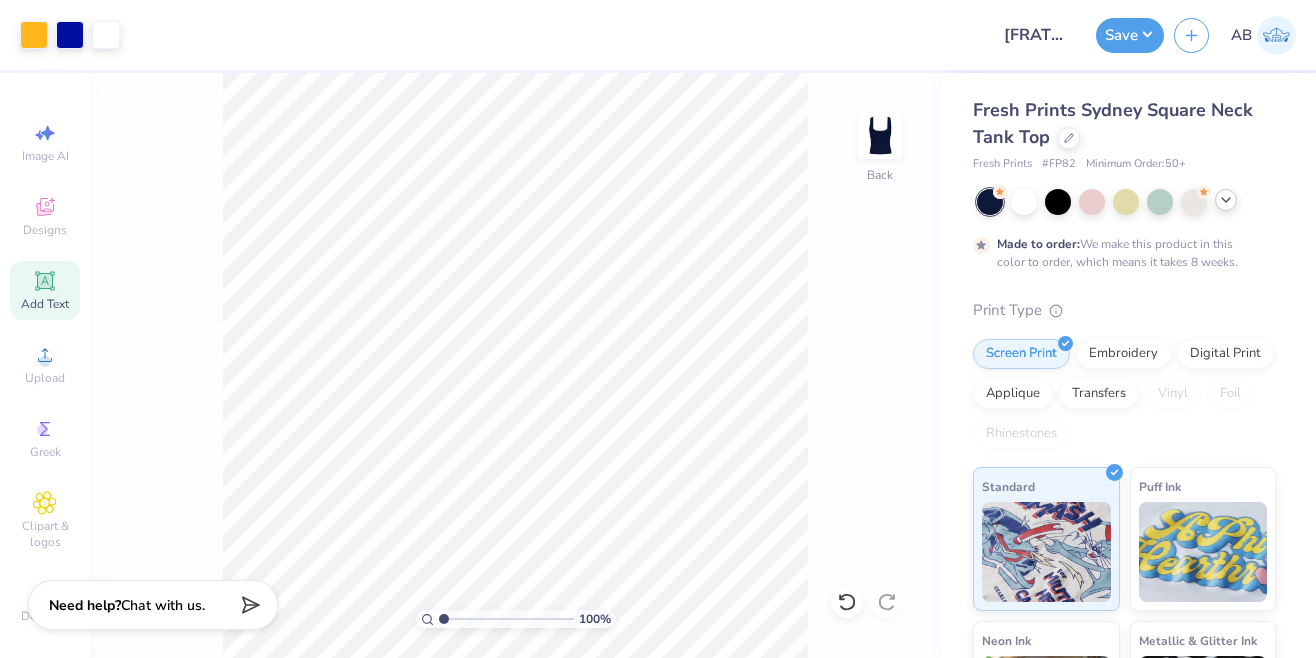 click at bounding box center [1226, 200] 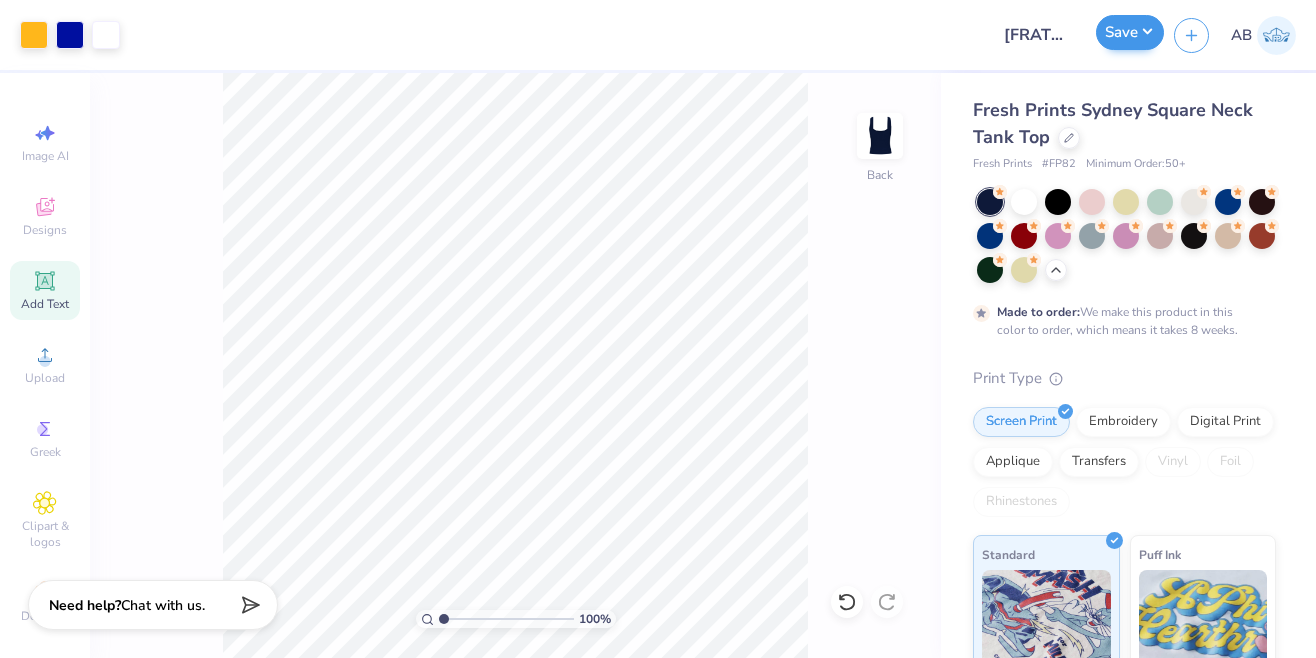 click on "Save" at bounding box center [1130, 32] 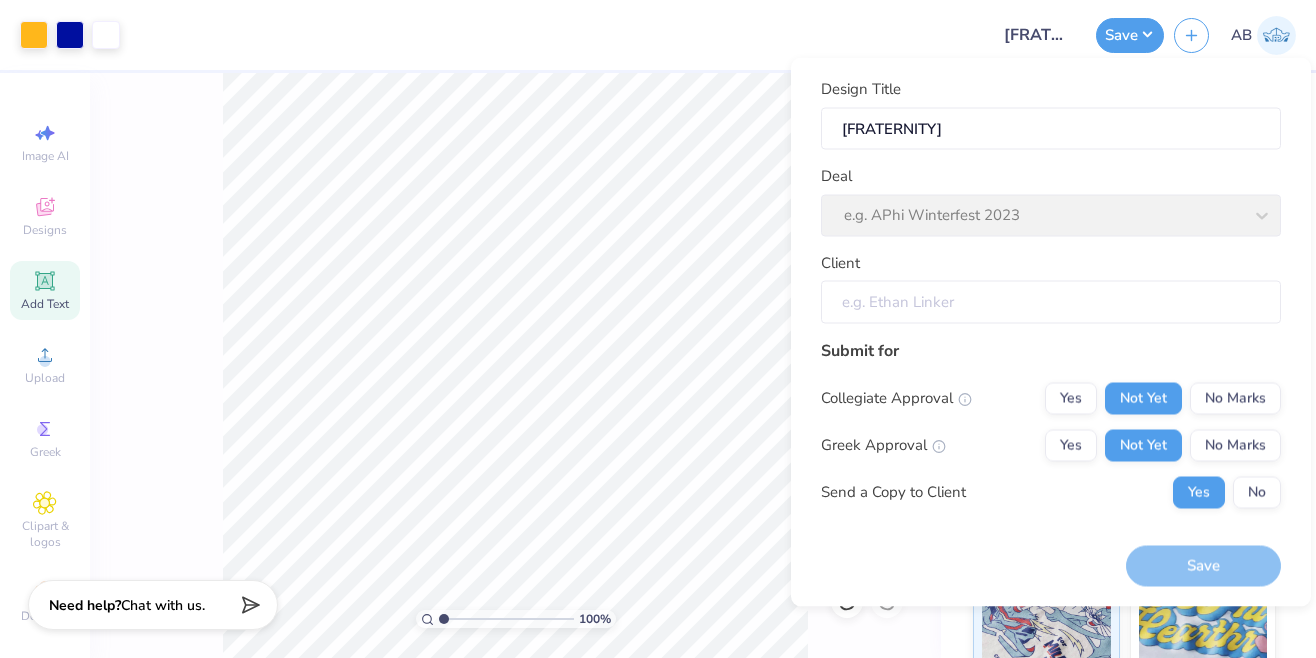 click on "Client" at bounding box center (1051, 302) 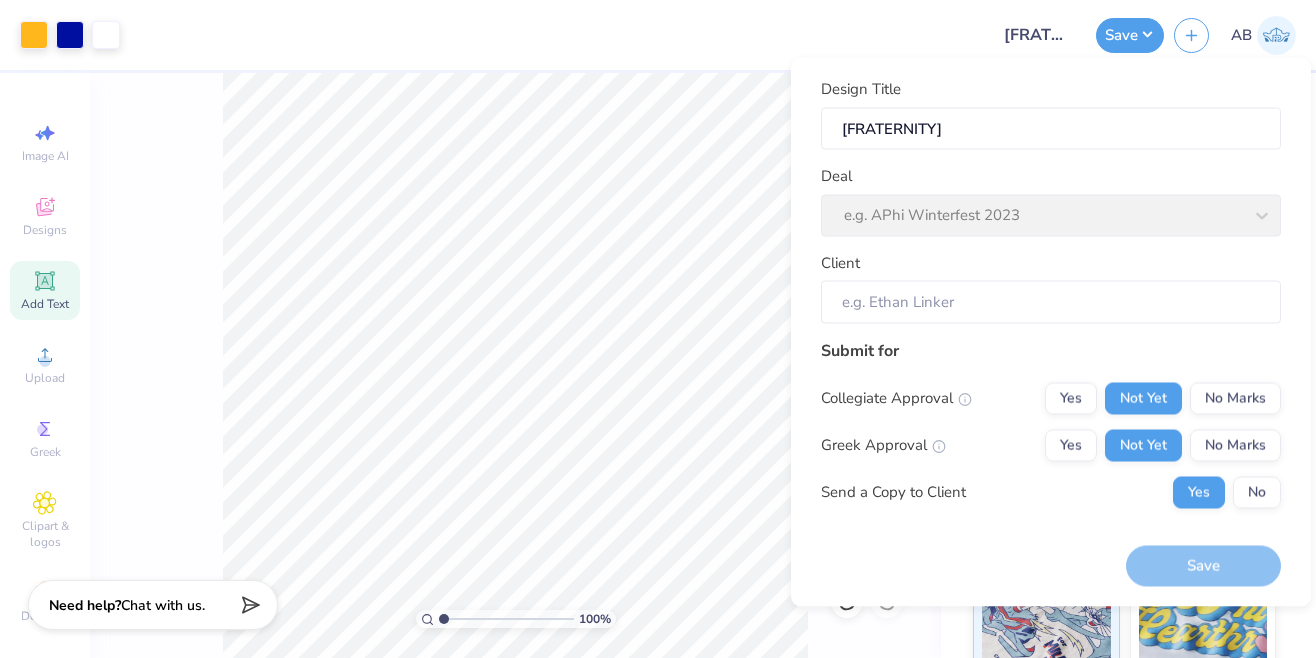 click on "Design Title KD Gameday tank Deal e.g. APhi Winterfest 2023 Client Submit for Collegiate Approval Yes Not Yet No Marks Greek Approval Yes Not Yet No Marks Send a Copy to Client Yes No Save" at bounding box center [1051, 332] 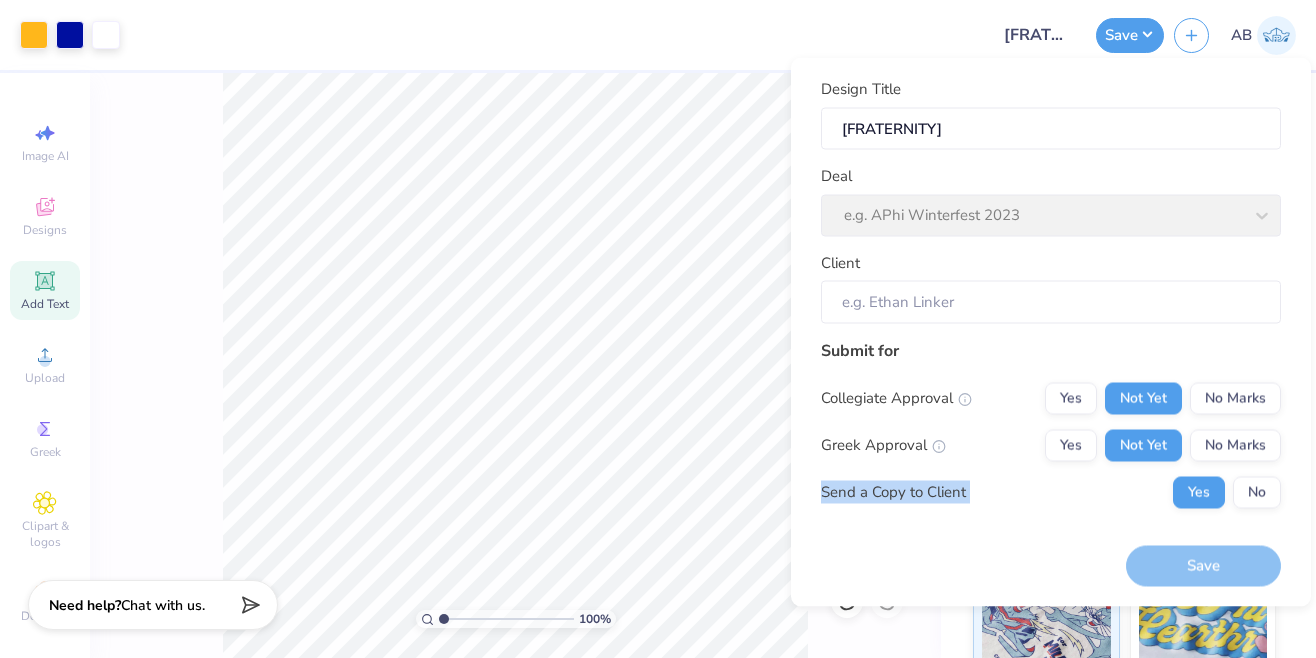 click on "Submit for Collegiate Approval Yes Not Yet No Marks Greek Approval Yes Not Yet No Marks Send a Copy to Client Yes No" at bounding box center (1051, 430) 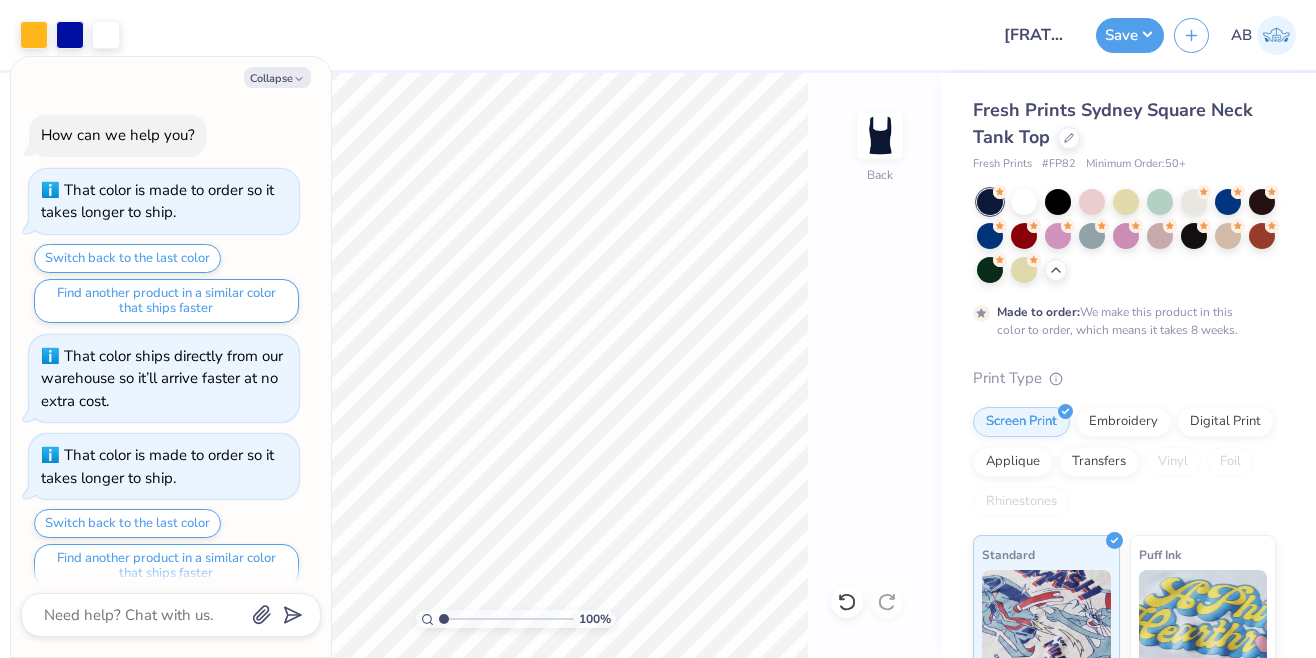 scroll, scrollTop: 241, scrollLeft: 0, axis: vertical 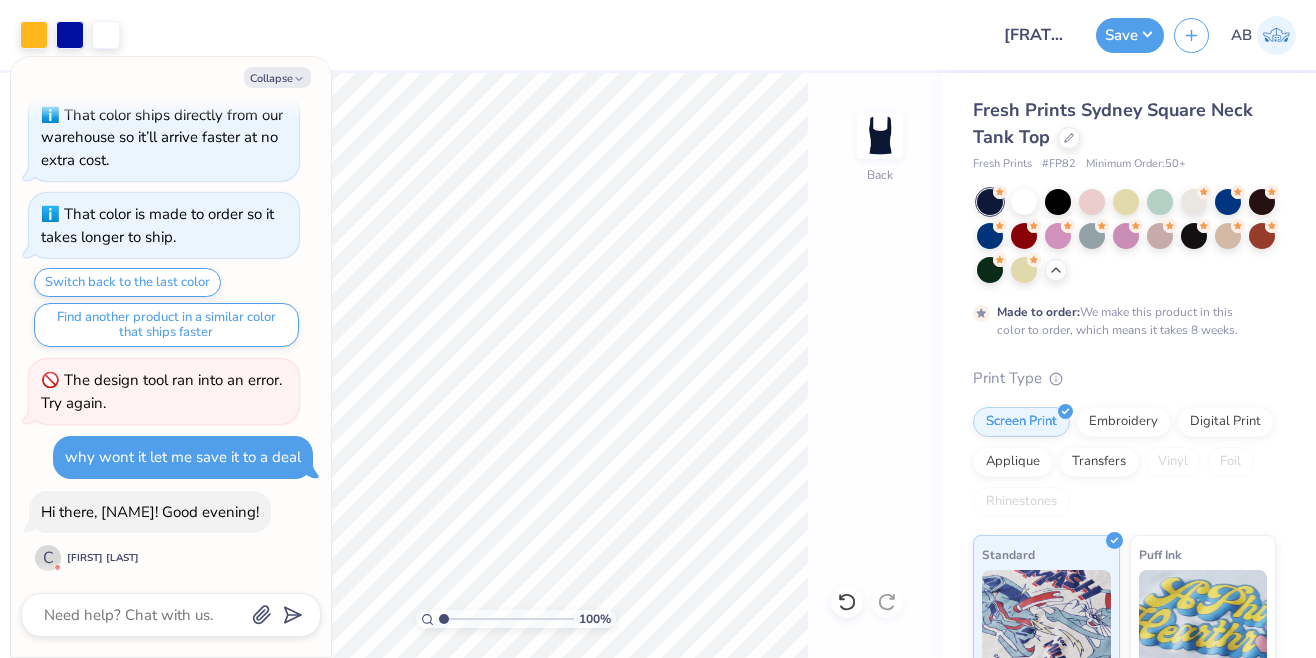 click on "[FIRST] [LAST]" at bounding box center [103, 558] 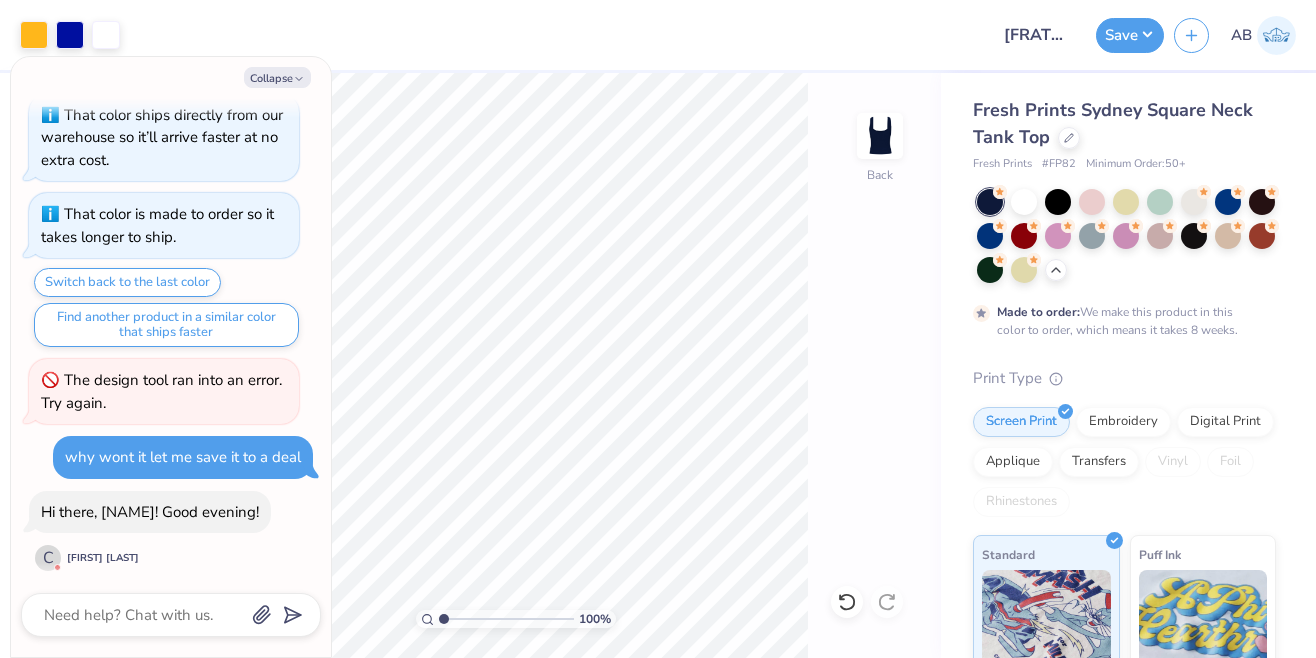 click on "C" at bounding box center (48, 558) 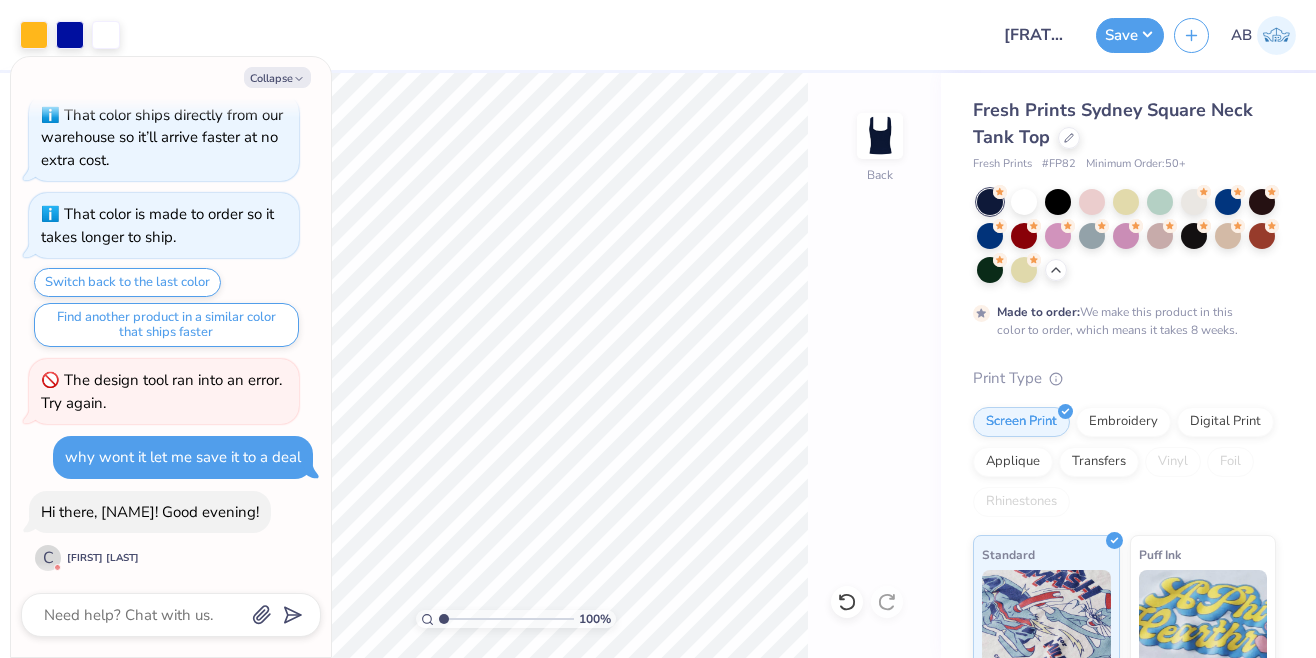 scroll, scrollTop: 379, scrollLeft: 0, axis: vertical 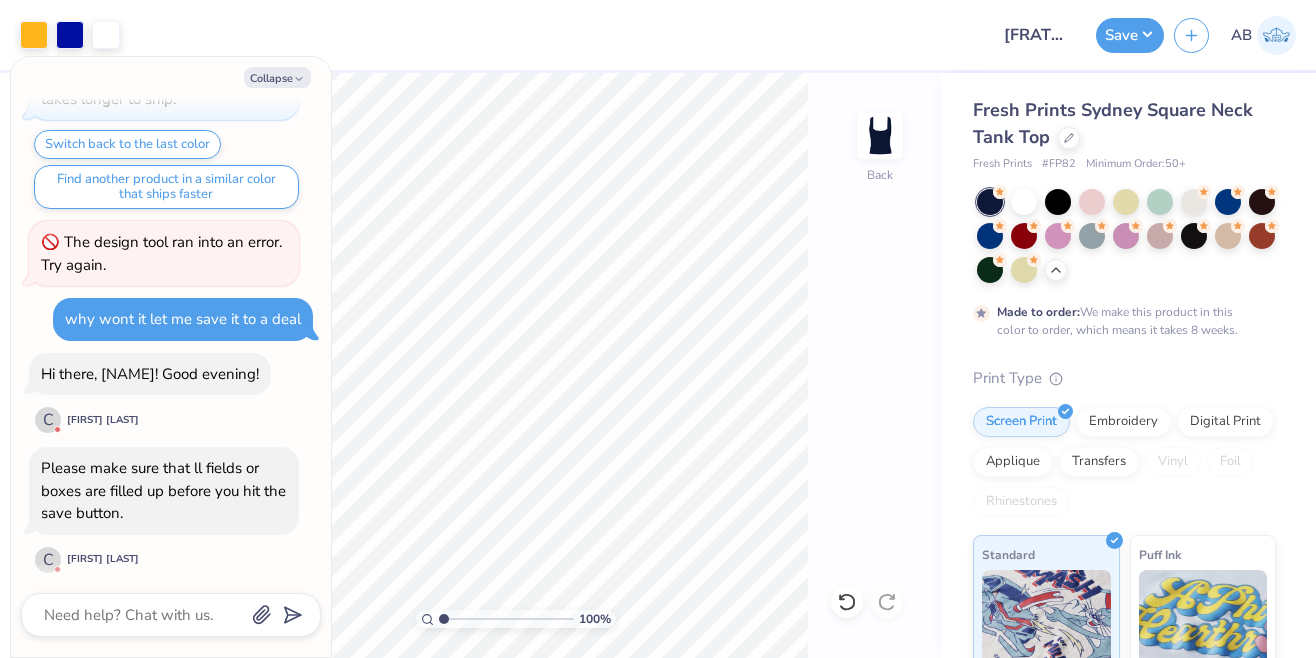 click at bounding box center [171, 615] 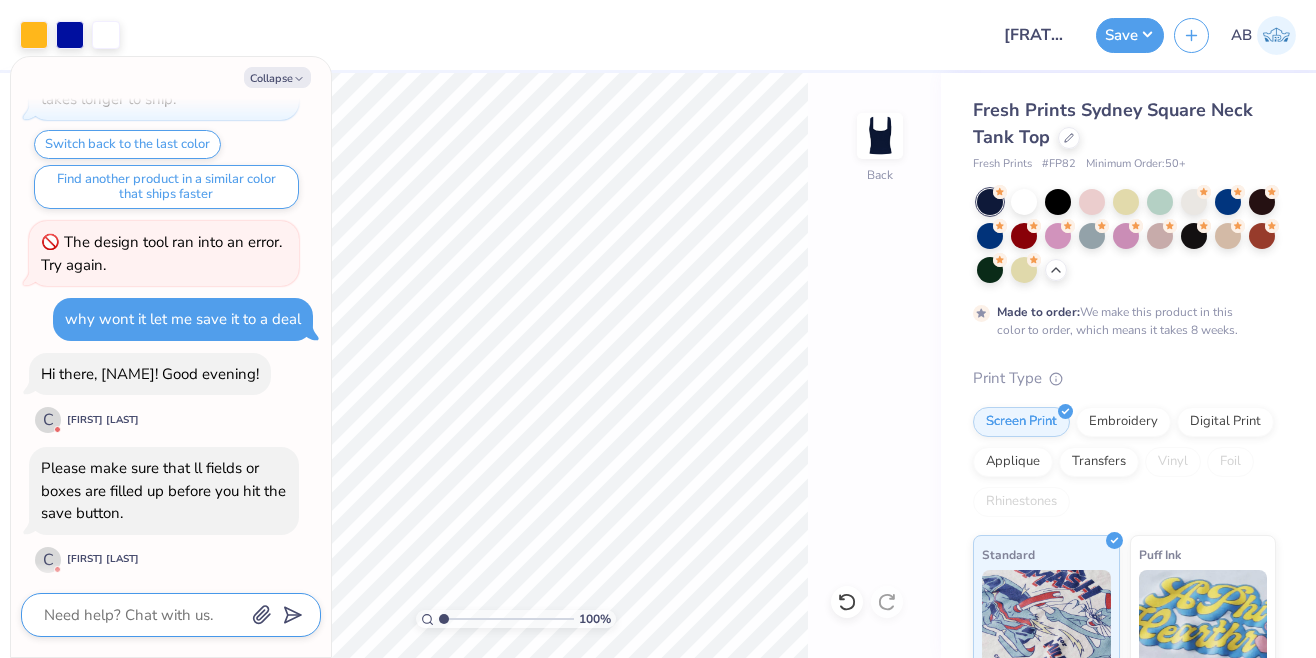 click at bounding box center (143, 615) 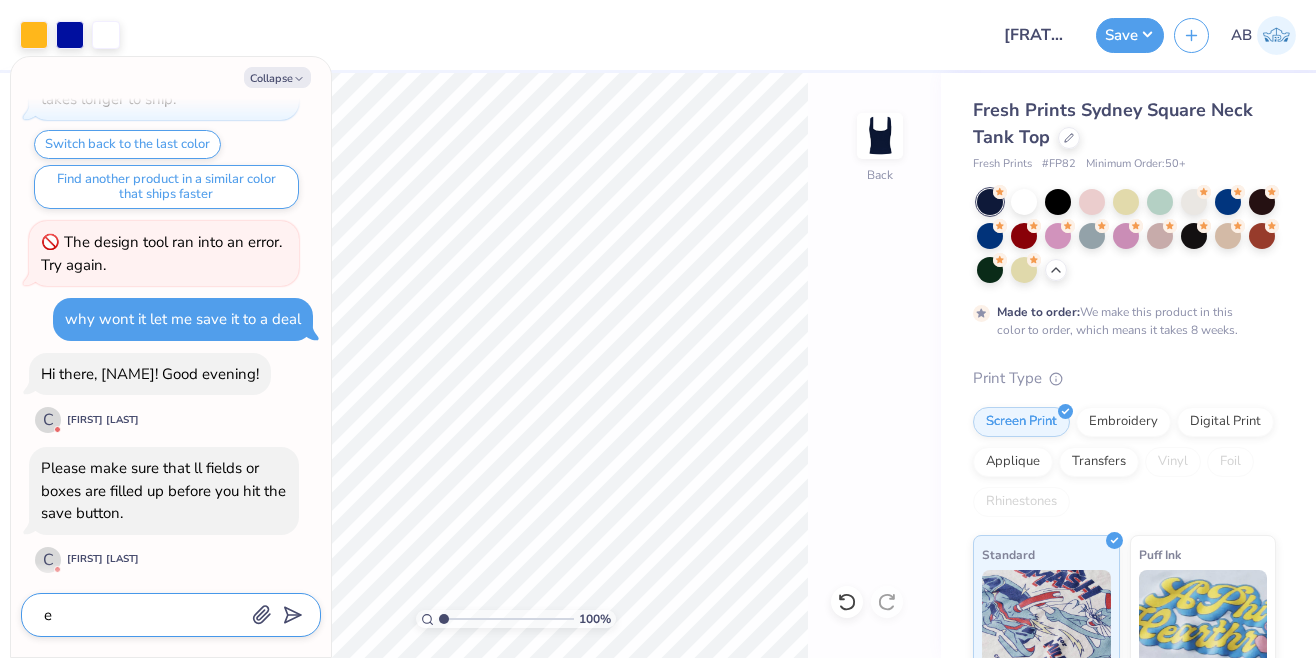 type on "x" 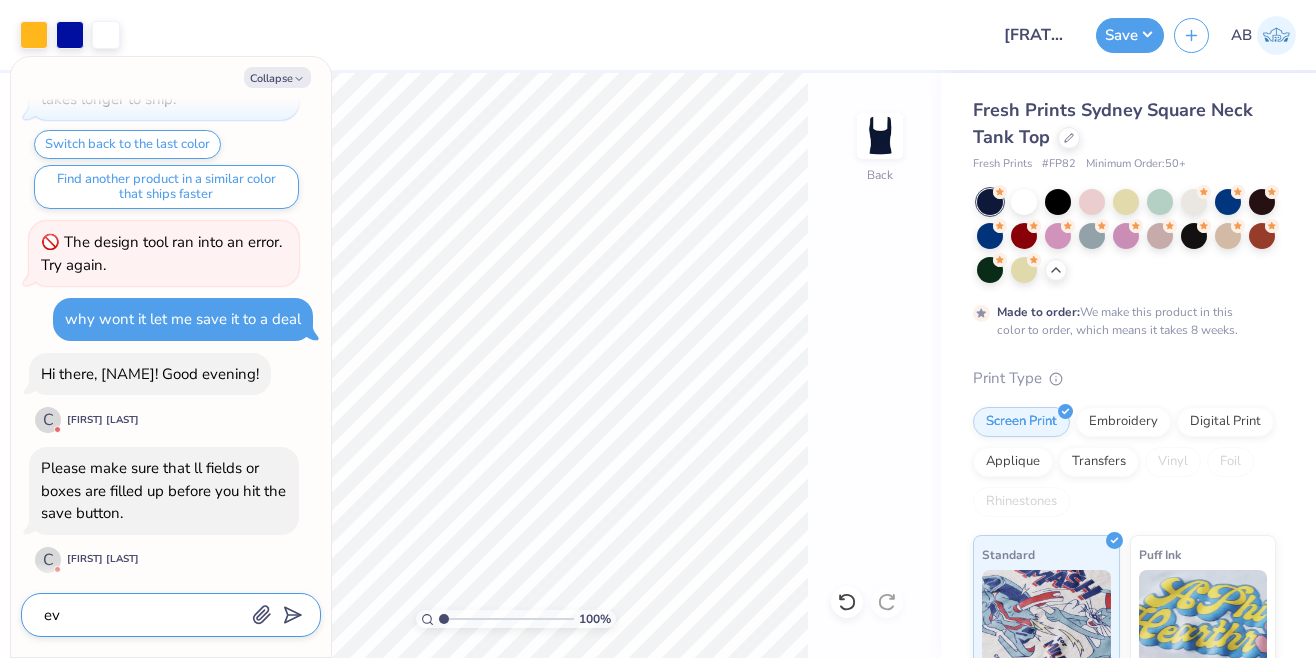 type on "x" 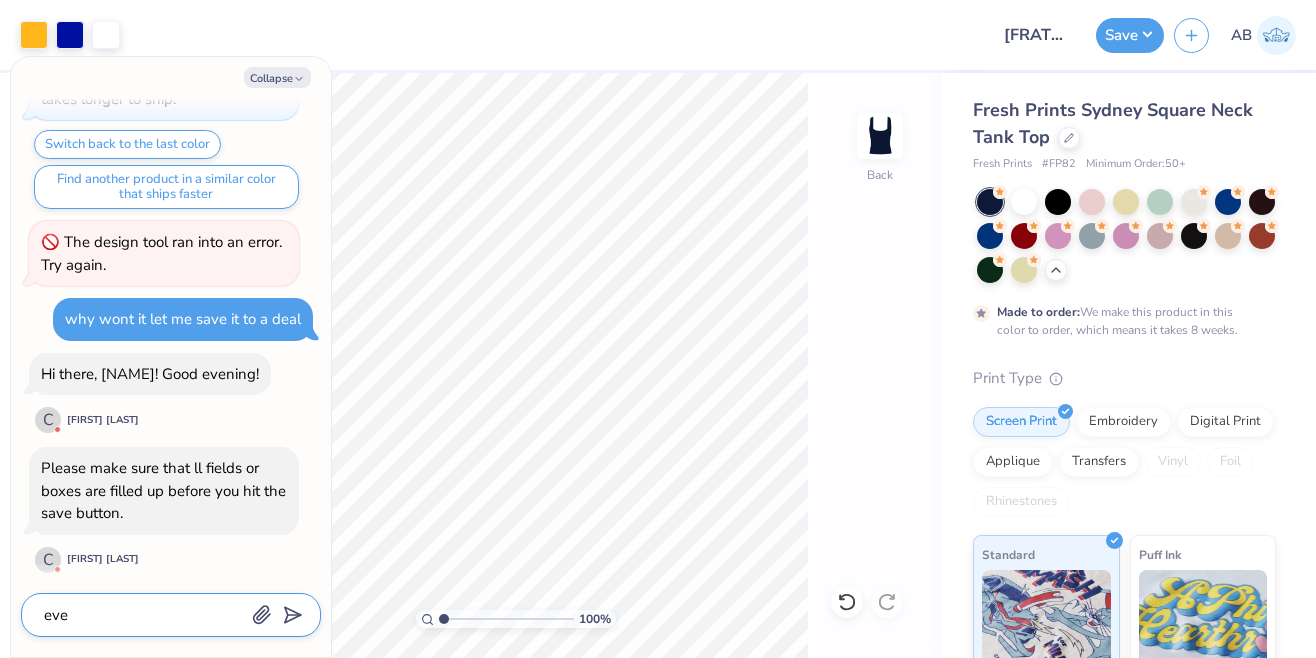 type on "x" 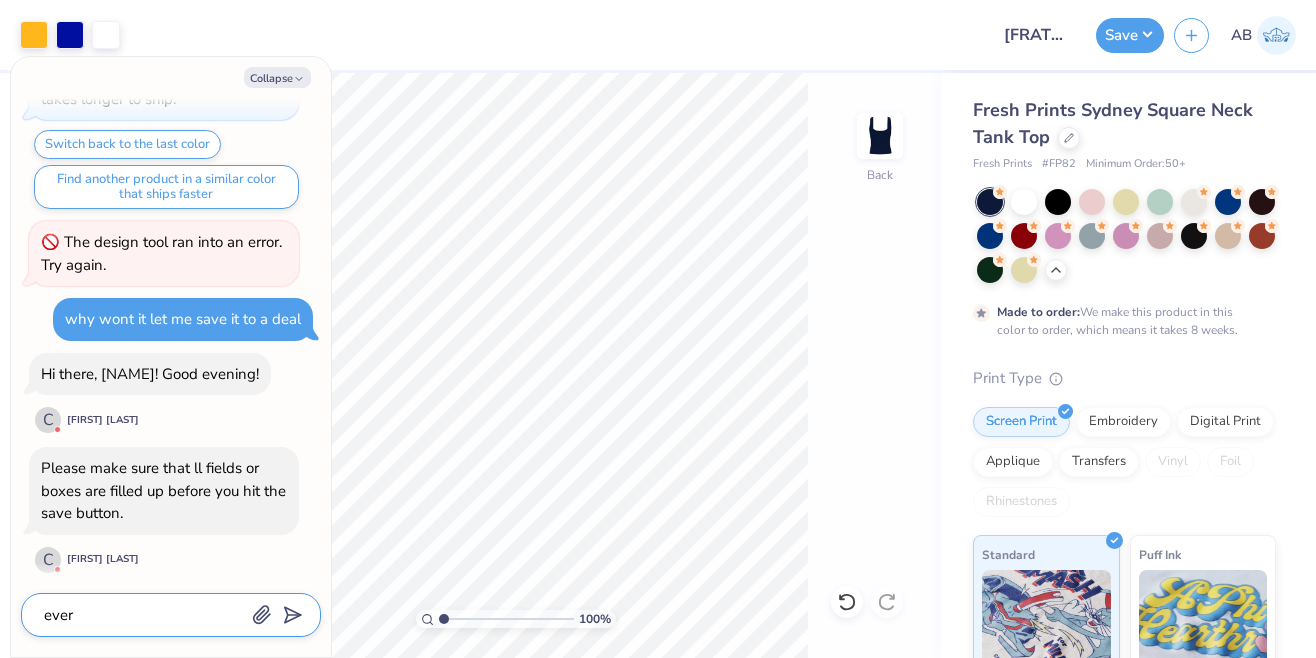 type on "x" 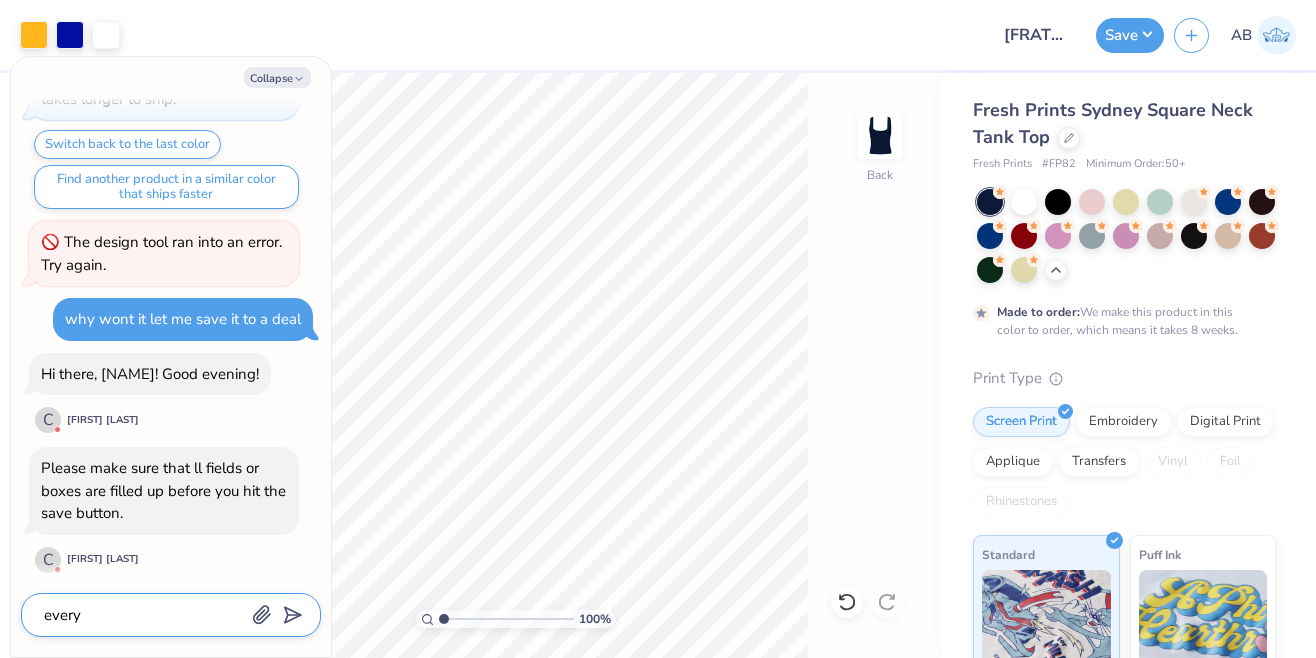 type on "x" 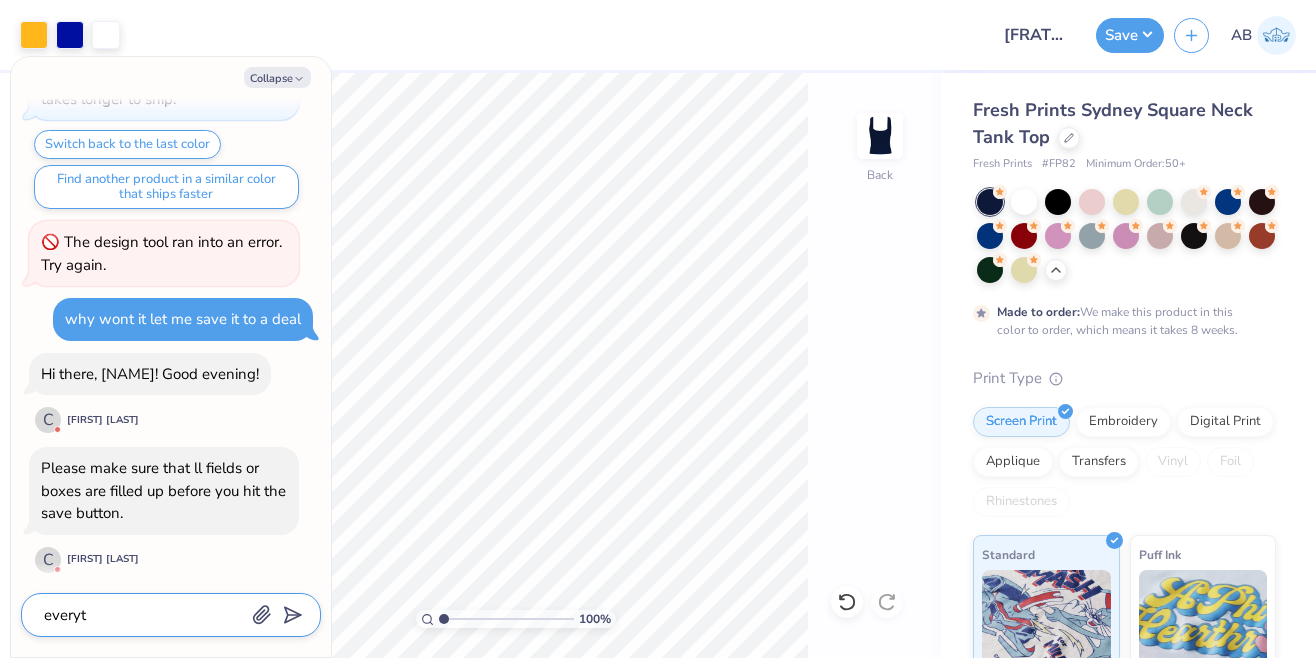 type on "x" 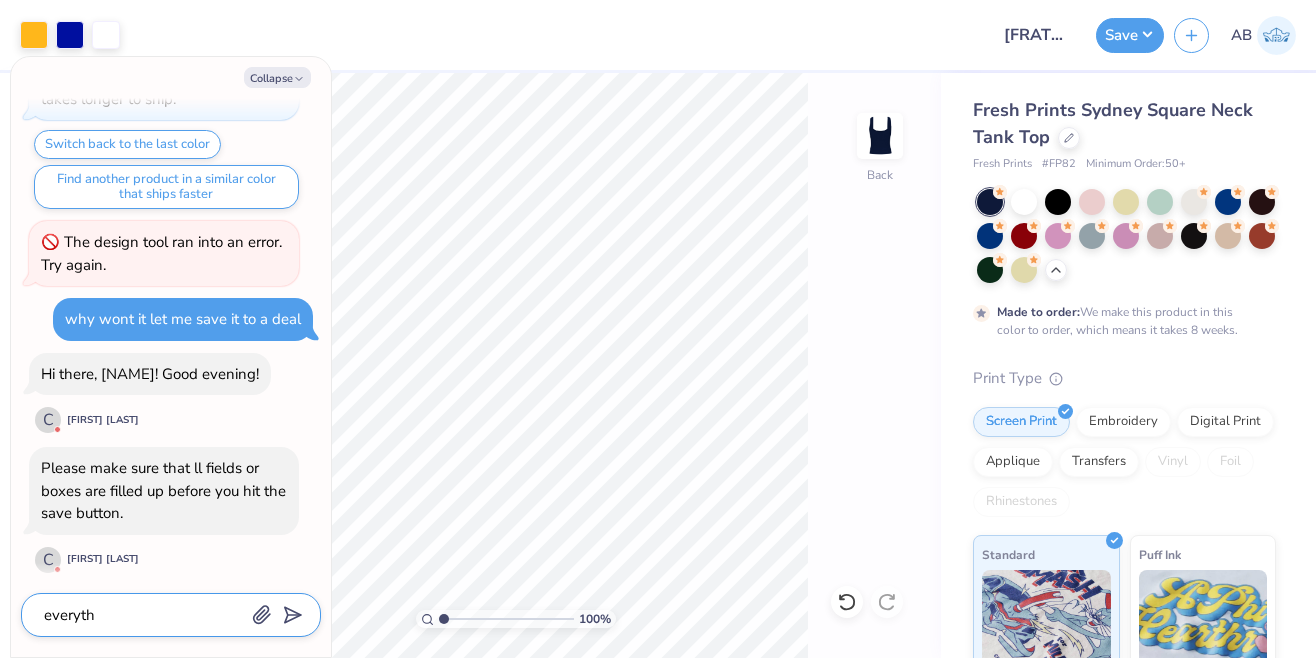 type on "x" 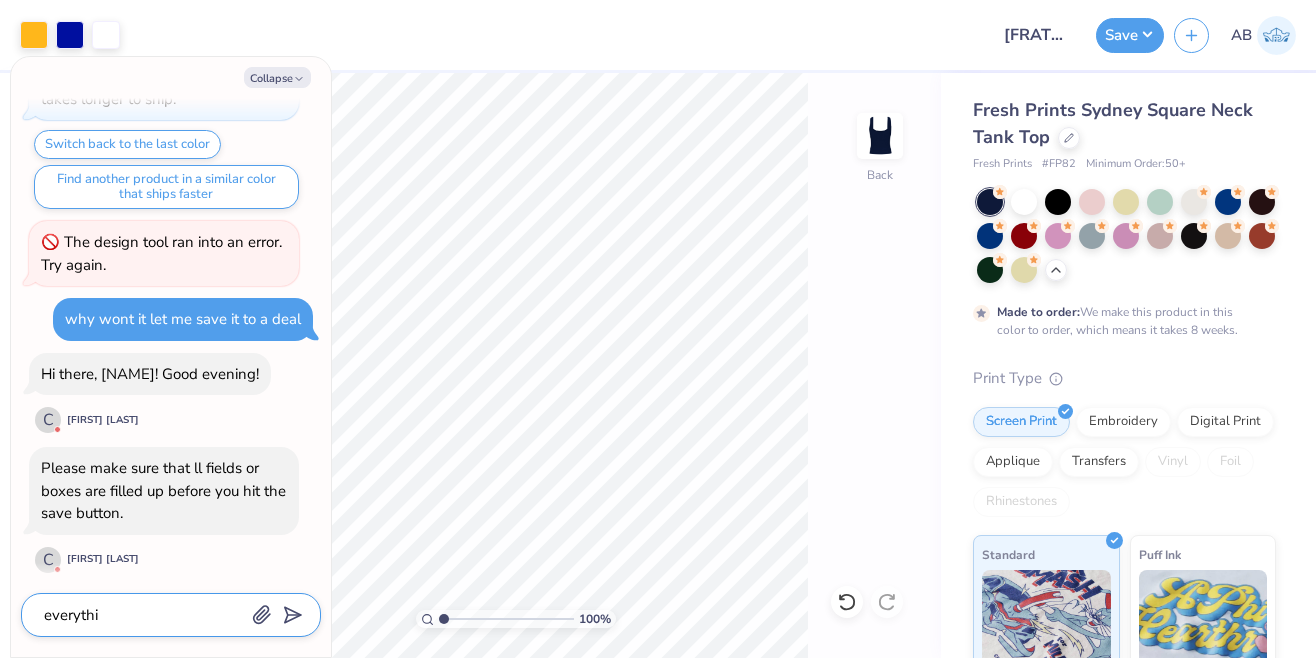 type on "x" 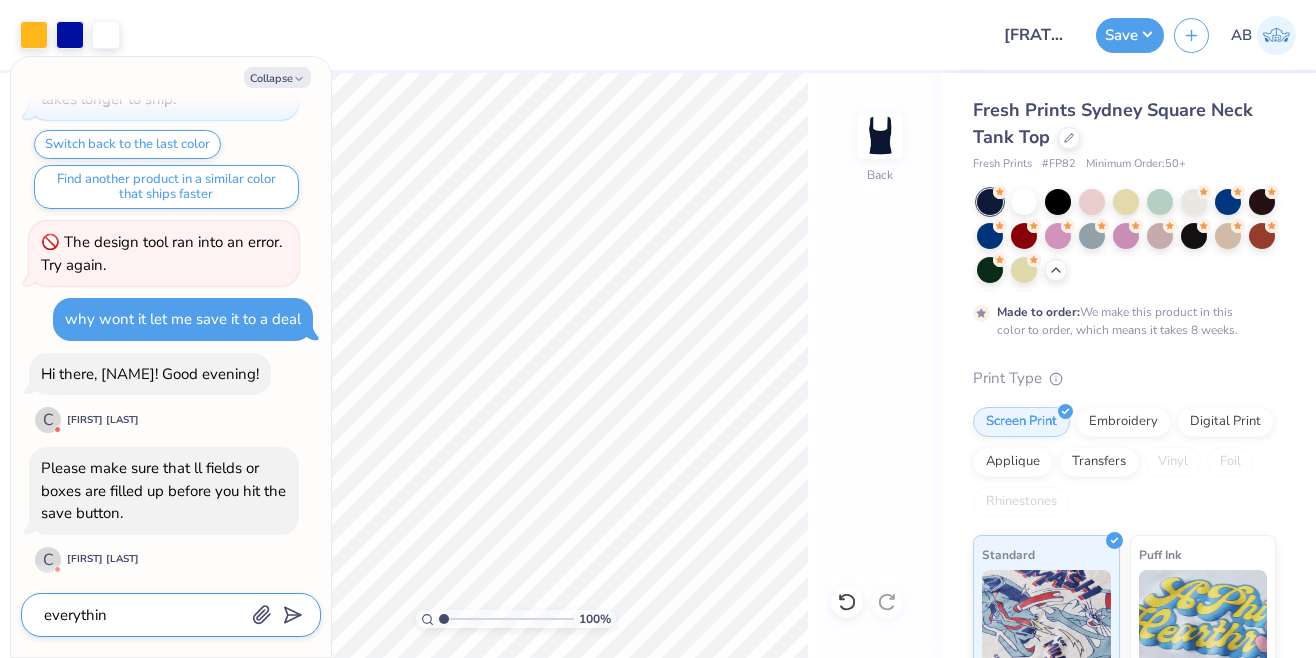 type on "x" 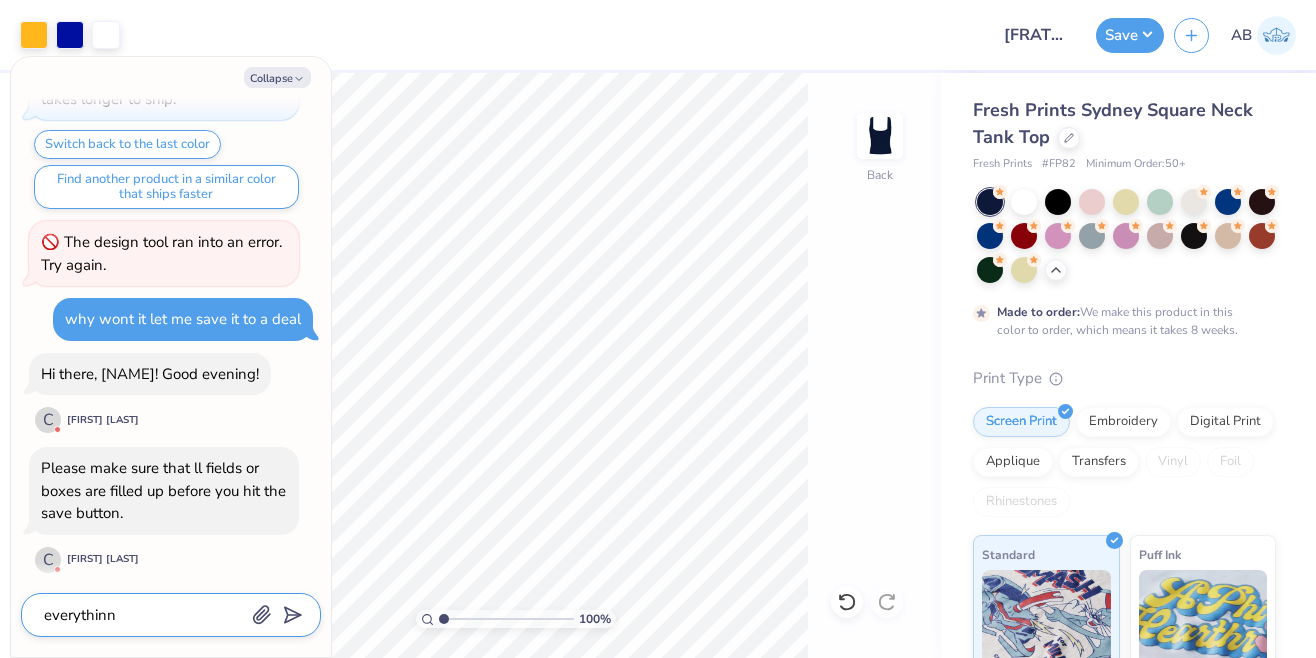 type on "x" 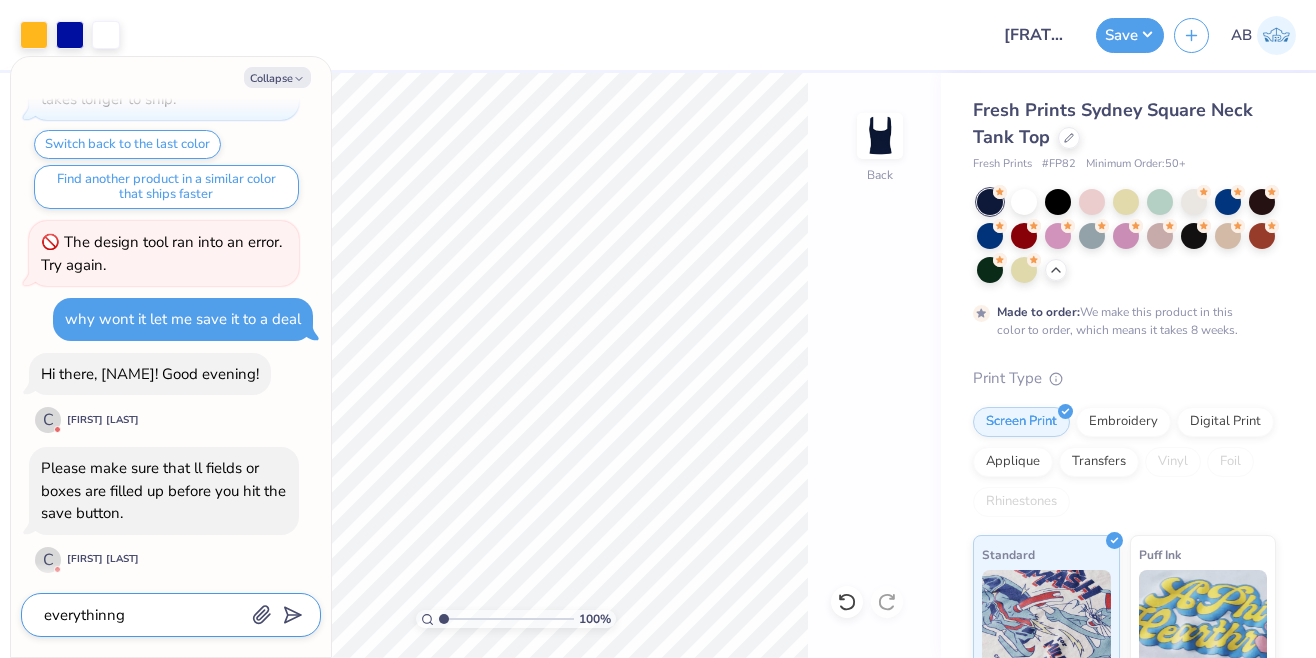 type on "x" 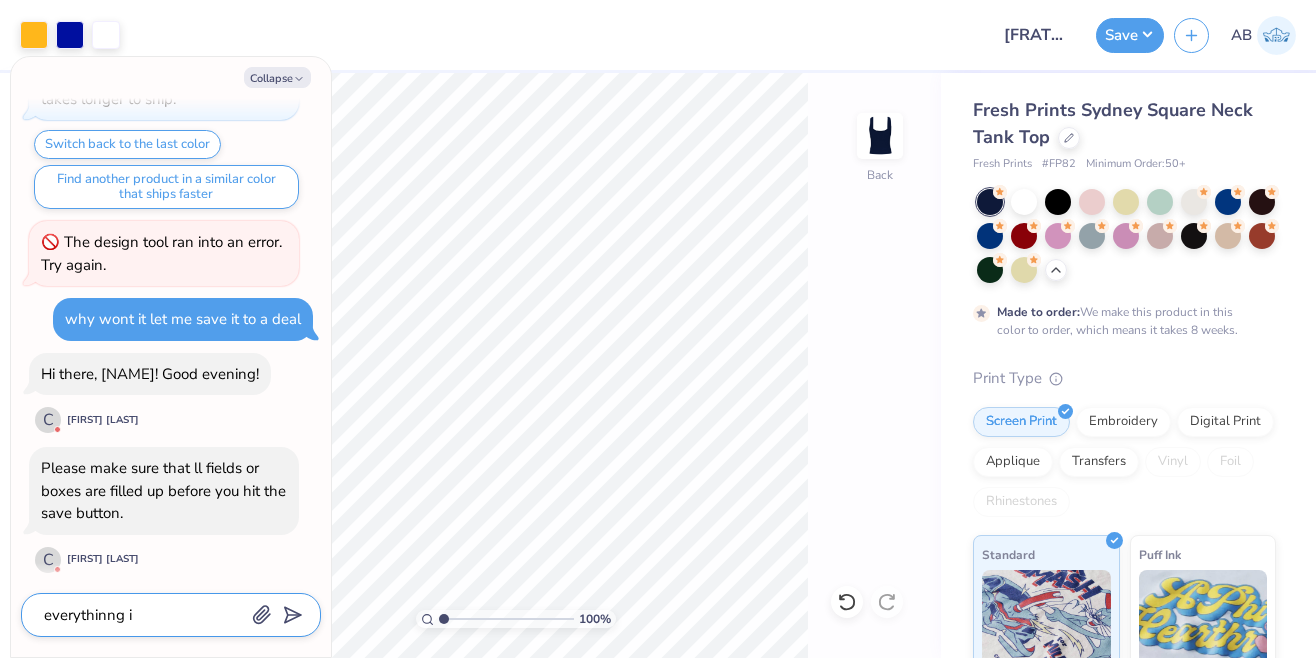 type on "x" 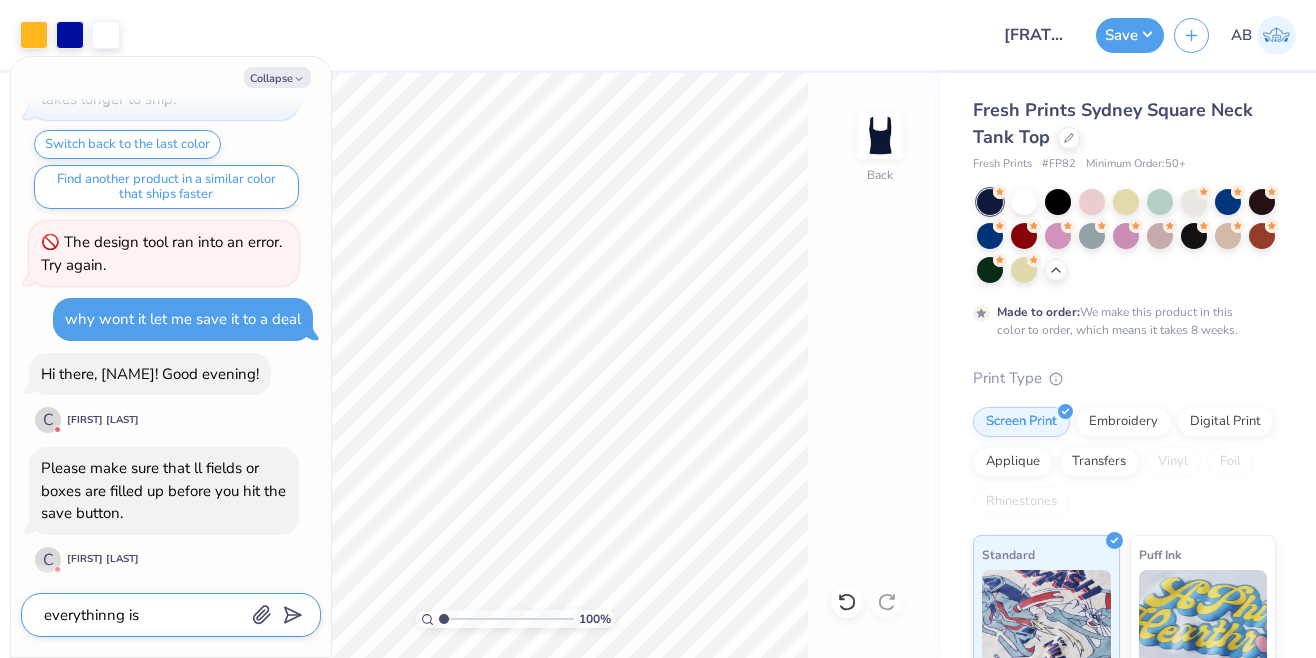 type on "x" 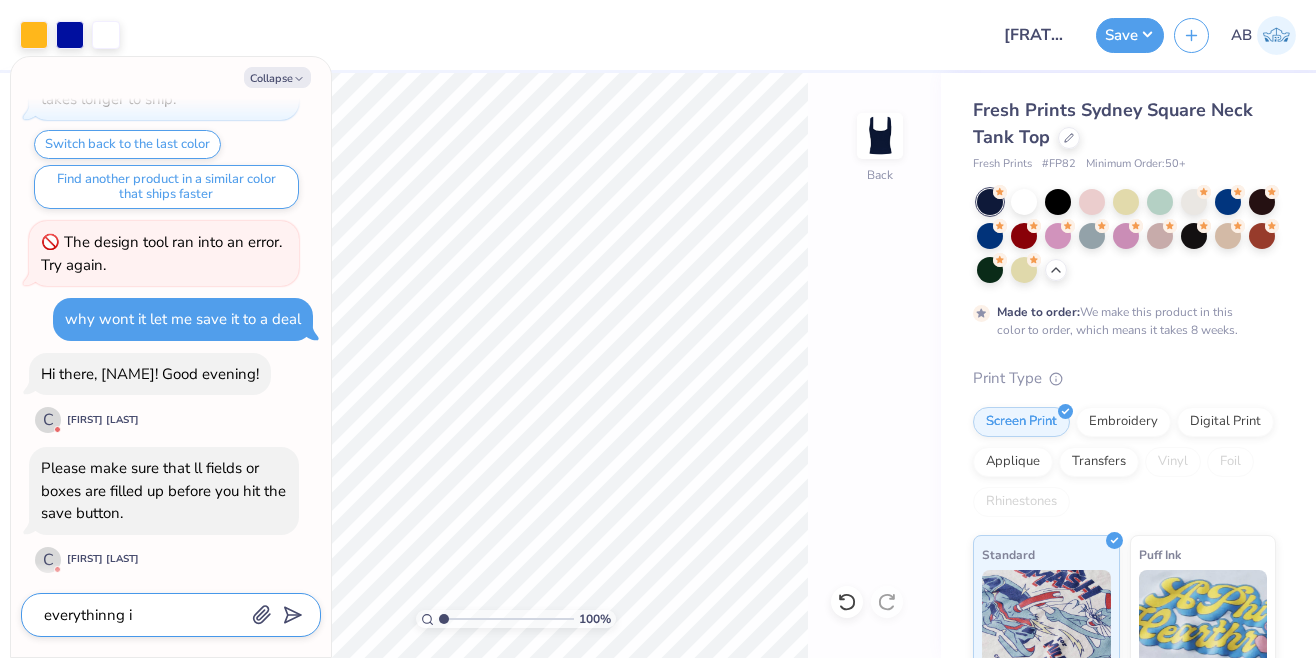 type on "x" 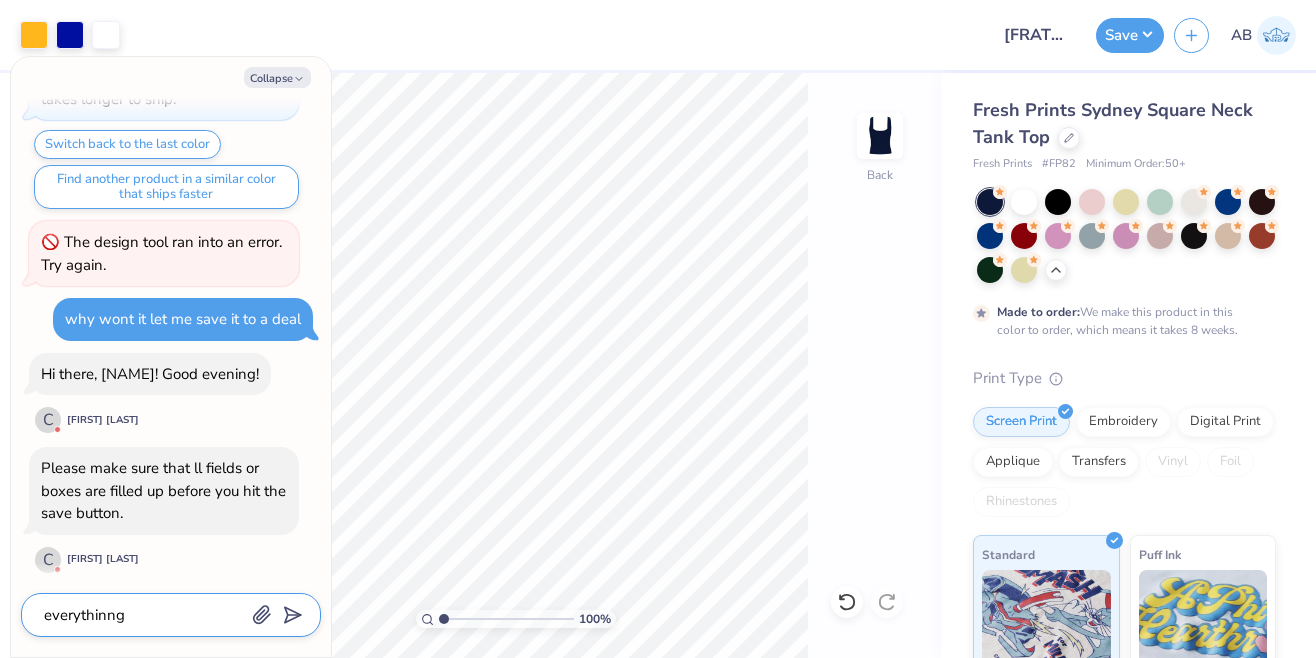 type on "x" 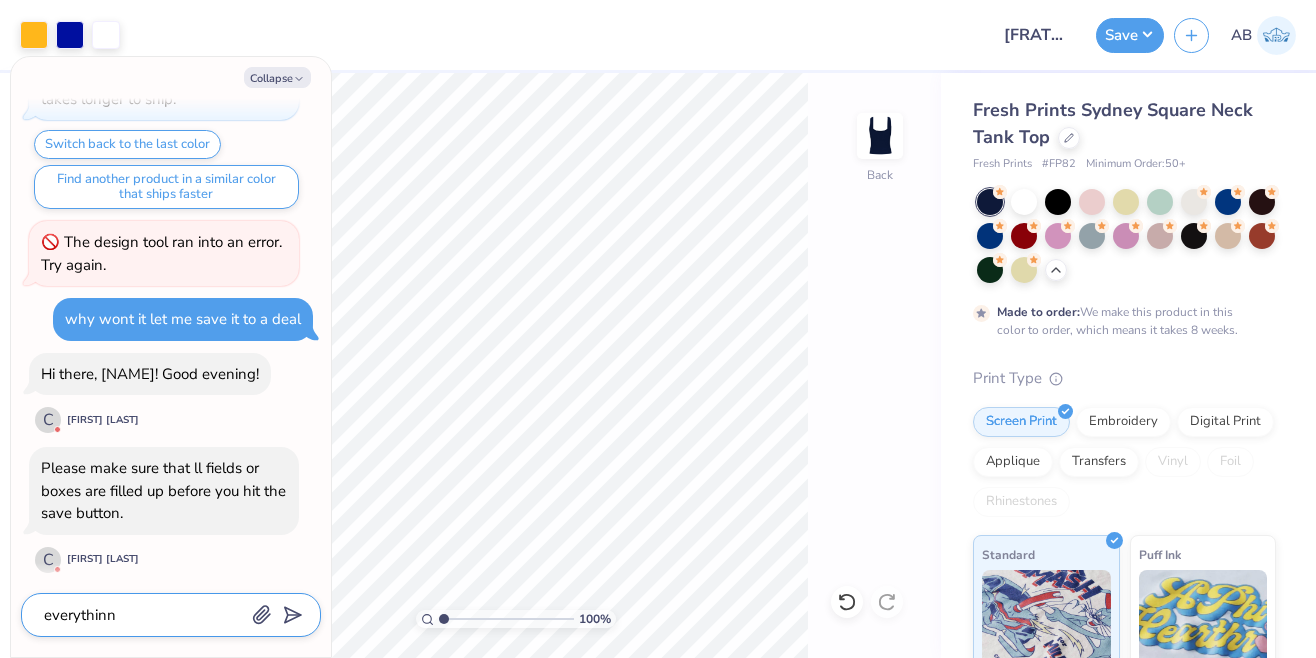 type on "x" 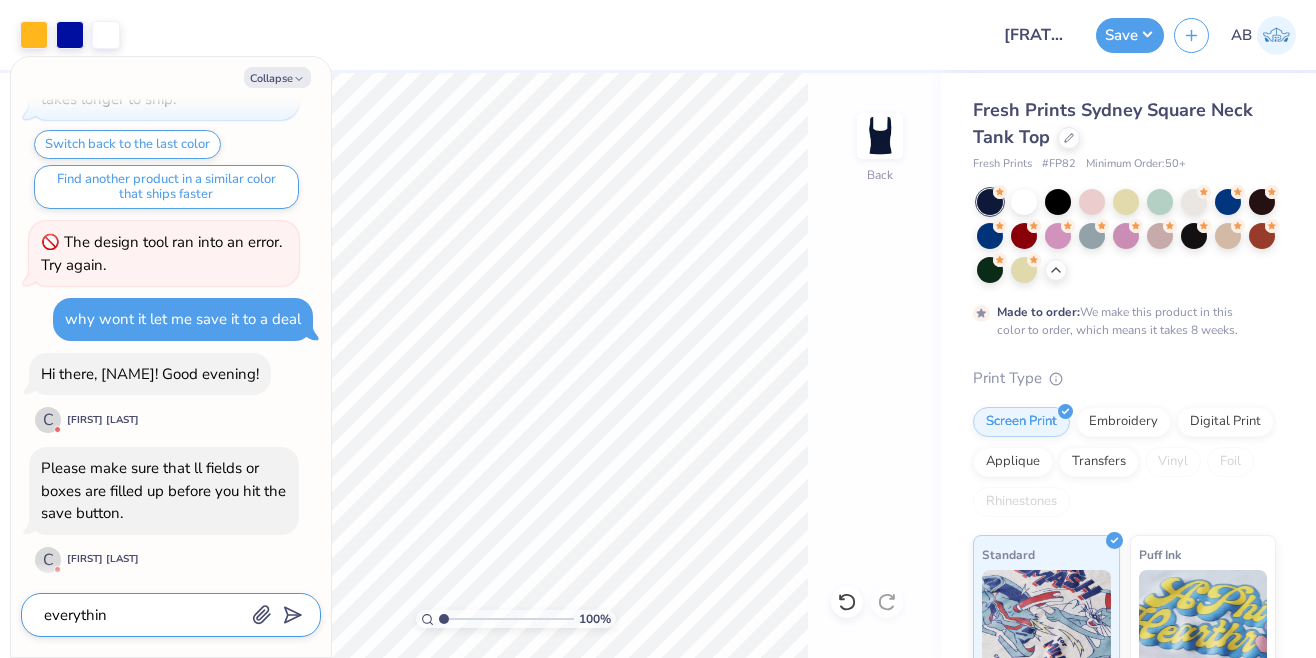 type on "x" 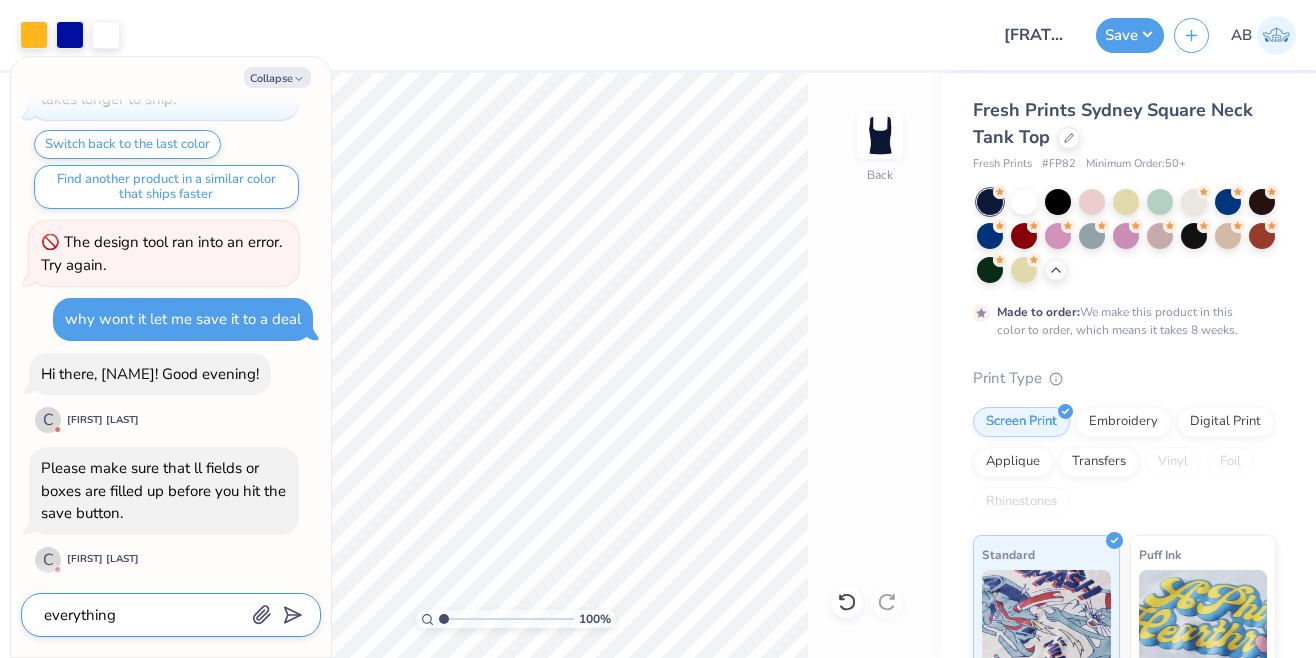 type on "x" 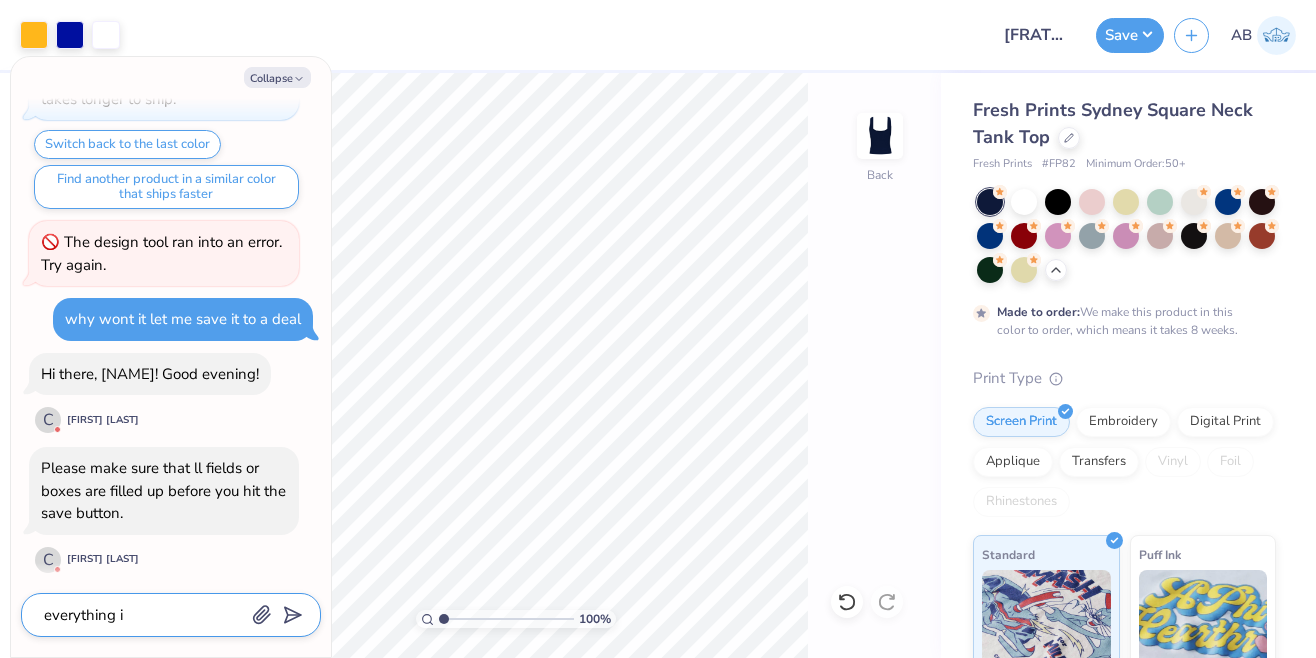 type on "x" 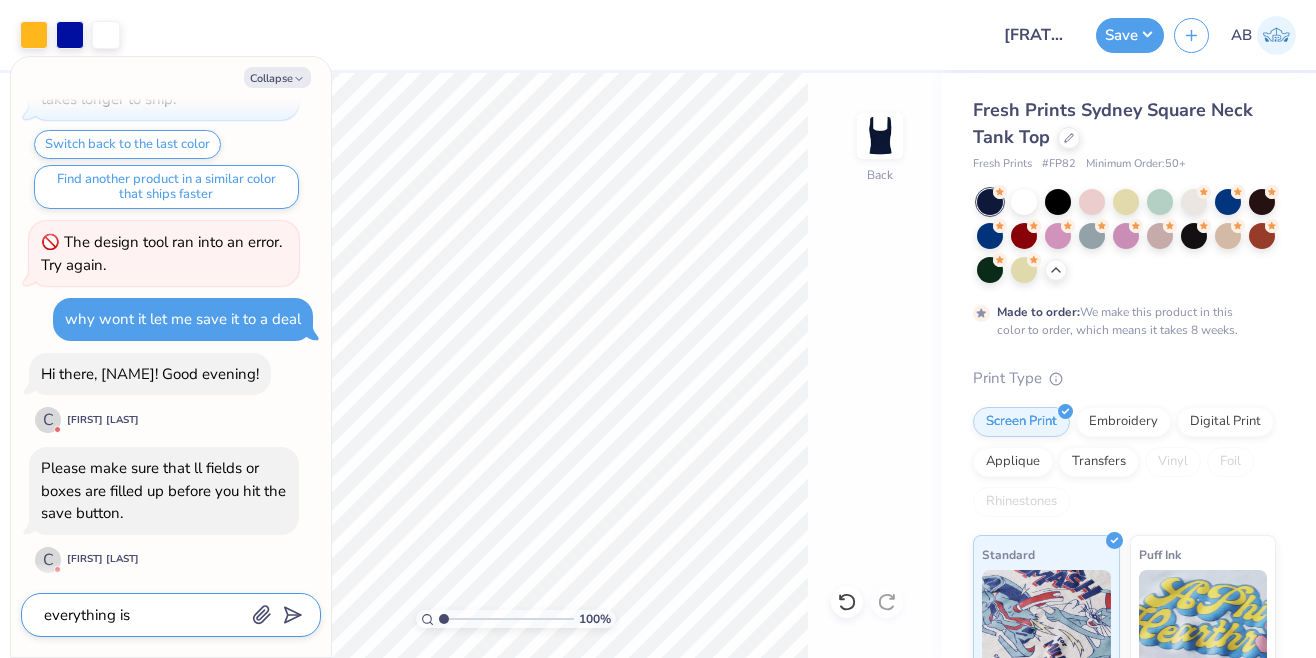 type on "x" 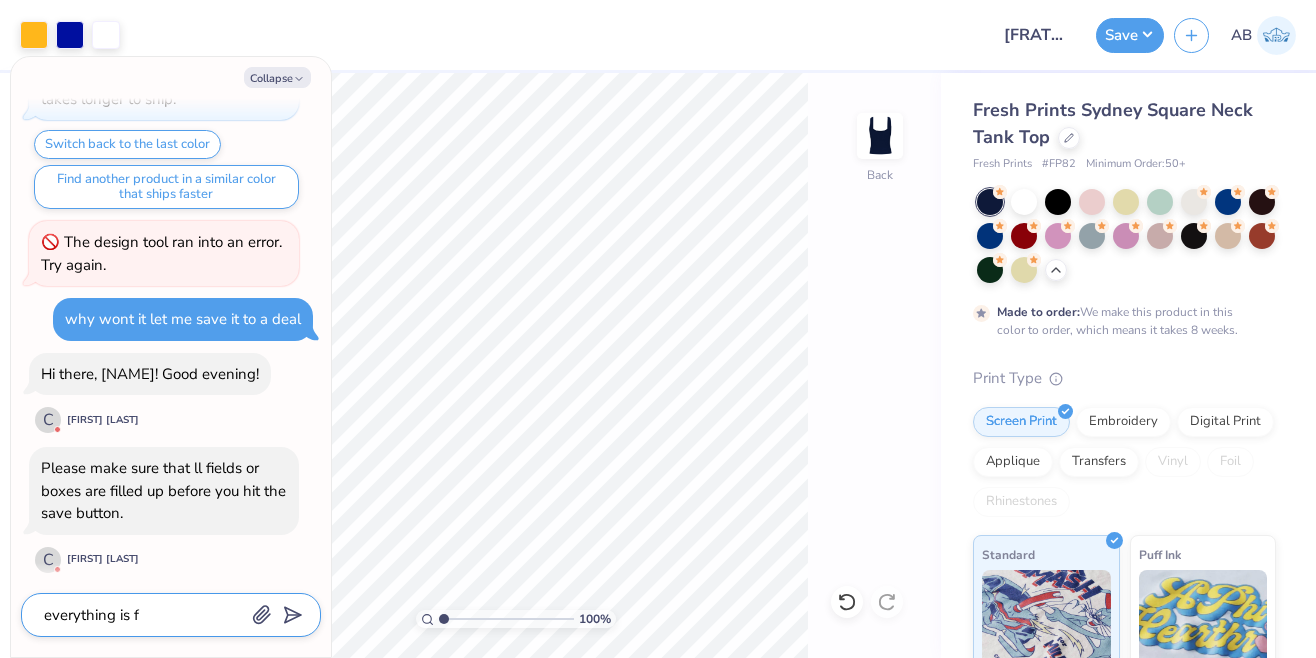 type on "x" 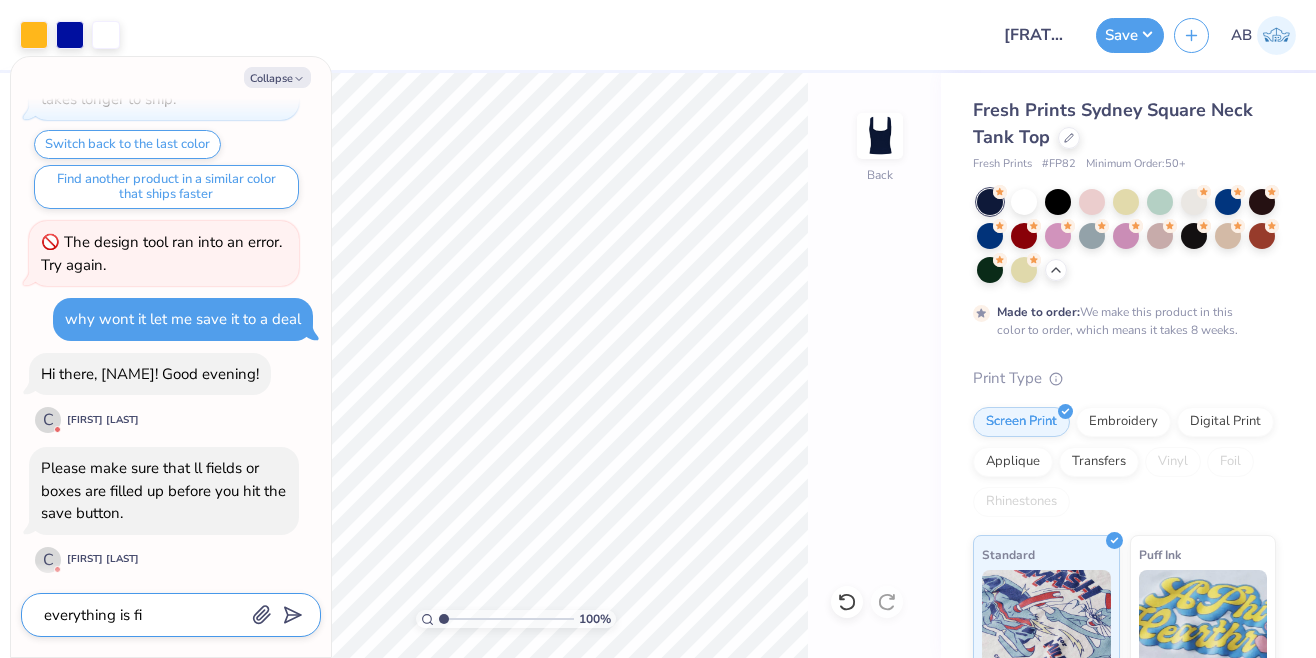 type on "x" 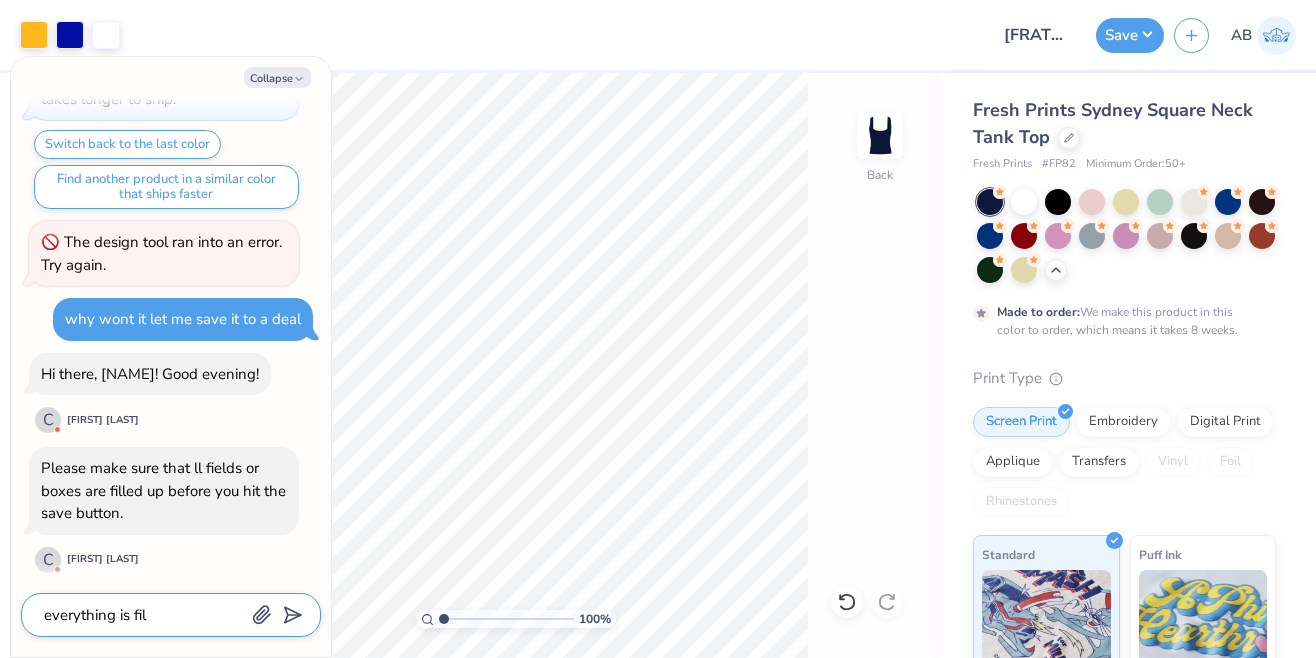 type on "x" 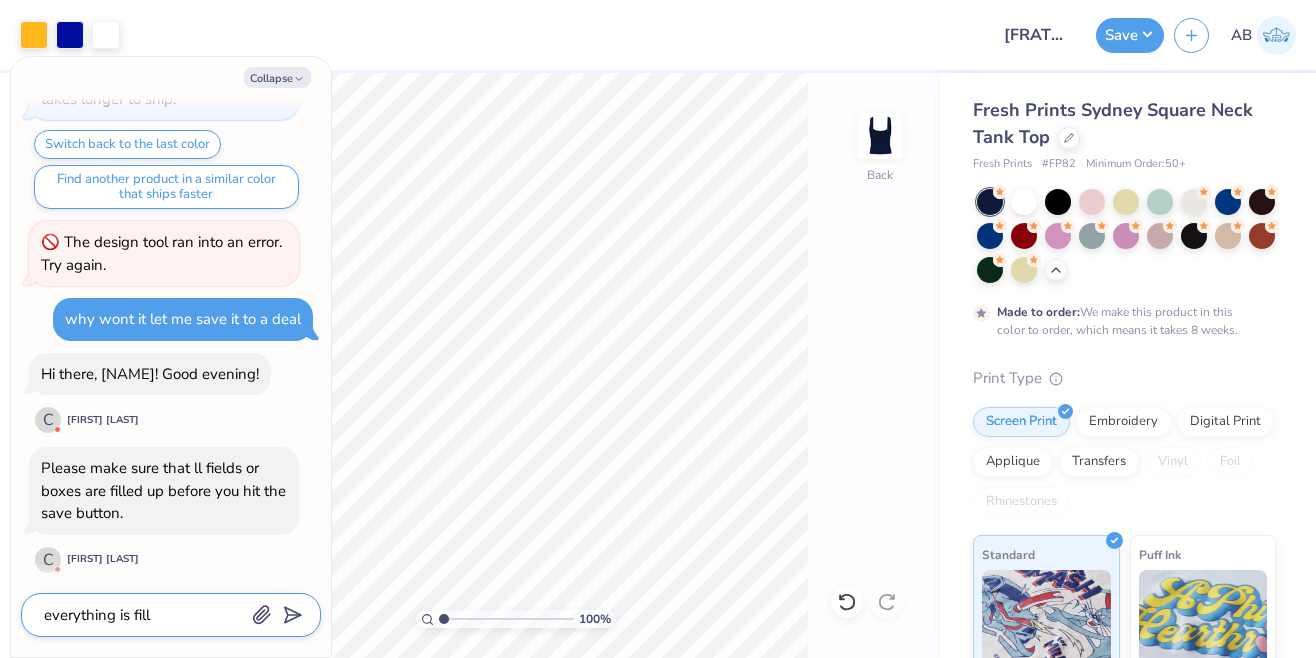 type on "x" 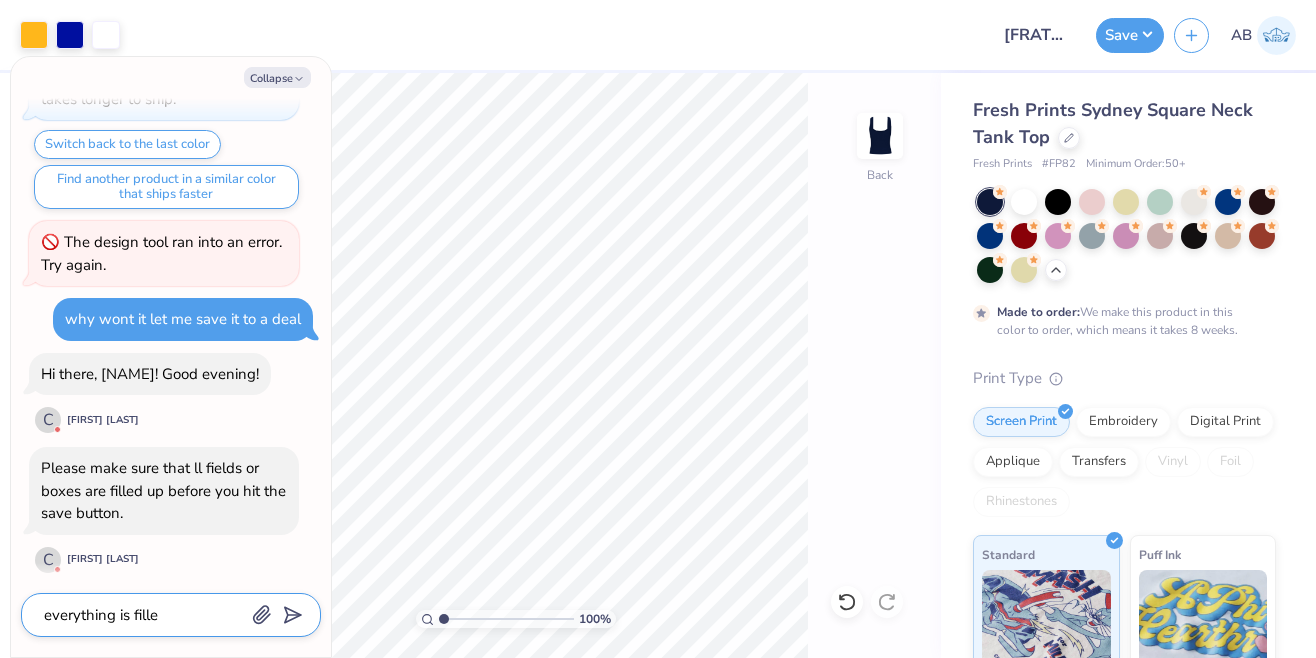 type on "x" 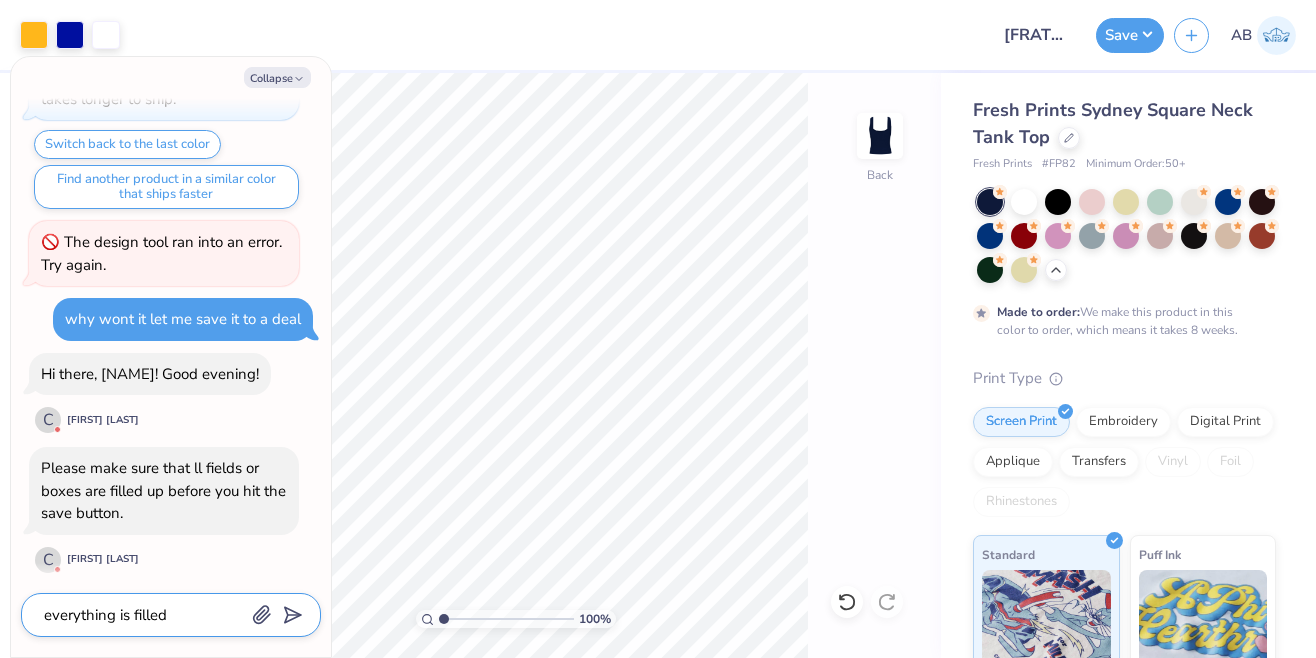 type on "x" 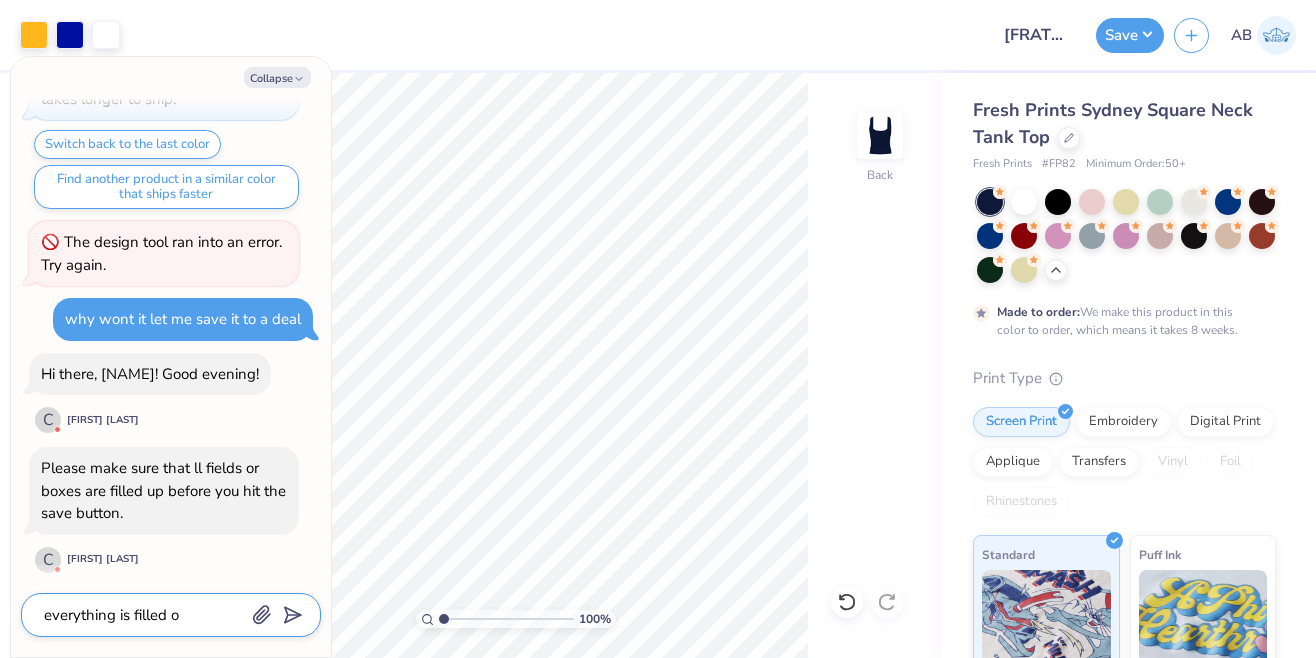 type on "x" 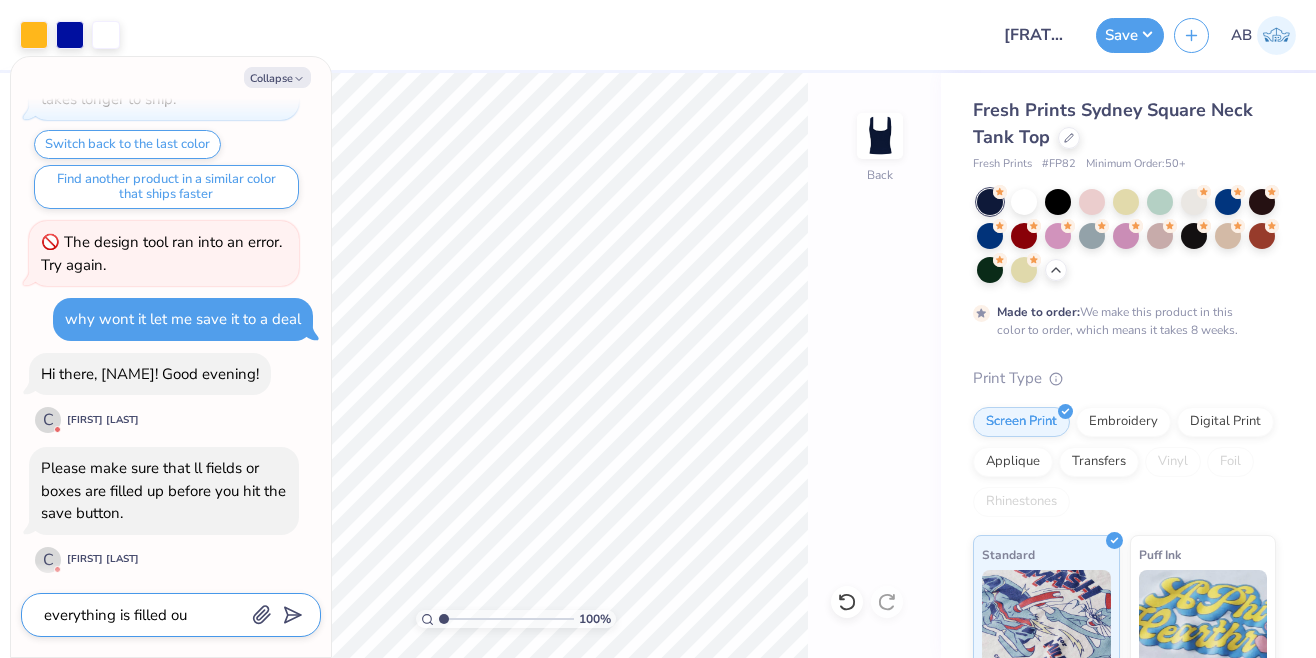 type on "x" 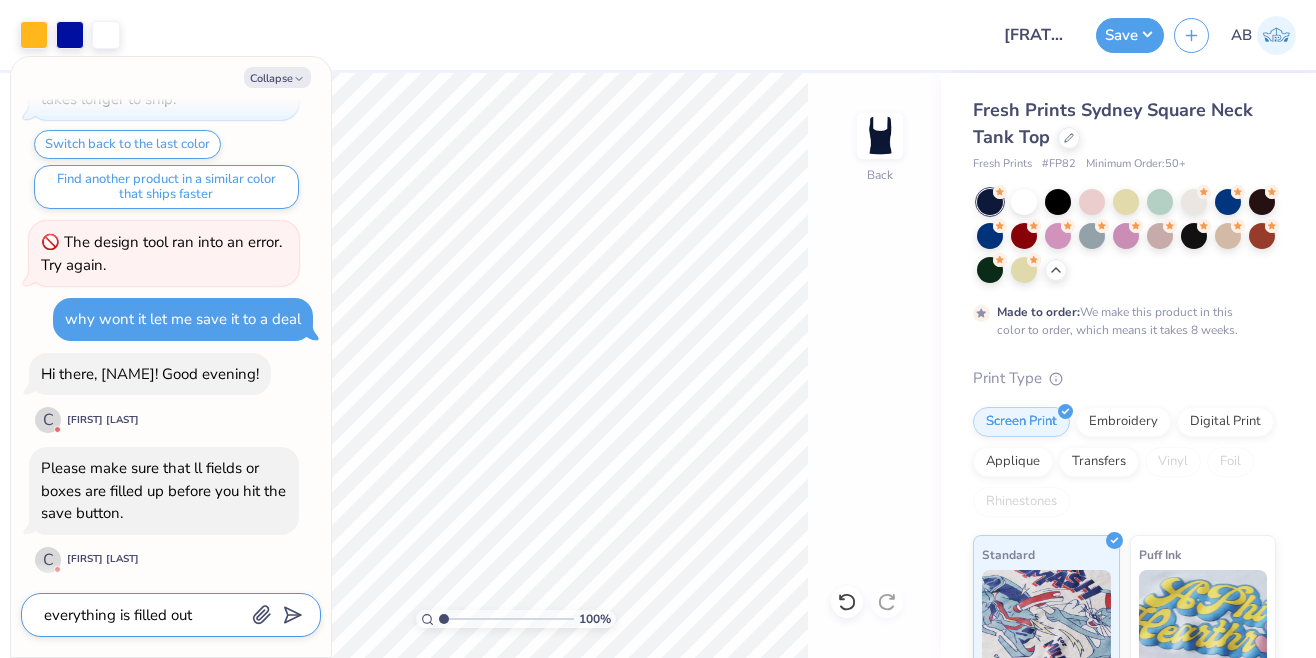 type on "x" 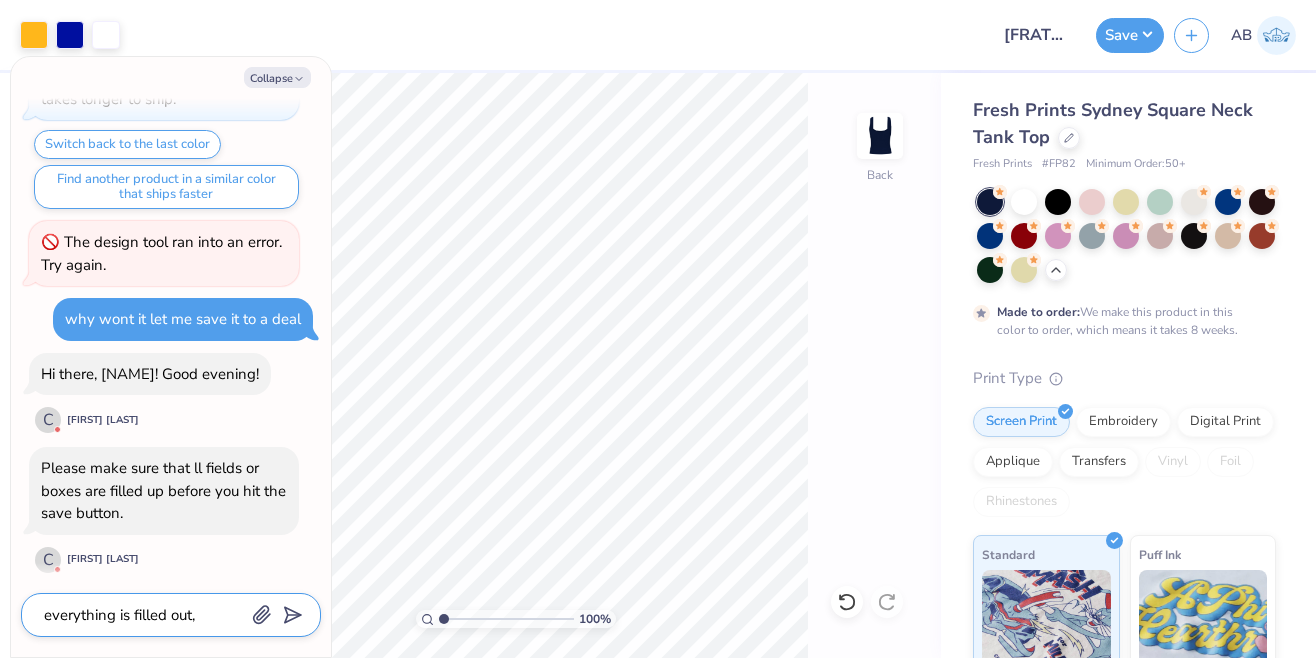 type on "x" 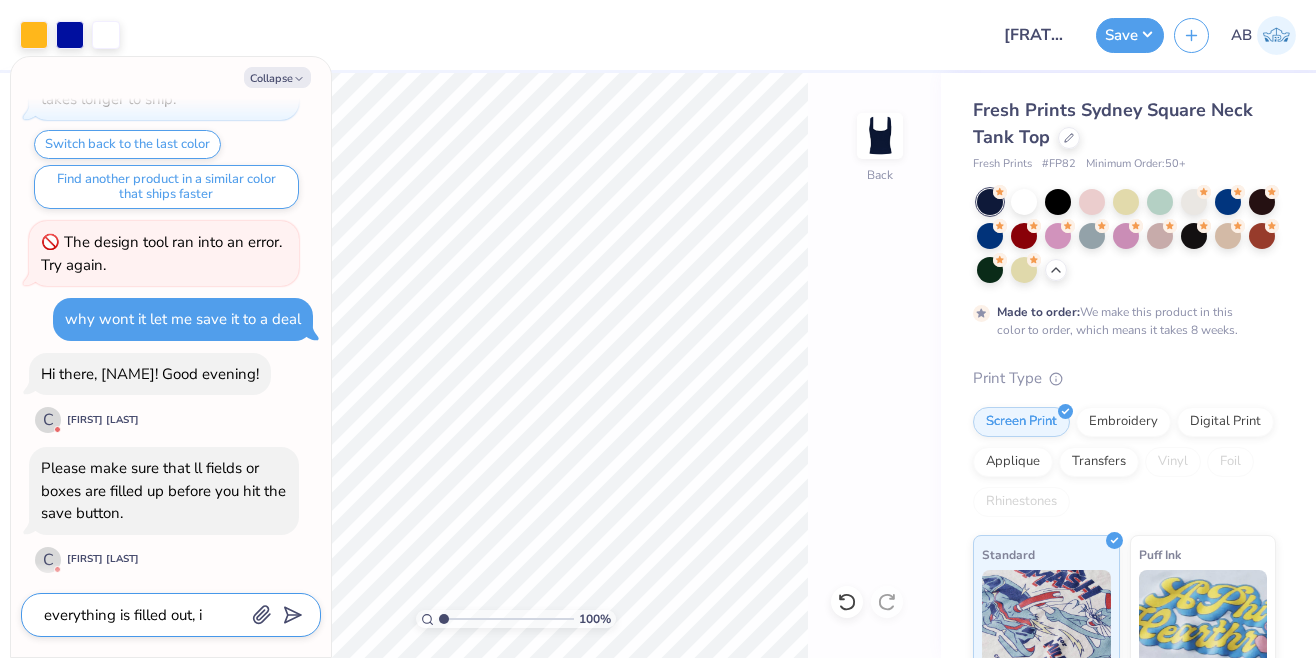 type 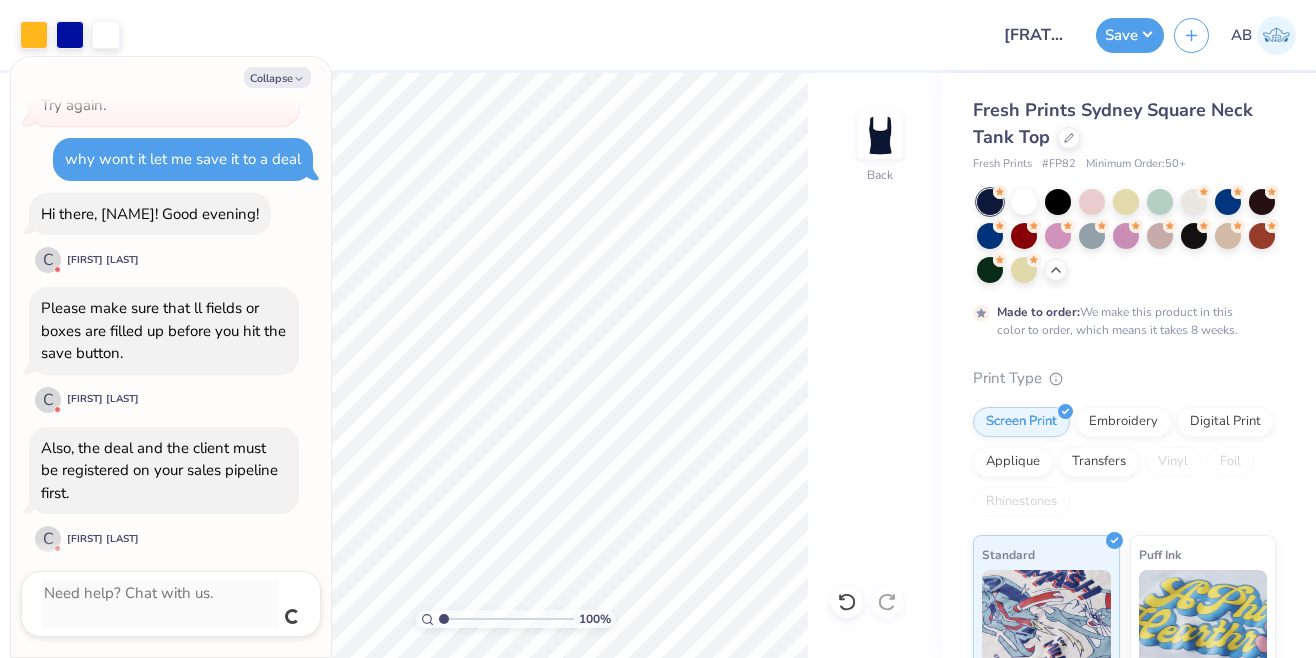 scroll, scrollTop: 593, scrollLeft: 0, axis: vertical 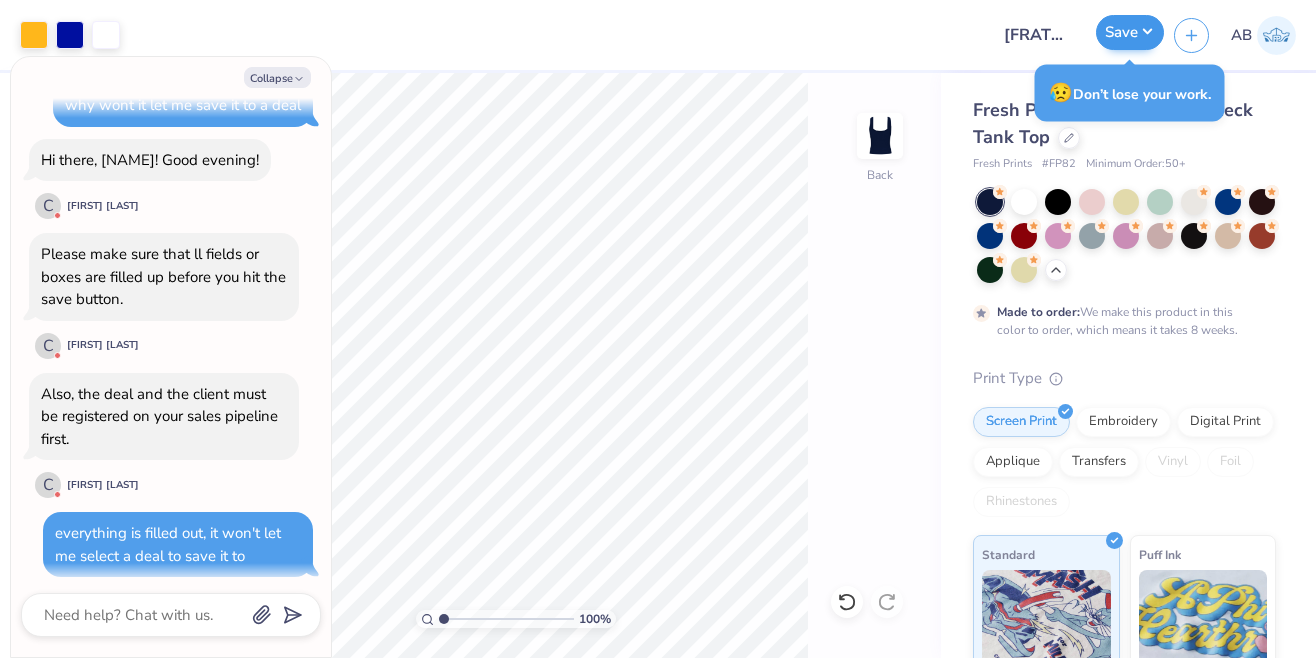 click on "Save" at bounding box center (1130, 32) 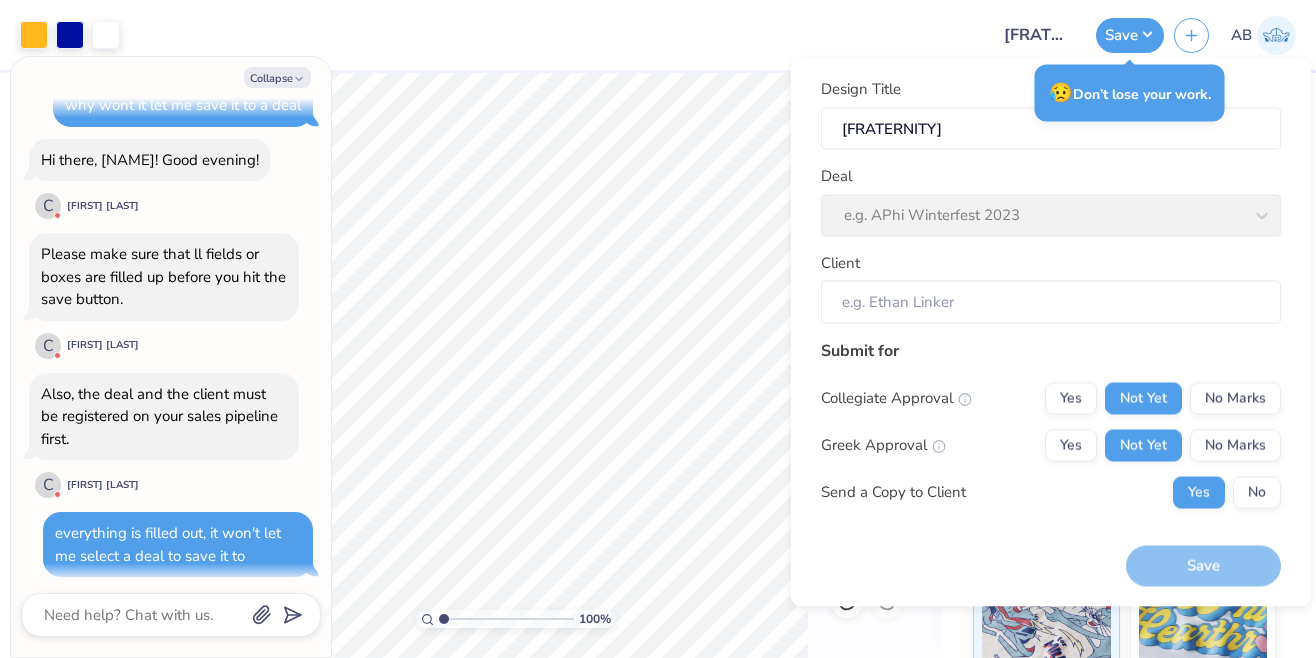 click on "Deal e.g. APhi Winterfest 2023" at bounding box center [1051, 201] 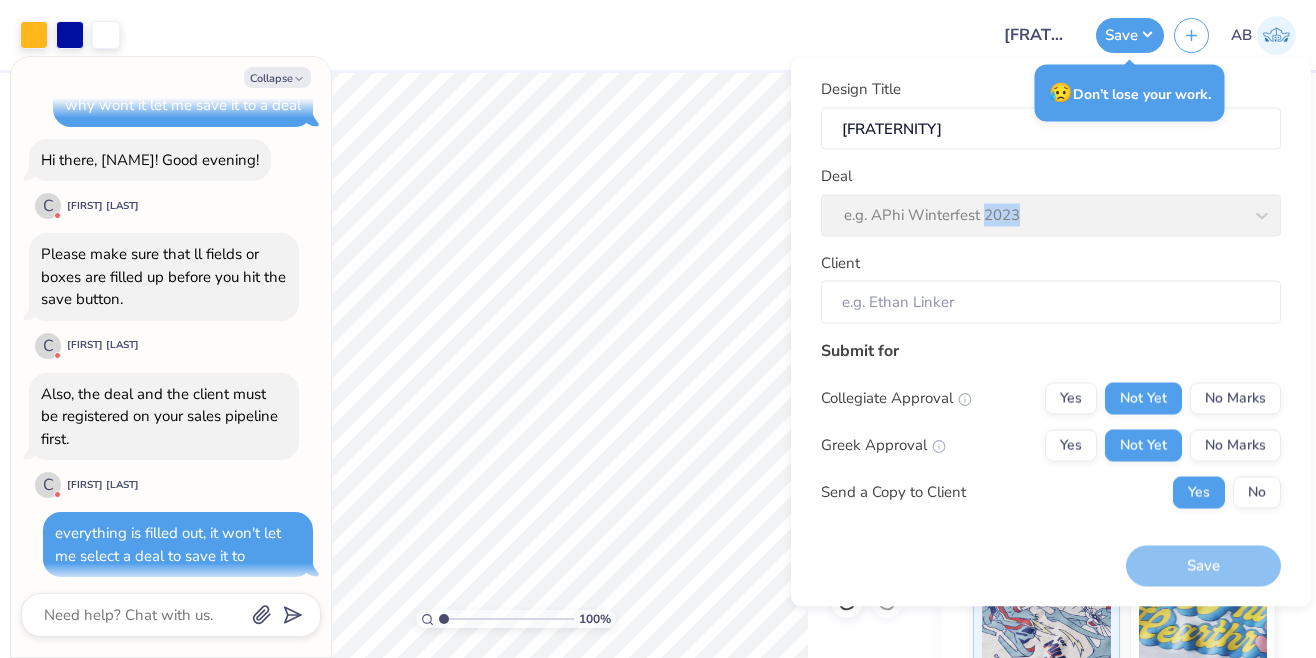 click on "Deal e.g. APhi Winterfest 2023" at bounding box center [1051, 201] 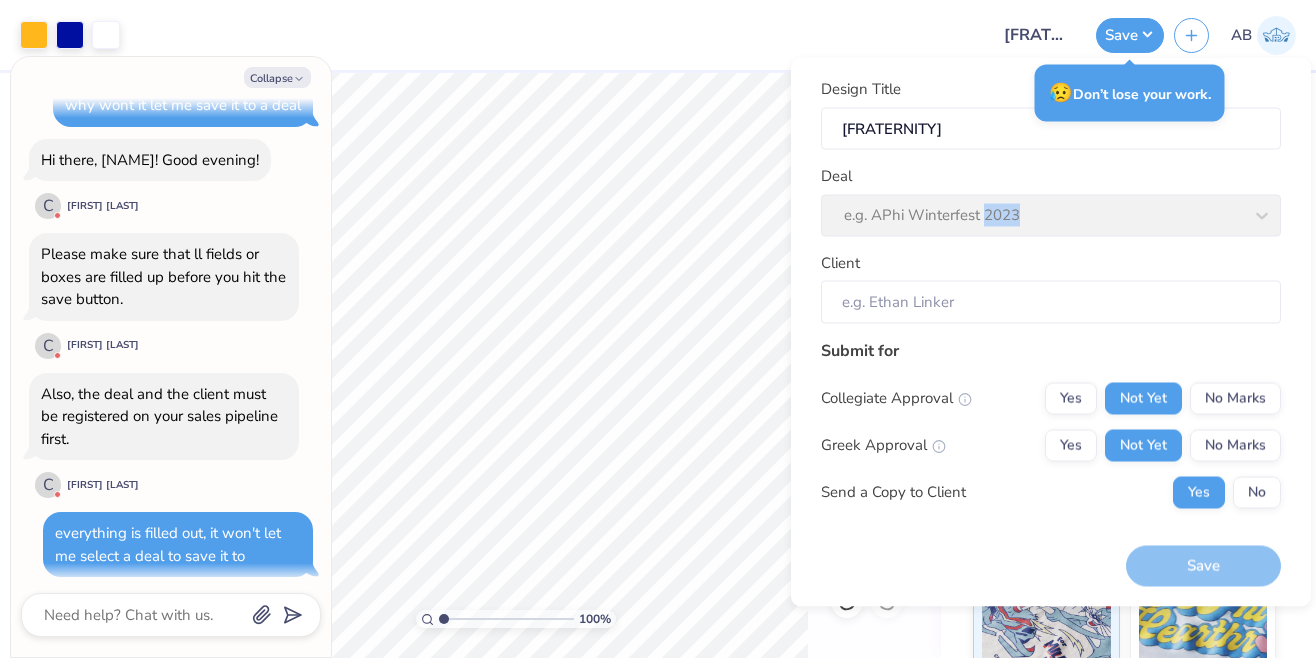 scroll, scrollTop: 709, scrollLeft: 0, axis: vertical 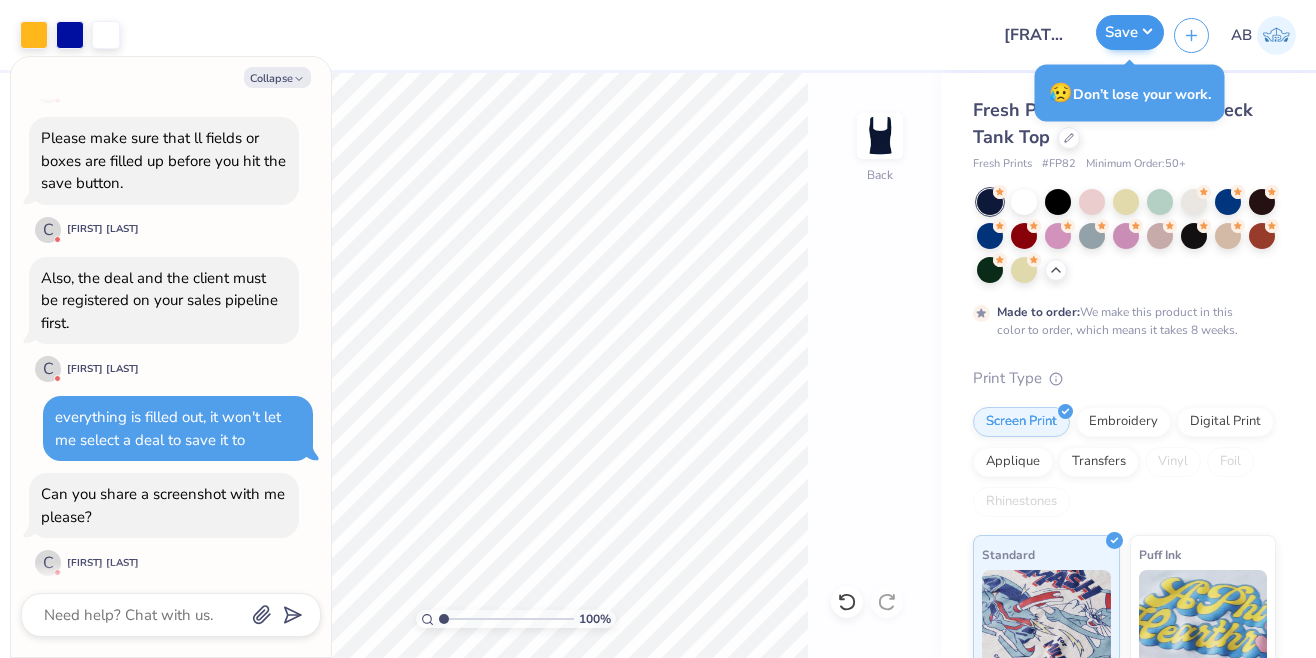 click on "Save" at bounding box center (1130, 32) 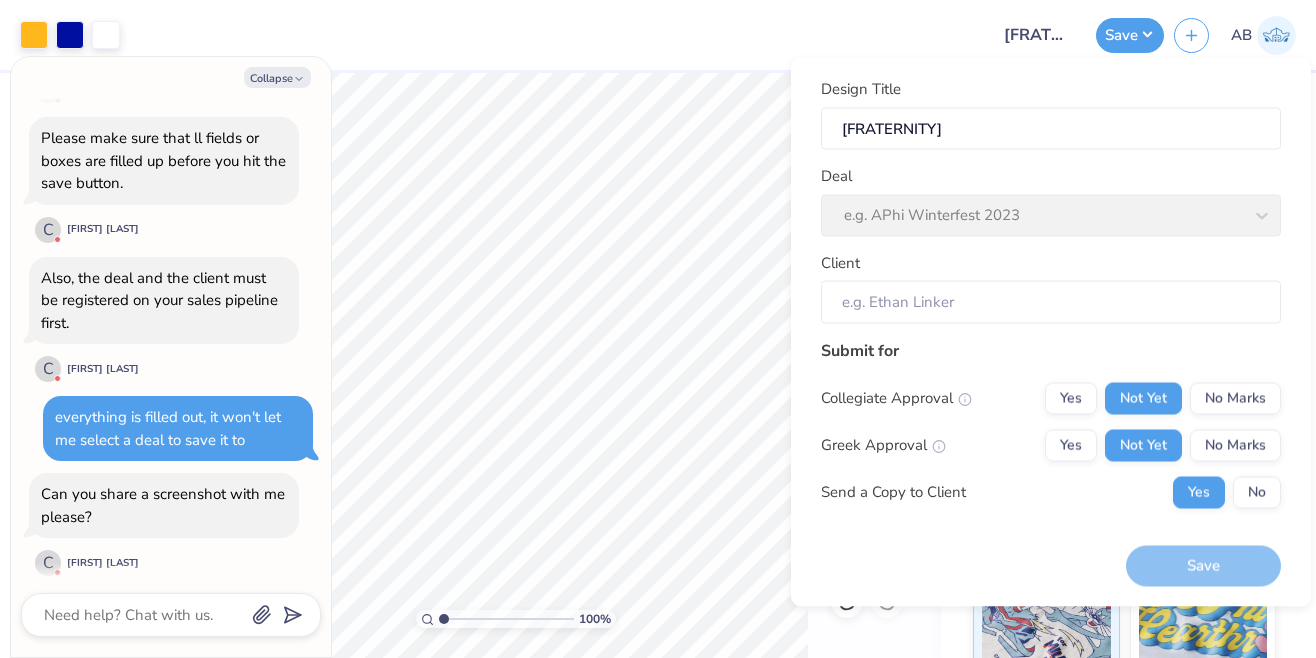click 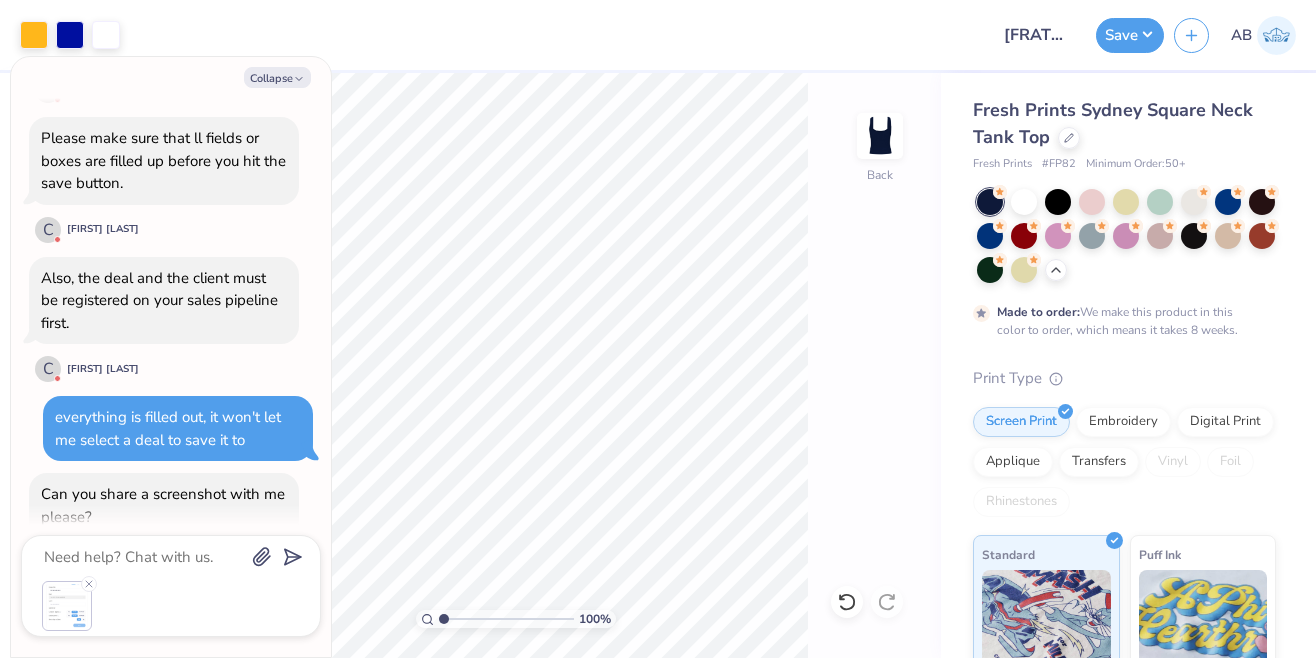 click at bounding box center (171, 606) 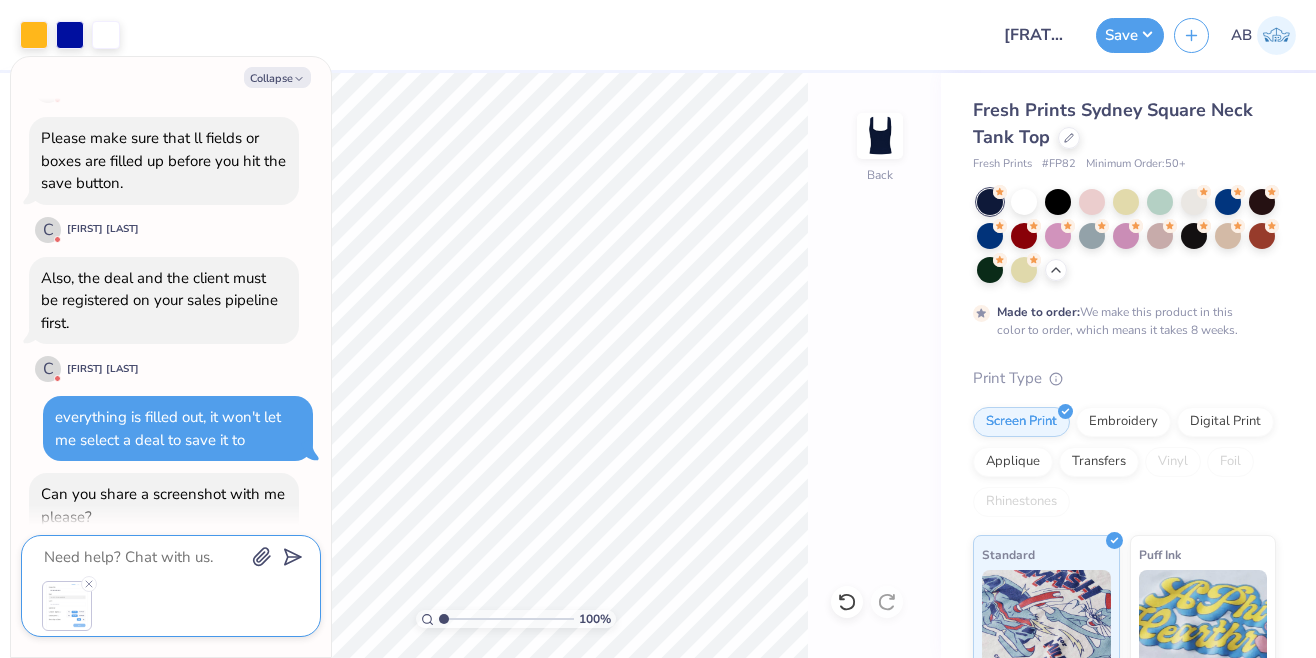 click at bounding box center (143, 557) 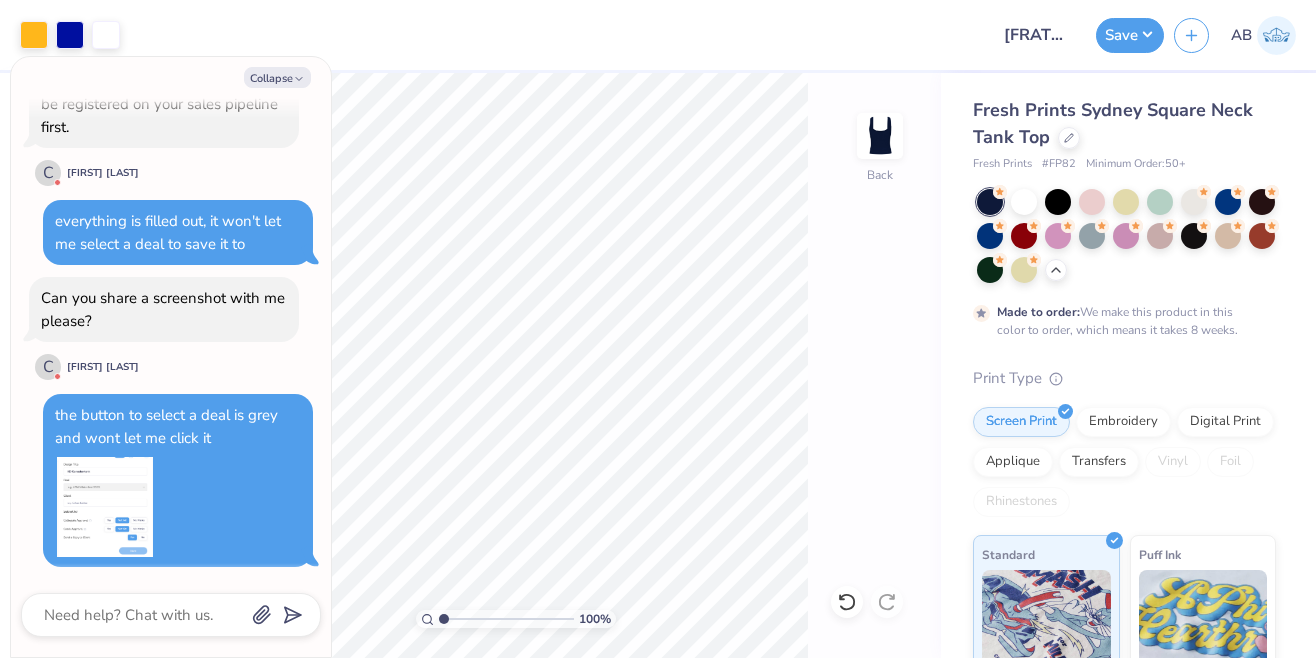 scroll, scrollTop: 893, scrollLeft: 0, axis: vertical 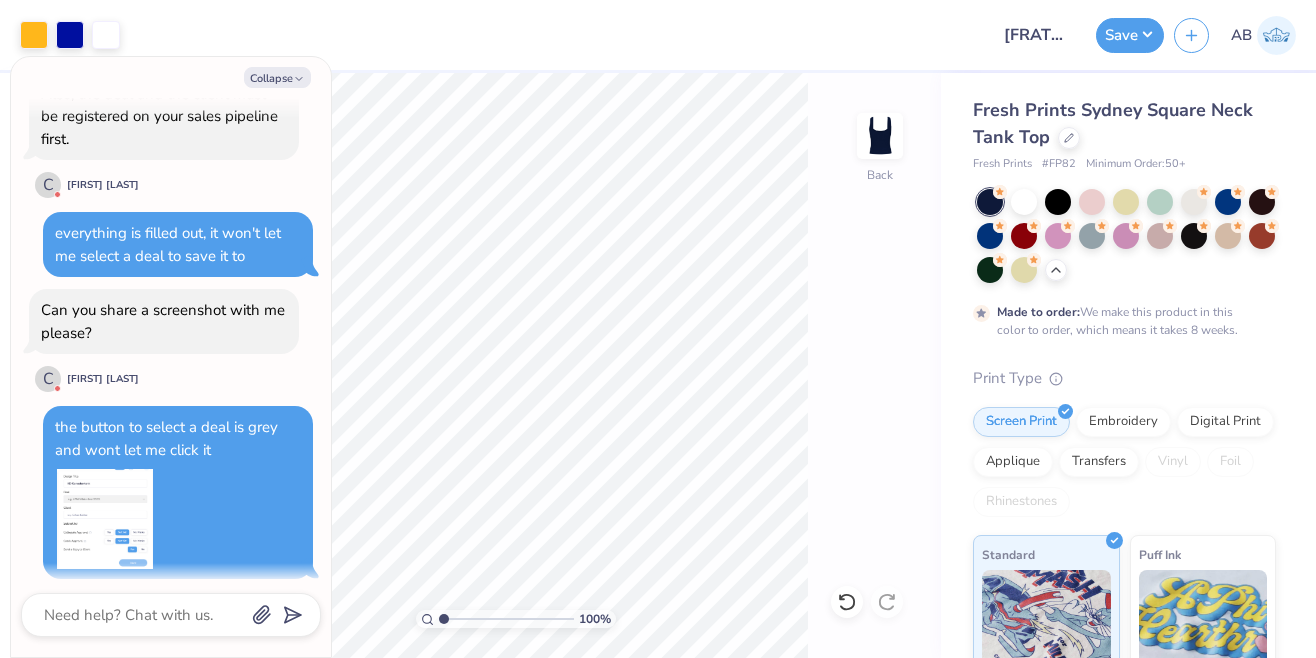 click at bounding box center [105, 519] 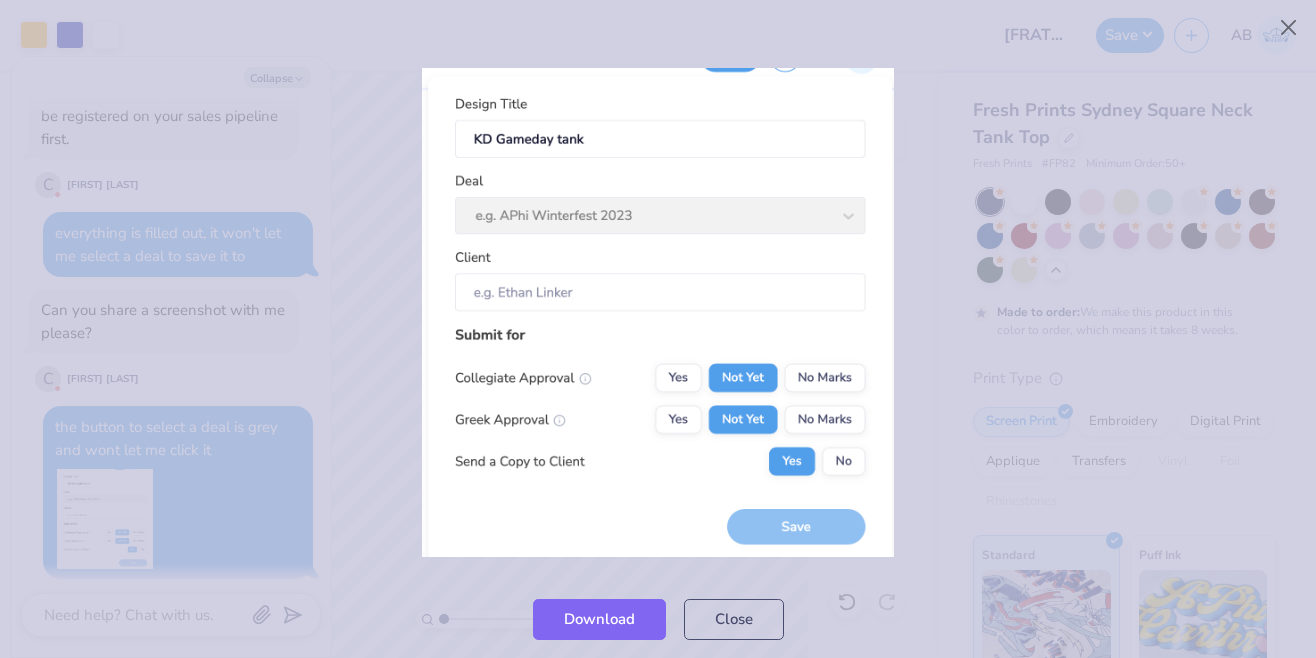 click at bounding box center [658, 312] 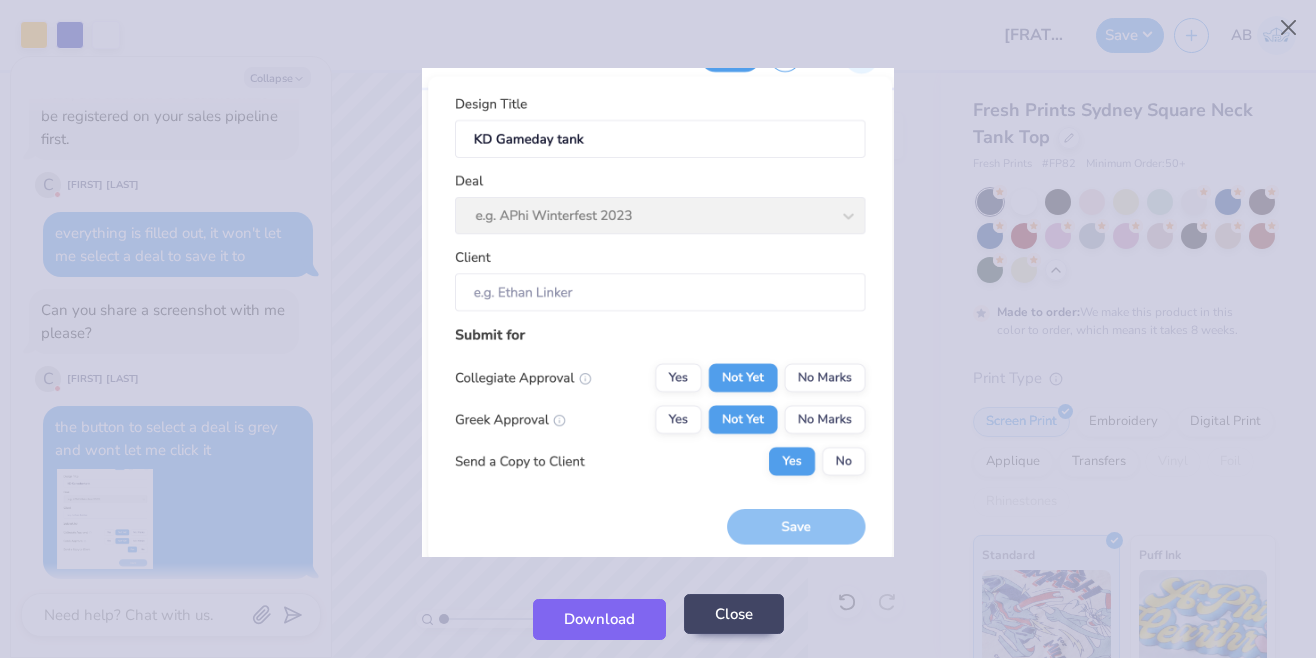 click on "Close" at bounding box center (734, 614) 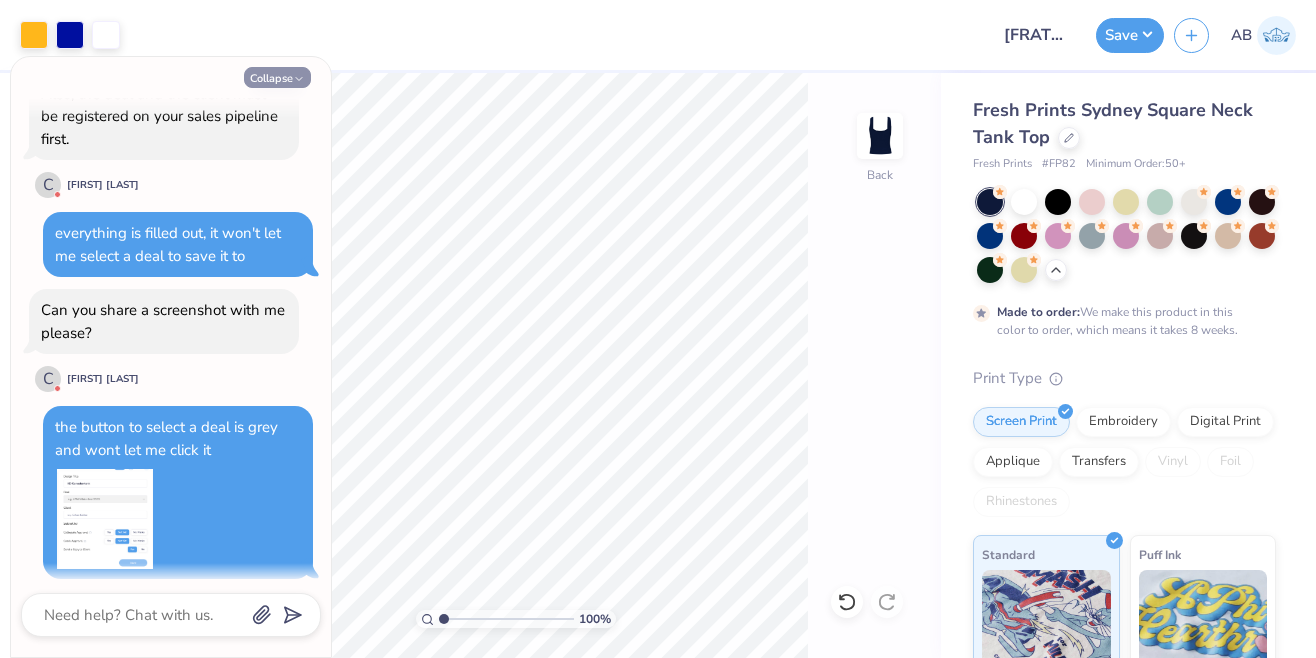 click 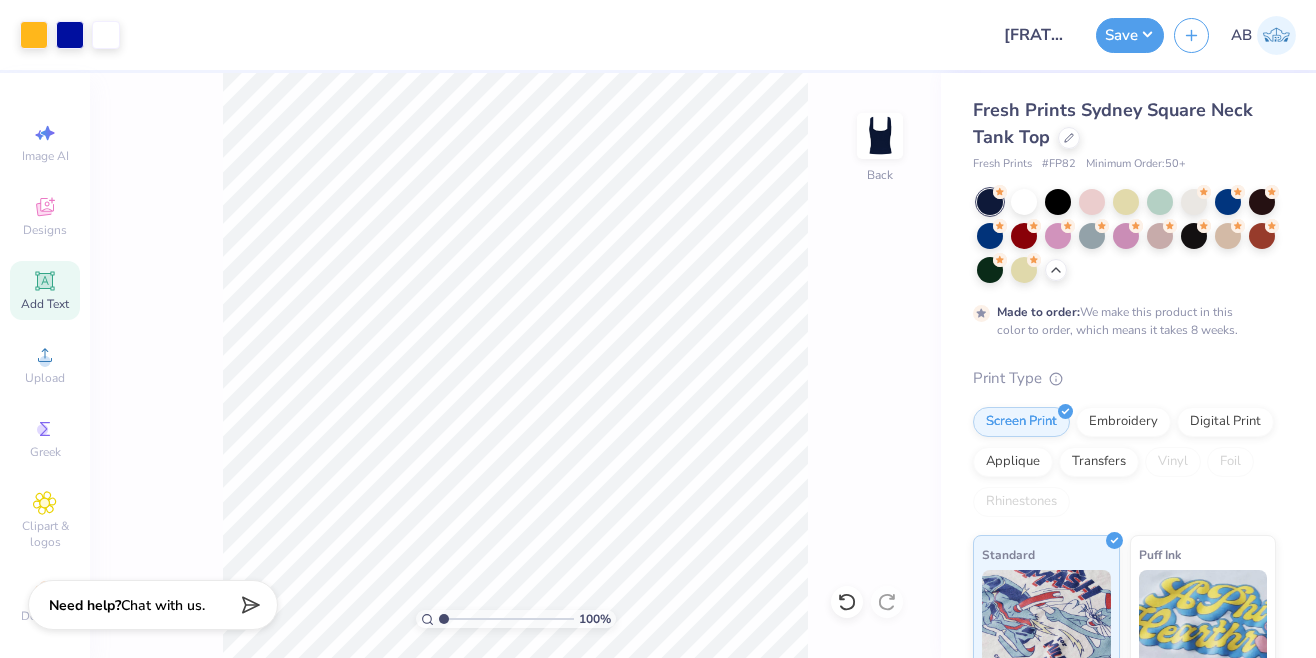 scroll, scrollTop: 0, scrollLeft: 0, axis: both 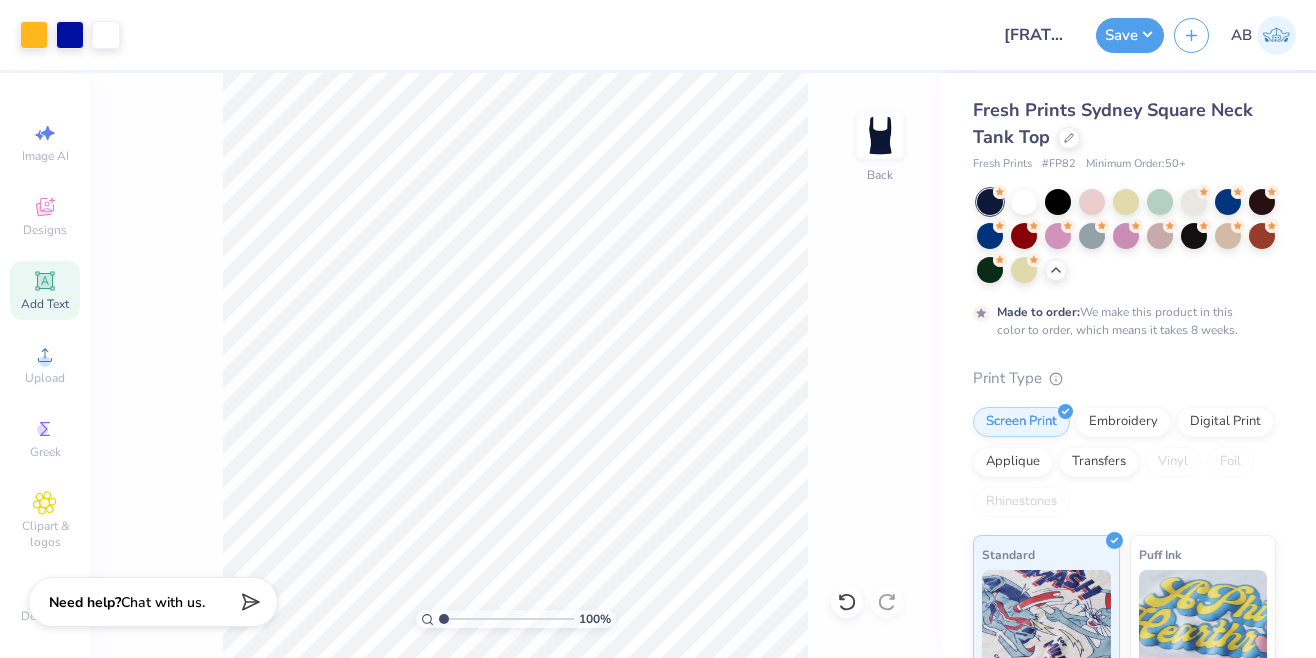 click on "Chat with us." at bounding box center [163, 602] 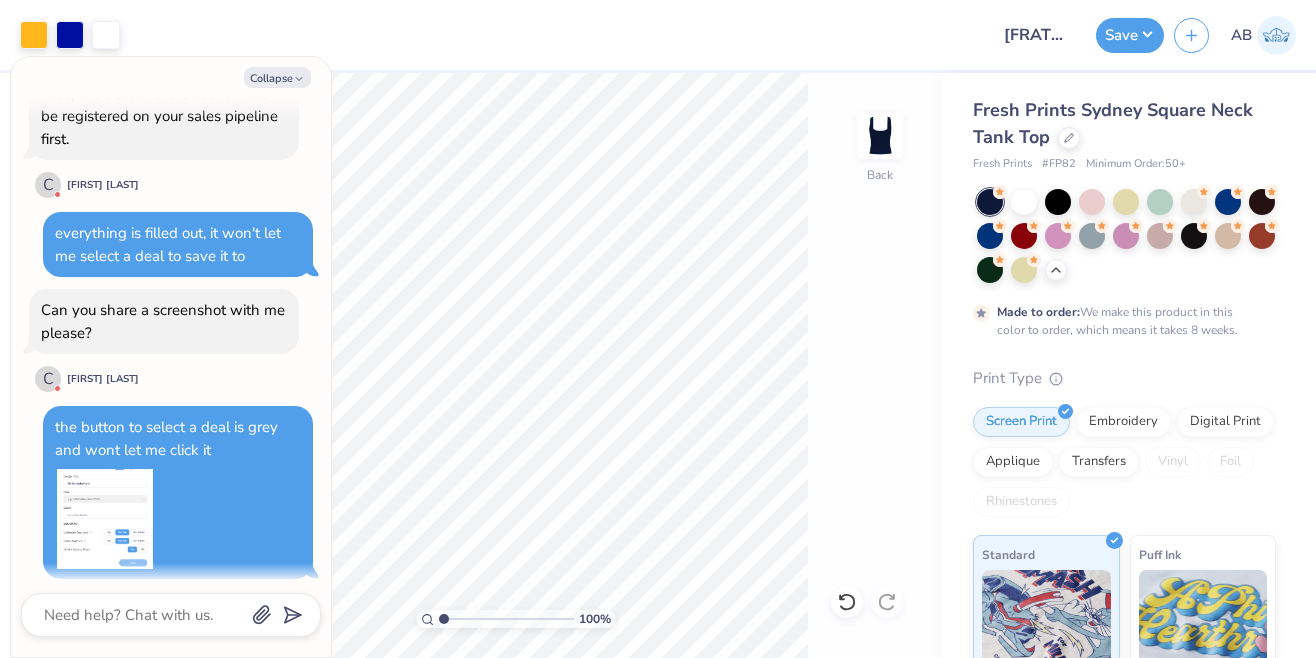 scroll, scrollTop: 1031, scrollLeft: 0, axis: vertical 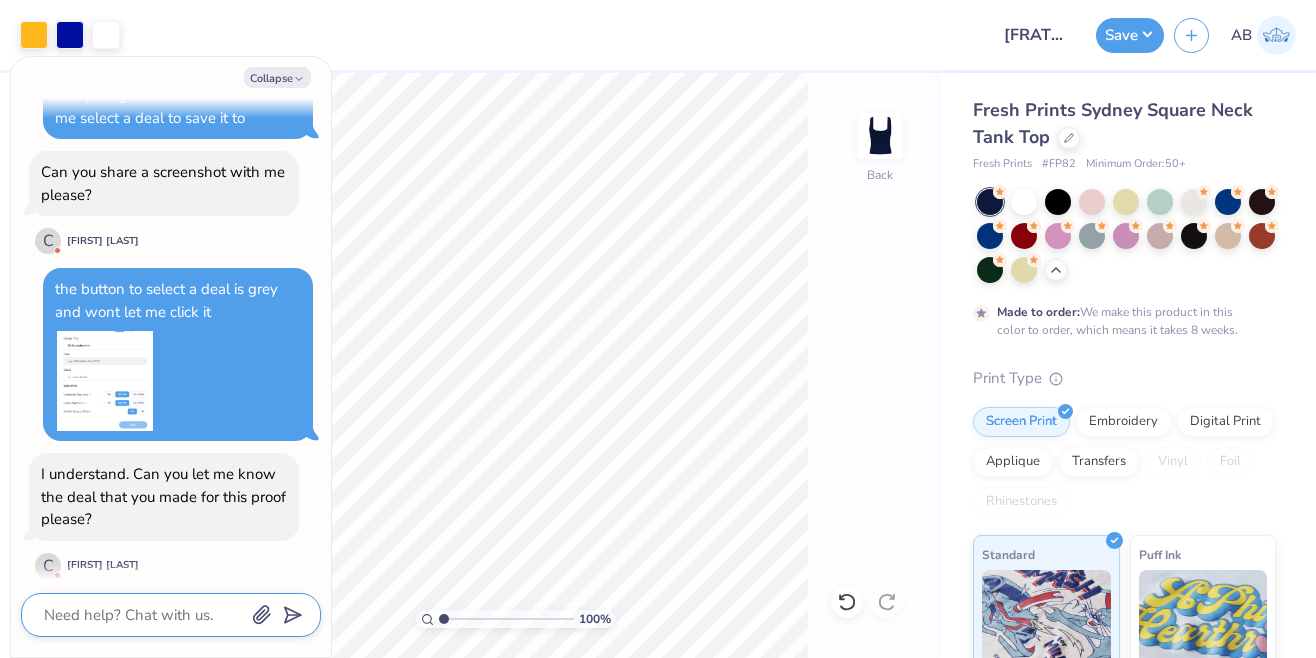 click at bounding box center [143, 615] 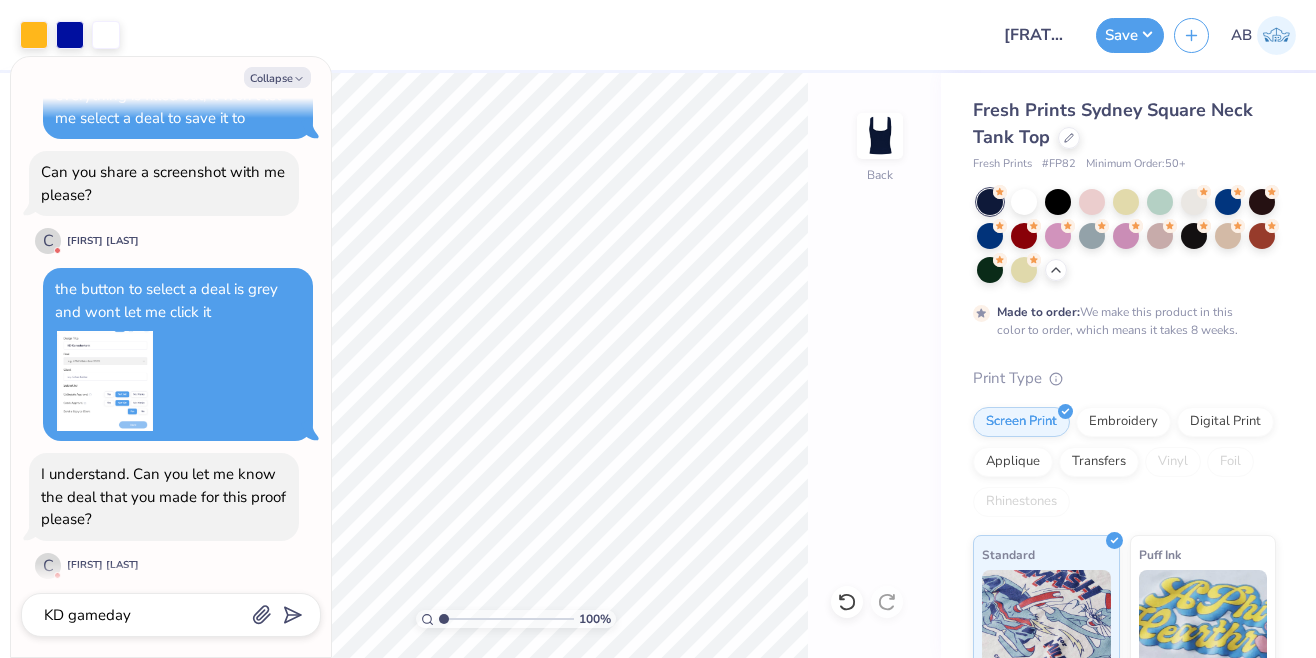 scroll, scrollTop: 1085, scrollLeft: 0, axis: vertical 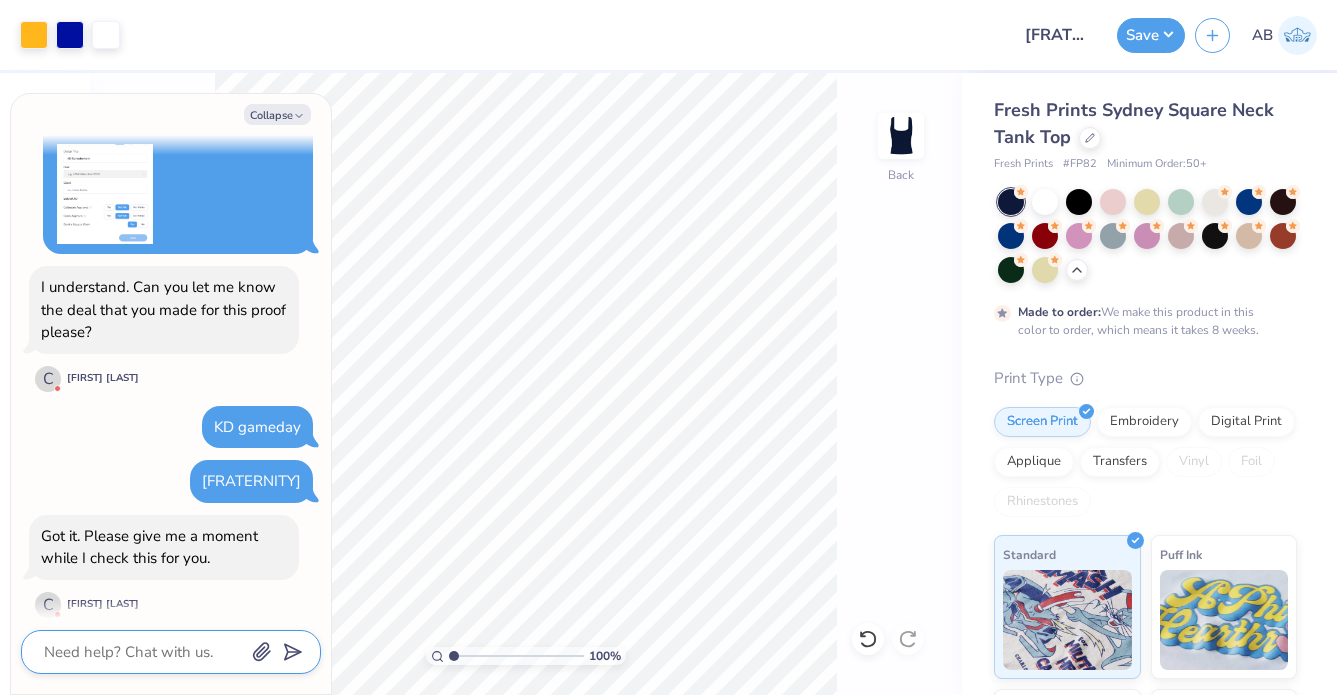 click at bounding box center (143, 652) 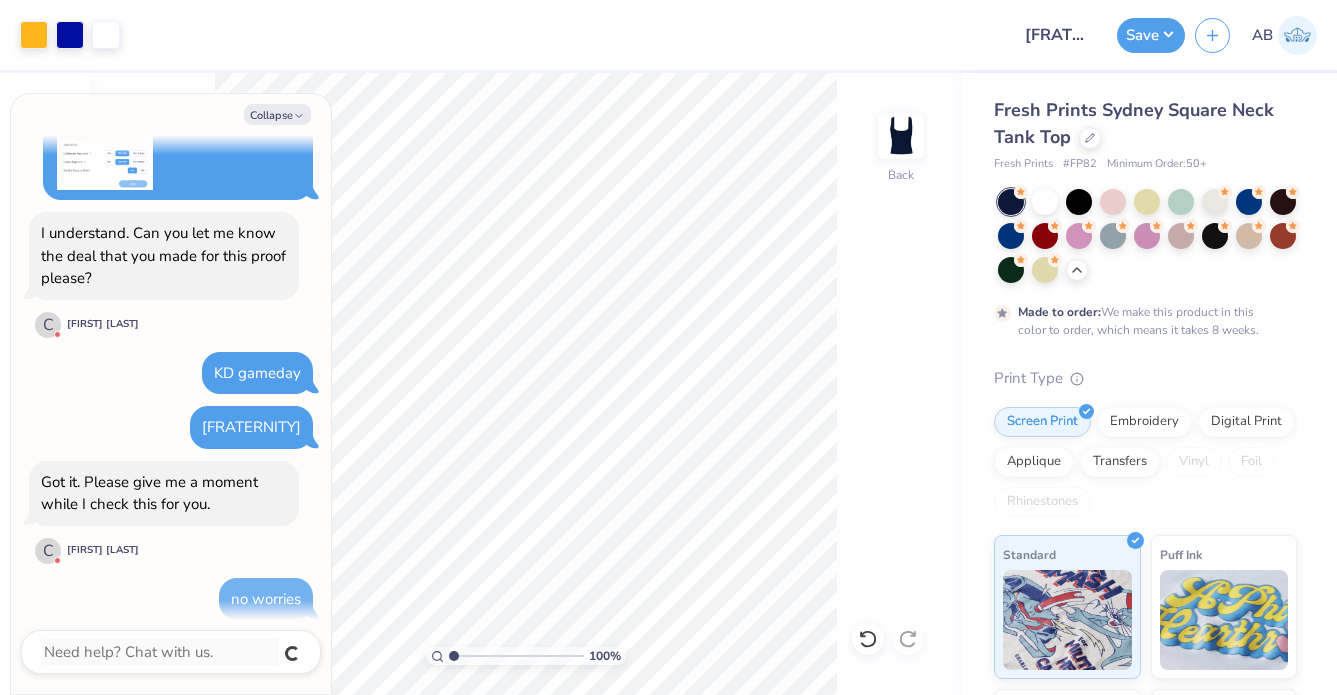 scroll, scrollTop: 1447, scrollLeft: 0, axis: vertical 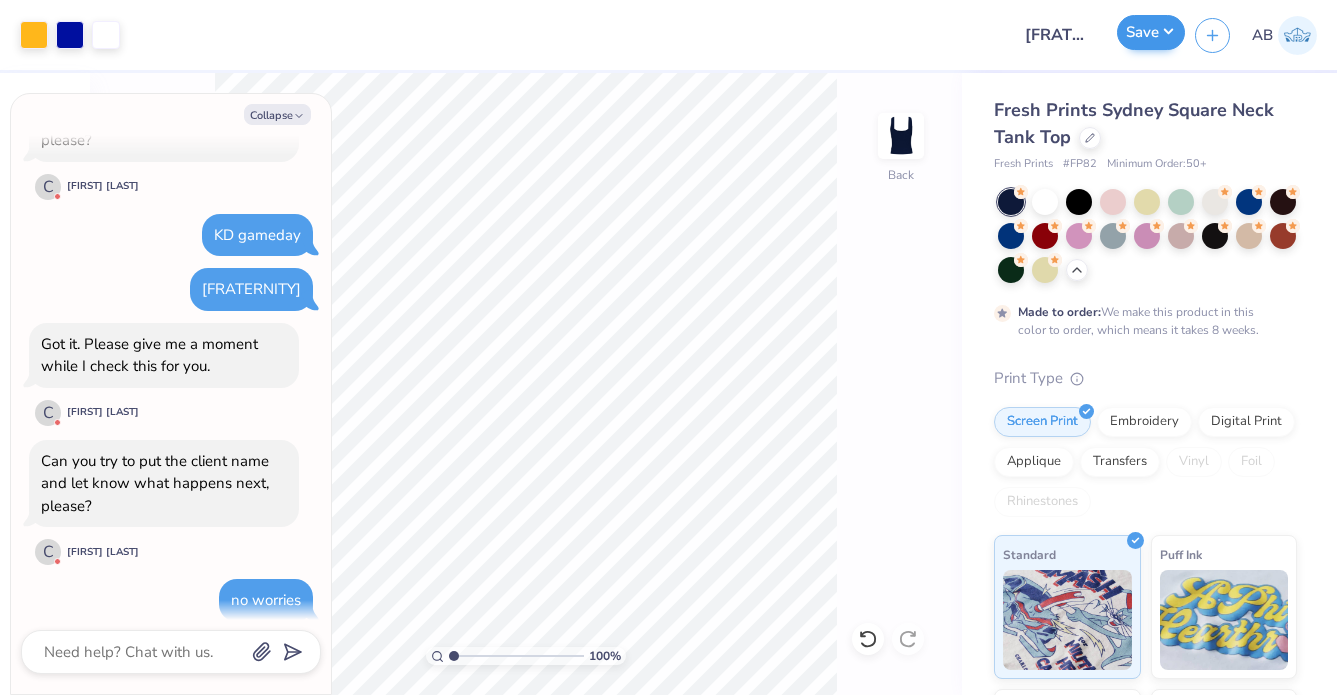 click on "Save" at bounding box center (1151, 32) 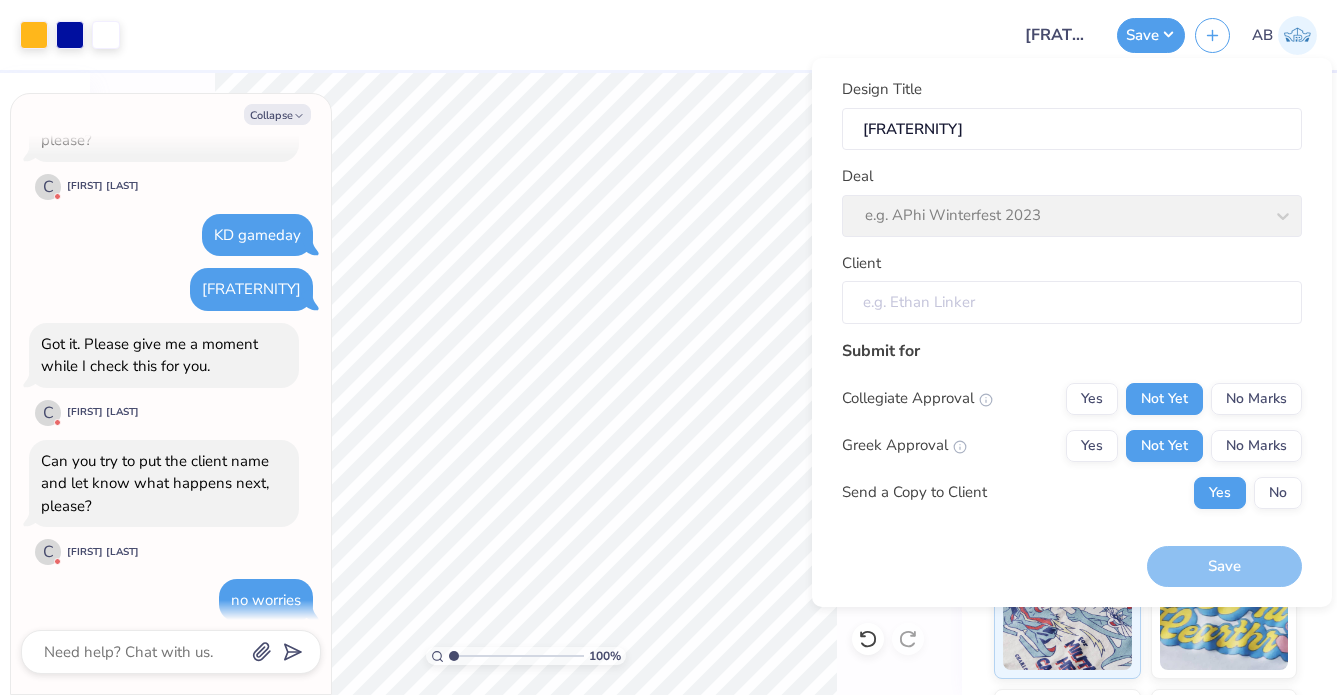 click on "Client" at bounding box center [1072, 302] 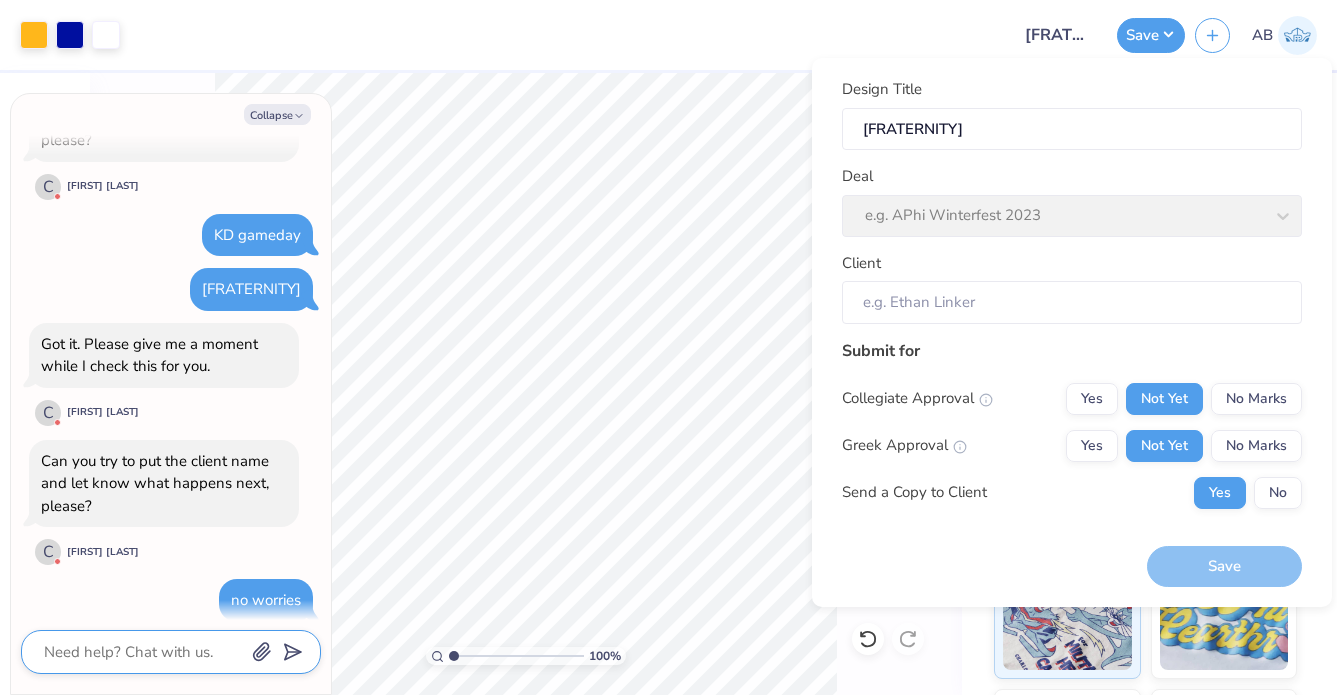 click at bounding box center (143, 652) 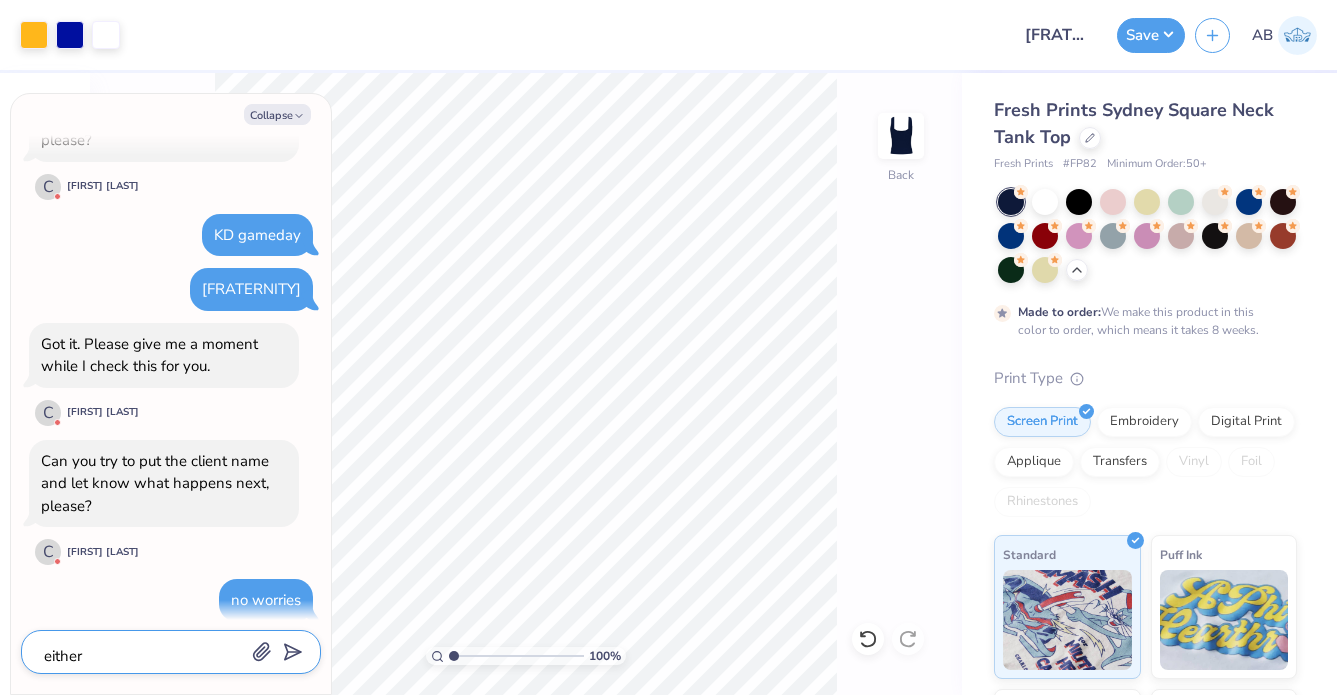 scroll, scrollTop: 0, scrollLeft: 0, axis: both 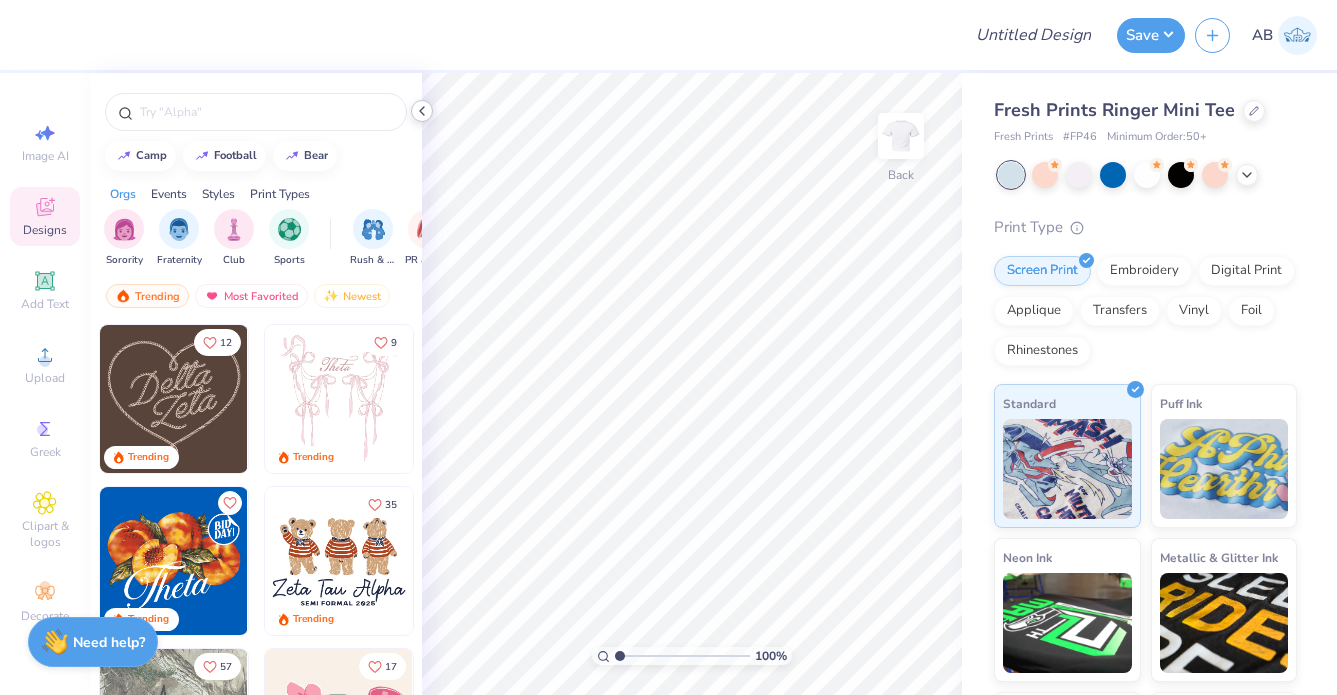 click 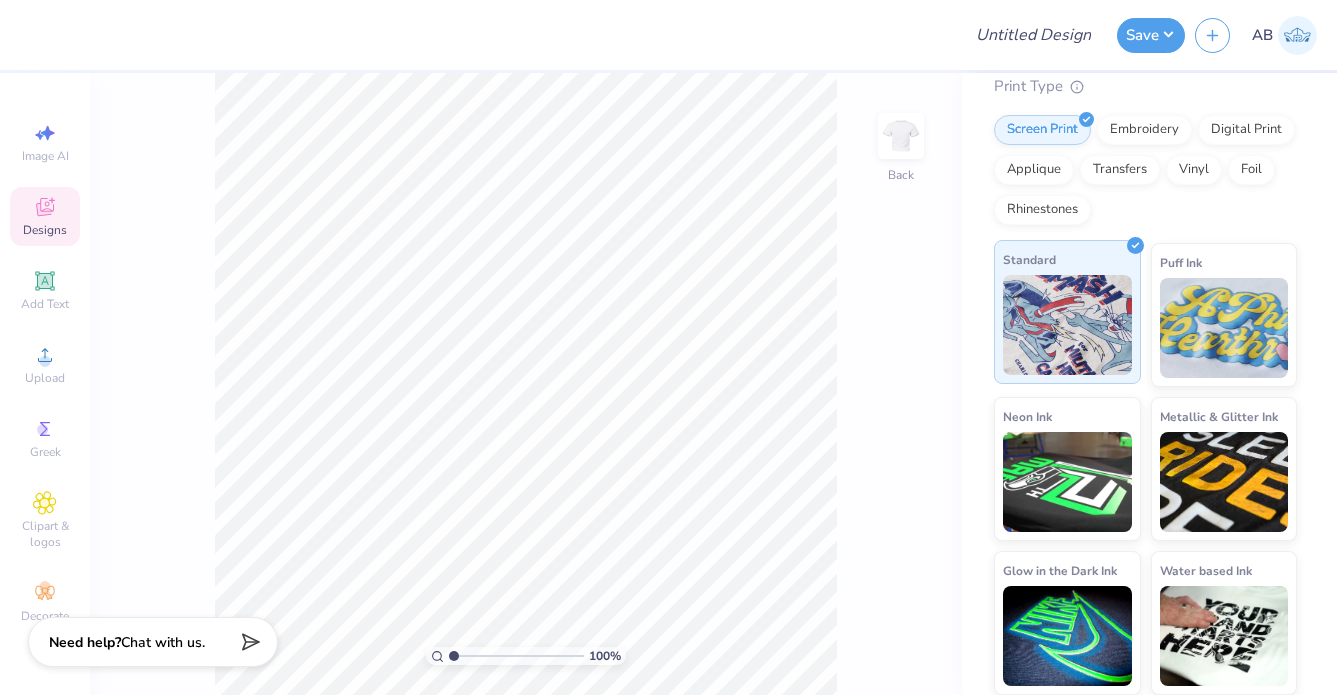 scroll, scrollTop: 140, scrollLeft: 0, axis: vertical 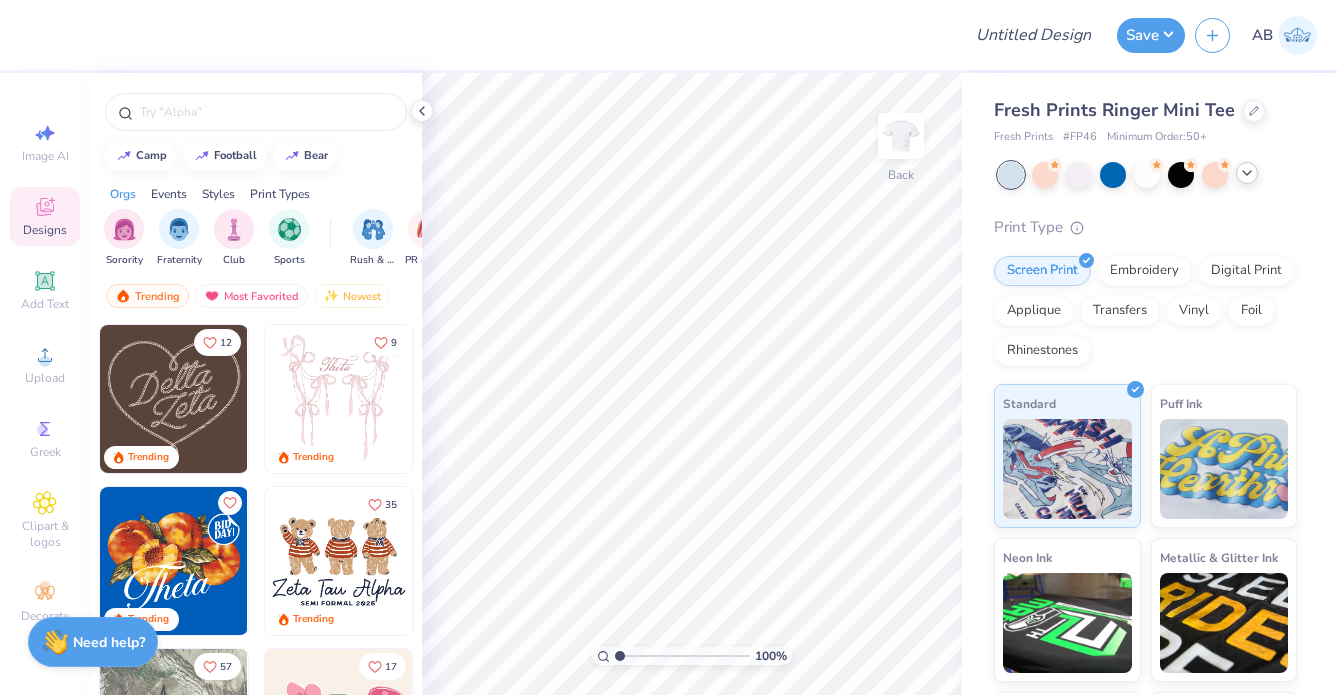click at bounding box center (1247, 173) 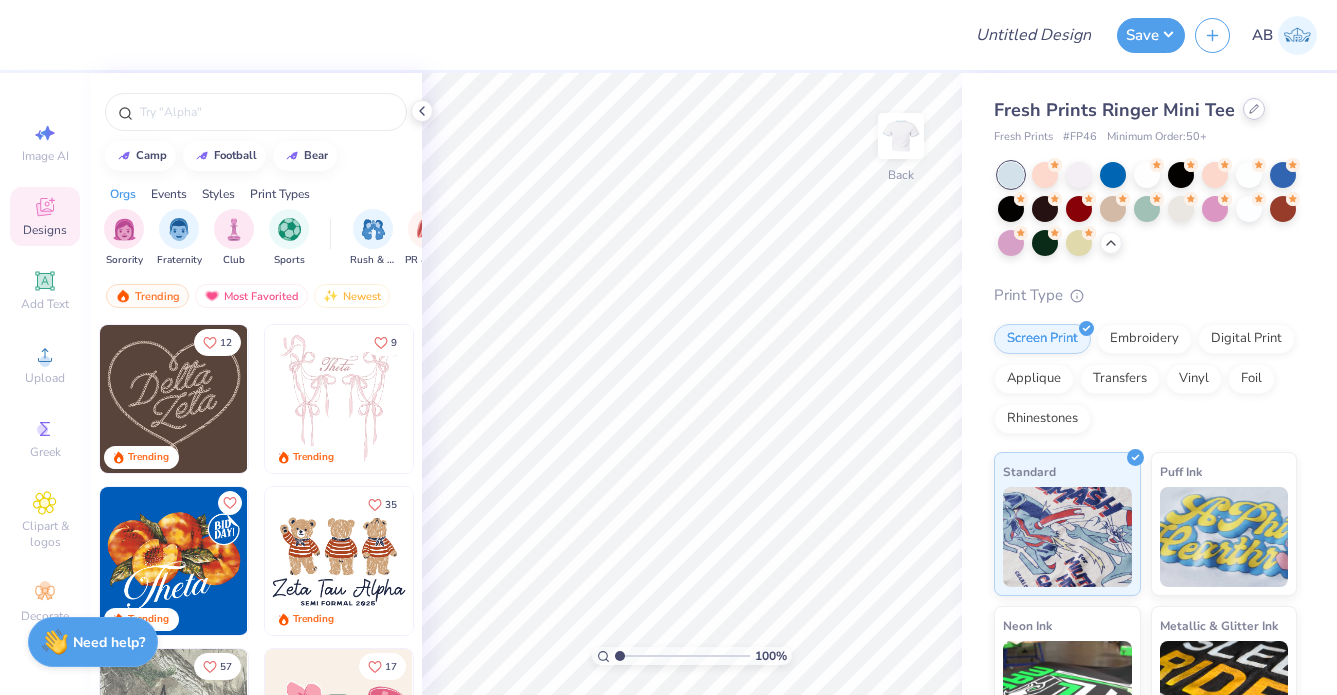 click at bounding box center (1254, 109) 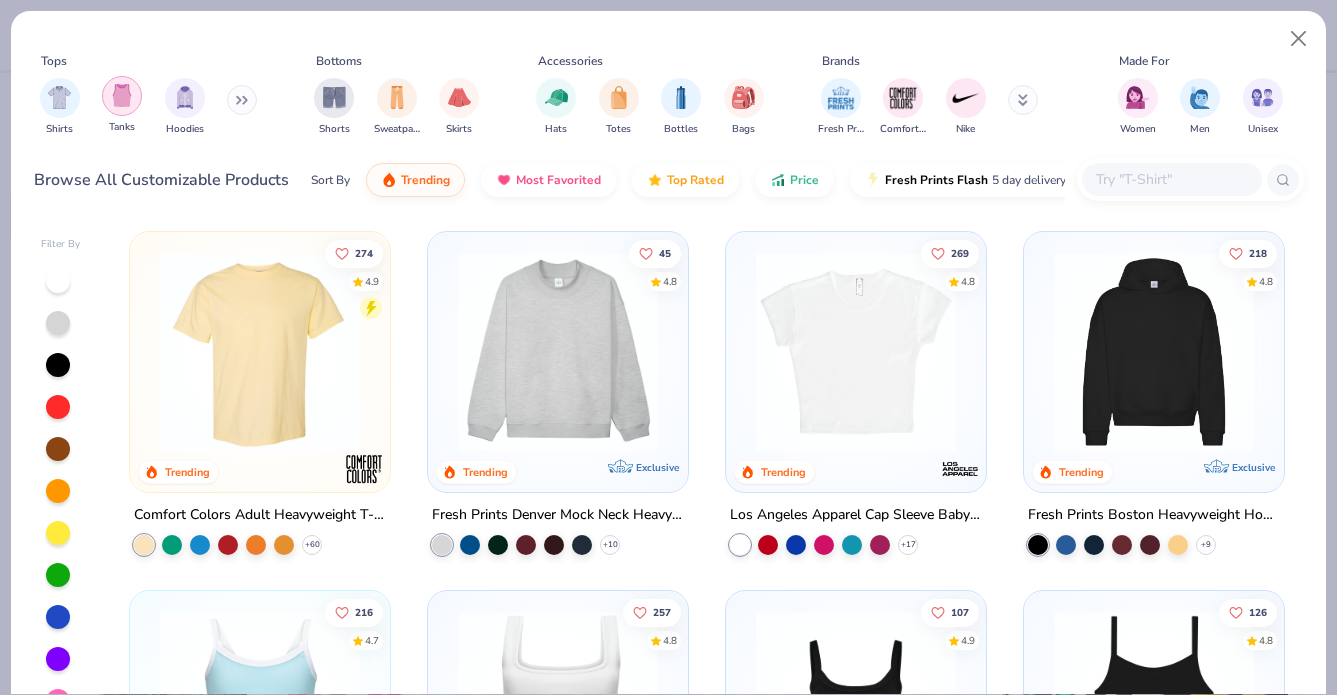 click at bounding box center [122, 96] 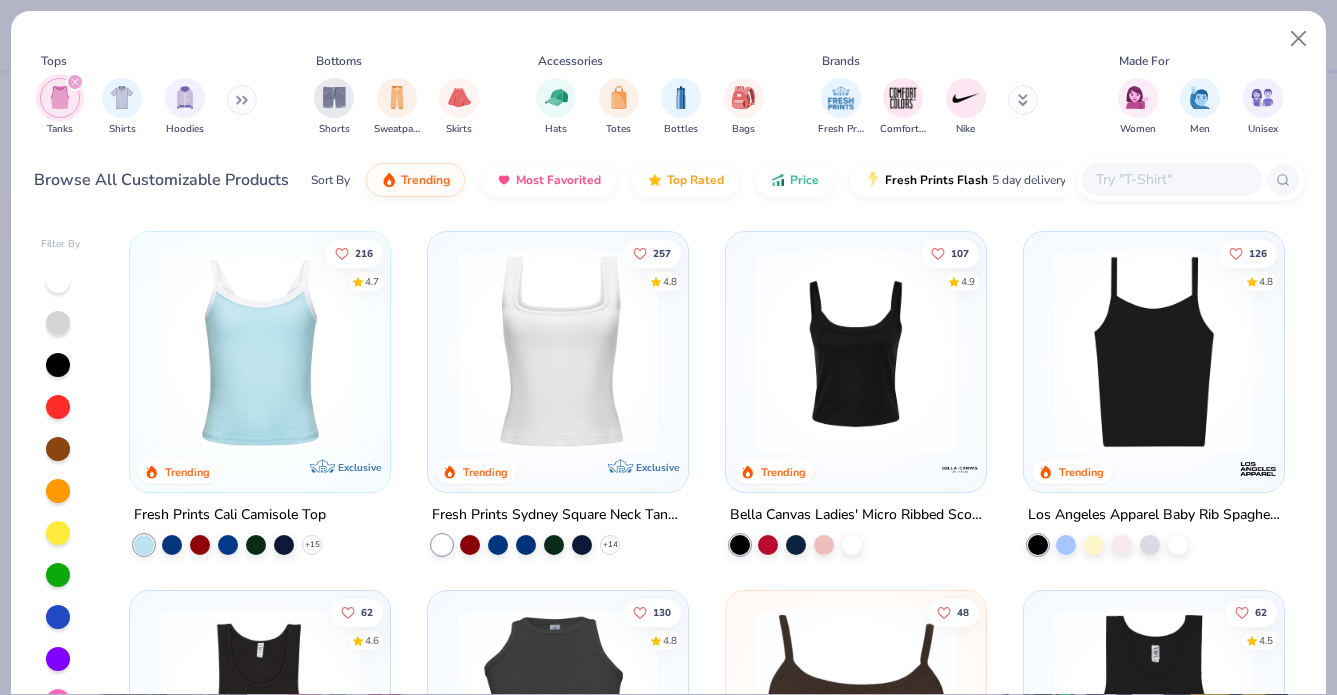 click at bounding box center (558, 352) 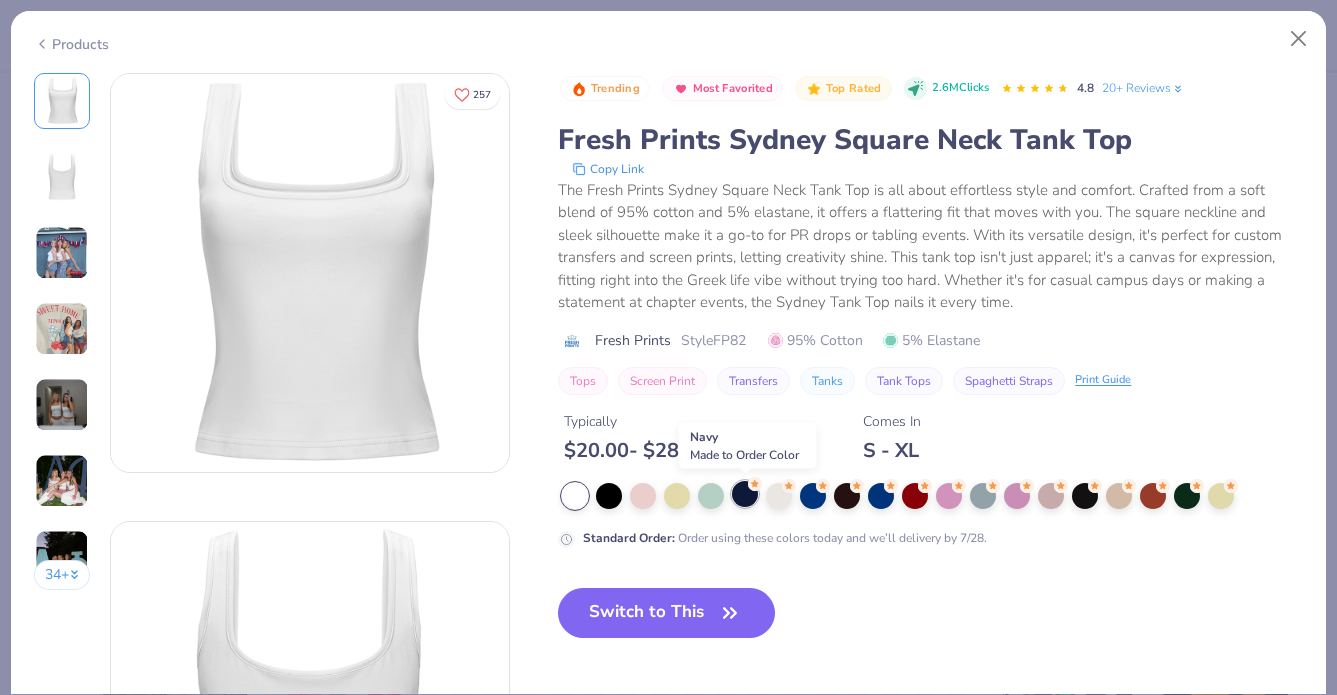 click at bounding box center (745, 494) 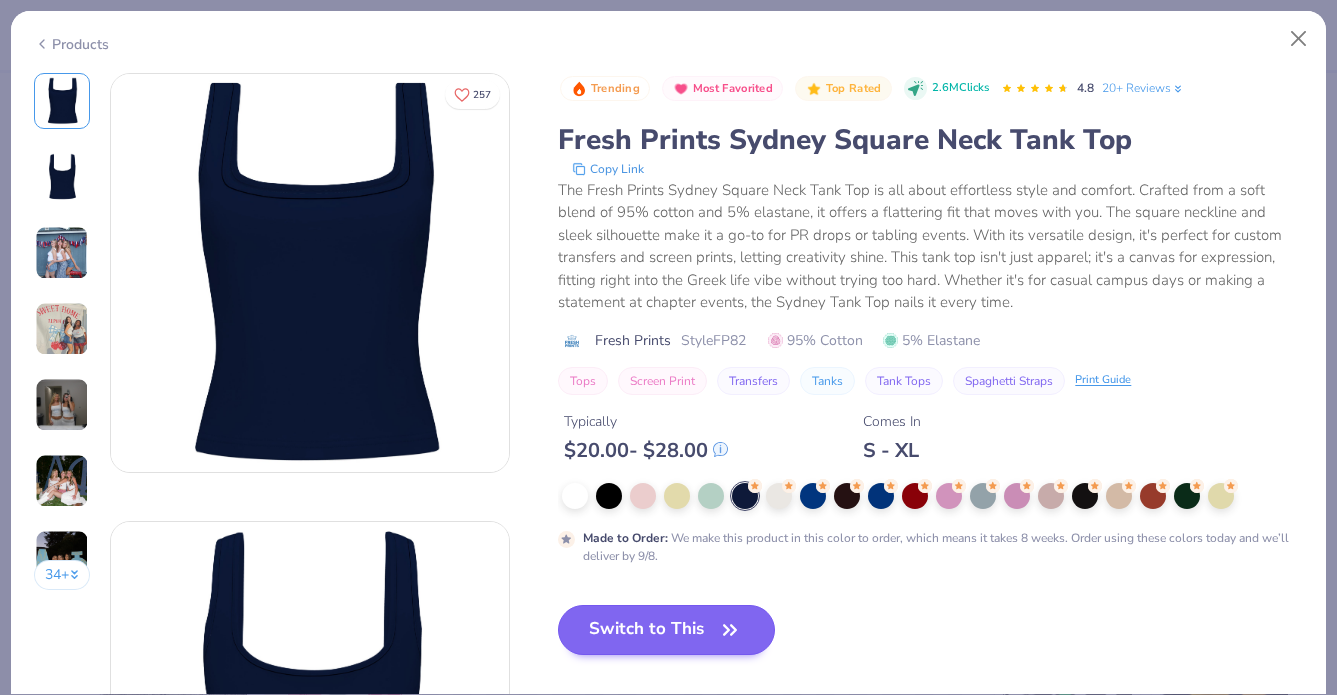 click on "Switch to This" at bounding box center (666, 630) 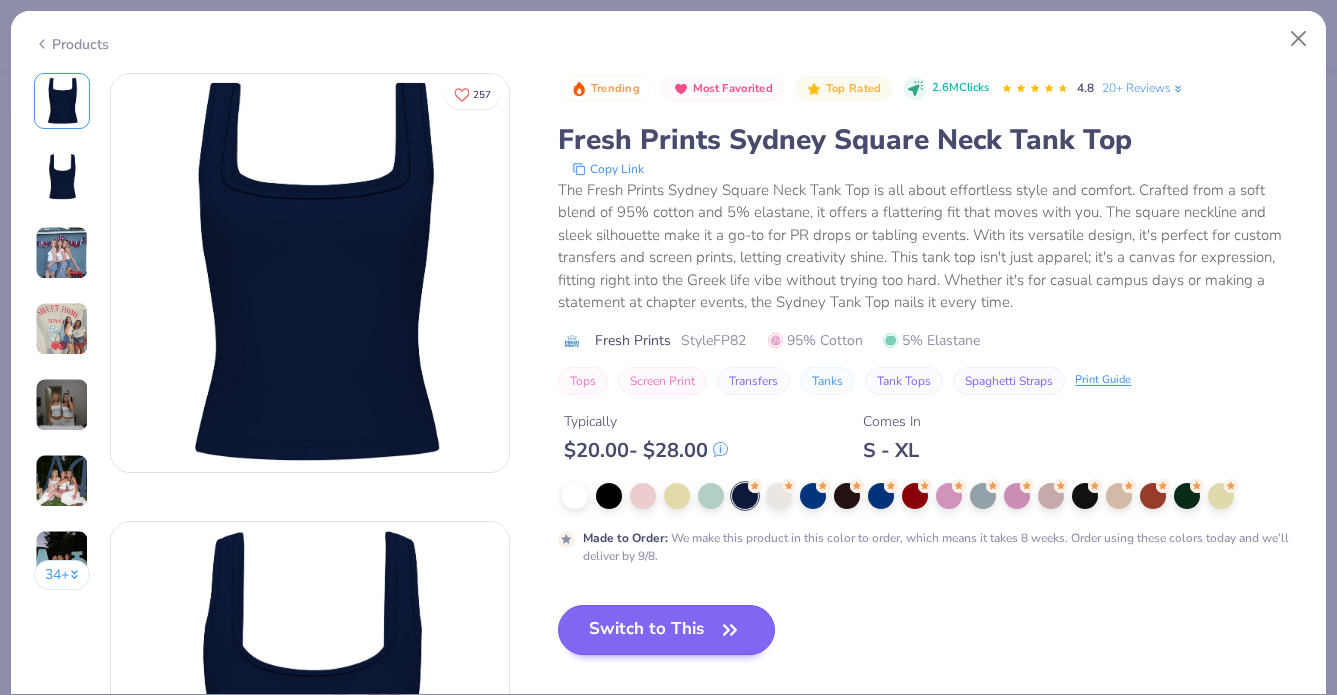 scroll, scrollTop: 1410, scrollLeft: 0, axis: vertical 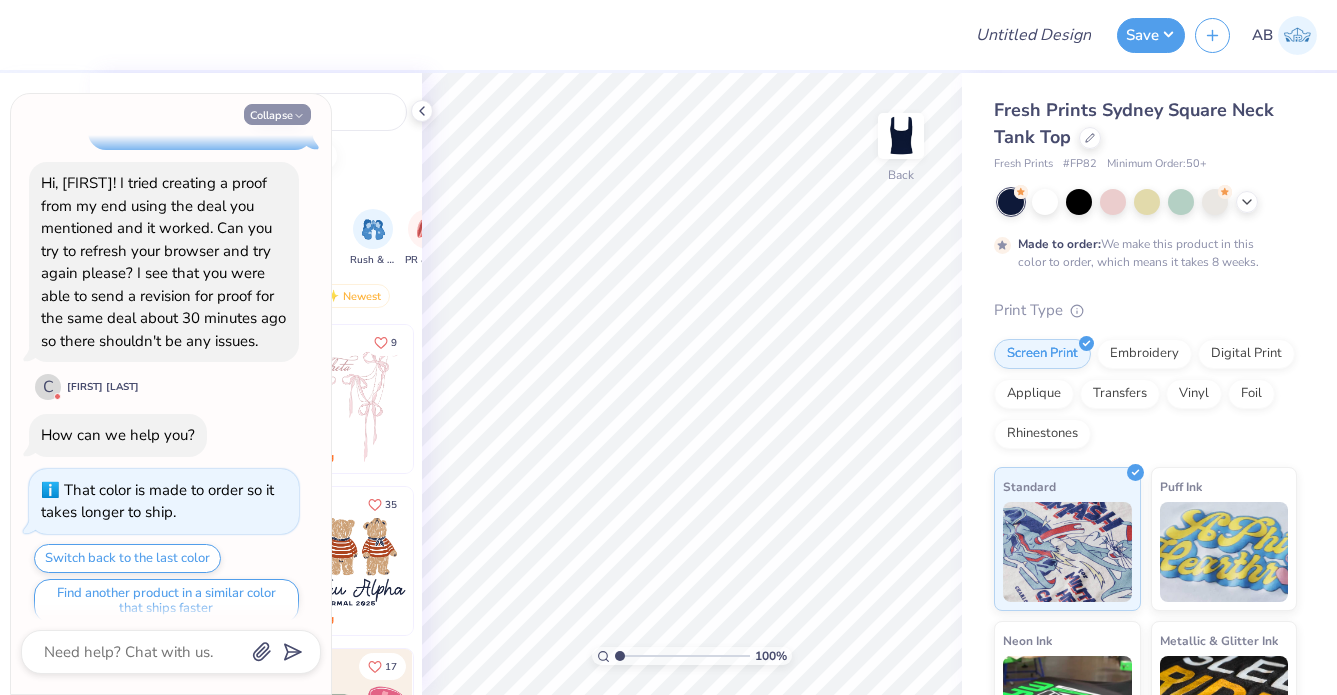 click 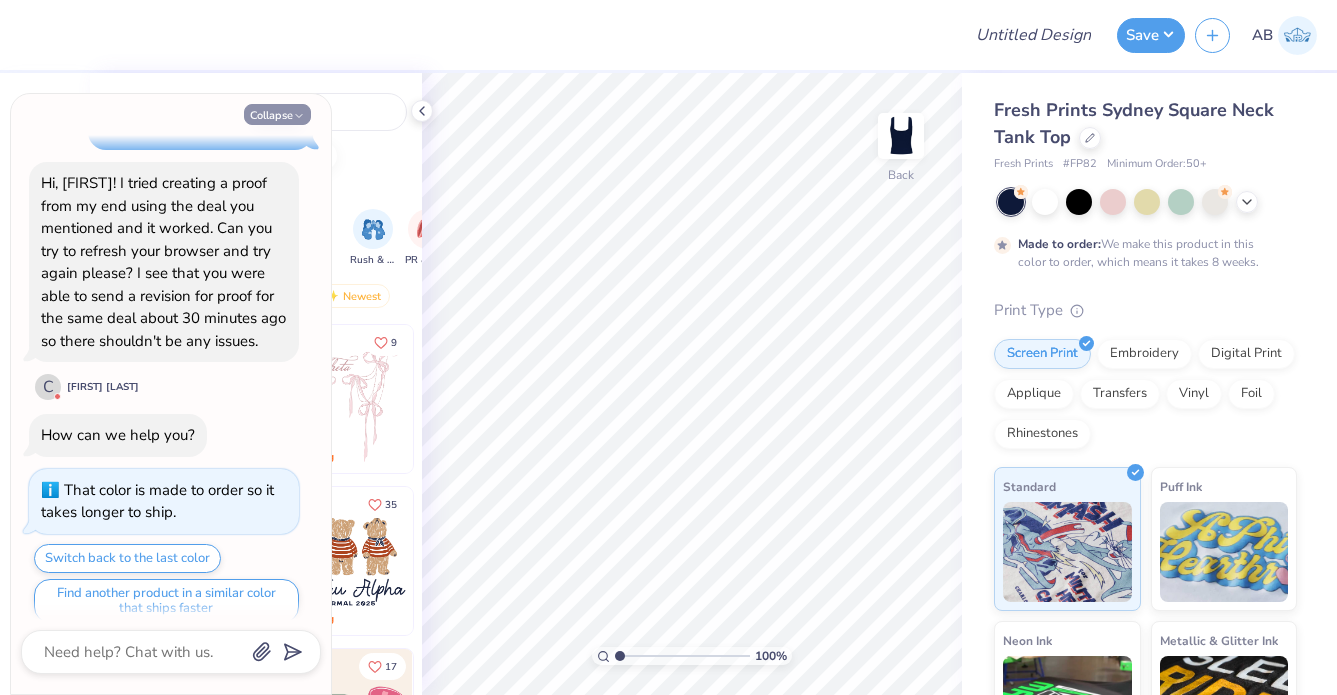 type on "x" 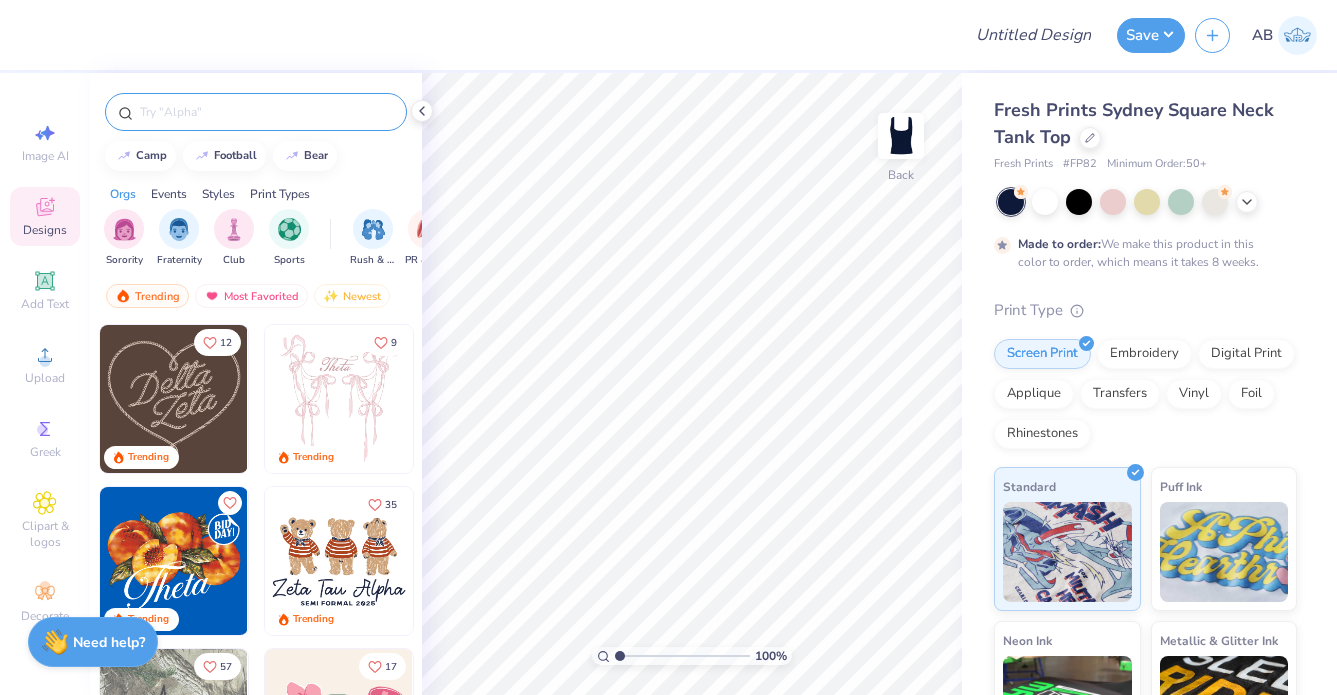 click at bounding box center [266, 112] 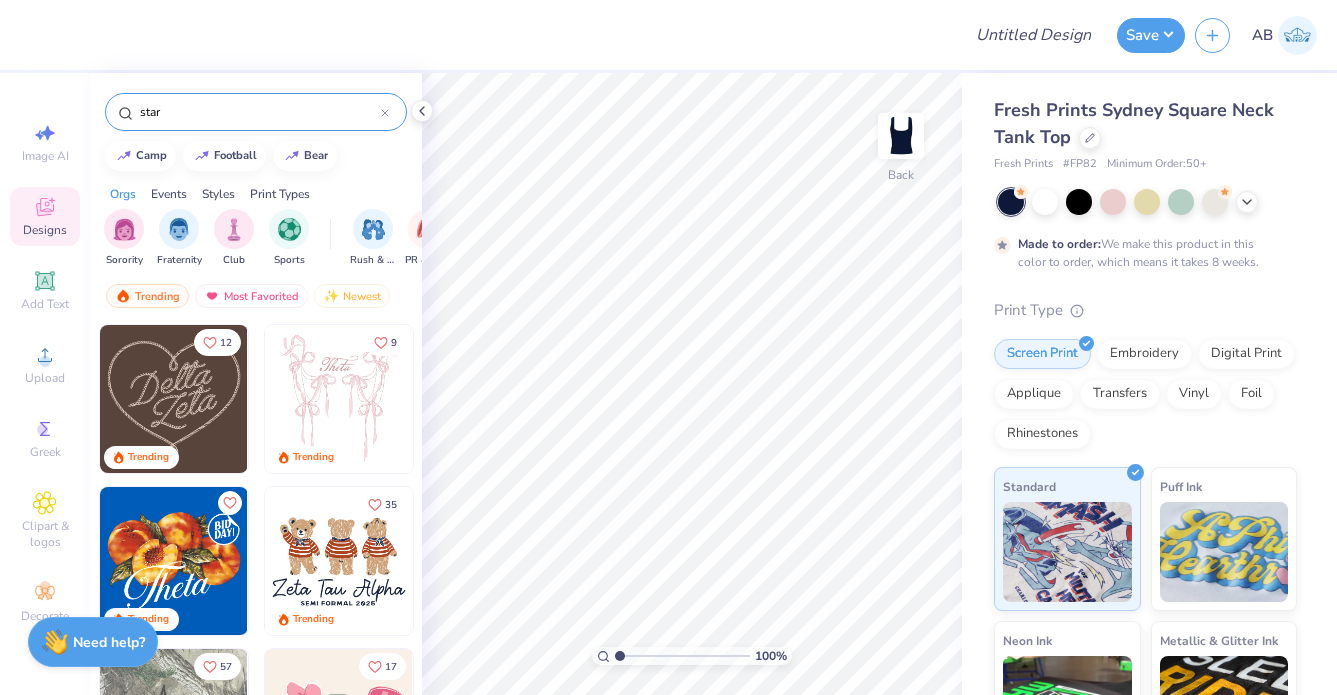 type on "star" 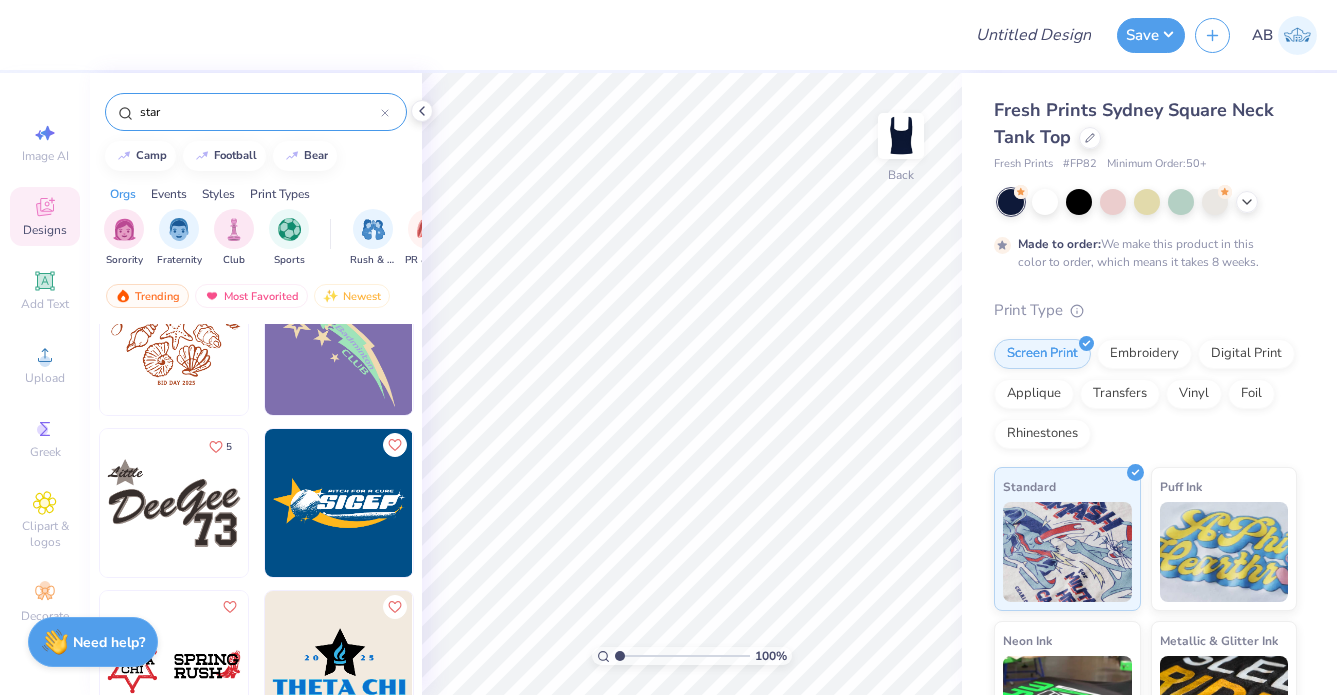 scroll, scrollTop: 3138, scrollLeft: 0, axis: vertical 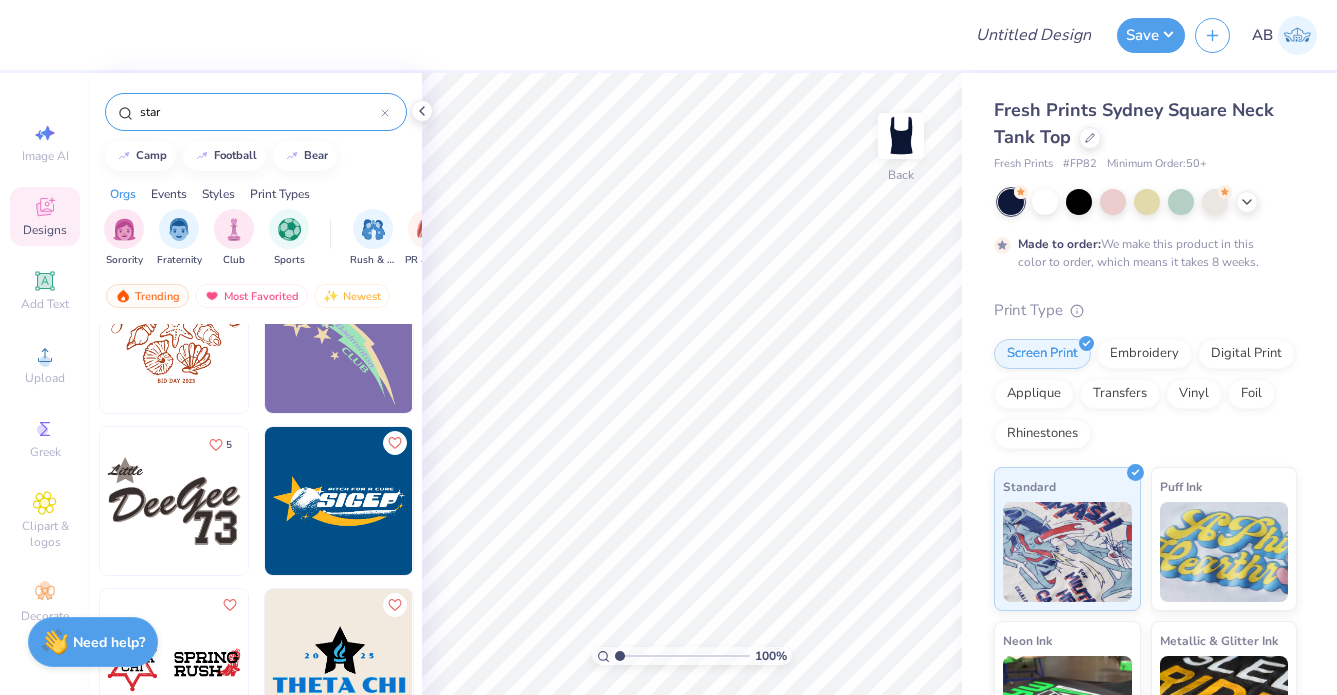 click at bounding box center (174, 501) 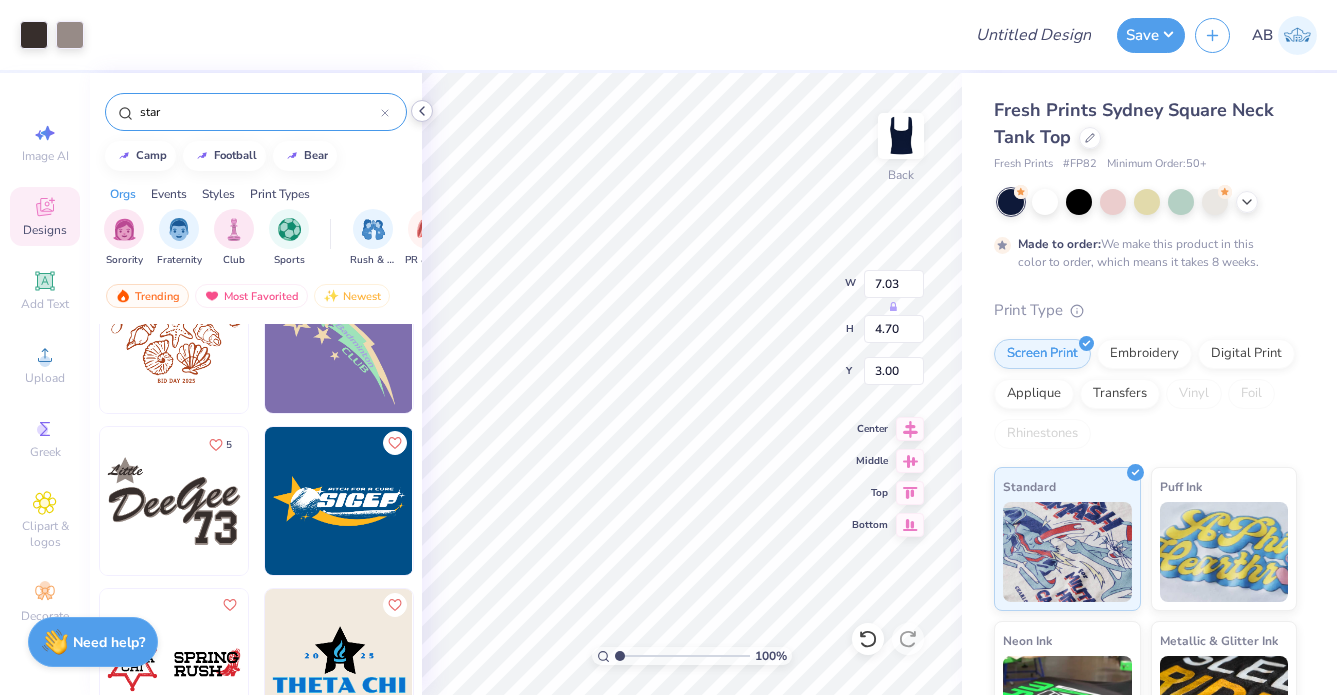 click 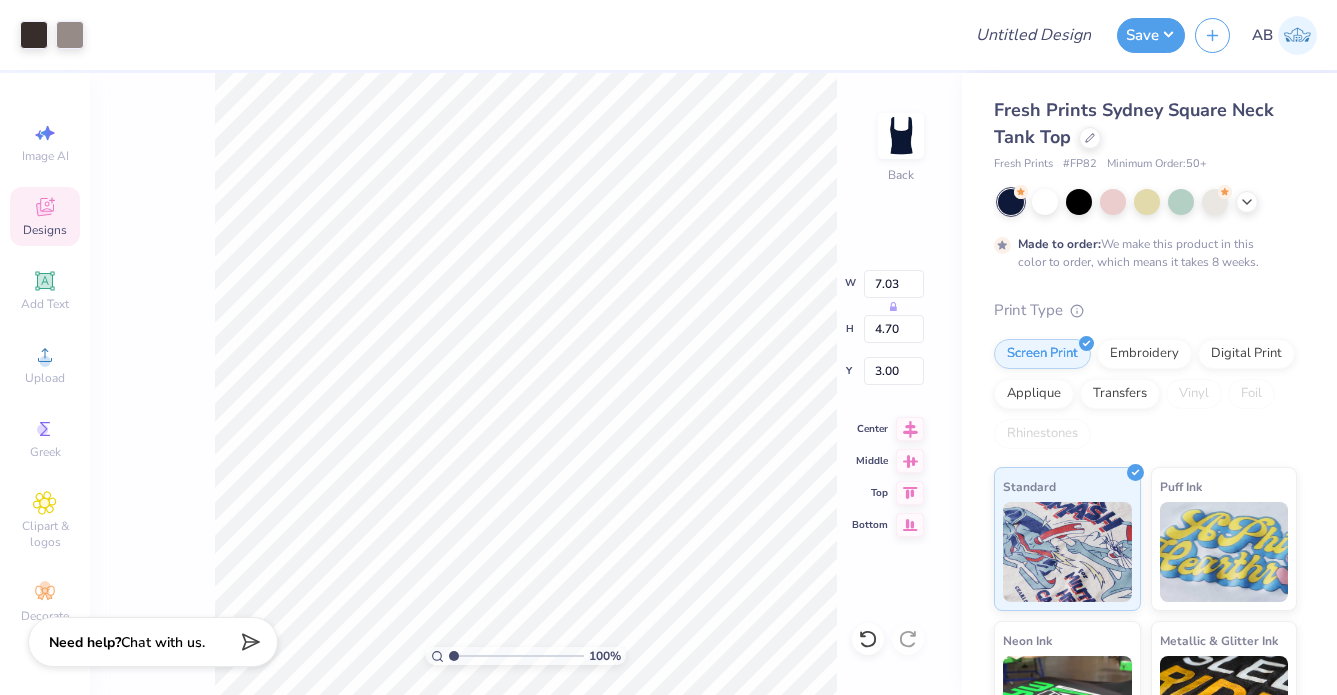 type on "0.65" 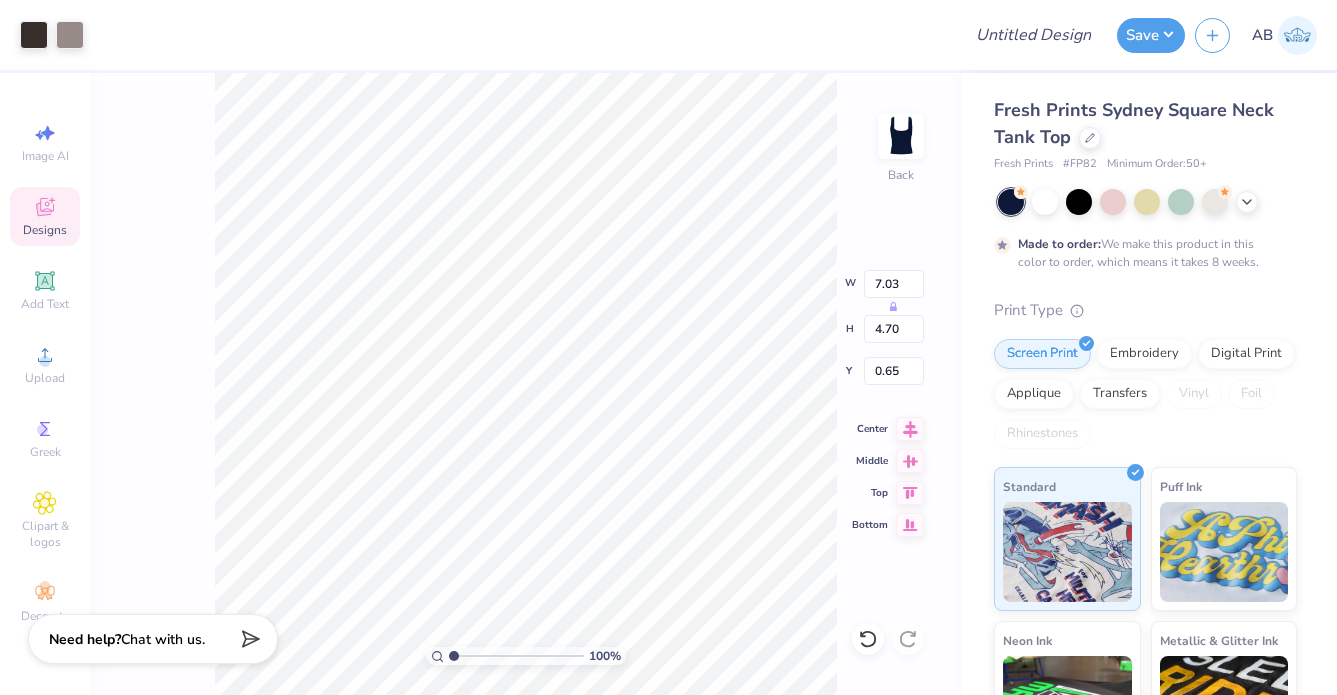 click on "Chat with us." at bounding box center (163, 639) 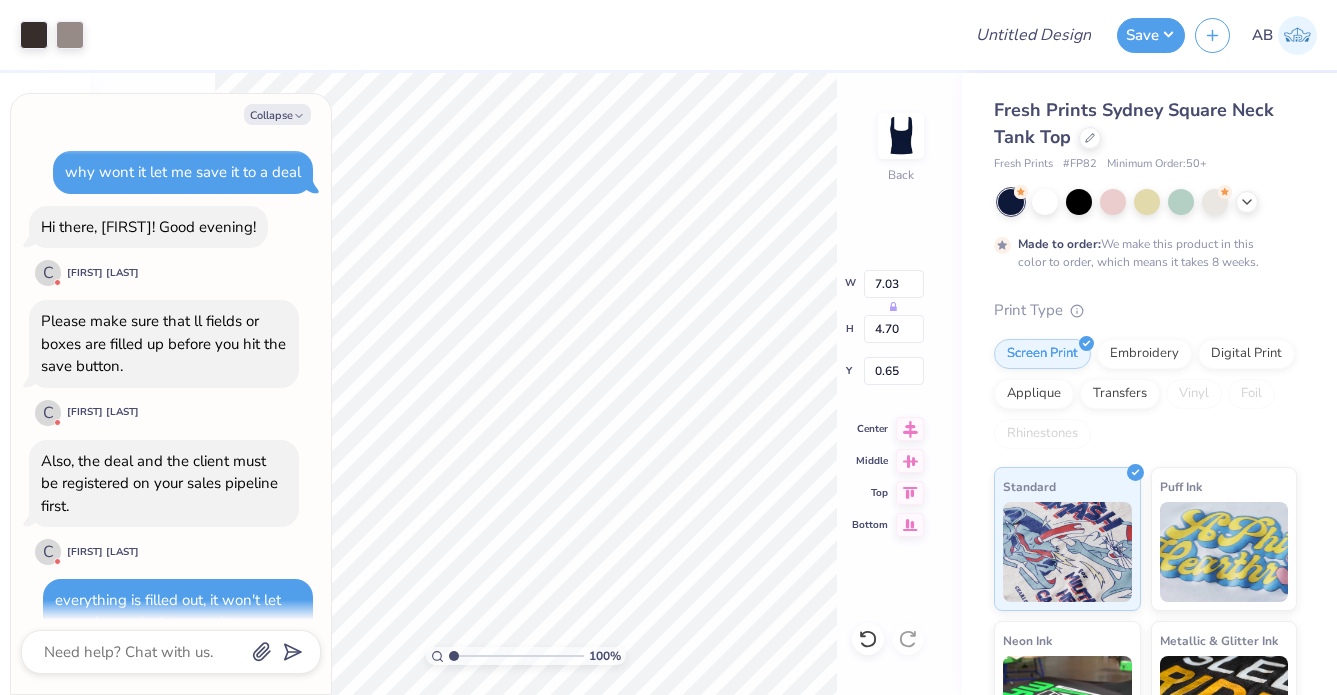 scroll, scrollTop: 1410, scrollLeft: 0, axis: vertical 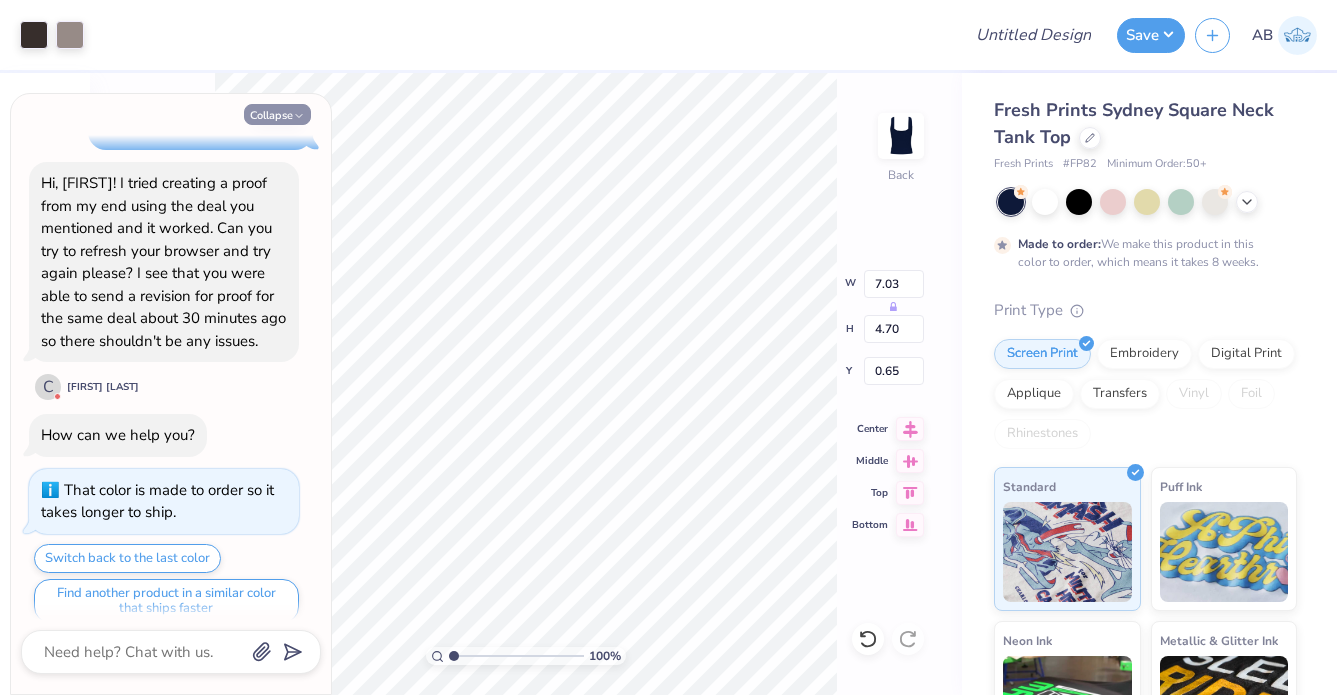 click on "Collapse" at bounding box center (277, 114) 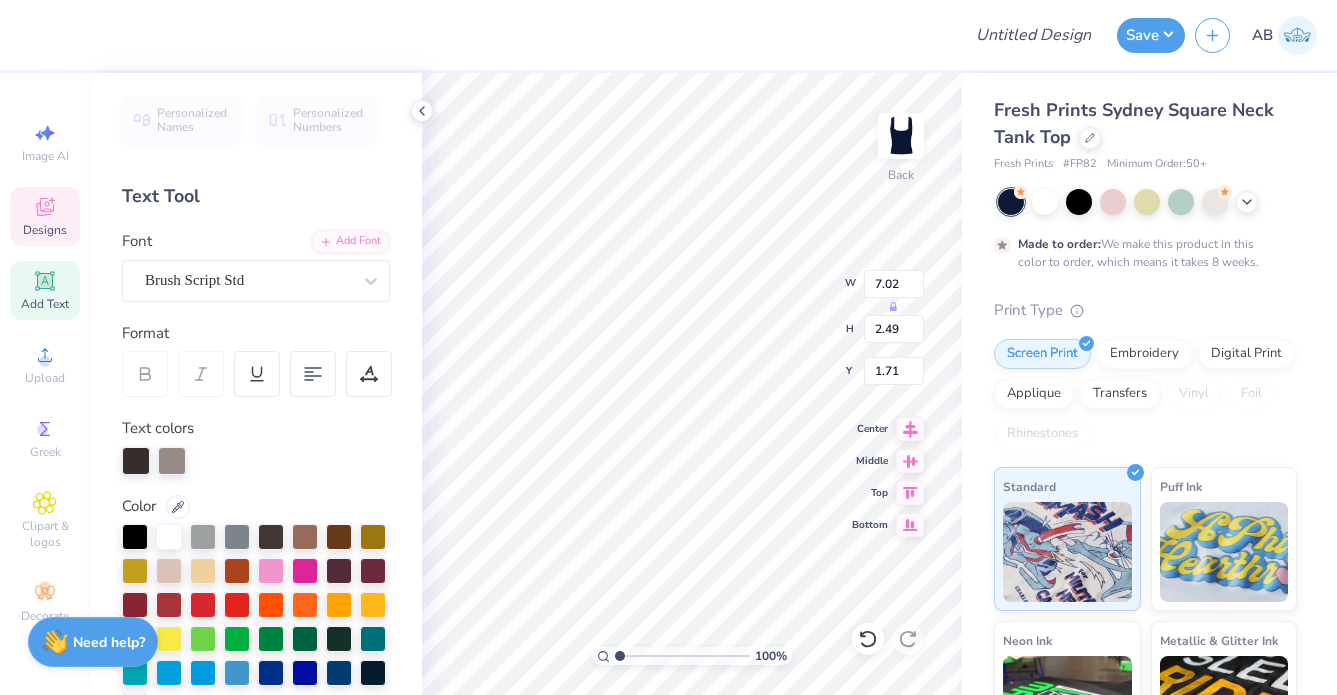 type on "6.96" 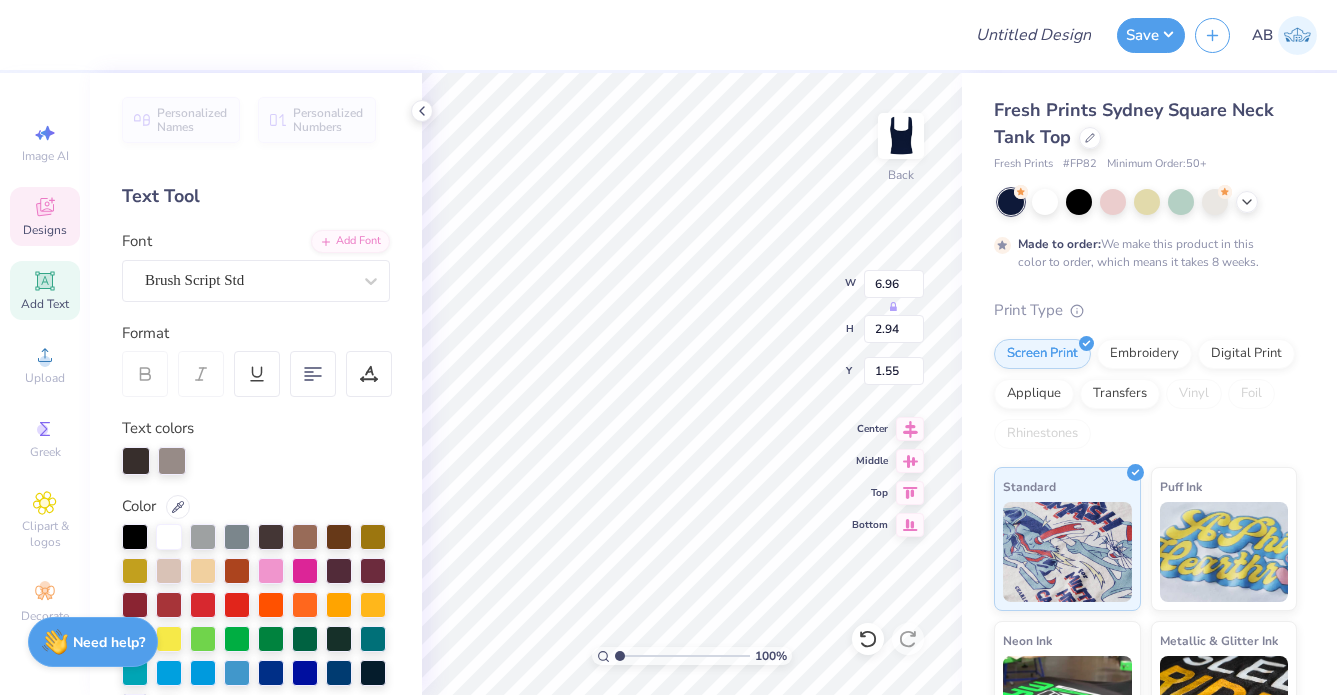 type on "Michigan" 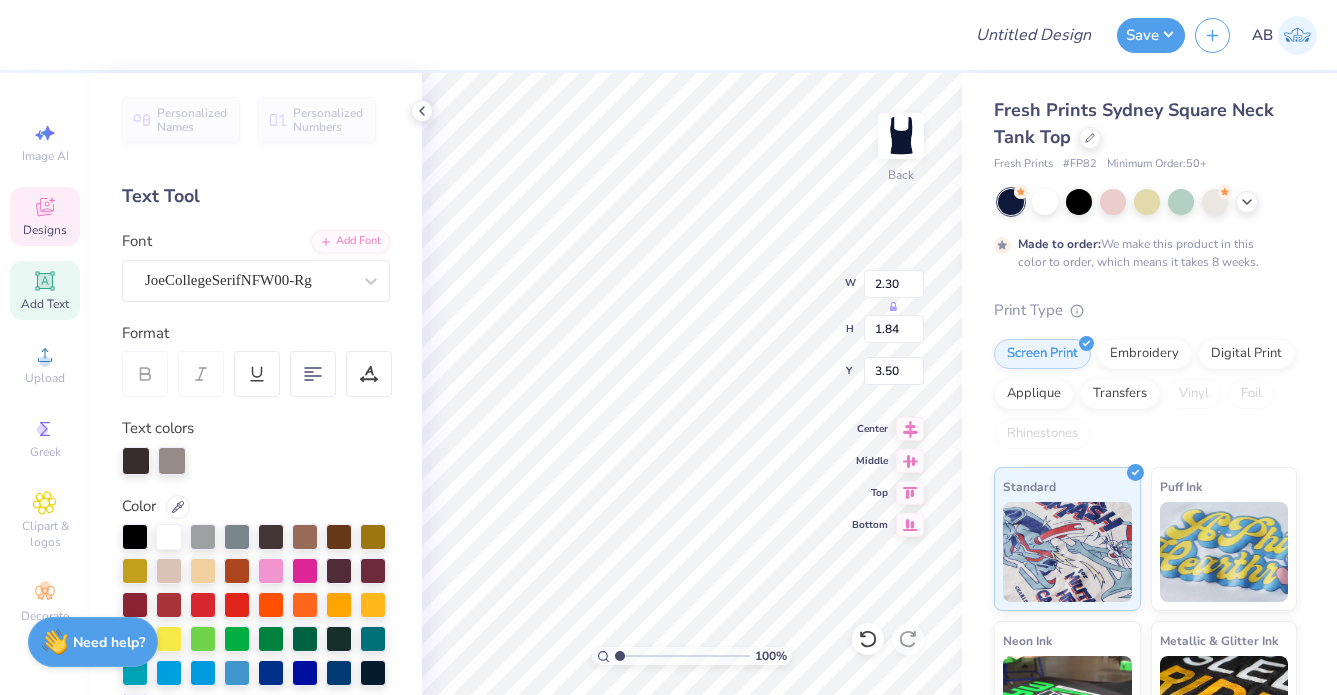 type on "25" 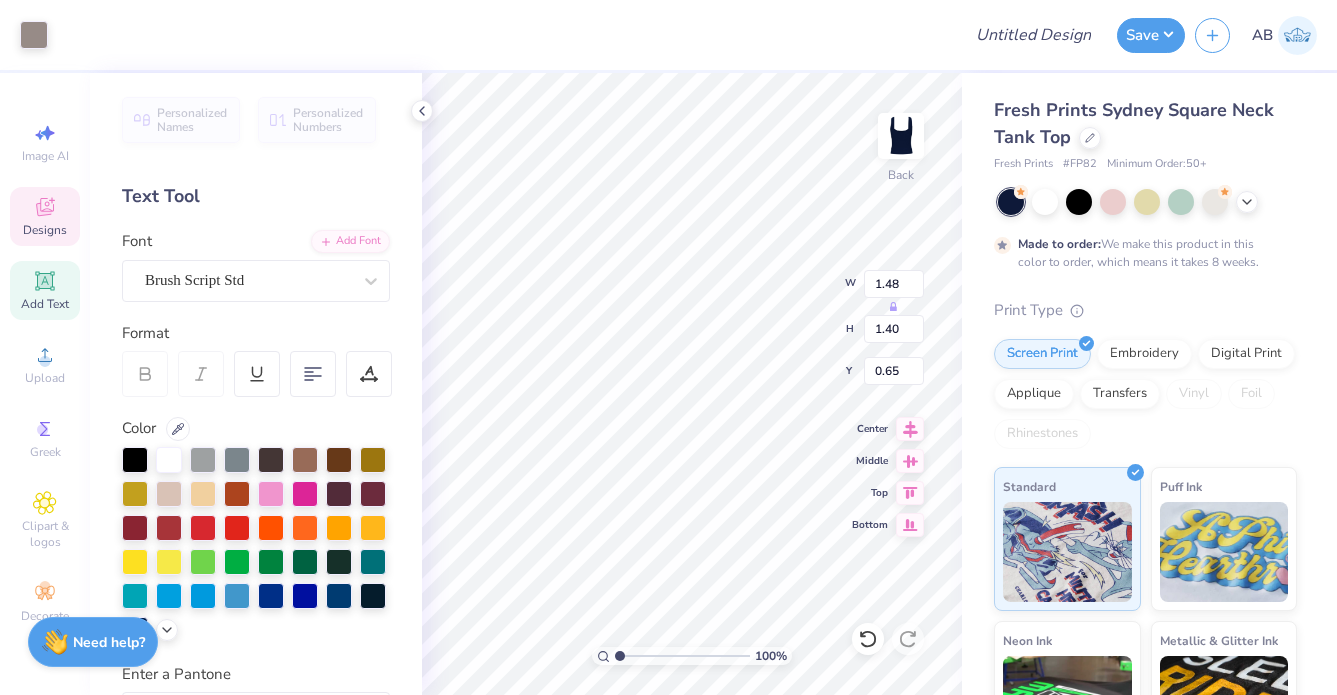 type on "0.65" 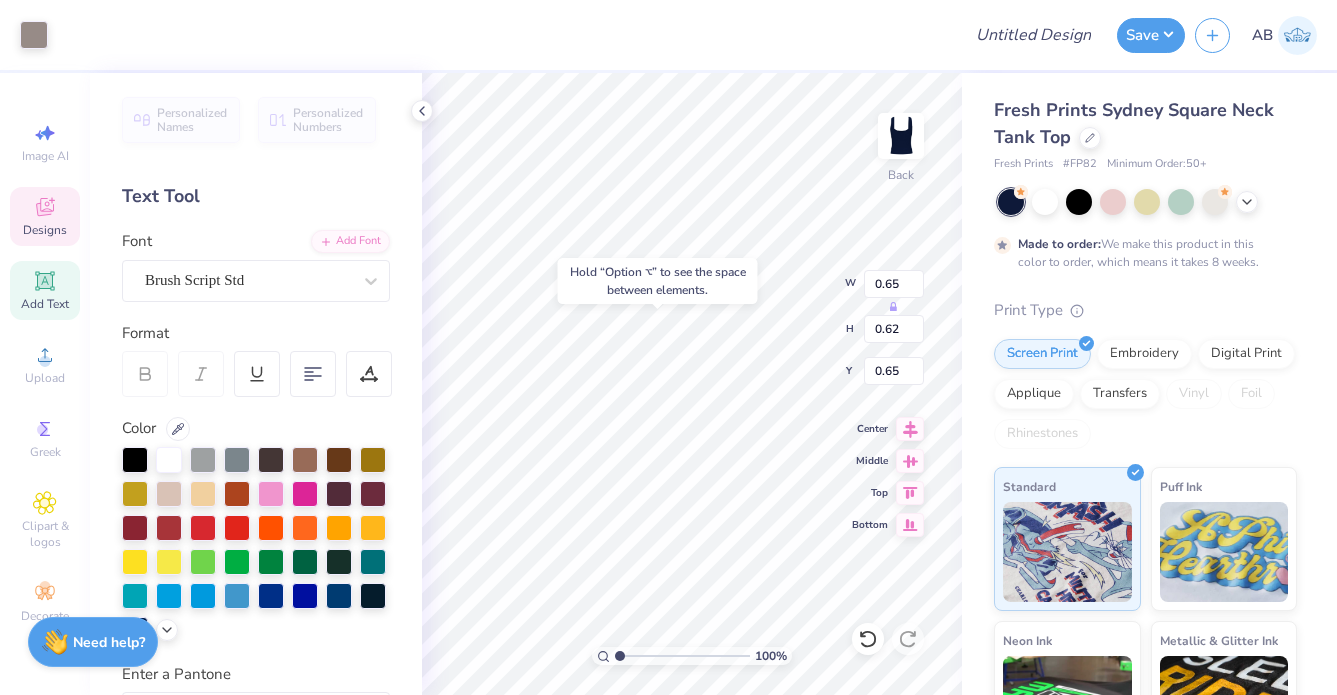 type on "1.96" 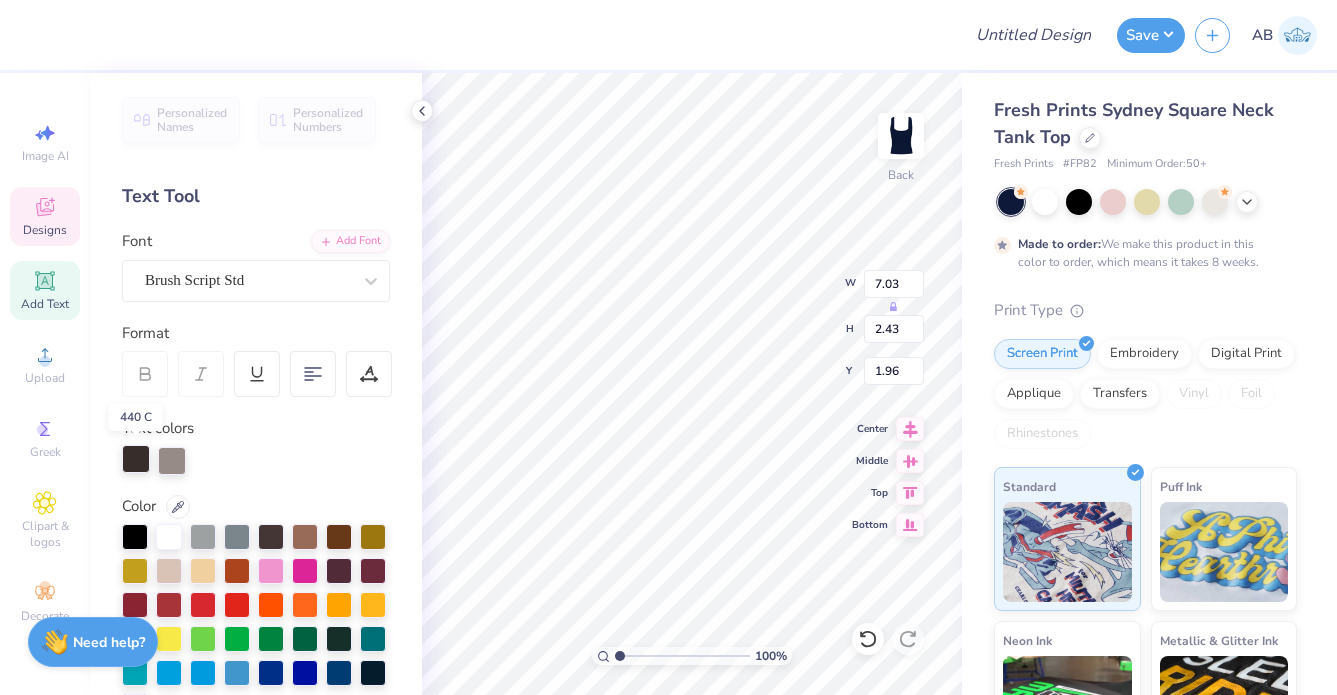 click at bounding box center (136, 459) 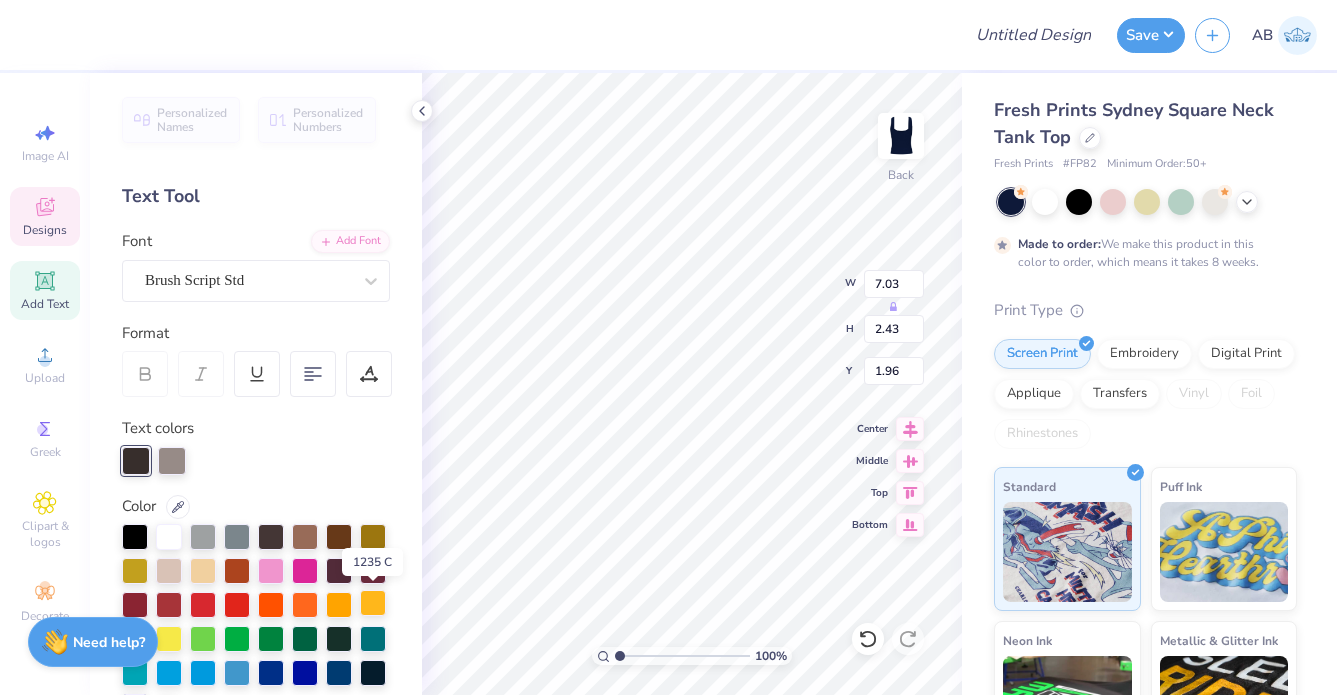 click at bounding box center (373, 603) 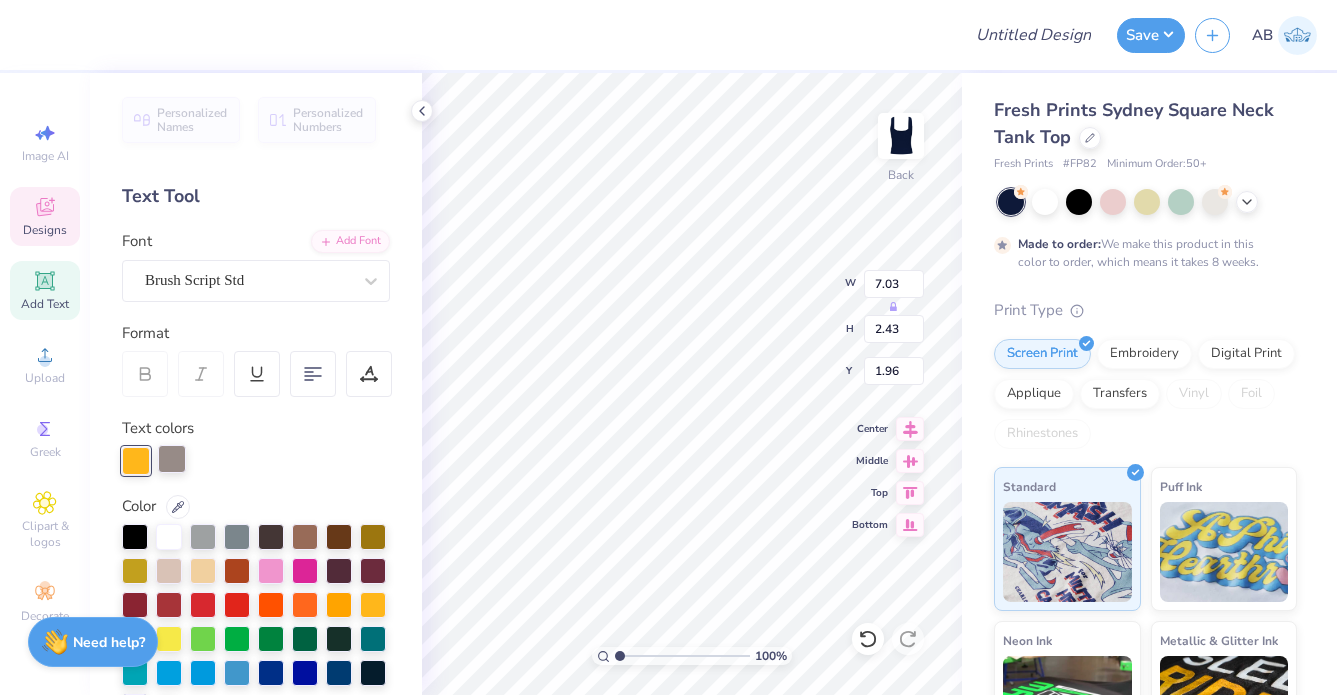 click at bounding box center (172, 459) 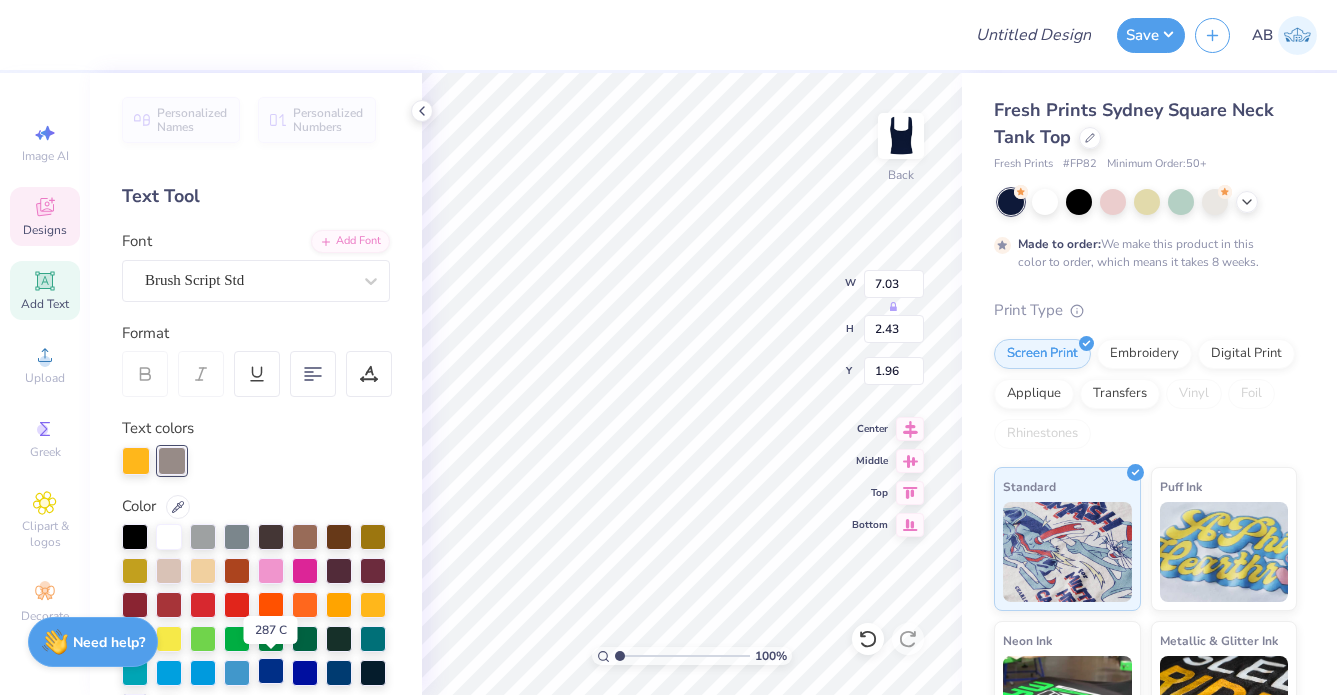 click at bounding box center (271, 671) 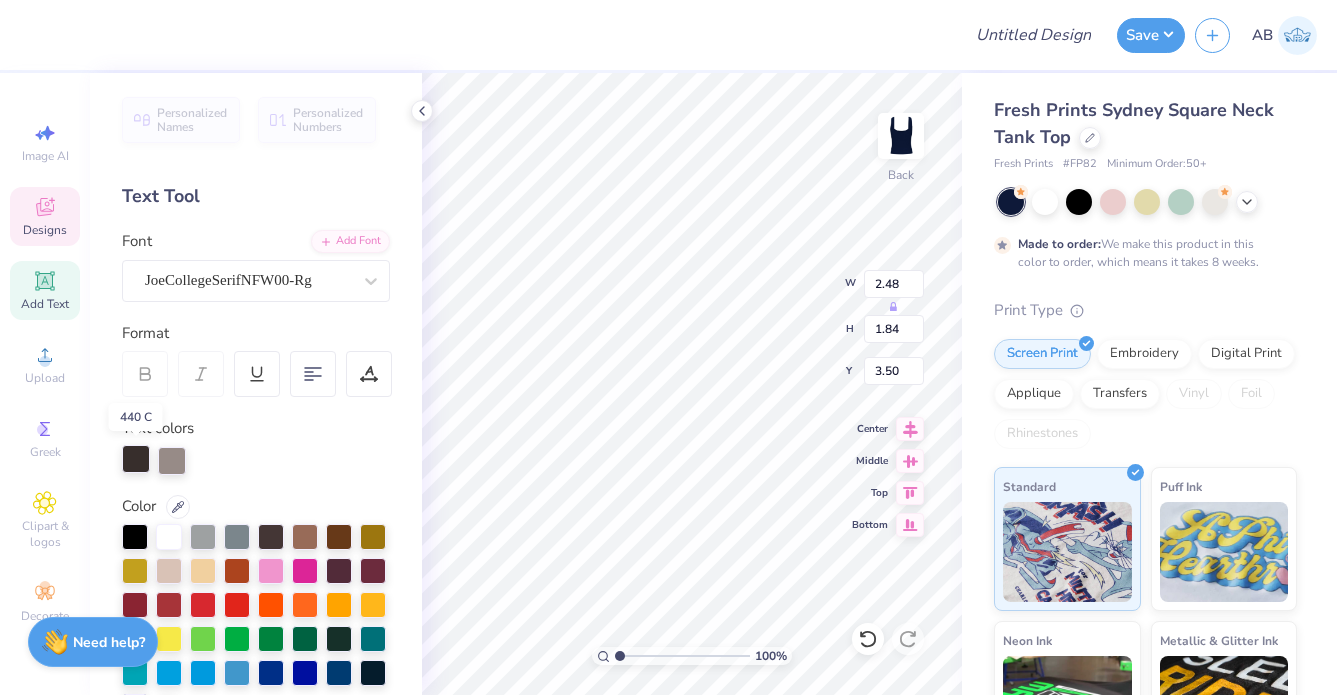 click at bounding box center [136, 459] 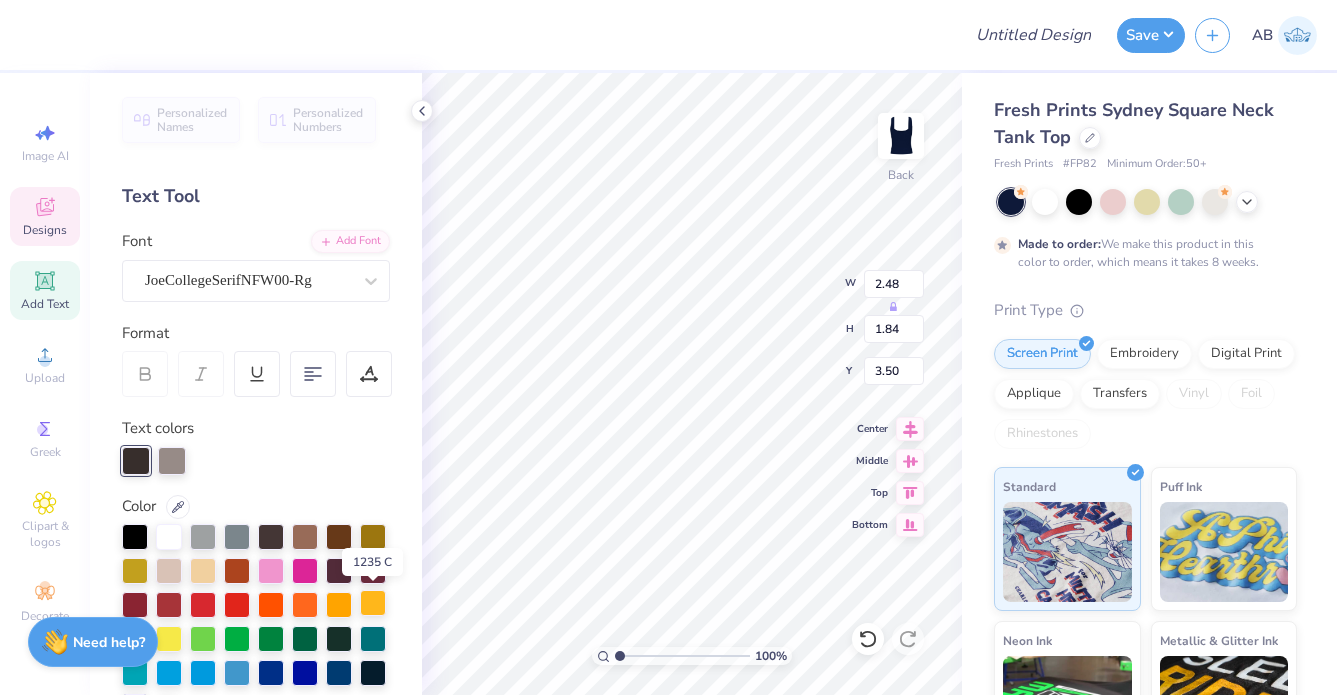 click at bounding box center [373, 603] 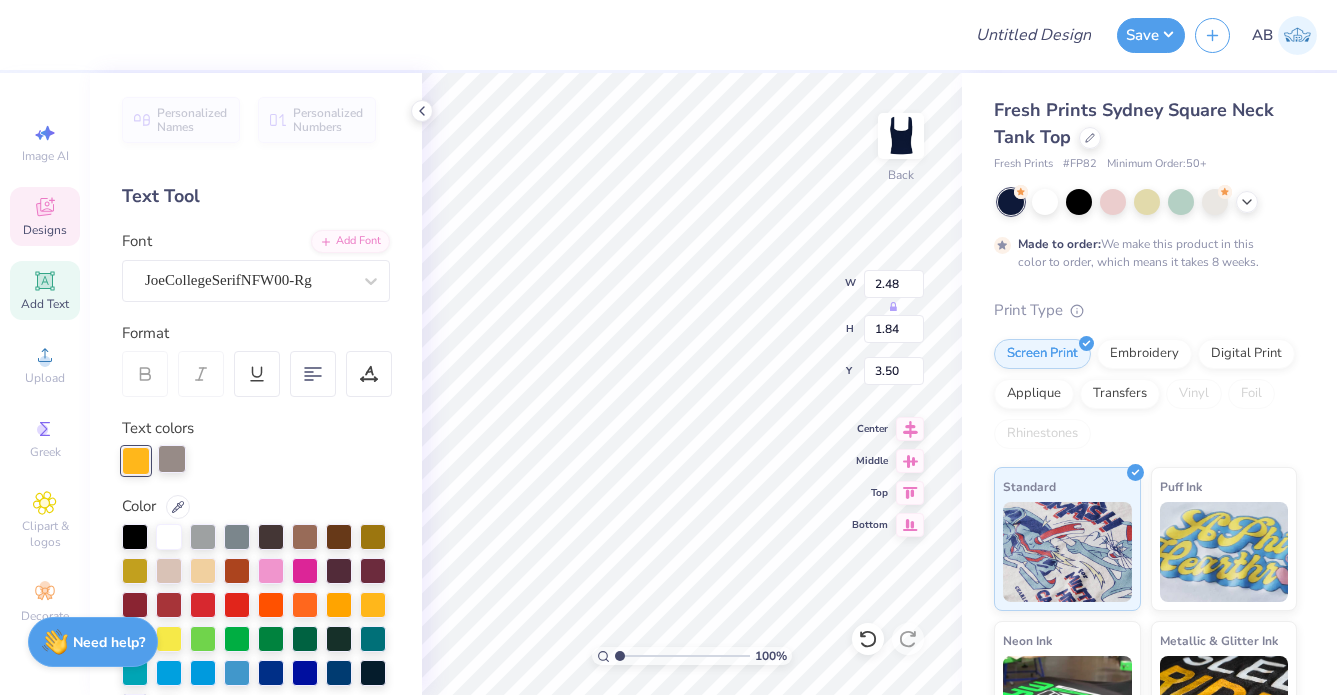 click at bounding box center (172, 459) 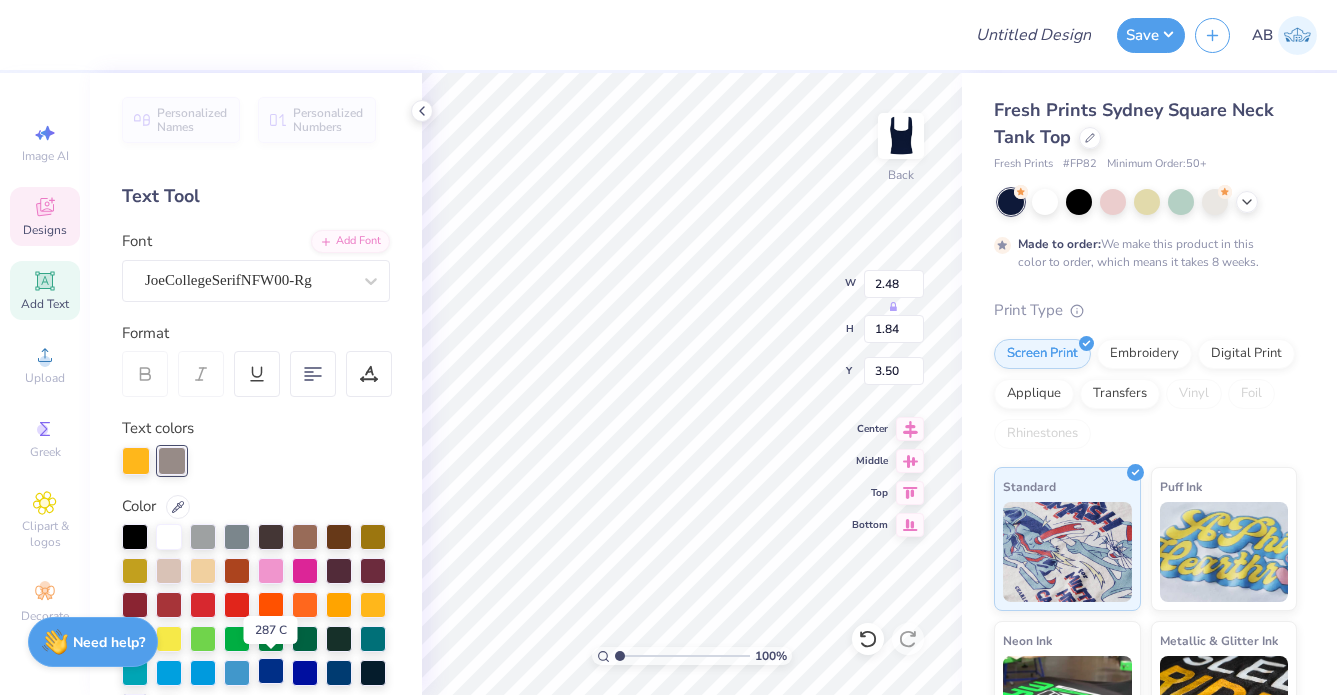 click at bounding box center (271, 671) 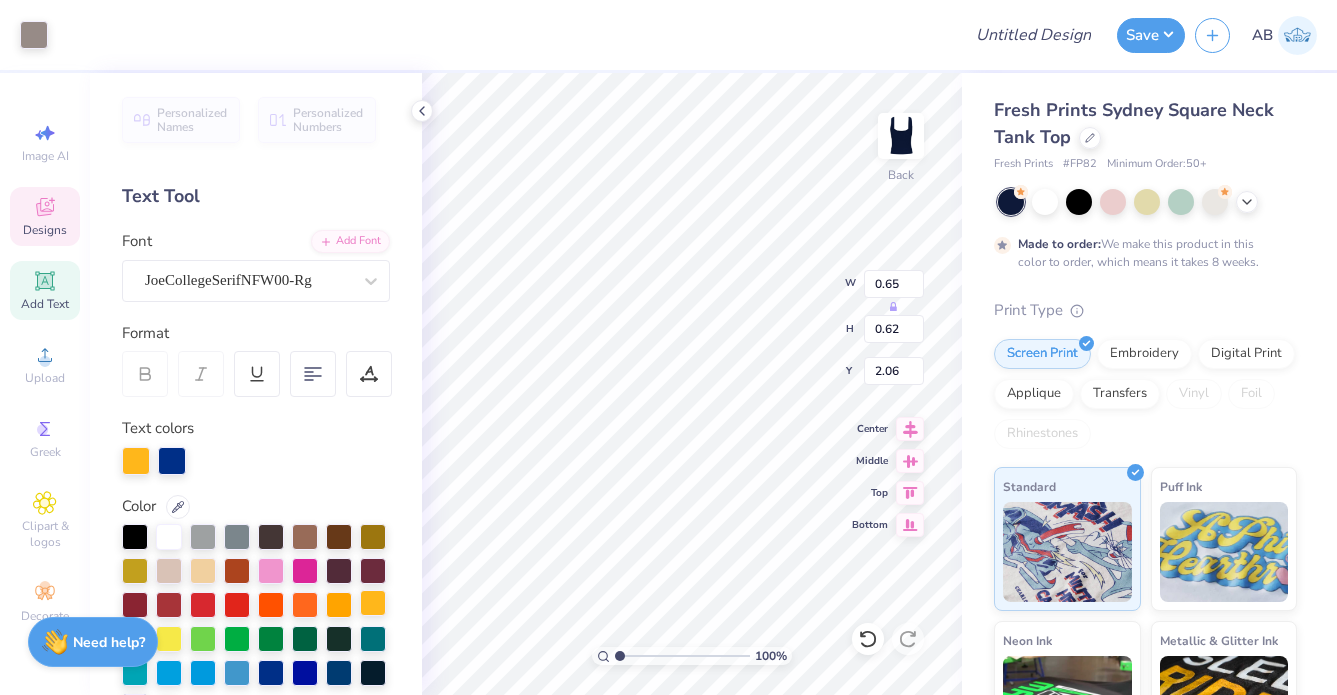 click at bounding box center [373, 603] 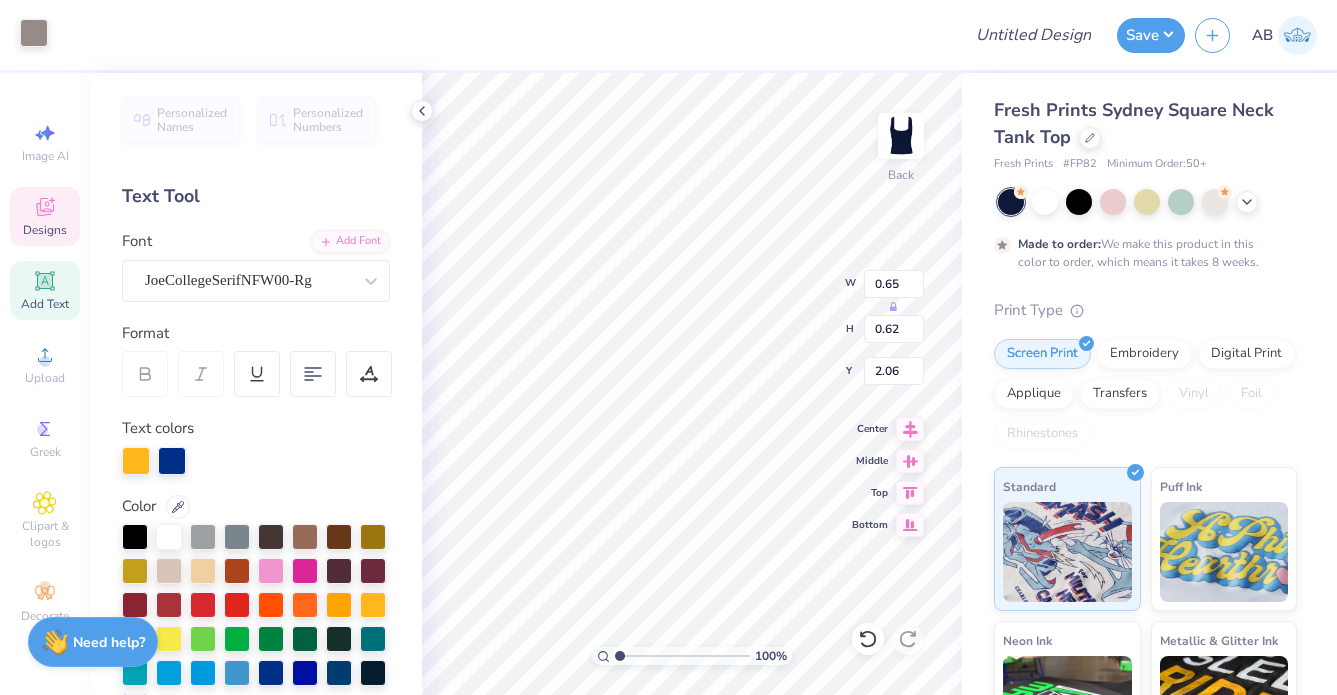 click at bounding box center (34, 33) 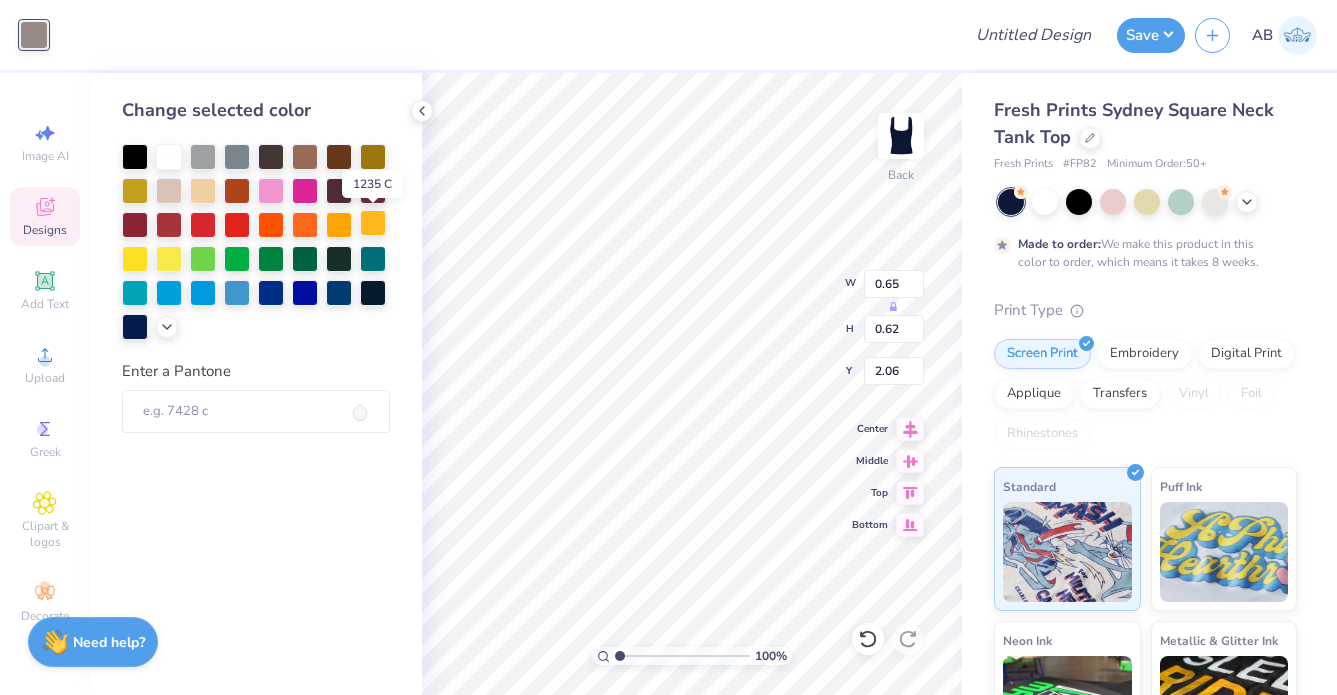 click at bounding box center (373, 223) 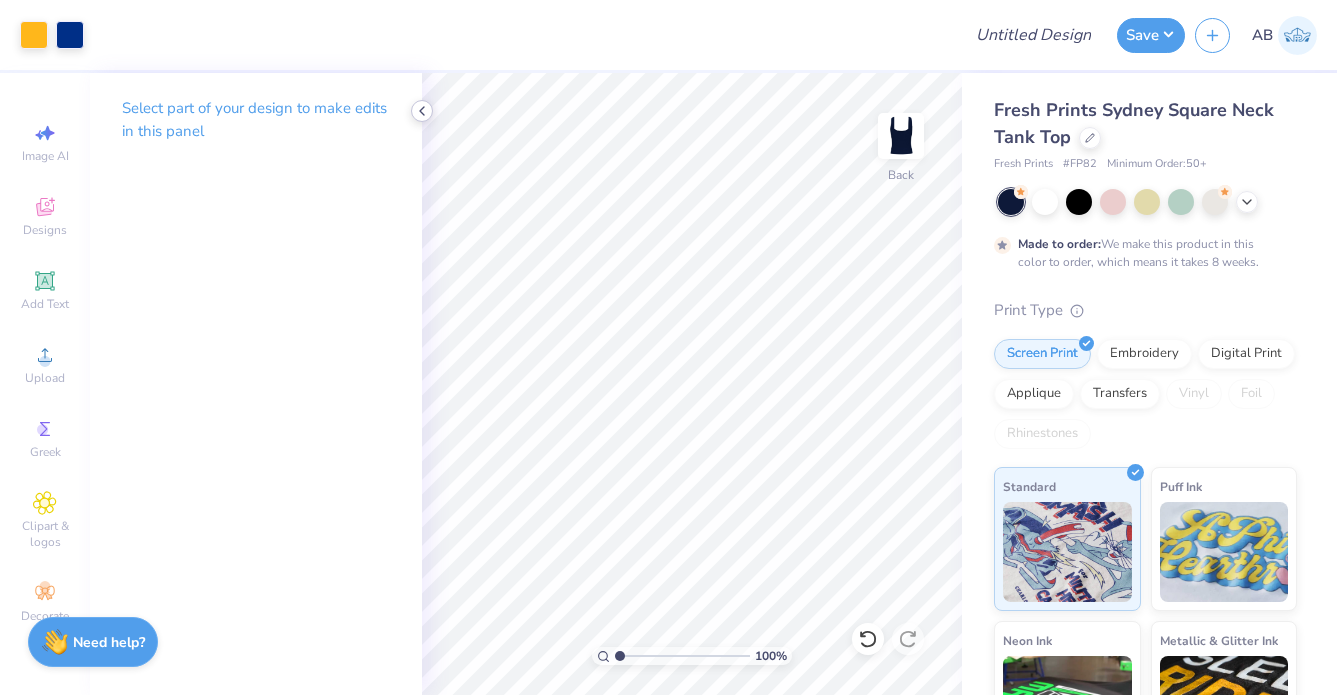 click 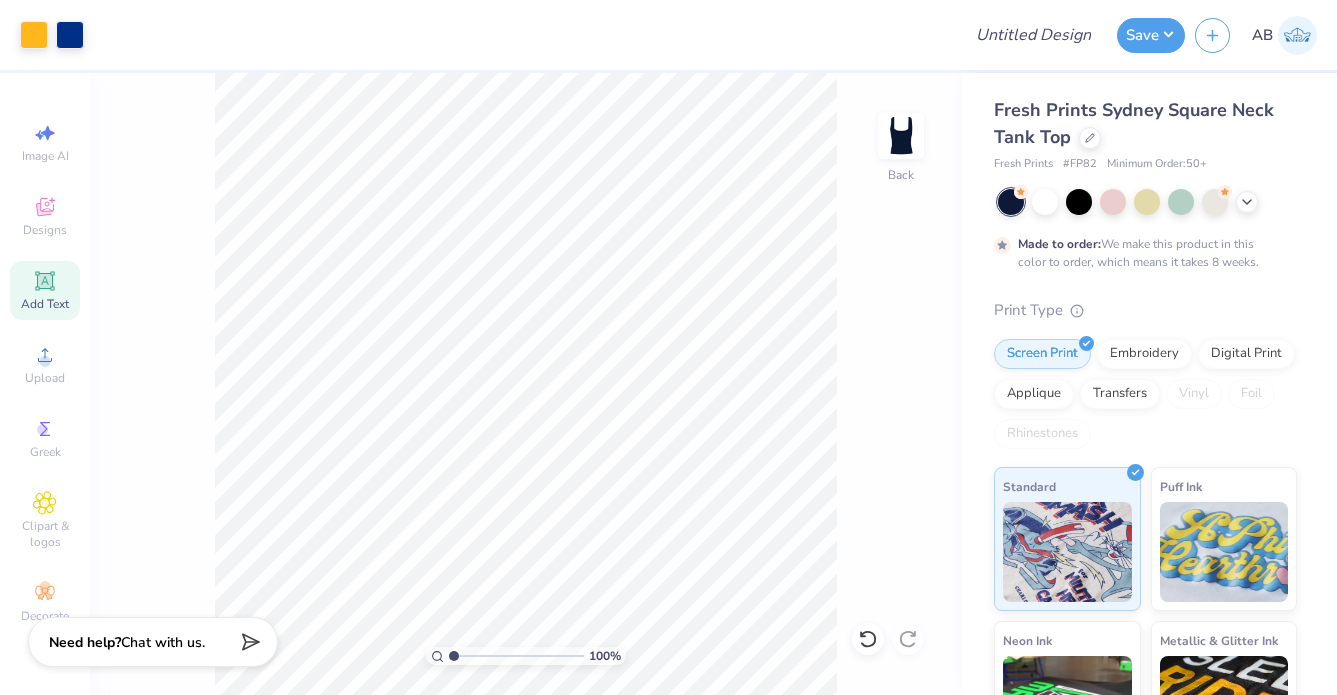 click 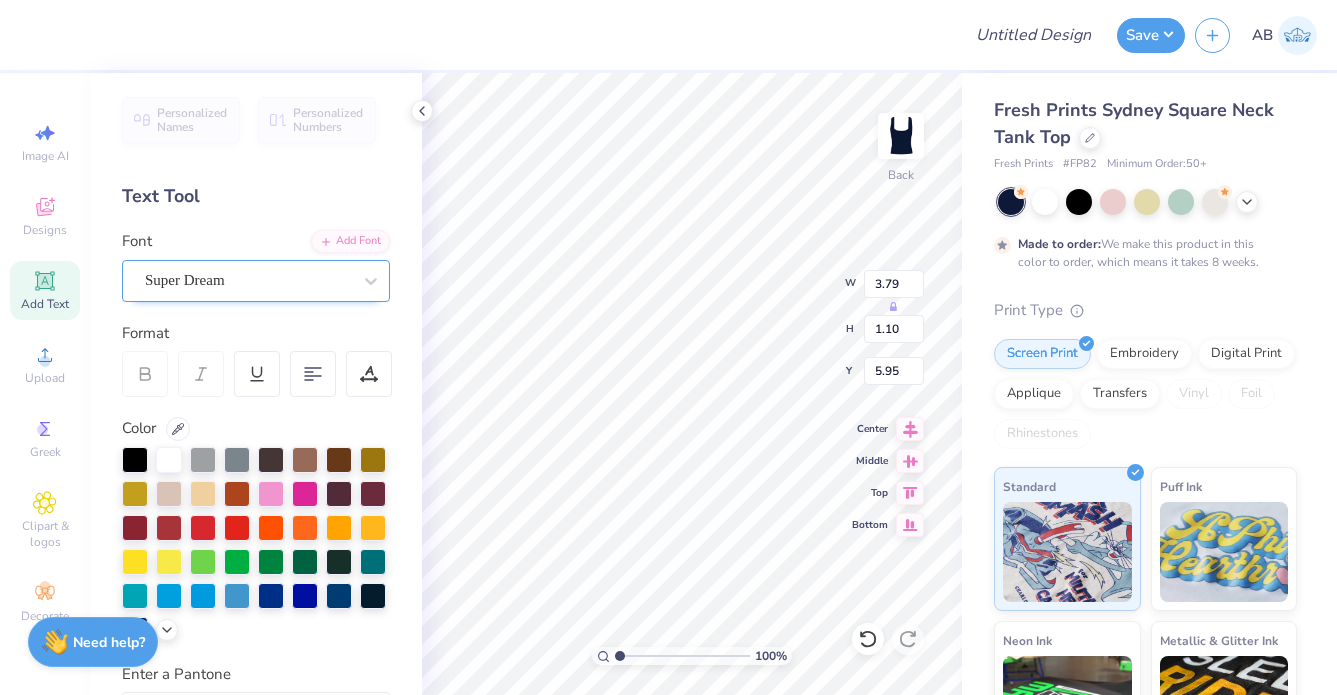 click at bounding box center (248, 280) 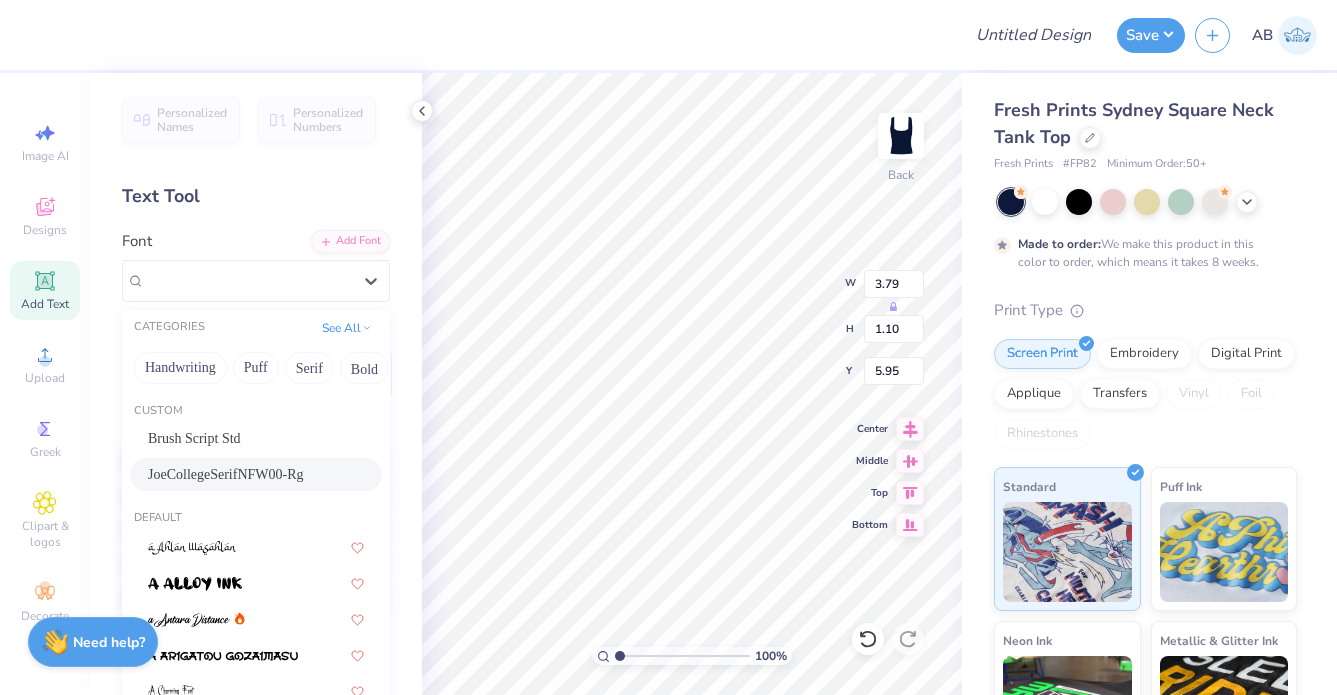 click on "JoeCollegeSerifNFW00-Rg" at bounding box center (226, 474) 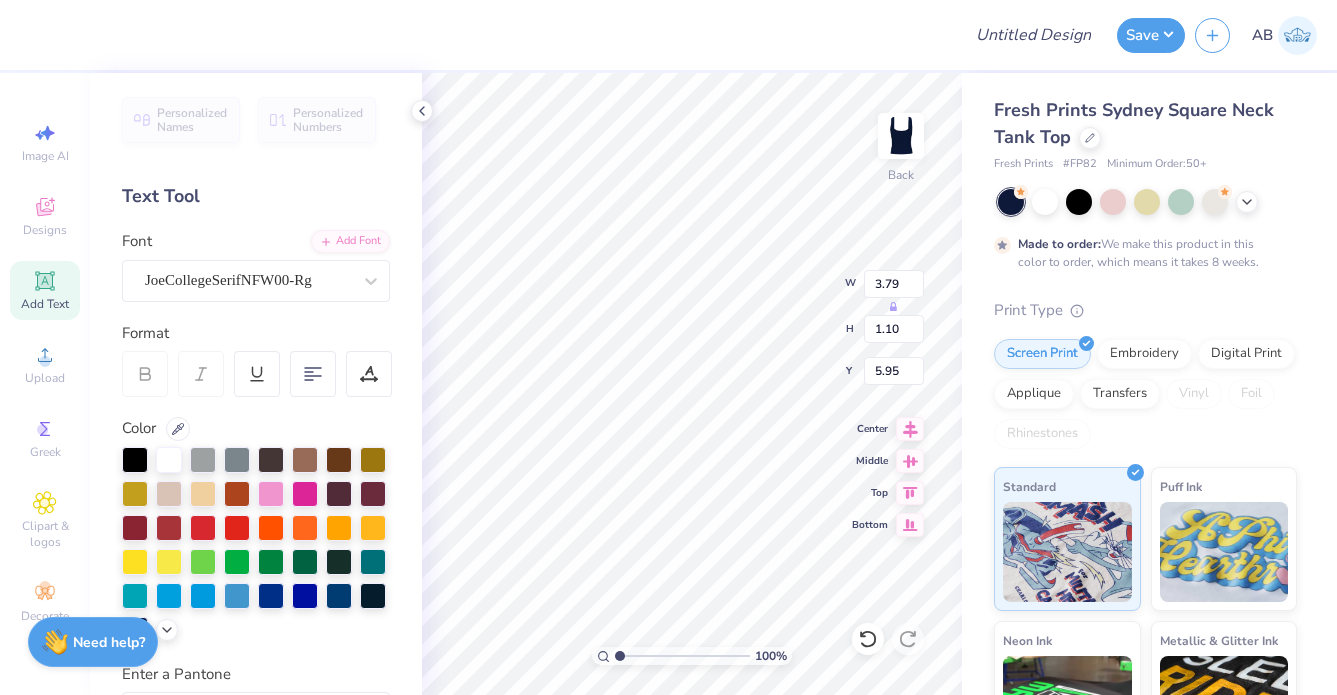 type on "4.03" 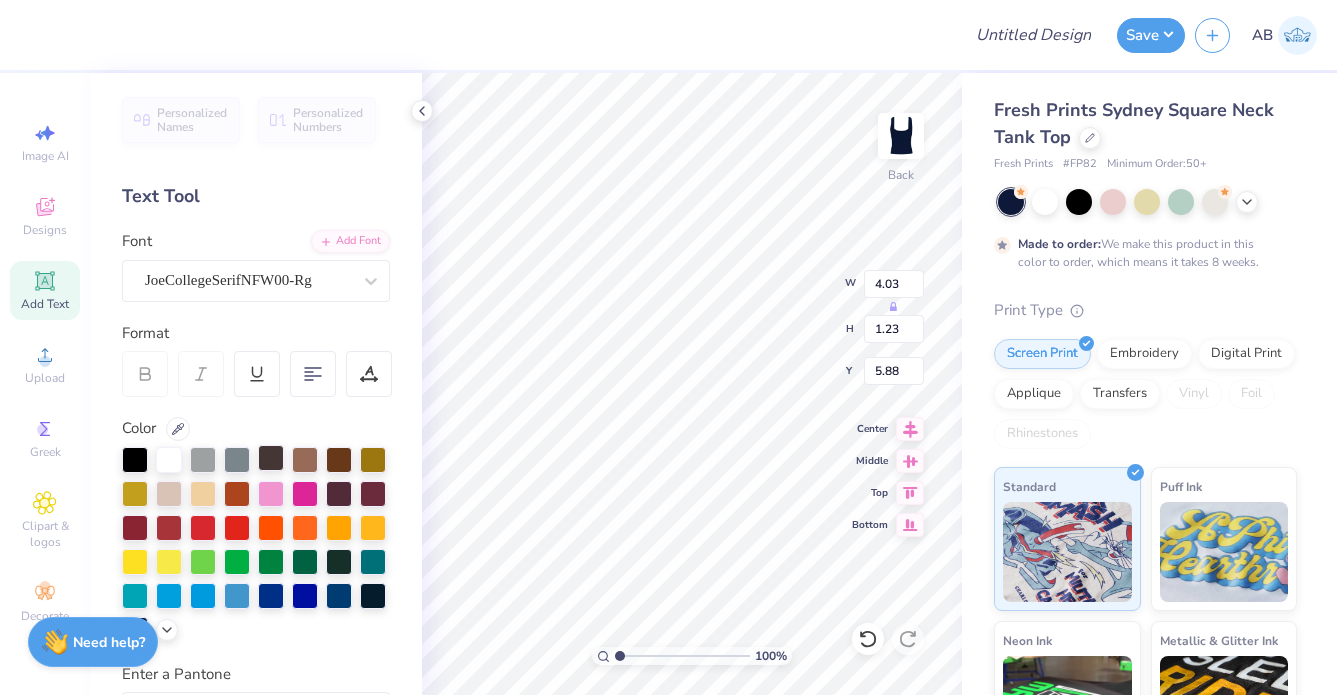 type on "kappa delta" 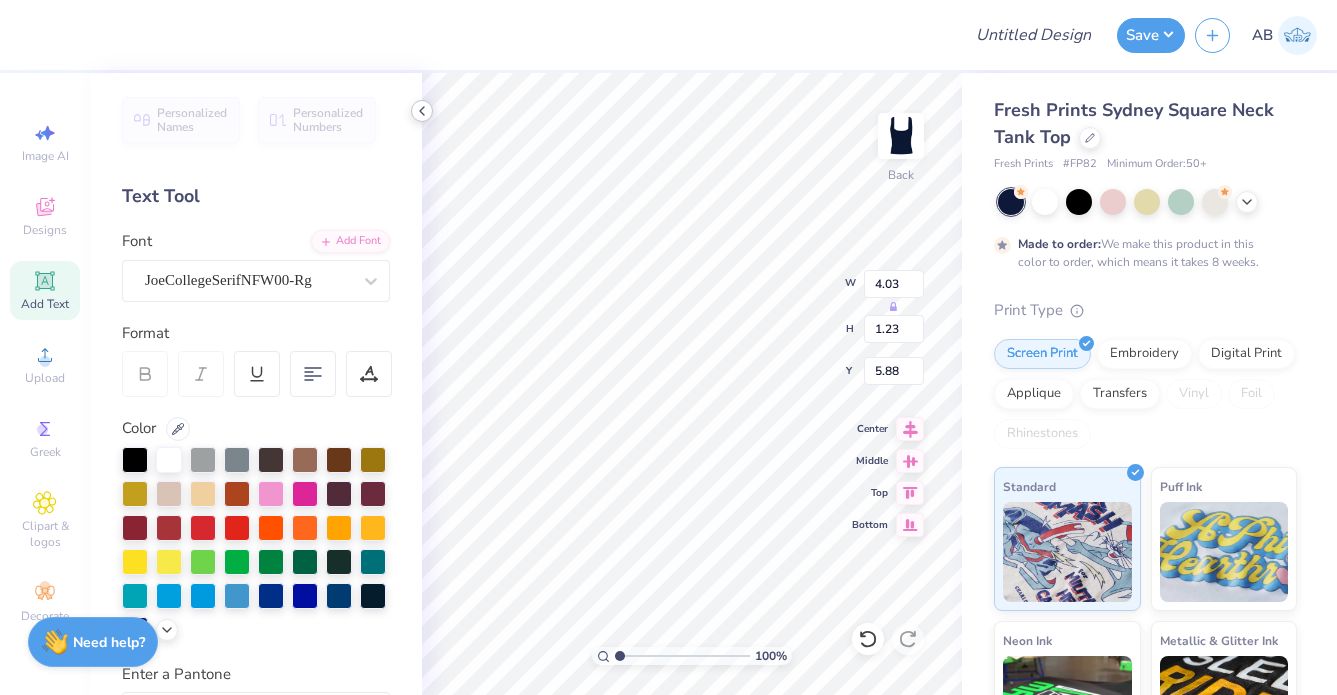 type on "7.03" 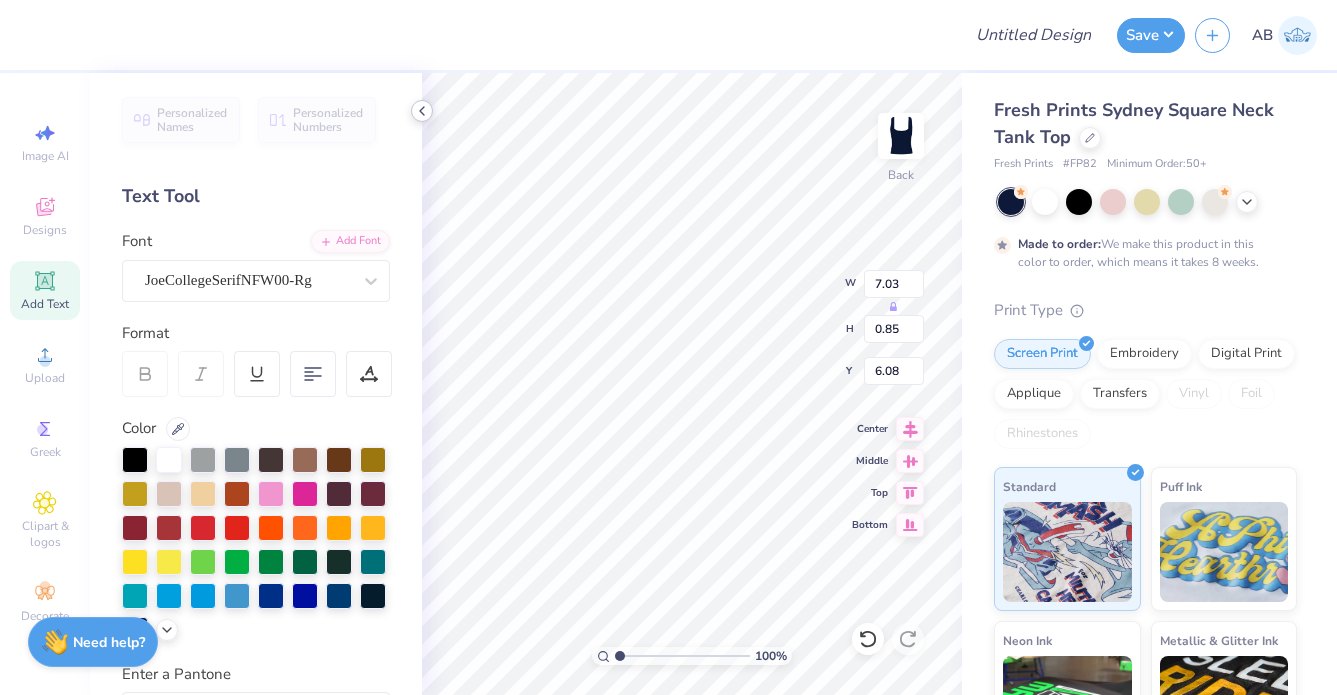 click 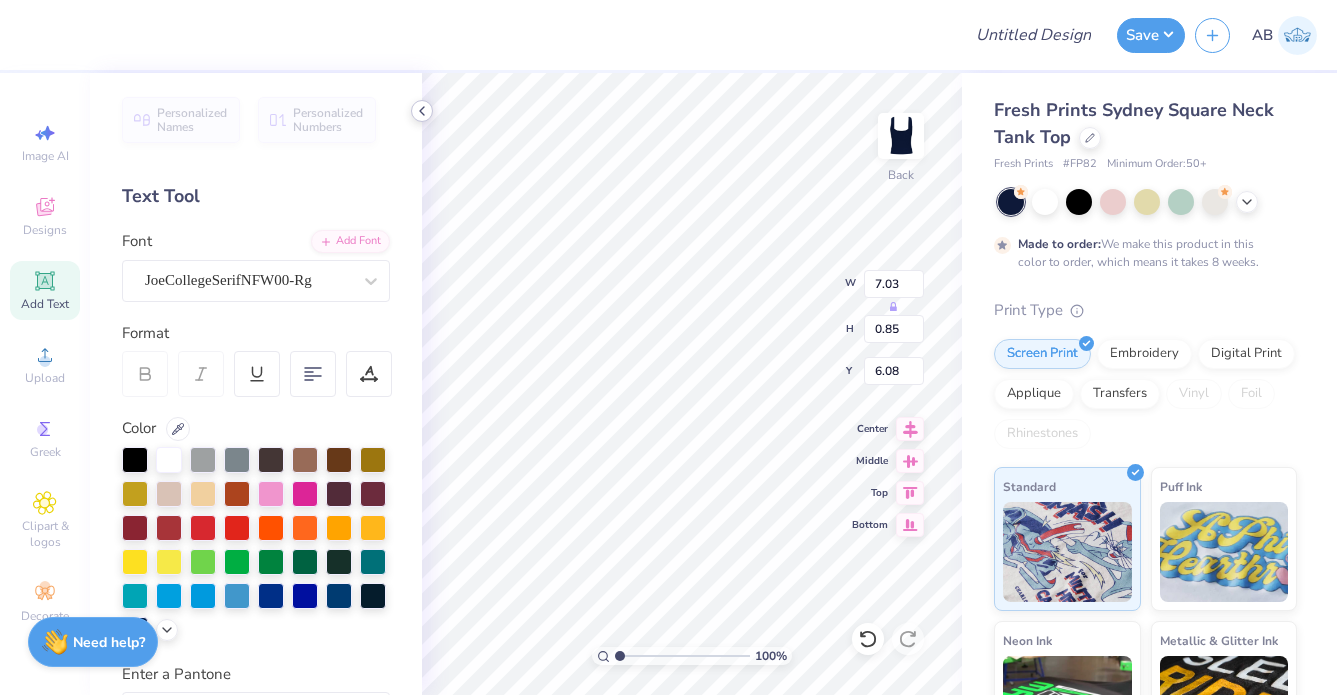 type on "2.78" 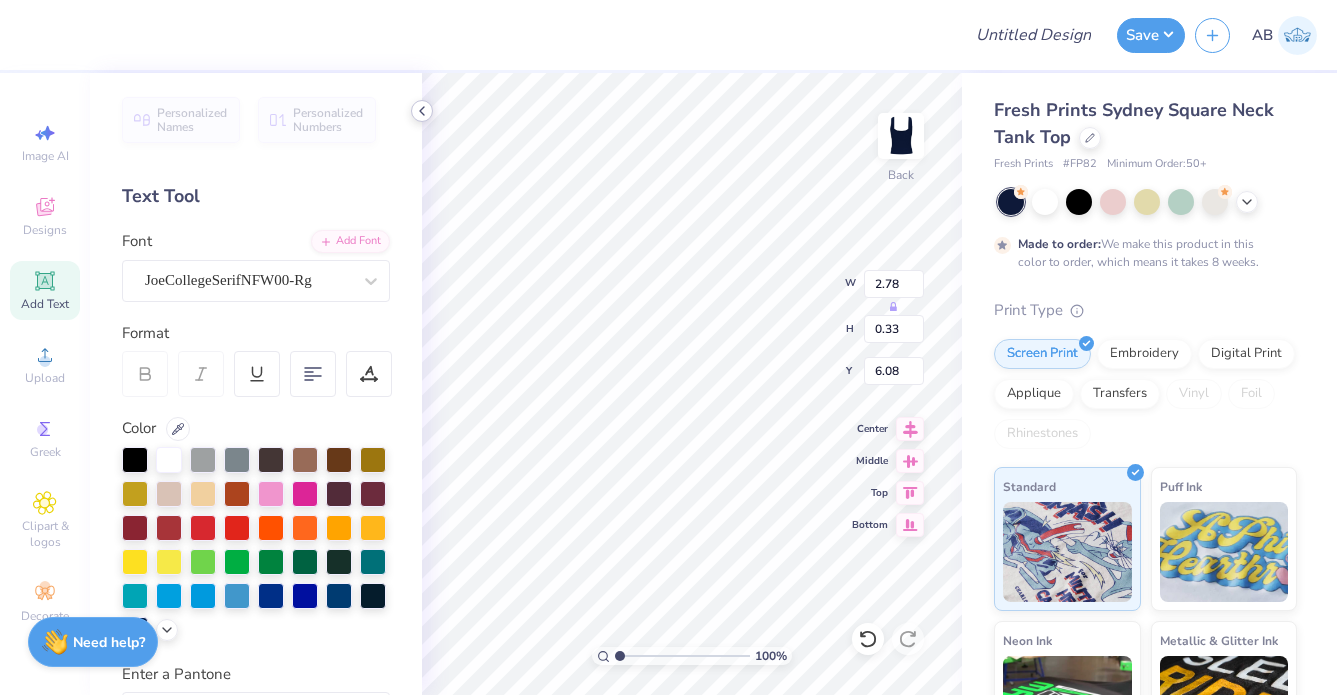 type on "5.51" 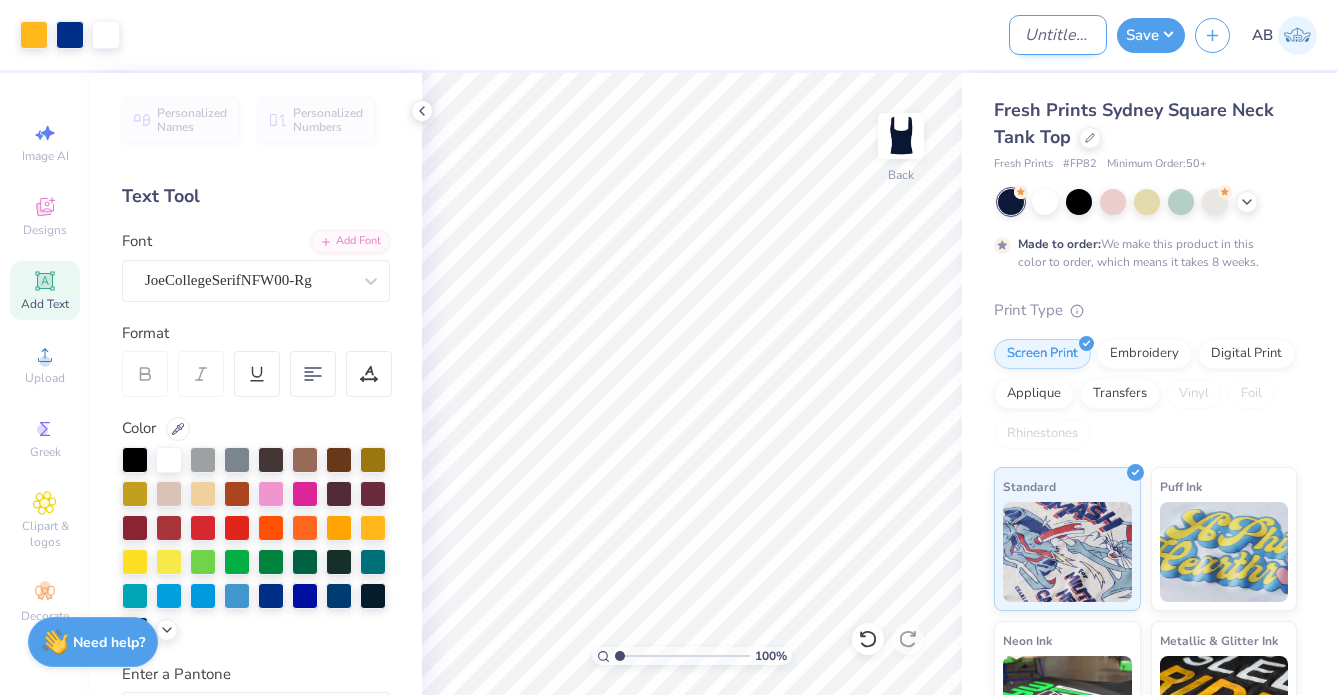 click on "Design Title" at bounding box center [1058, 35] 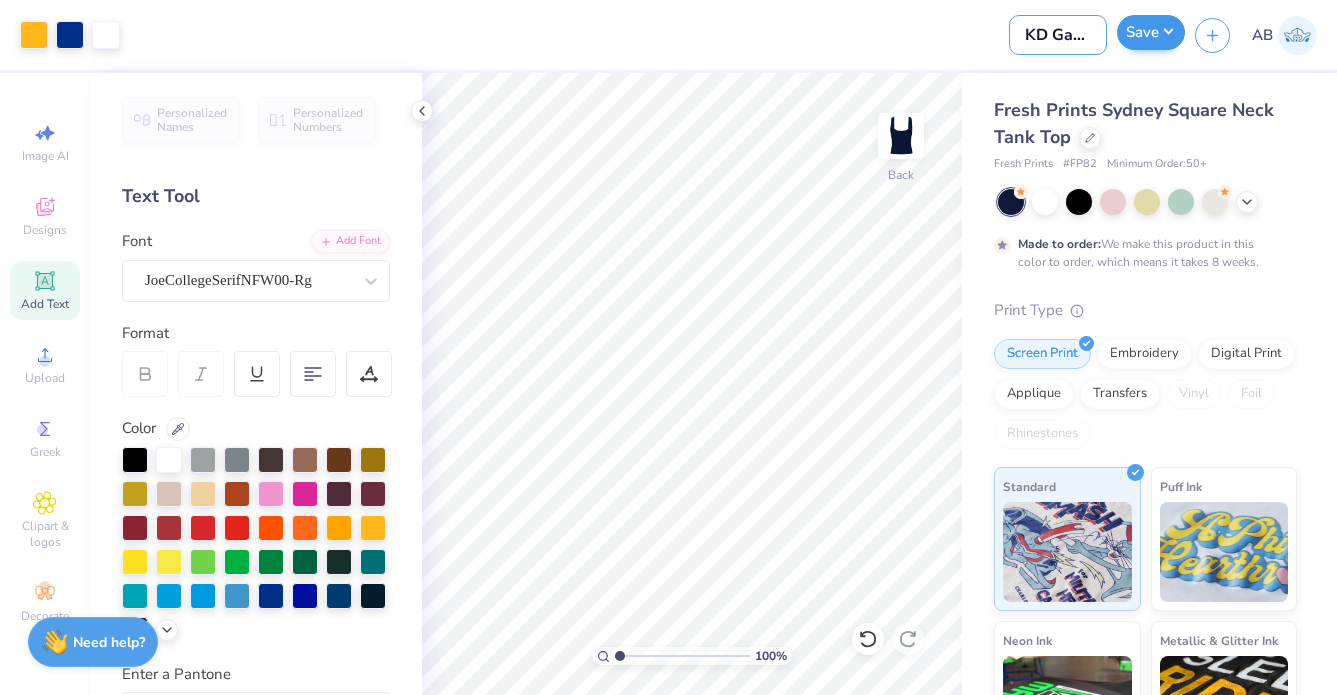 type on "KD Gameday tank" 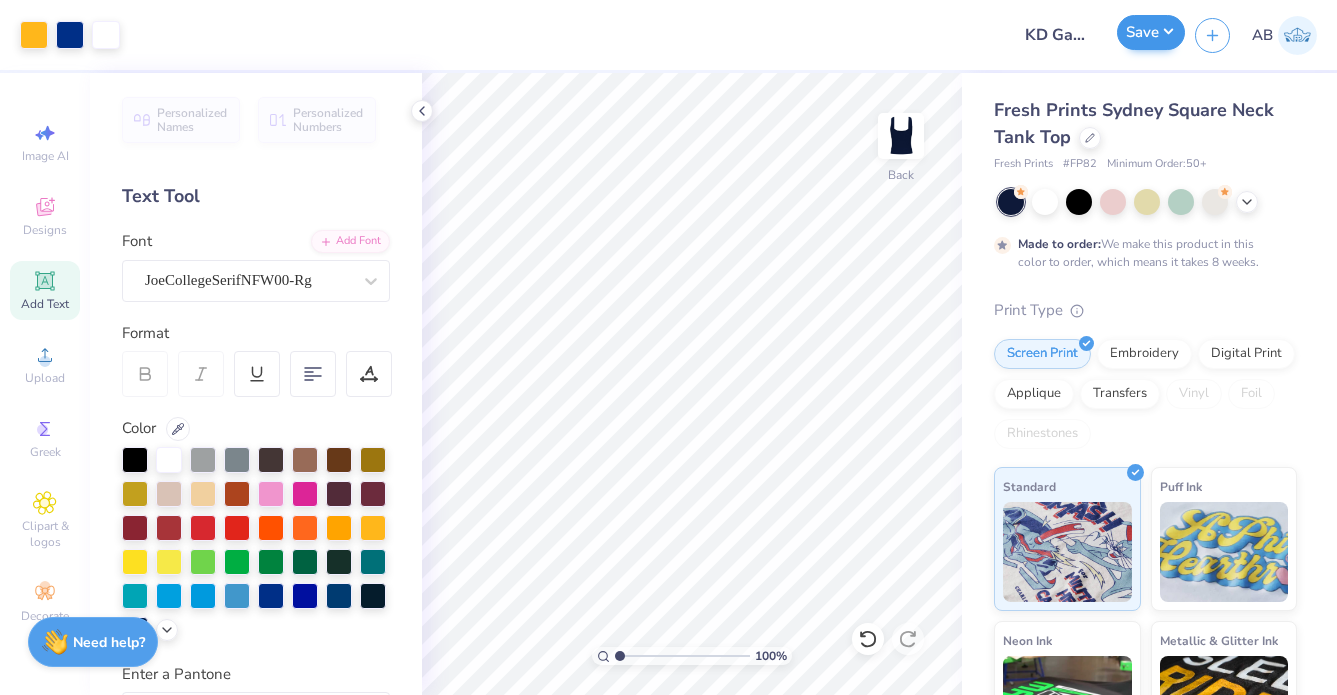 click on "Save" at bounding box center (1151, 32) 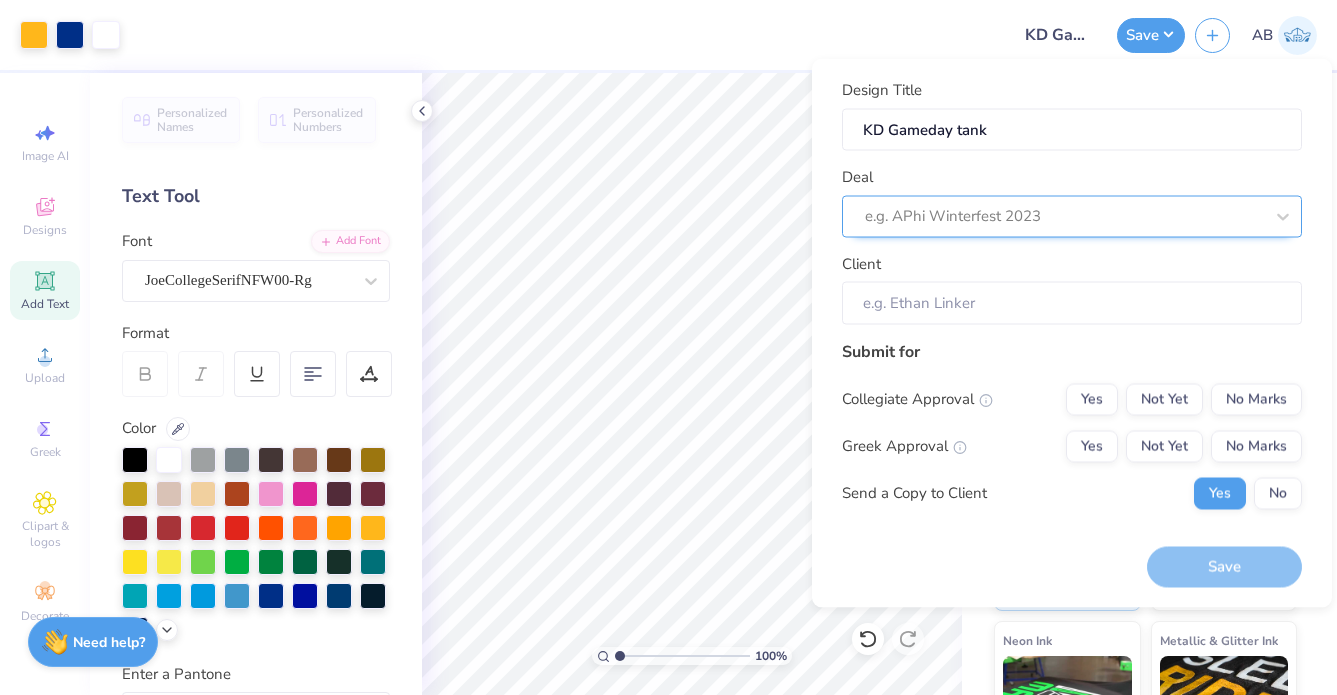 click 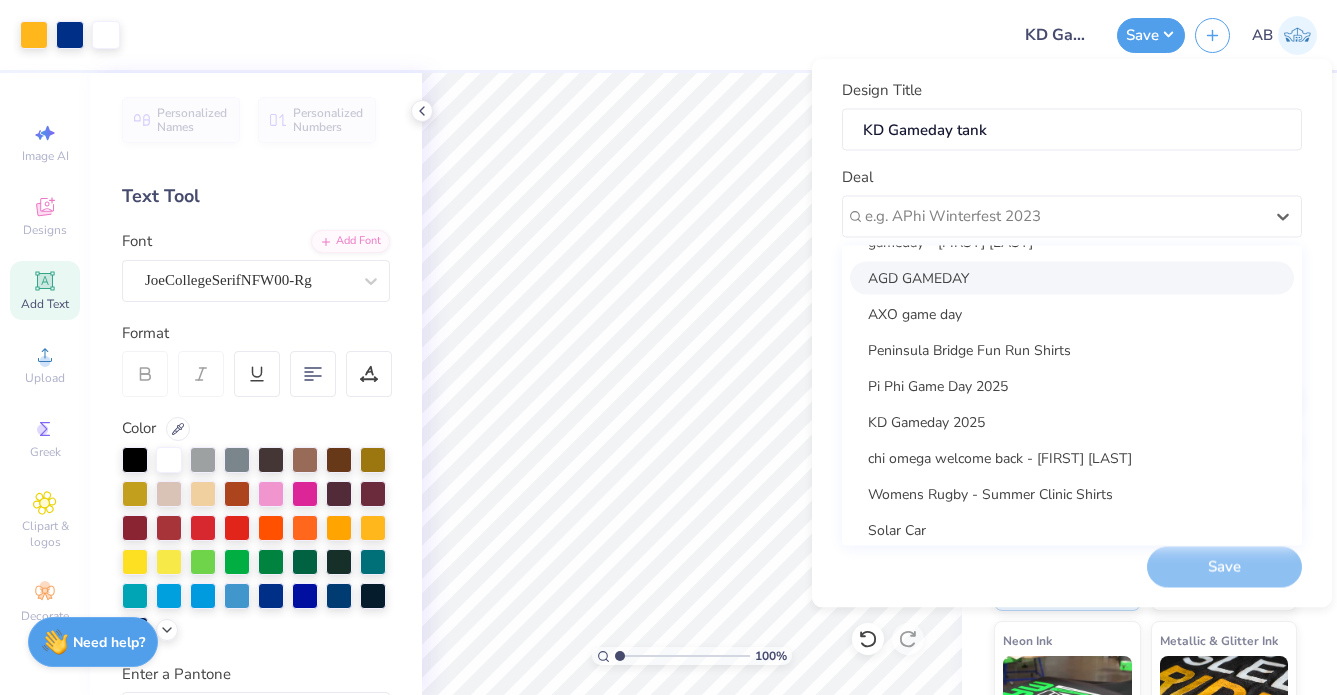 scroll, scrollTop: 332, scrollLeft: 0, axis: vertical 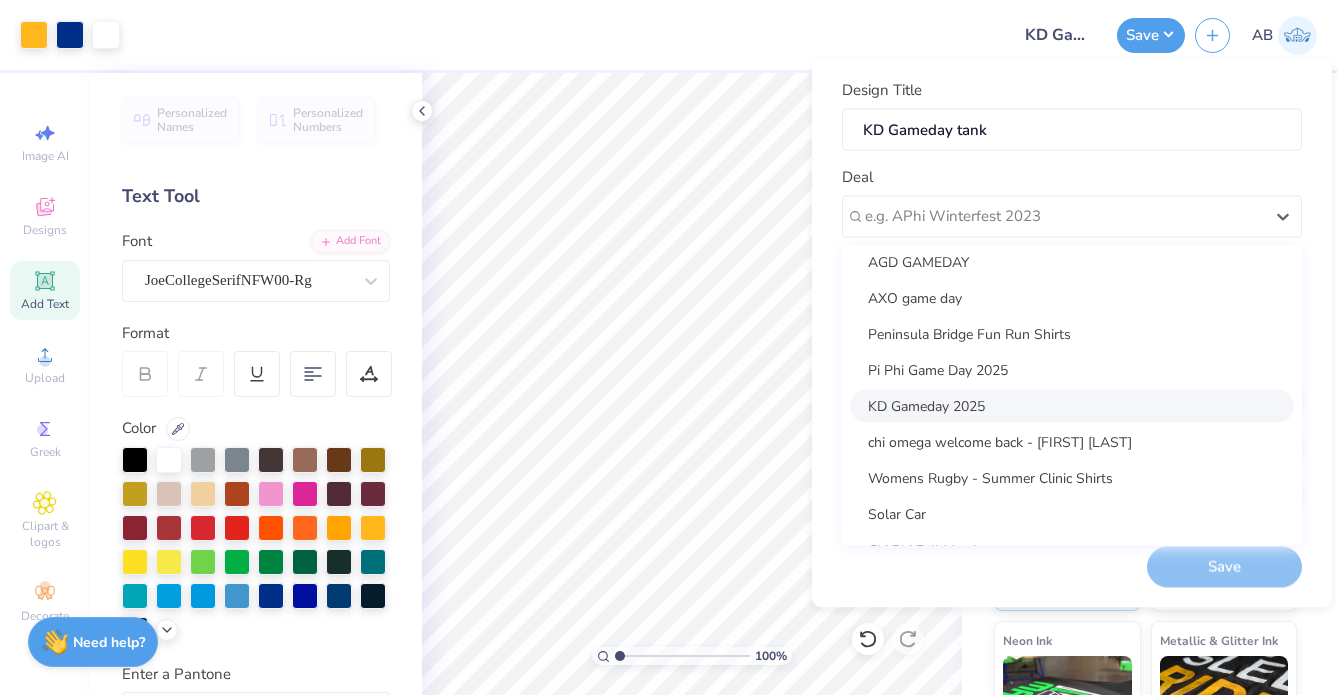 click on "KD Gameday 2025" at bounding box center (1072, 405) 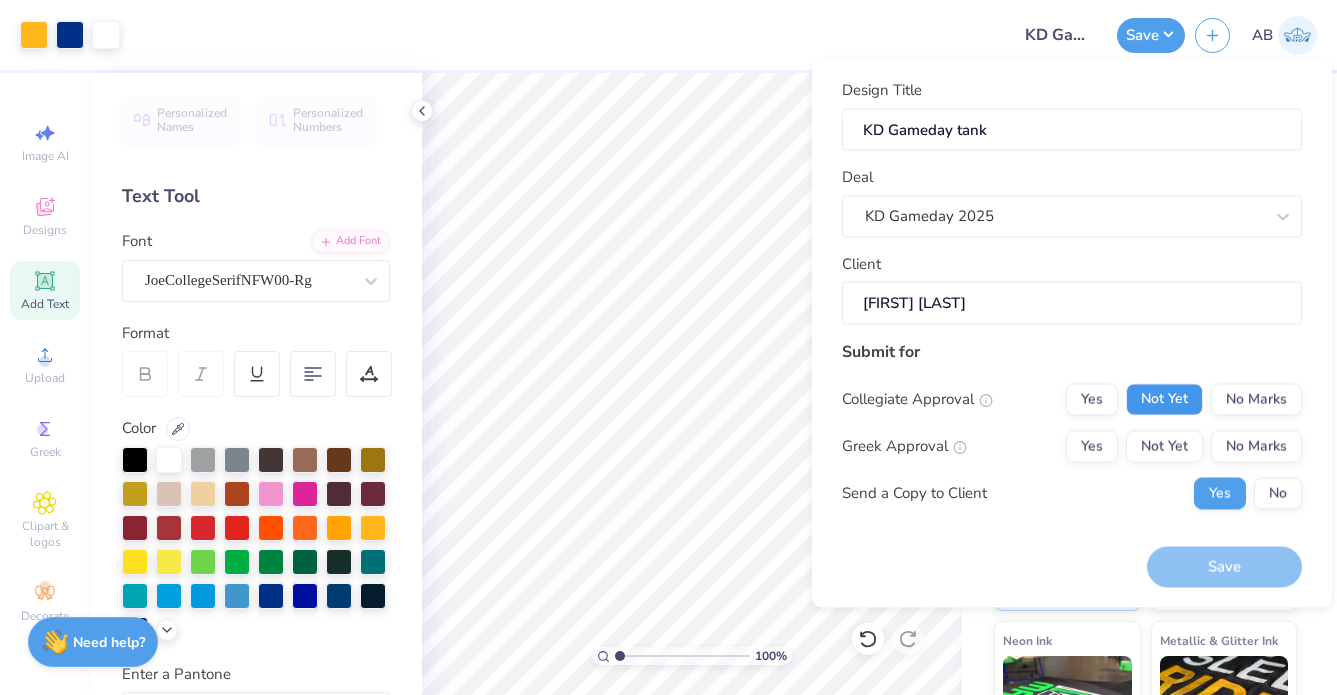 click on "Not Yet" at bounding box center [1164, 399] 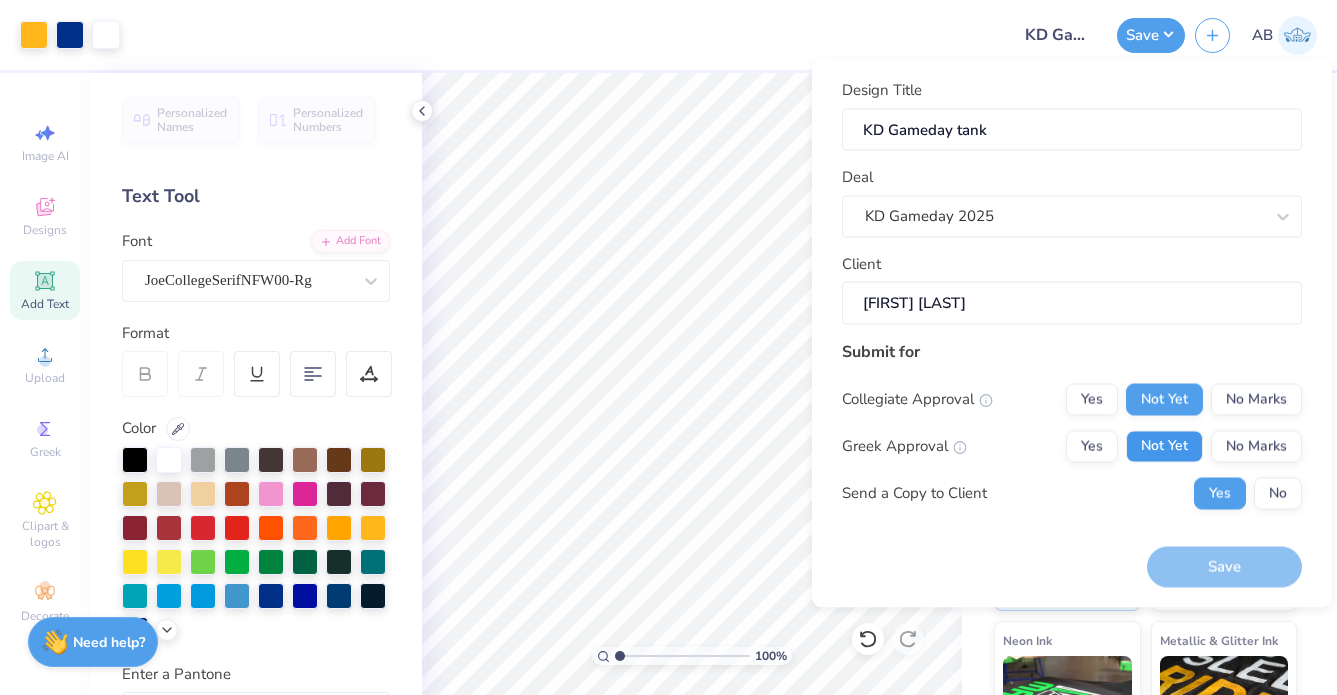 click on "Not Yet" at bounding box center (1164, 446) 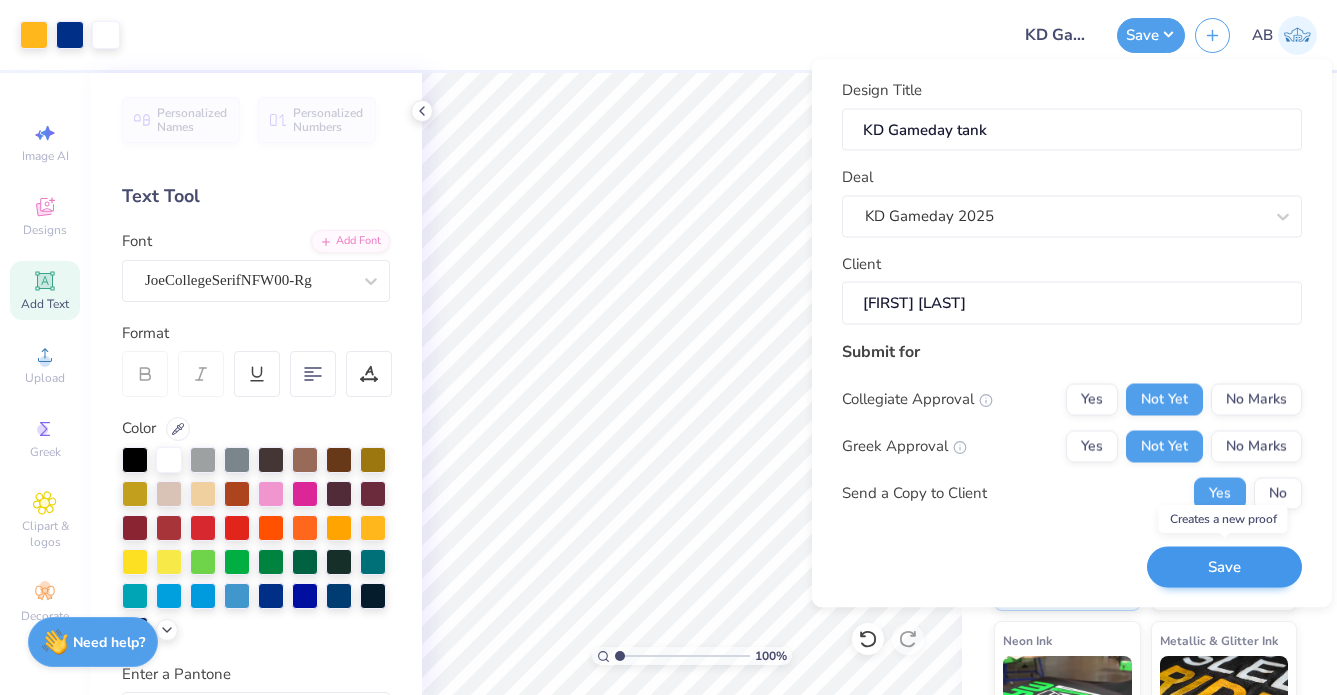 click on "Save" at bounding box center [1224, 567] 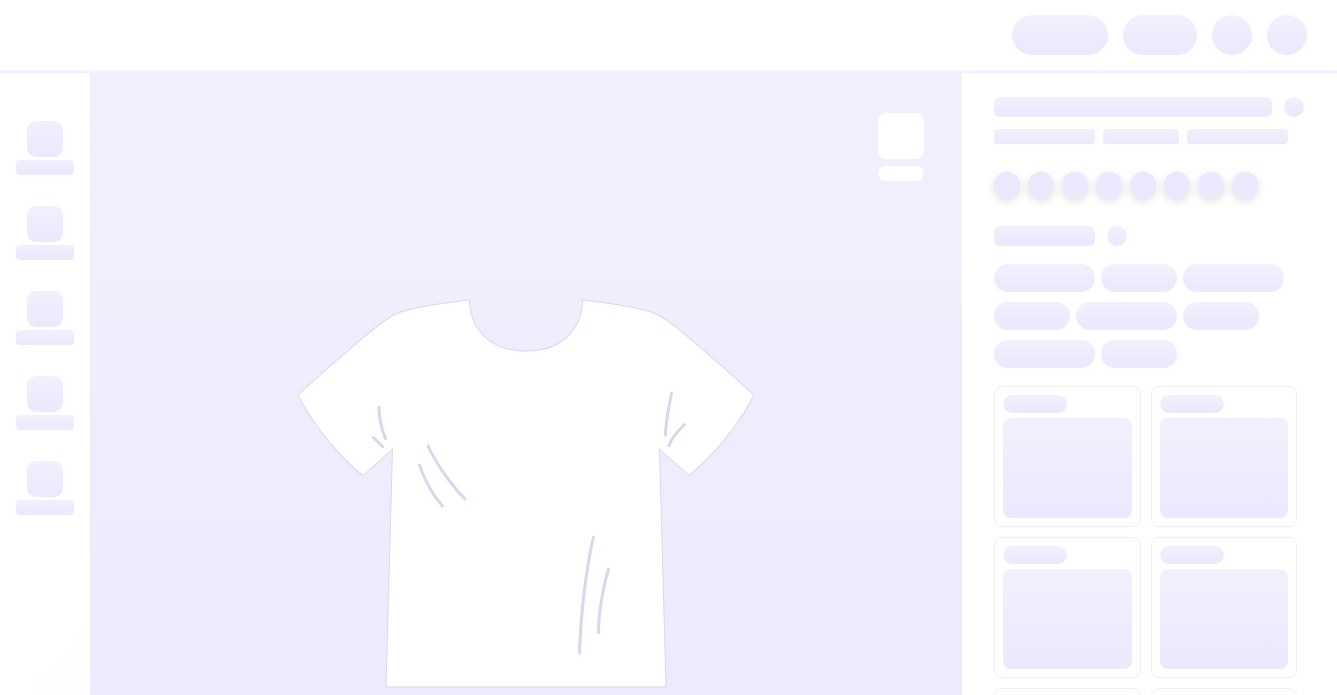 scroll, scrollTop: 0, scrollLeft: 0, axis: both 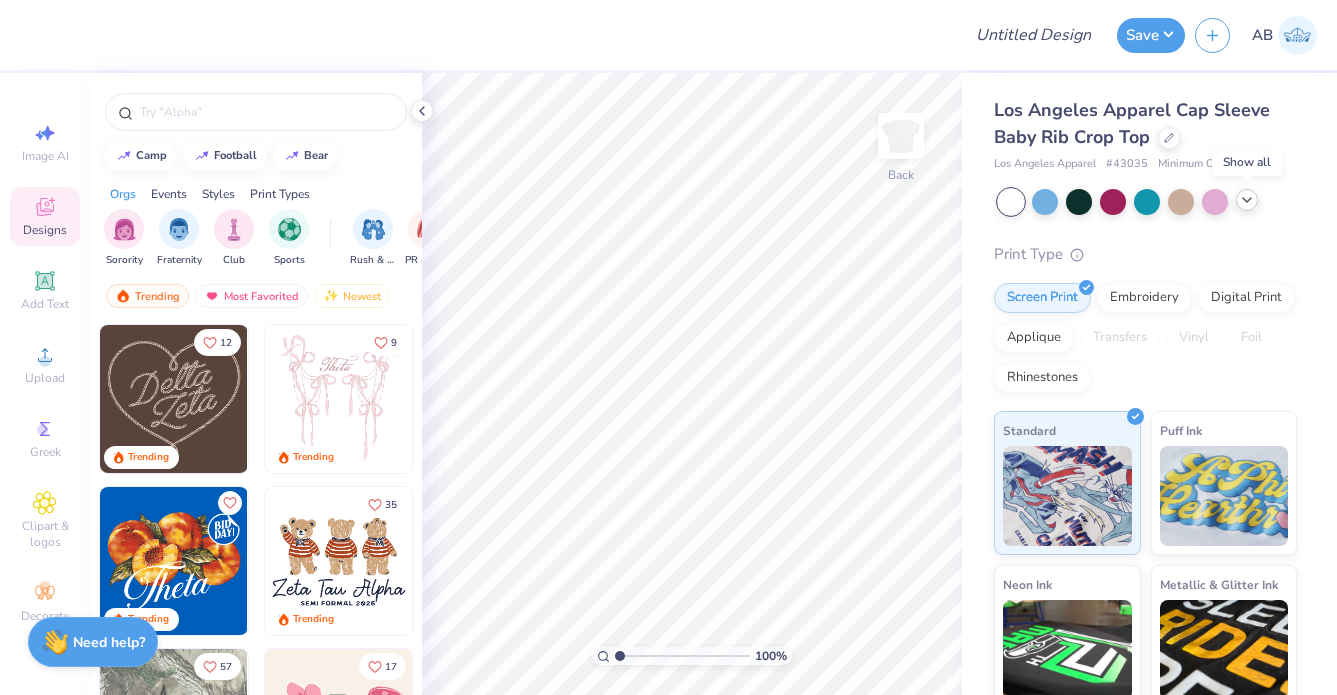 click at bounding box center (1247, 200) 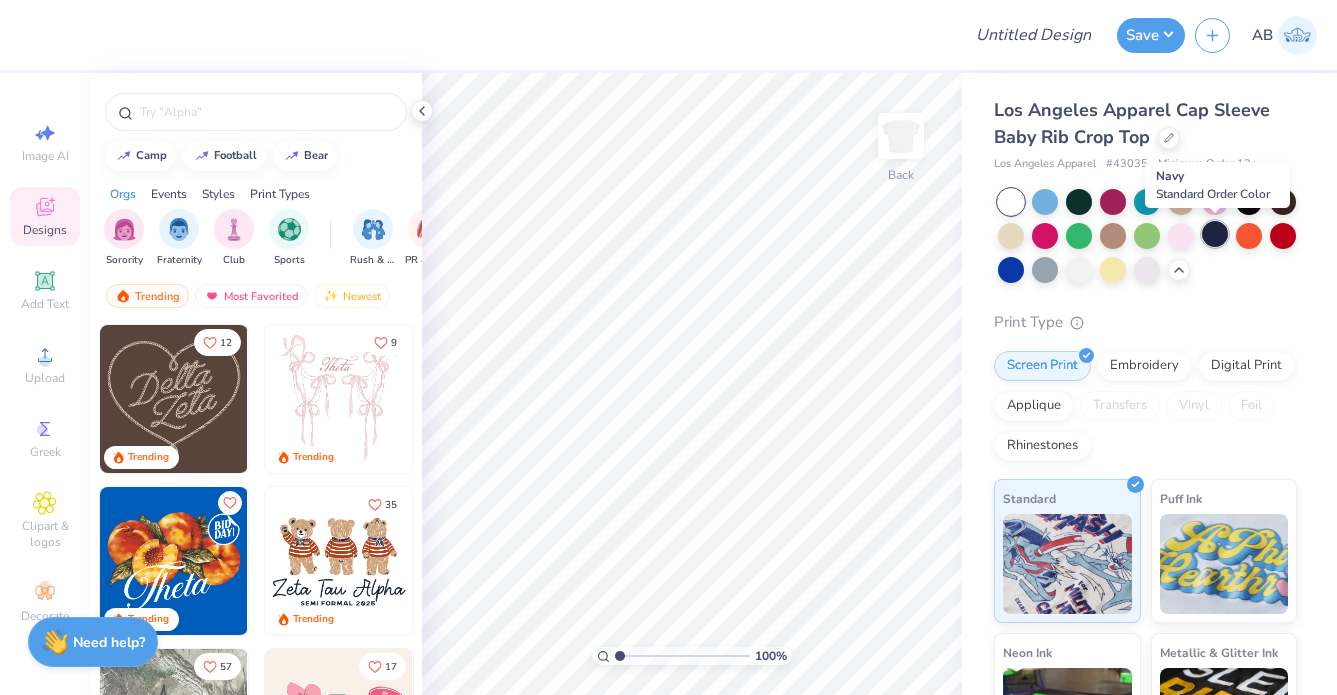 click at bounding box center [1215, 234] 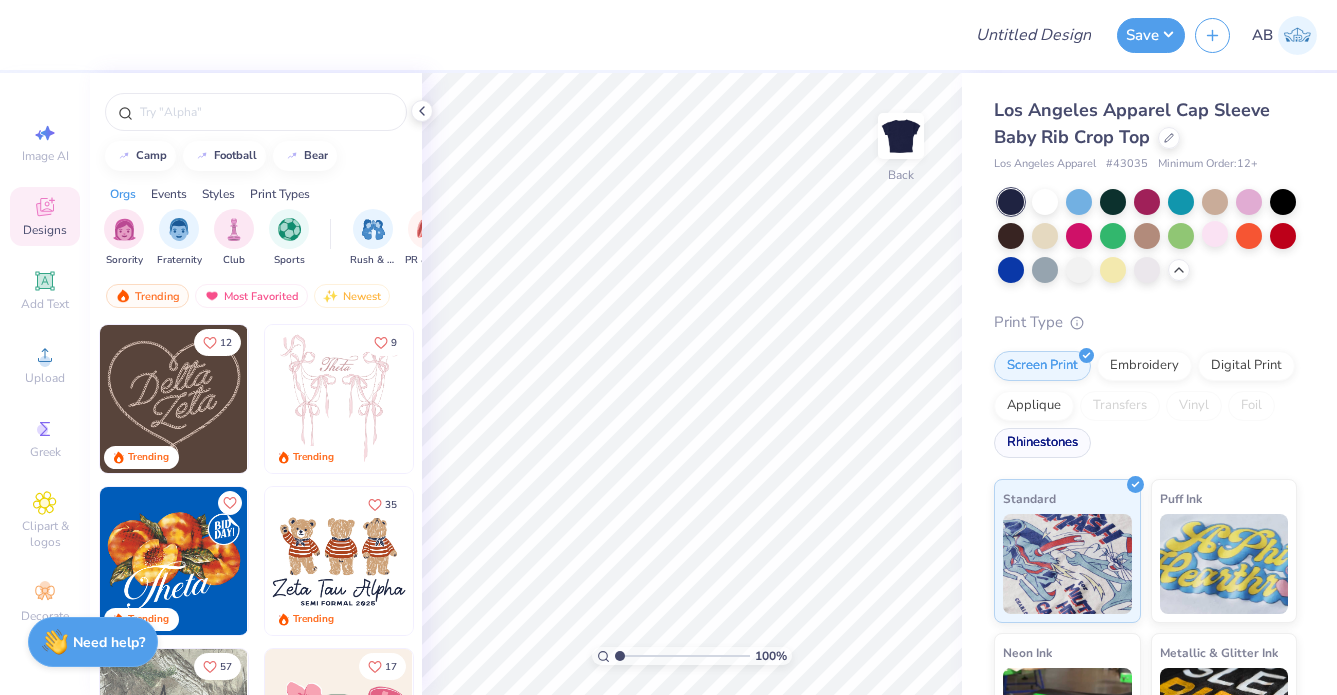 click on "Rhinestones" at bounding box center [1042, 443] 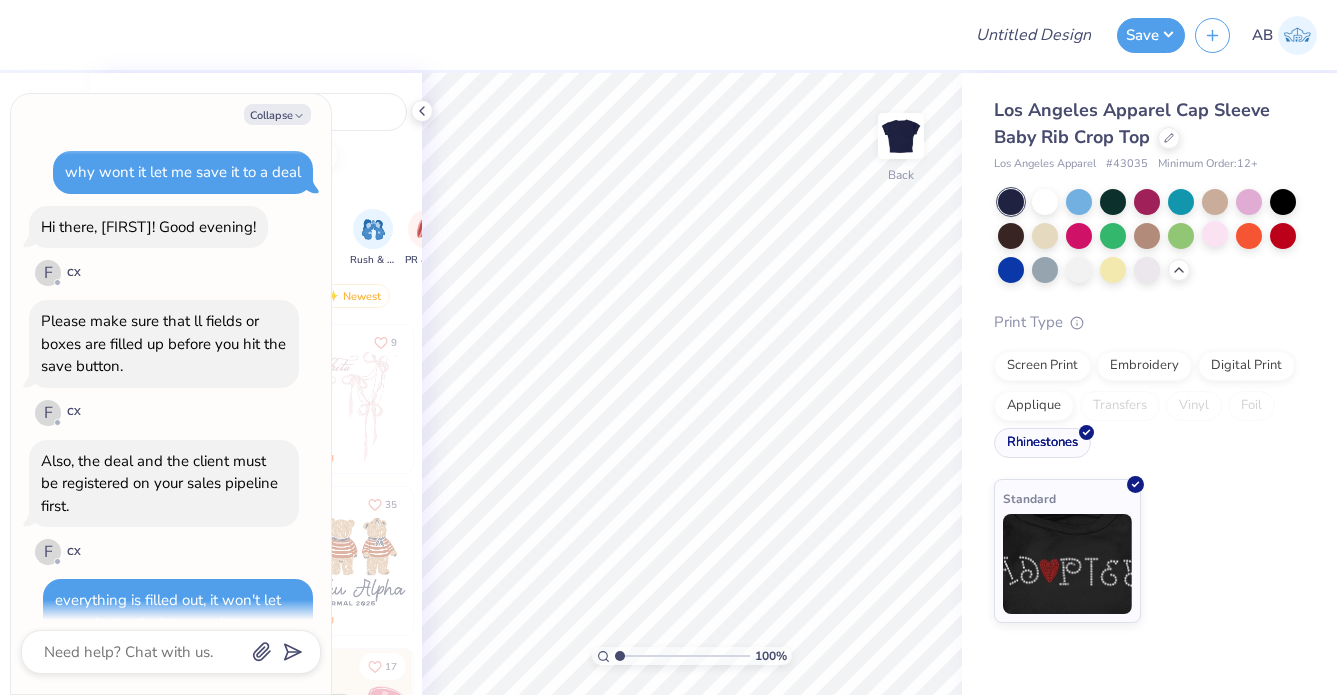 scroll, scrollTop: 1365, scrollLeft: 0, axis: vertical 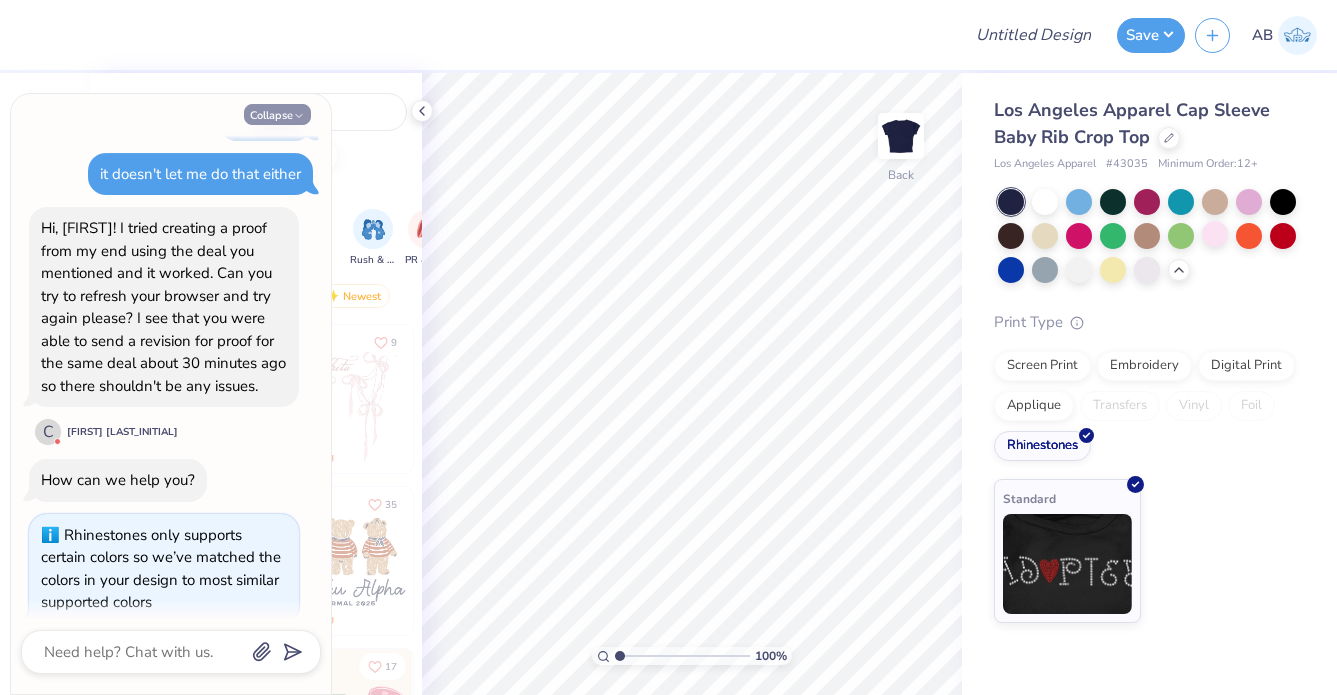 click on "Collapse" at bounding box center (277, 114) 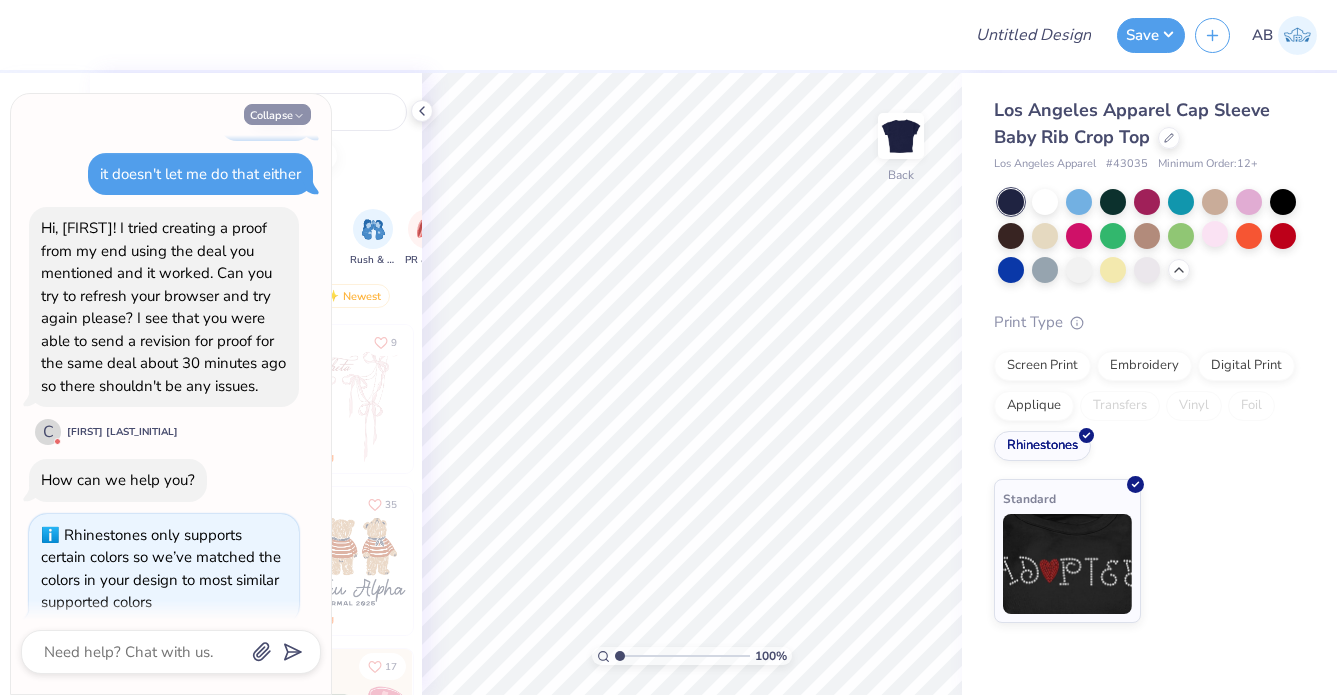 type on "x" 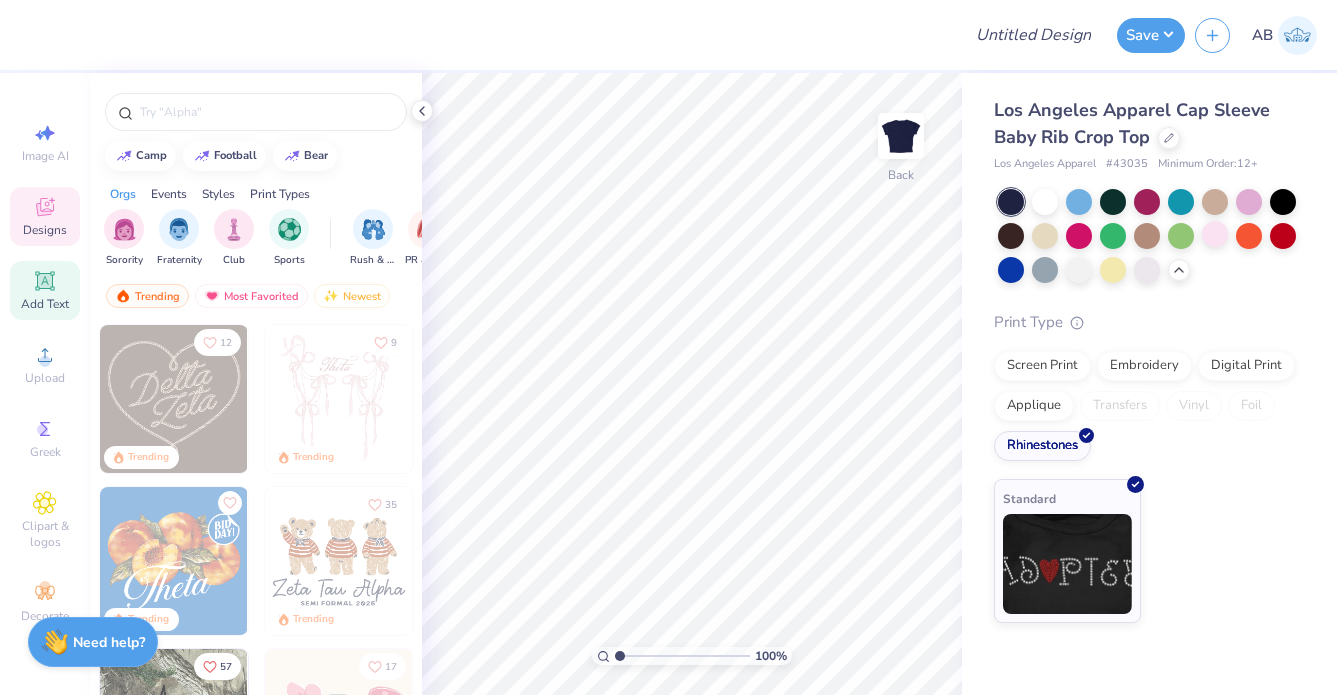 click on "Add Text" at bounding box center [45, 290] 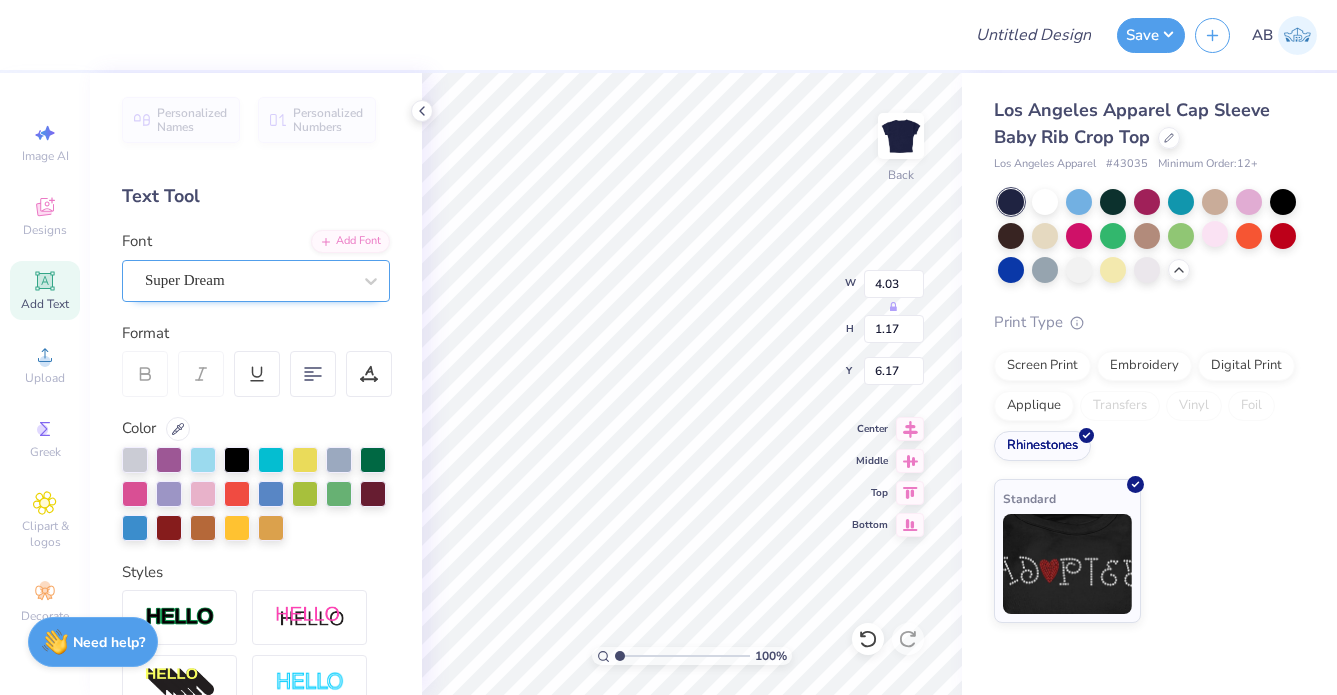 click on "Super Dream" at bounding box center [185, 280] 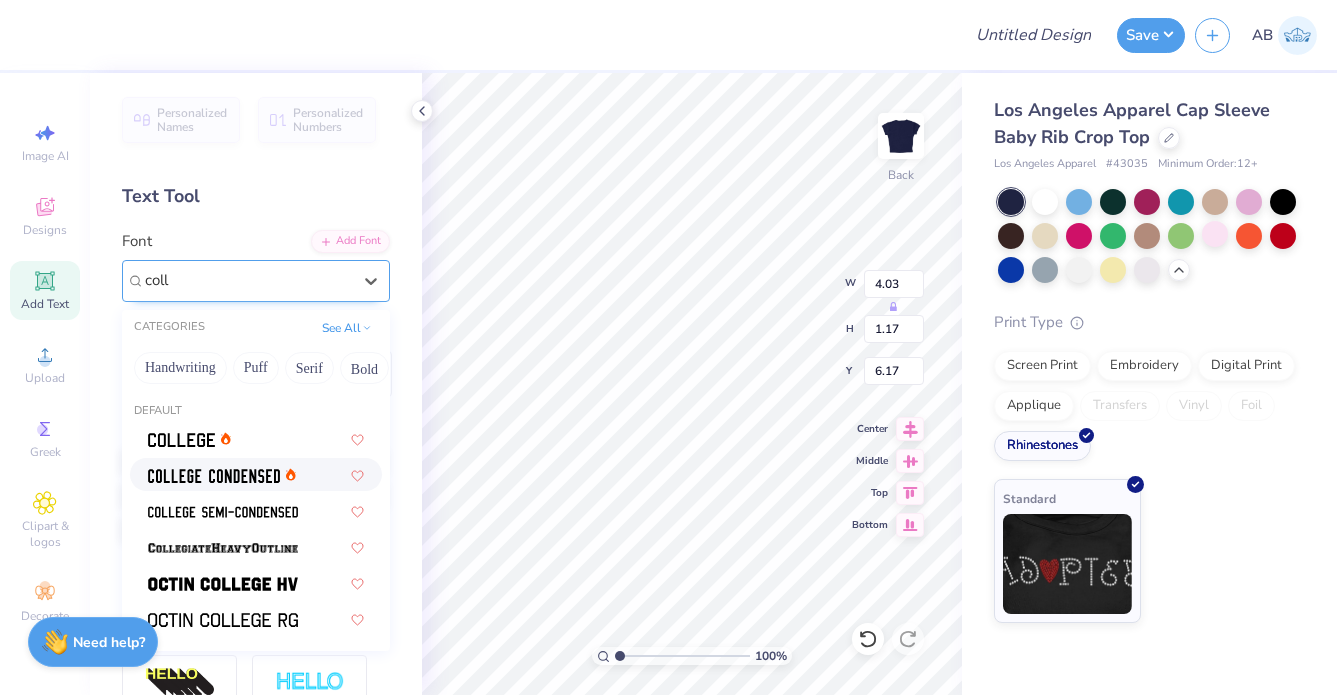 click at bounding box center [214, 476] 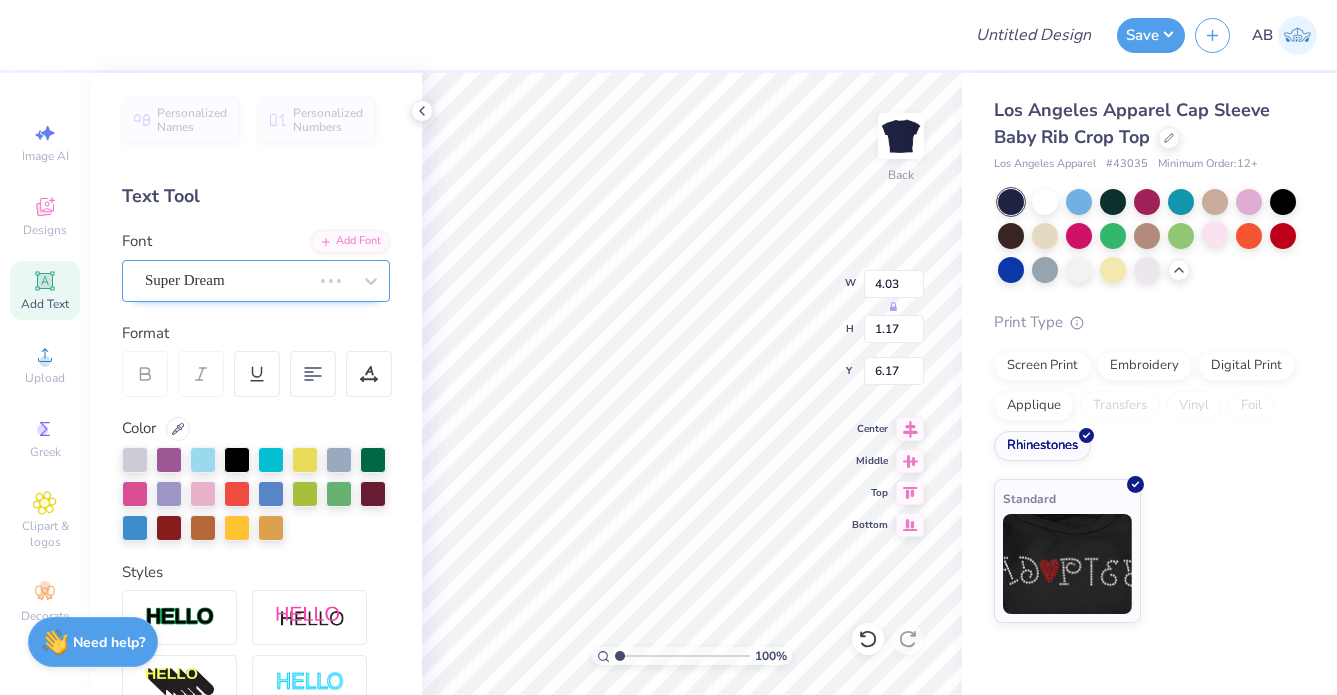 type on "3.01" 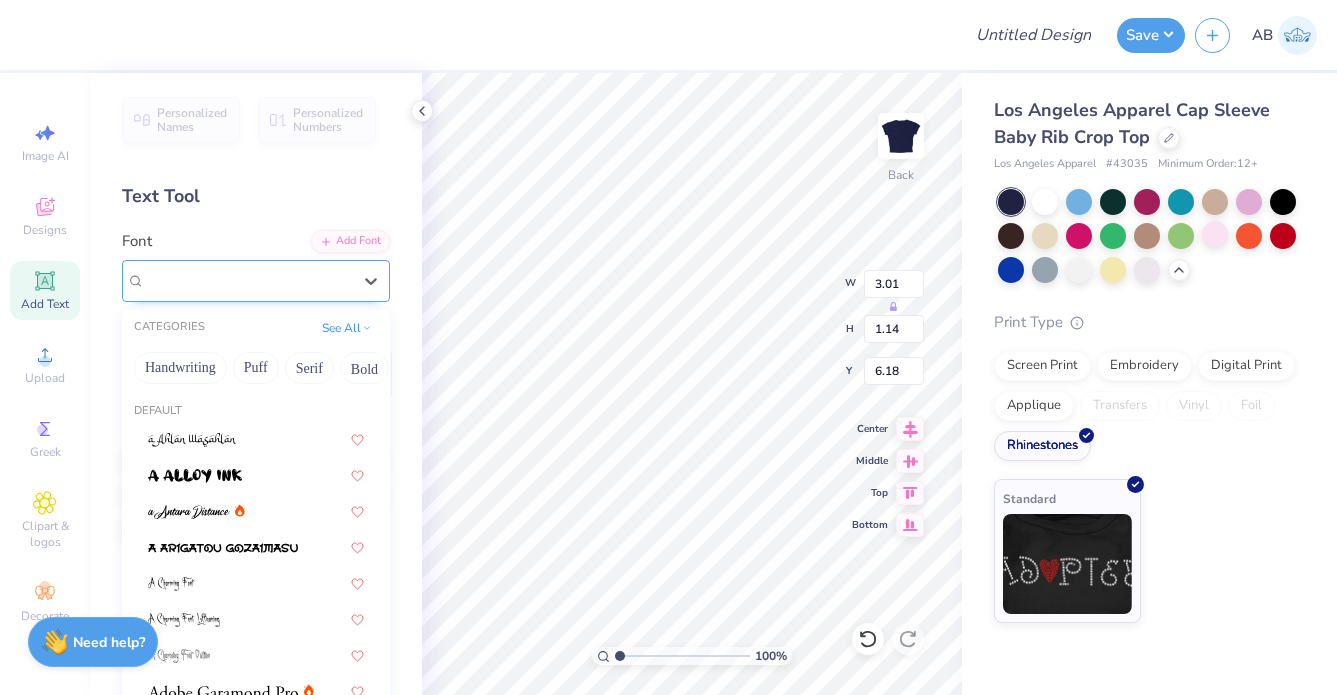 click on "College Condensed" at bounding box center (256, 281) 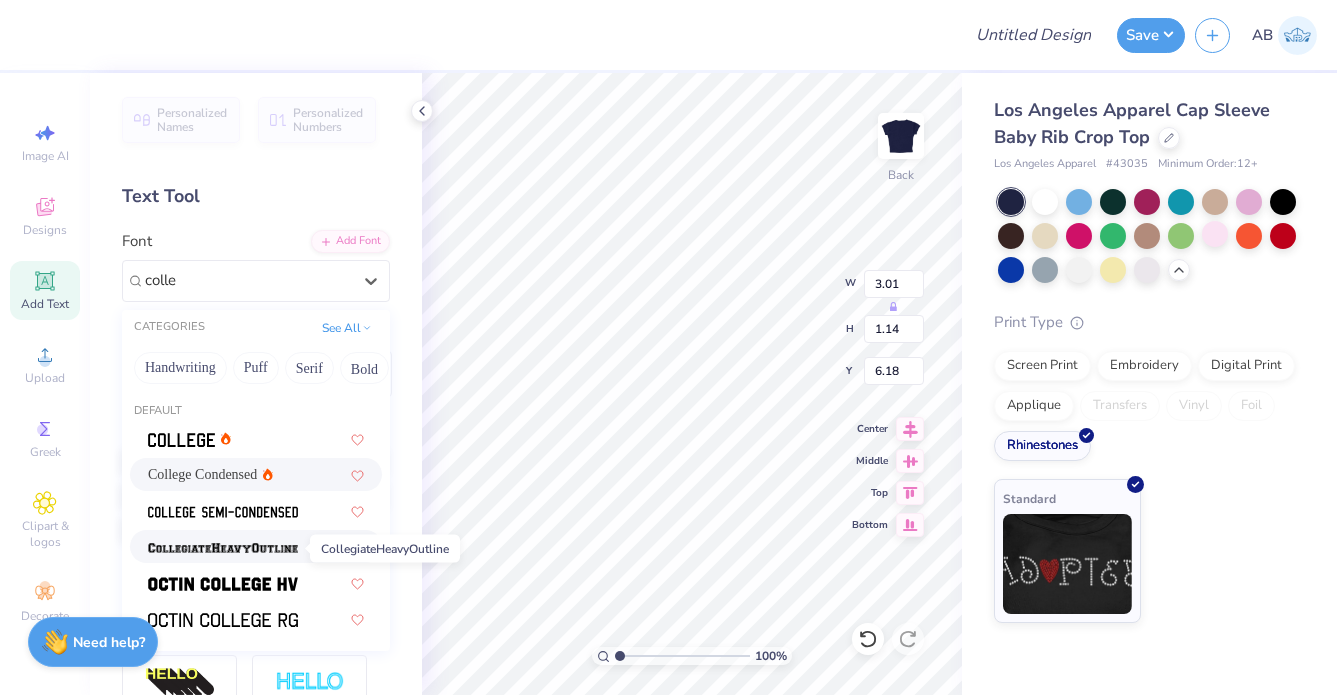 click at bounding box center [223, 548] 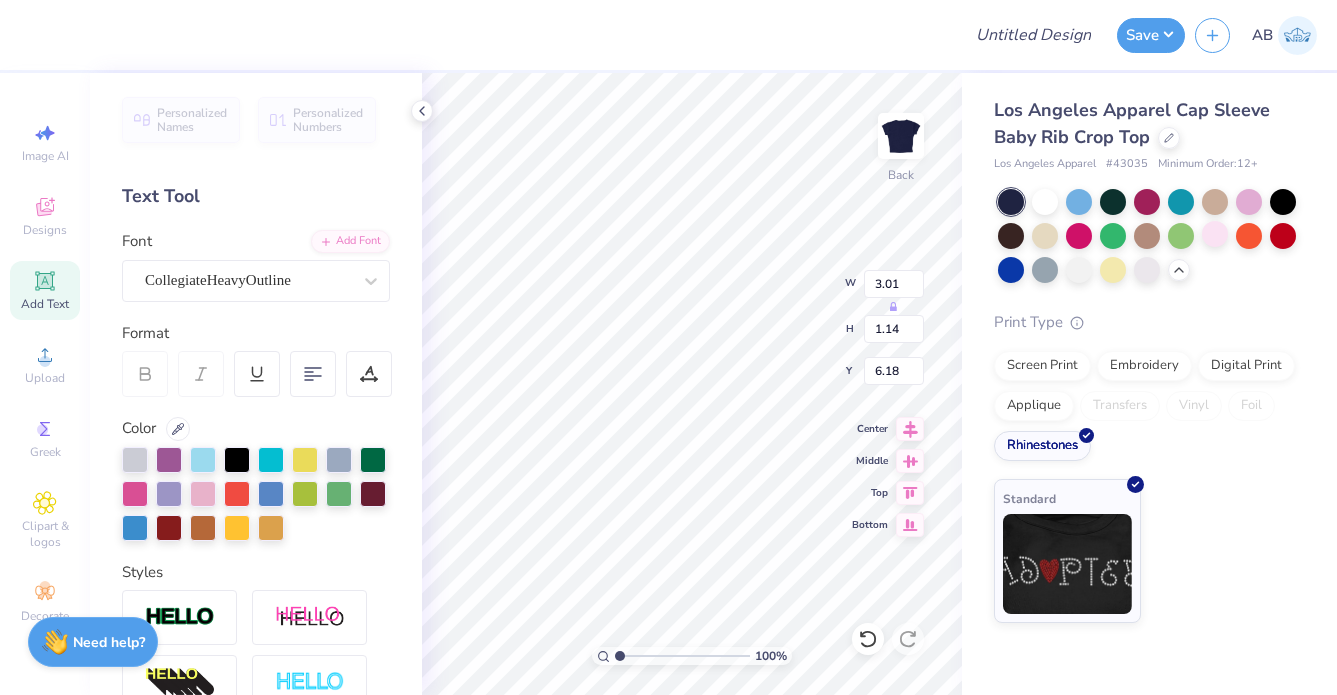 type on "4.53" 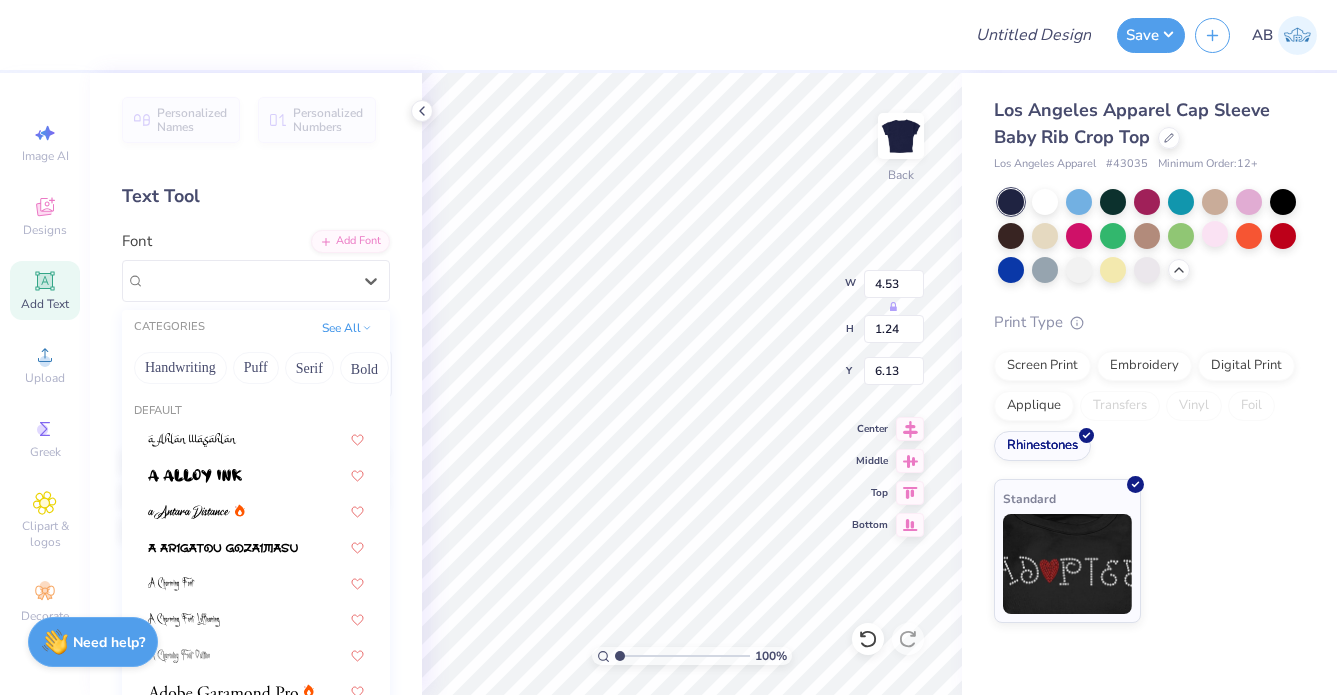 click on "CollegiateHeavyOutline" at bounding box center (218, 280) 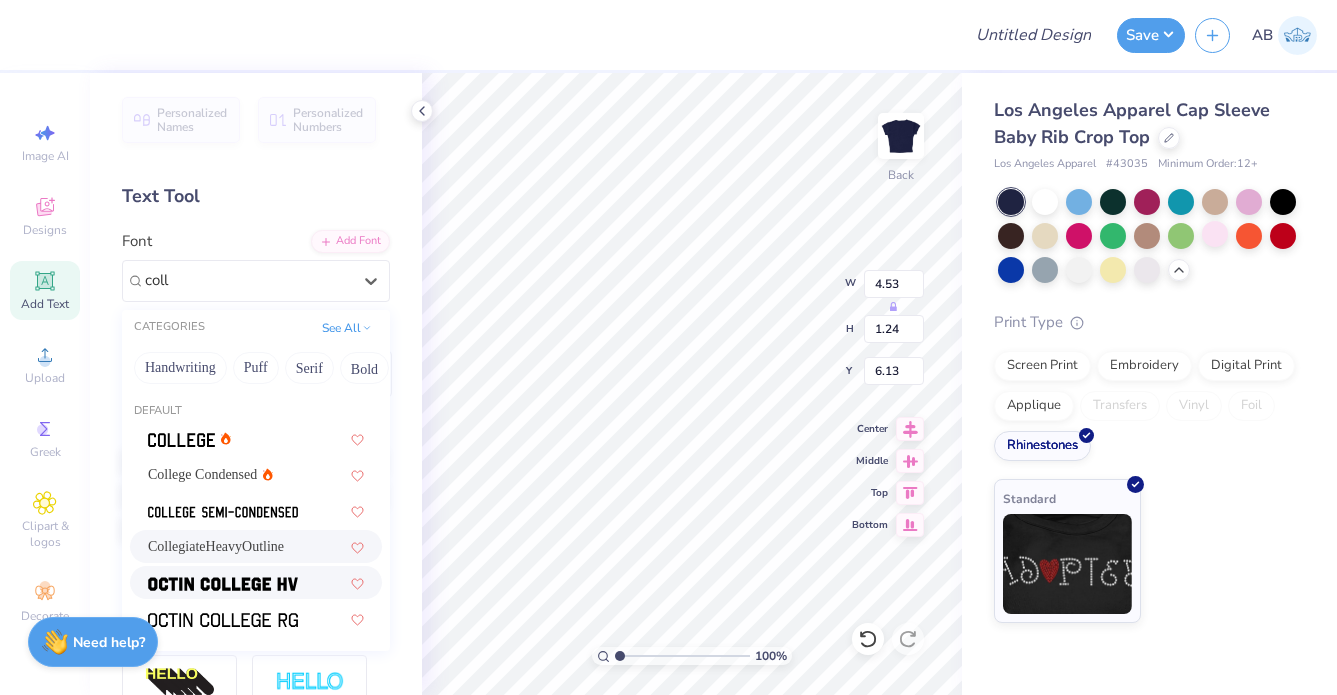 click at bounding box center [223, 584] 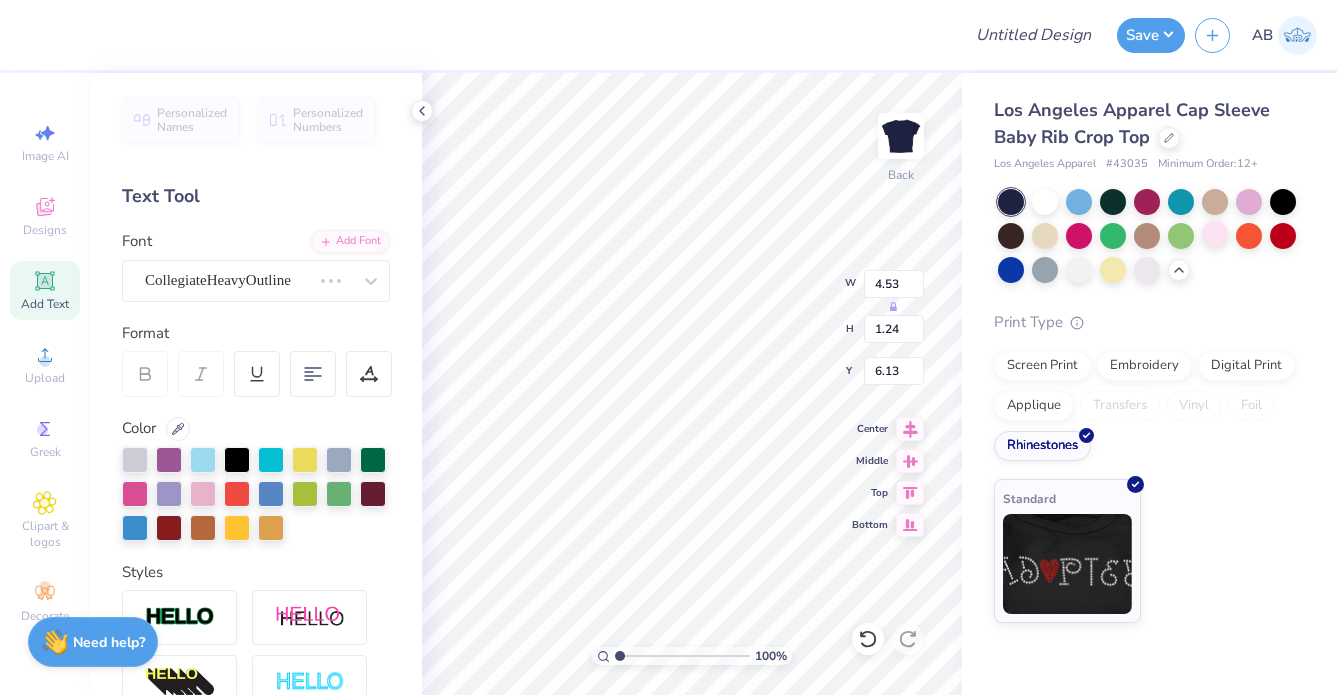 type on "3.56" 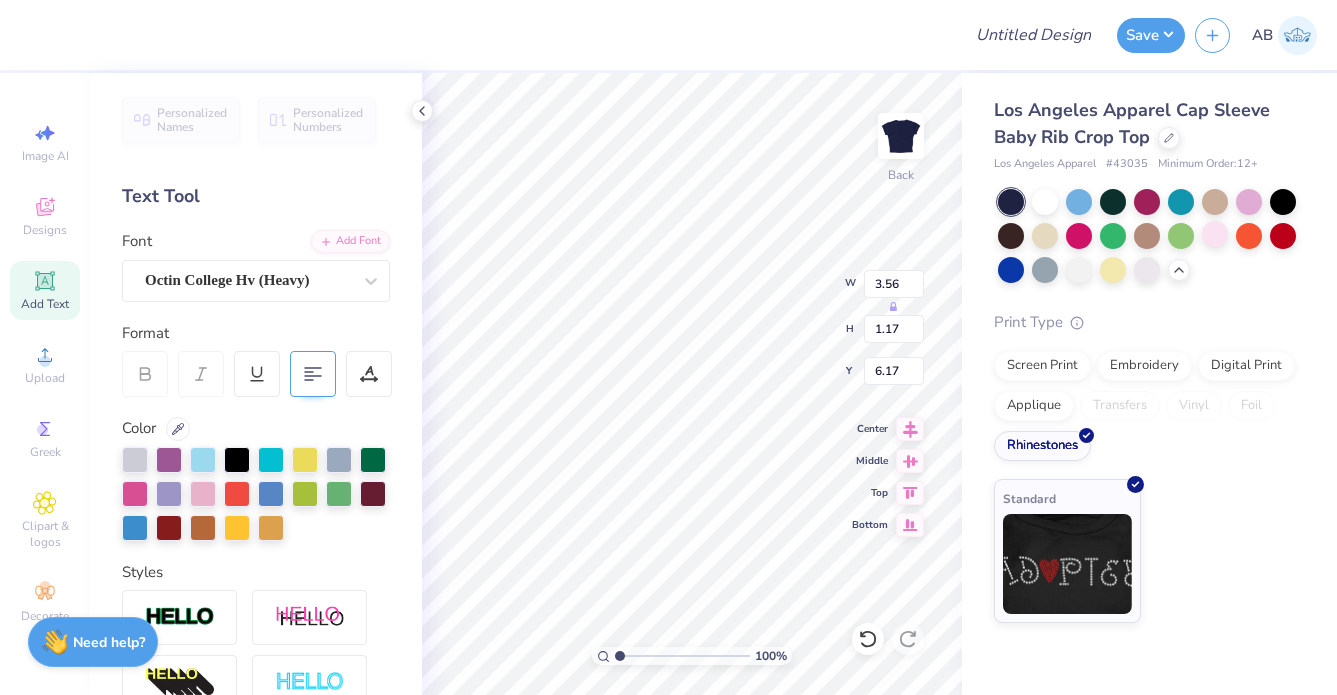 type on "Go
Blue" 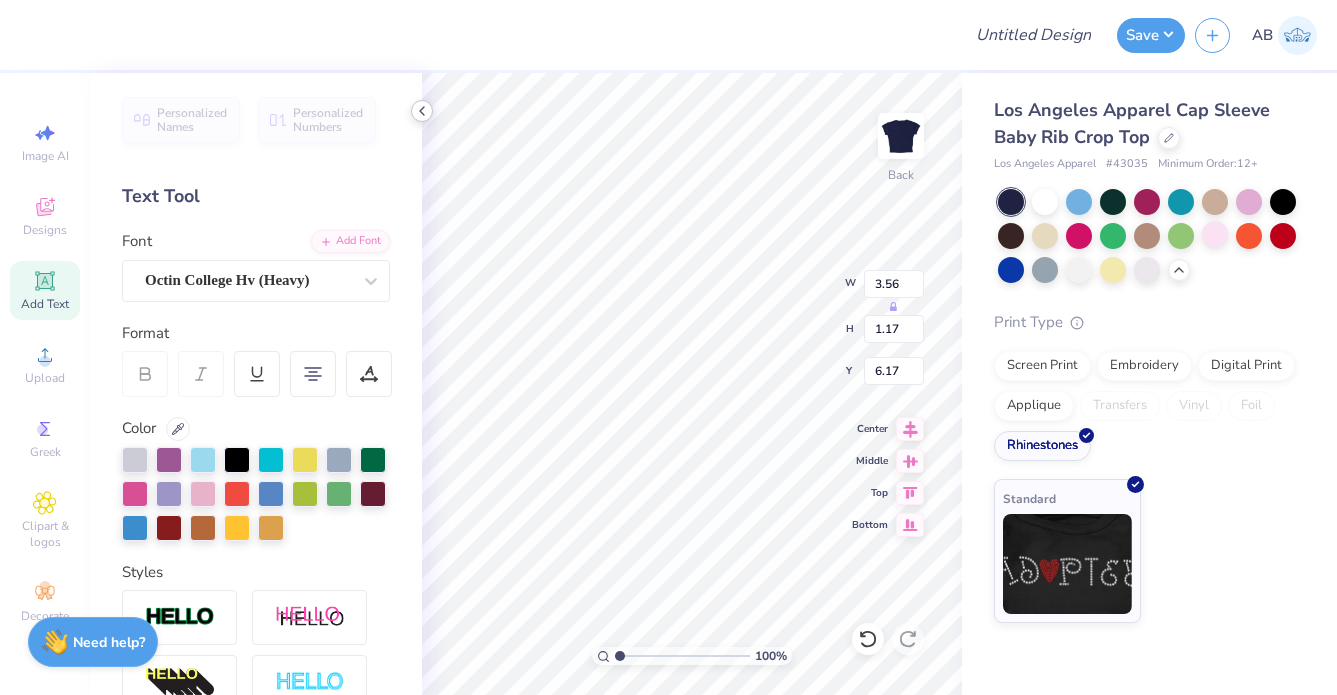 type on "3.52" 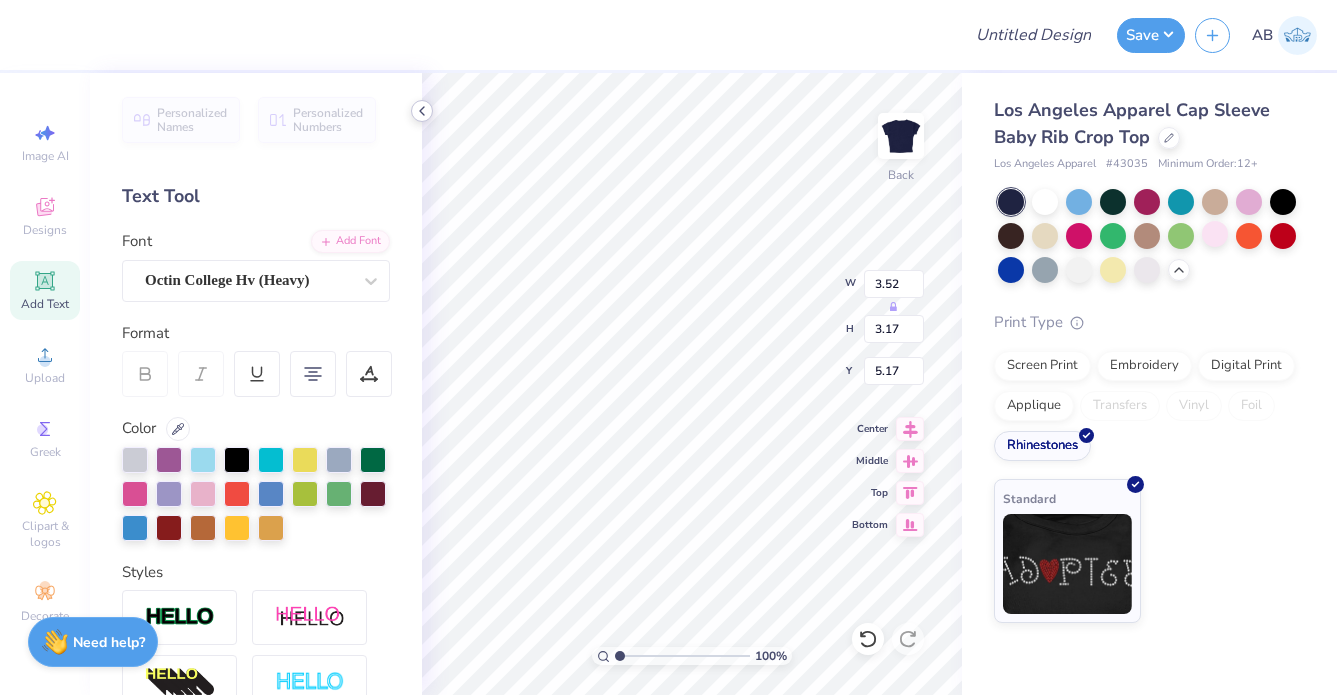 click 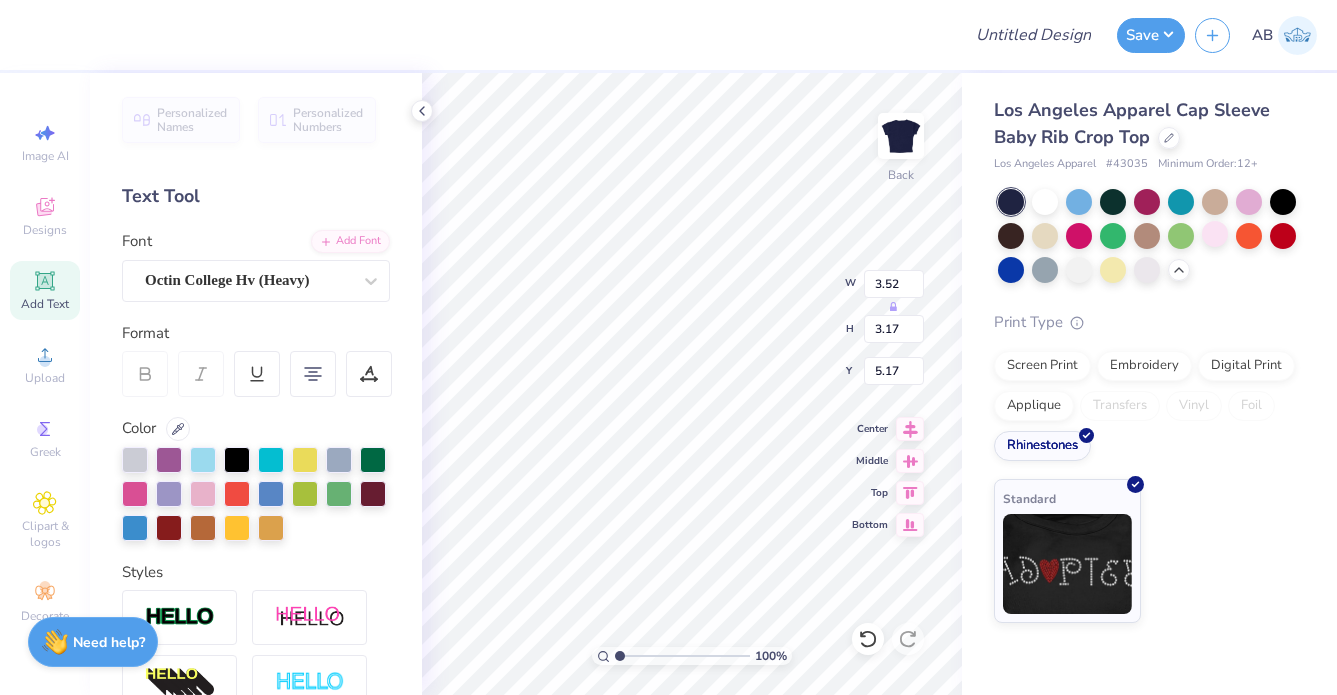 type on "0.50" 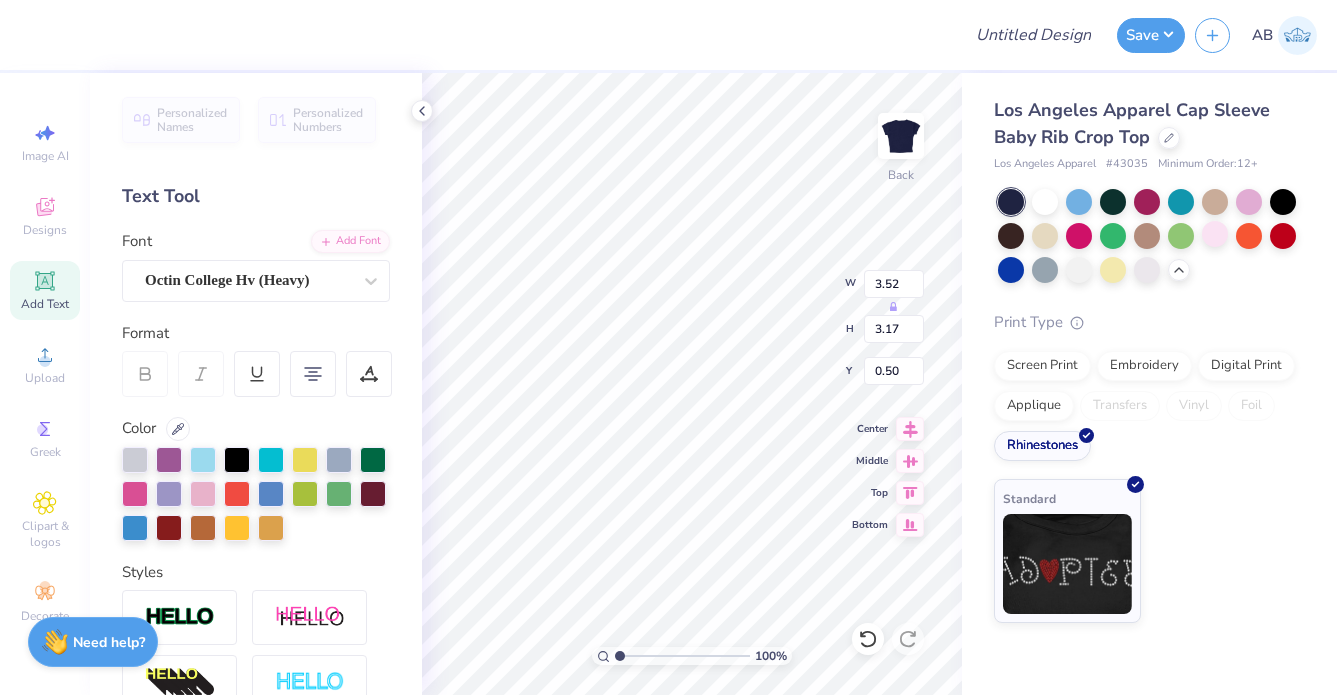 type on "4.17" 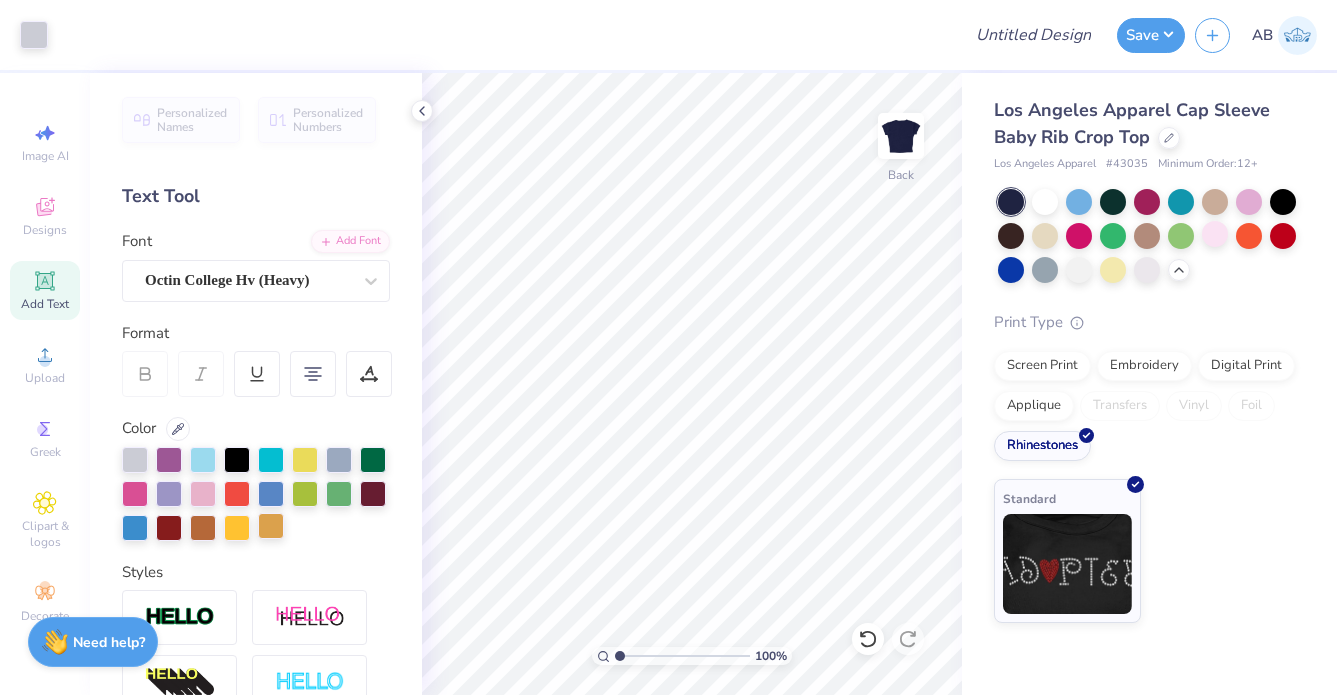 click at bounding box center (271, 526) 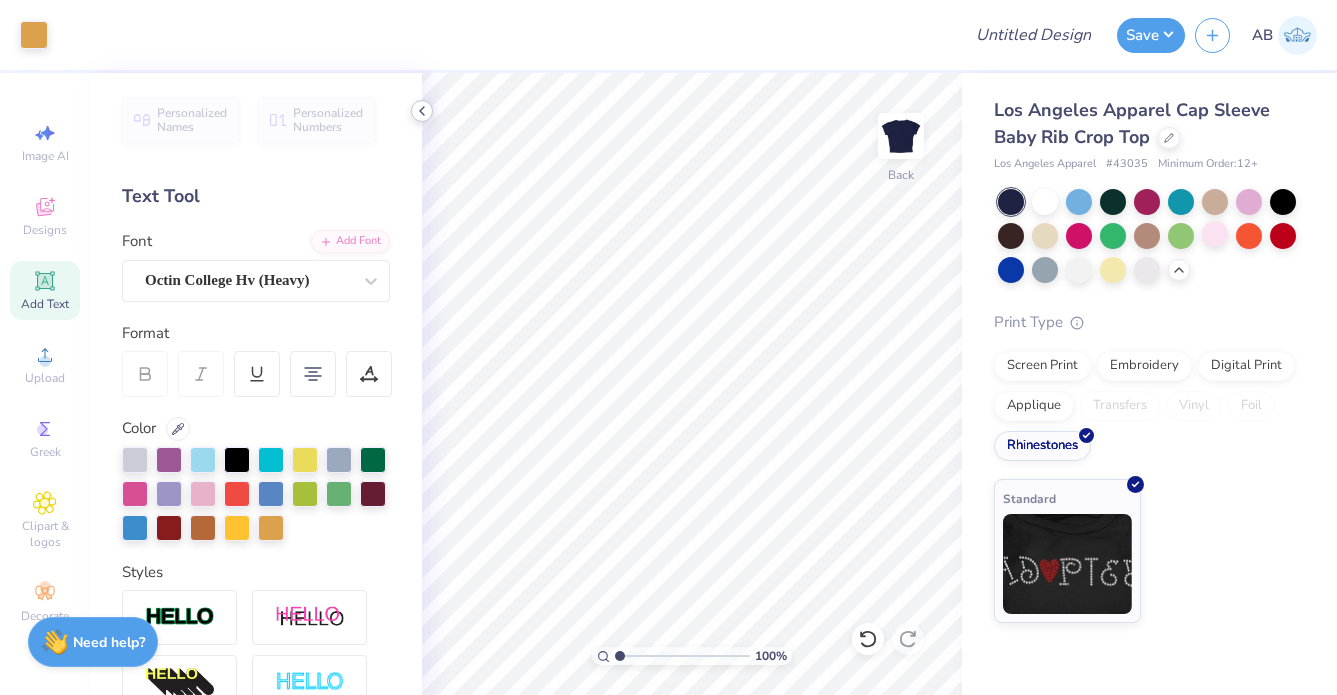scroll, scrollTop: 0, scrollLeft: 0, axis: both 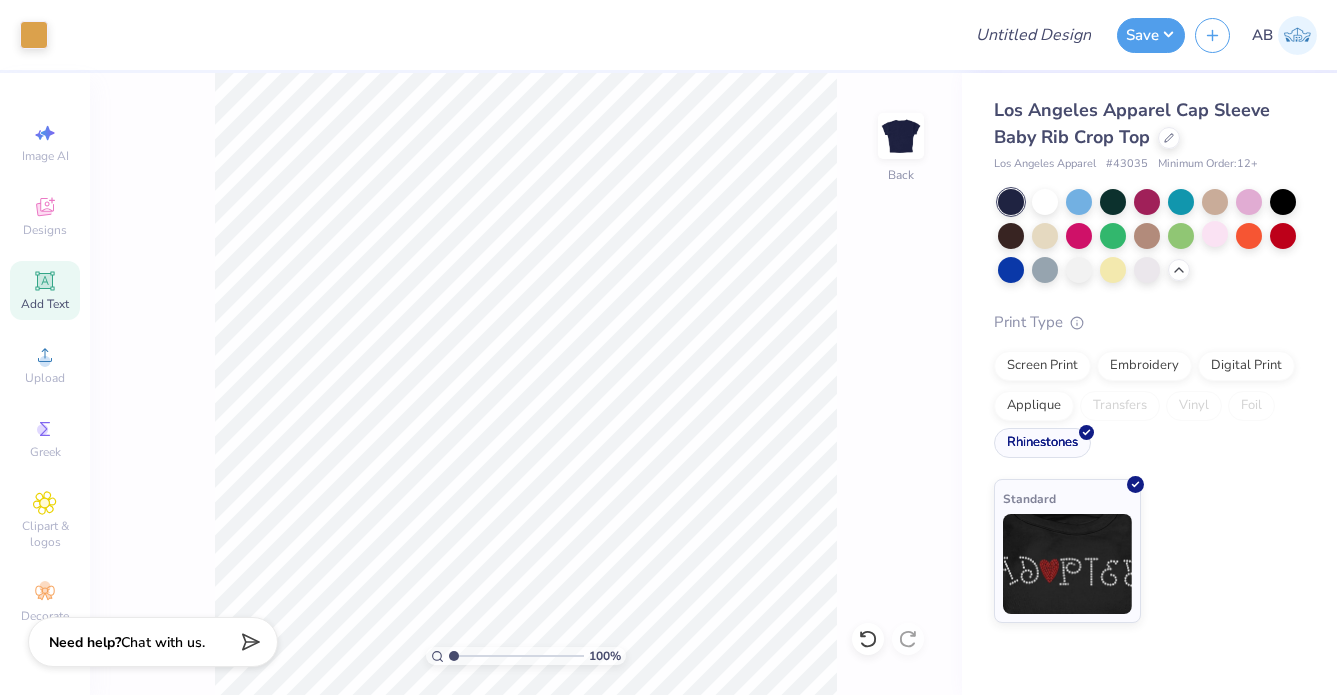 click on "Rhinestones" at bounding box center (1042, 443) 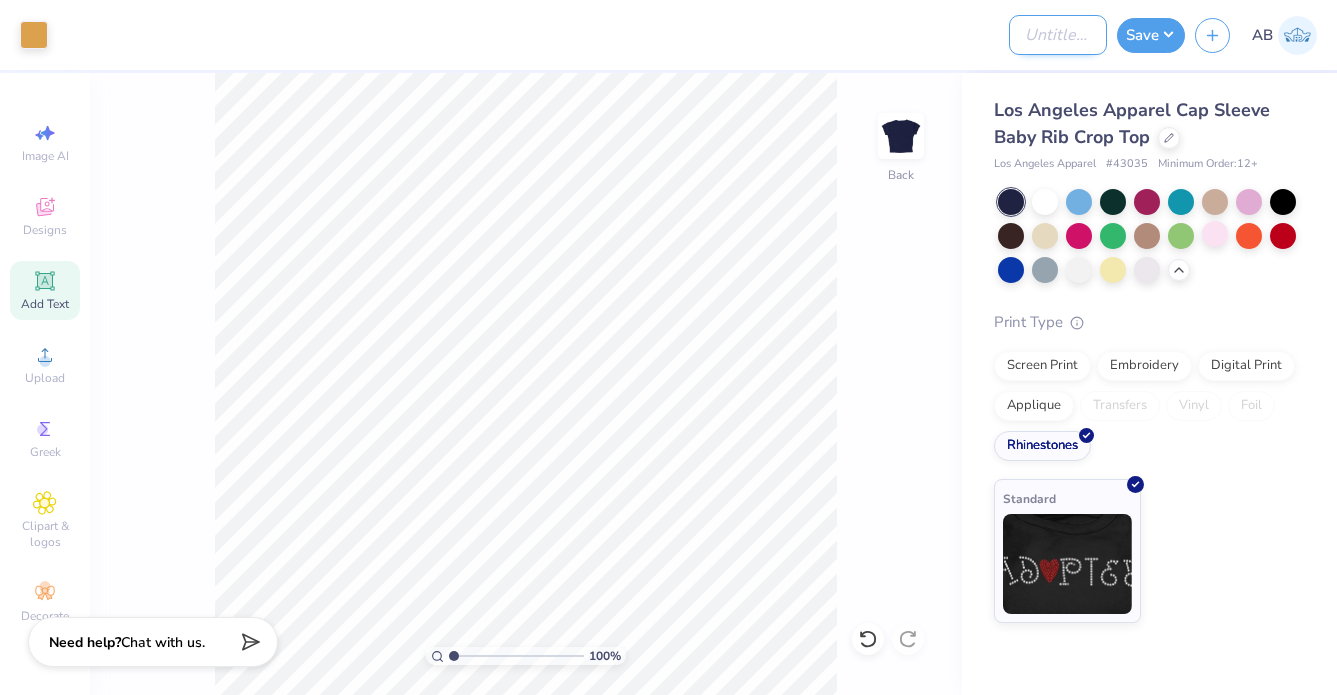 click on "Design Title" at bounding box center (1058, 35) 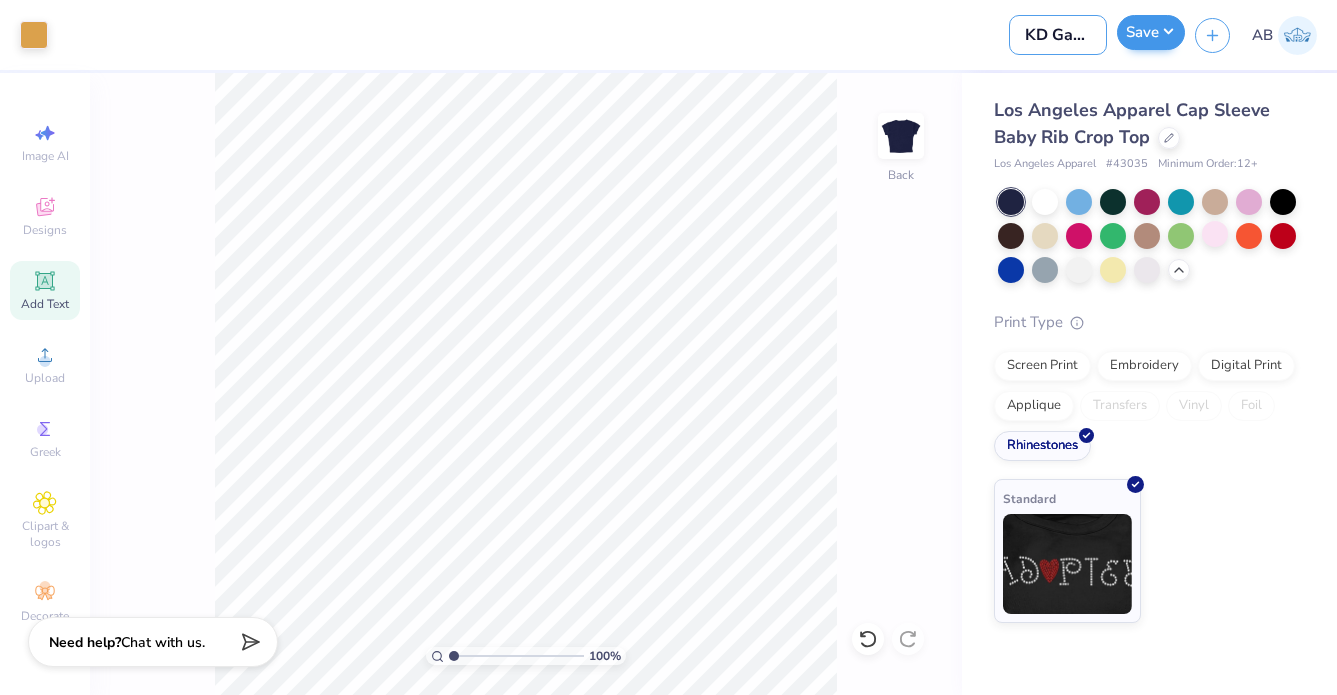type on "KD Gameday Rhinestone Shirt" 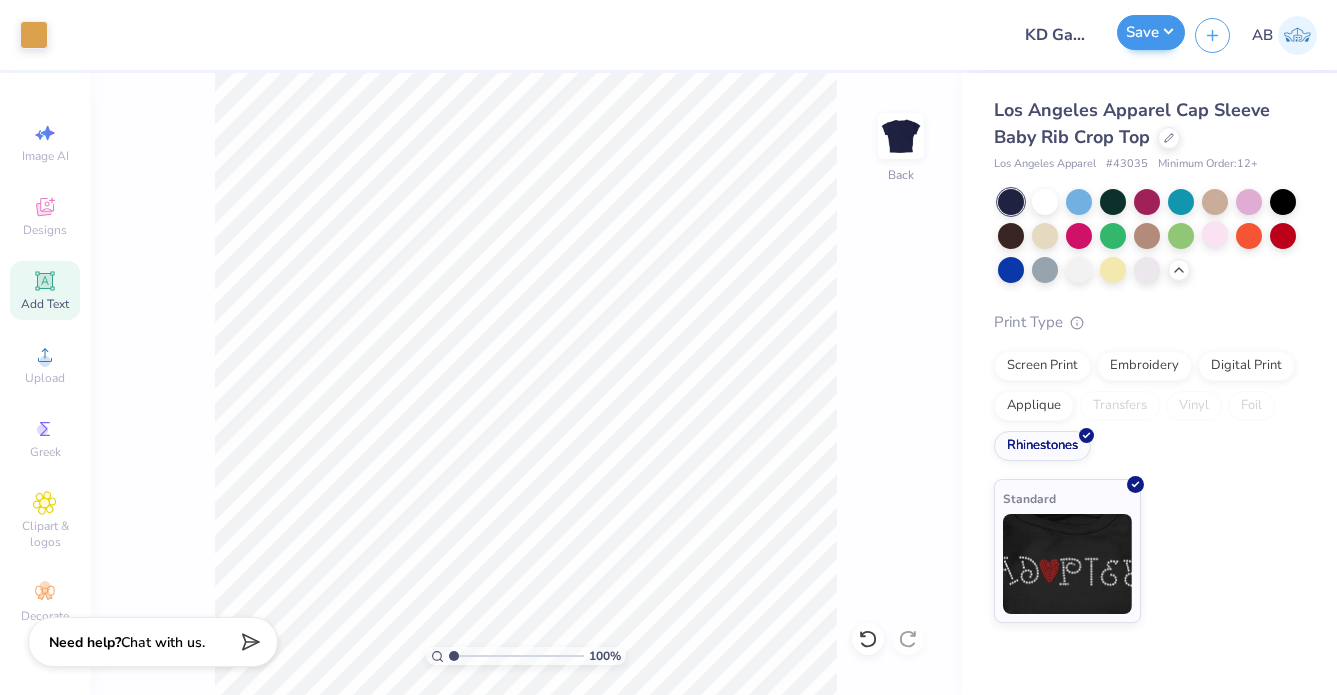 click on "Save" at bounding box center [1151, 32] 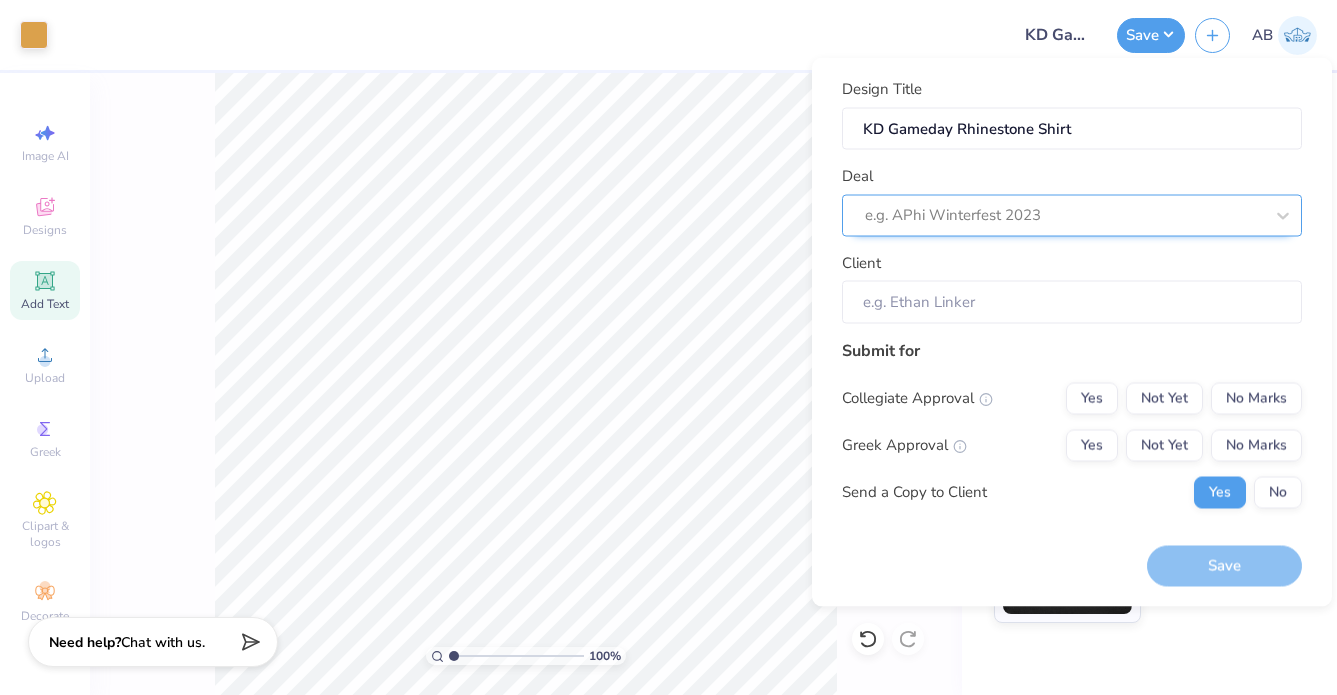 click at bounding box center (1064, 215) 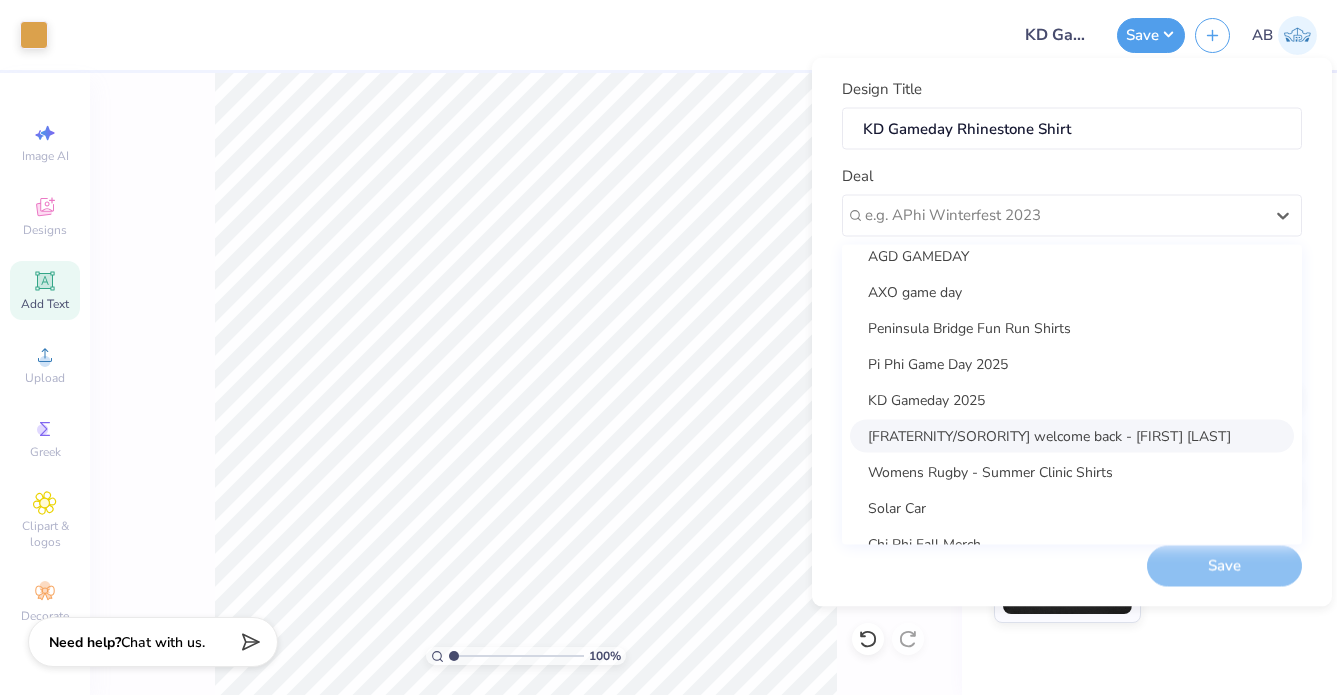scroll, scrollTop: 338, scrollLeft: 0, axis: vertical 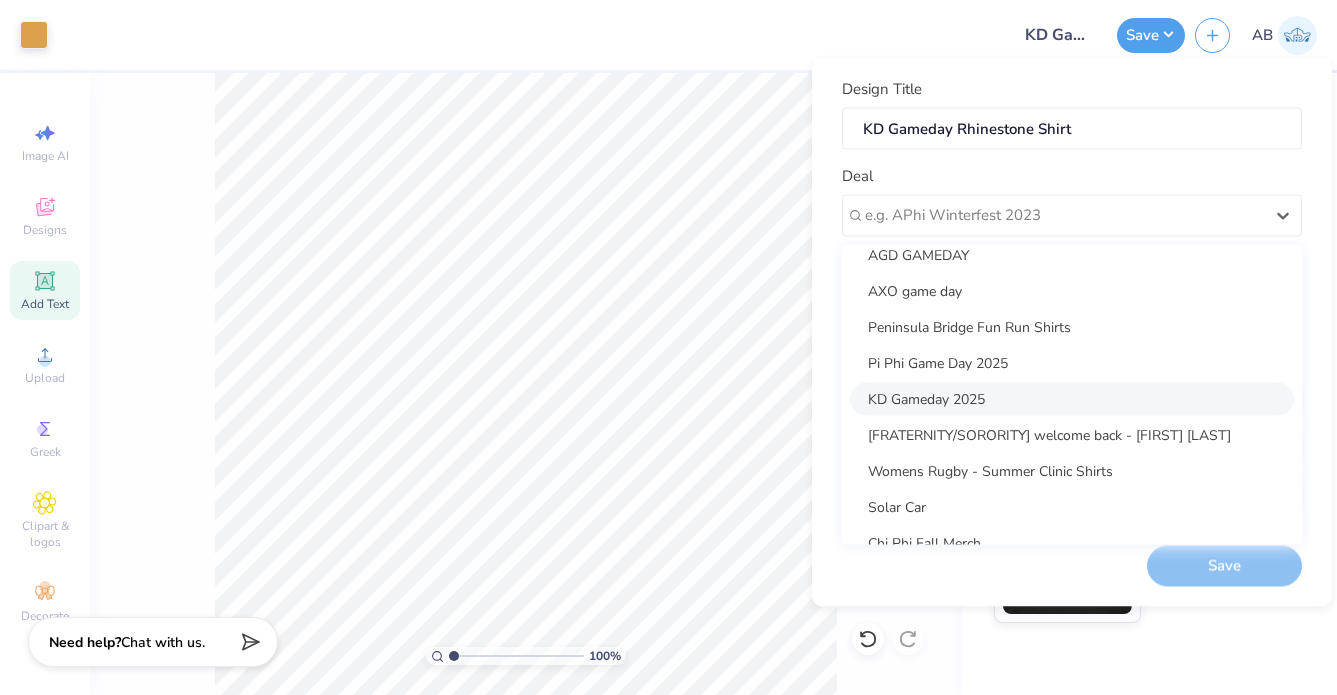 click on "KD Gameday 2025" at bounding box center [1072, 398] 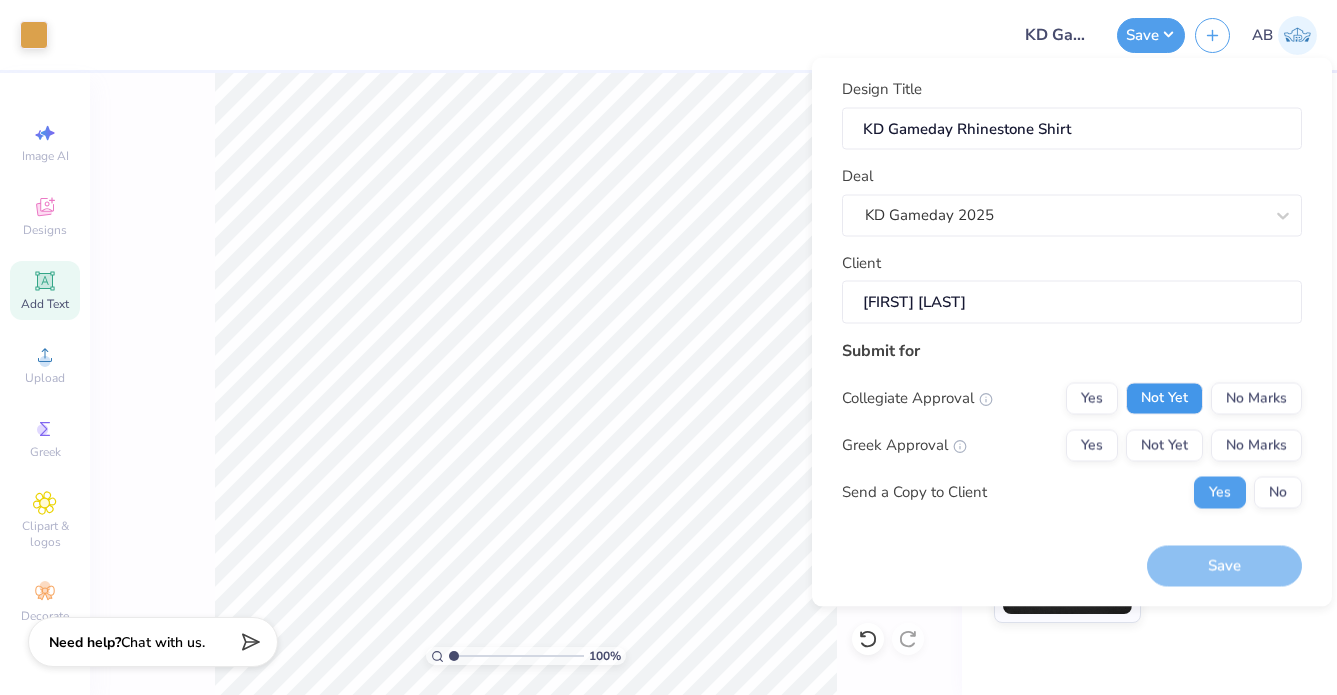click on "Not Yet" at bounding box center (1164, 398) 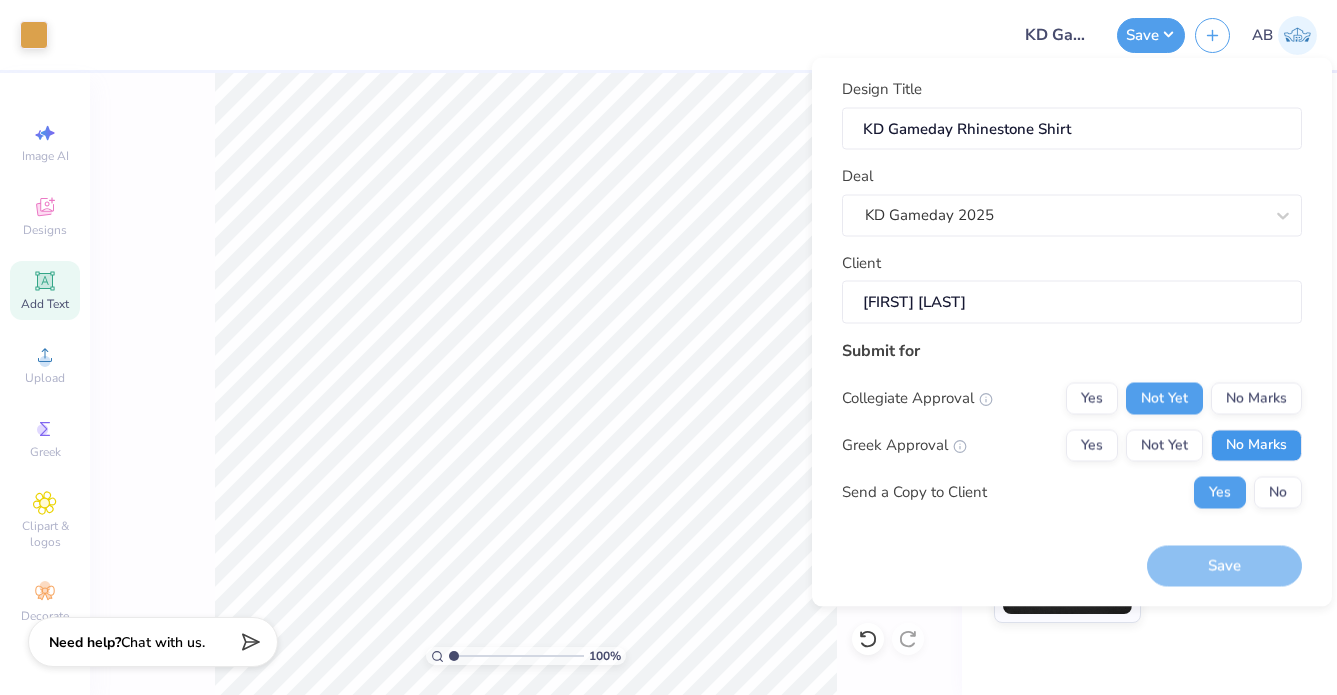 click on "No Marks" at bounding box center [1256, 445] 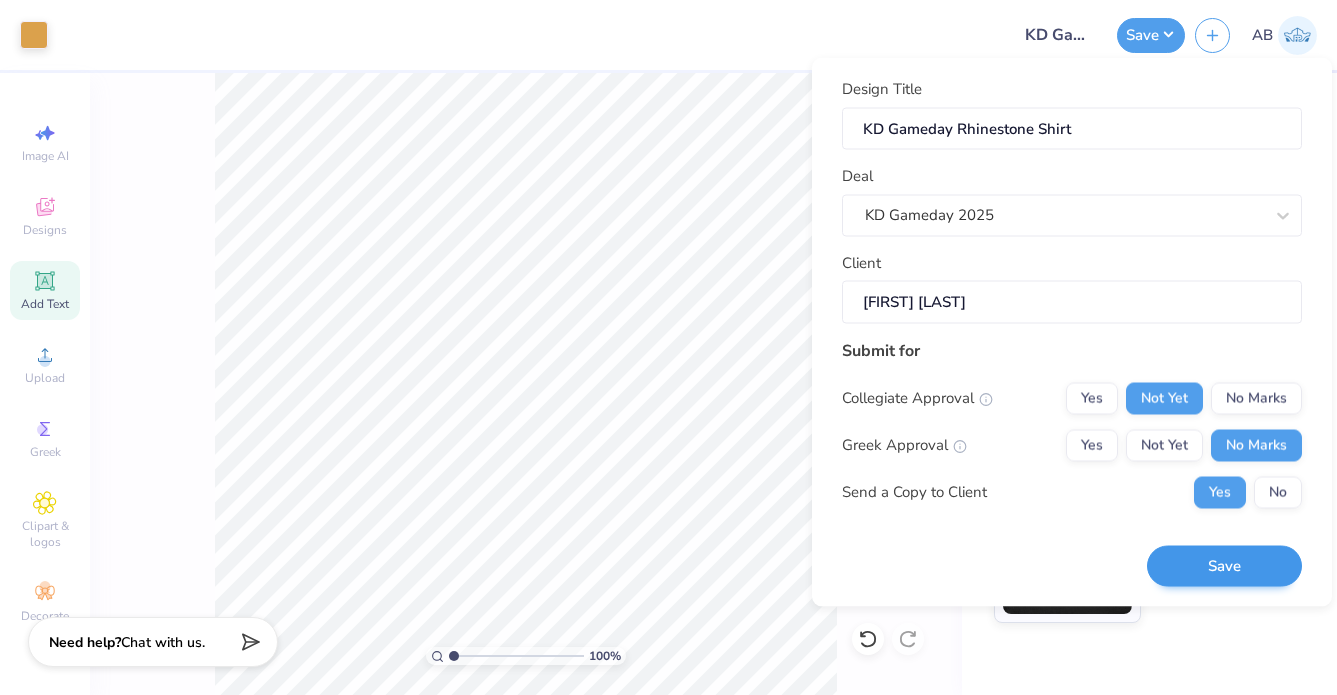 click on "Save" at bounding box center (1224, 566) 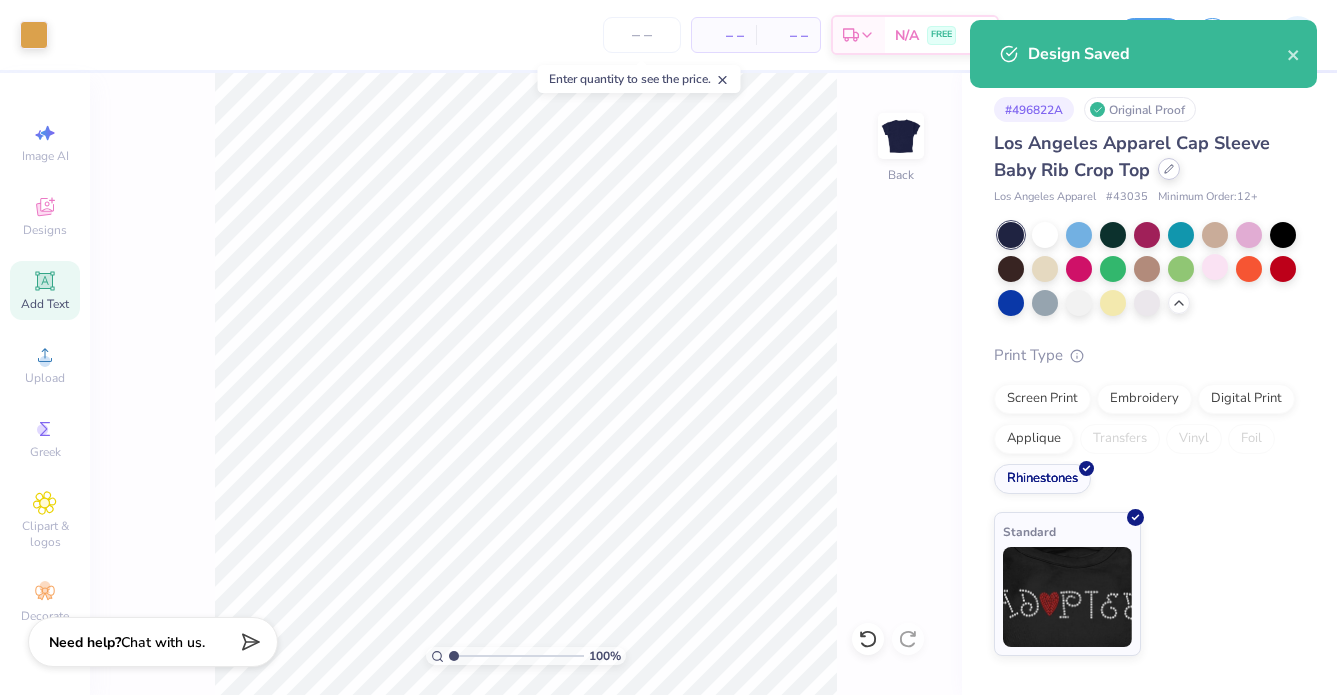 click 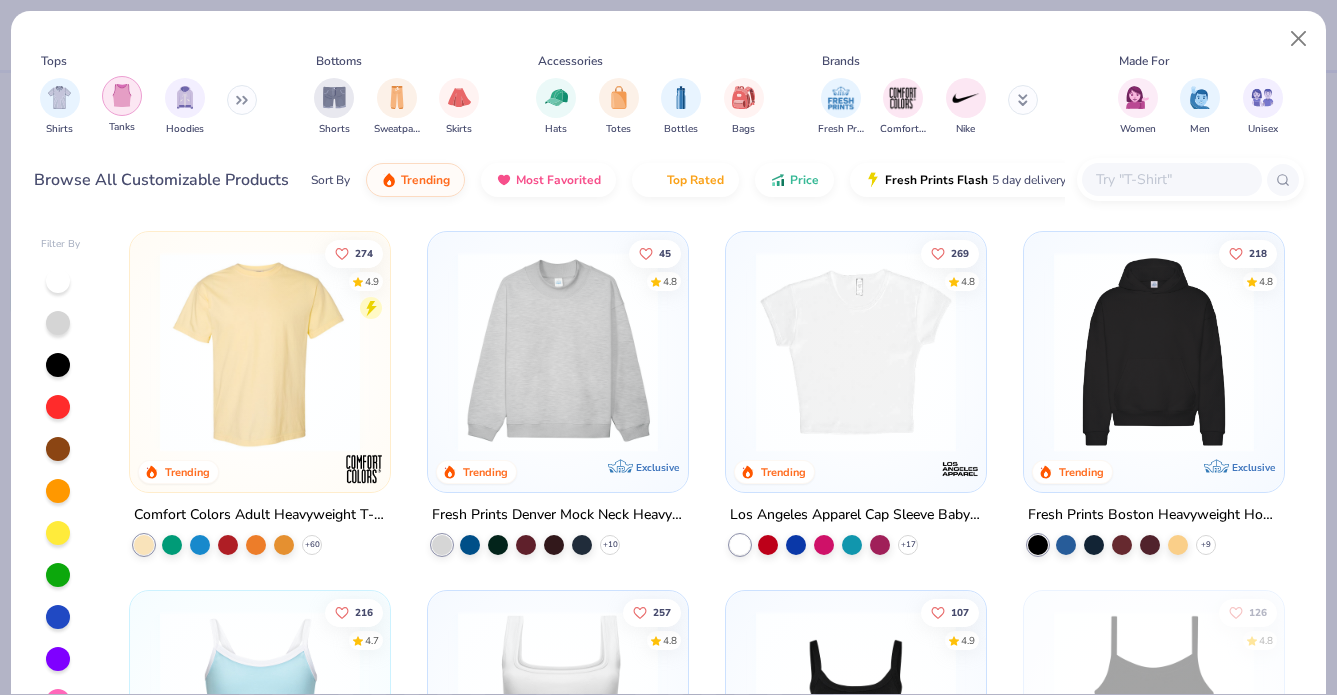 click at bounding box center (122, 96) 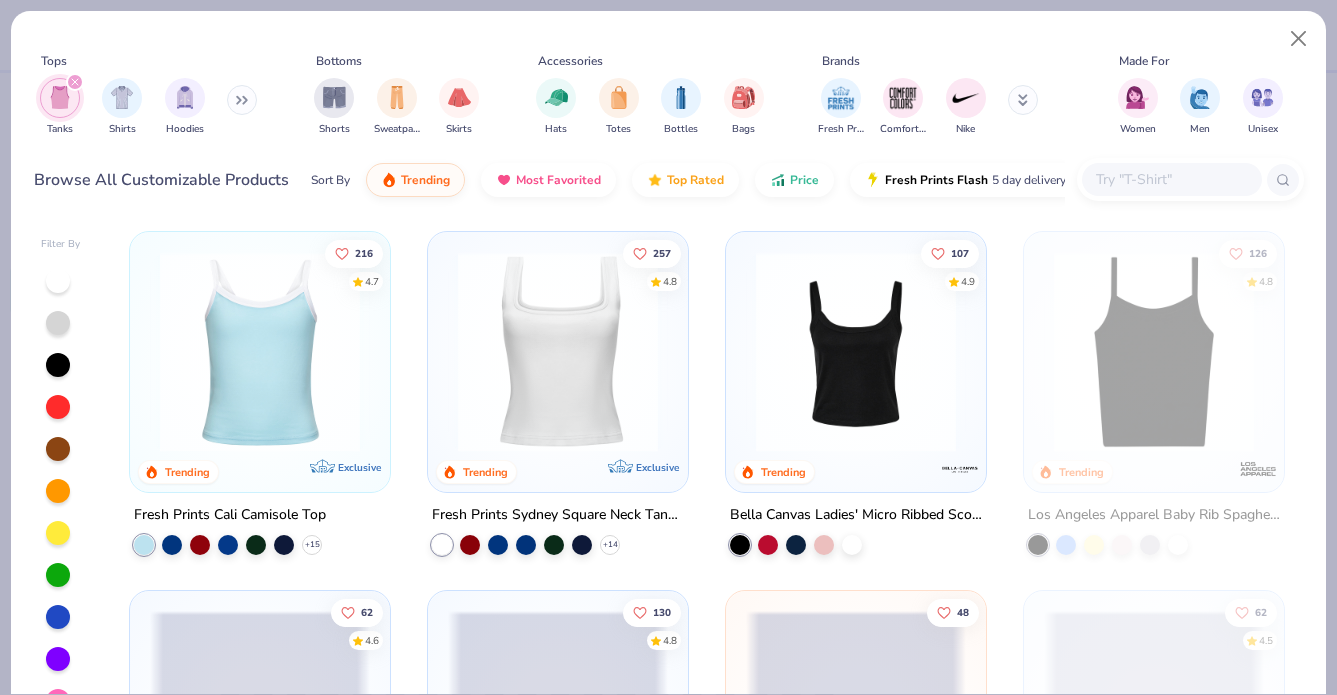 click at bounding box center (856, 352) 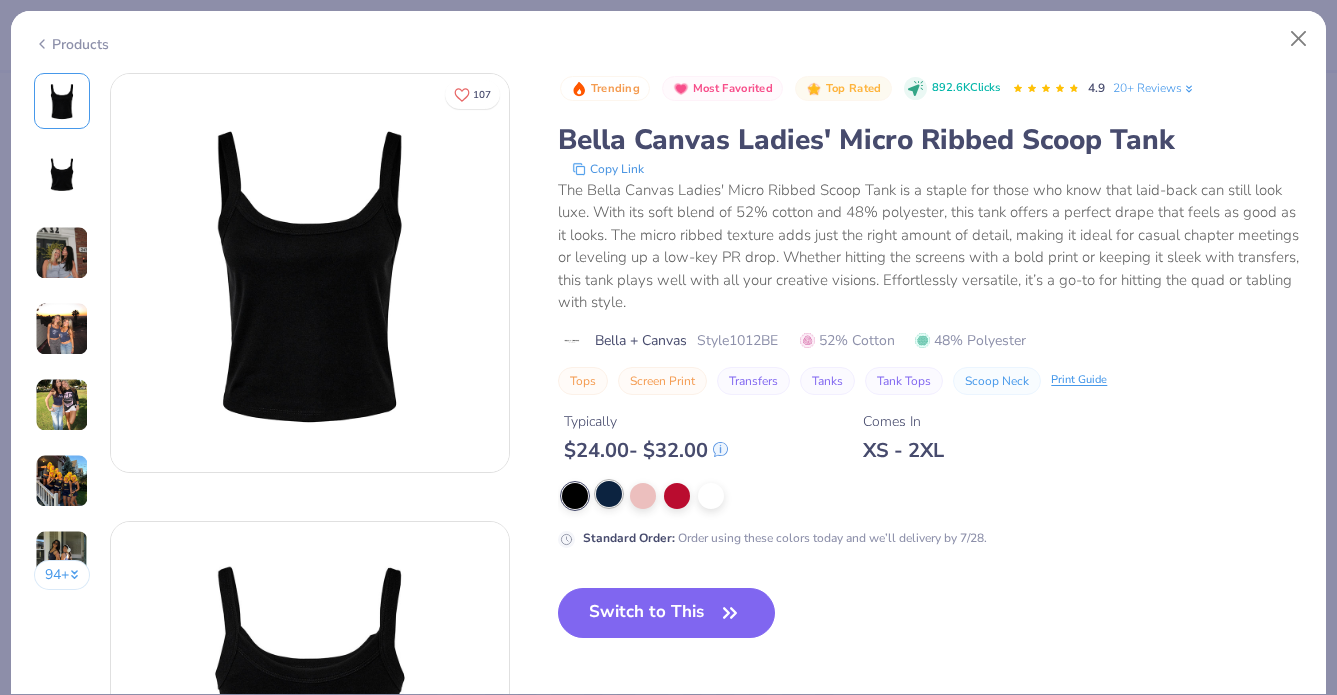 click at bounding box center (609, 494) 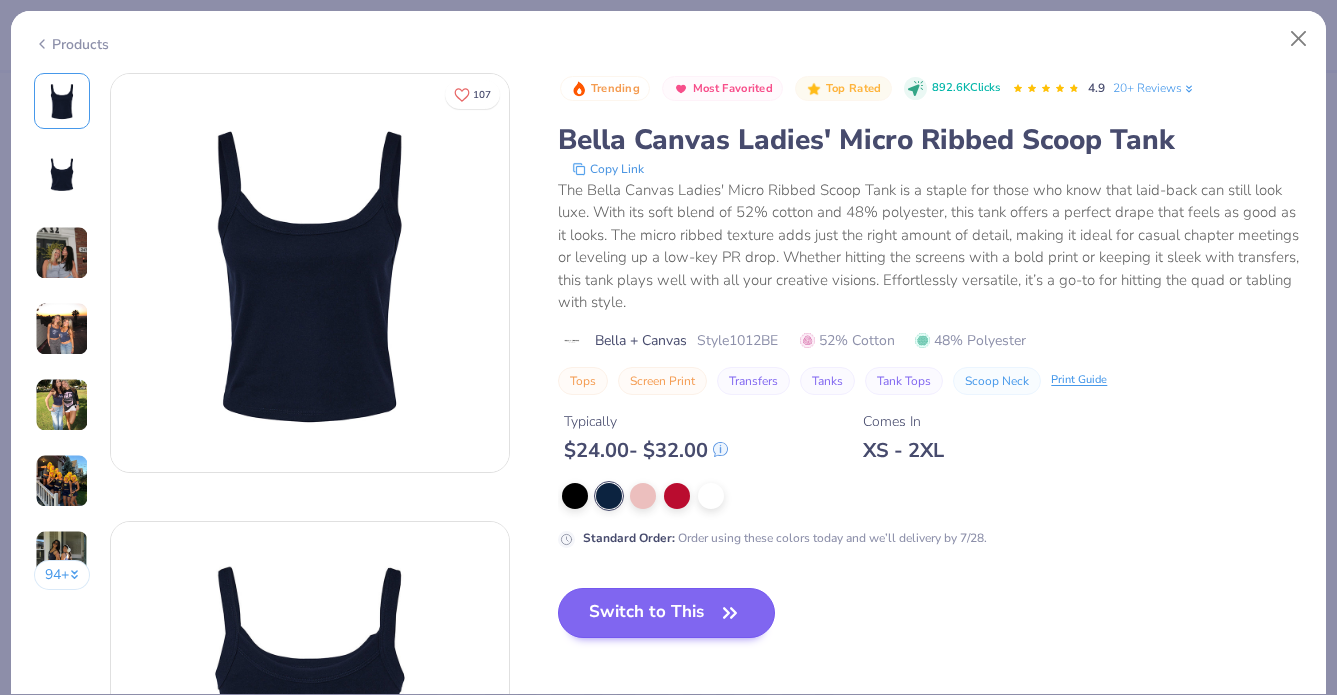 click on "Switch to This" at bounding box center [666, 613] 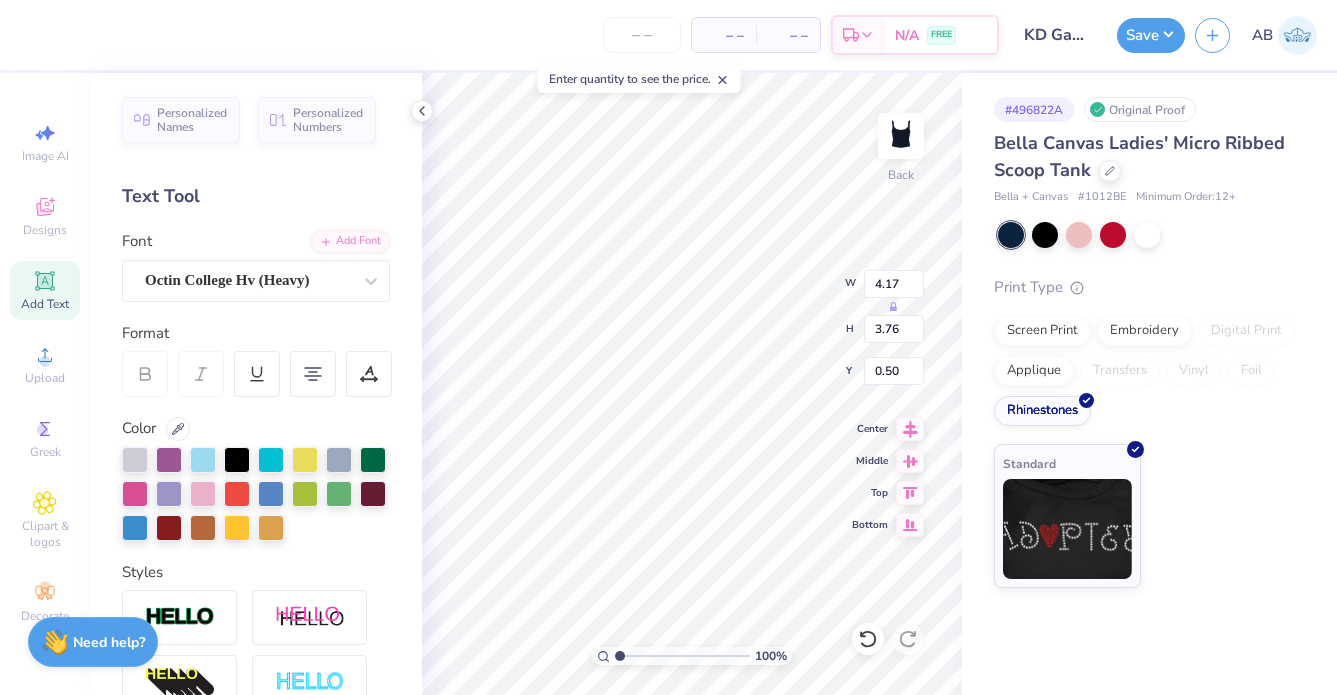 type on "2.95" 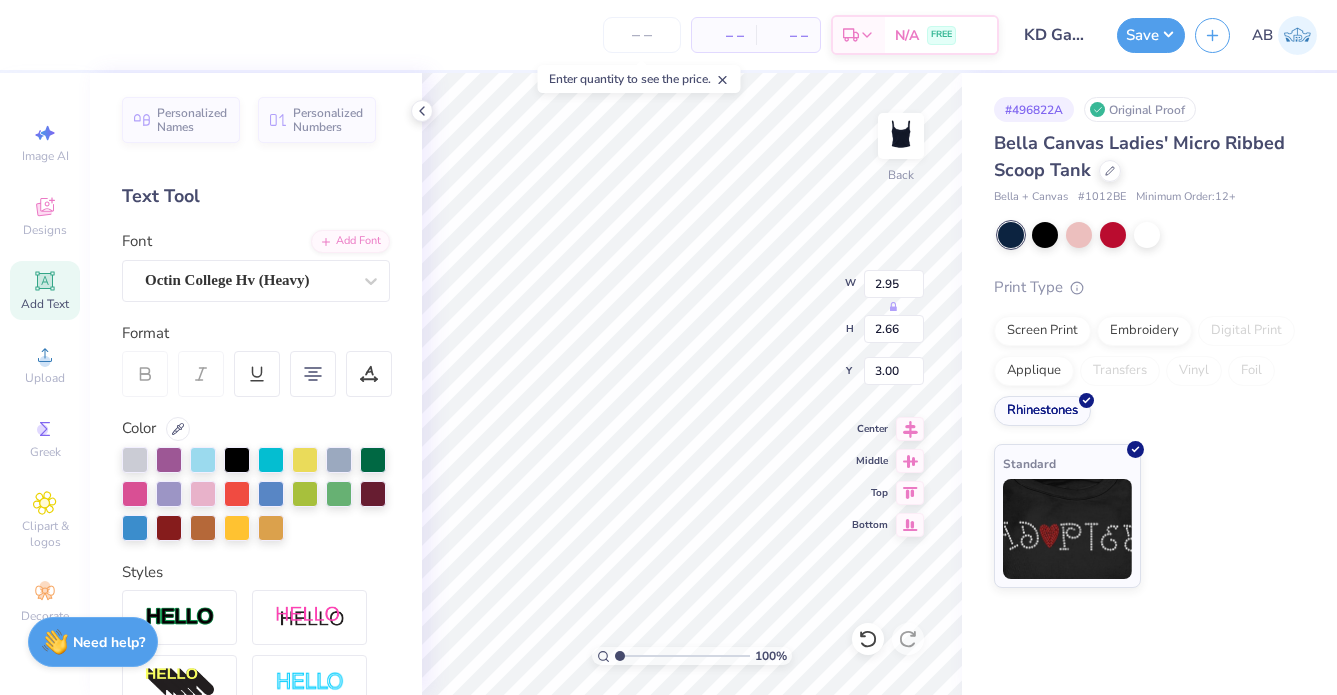 type on "0.50" 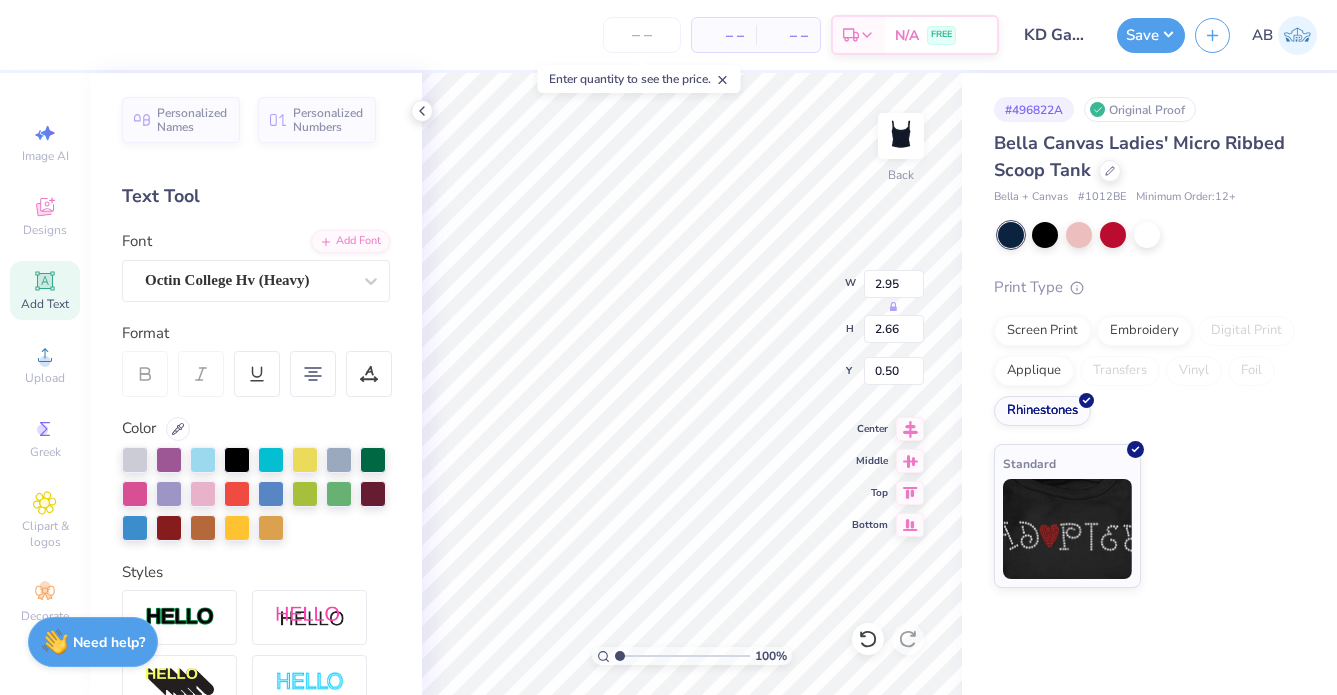 type on "2.72" 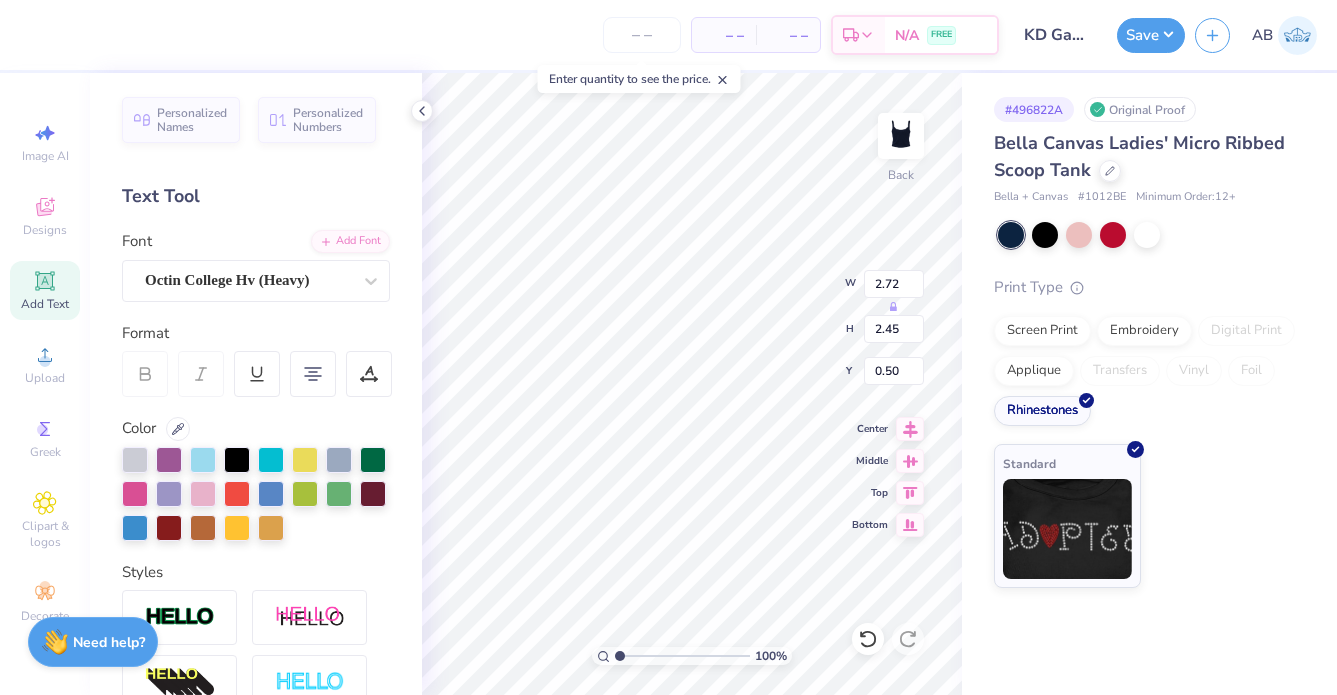 type on "0.95" 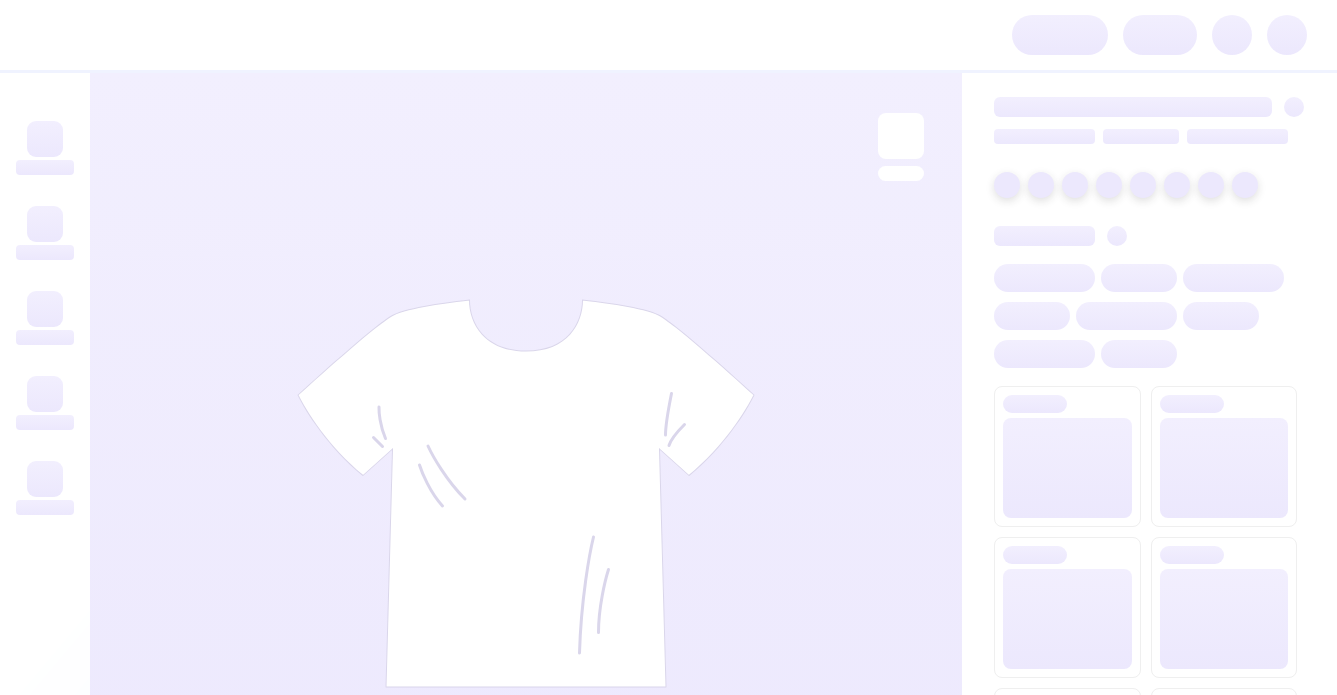 scroll, scrollTop: 0, scrollLeft: 0, axis: both 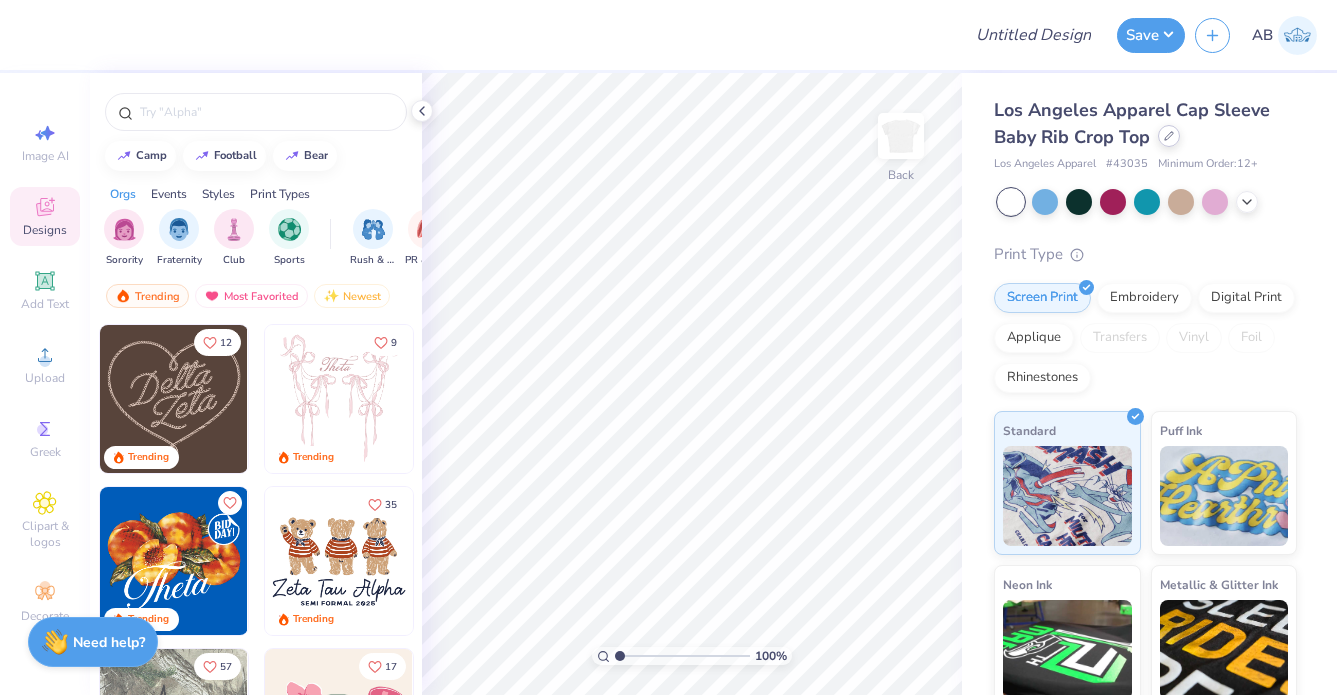 click at bounding box center [1169, 136] 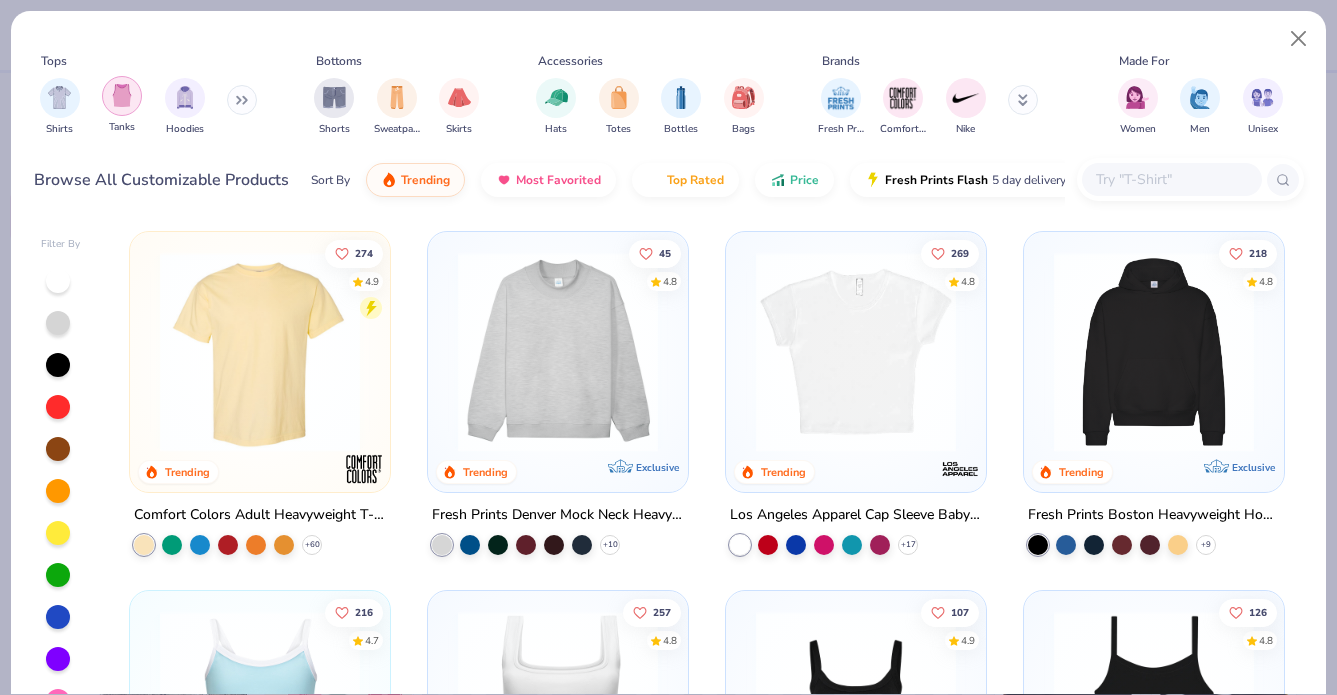 click at bounding box center (122, 95) 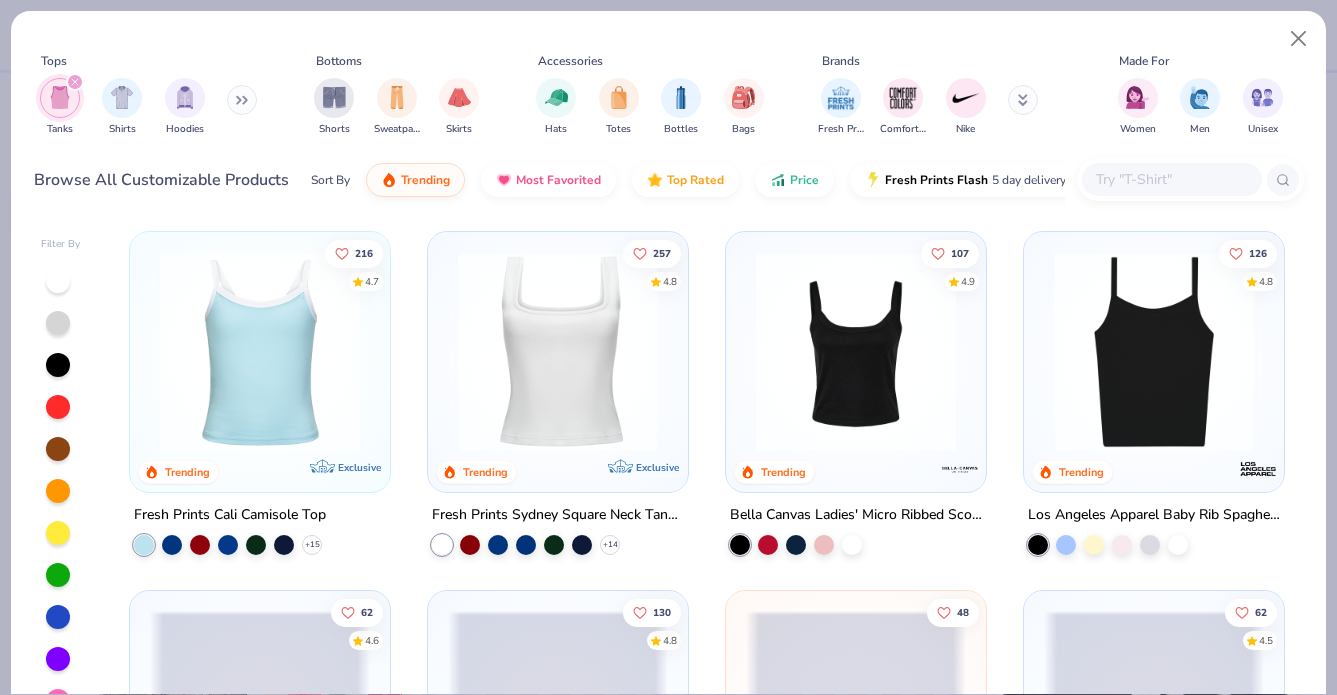 click at bounding box center (856, 352) 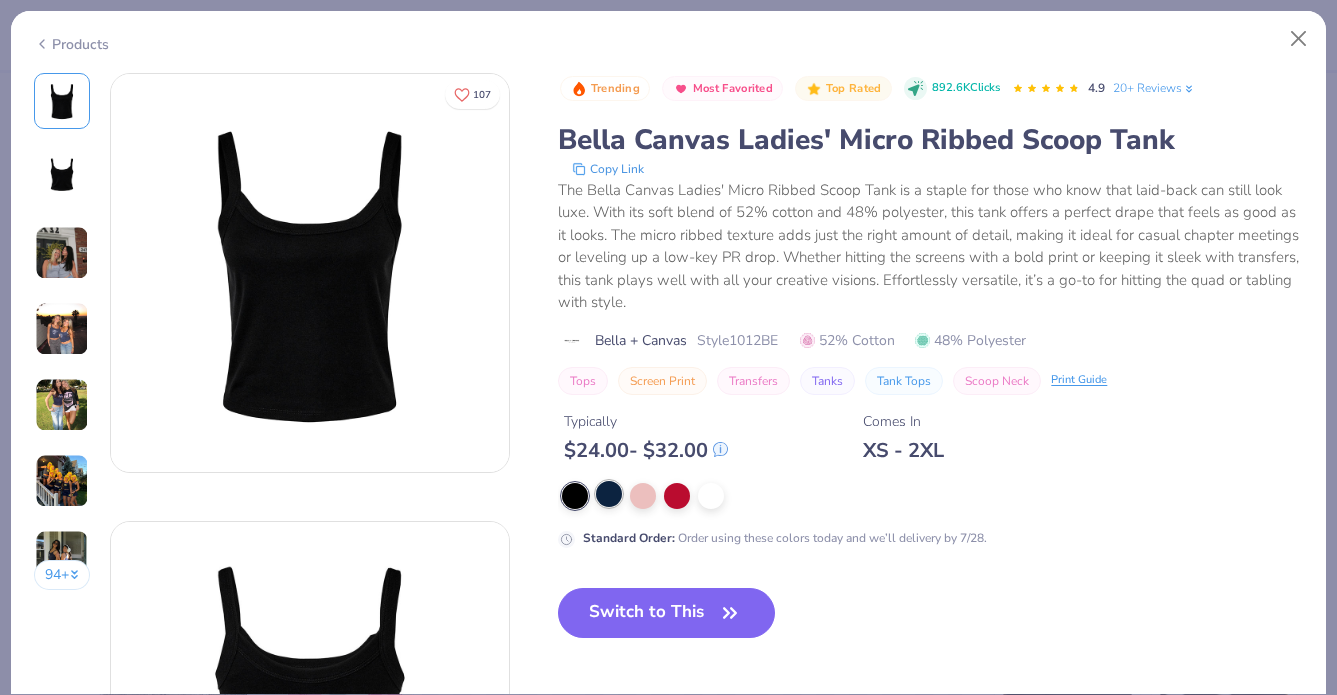 click at bounding box center (609, 494) 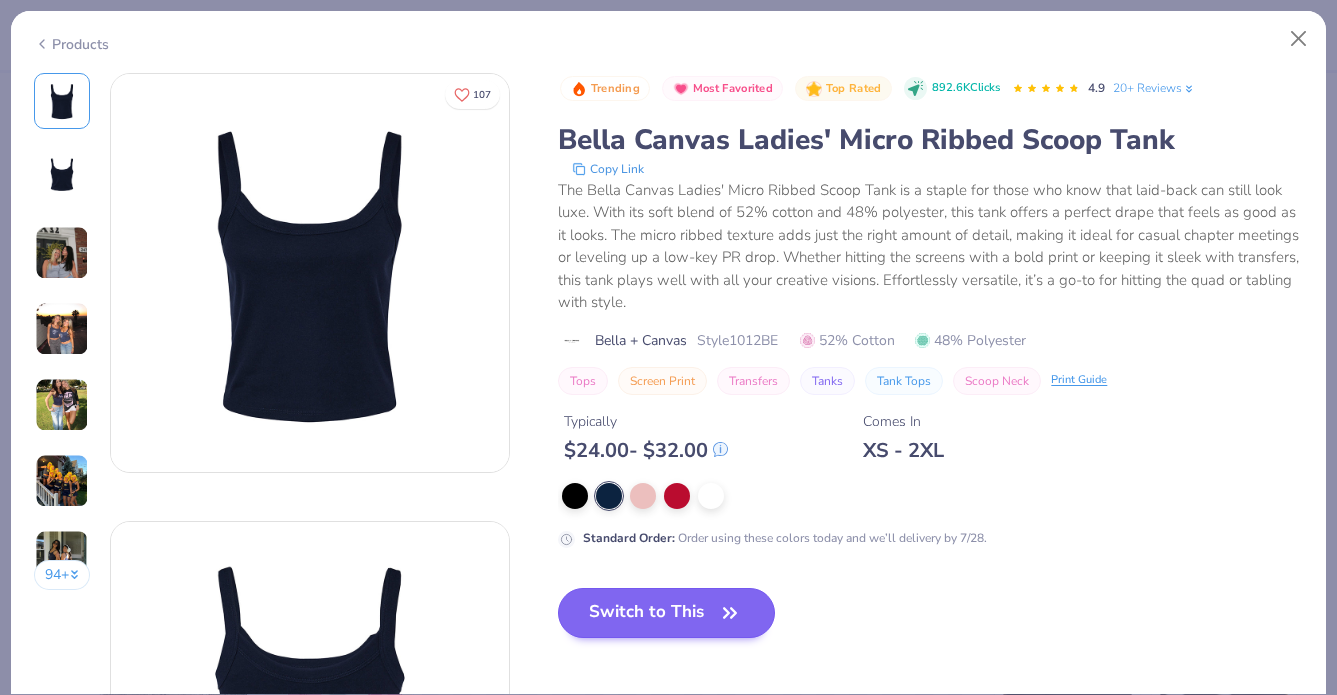click on "Switch to This" at bounding box center [666, 613] 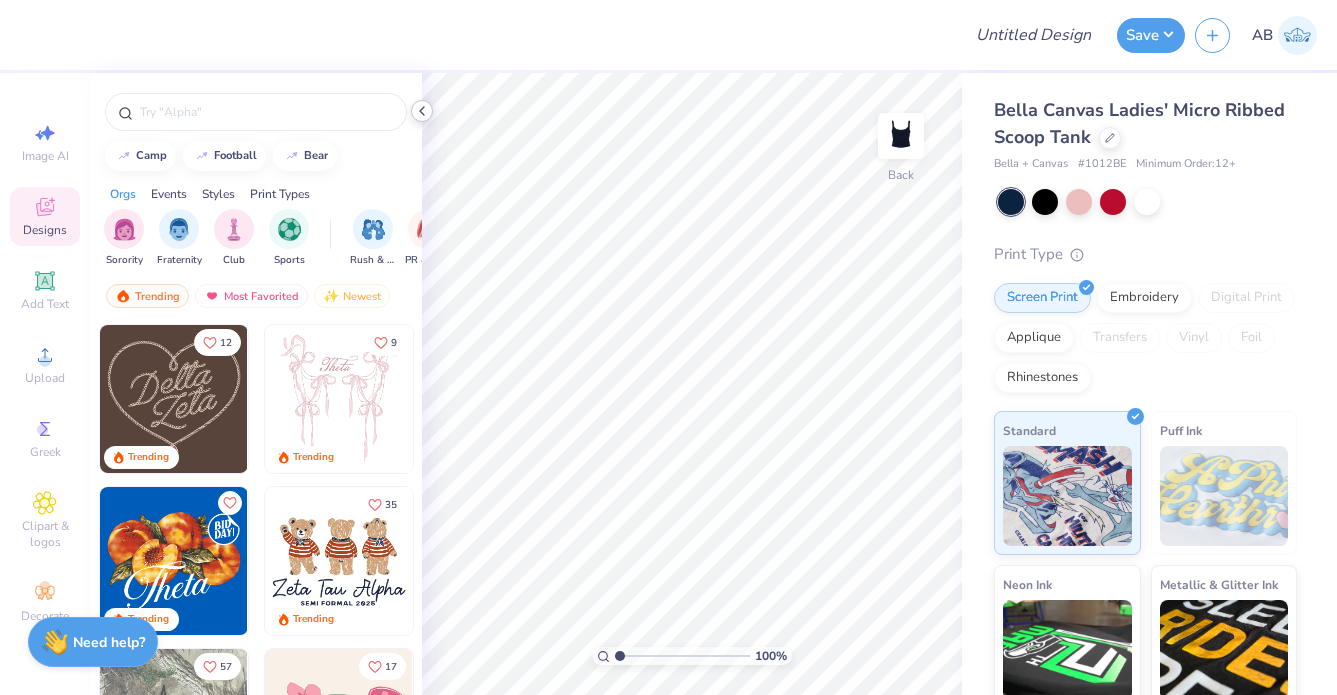click 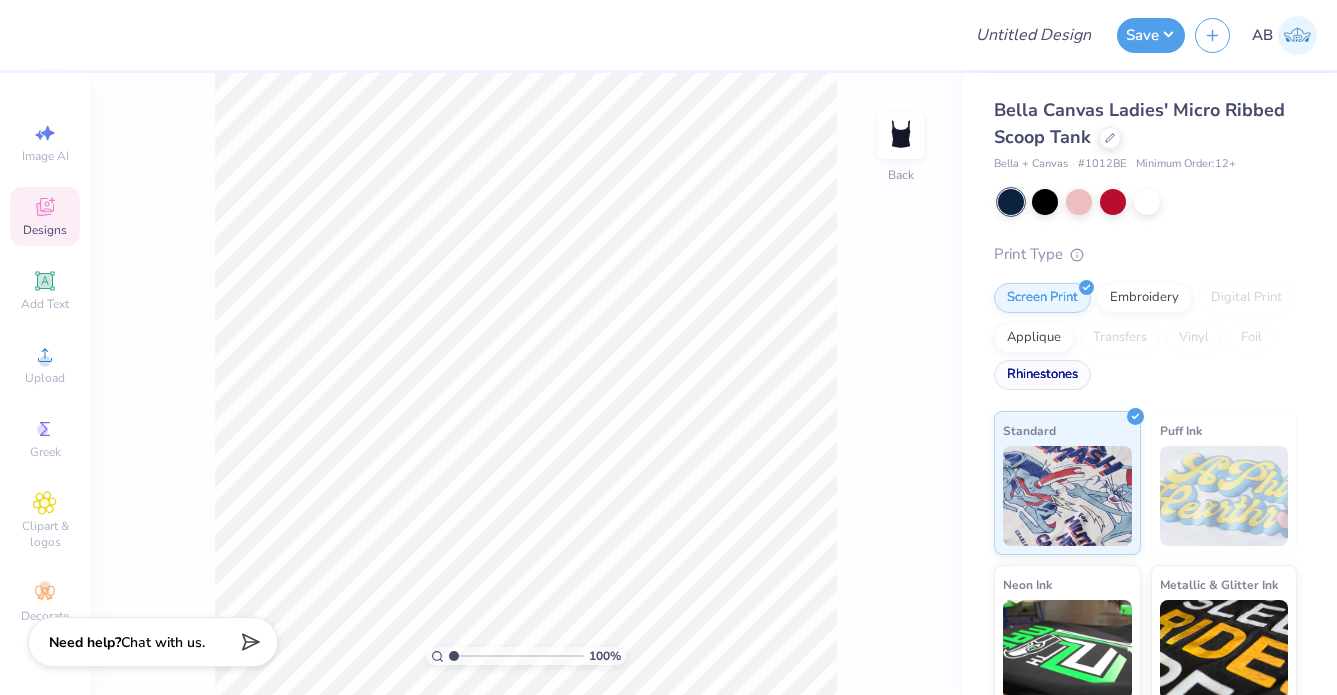 click on "Rhinestones" at bounding box center (1042, 375) 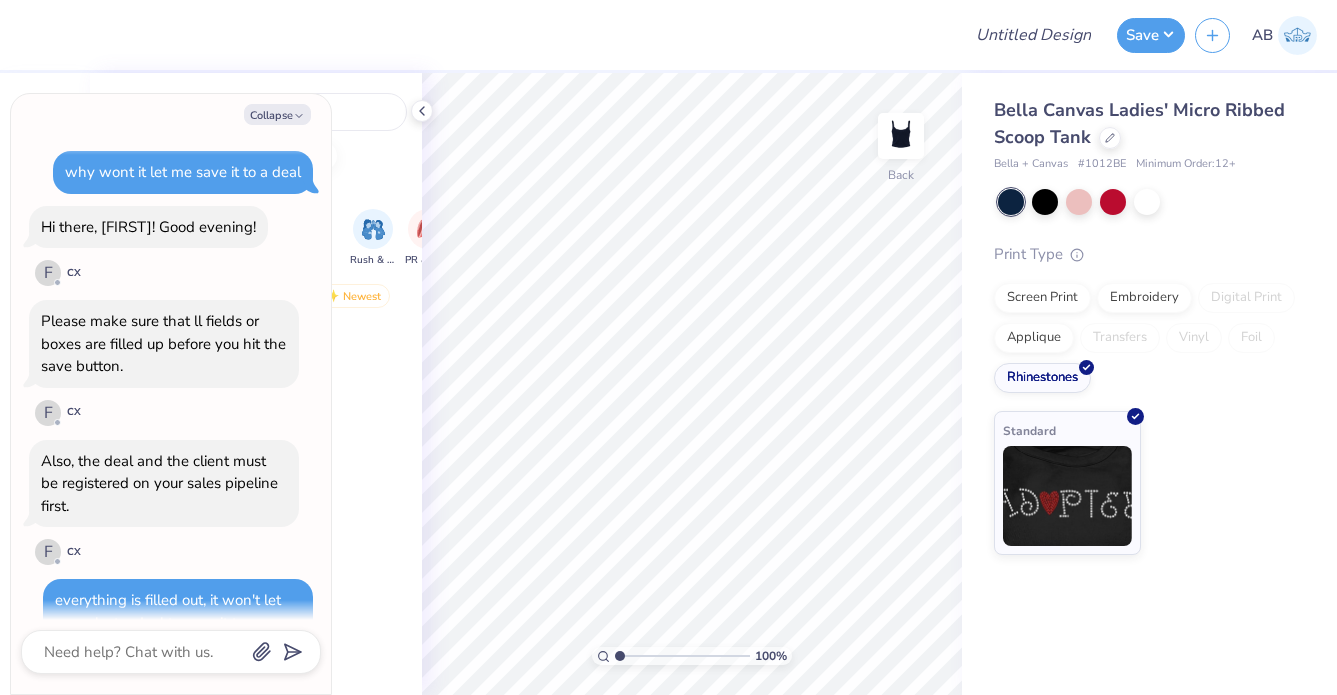 scroll, scrollTop: 1365, scrollLeft: 0, axis: vertical 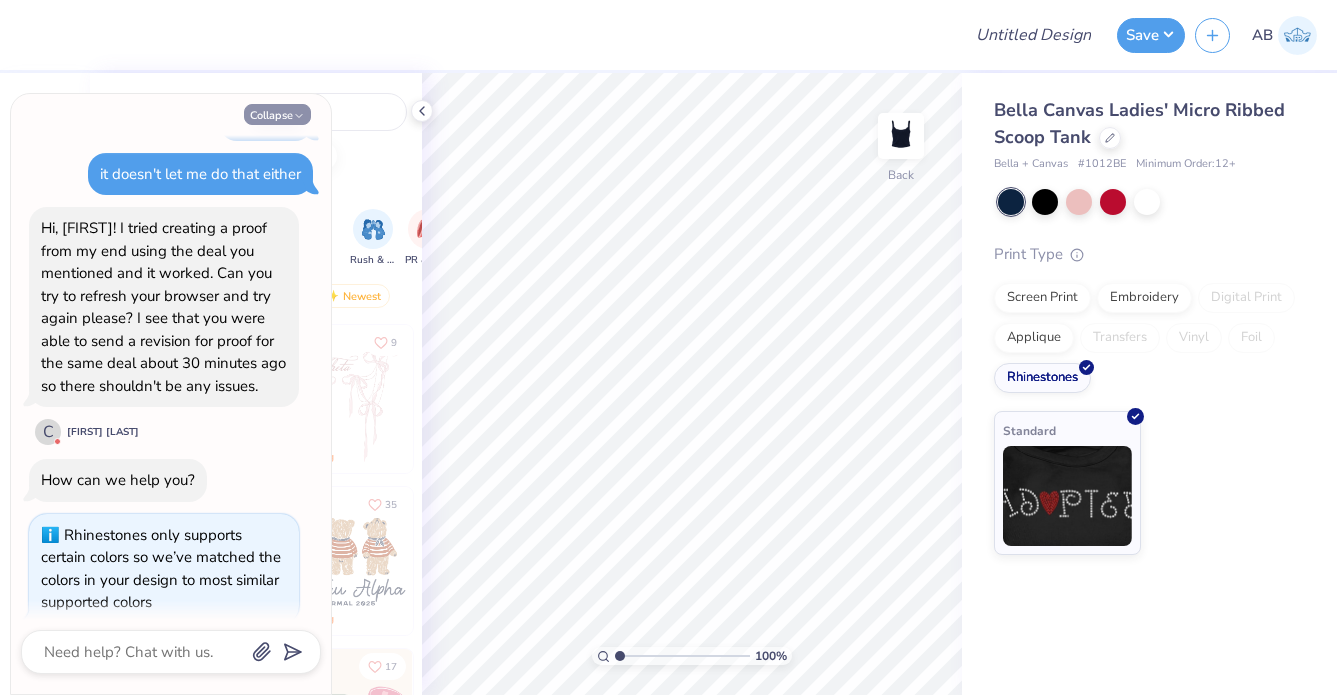 click on "Collapse" at bounding box center [277, 114] 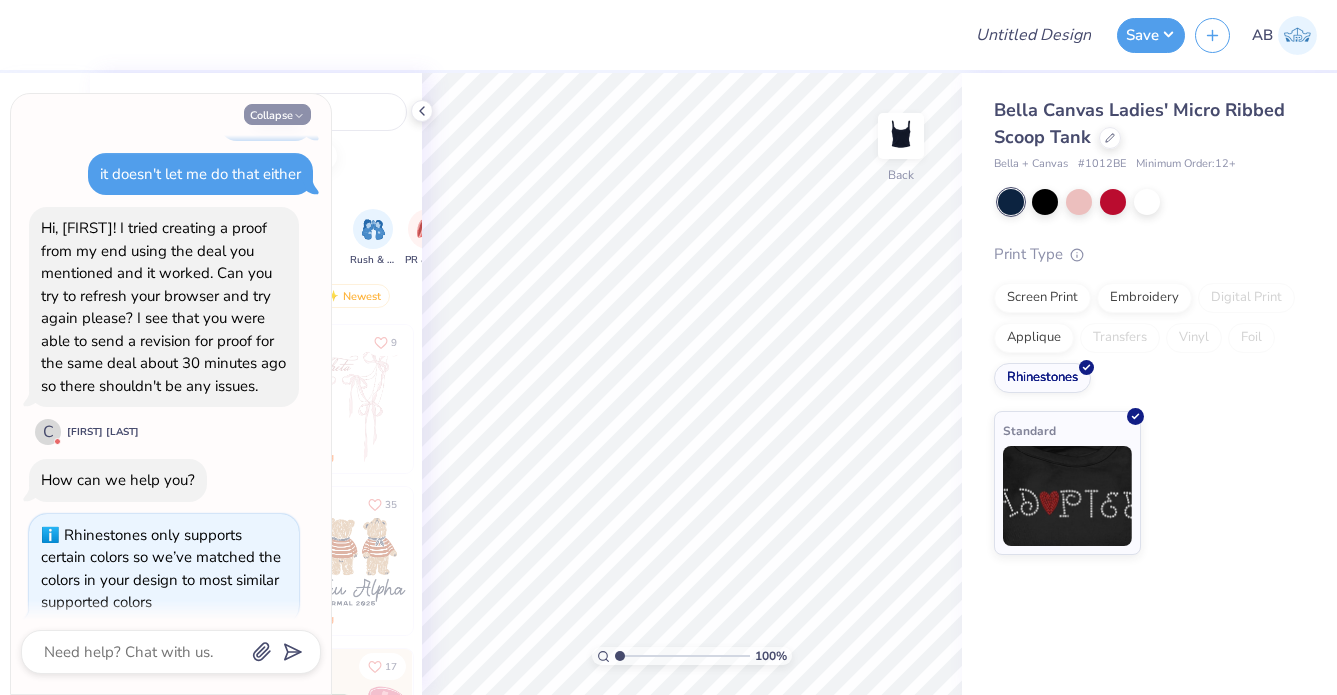 type on "x" 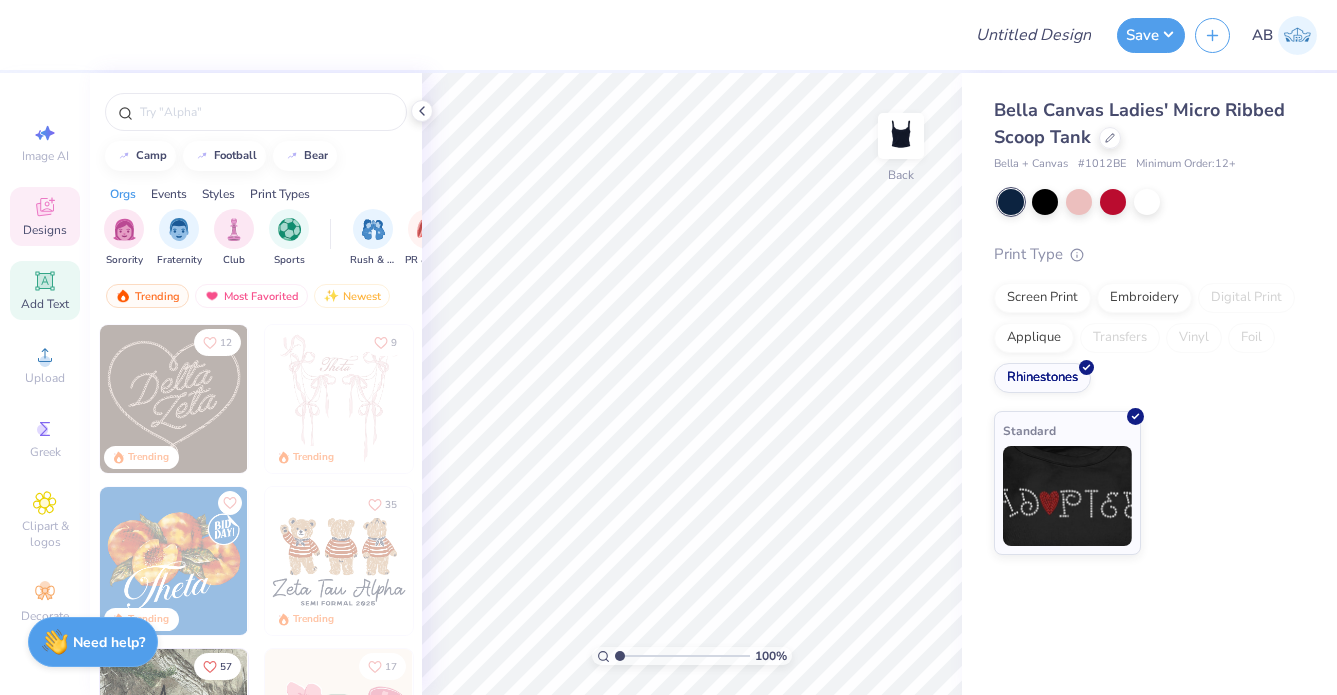 click on "Add Text" at bounding box center [45, 290] 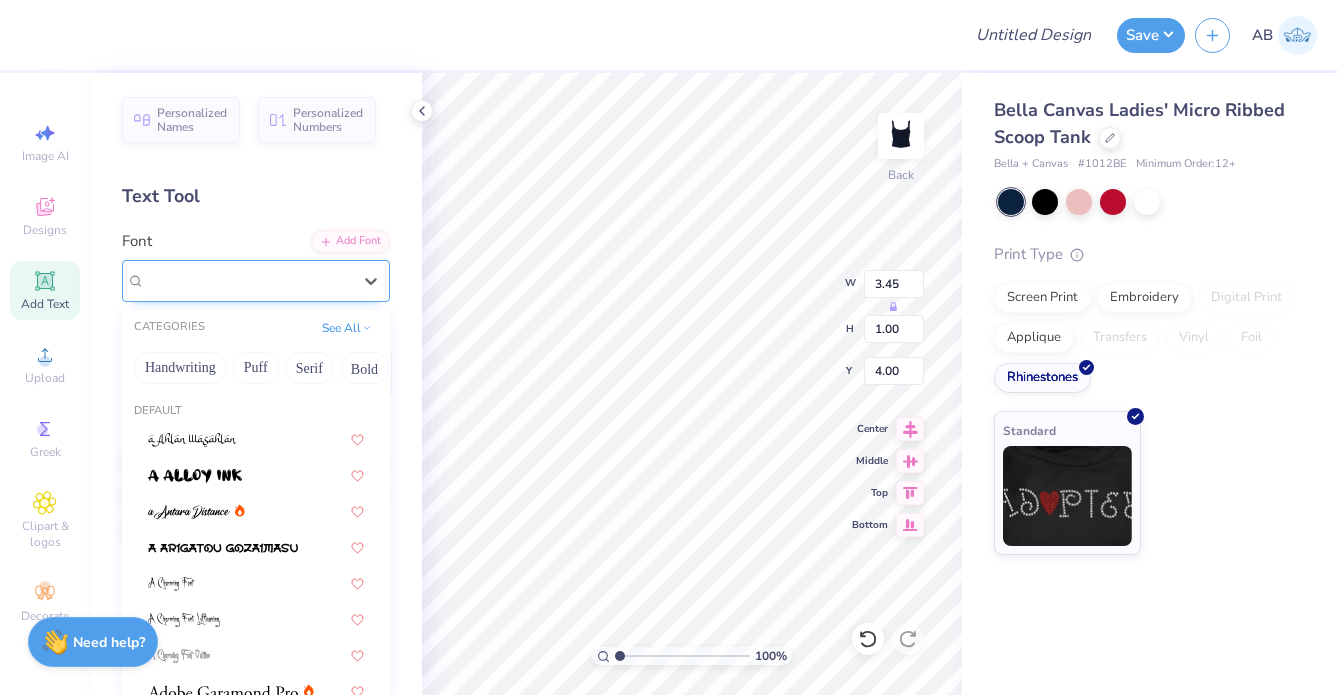 click on "Super Dream" at bounding box center [185, 280] 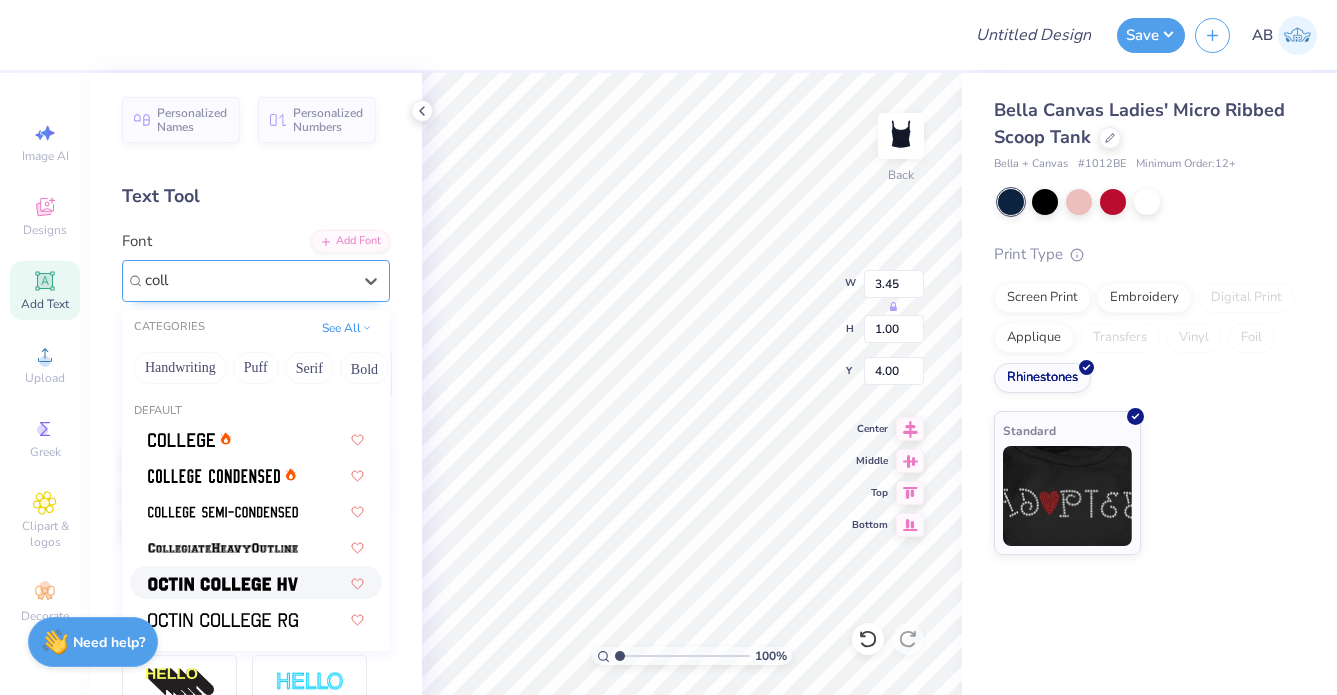click at bounding box center [223, 584] 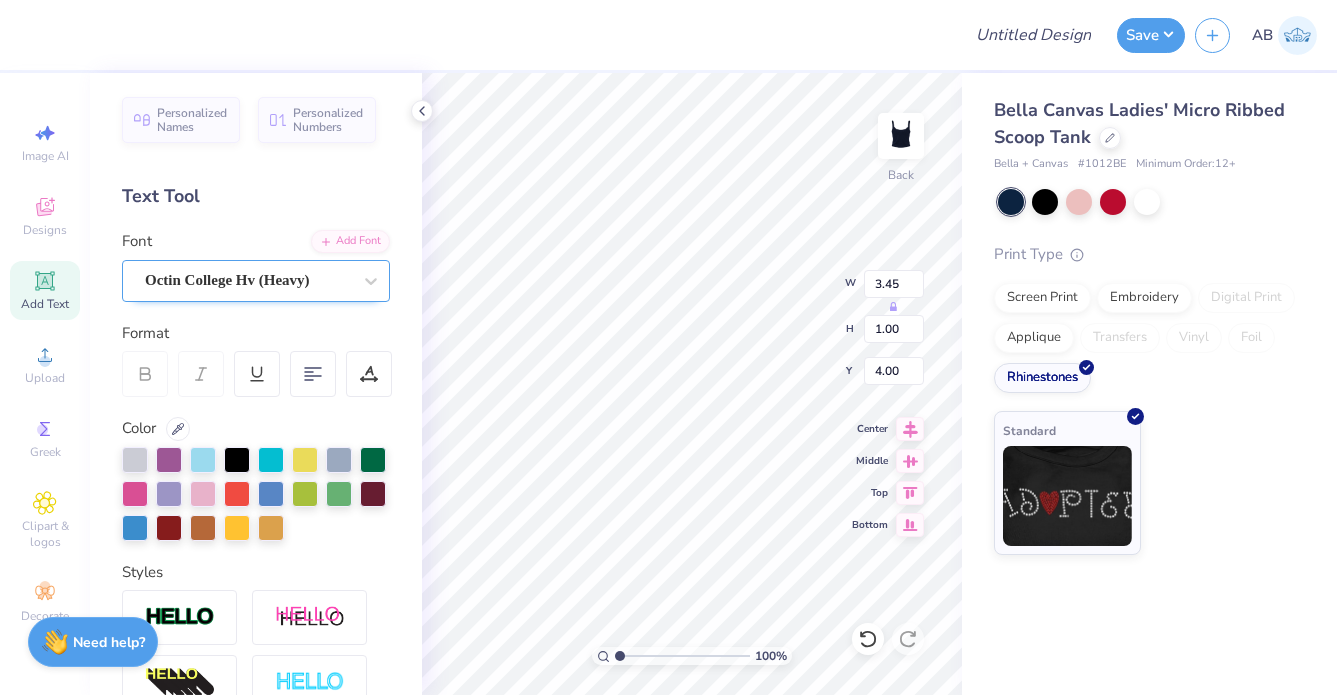 type on "3.05" 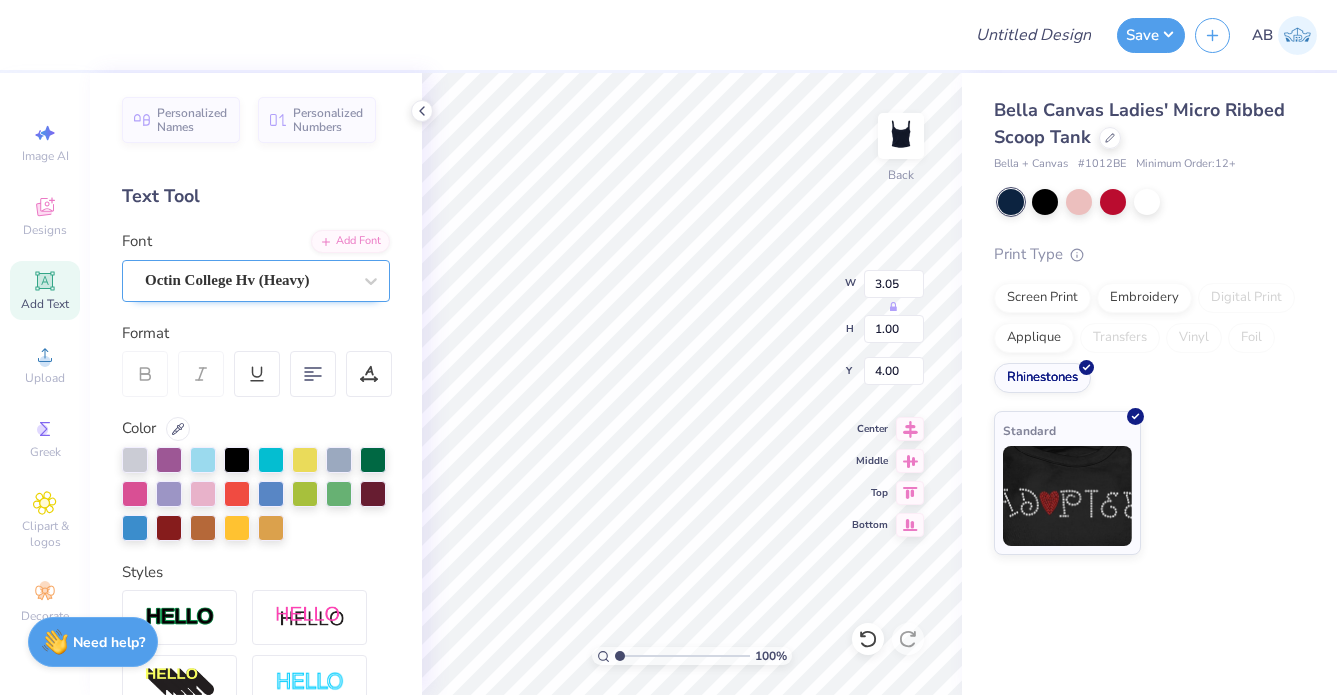 scroll, scrollTop: 1, scrollLeft: 0, axis: vertical 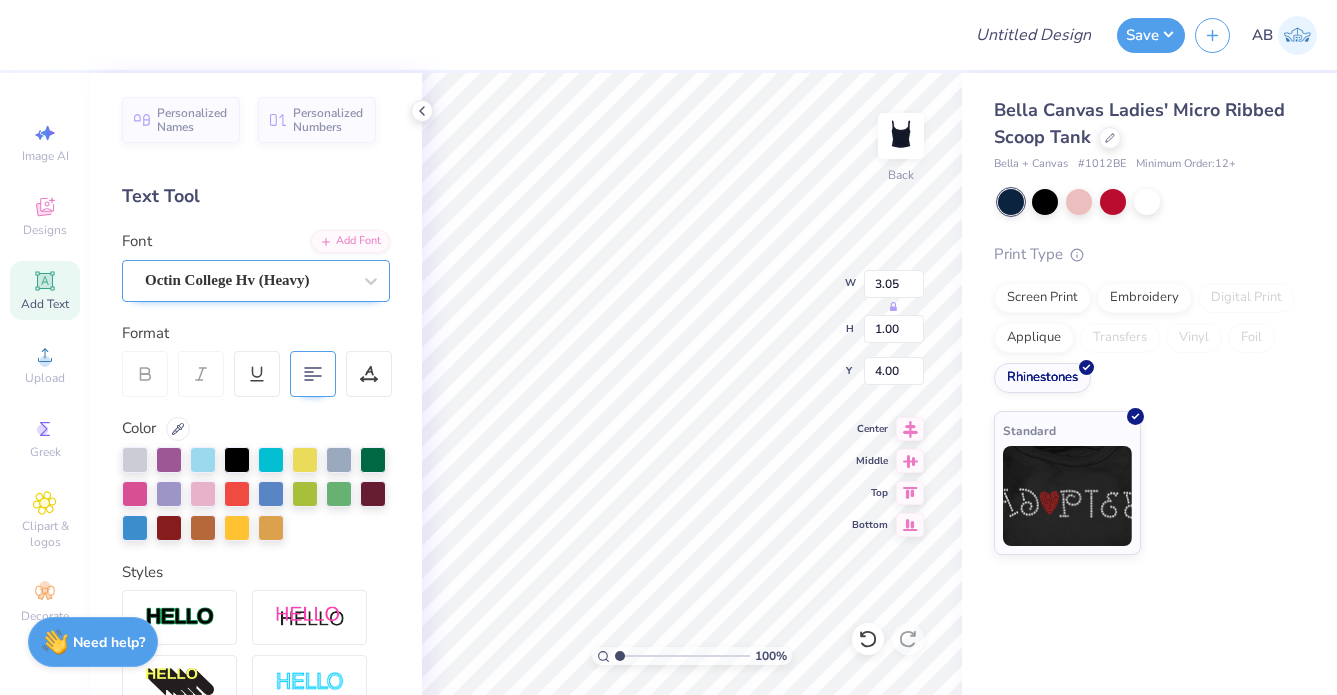 type on "Go
Blue" 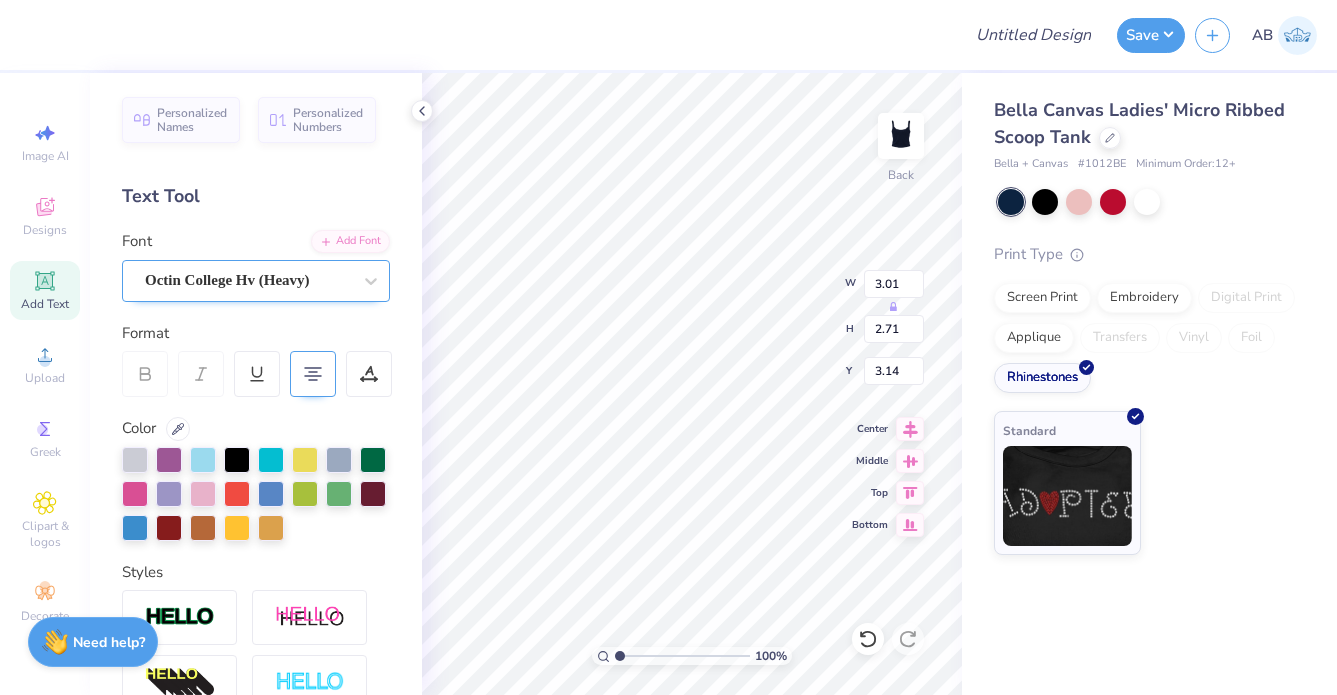 type on "1.30" 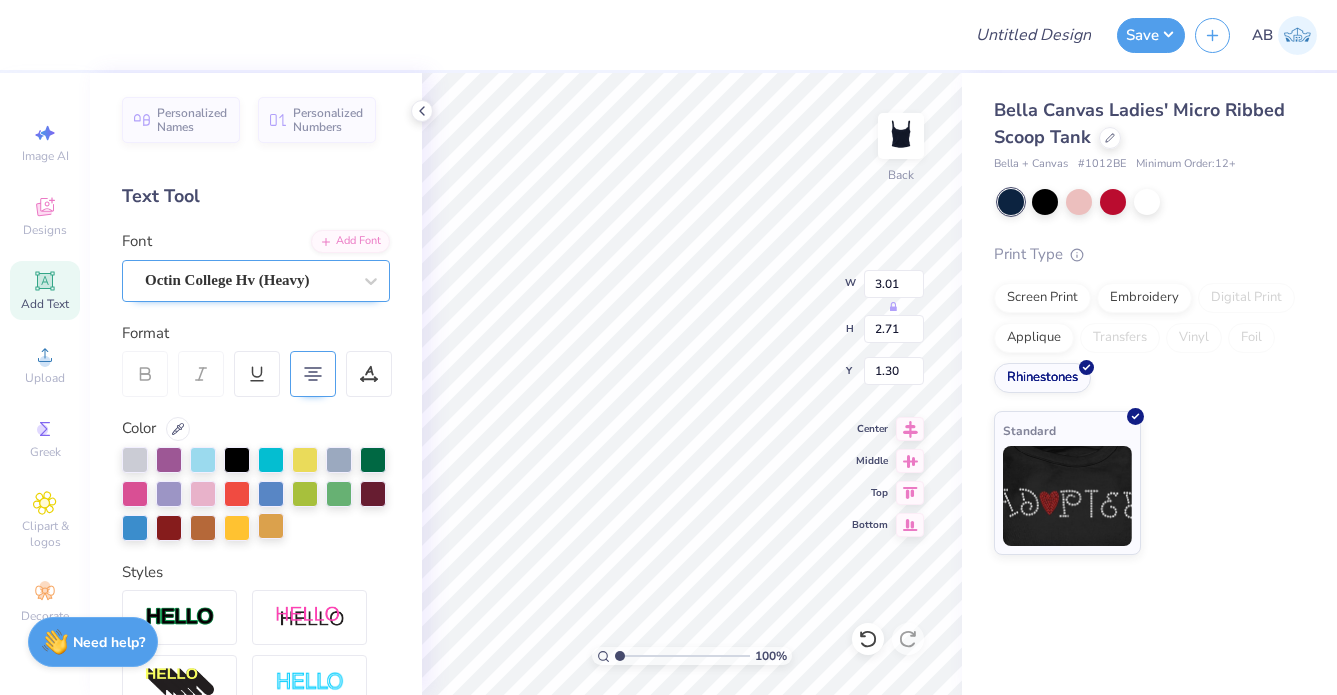 click at bounding box center [271, 526] 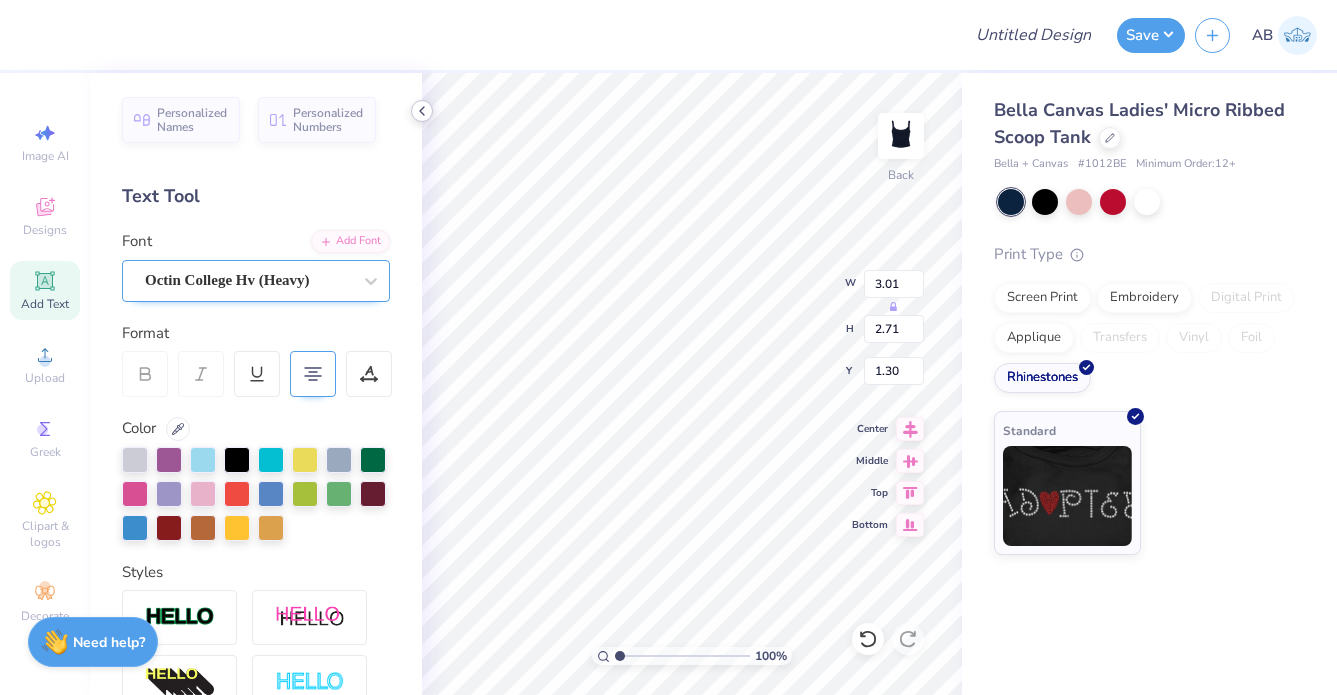 click 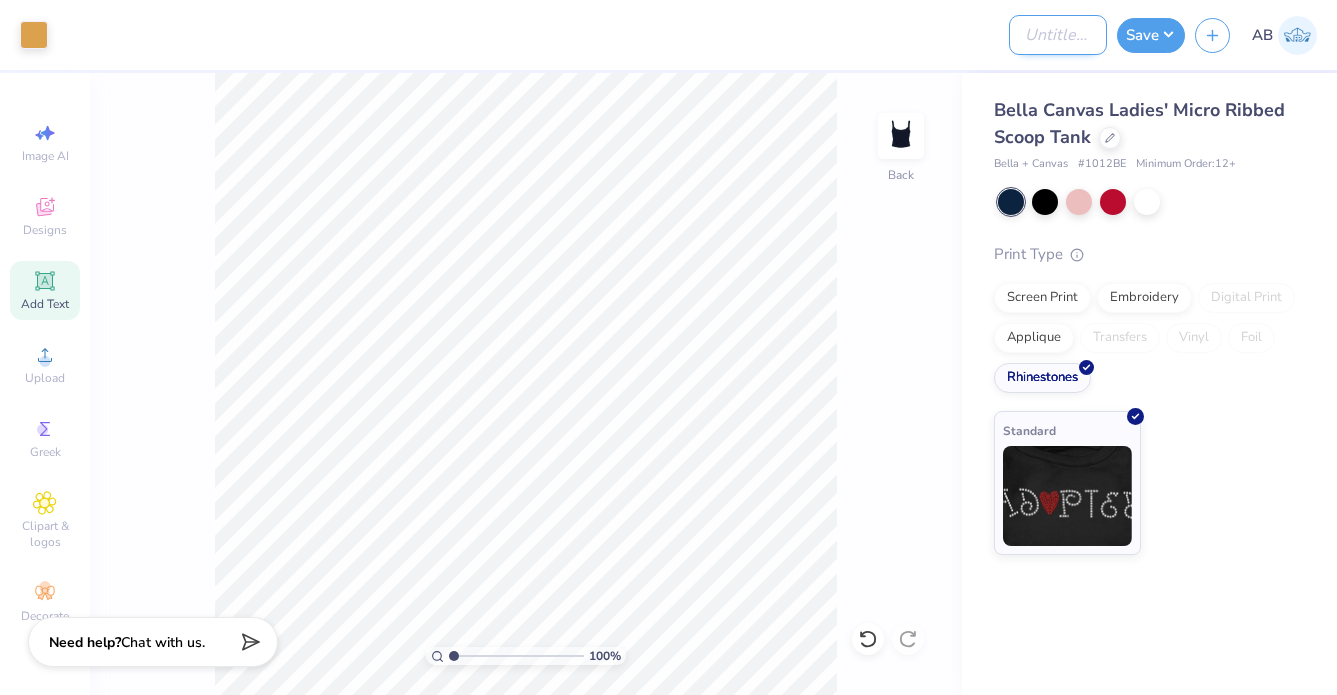 click on "Design Title" at bounding box center (1058, 35) 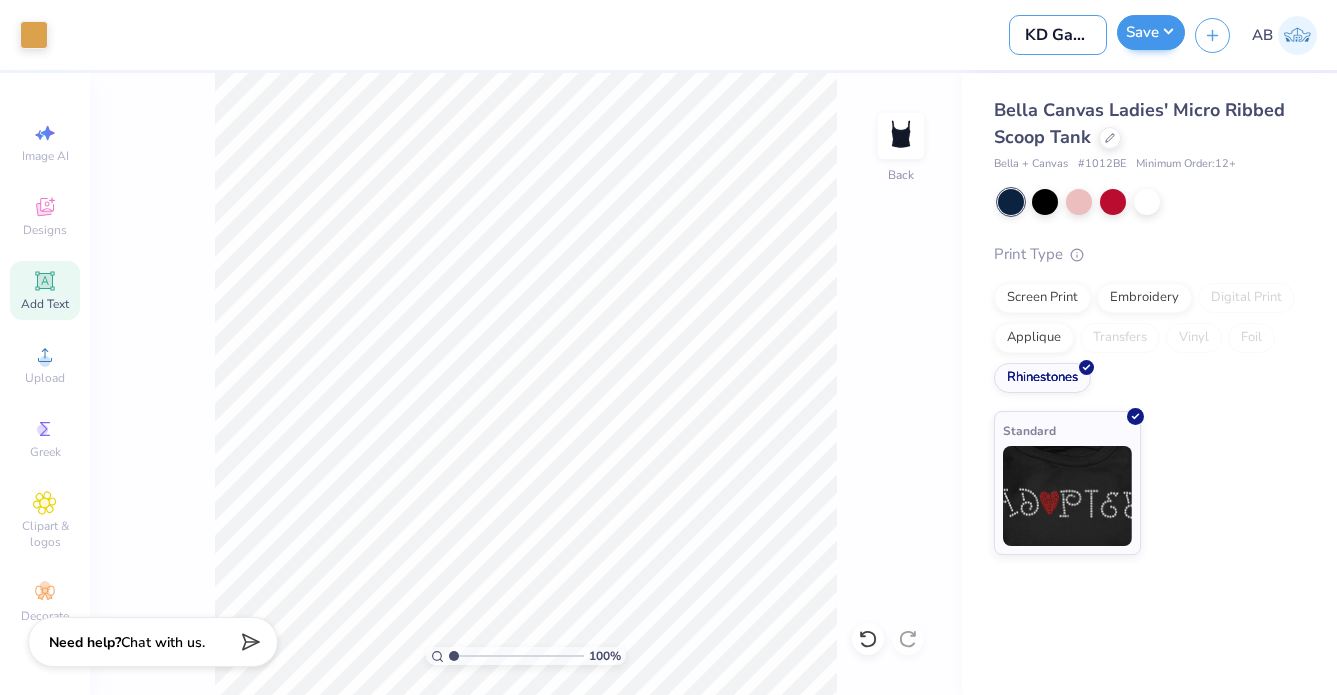 type on "KD Gameday rhinestone tank" 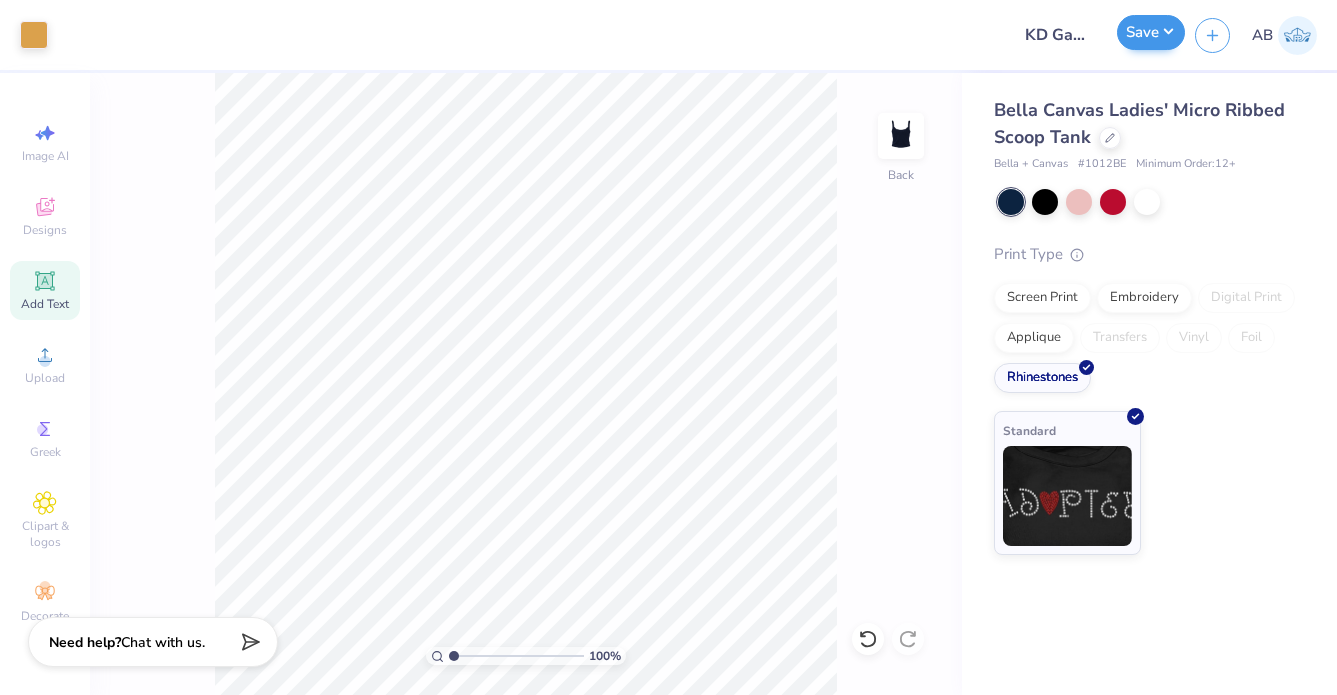 click on "Save" at bounding box center (1151, 32) 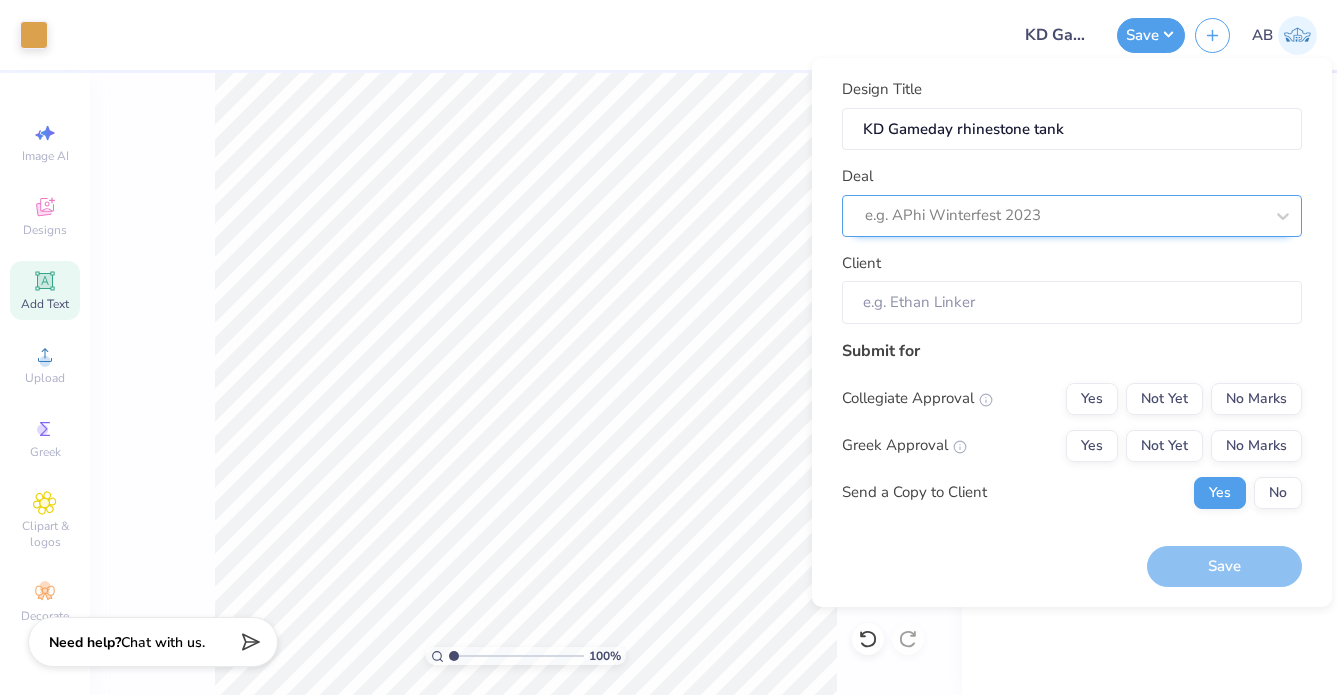 click at bounding box center [1064, 215] 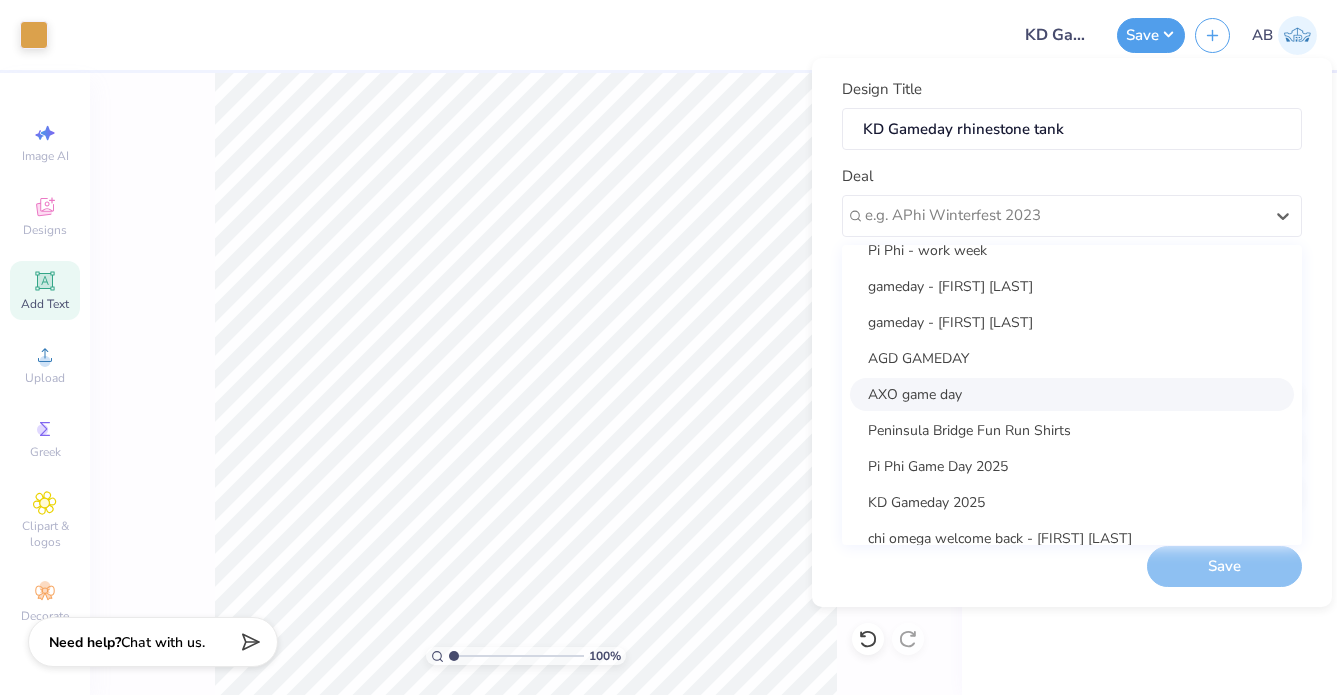 scroll, scrollTop: 243, scrollLeft: 0, axis: vertical 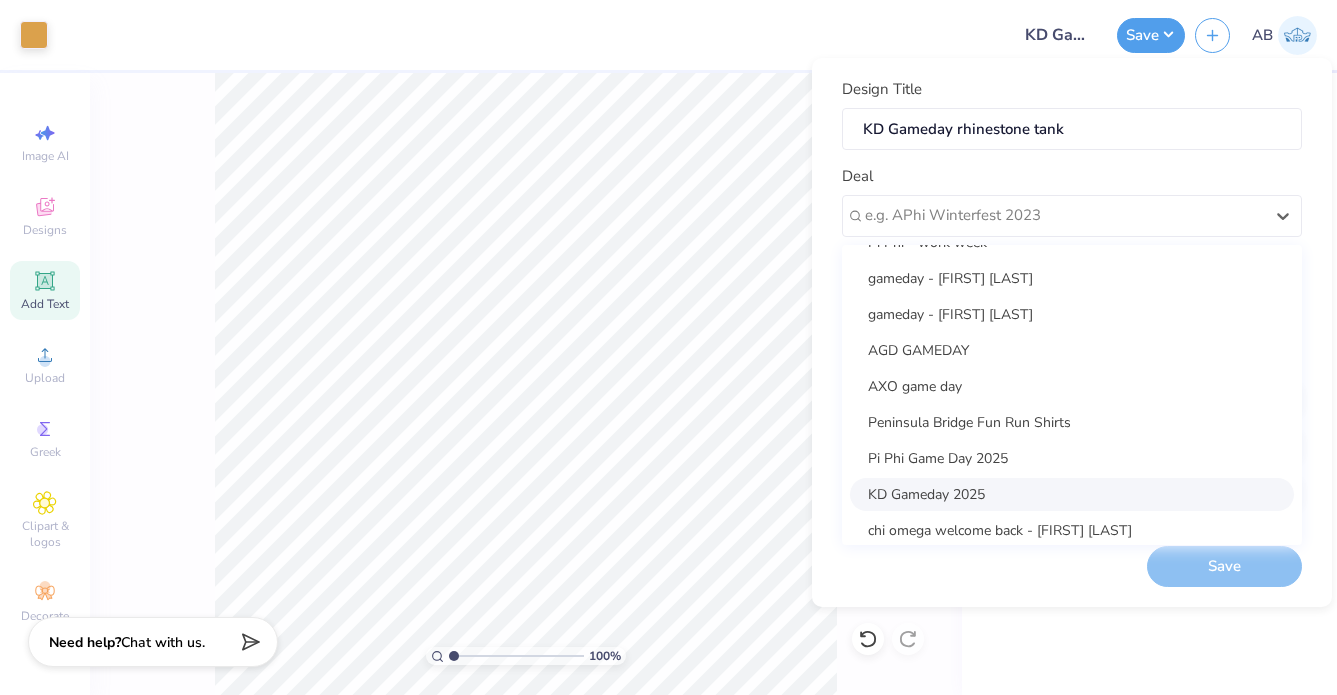 click on "KD Gameday 2025" at bounding box center [1072, 494] 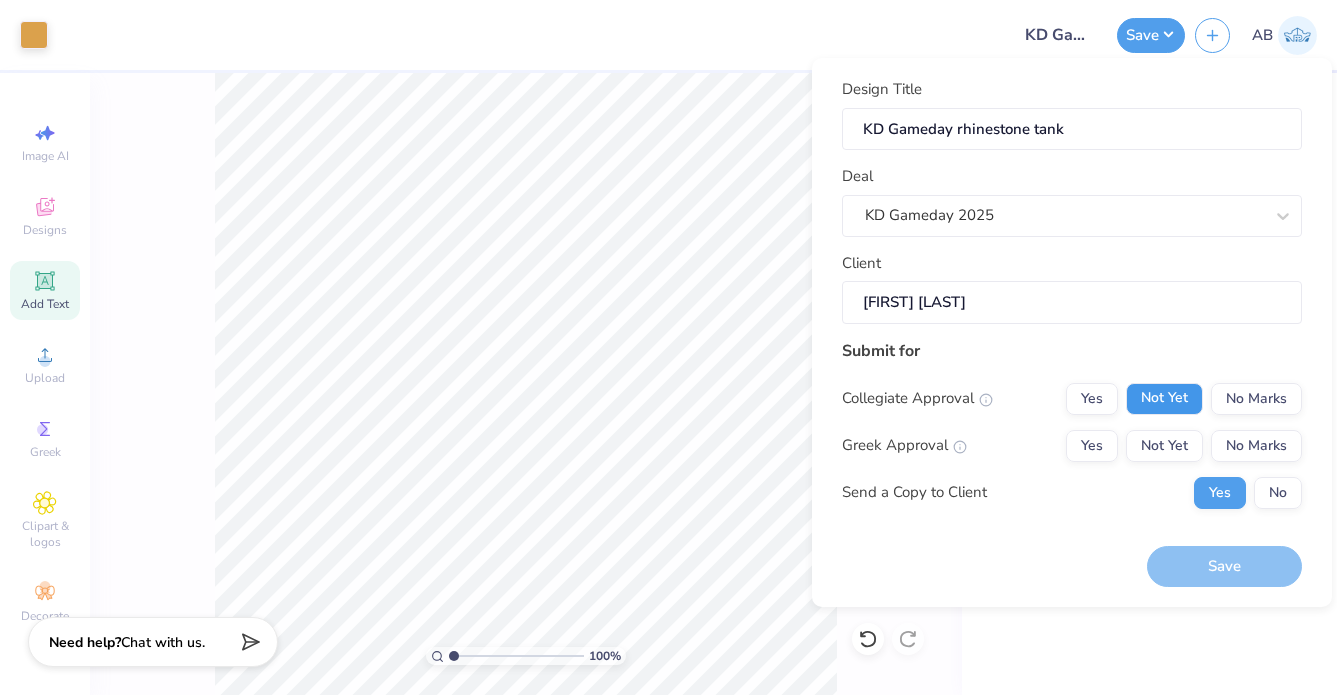 click on "Not Yet" at bounding box center [1164, 399] 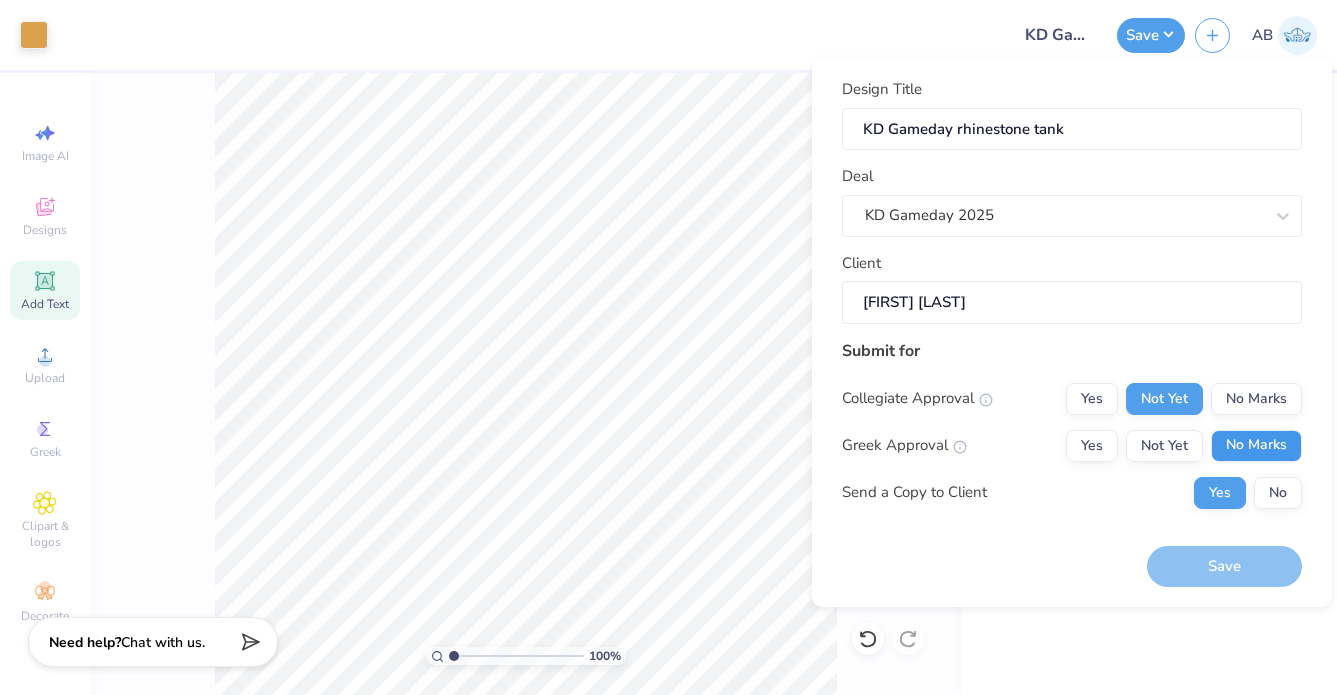 click on "No Marks" at bounding box center (1256, 446) 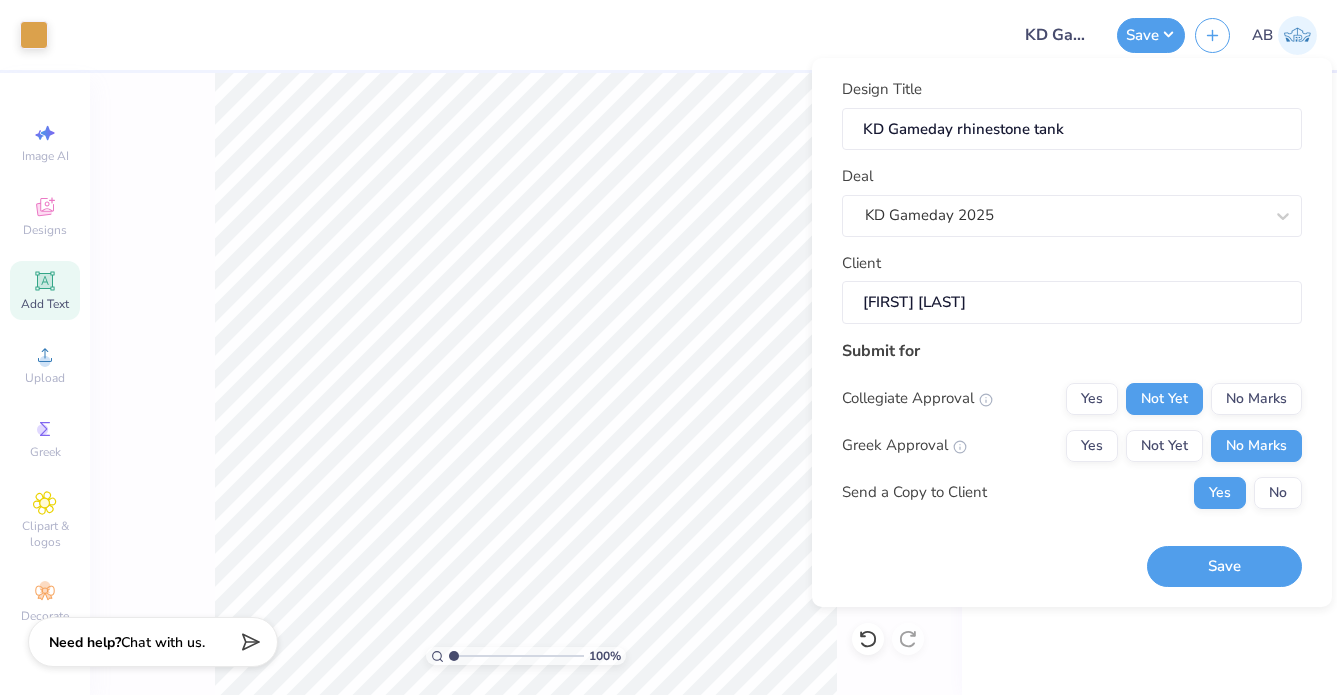 click on "Design Title KD Gameday rhinestone tank Deal KD Gameday [YEAR] Client [FIRST] [LAST] Submit for Collegiate Approval Yes Not Yet No Marks Greek Approval Yes Not Yet No Marks Send a Copy to Client Yes No Save" at bounding box center (1072, 332) 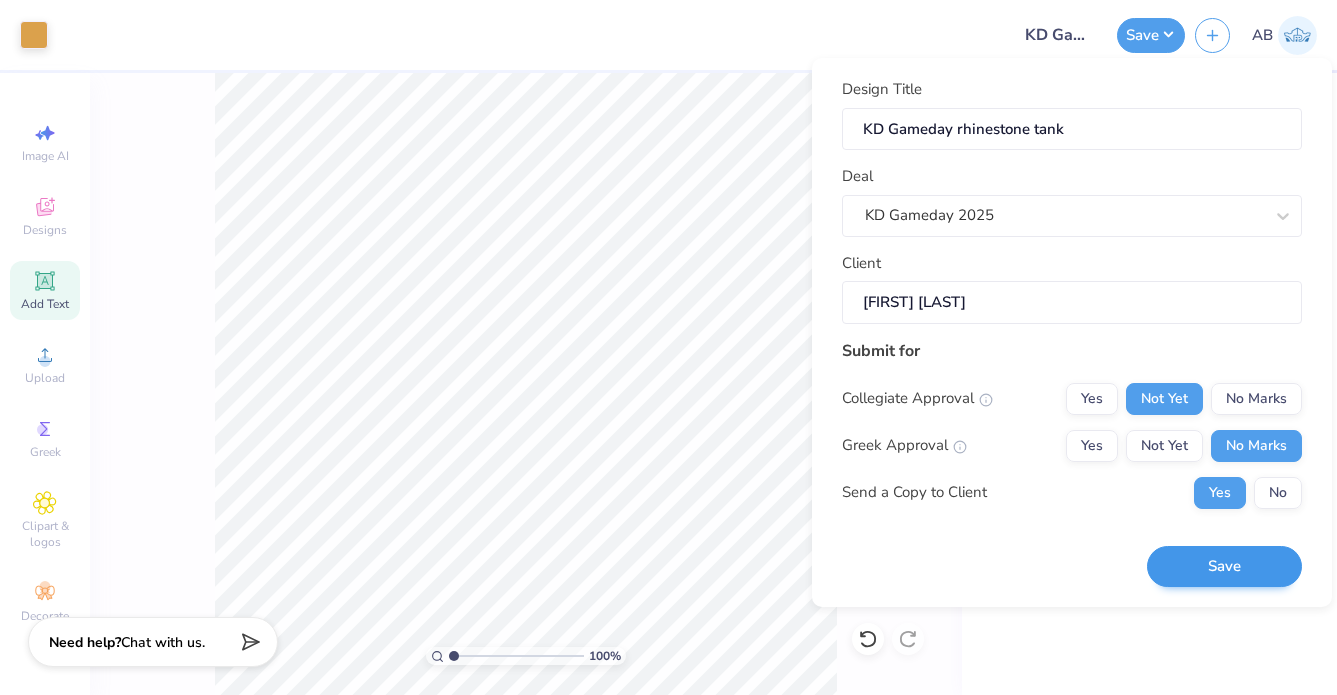 click on "Save" at bounding box center [1224, 566] 